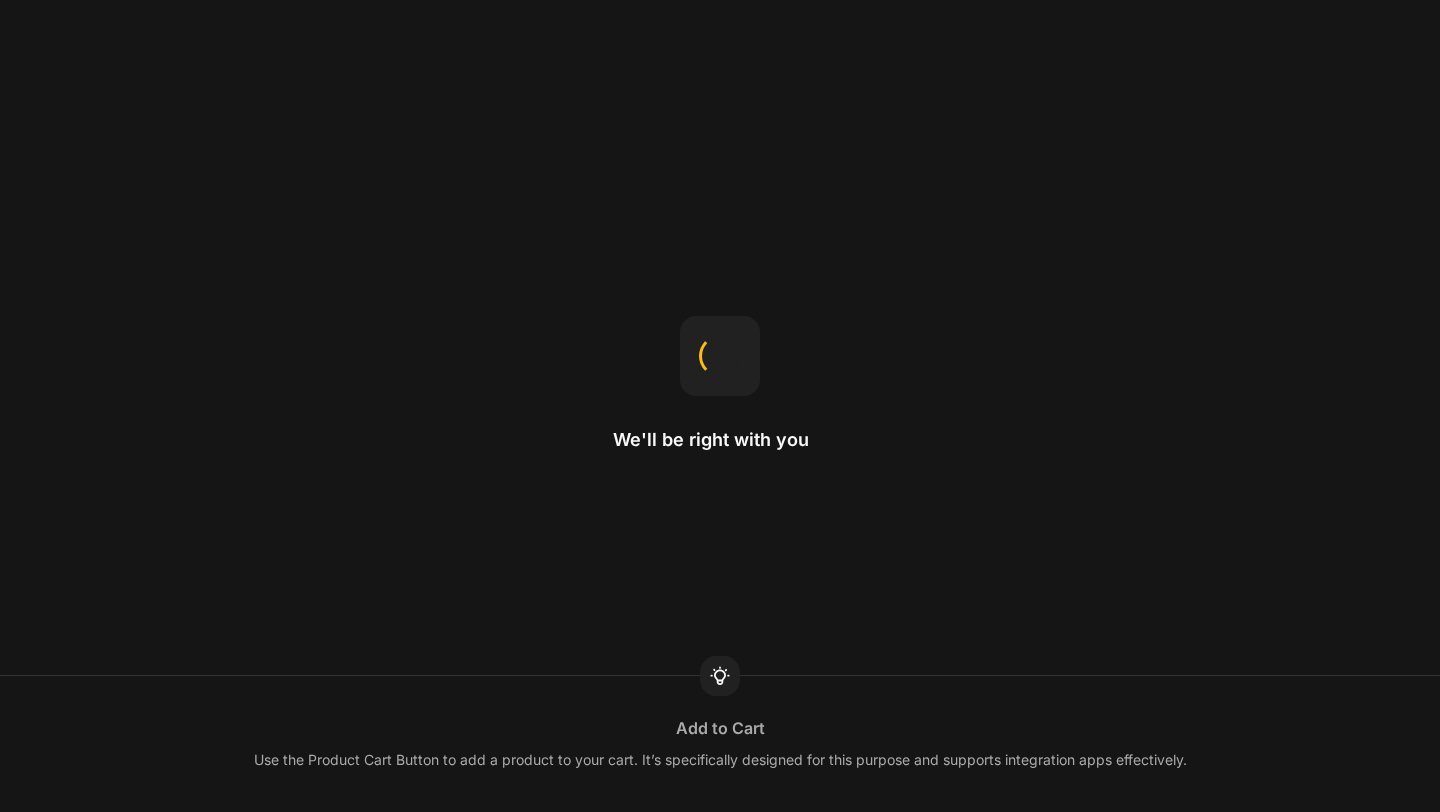 scroll, scrollTop: 0, scrollLeft: 0, axis: both 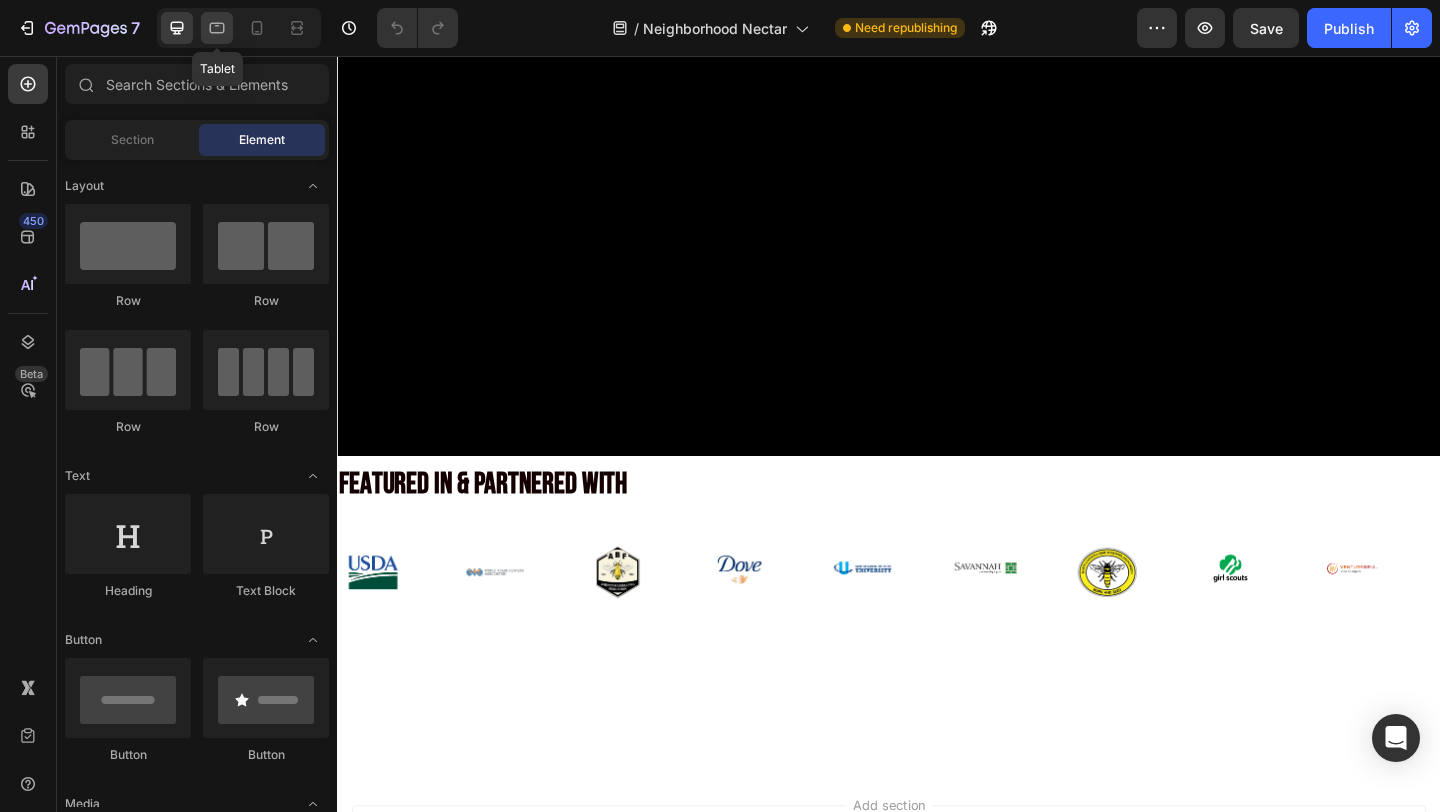 click 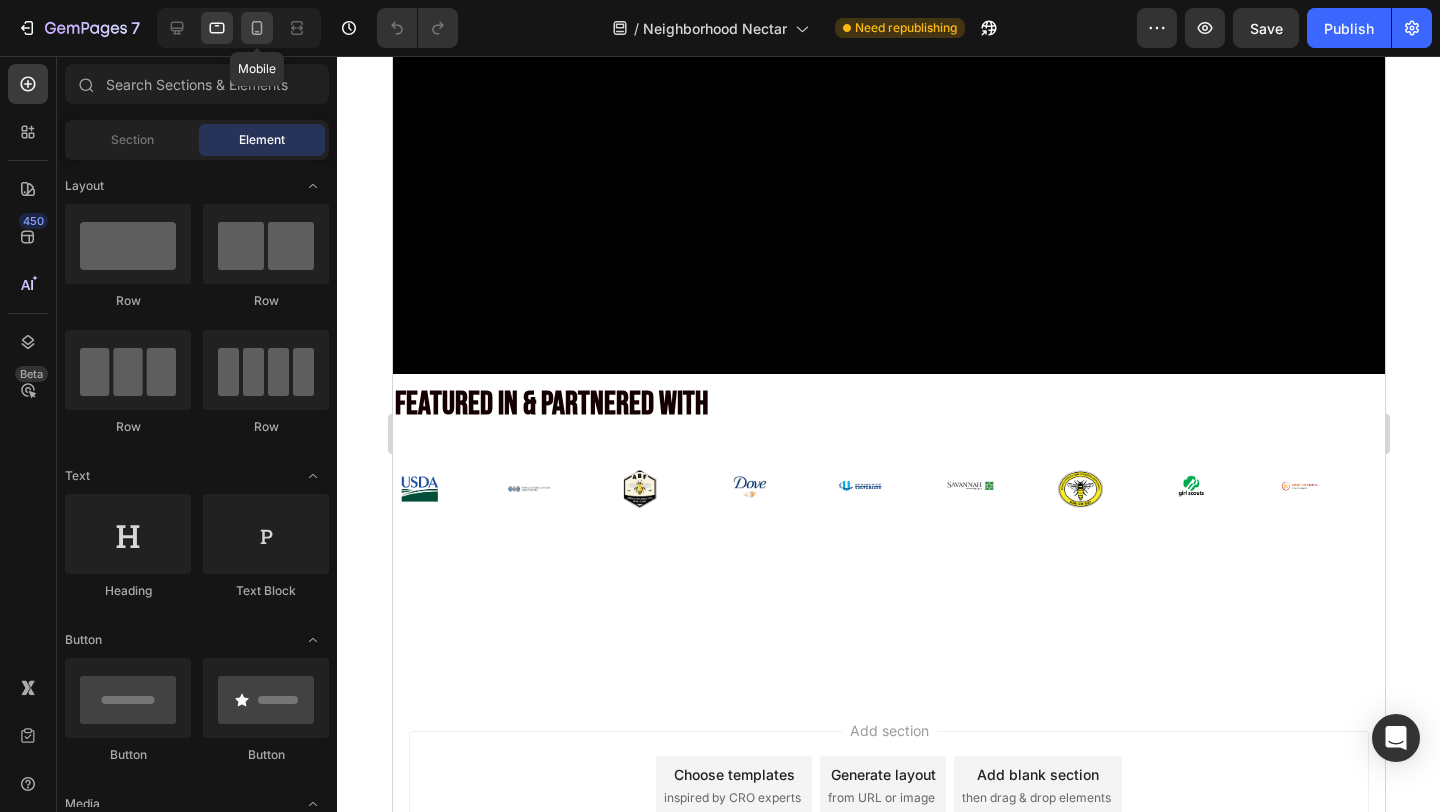 click 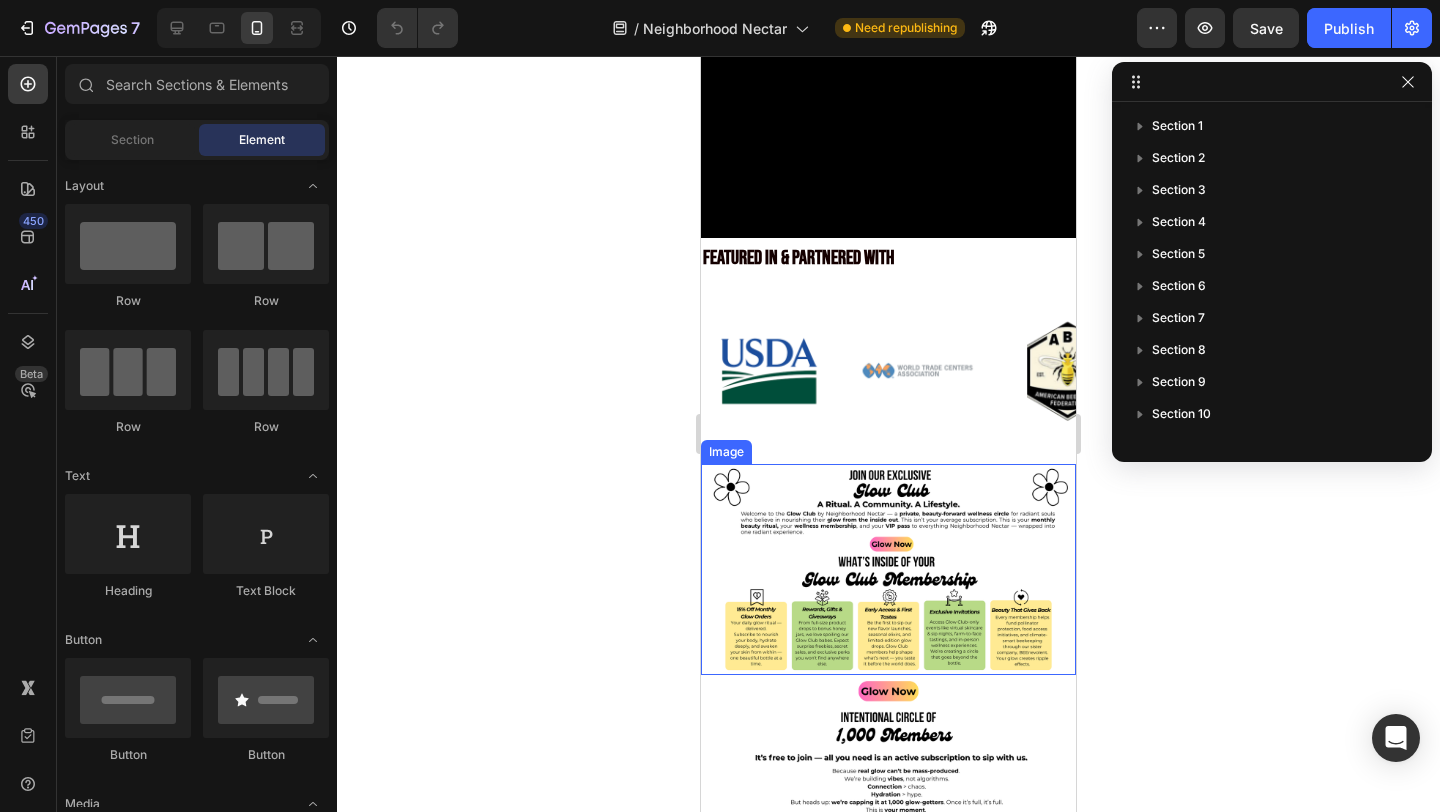 click at bounding box center [888, 569] 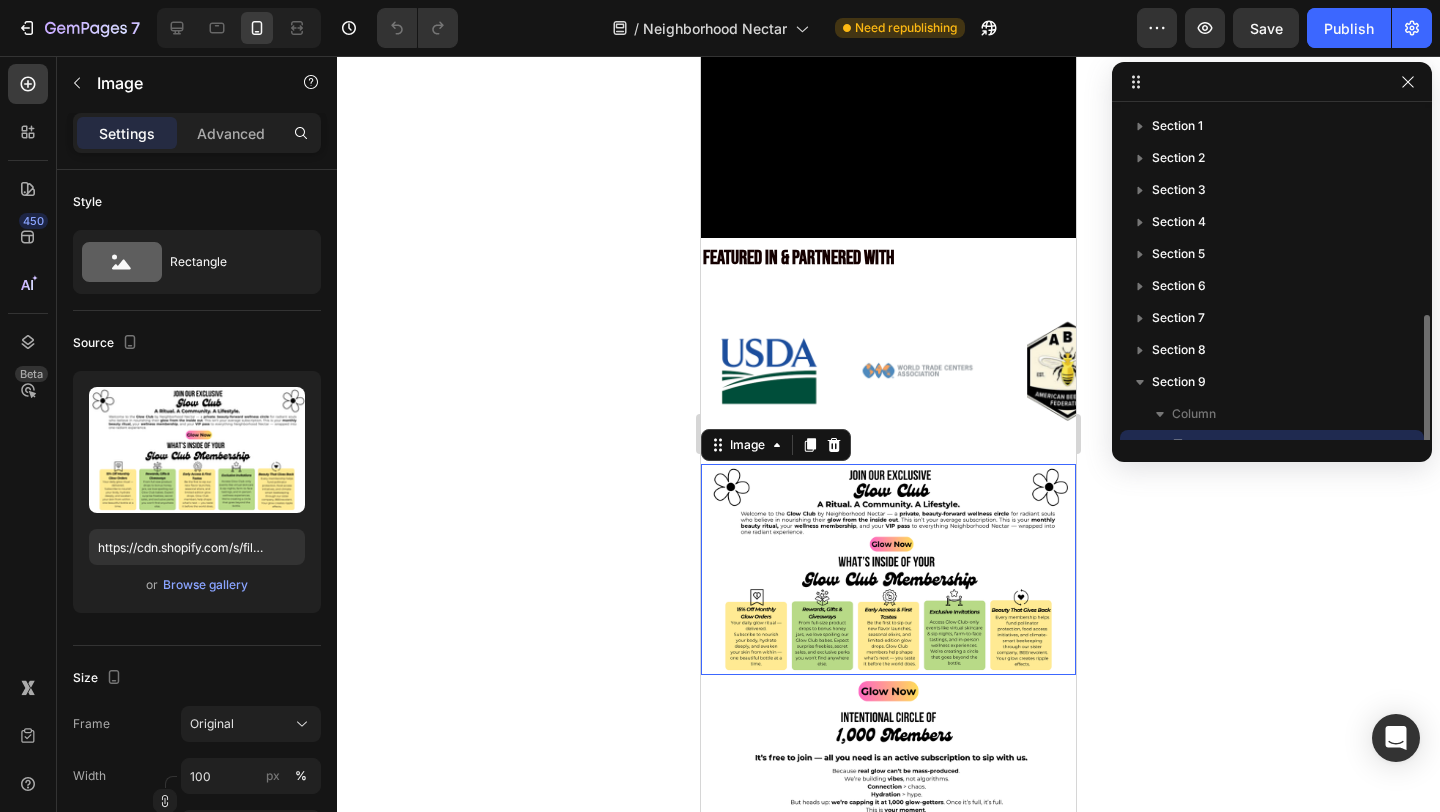scroll, scrollTop: 118, scrollLeft: 0, axis: vertical 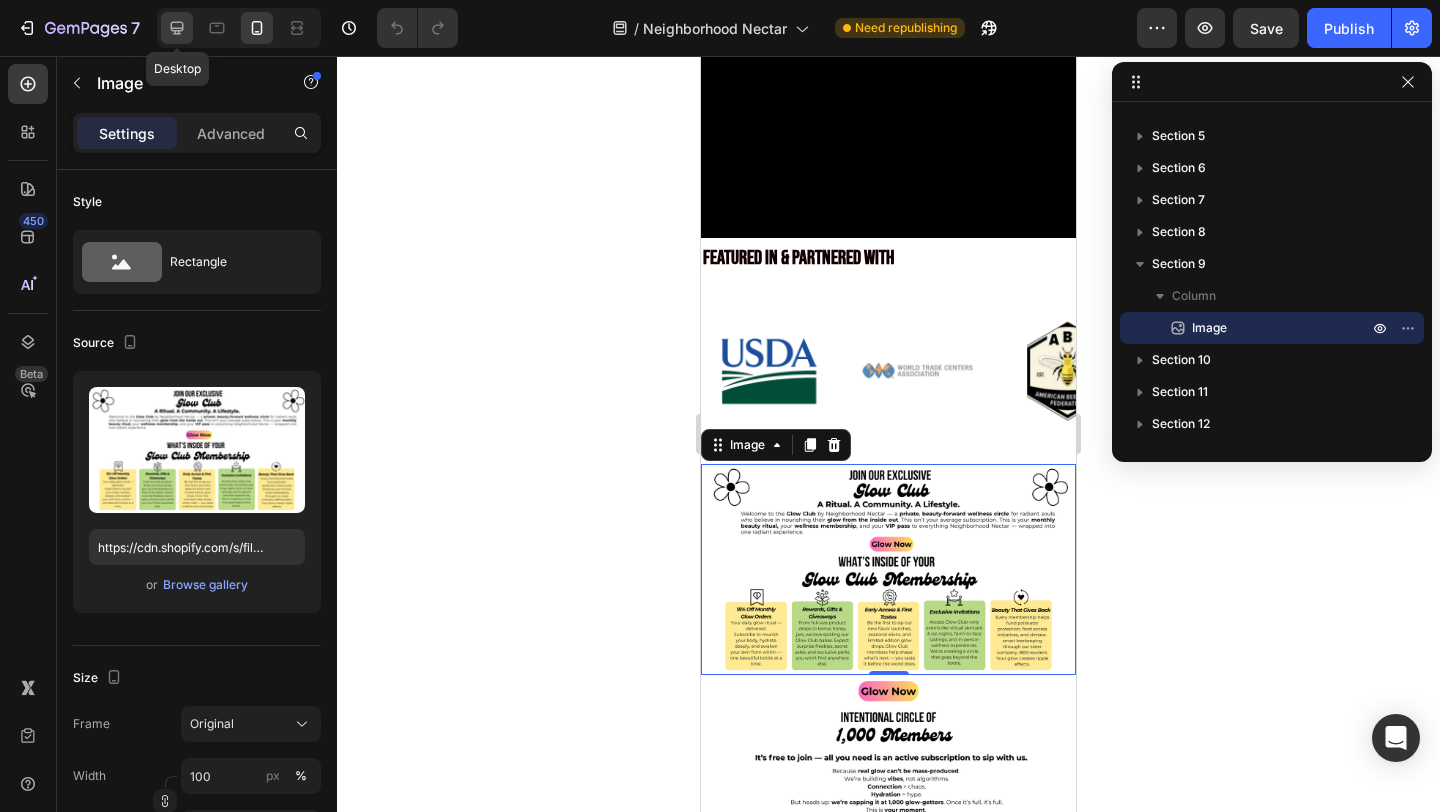 click 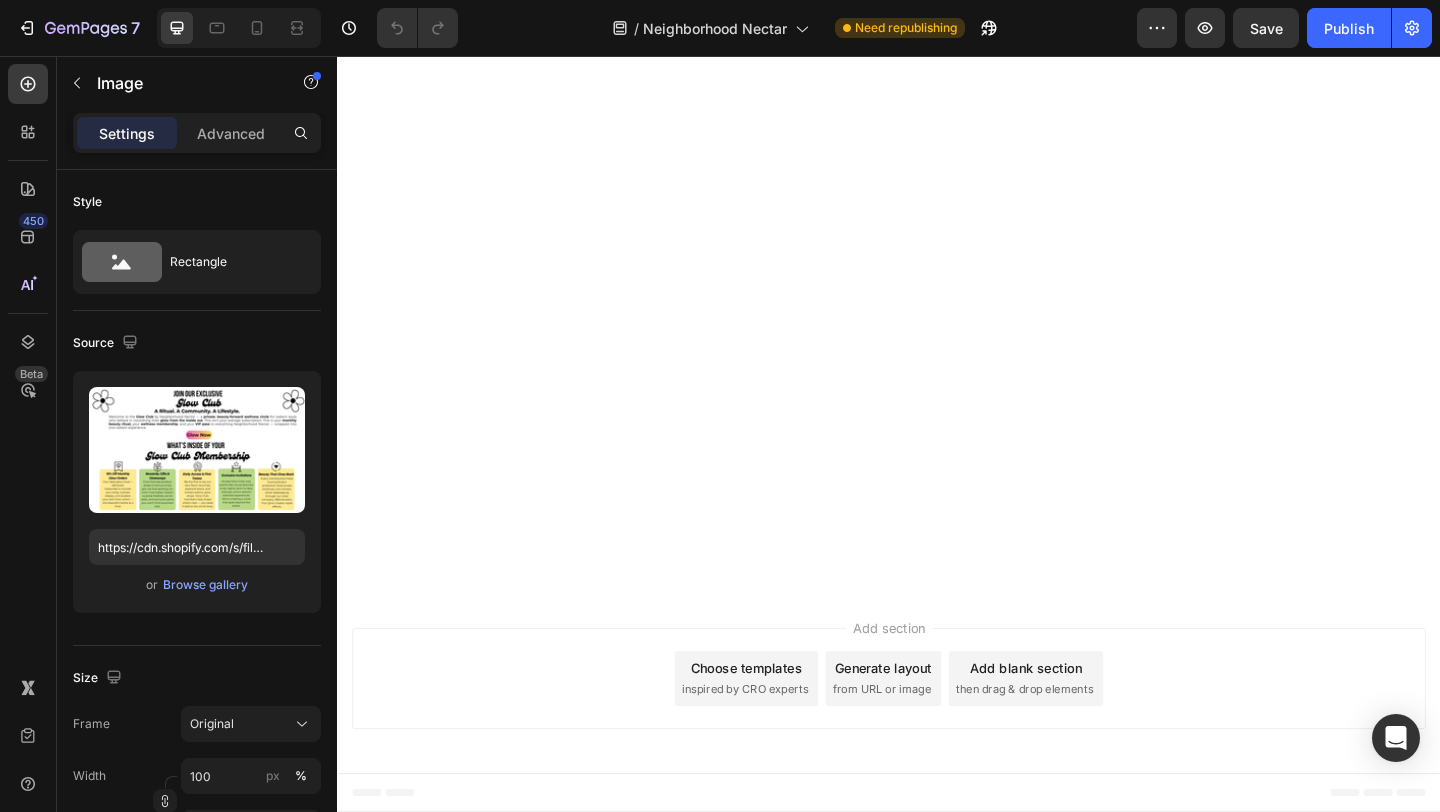 scroll, scrollTop: 5374, scrollLeft: 0, axis: vertical 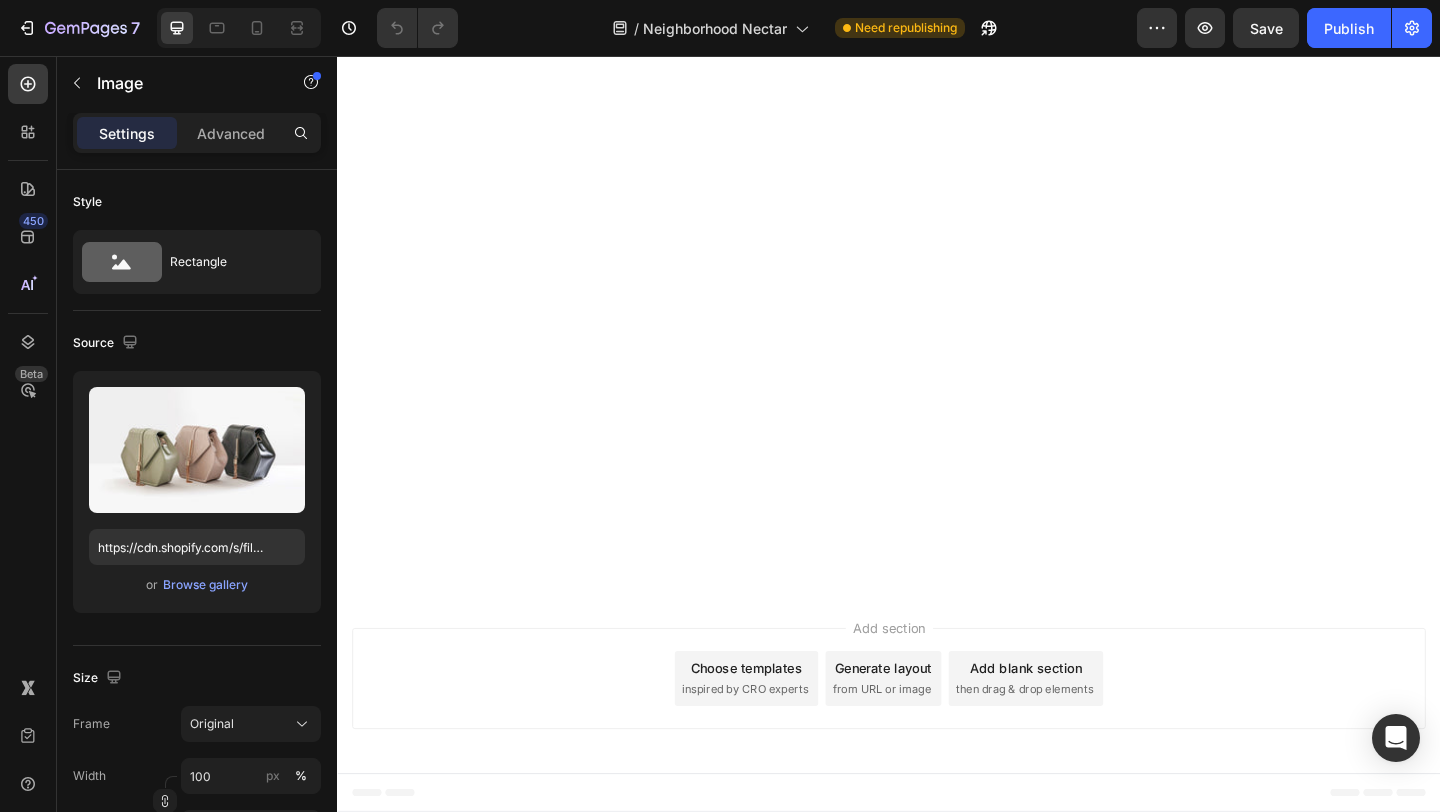 click 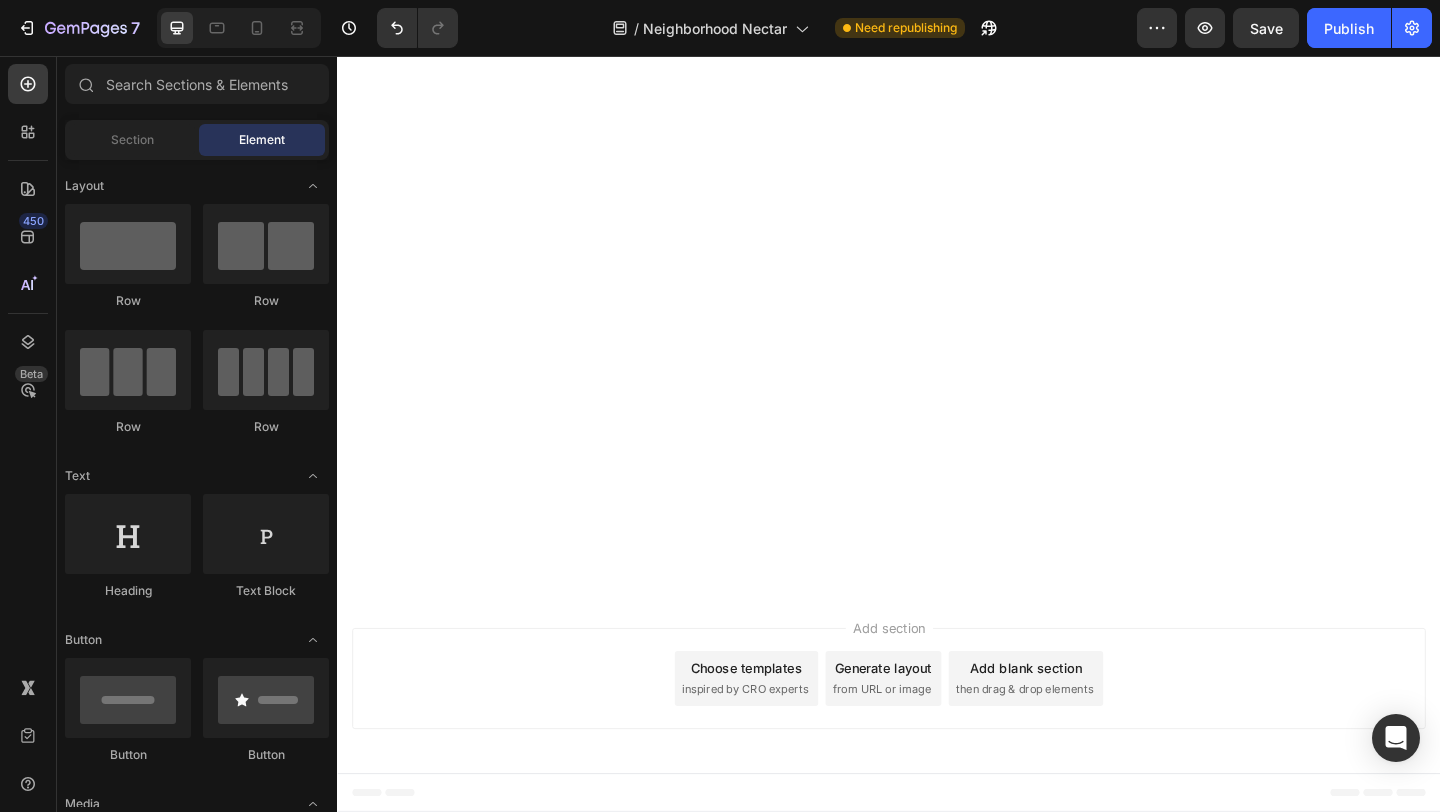 click at bounding box center [937, -2847] 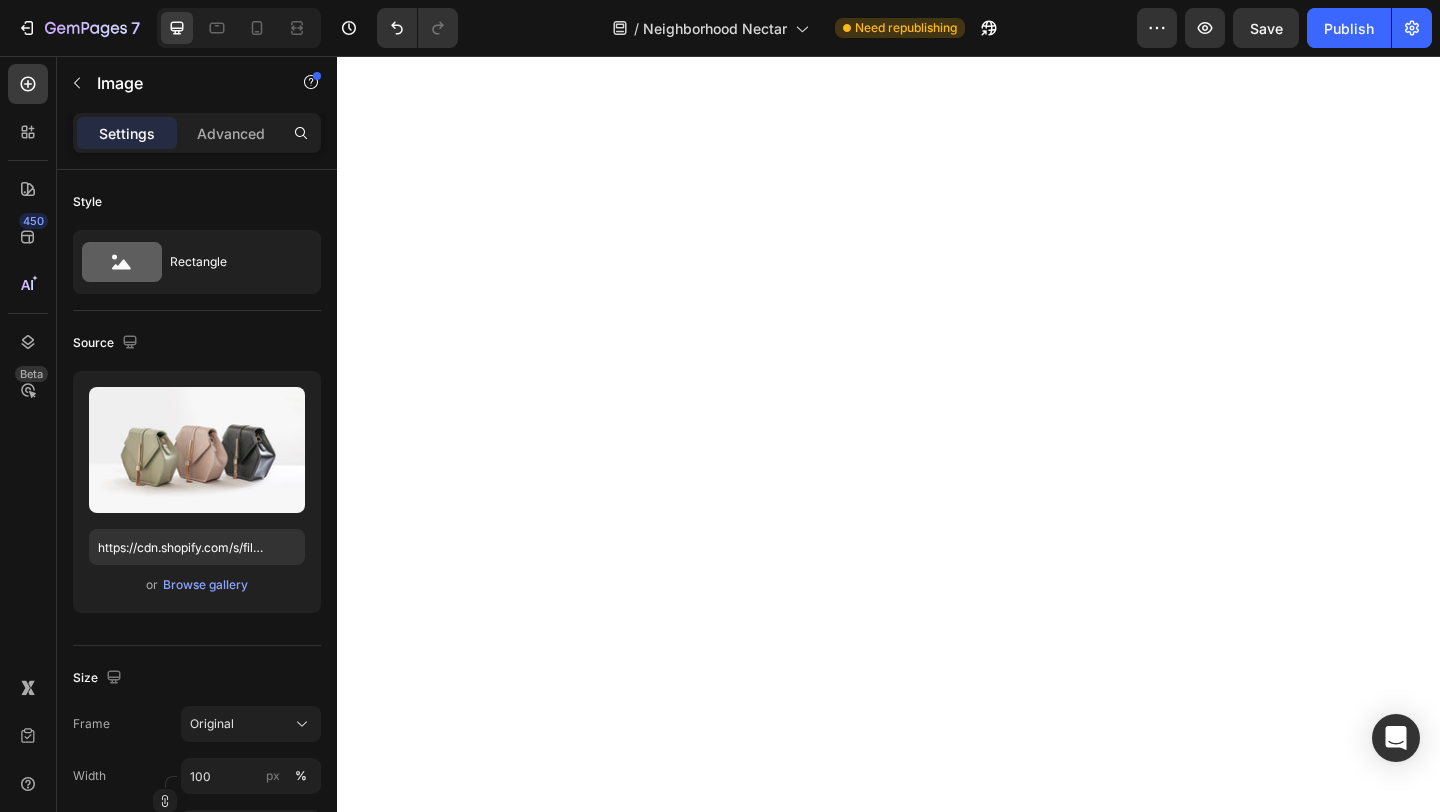 scroll, scrollTop: 3913, scrollLeft: 0, axis: vertical 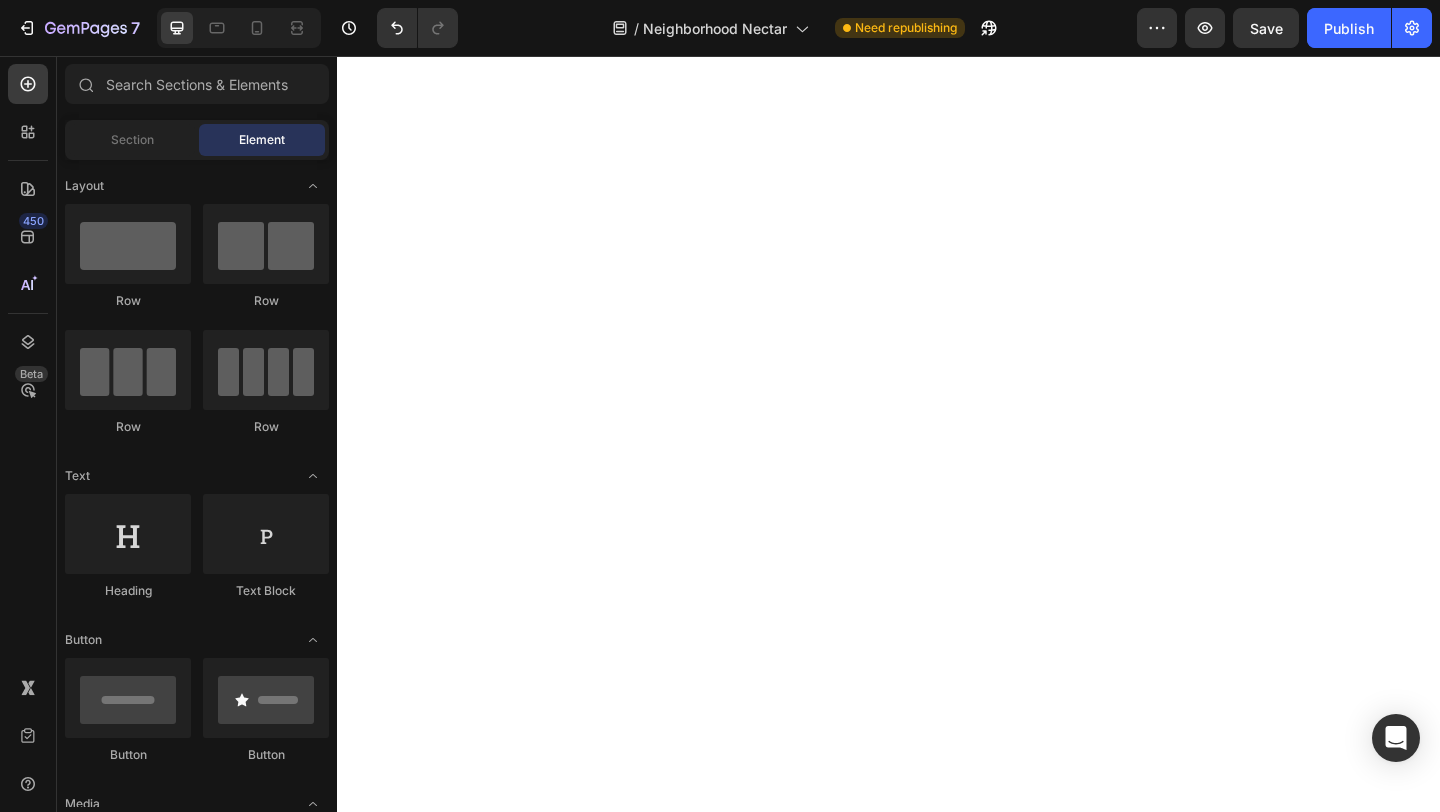 click at bounding box center [937, -2512] 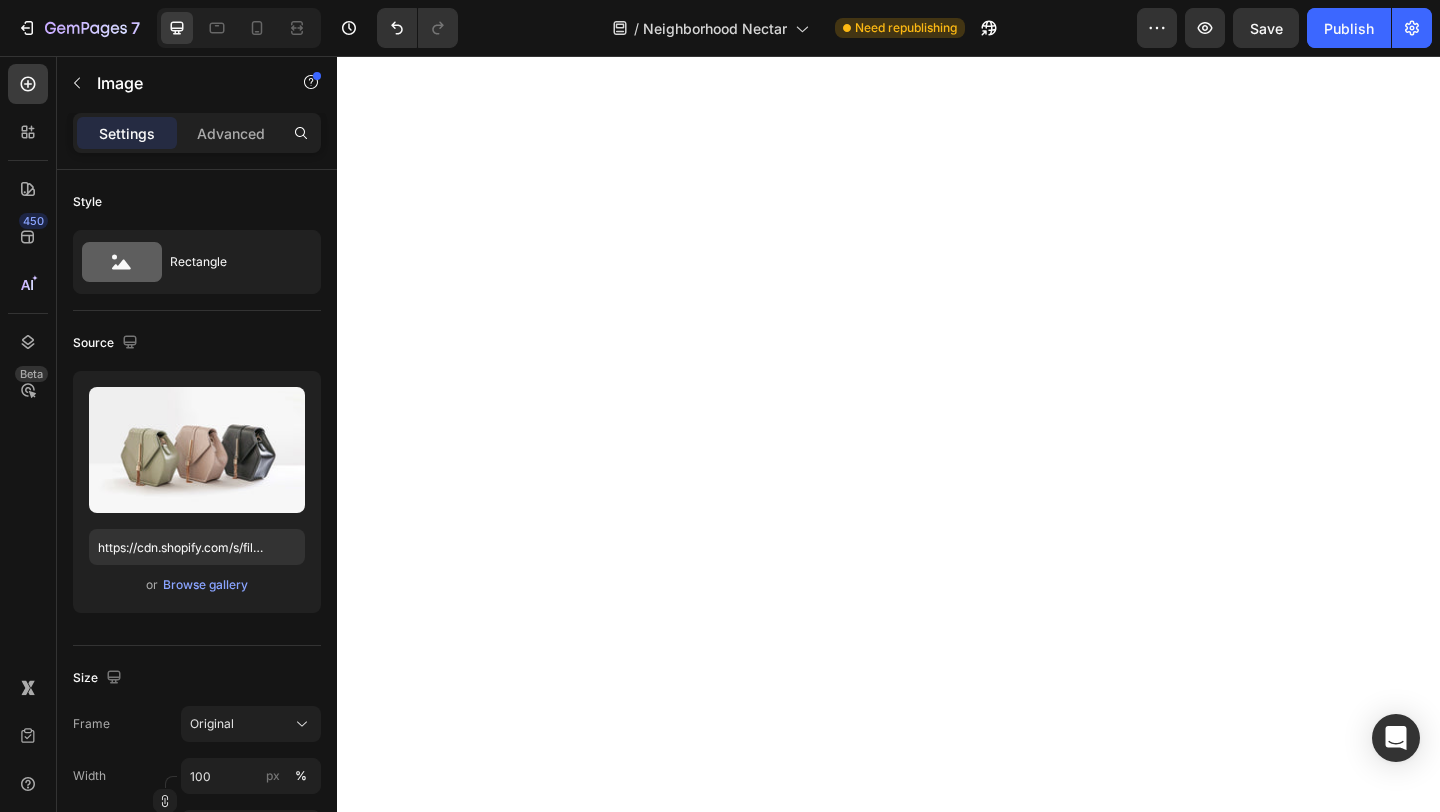 scroll, scrollTop: 2989, scrollLeft: 0, axis: vertical 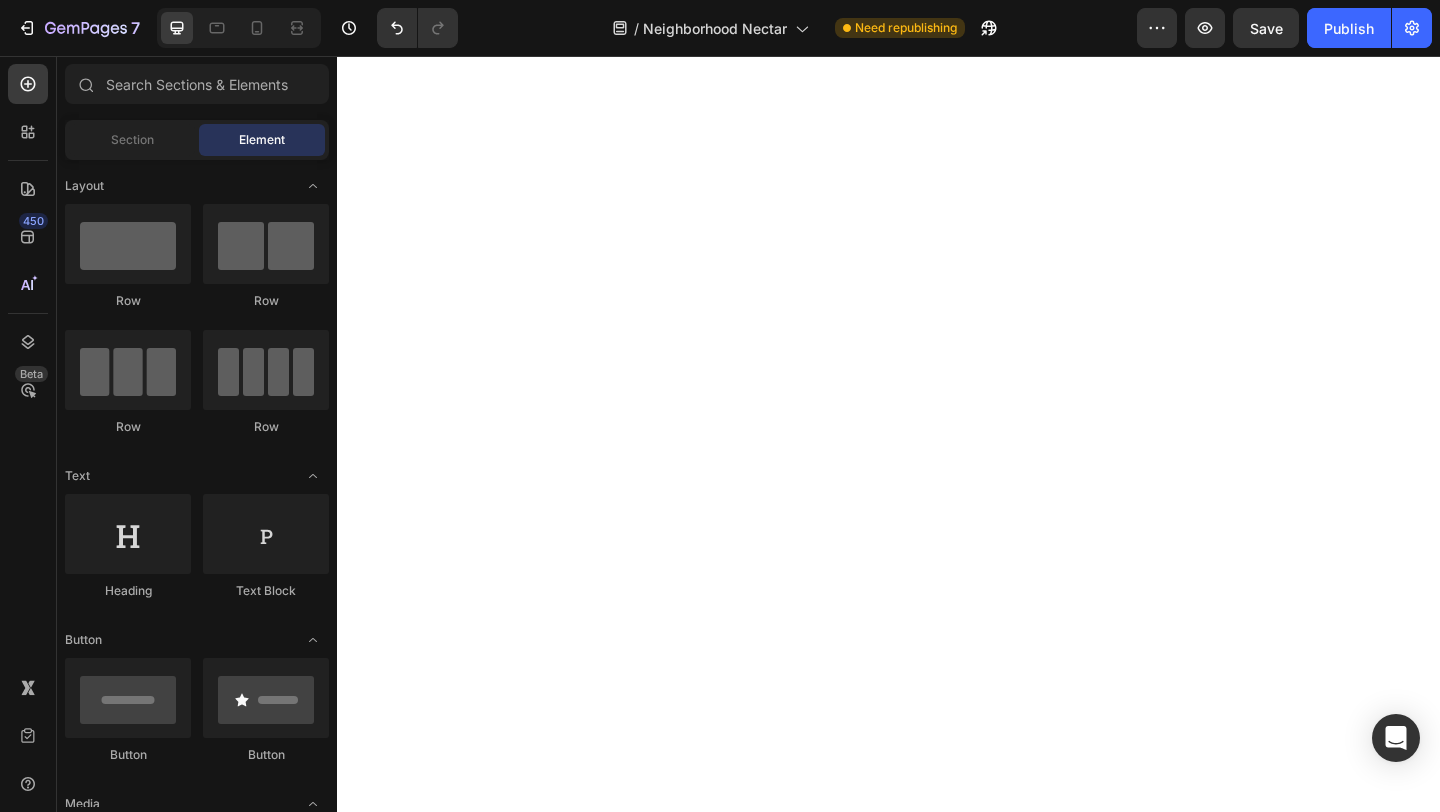 click at bounding box center [937, -1642] 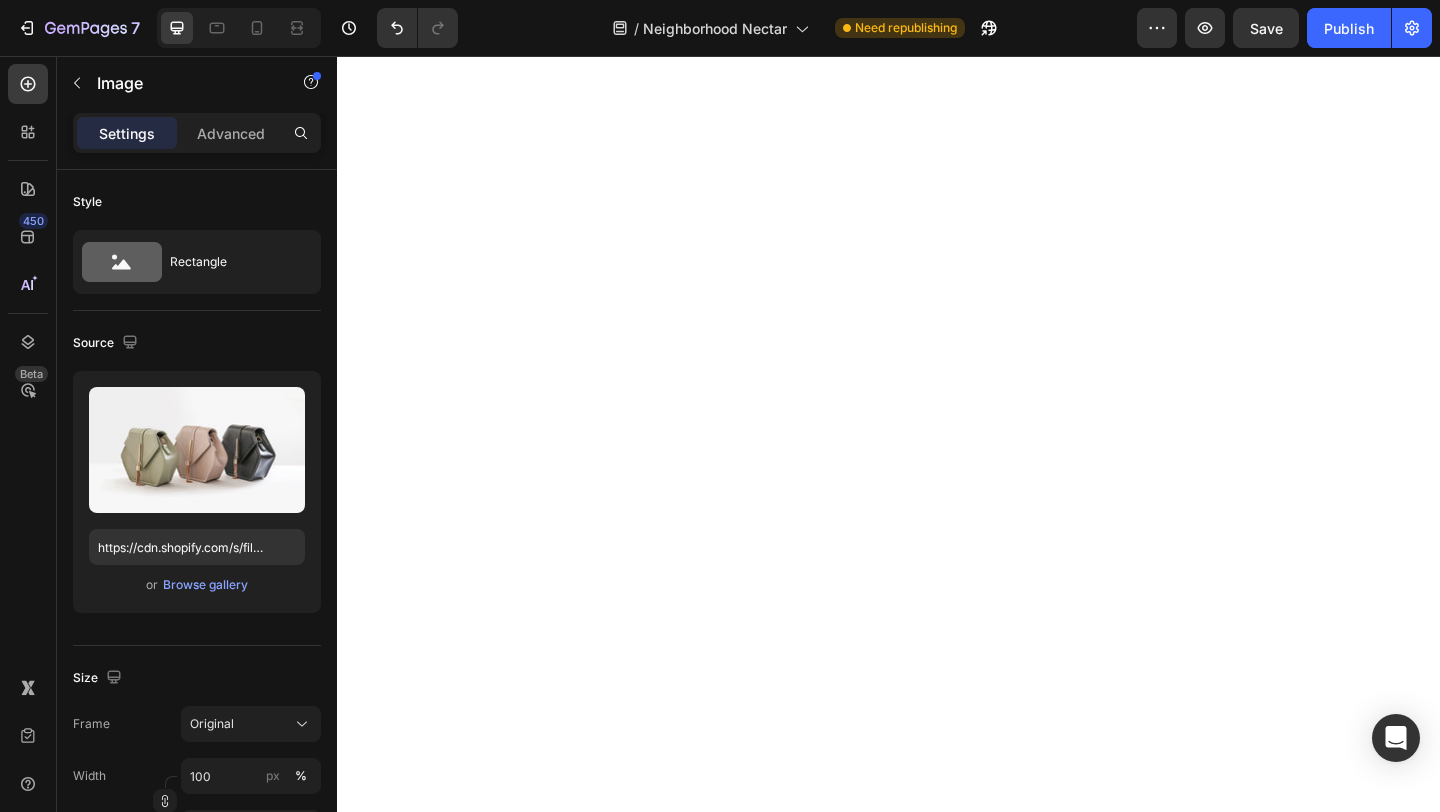 scroll, scrollTop: 2193, scrollLeft: 0, axis: vertical 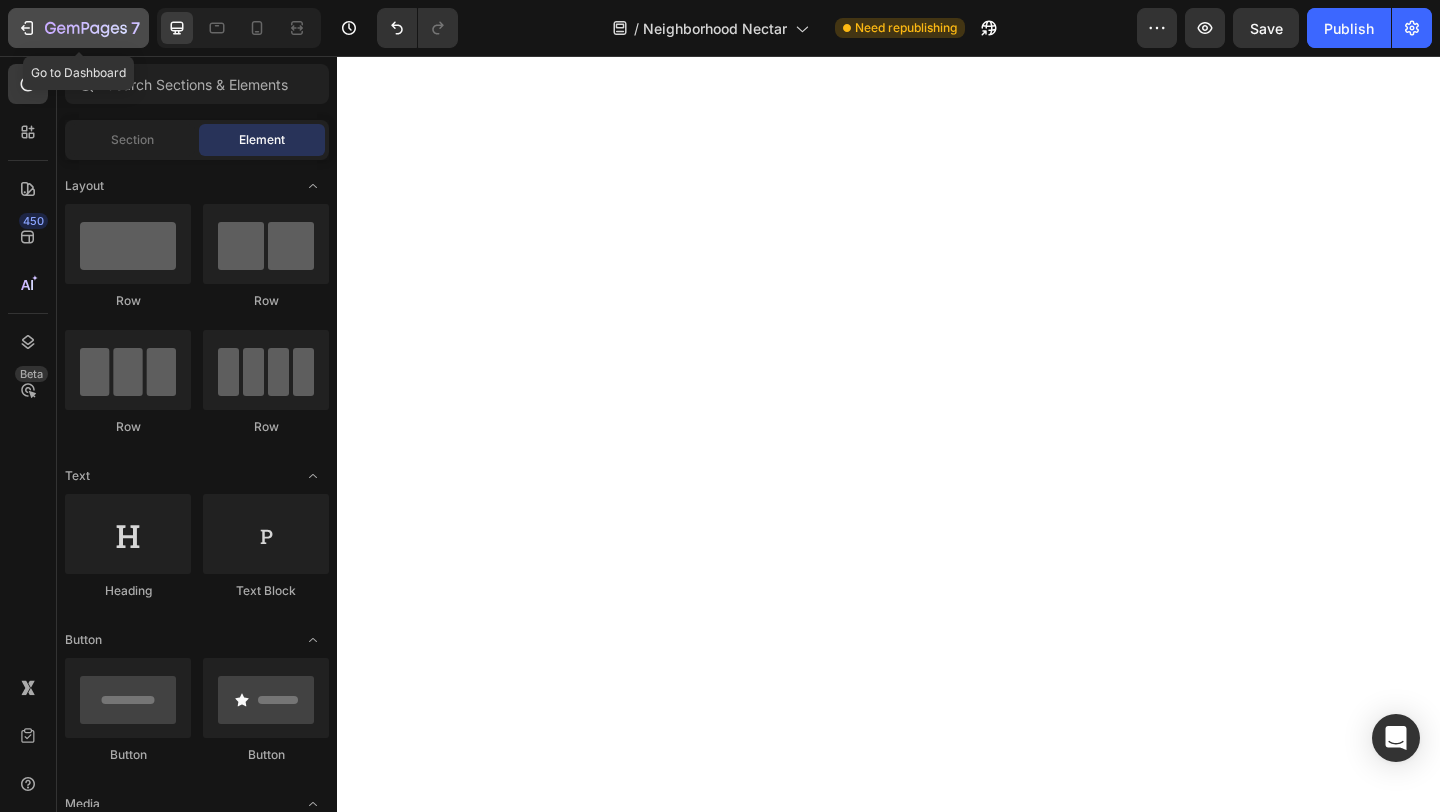 click 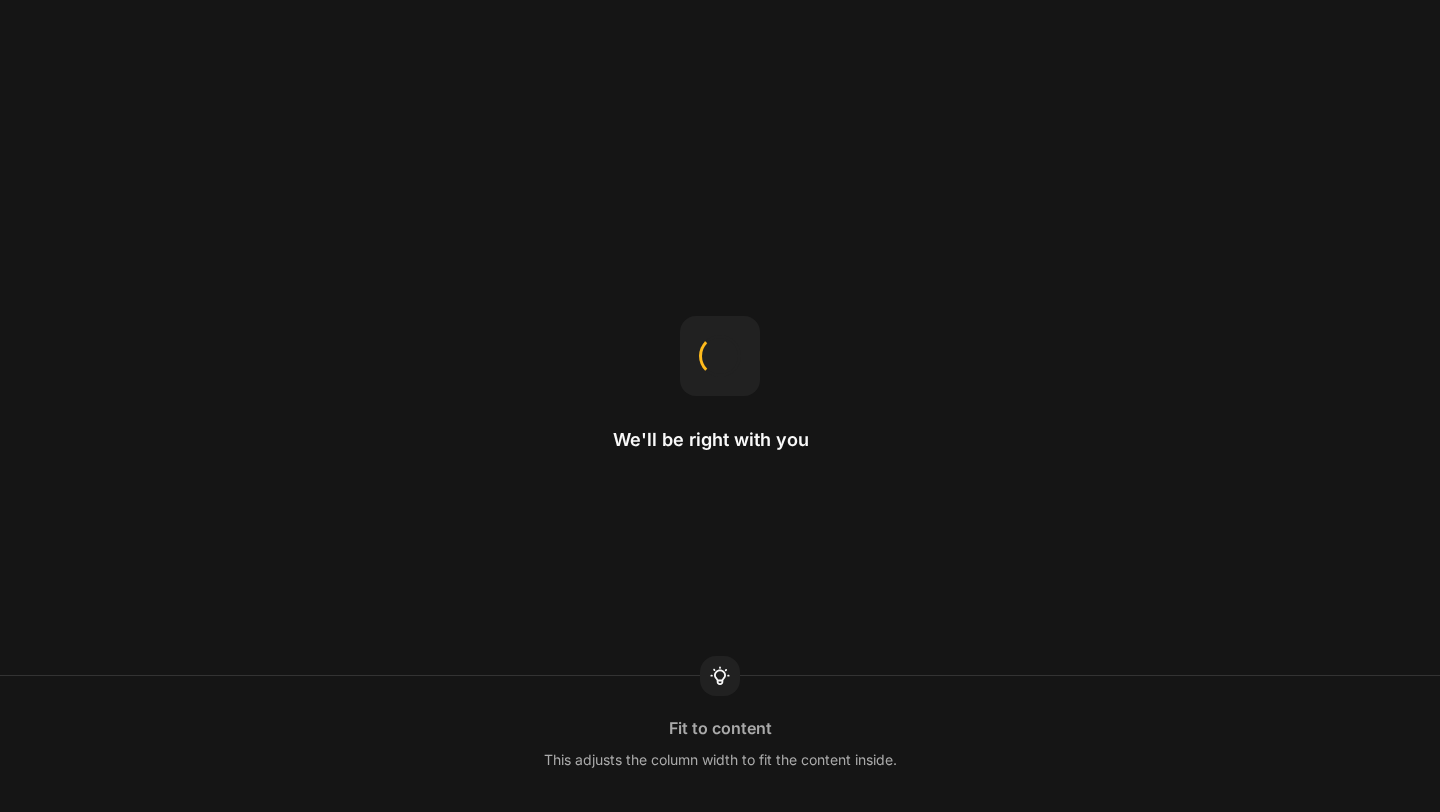 scroll, scrollTop: 0, scrollLeft: 0, axis: both 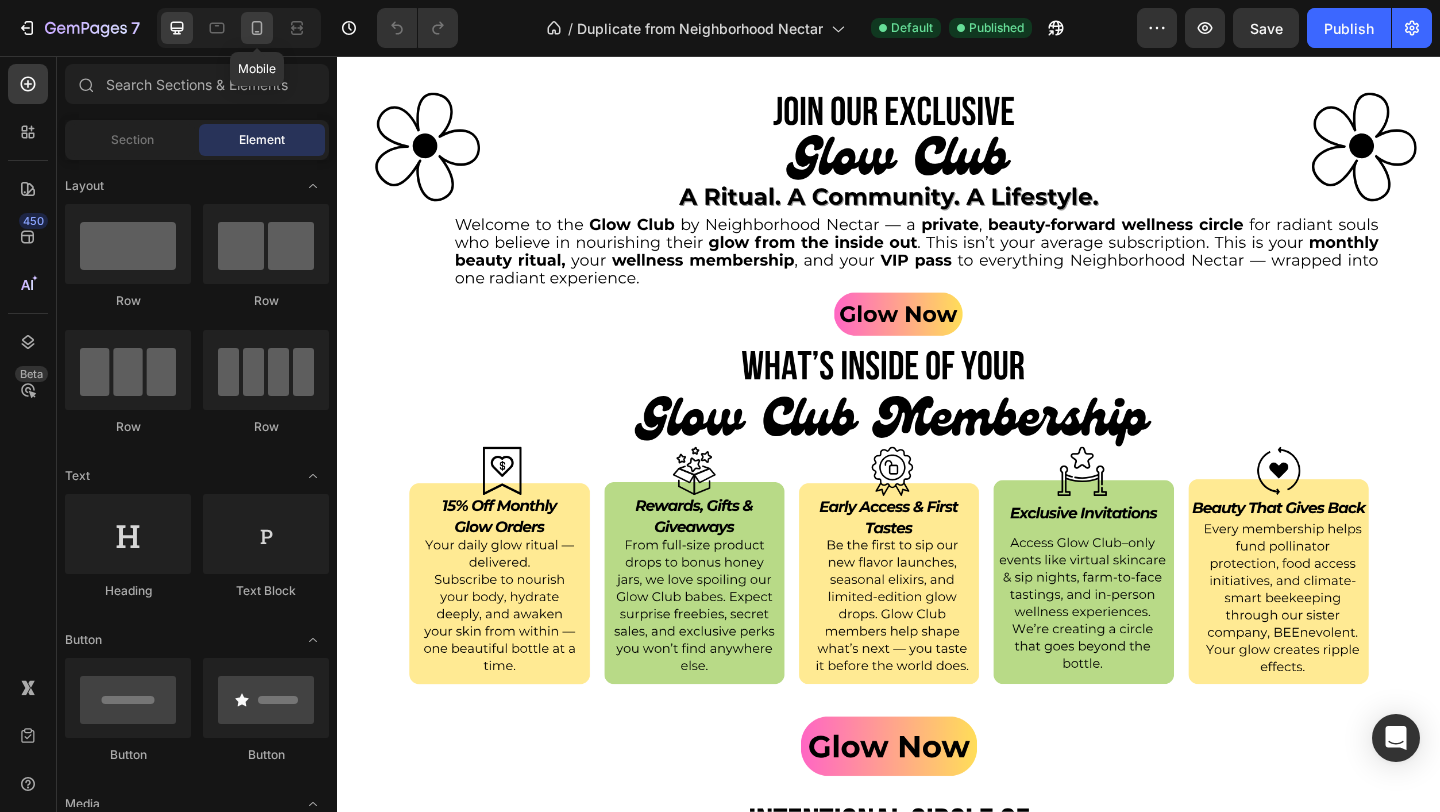 click 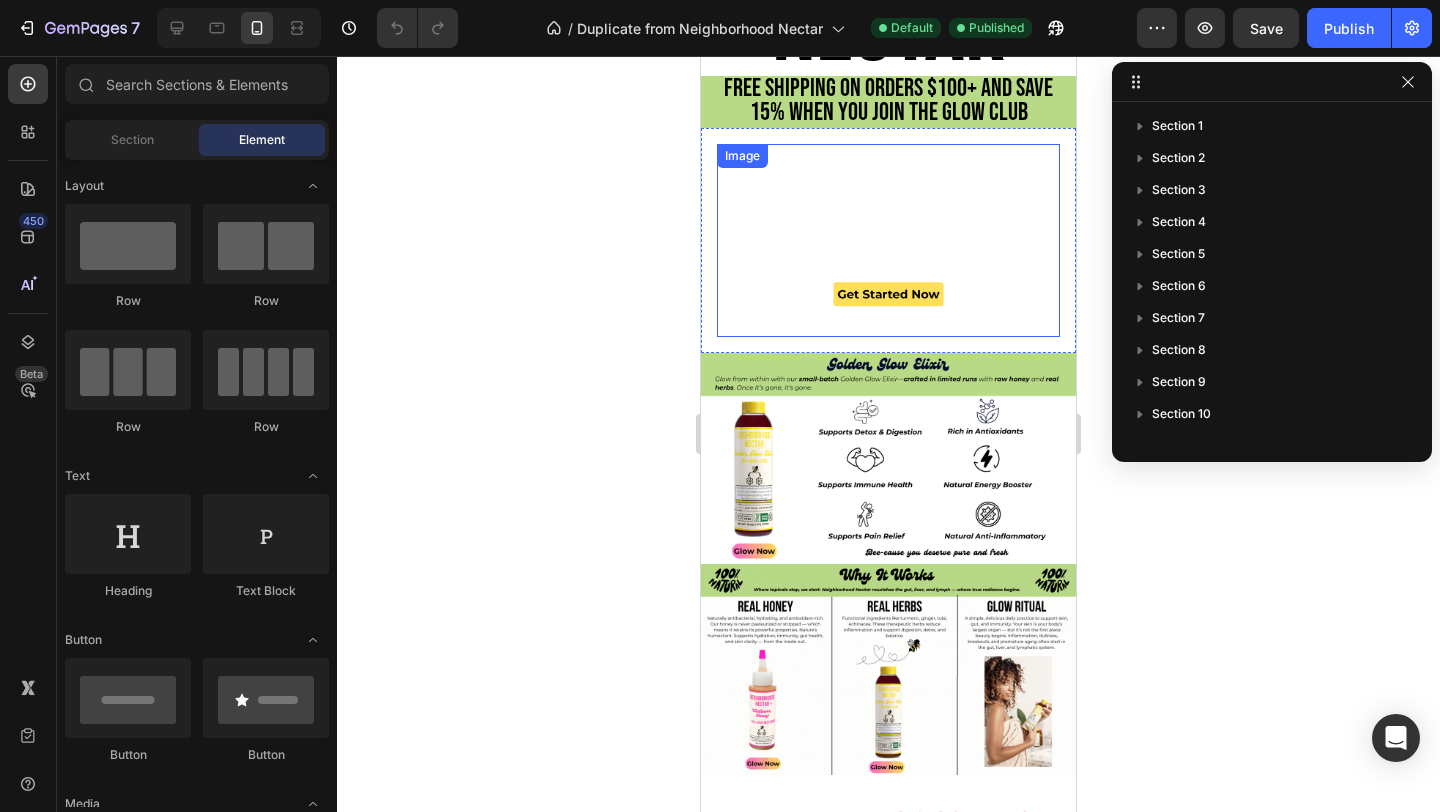 scroll, scrollTop: 282, scrollLeft: 0, axis: vertical 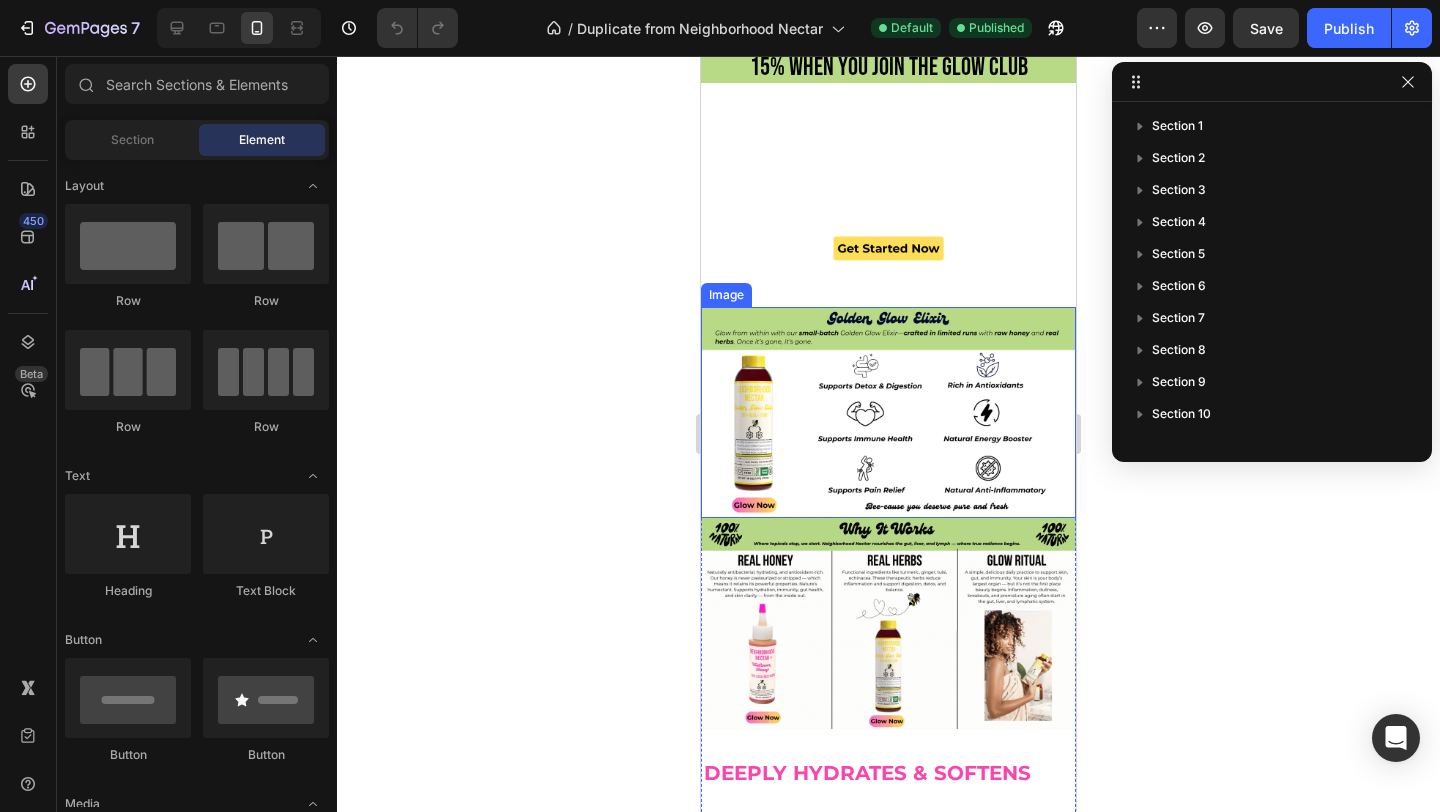 click at bounding box center (888, 412) 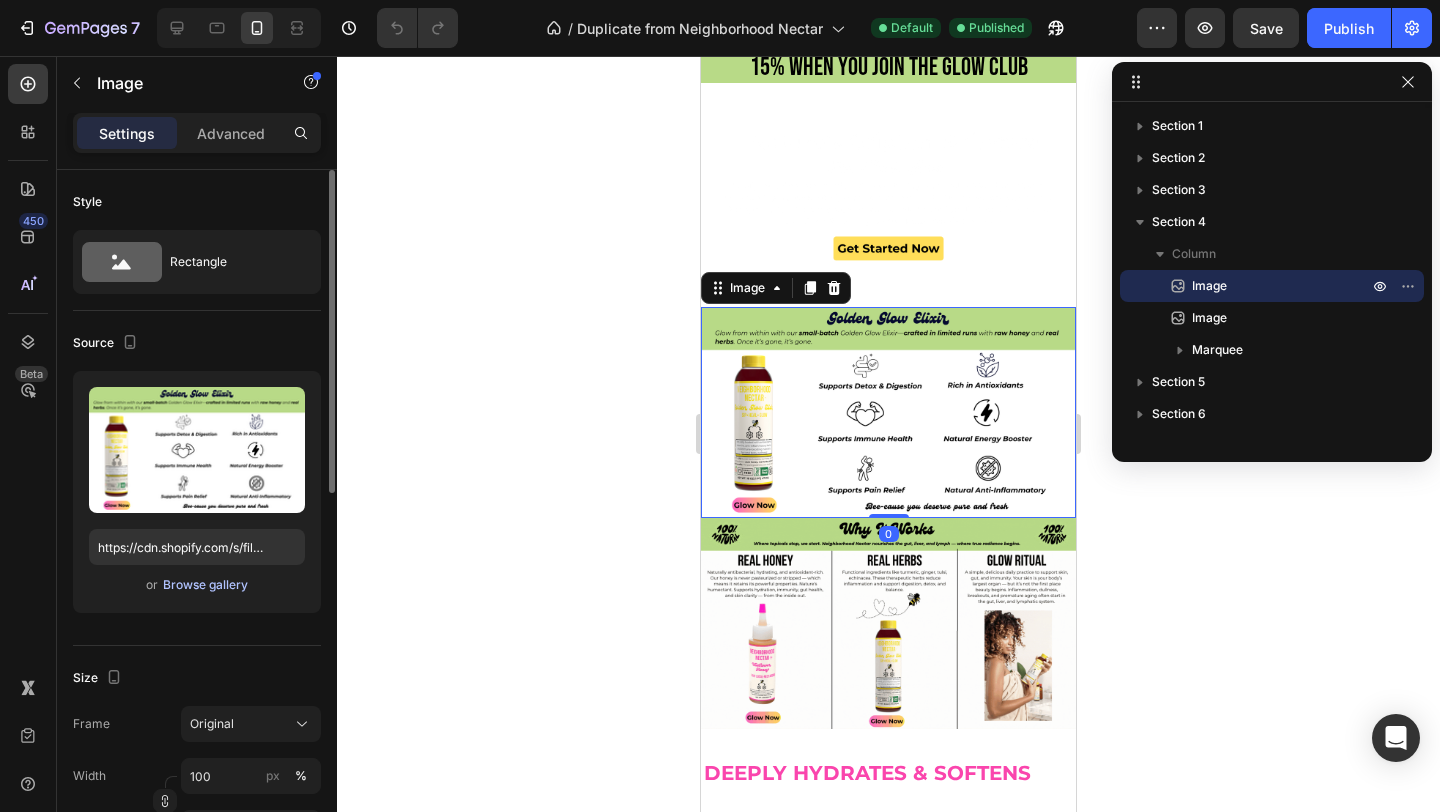 click on "Browse gallery" at bounding box center (205, 585) 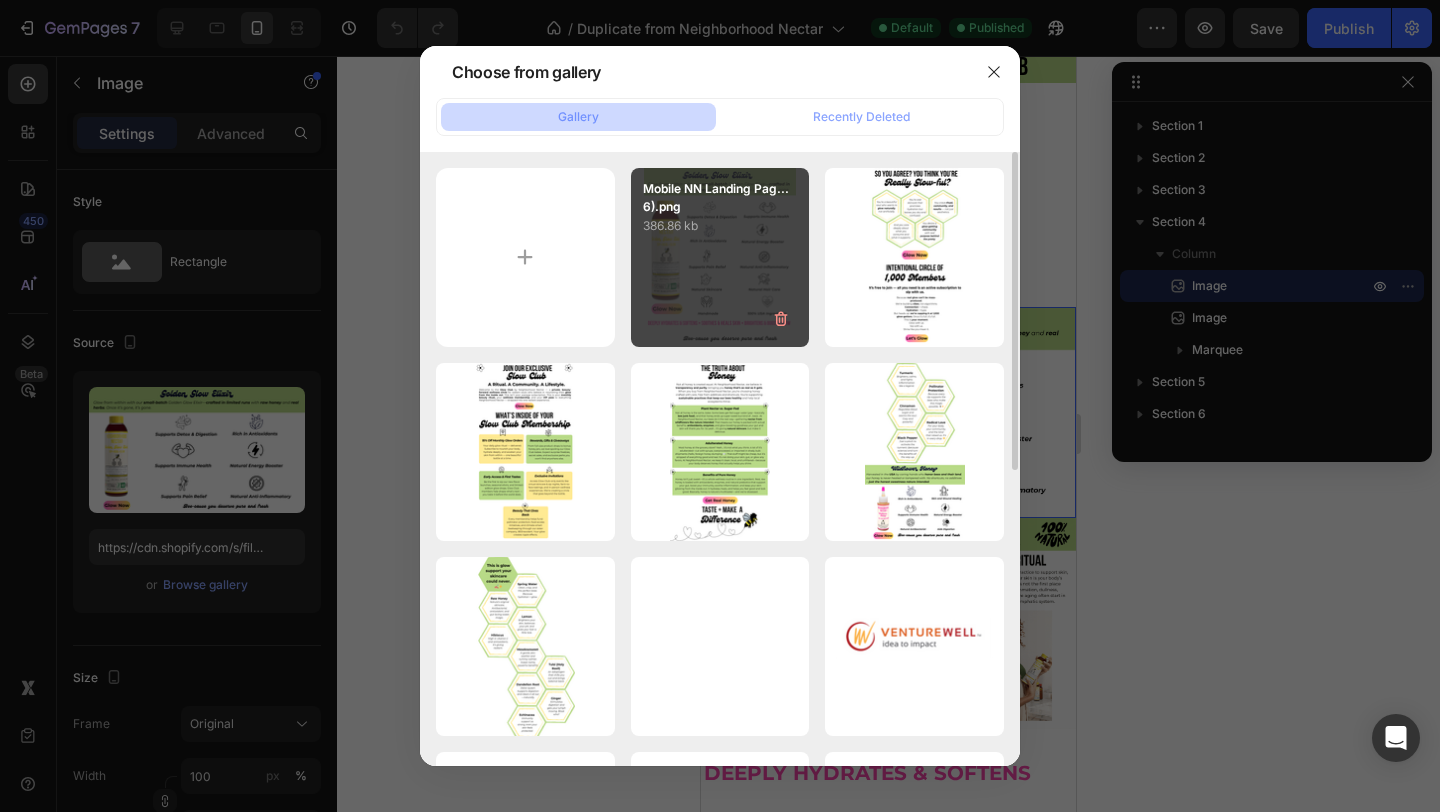click on "Mobile NN Landing Pag...6).png 386.86 kb" at bounding box center (720, 257) 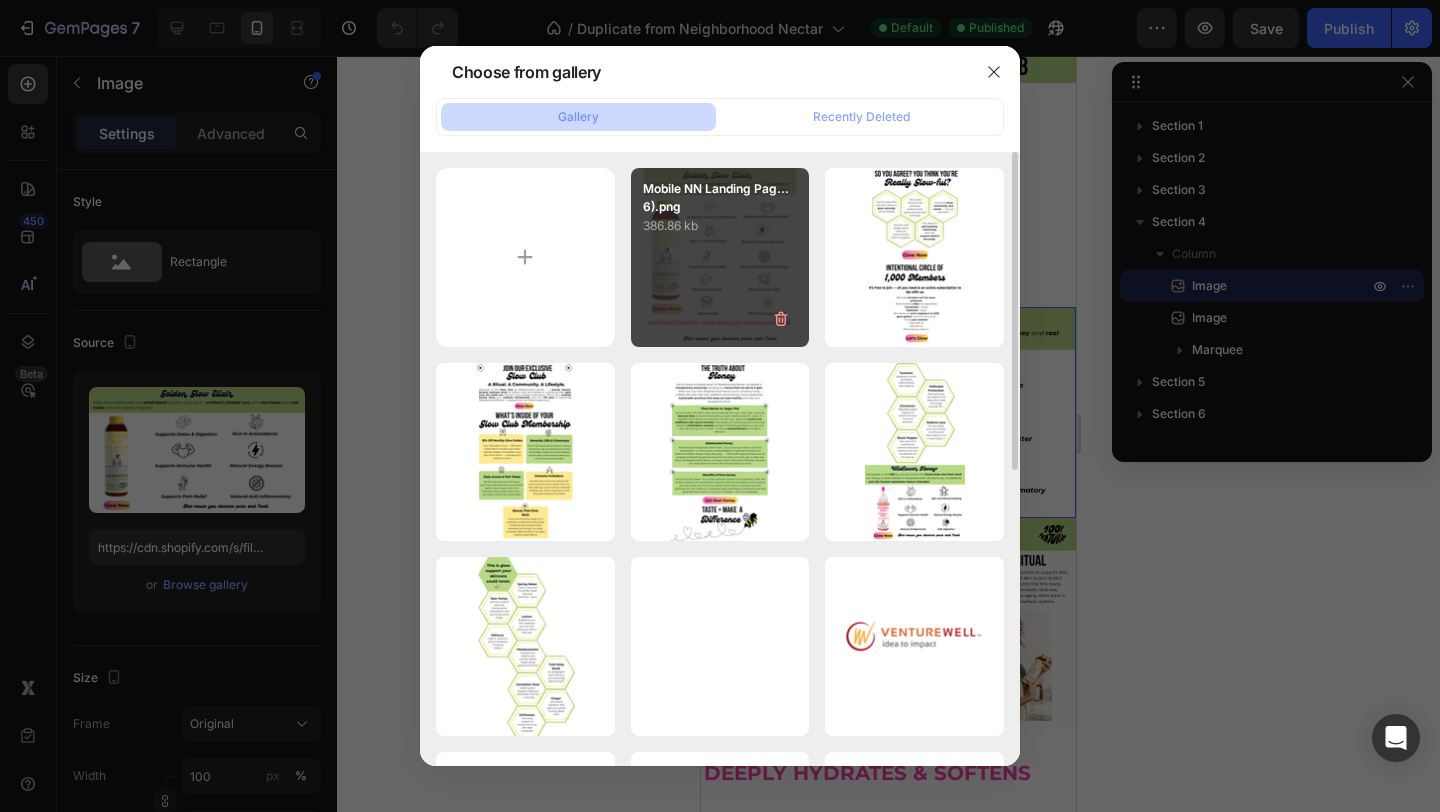 type on "https://cdn.shopify.com/s/files/1/0946/4329/0415/files/gempages_575477949717807954-2b0da7c9-b42f-42cb-ab70-62d7794ce082.png" 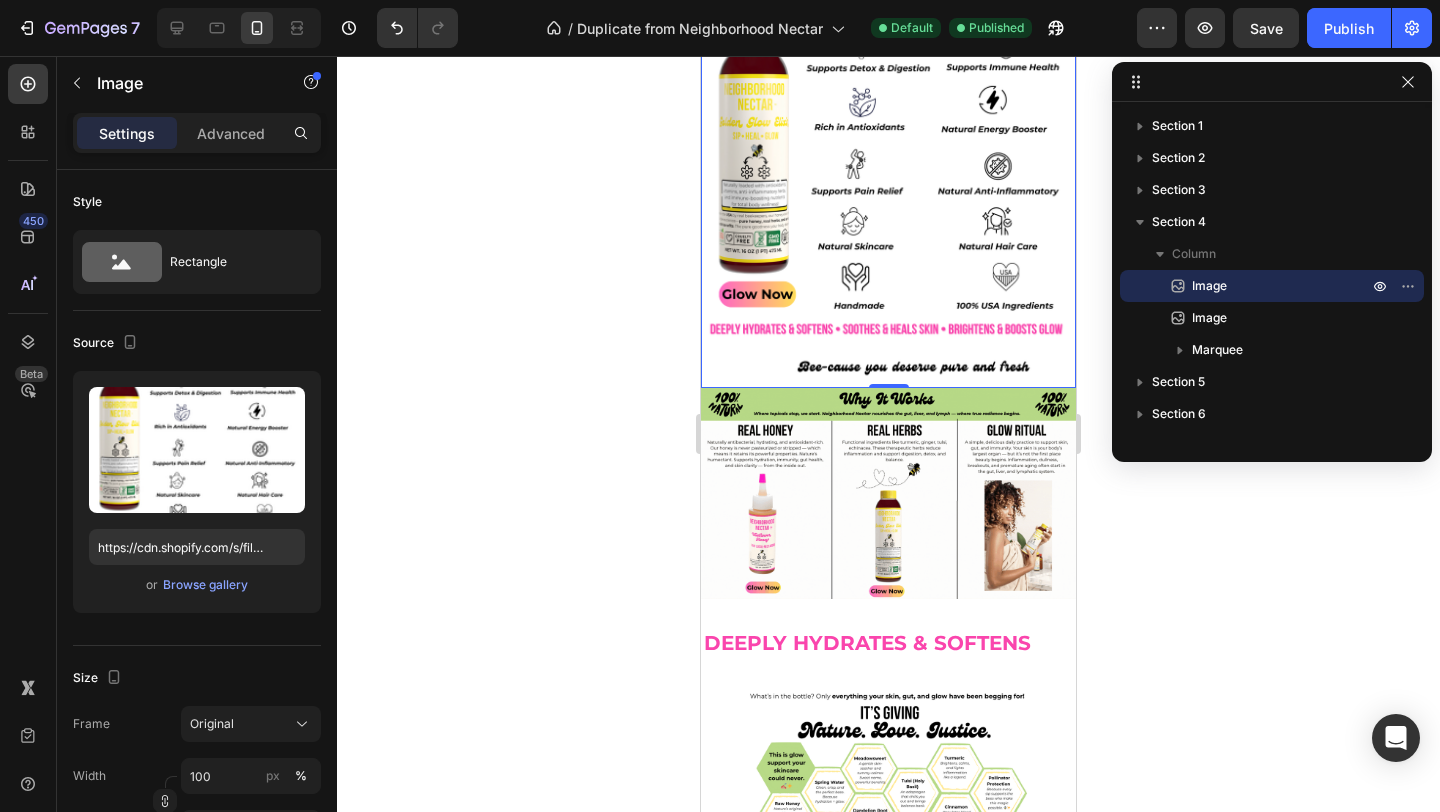 scroll, scrollTop: 727, scrollLeft: 0, axis: vertical 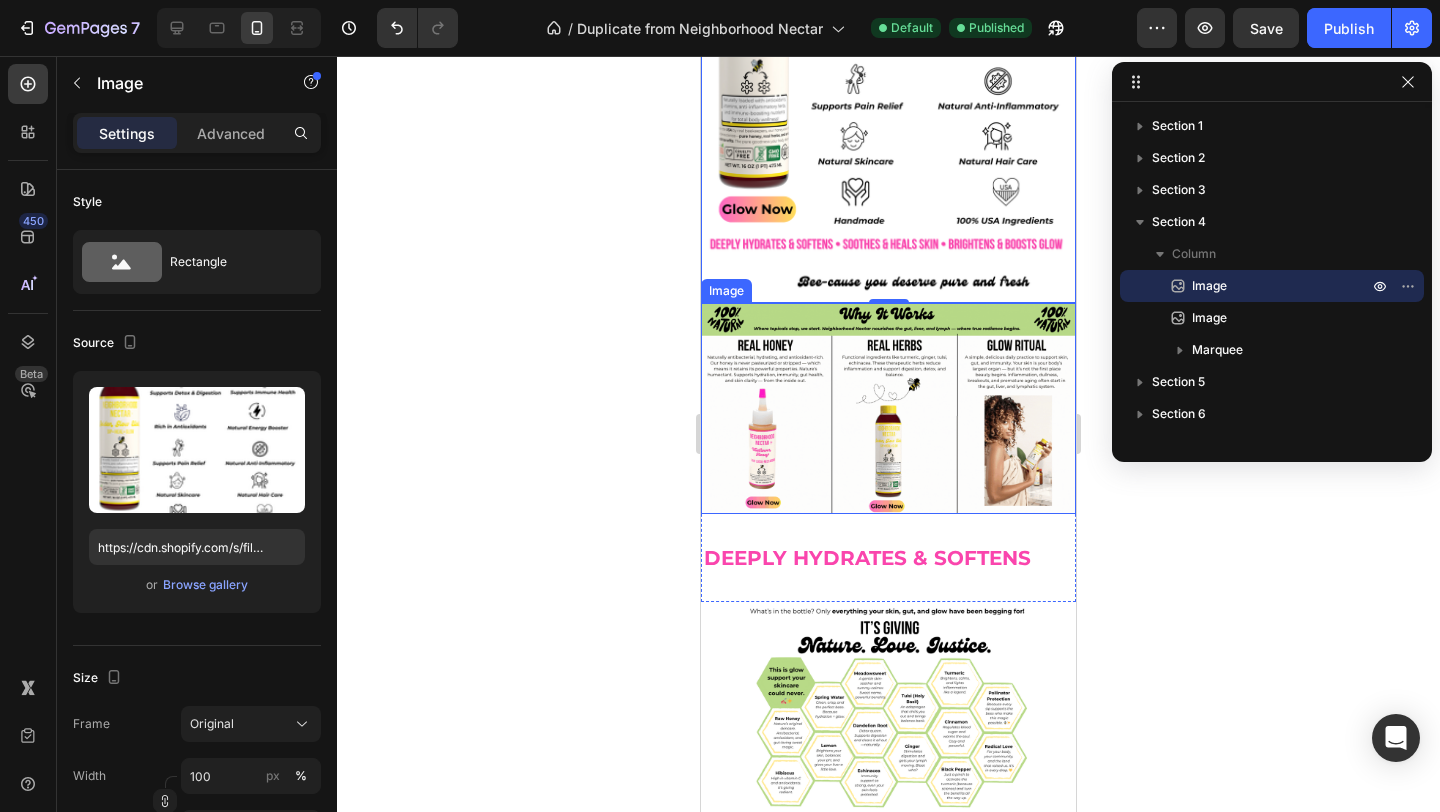 click at bounding box center (888, 408) 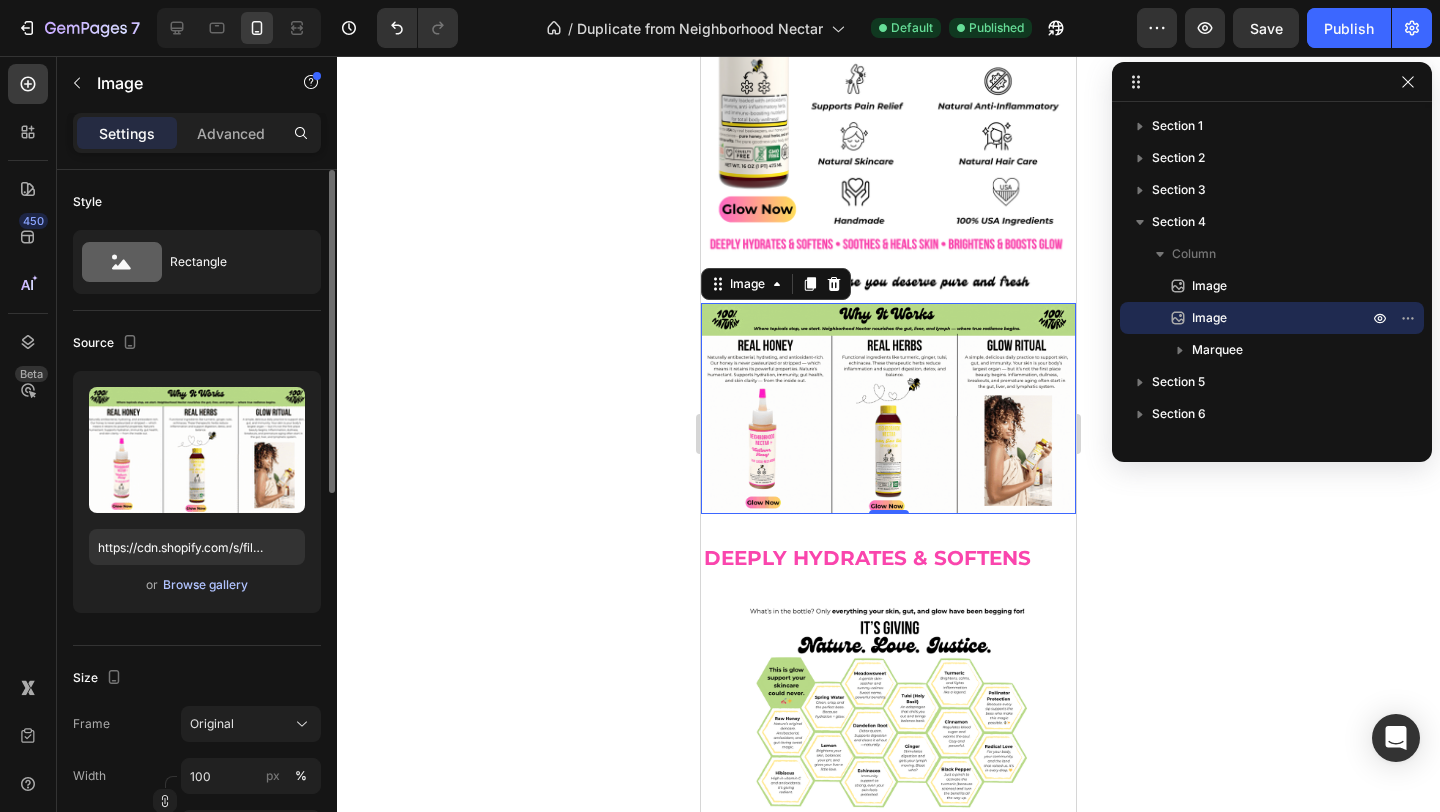 click on "Browse gallery" at bounding box center (205, 585) 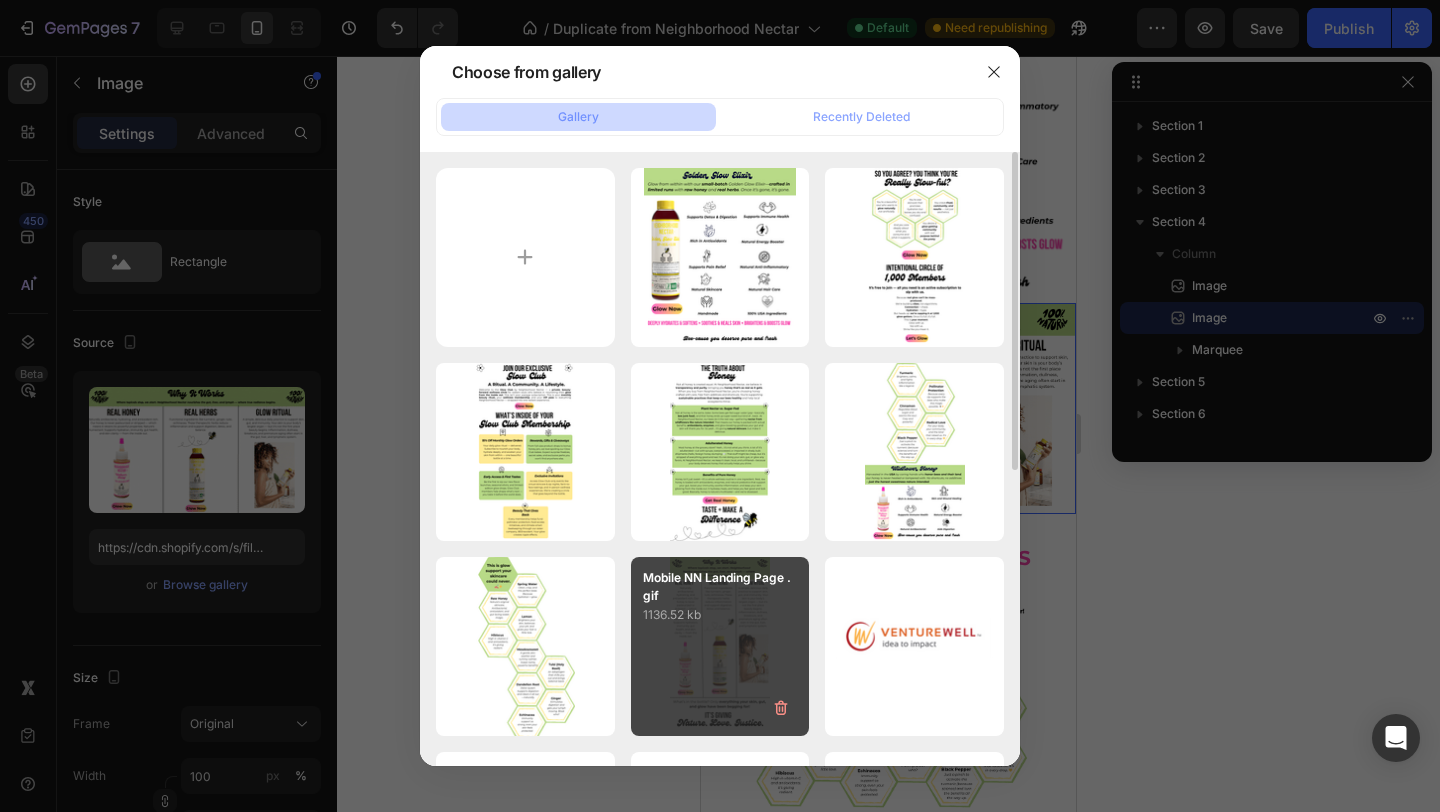 click on "1136.52 kb" at bounding box center [720, 615] 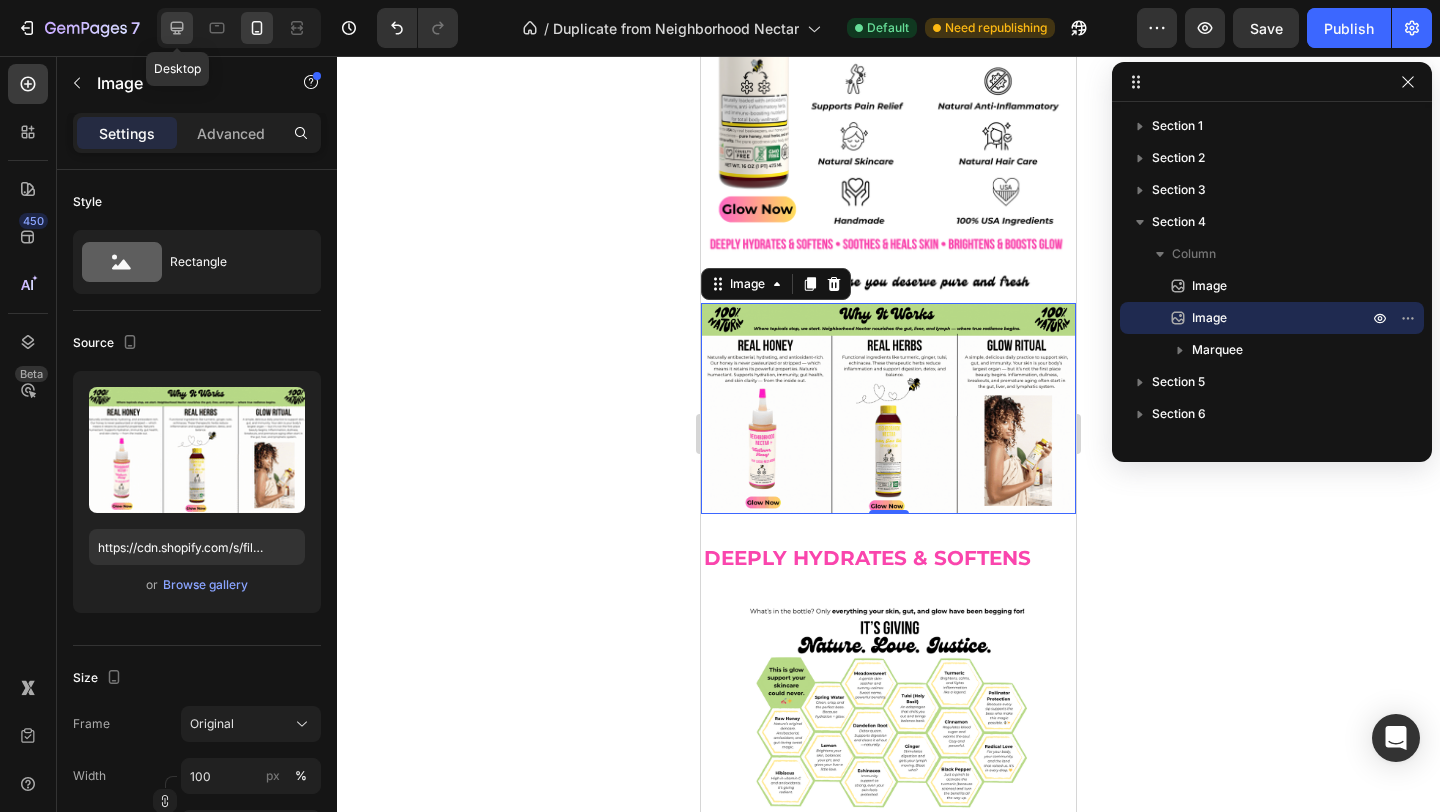 click 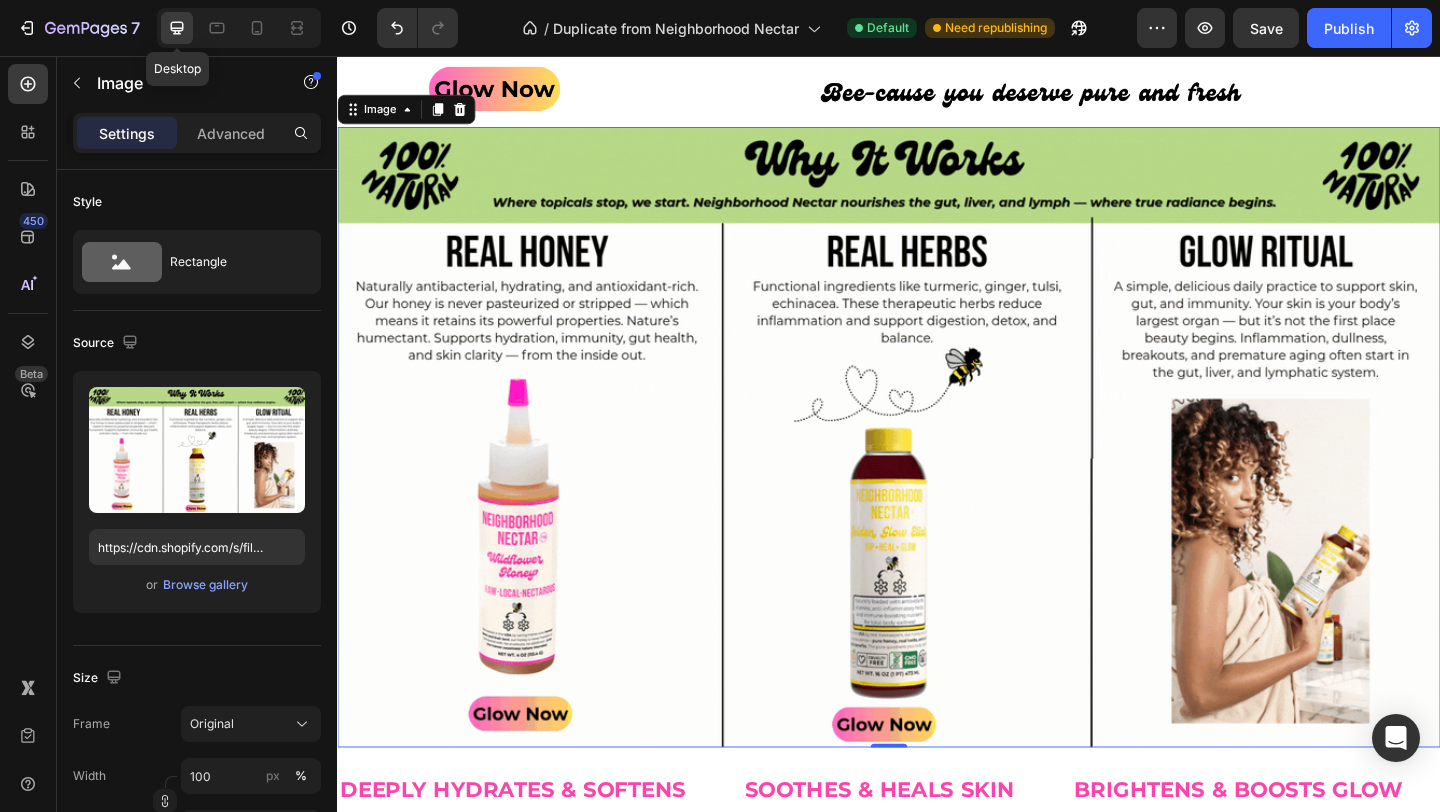 scroll, scrollTop: 1139, scrollLeft: 0, axis: vertical 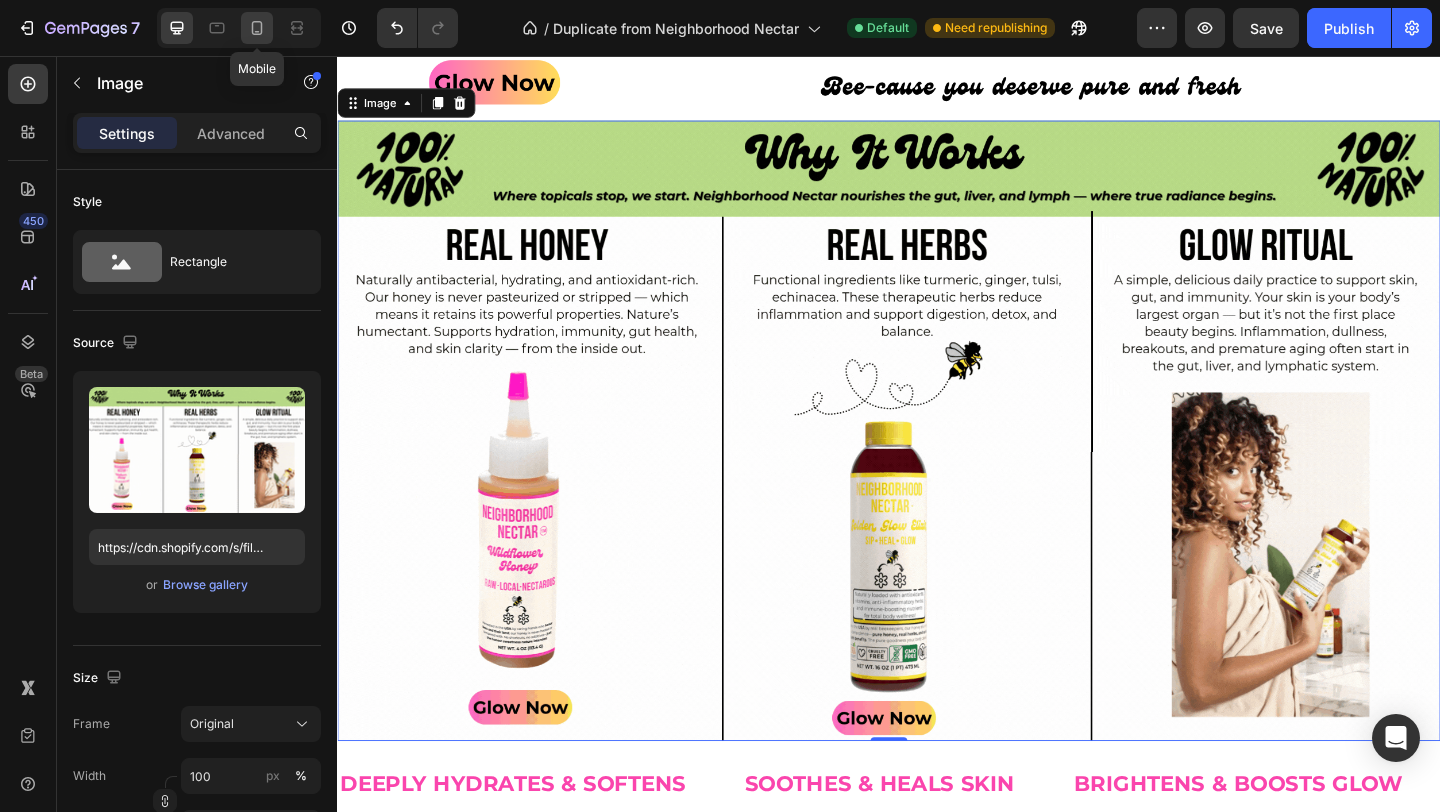 click 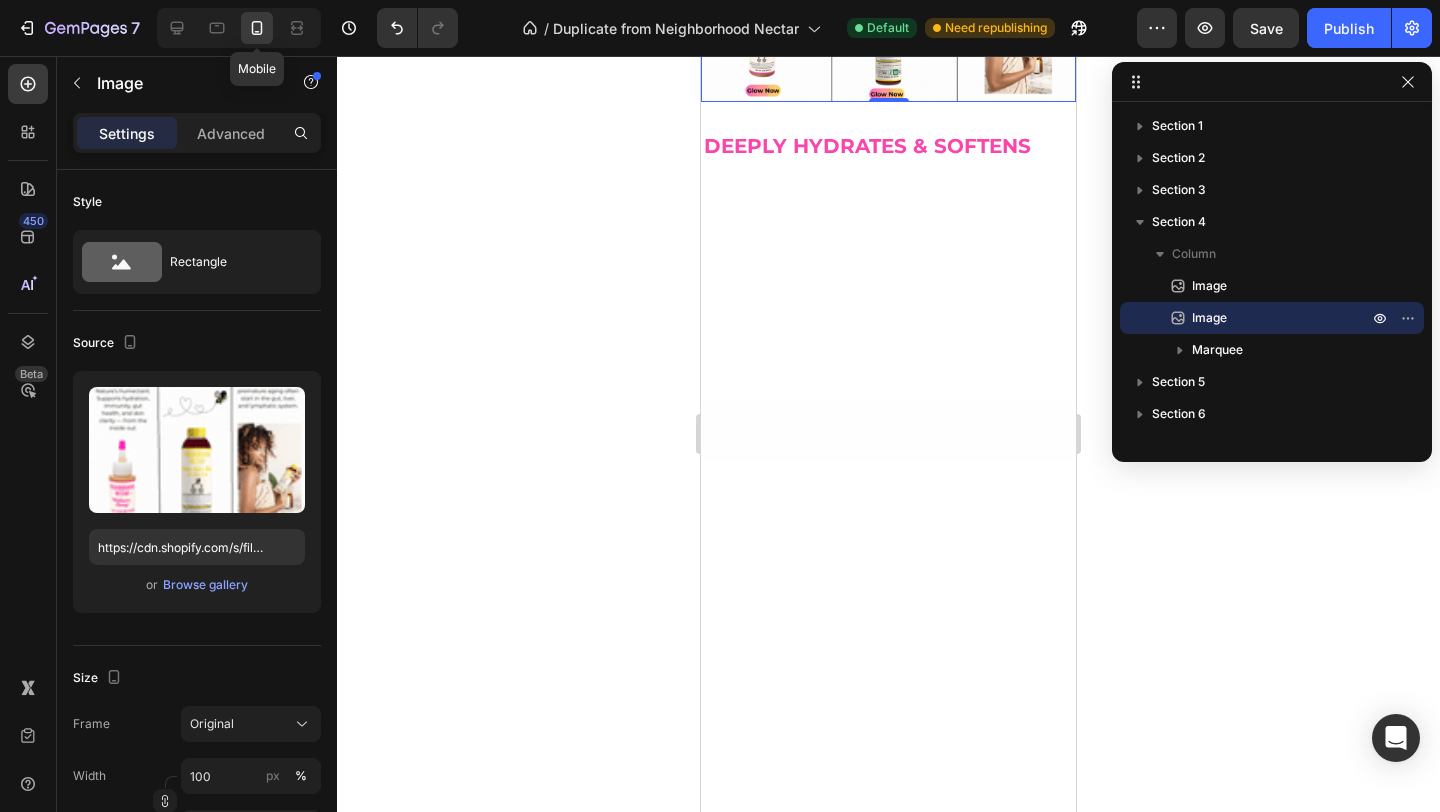 type on "https://cdn.shopify.com/s/files/1/0946/4329/0415/files/gempages_575477949717807954-e8c541c8-5997-47e9-a822-75c1e4af29d8.gif" 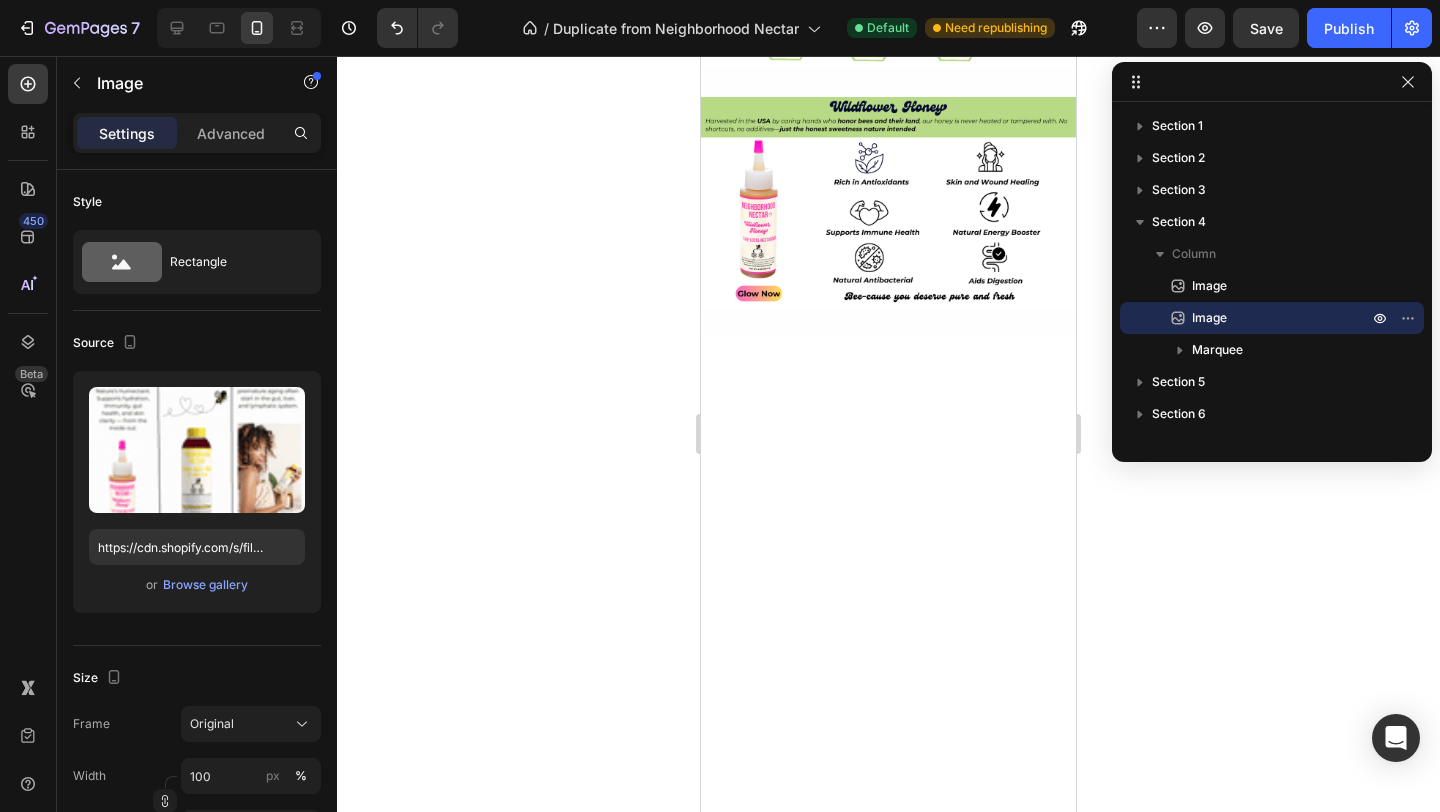 scroll, scrollTop: 1279, scrollLeft: 0, axis: vertical 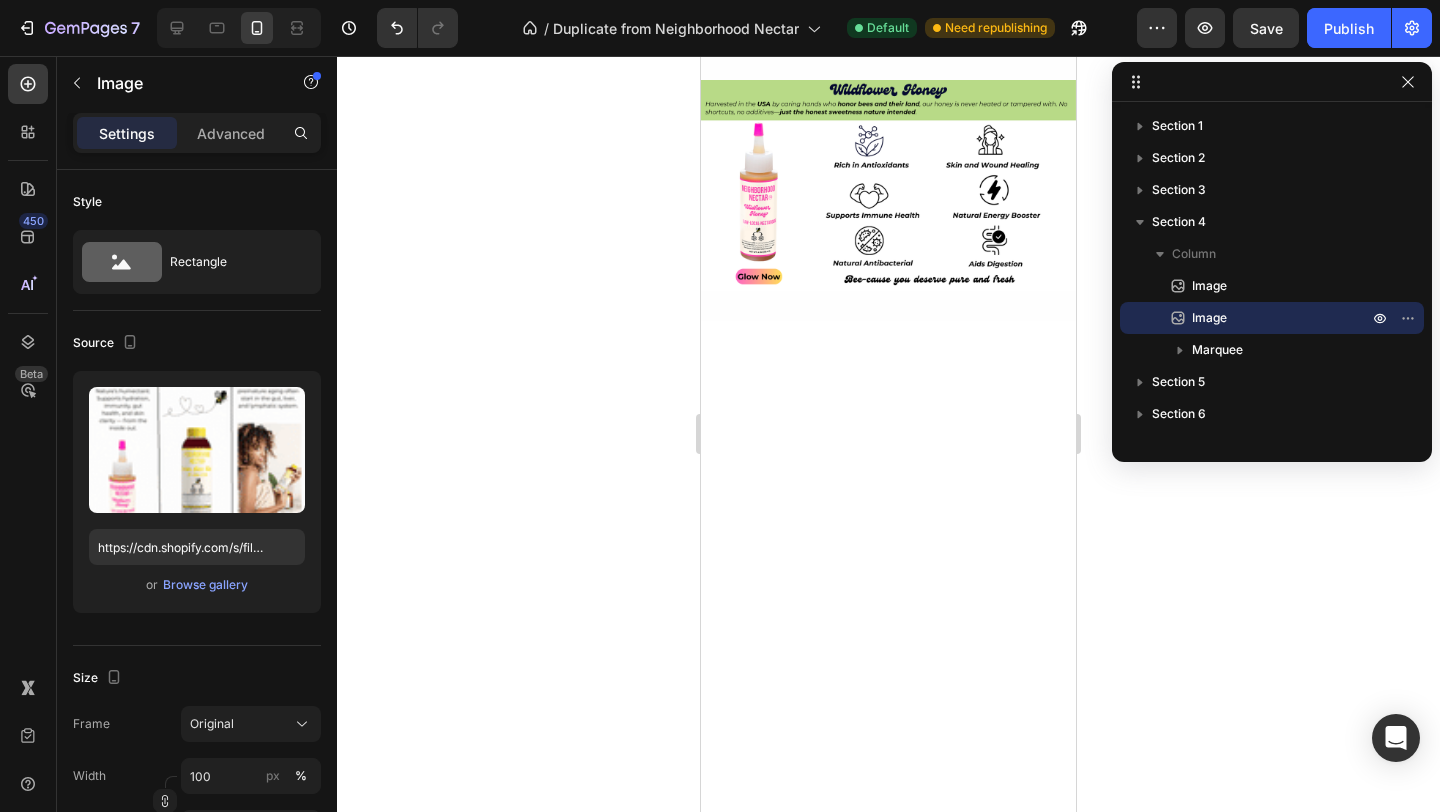 click on "DEEPLY HYDRATES & SOFTENS Text Block SOOTHES & HEALS SKIN Text Block BRIGHTENS & BOOSTS GLOW Text Block NOURISHES HAIR Text Block DEEPLY HYDRATES & SOFTENS Text Block SOOTHES & HEALS SKIN Text Block BRIGHTENS & BOOSTS GLOW Text Block NOURISHES HAIR Text Block Marquee" at bounding box center [888, -205] 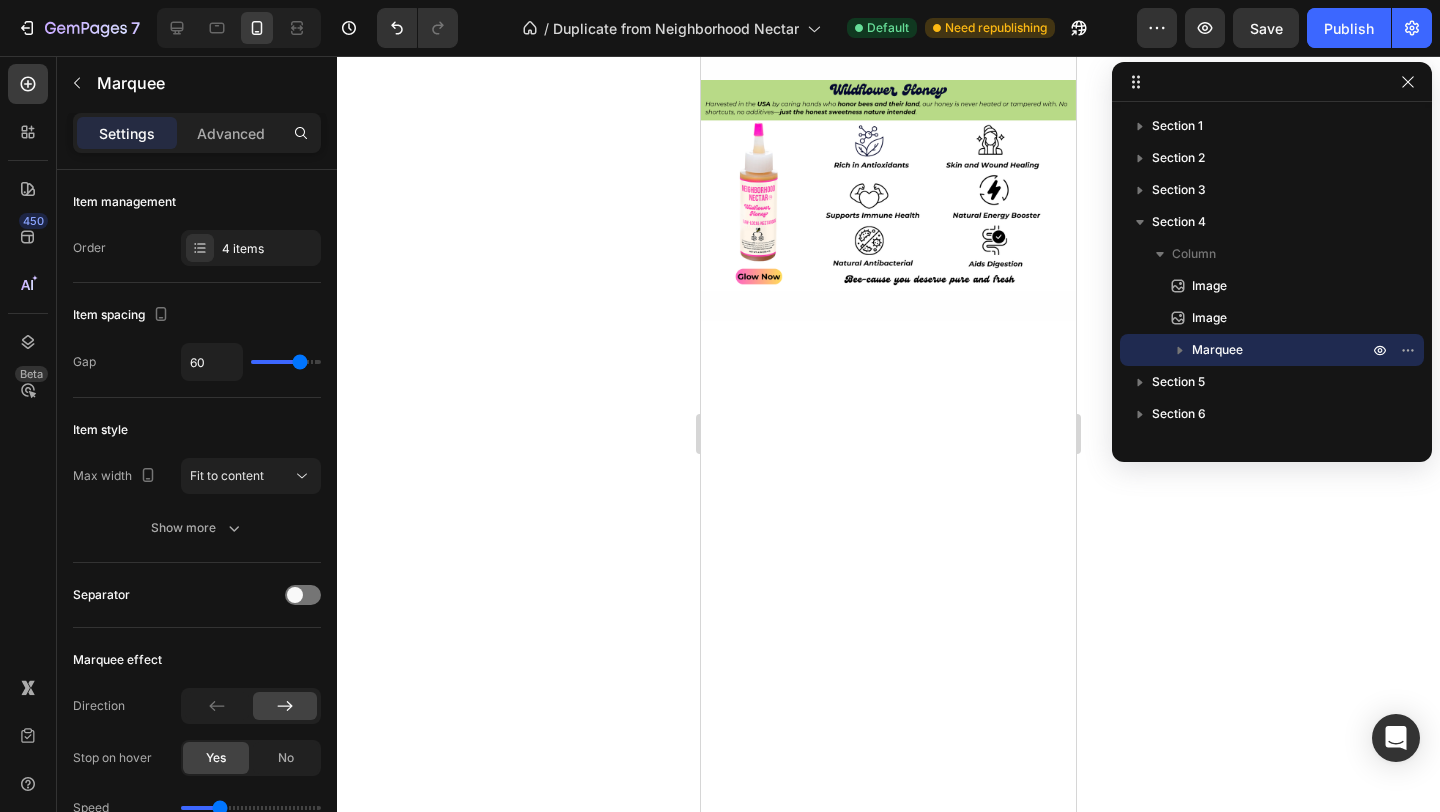 click 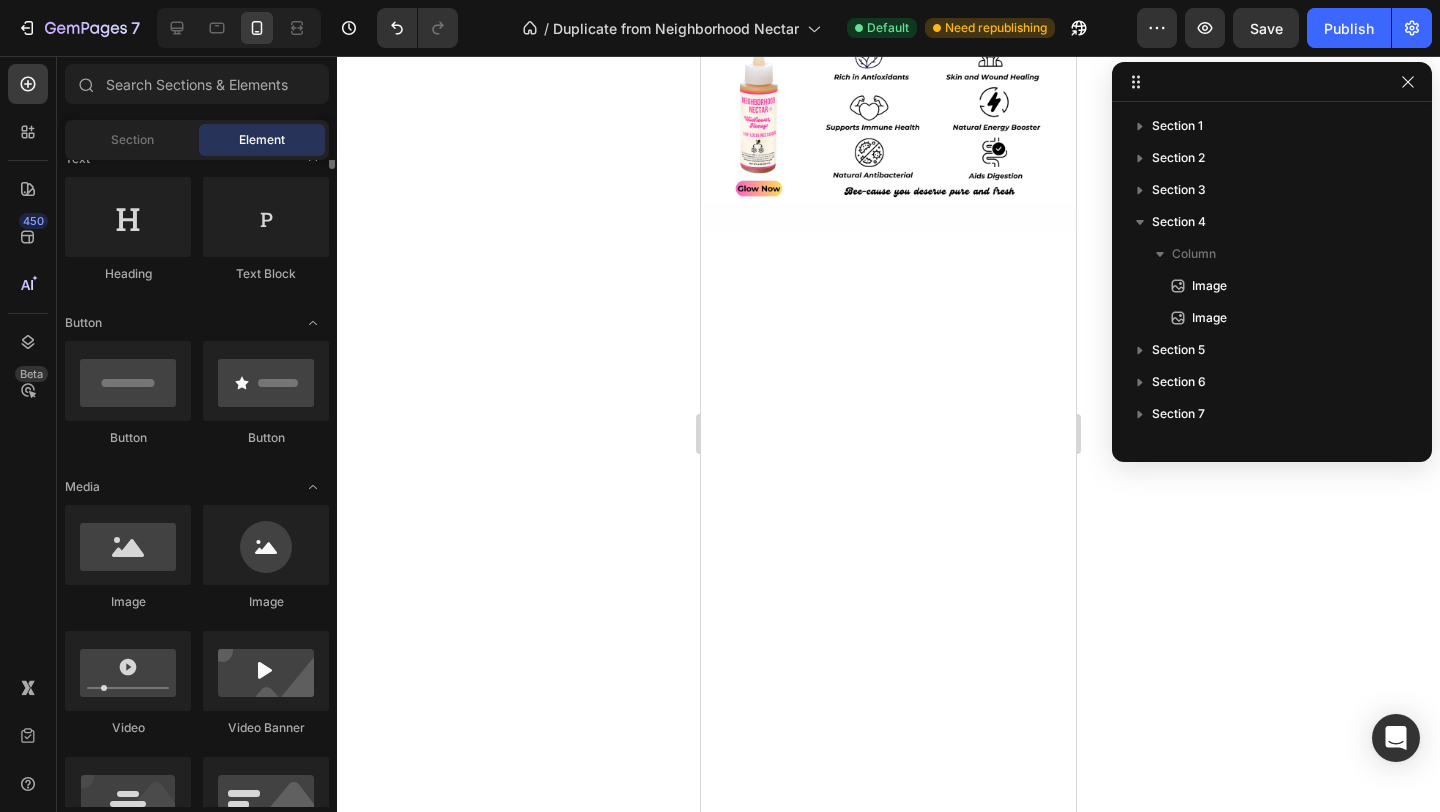 scroll, scrollTop: 334, scrollLeft: 0, axis: vertical 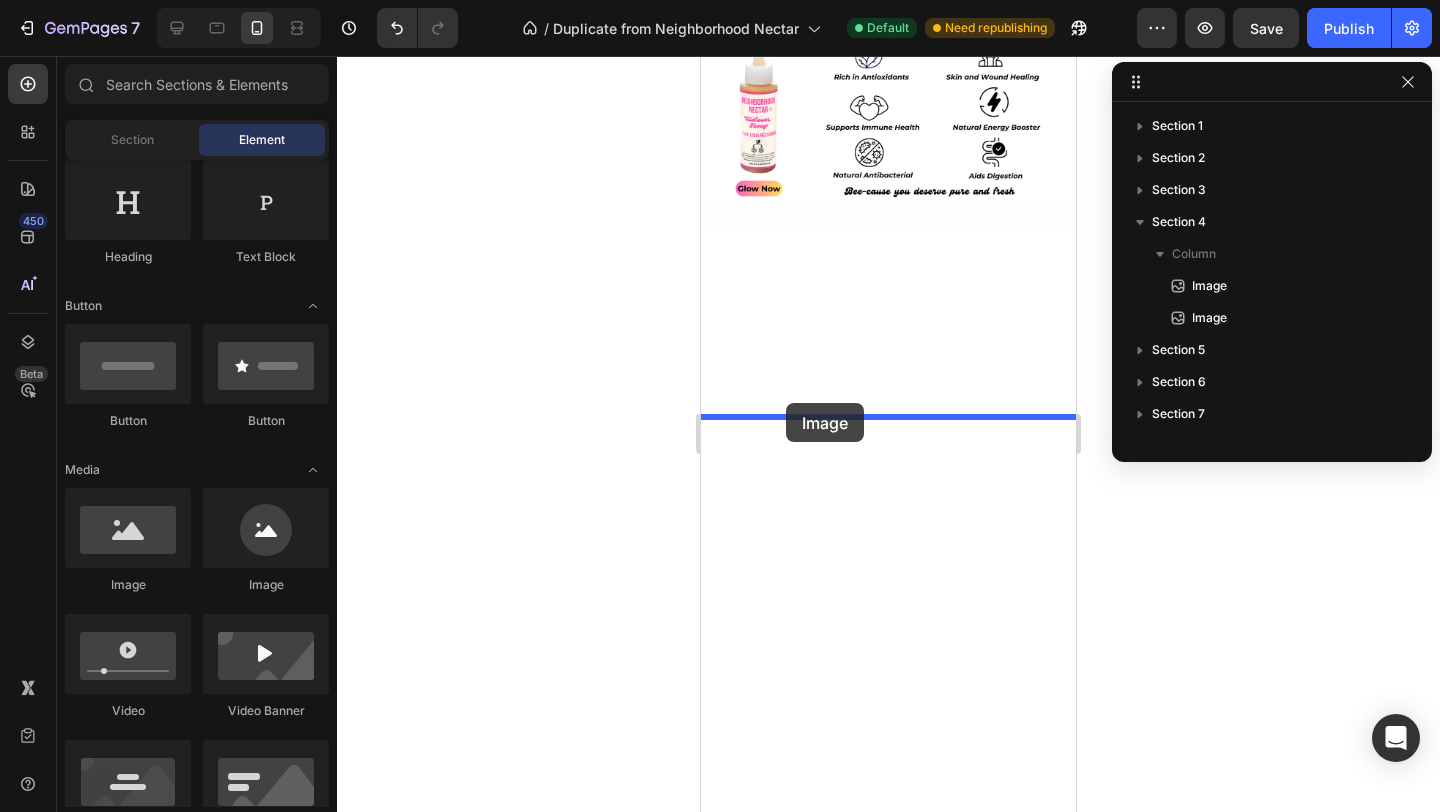 drag, startPoint x: 842, startPoint y: 597, endPoint x: 786, endPoint y: 405, distance: 200 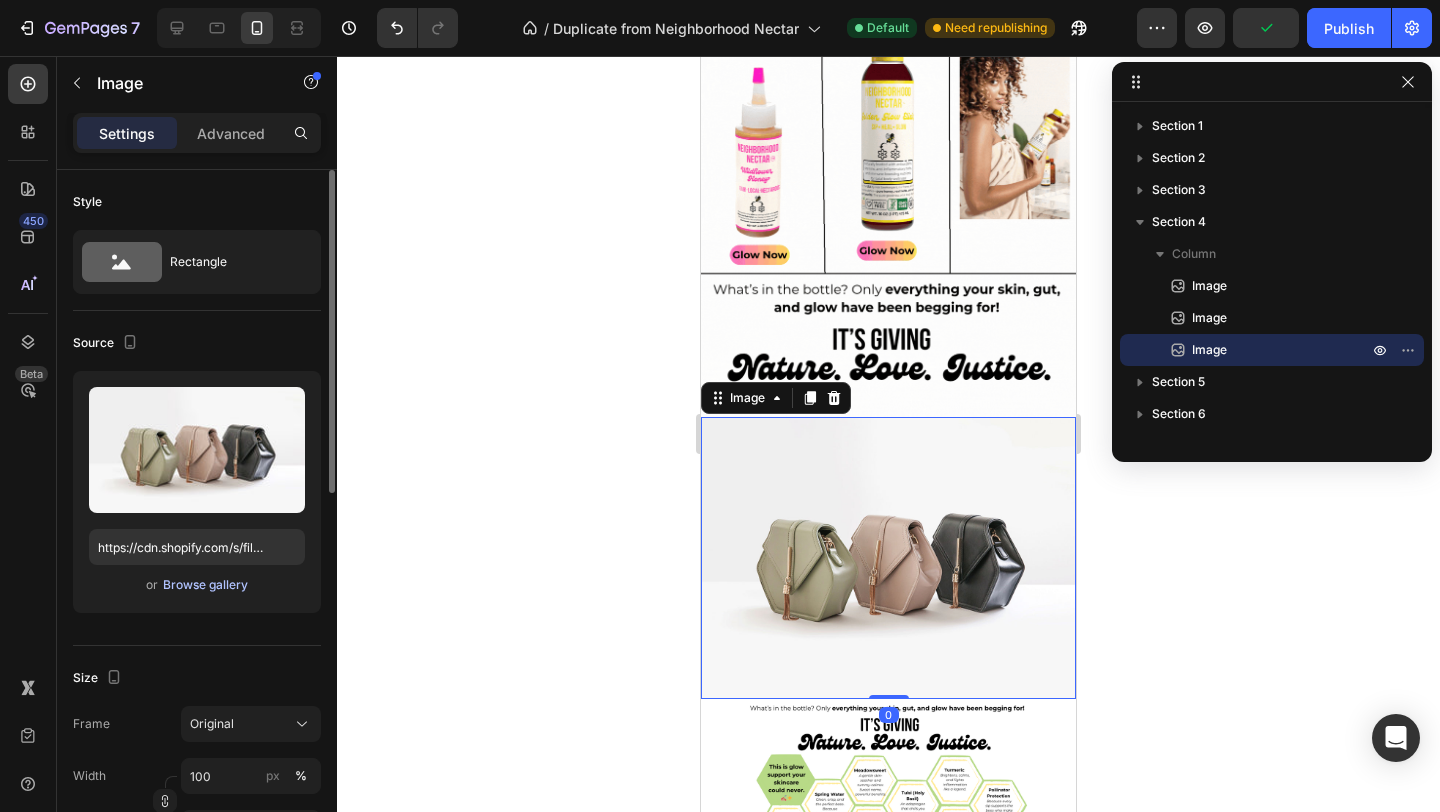 click on "Browse gallery" at bounding box center [205, 585] 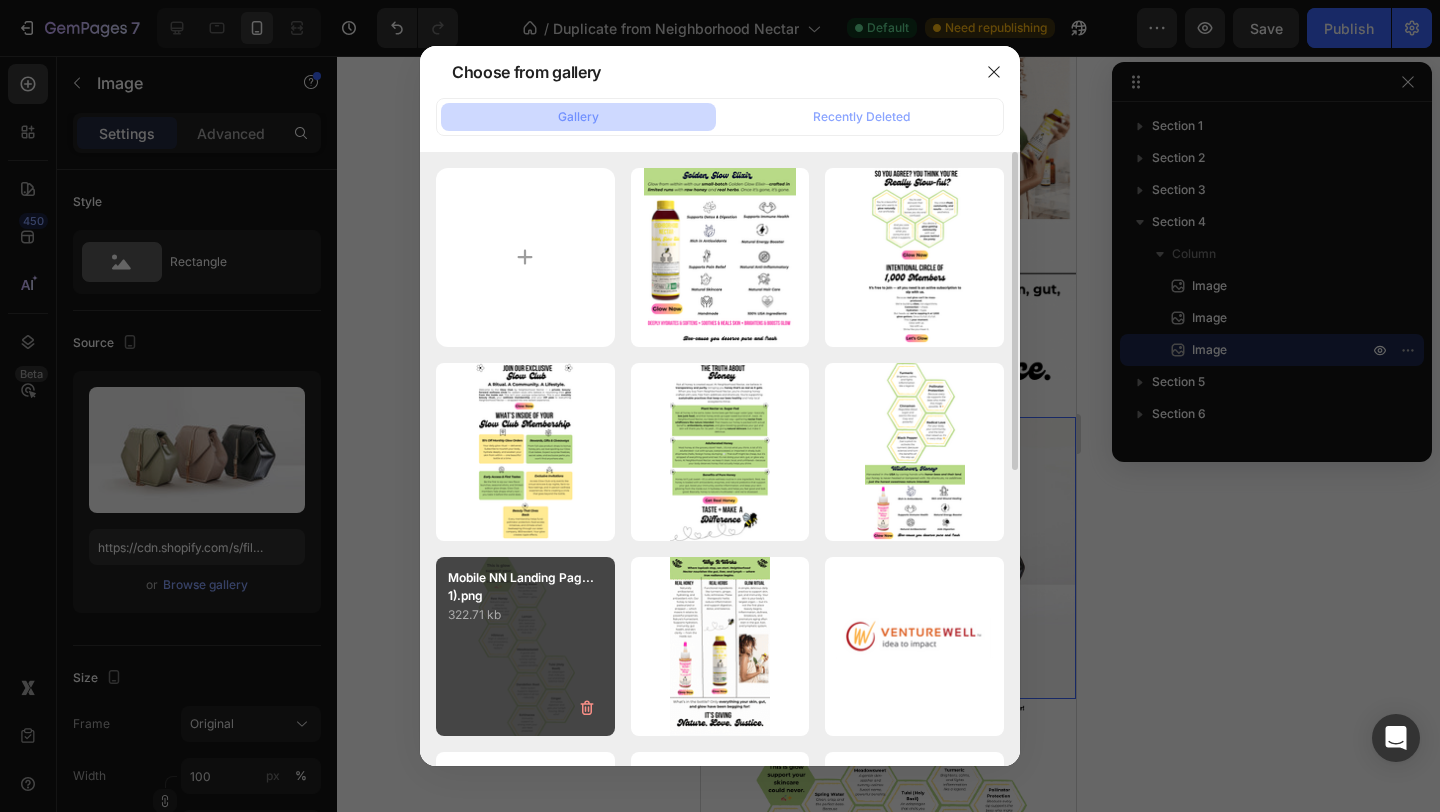 click on "322.71 kb" at bounding box center (525, 615) 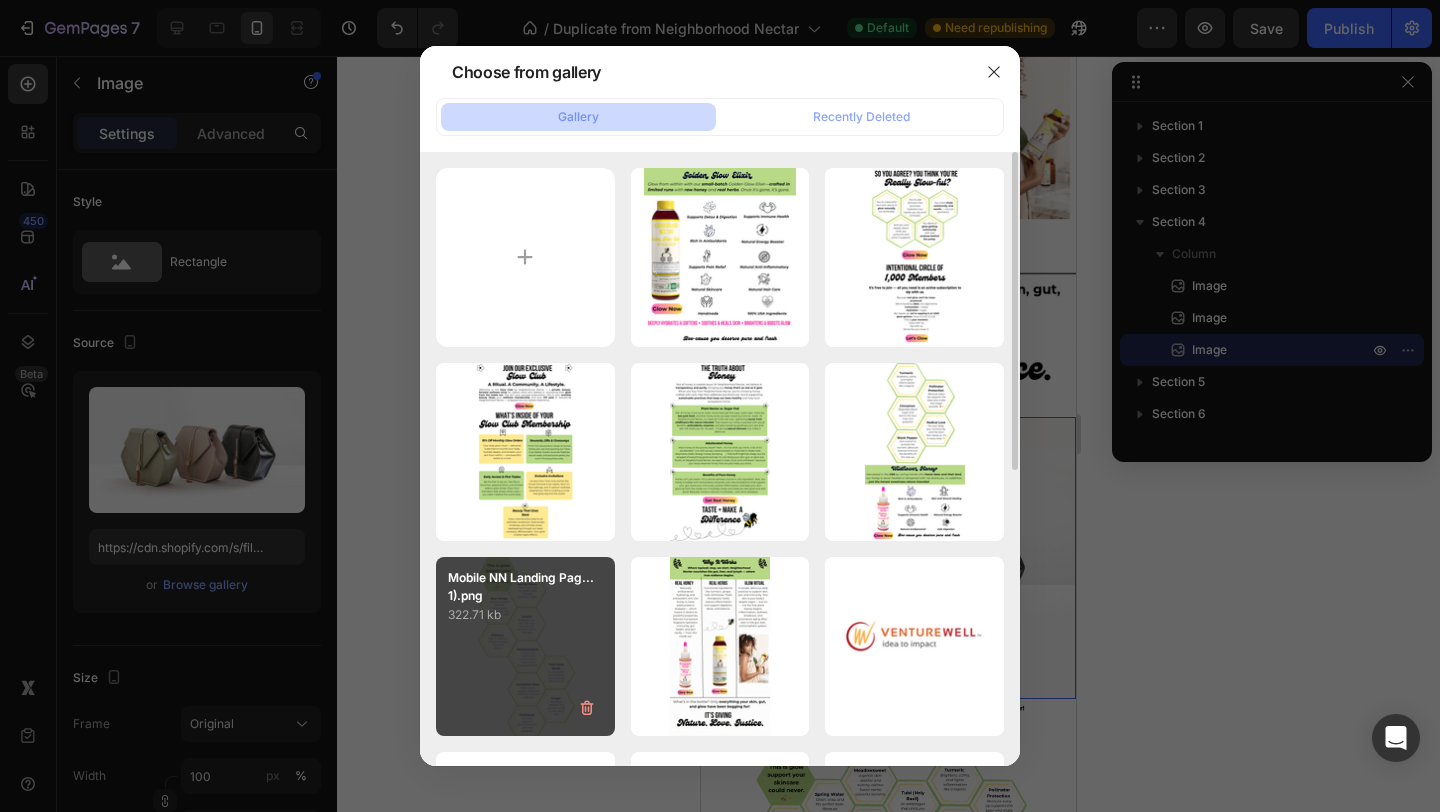 type on "https://cdn.shopify.com/s/files/1/0946/4329/0415/files/gempages_575477949717807954-46016f9c-aa3b-4942-9757-883892f99658.png" 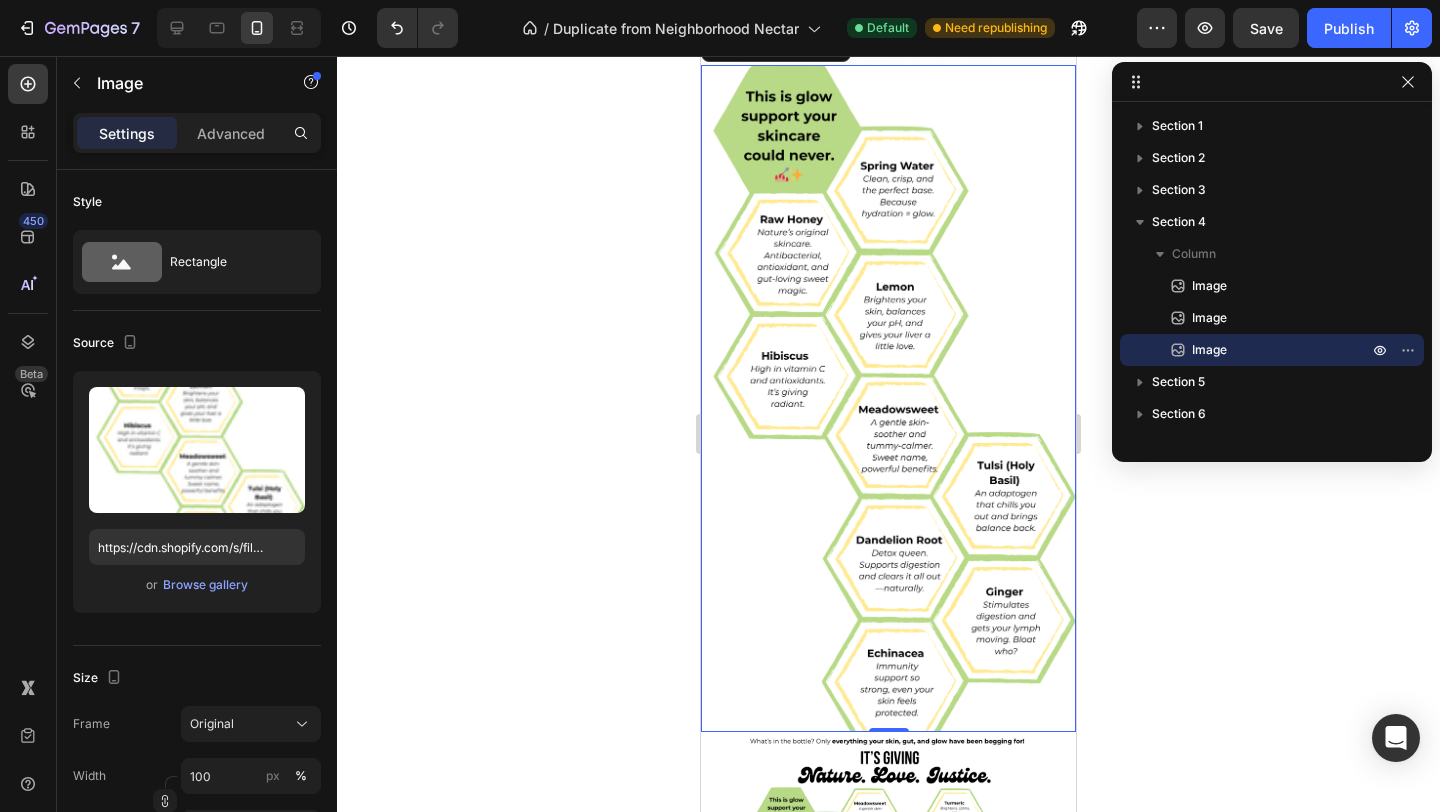 scroll, scrollTop: 1914, scrollLeft: 0, axis: vertical 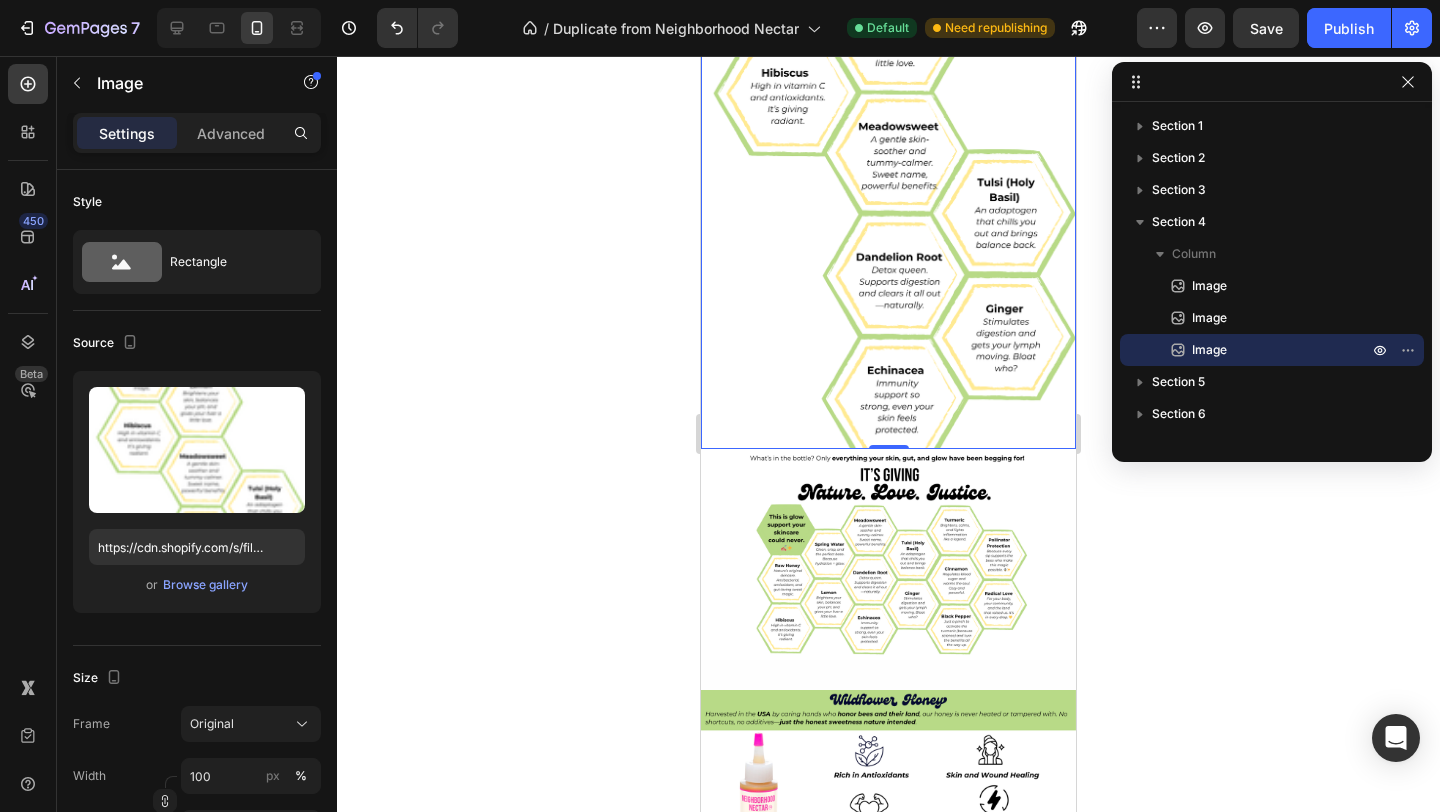 click 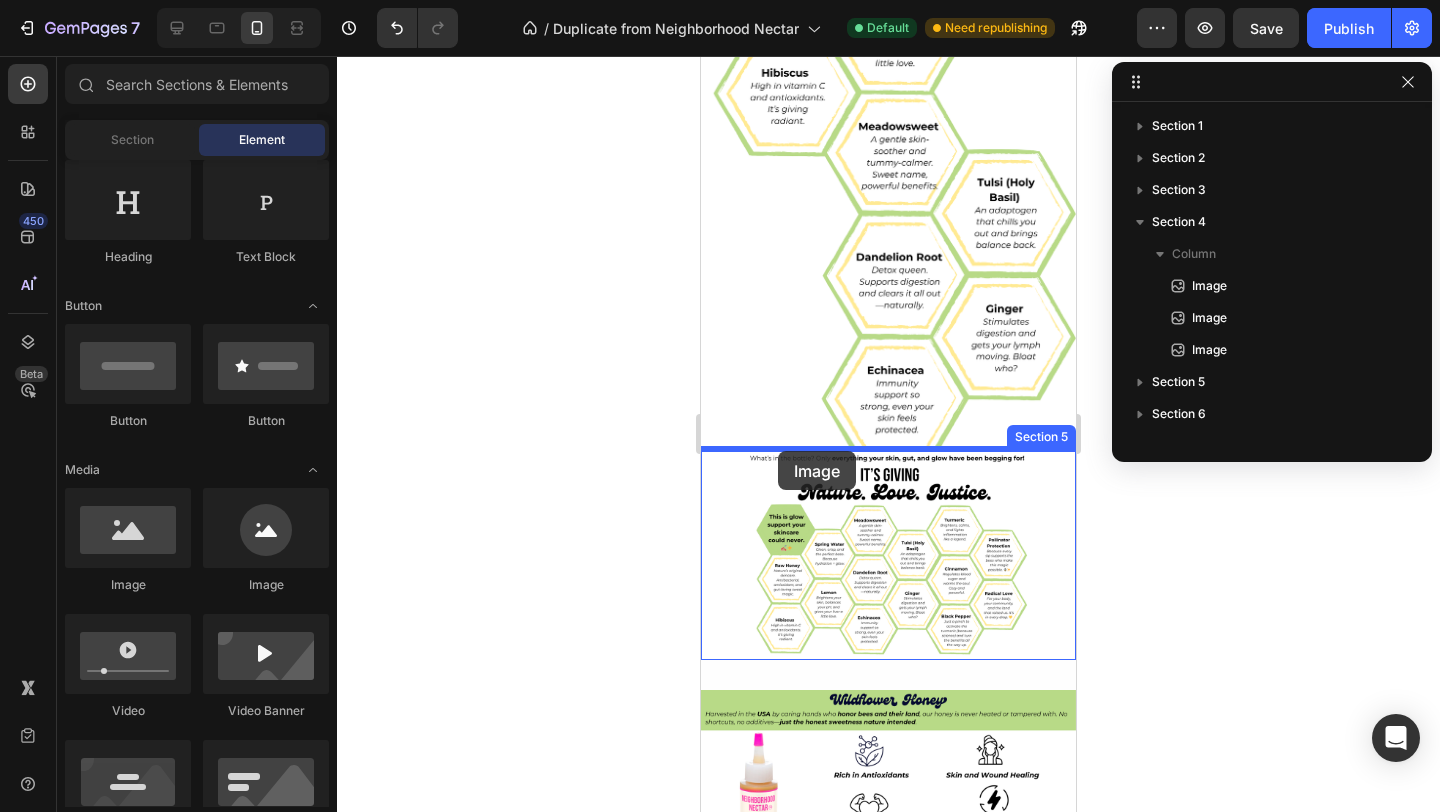 drag, startPoint x: 853, startPoint y: 601, endPoint x: 778, endPoint y: 452, distance: 166.81126 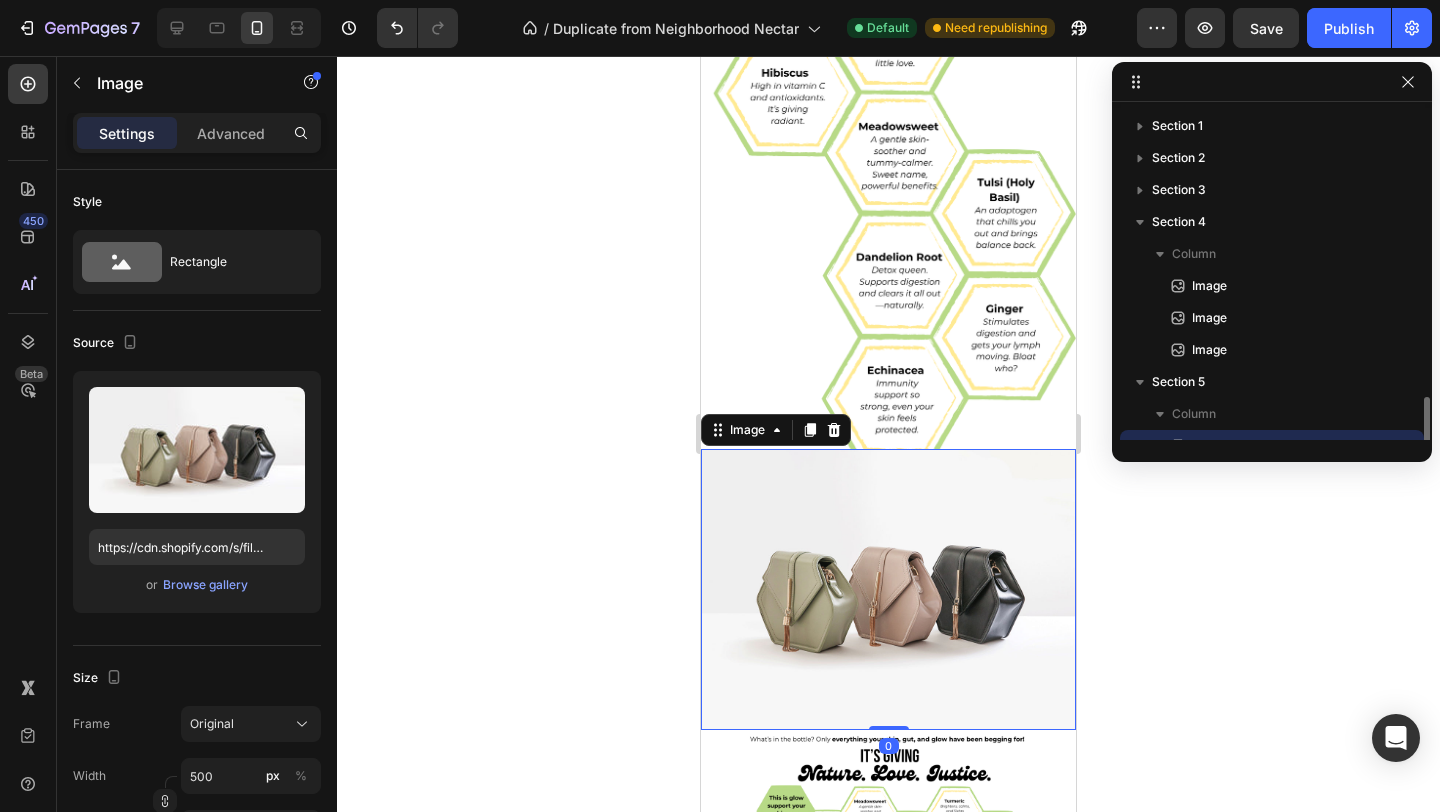 scroll, scrollTop: 186, scrollLeft: 0, axis: vertical 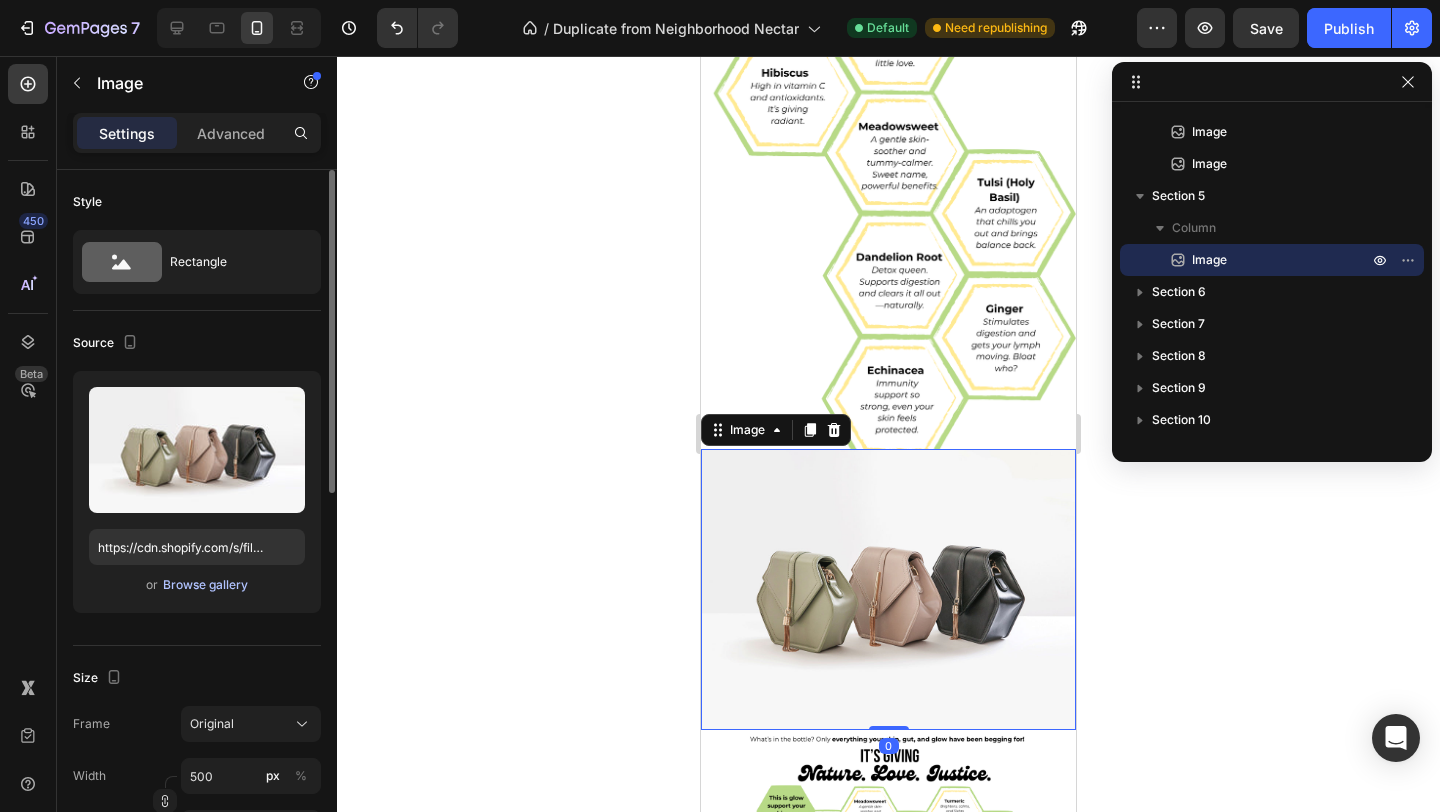 click on "Browse gallery" at bounding box center (205, 585) 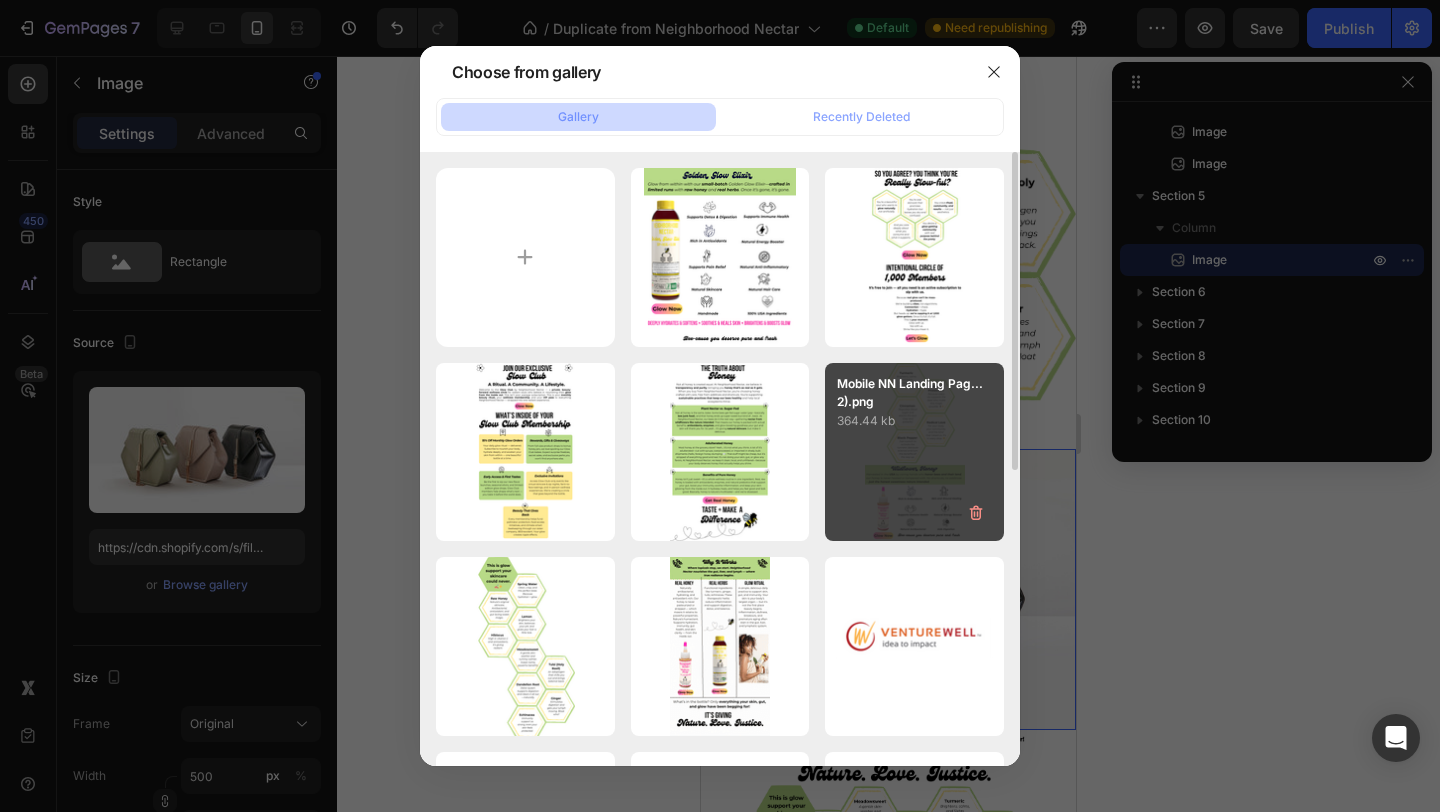 click on "Mobile NN Landing Pag...2).png 364.44 kb" at bounding box center (914, 452) 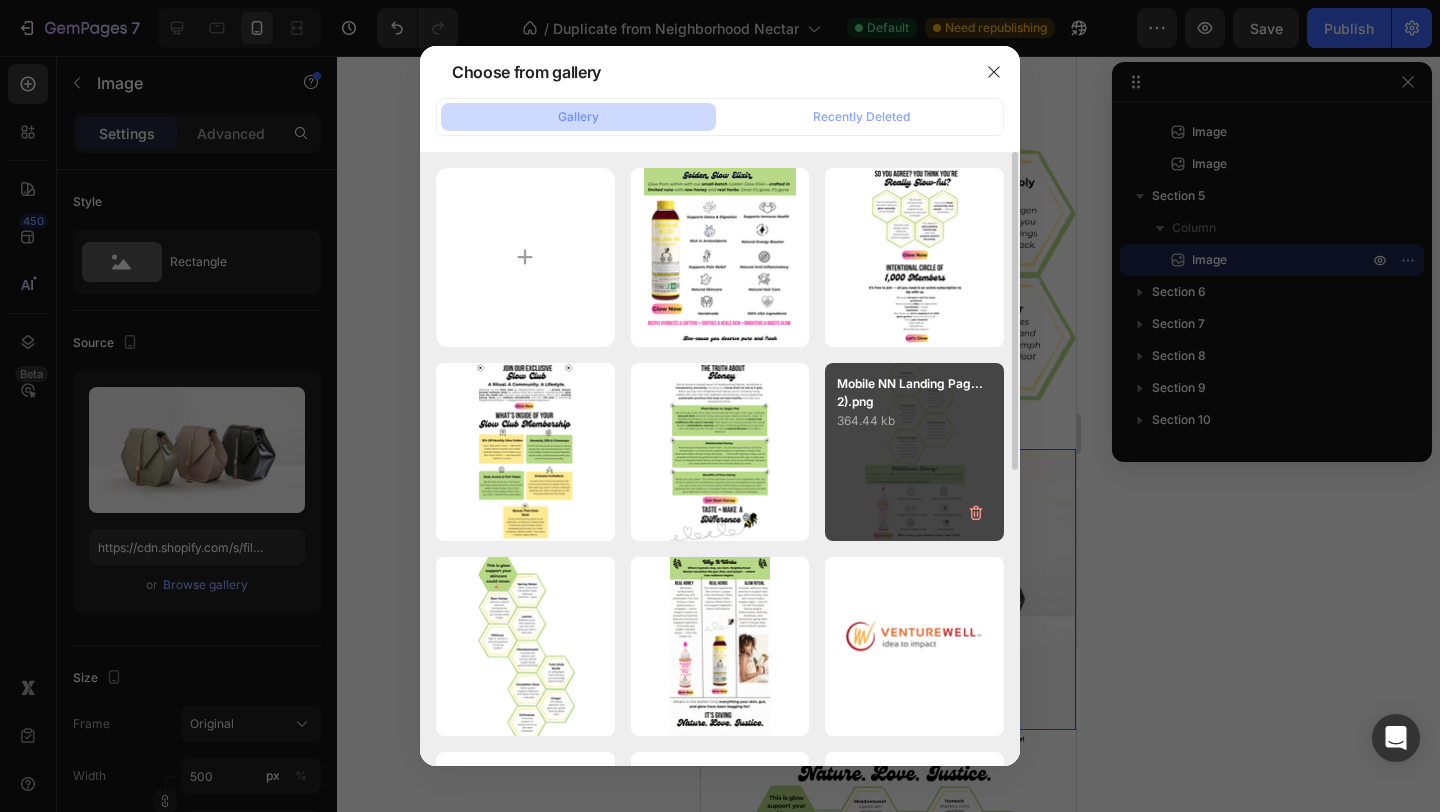 type on "https://cdn.shopify.com/s/files/1/0946/4329/0415/files/gempages_575477949717807954-17ad24c5-01f6-4f1f-a2cb-485fea6d4ad5.png" 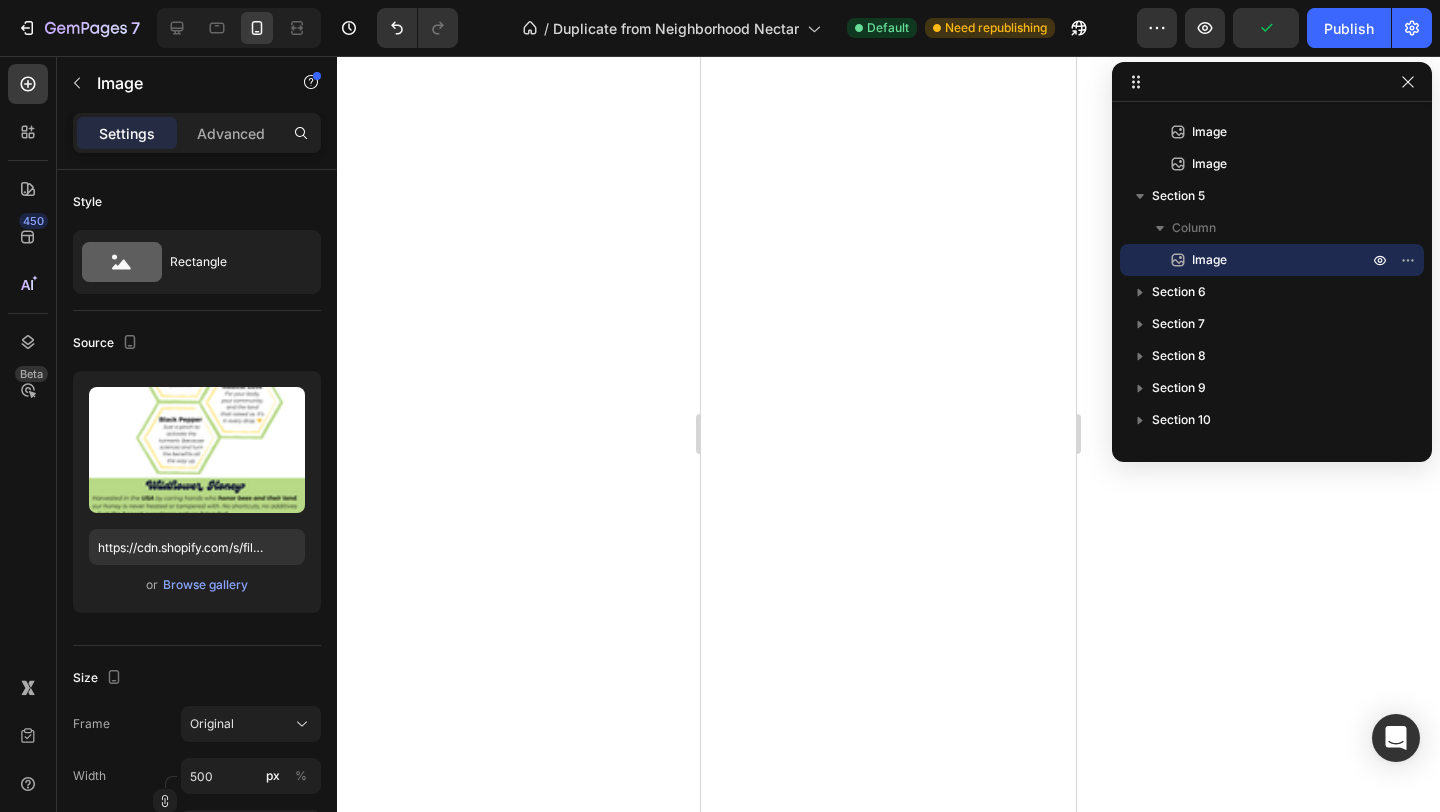 scroll, scrollTop: 2795, scrollLeft: 0, axis: vertical 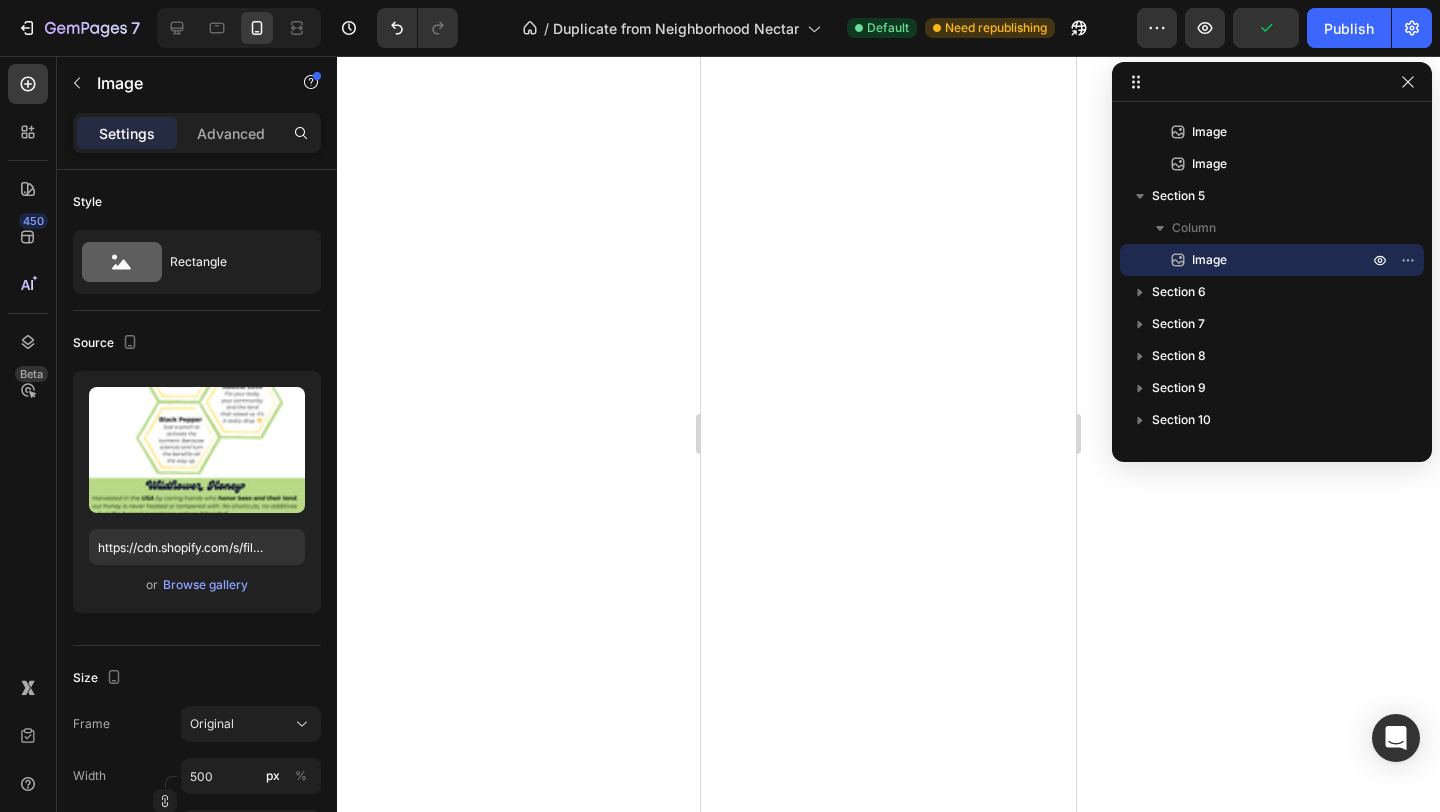 click at bounding box center (888, -327) 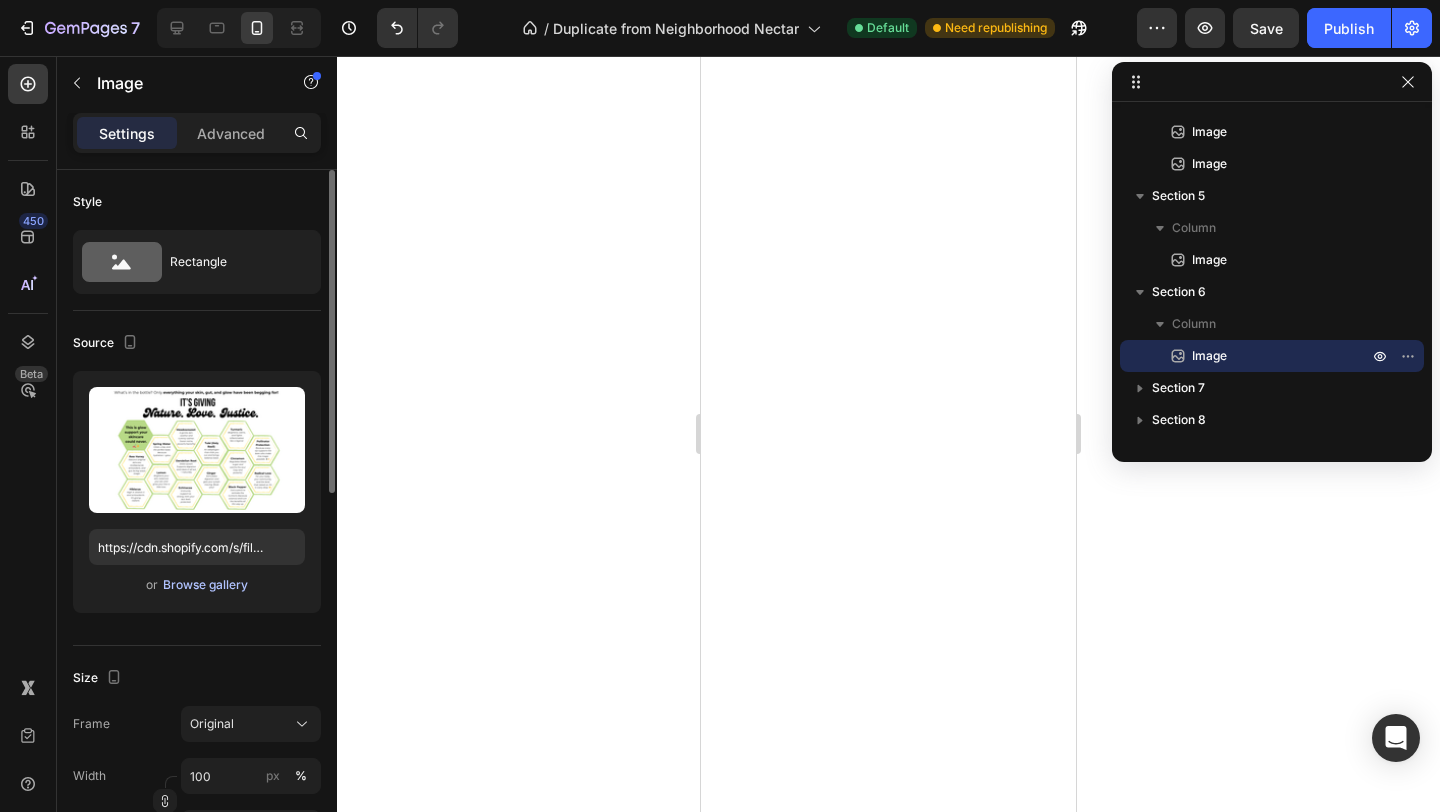 click on "Browse gallery" at bounding box center (205, 585) 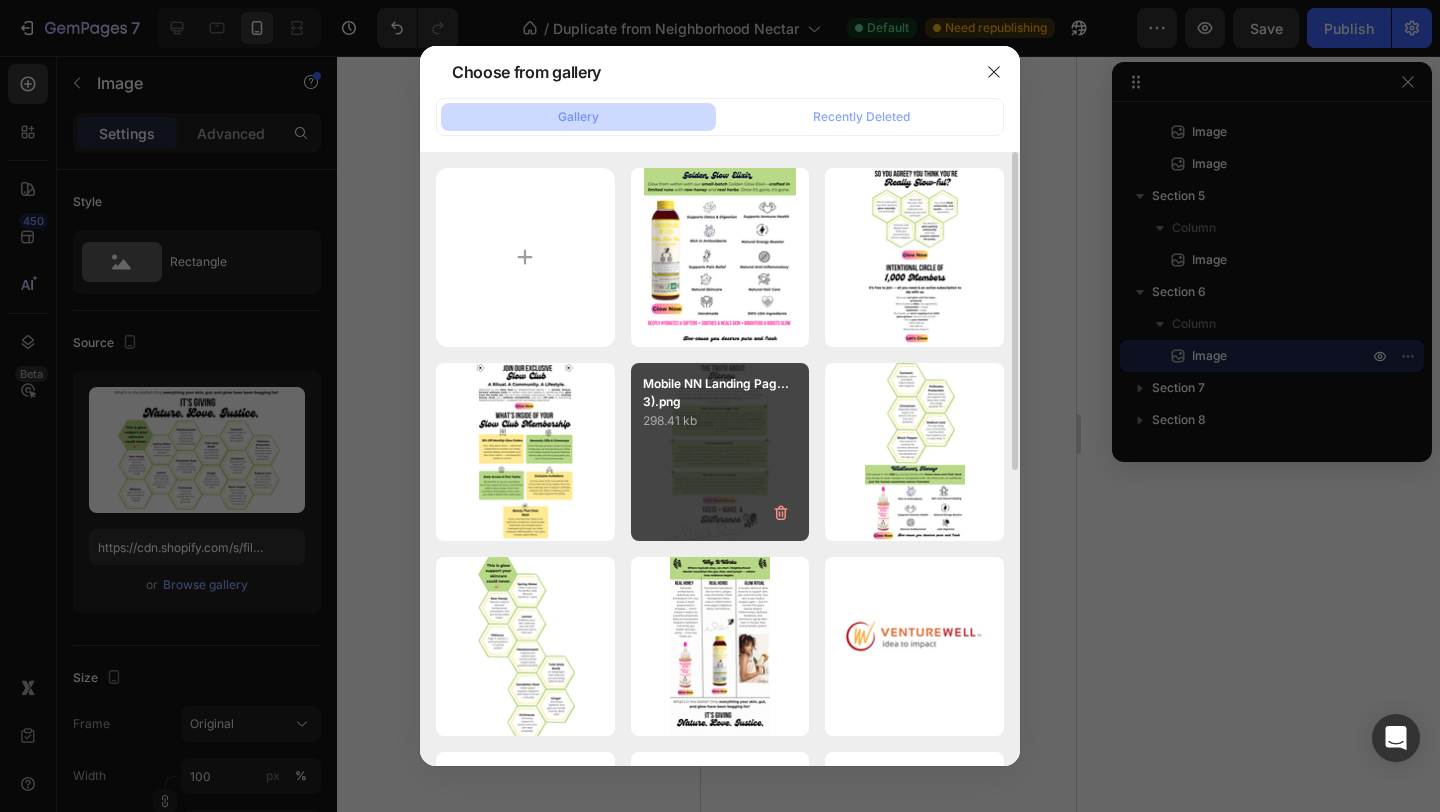 click on "298.41 kb" at bounding box center (720, 421) 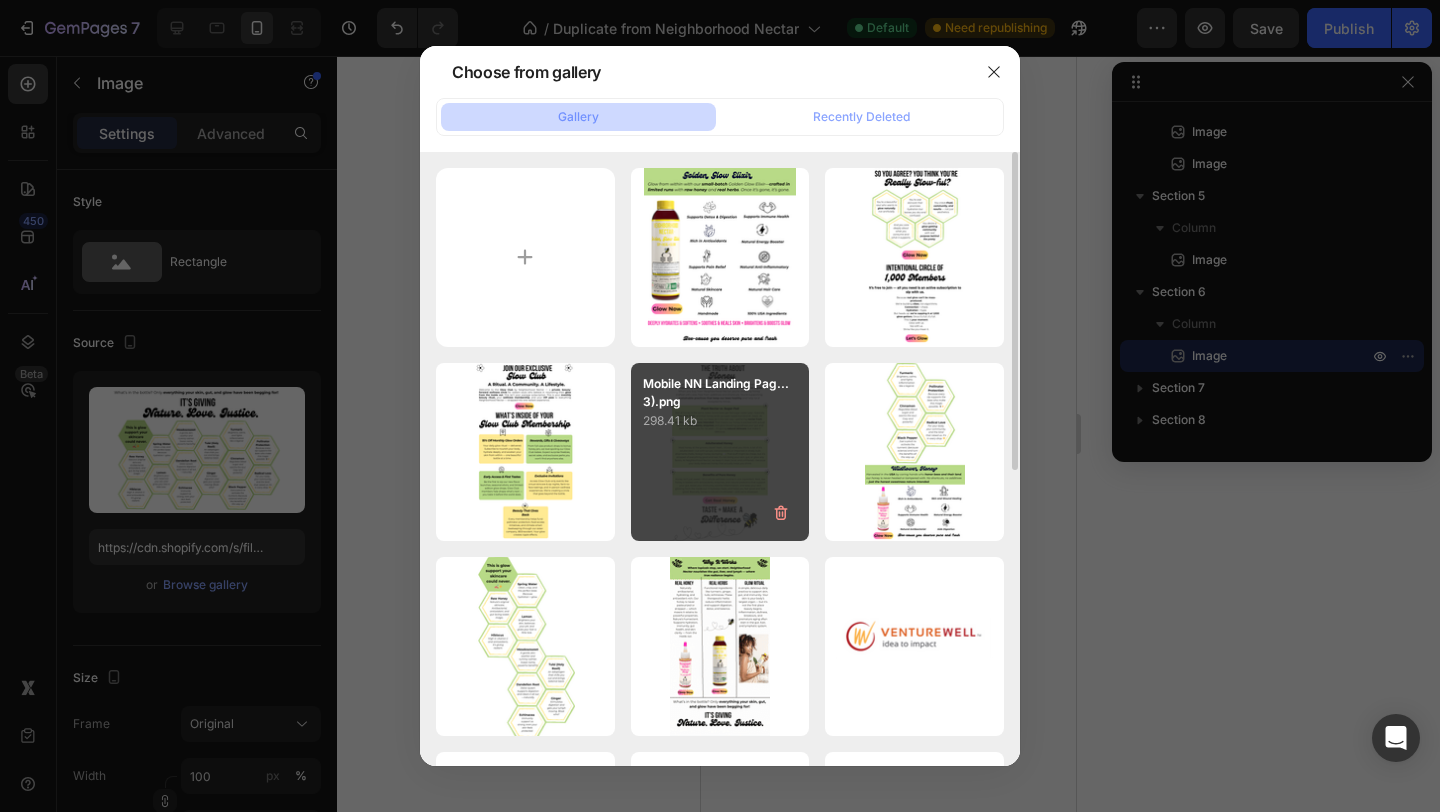 type on "https://cdn.shopify.com/s/files/1/0946/4329/0415/files/gempages_575477949717807954-a9d1f11a-70e8-421d-91f3-2496092daa1c.png" 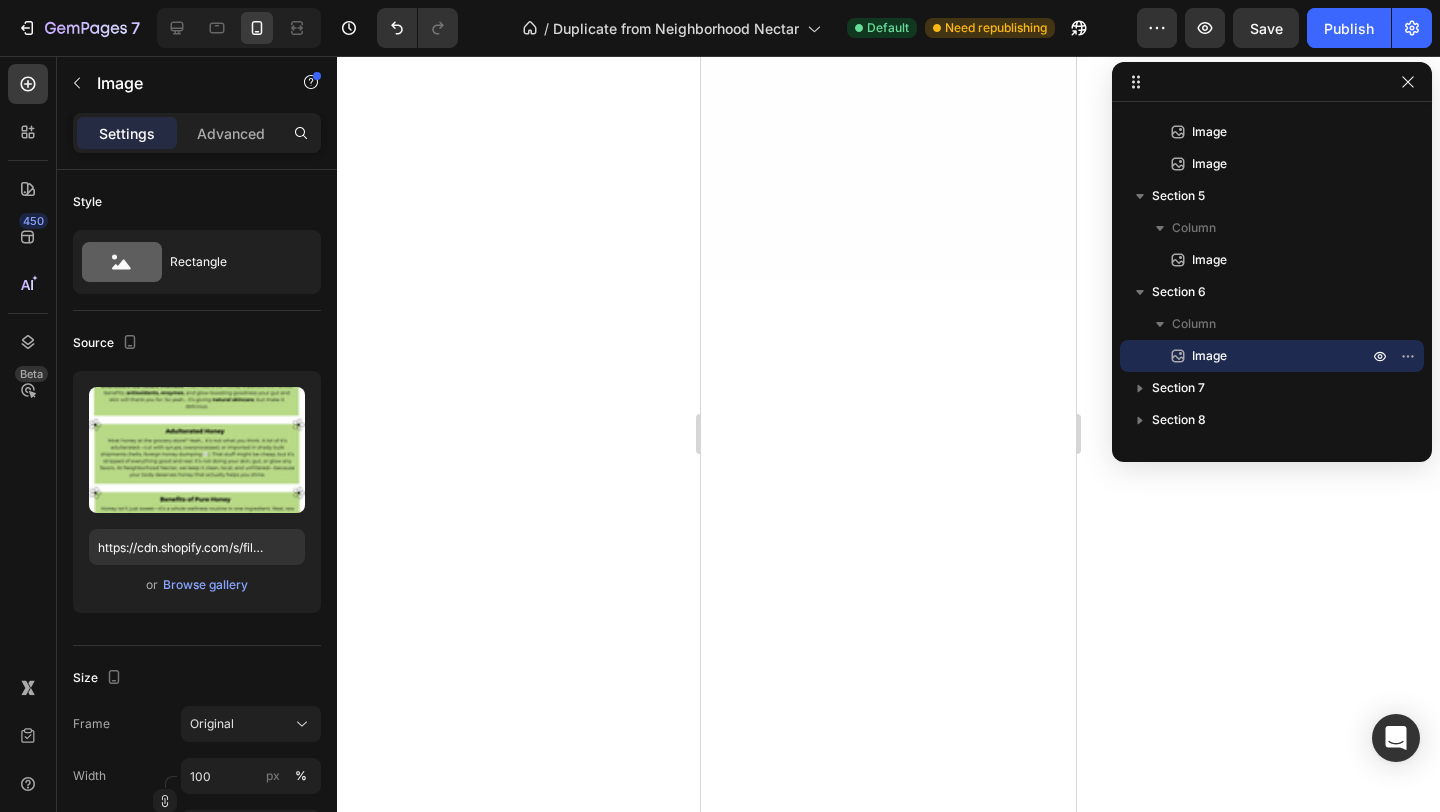 scroll, scrollTop: 2523, scrollLeft: 0, axis: vertical 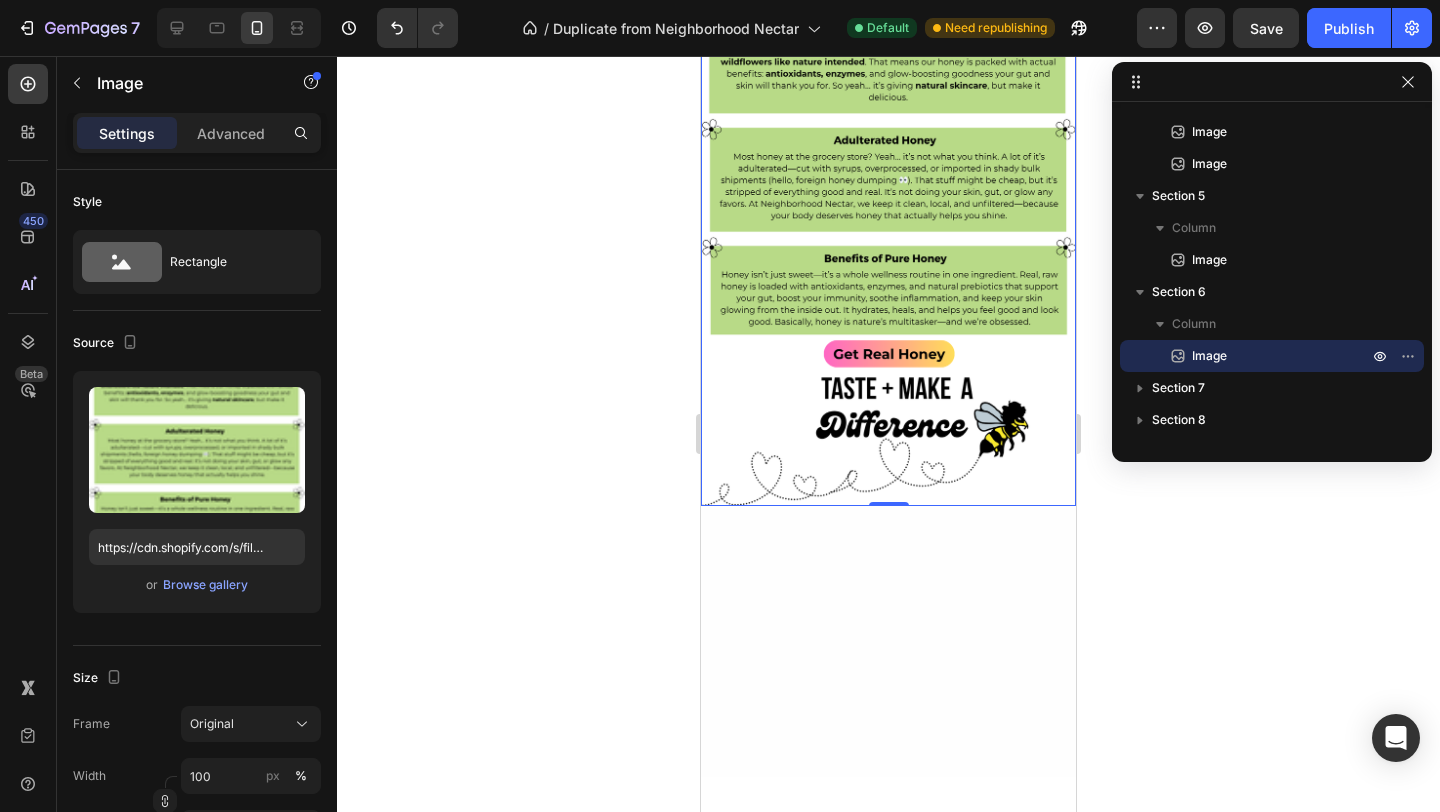 click 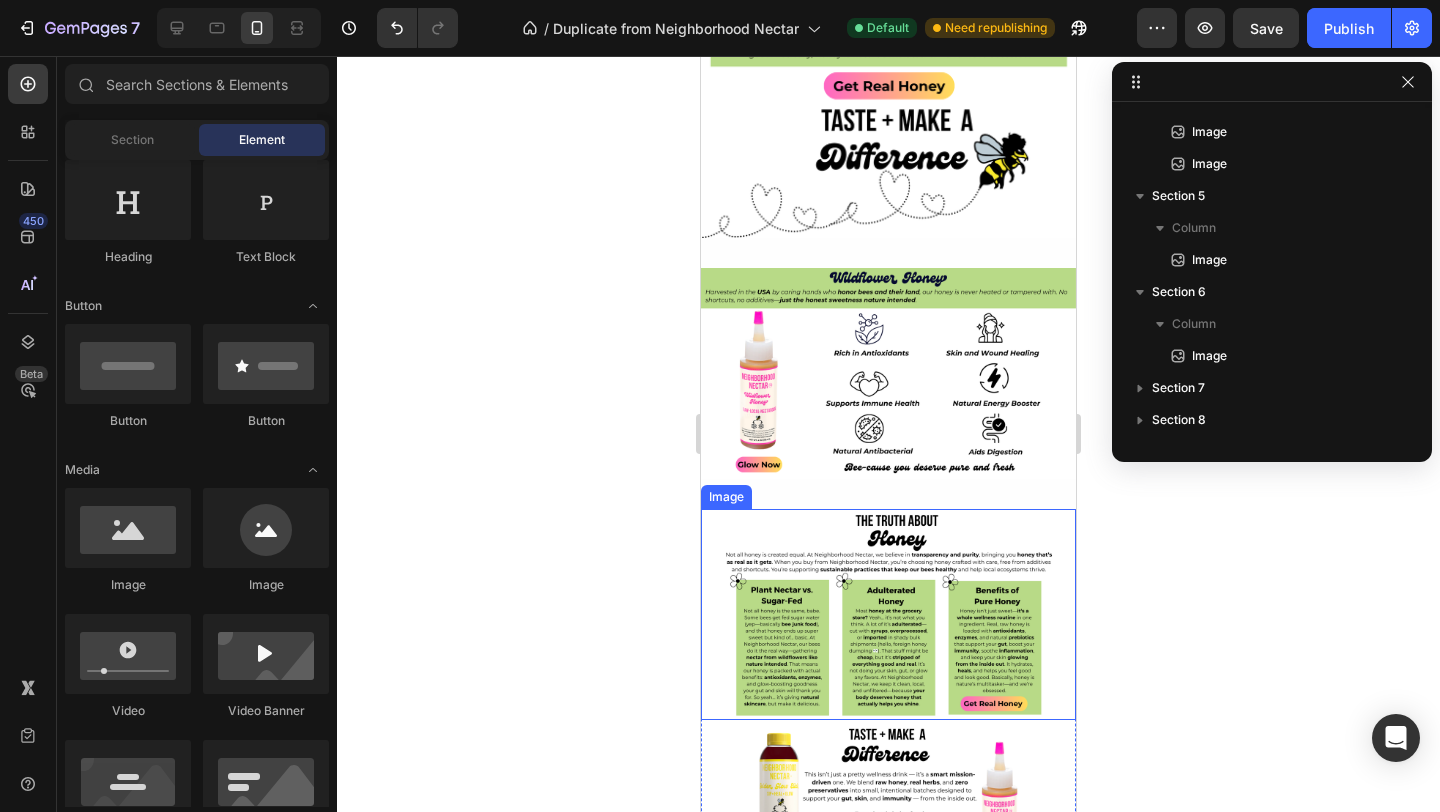 scroll, scrollTop: 2725, scrollLeft: 0, axis: vertical 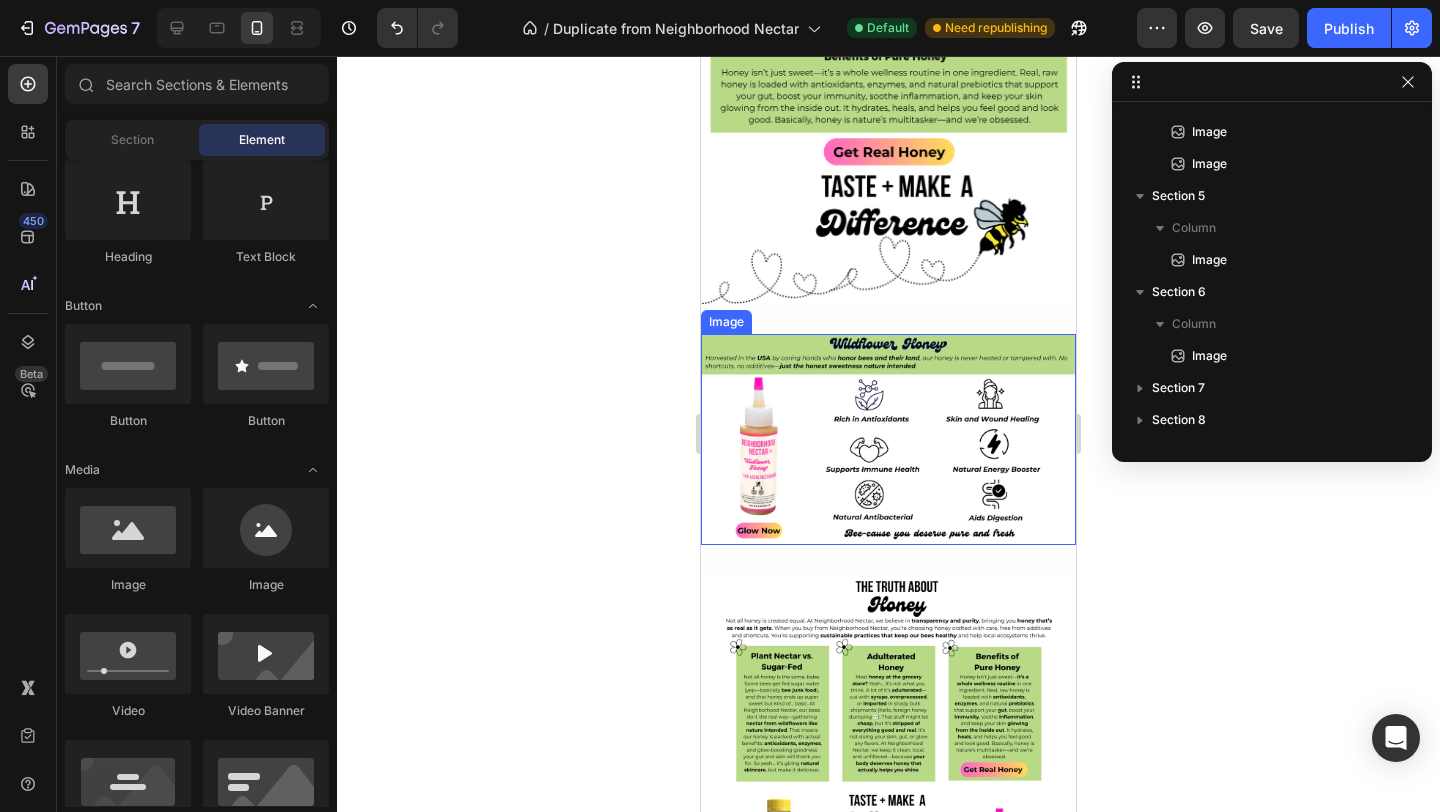 click at bounding box center [888, 439] 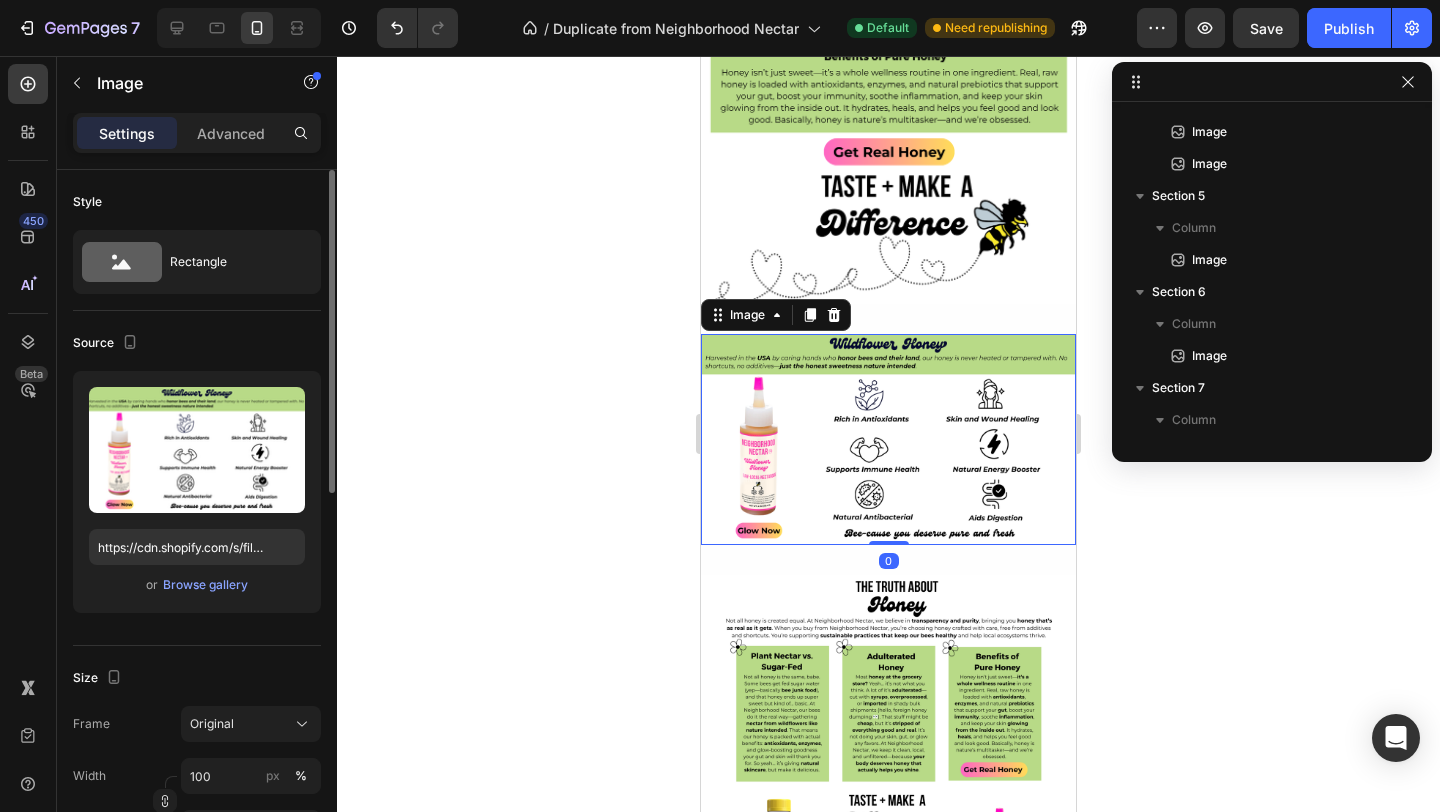scroll, scrollTop: 442, scrollLeft: 0, axis: vertical 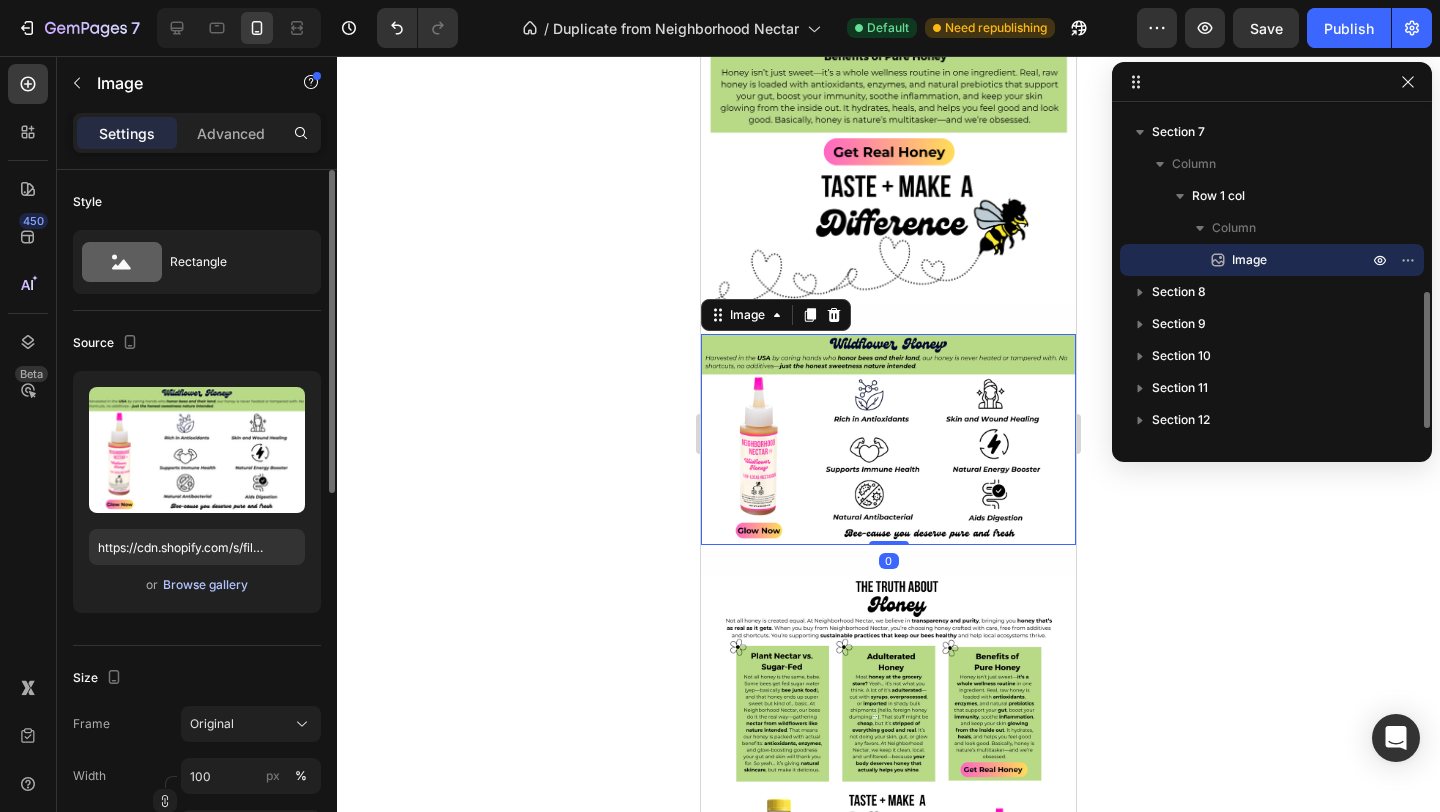 click on "Browse gallery" at bounding box center (205, 585) 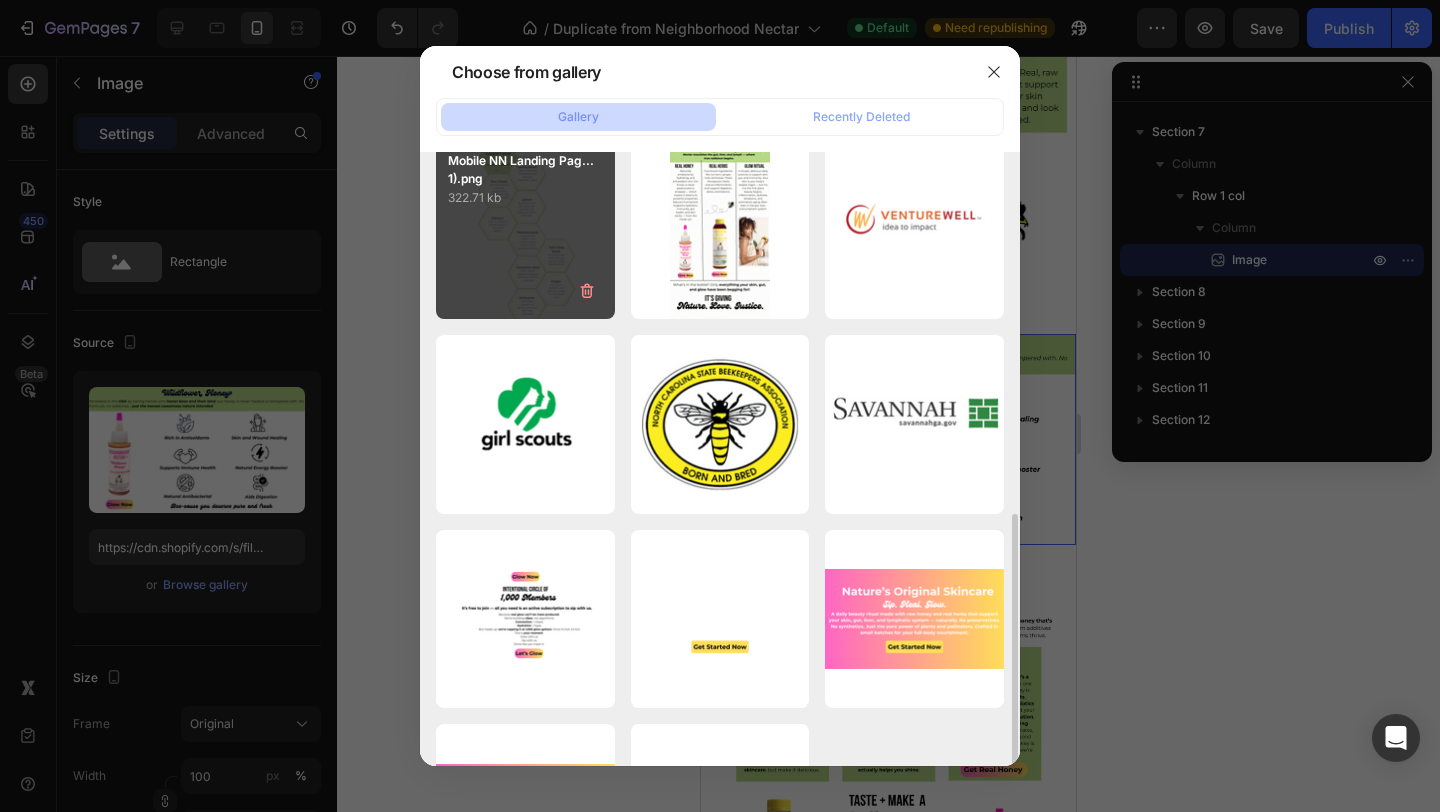 scroll, scrollTop: 570, scrollLeft: 0, axis: vertical 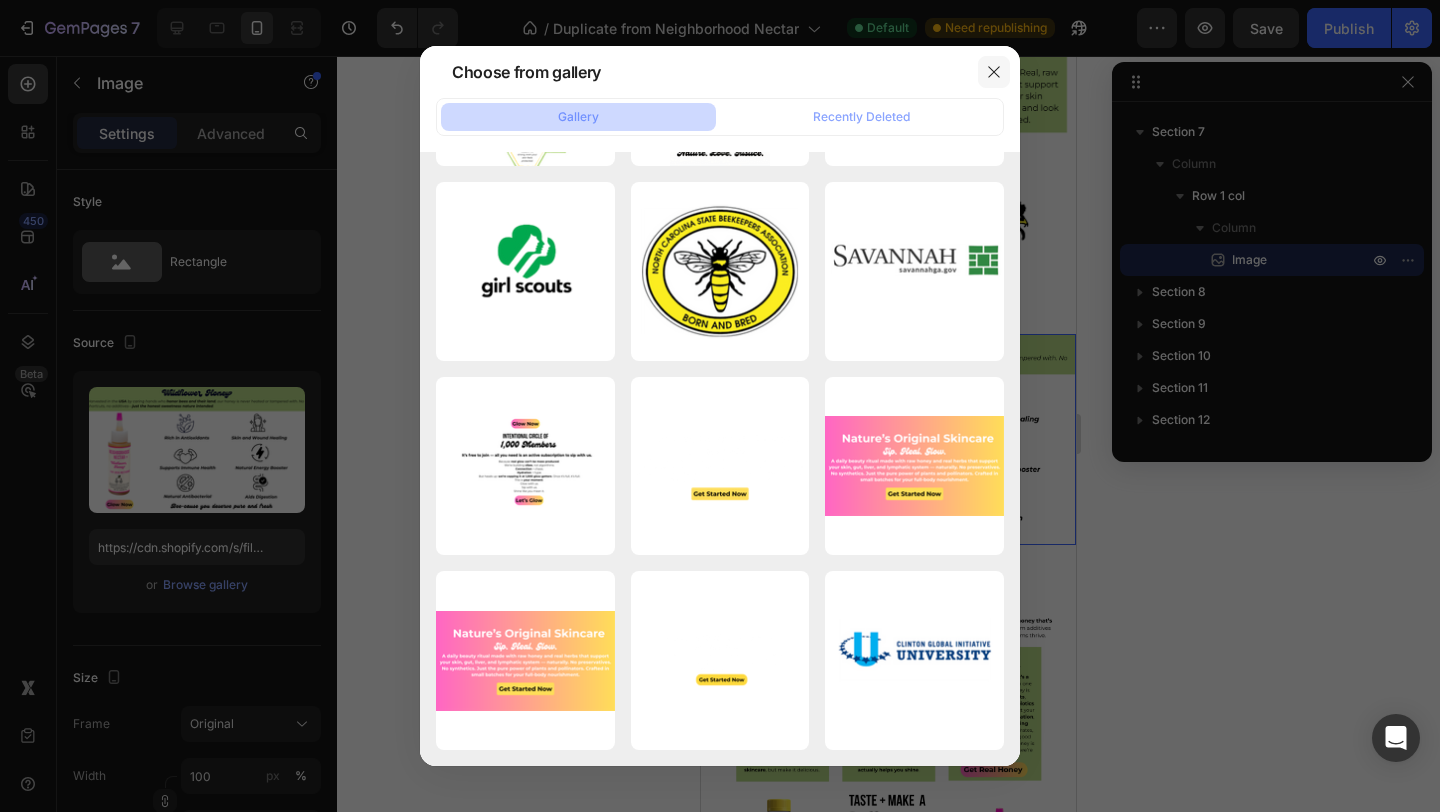 click 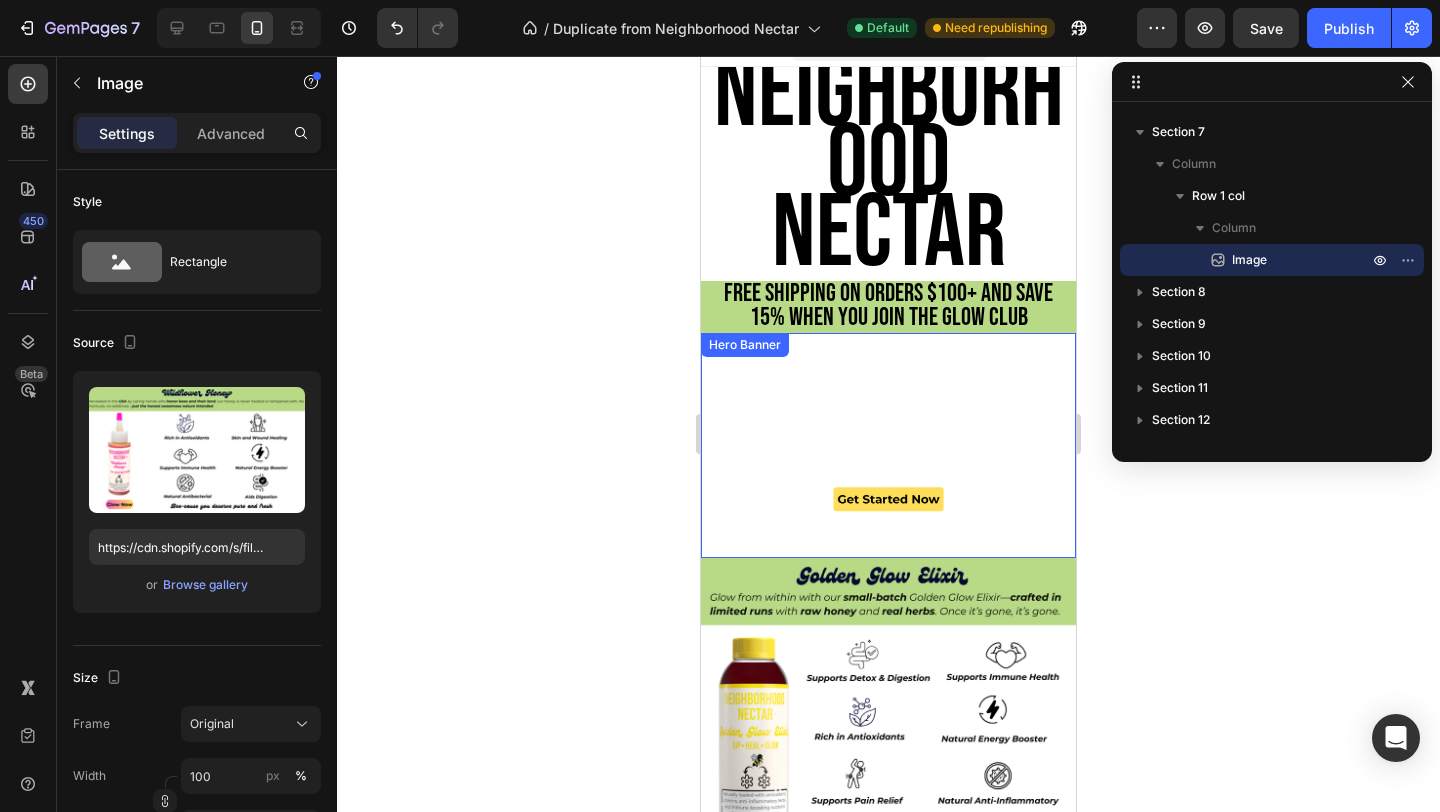 scroll, scrollTop: 0, scrollLeft: 0, axis: both 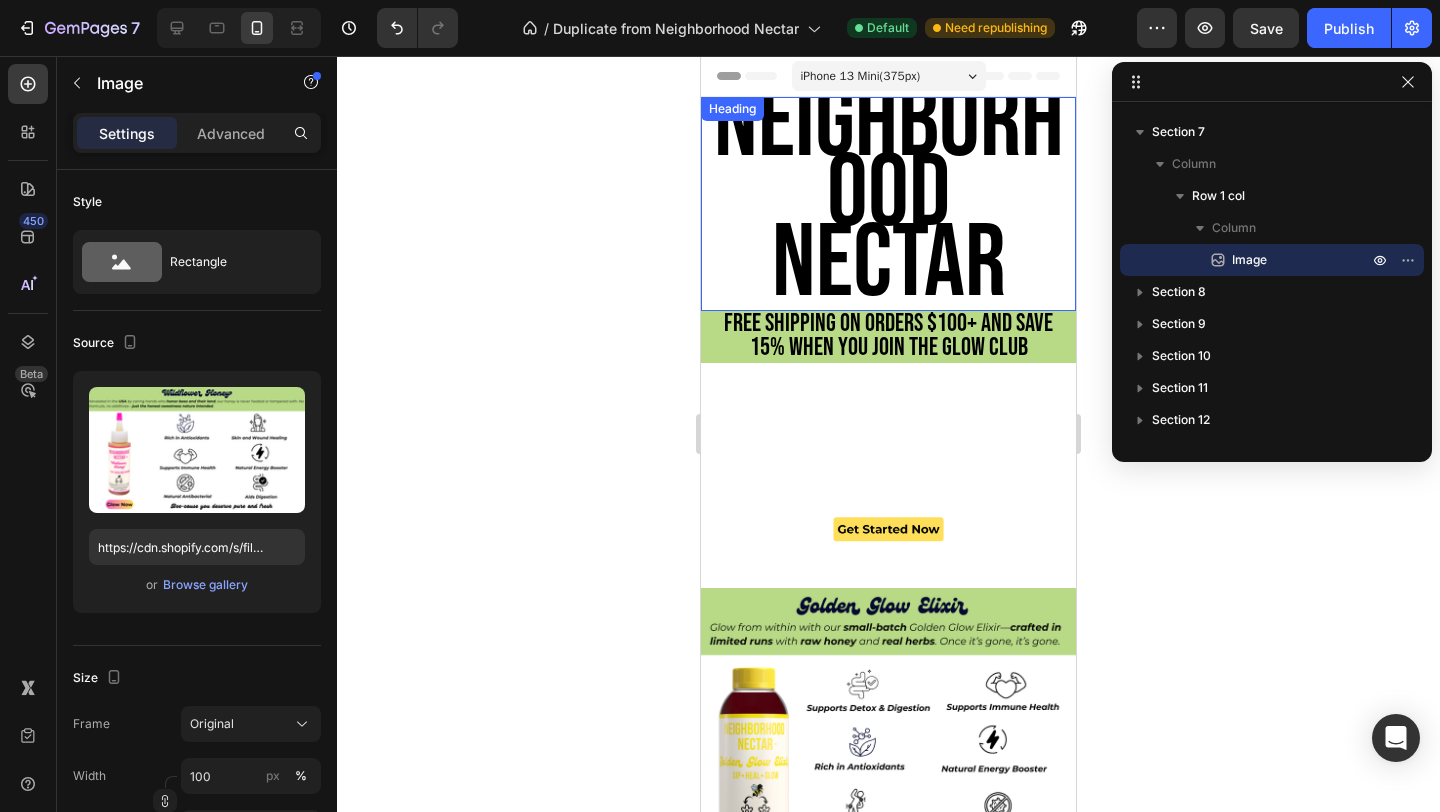 click on "NEIGHBORHOOD NECTAR" at bounding box center (889, 194) 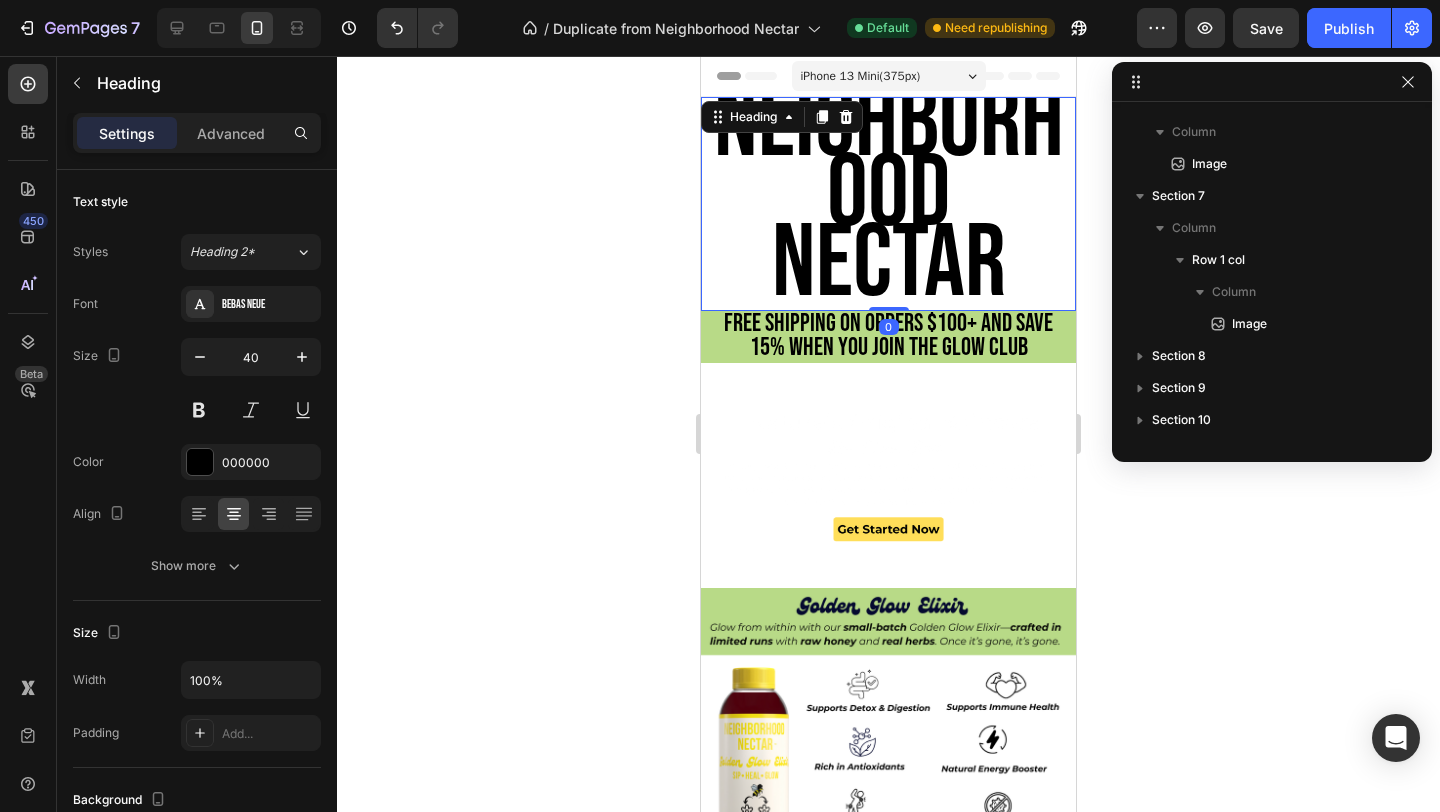 scroll, scrollTop: 0, scrollLeft: 0, axis: both 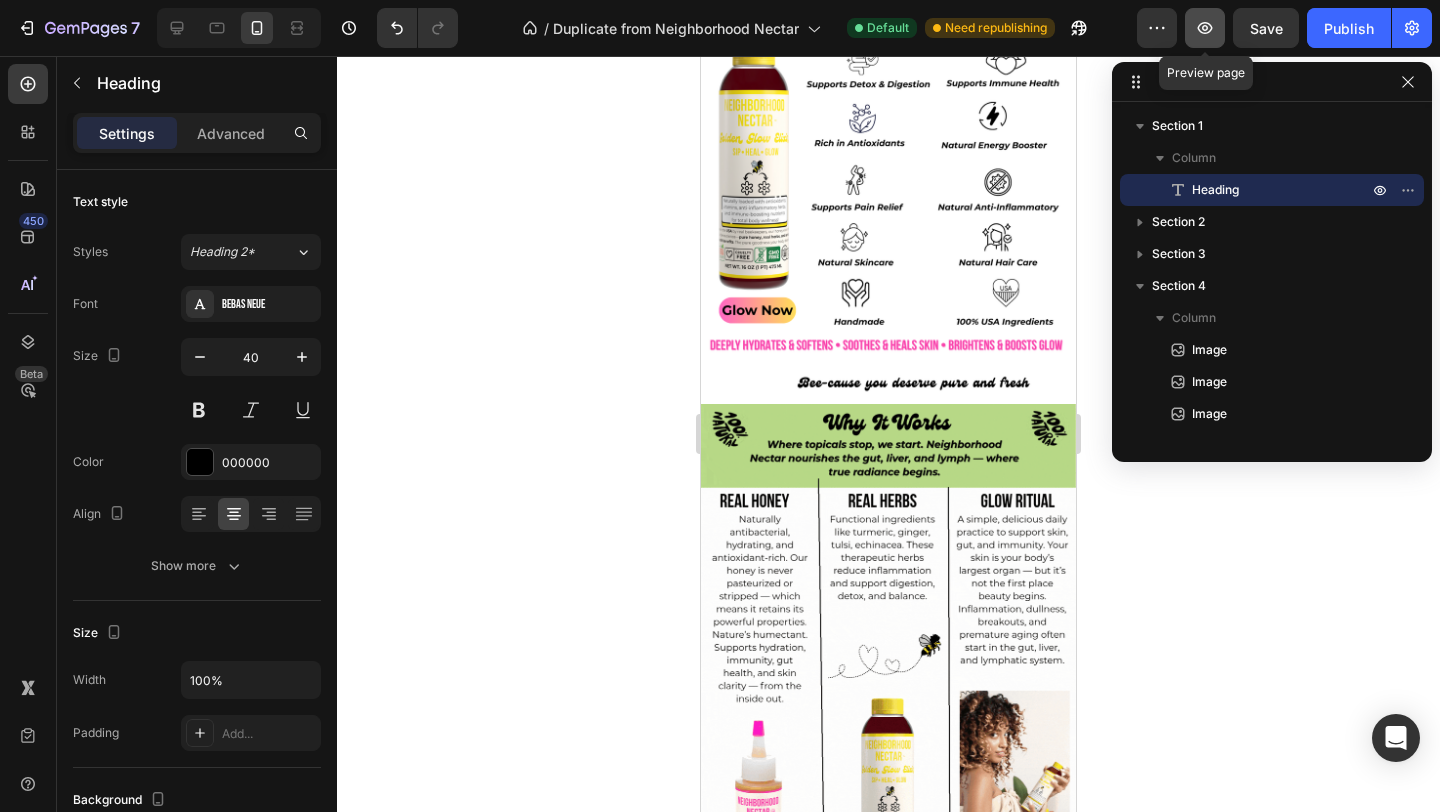click 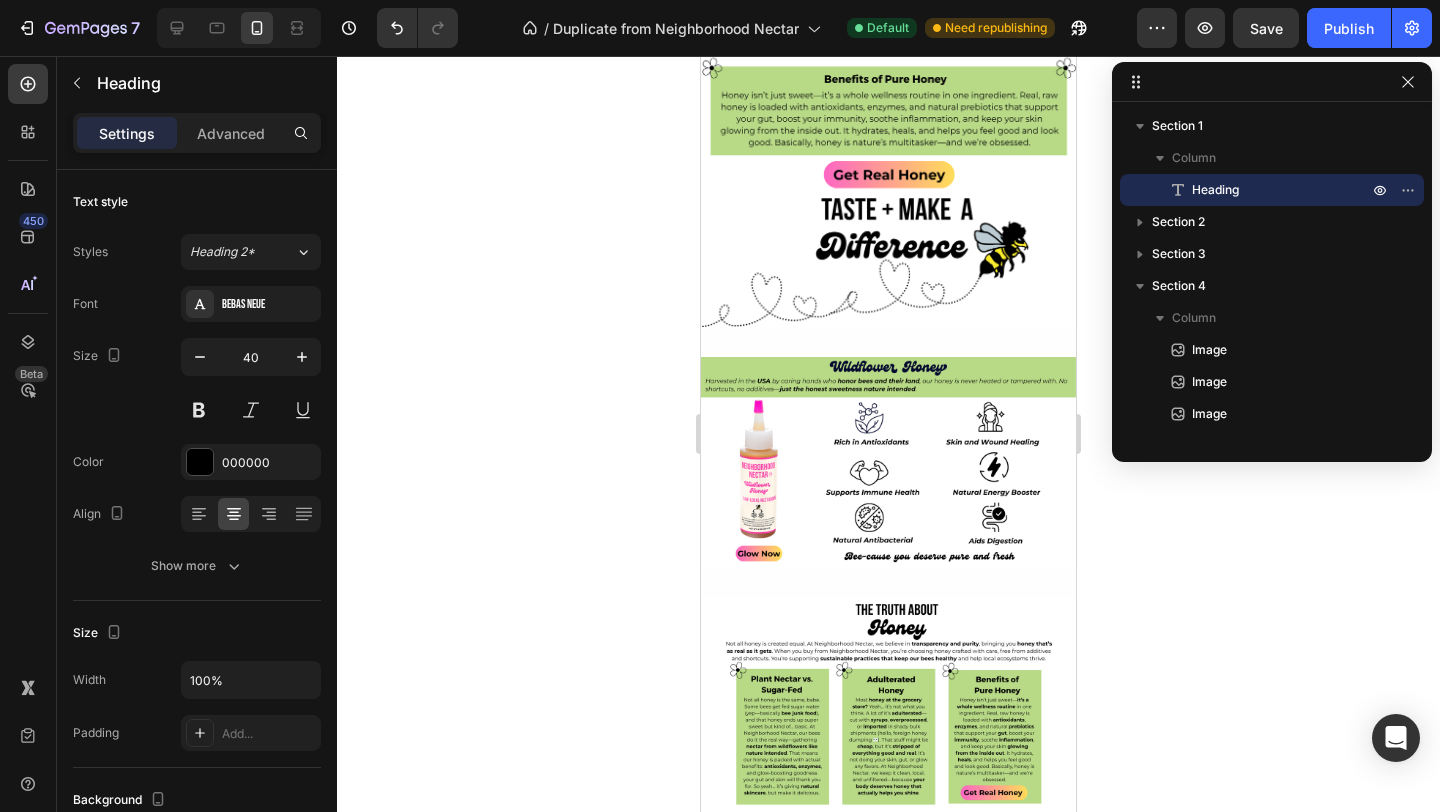 scroll, scrollTop: 3427, scrollLeft: 0, axis: vertical 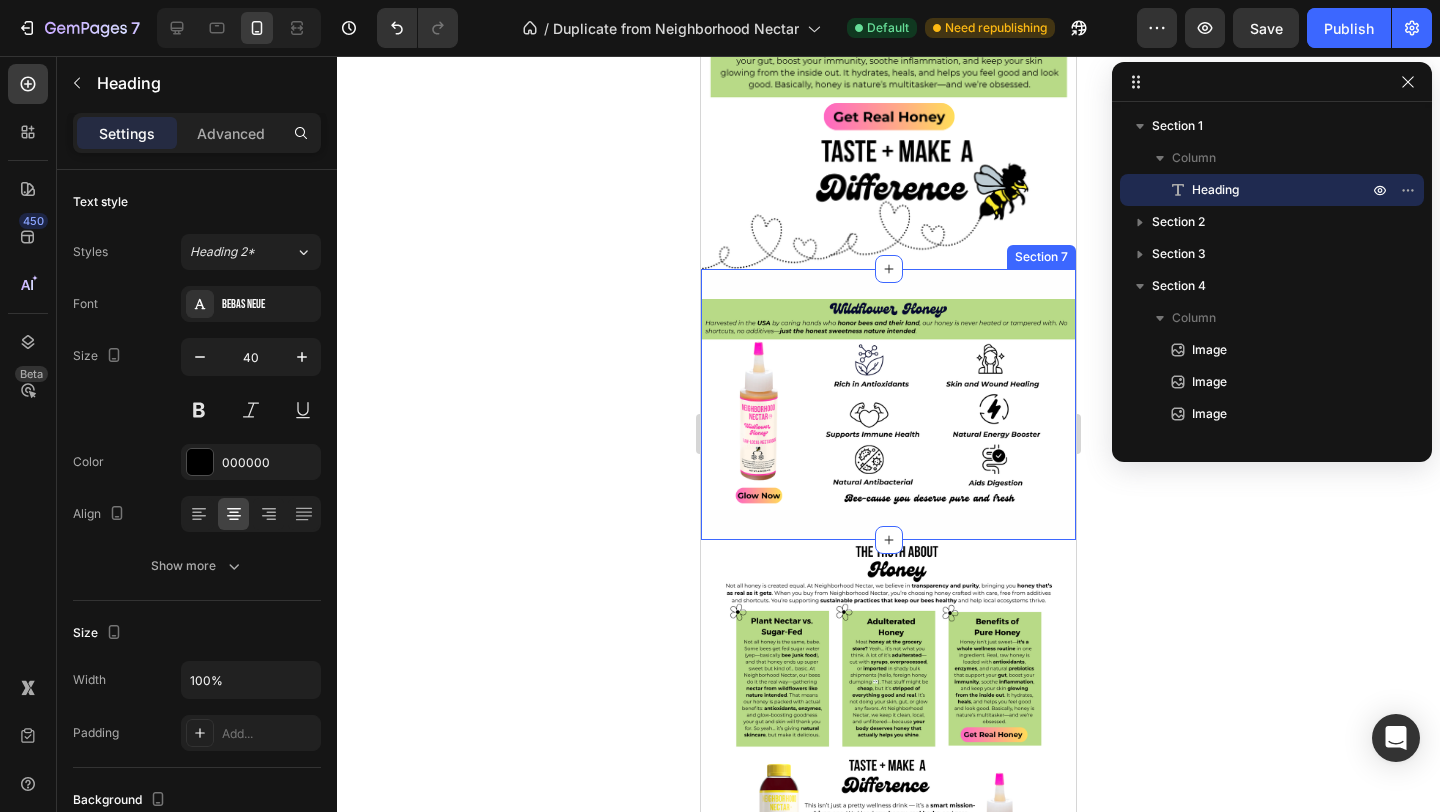 click on "Image Row Section 7" at bounding box center (888, 404) 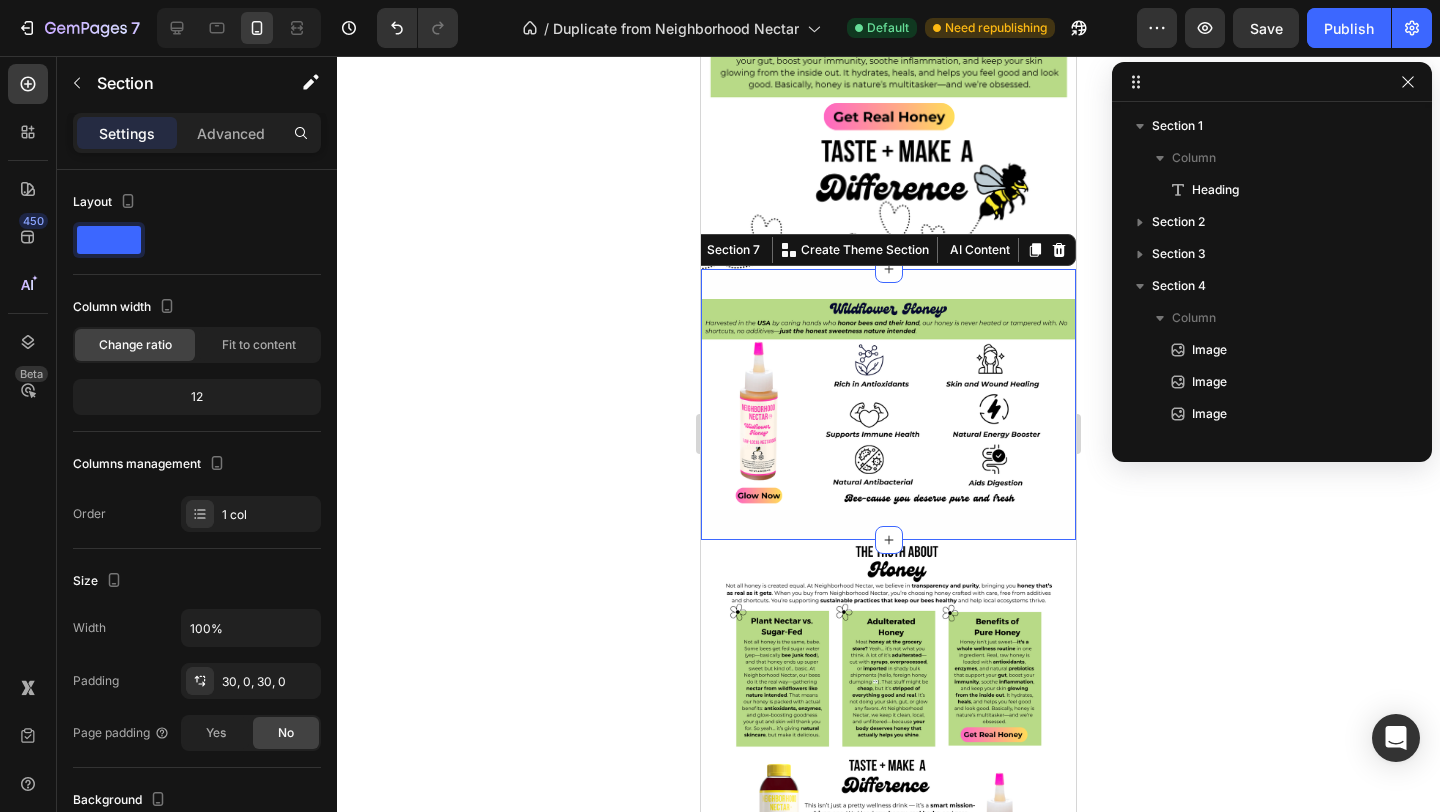 scroll, scrollTop: 378, scrollLeft: 0, axis: vertical 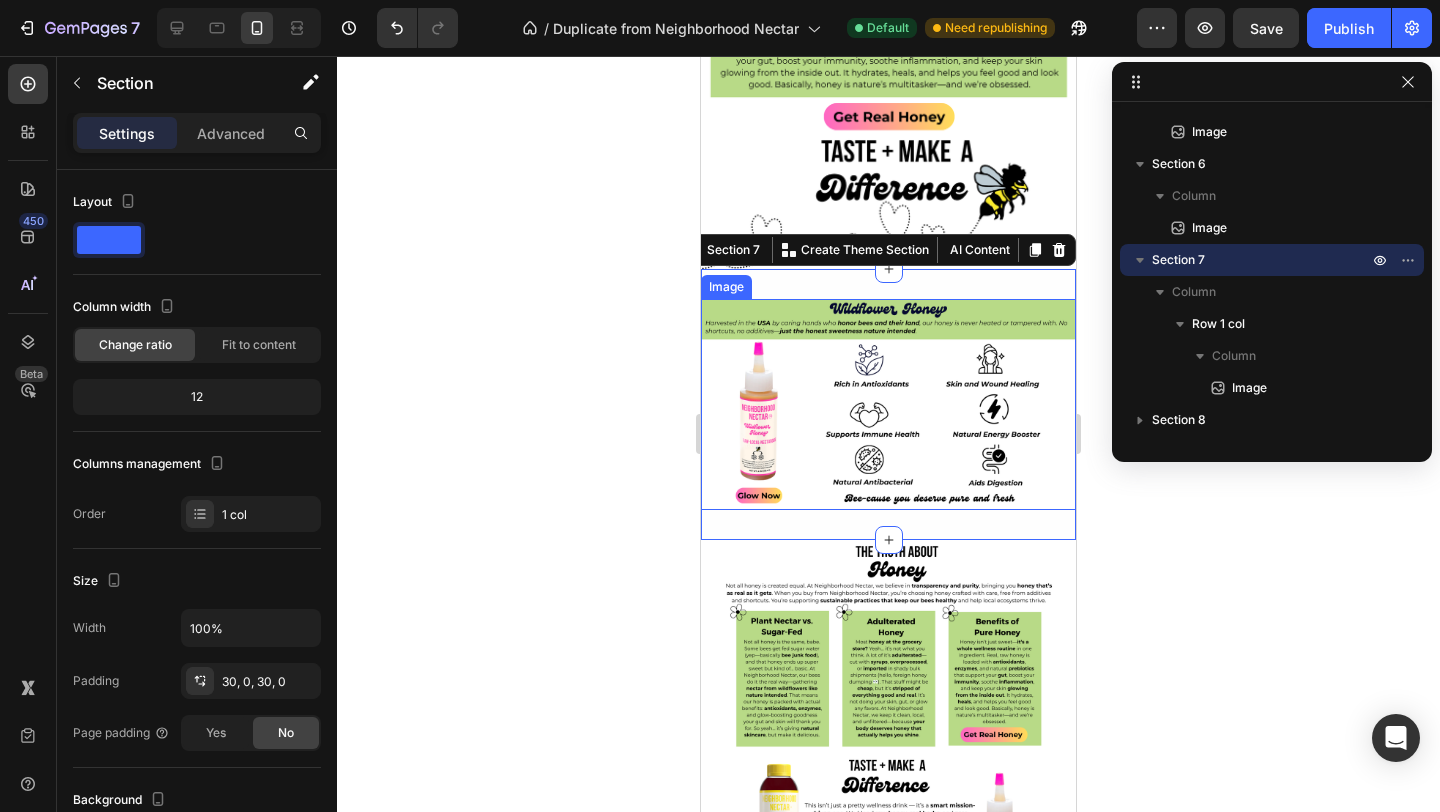 click at bounding box center [888, 404] 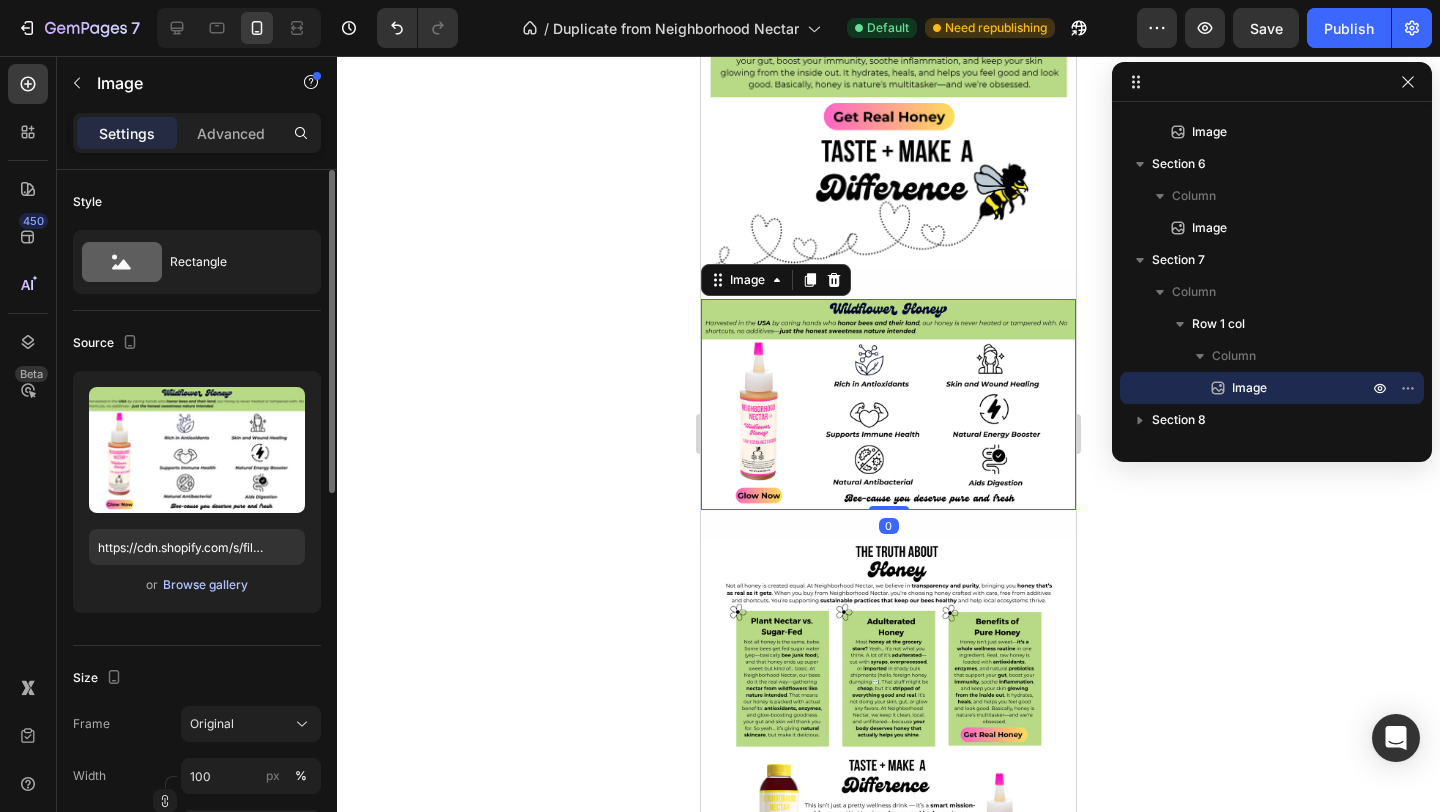 click on "Browse gallery" at bounding box center [205, 585] 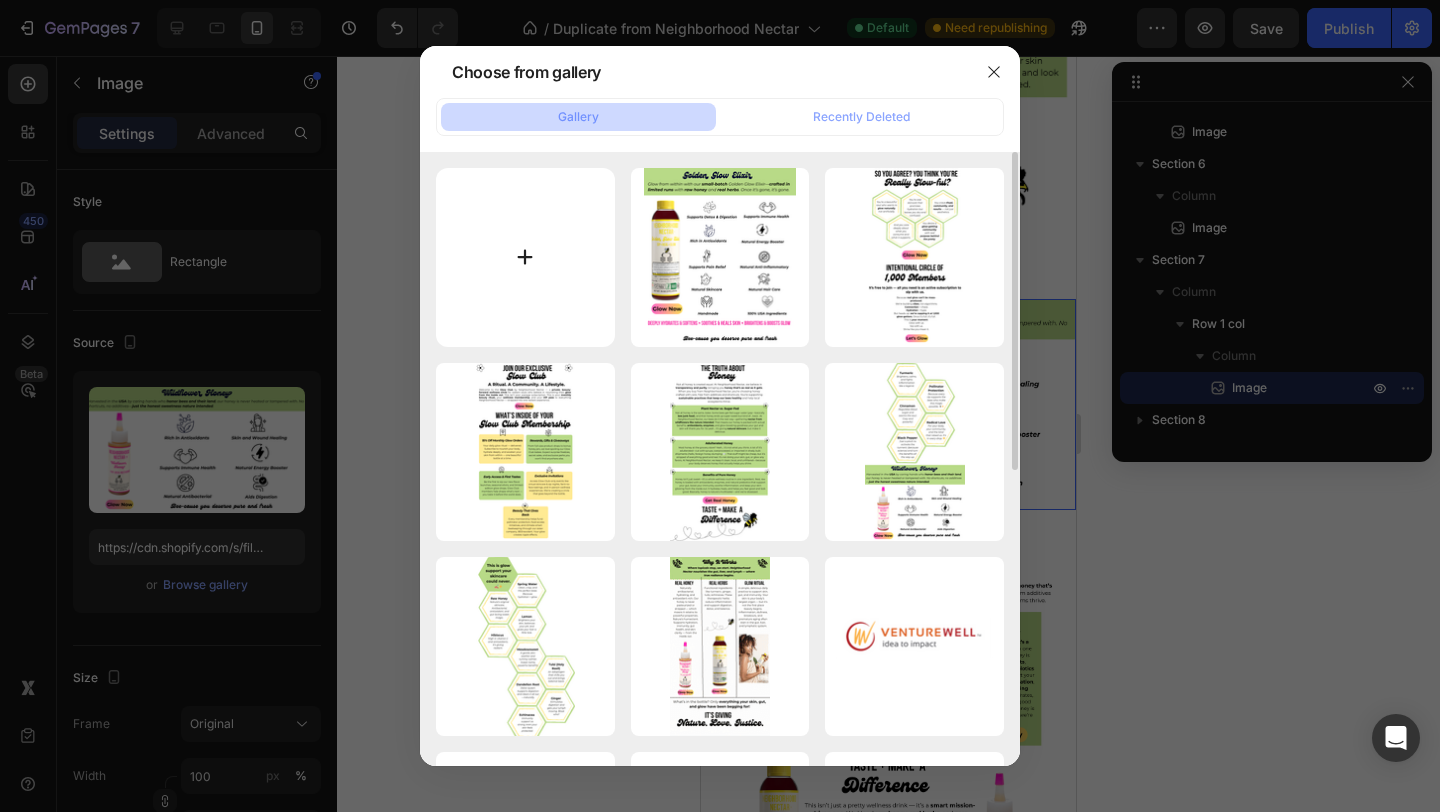 click at bounding box center (525, 257) 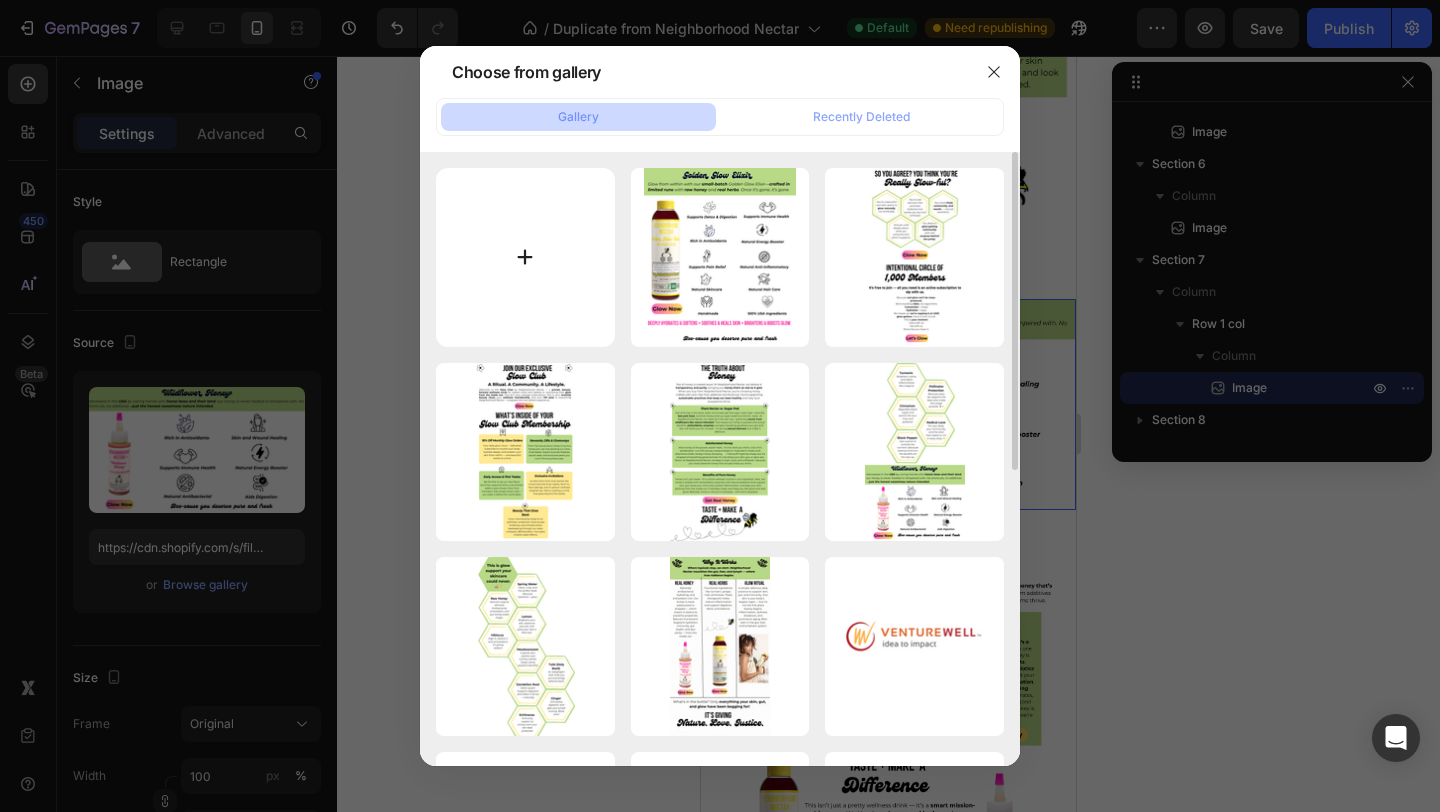 type on "C:\fakepath\Mobile NN Landing Page  (7).png" 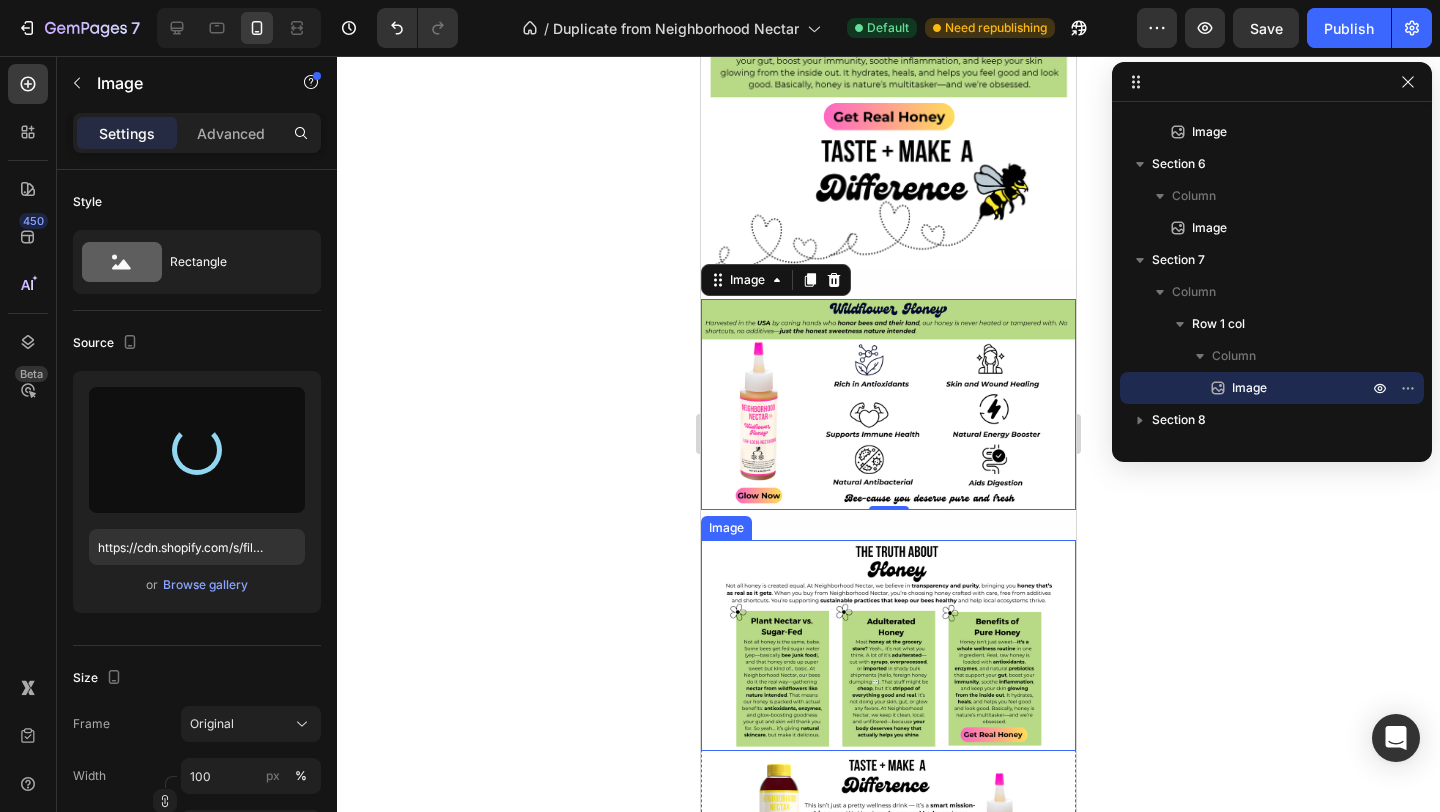 type on "https://cdn.shopify.com/s/files/1/0946/4329/0415/files/gempages_575477949717807954-00120ae2-fa71-4693-ac56-8d650bc502f9.png" 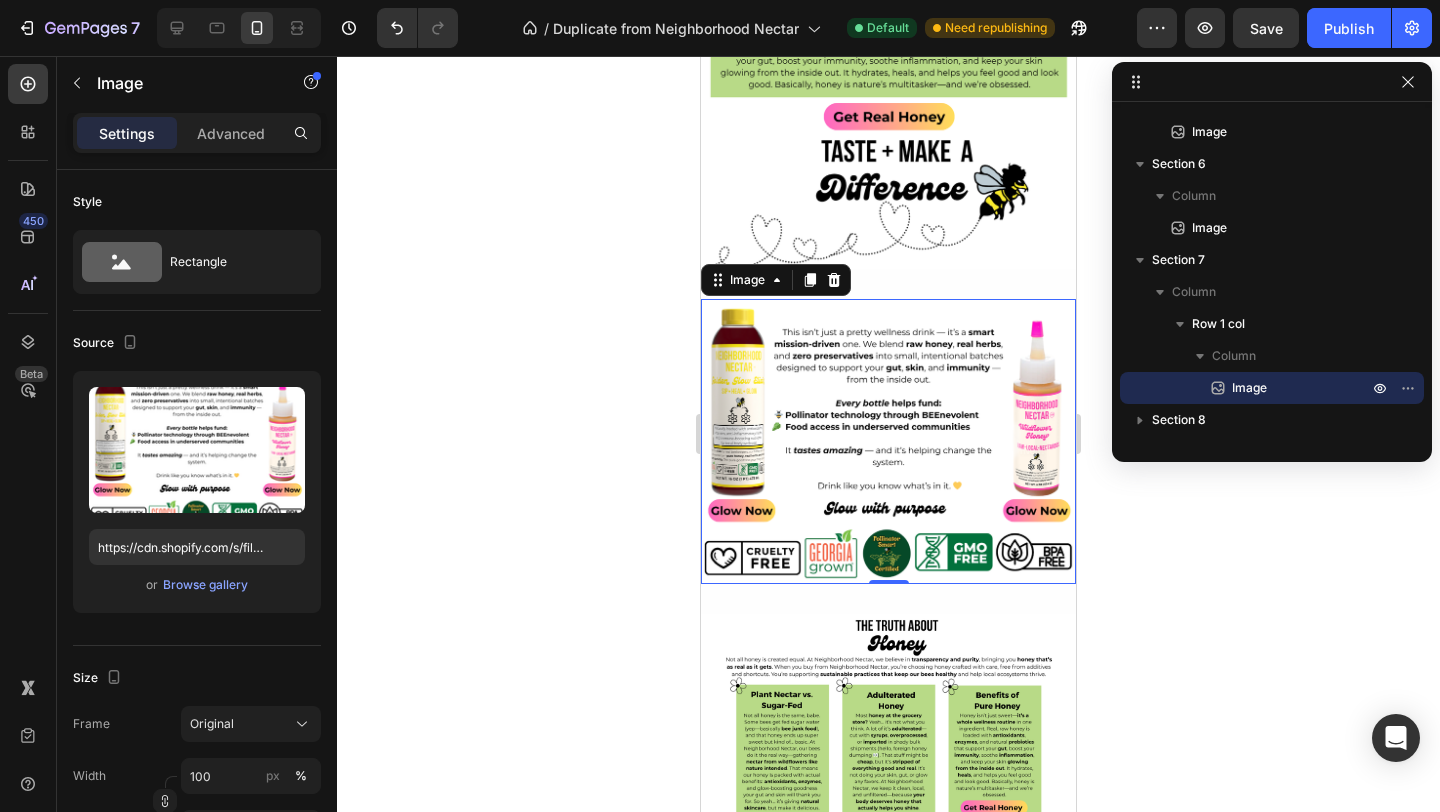 click 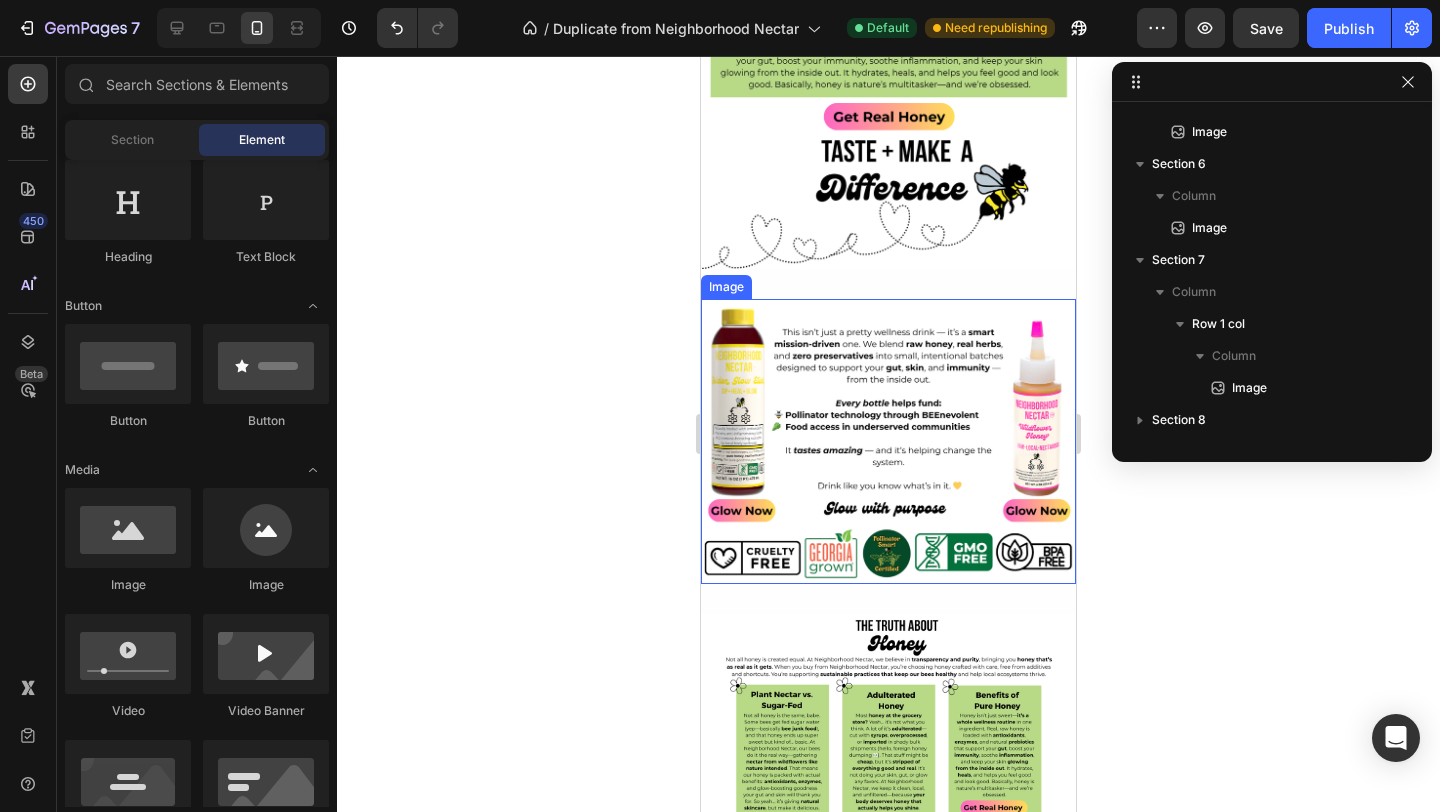 click at bounding box center [888, 441] 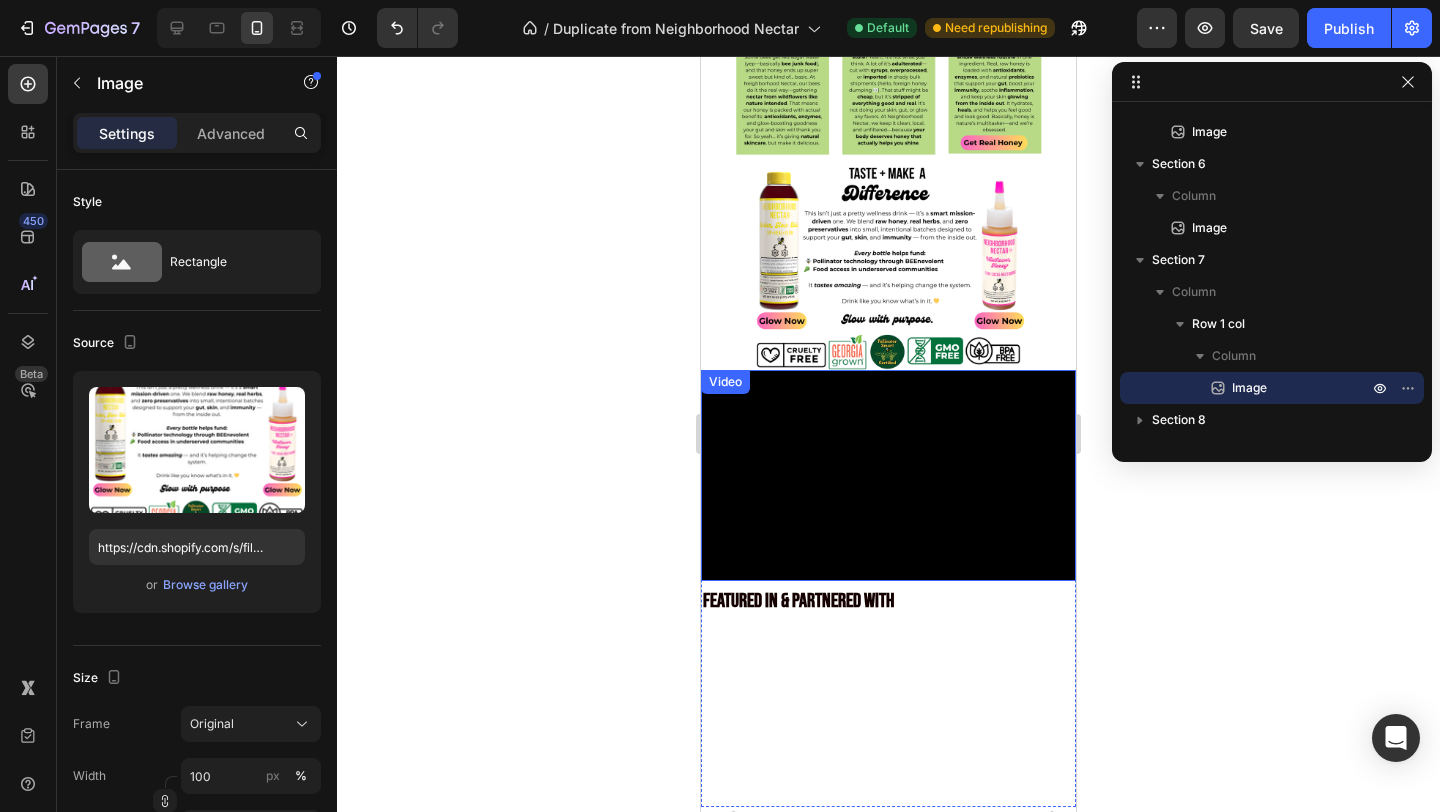 scroll, scrollTop: 4140, scrollLeft: 0, axis: vertical 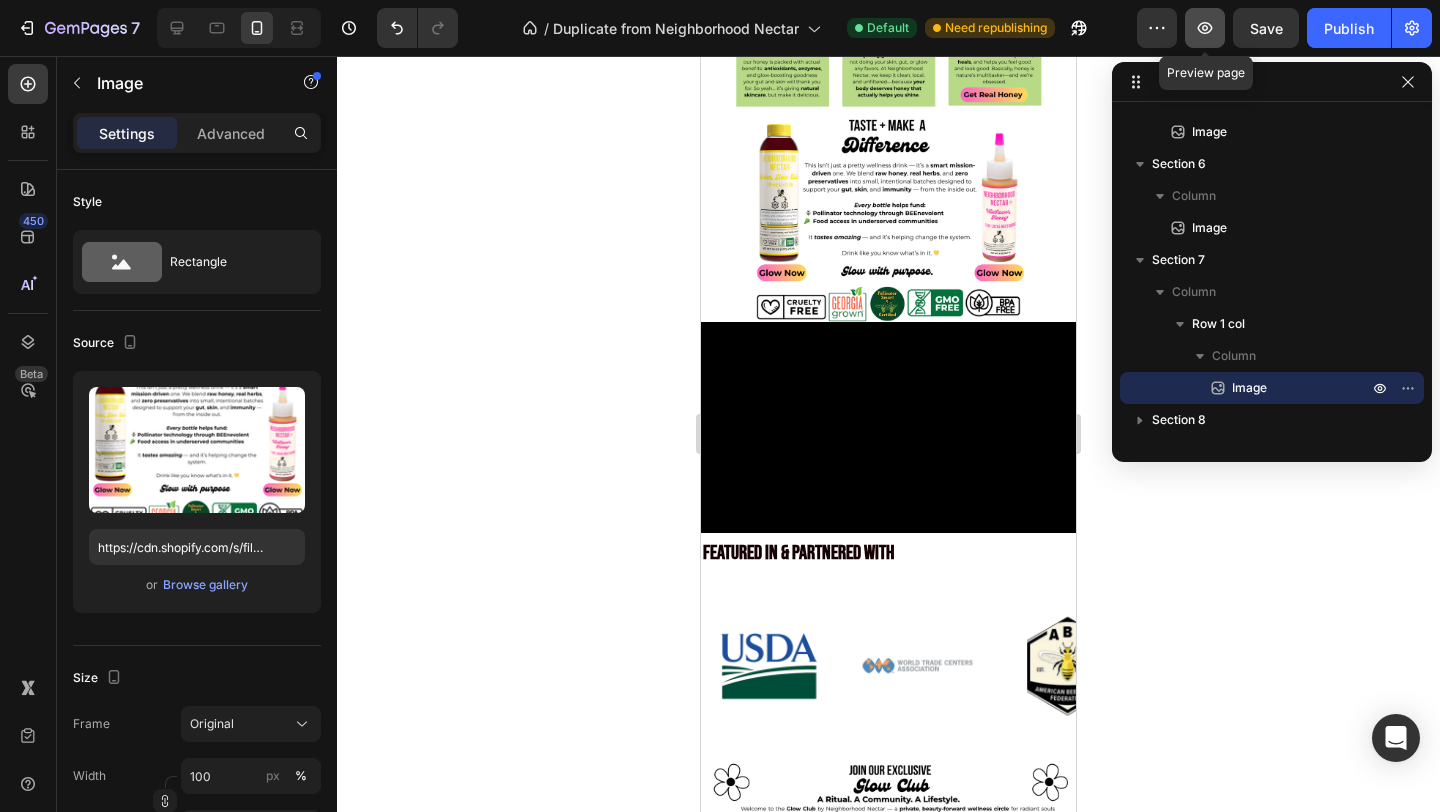 click 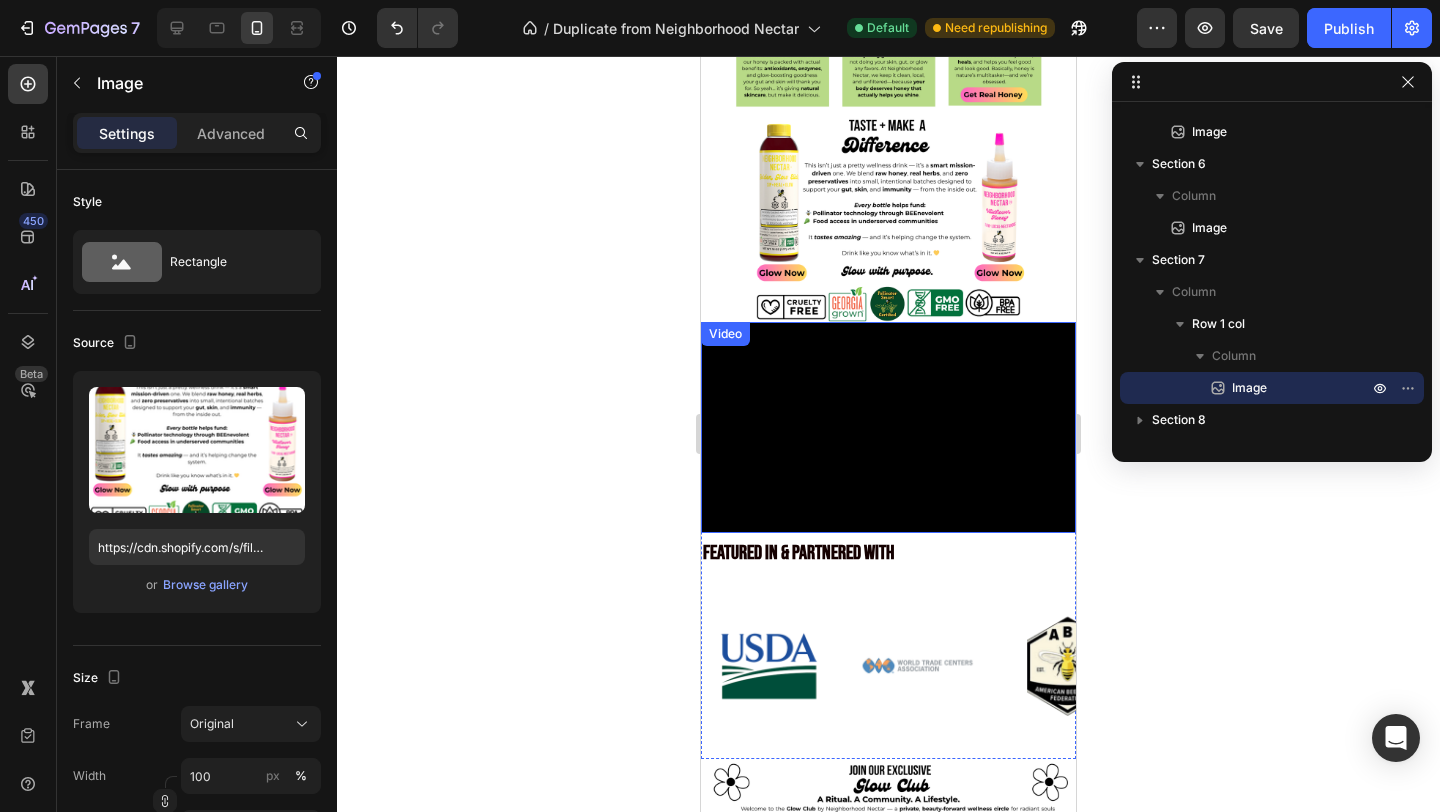 click 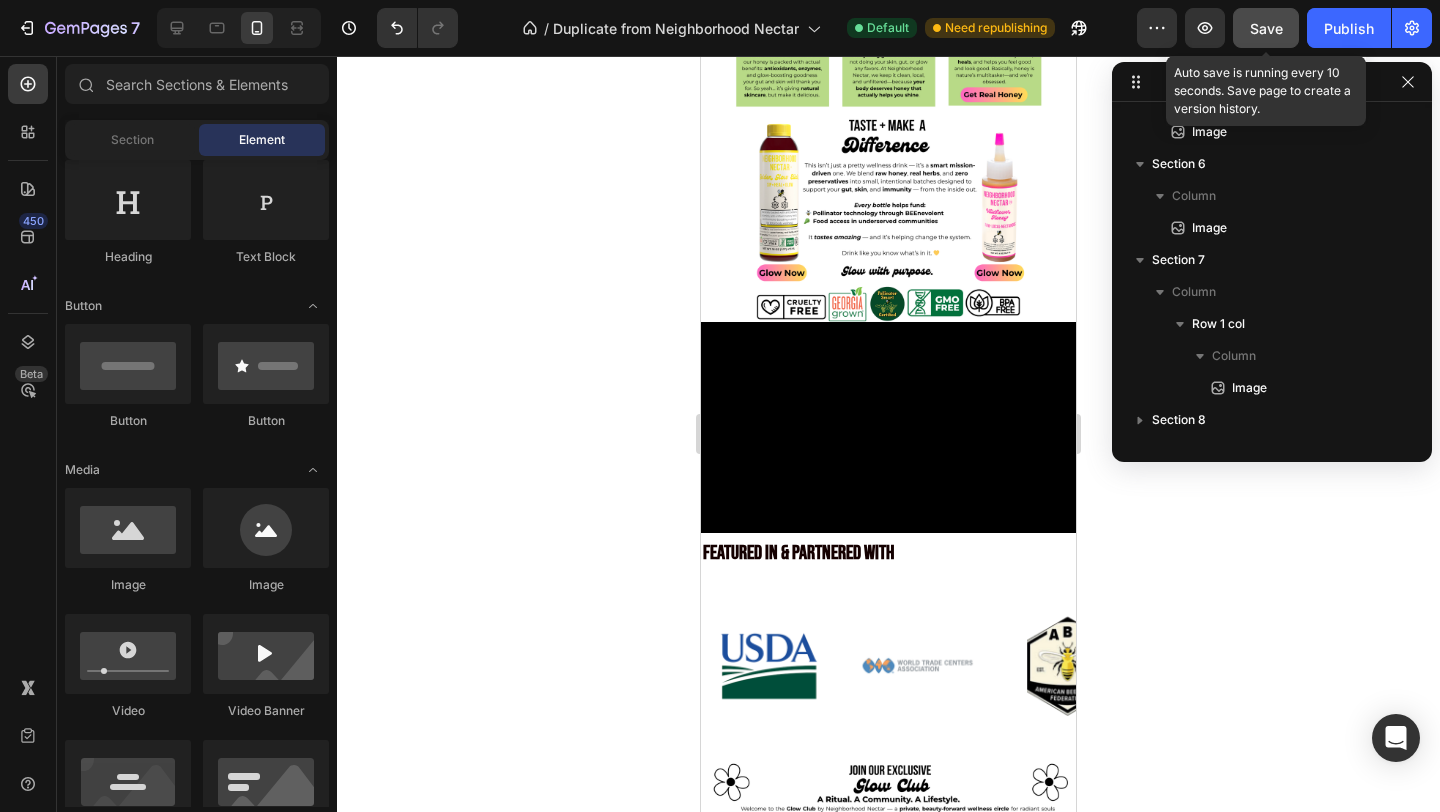 click on "Save" at bounding box center (1266, 28) 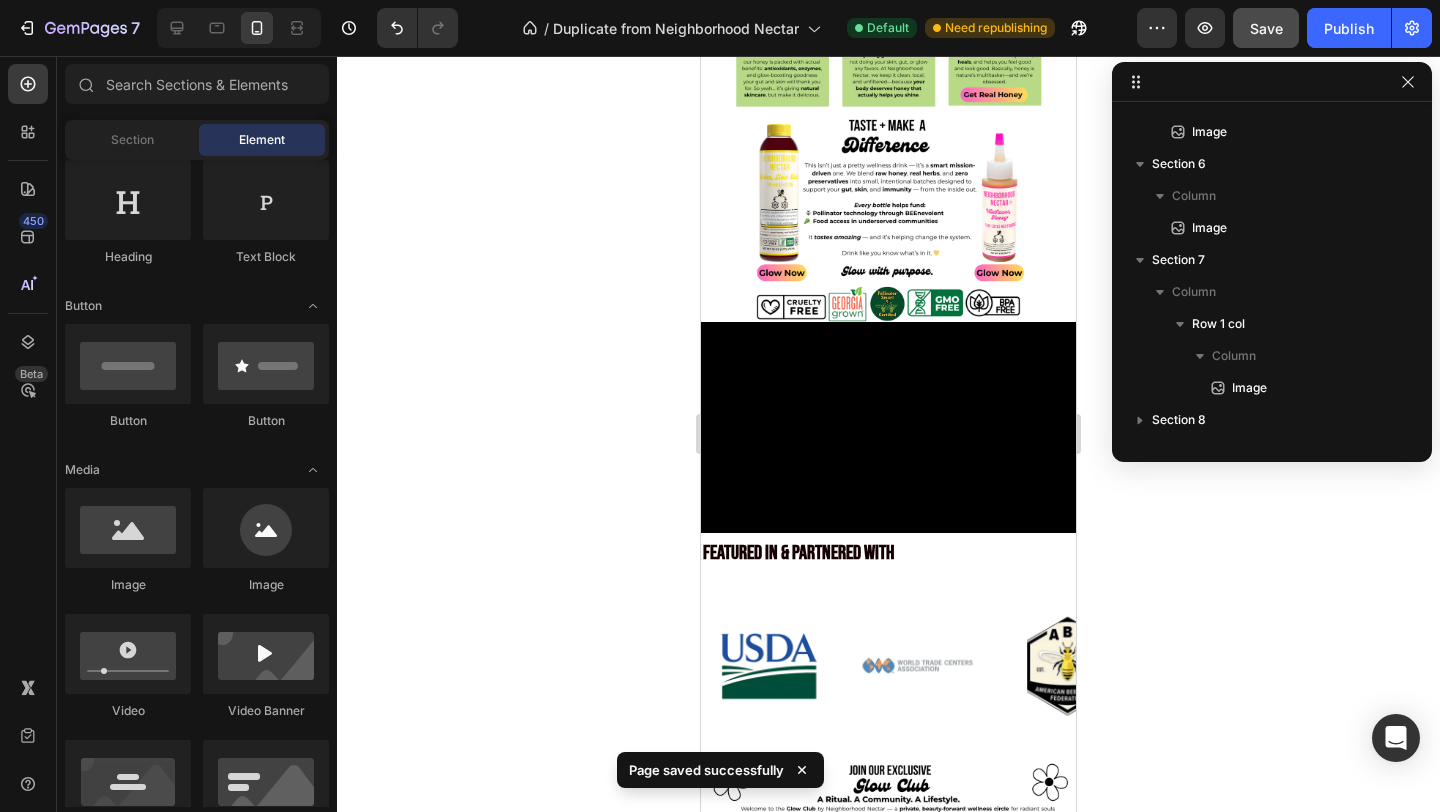 click 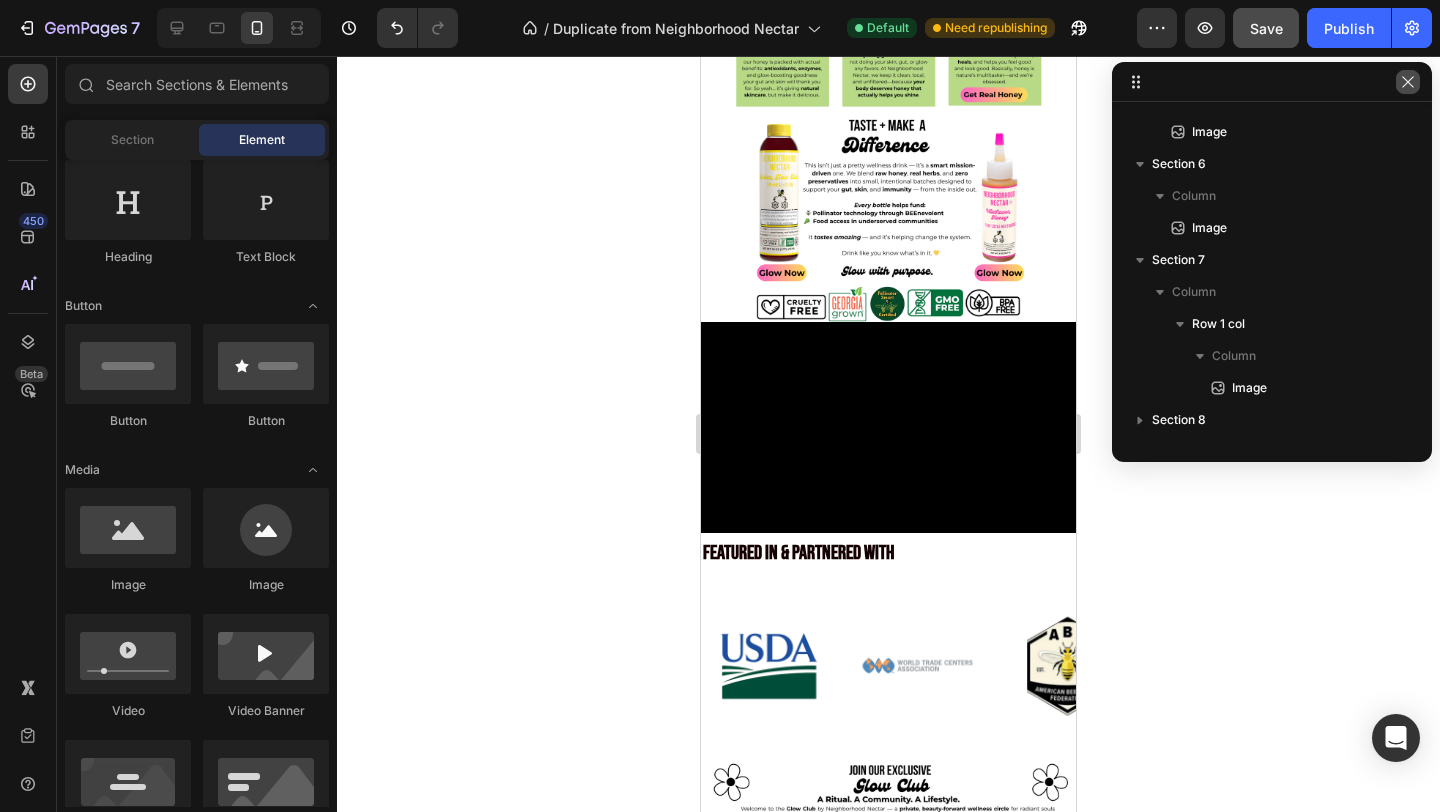 click at bounding box center [1408, 82] 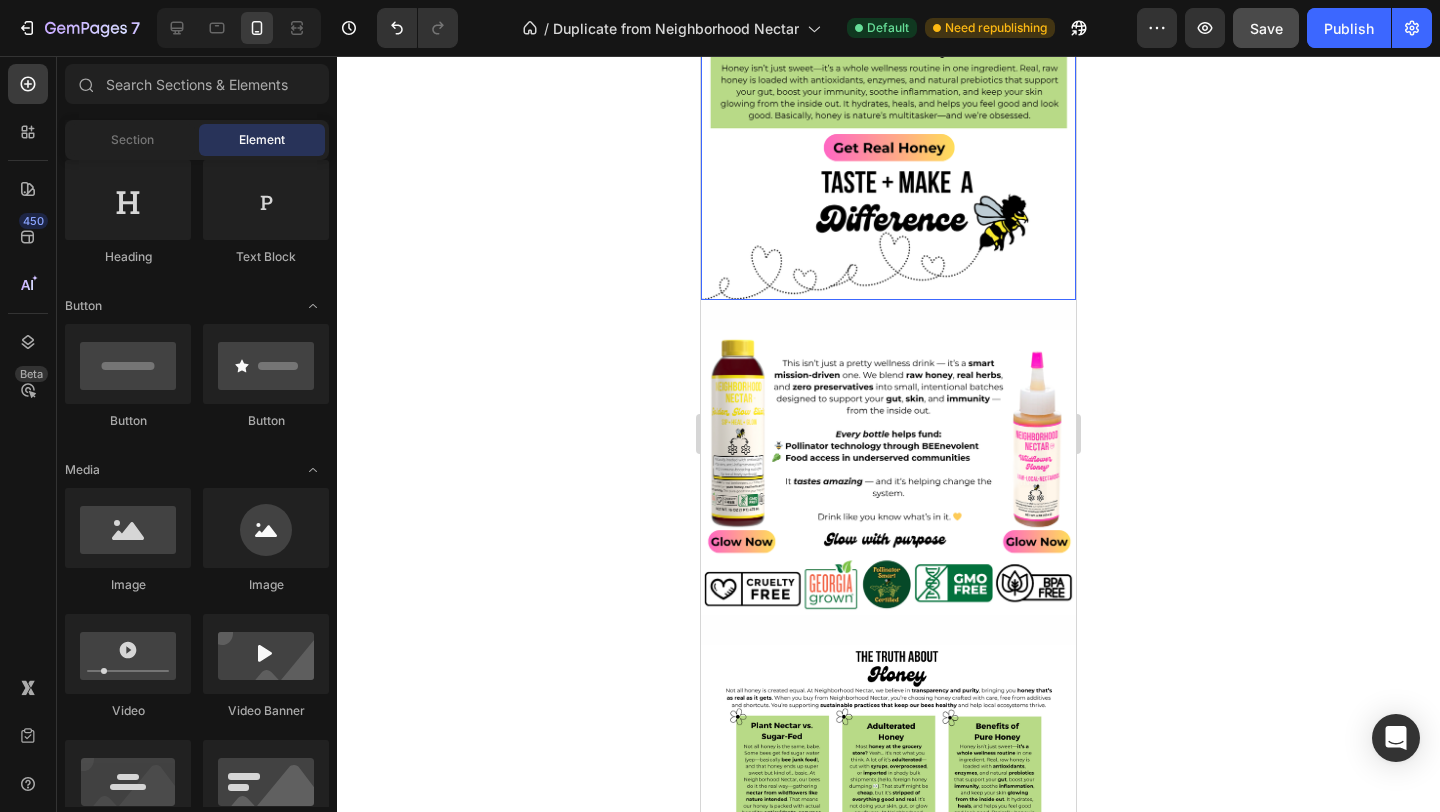scroll, scrollTop: 3402, scrollLeft: 0, axis: vertical 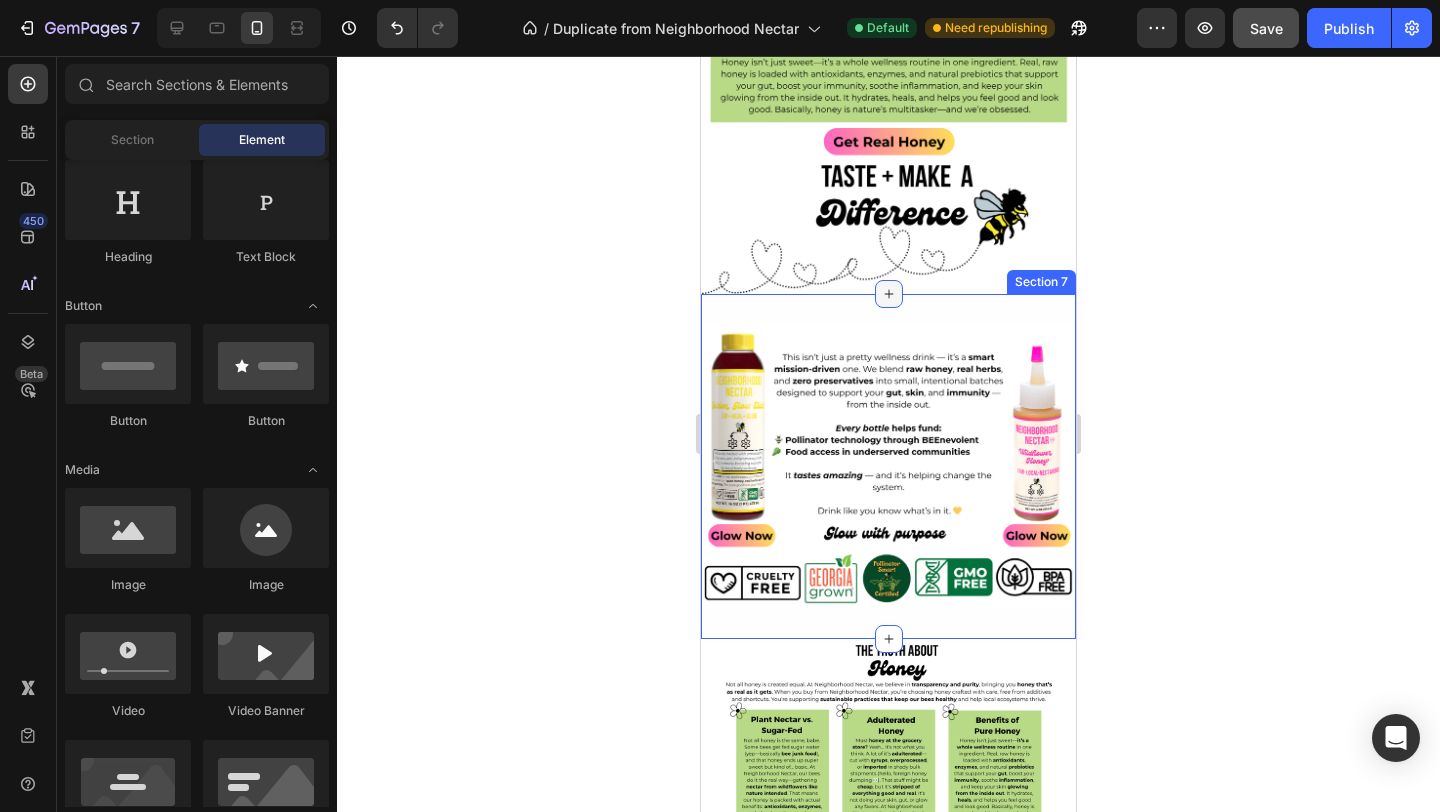 drag, startPoint x: 888, startPoint y: 292, endPoint x: 888, endPoint y: 304, distance: 12 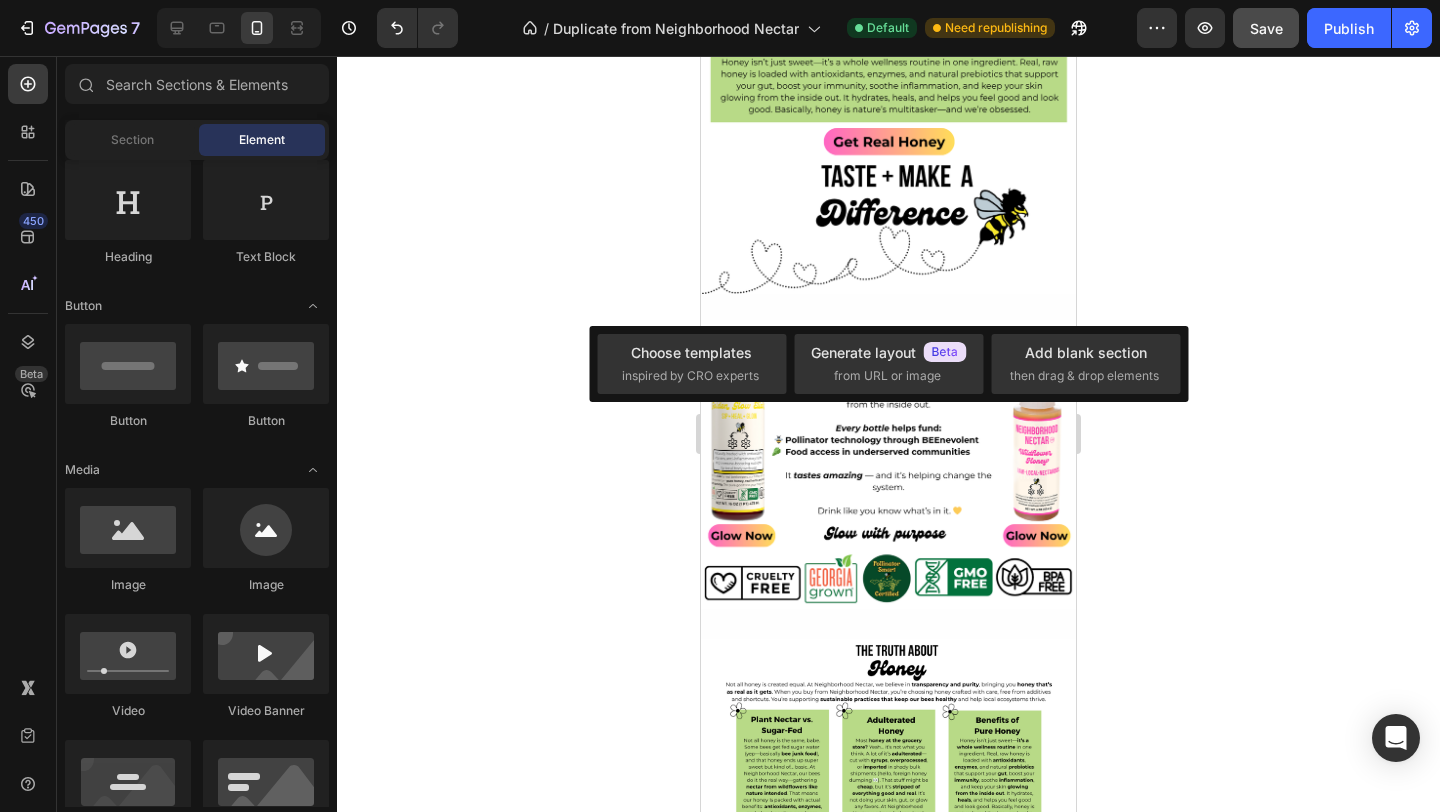 click 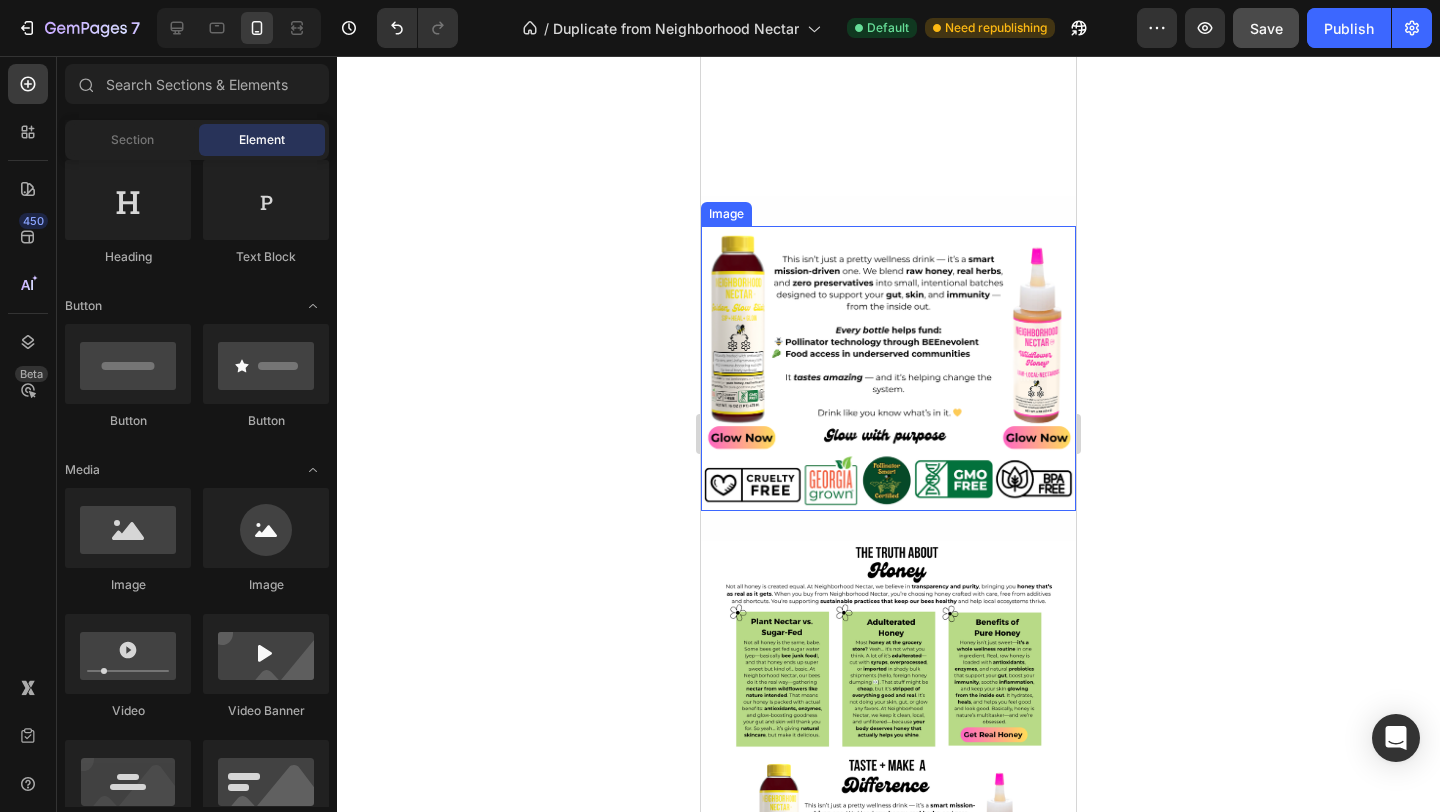 scroll, scrollTop: 3777, scrollLeft: 0, axis: vertical 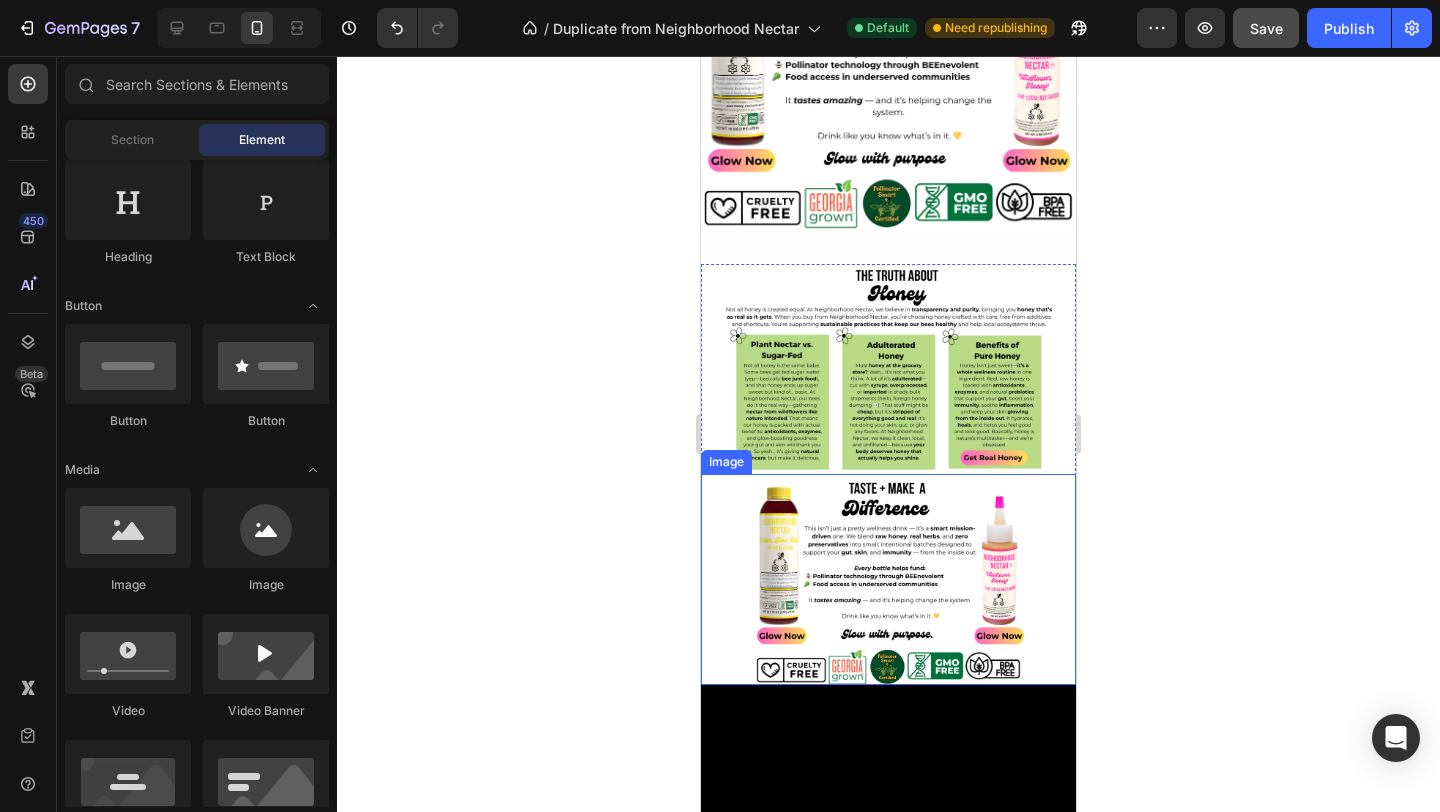 click at bounding box center (888, 579) 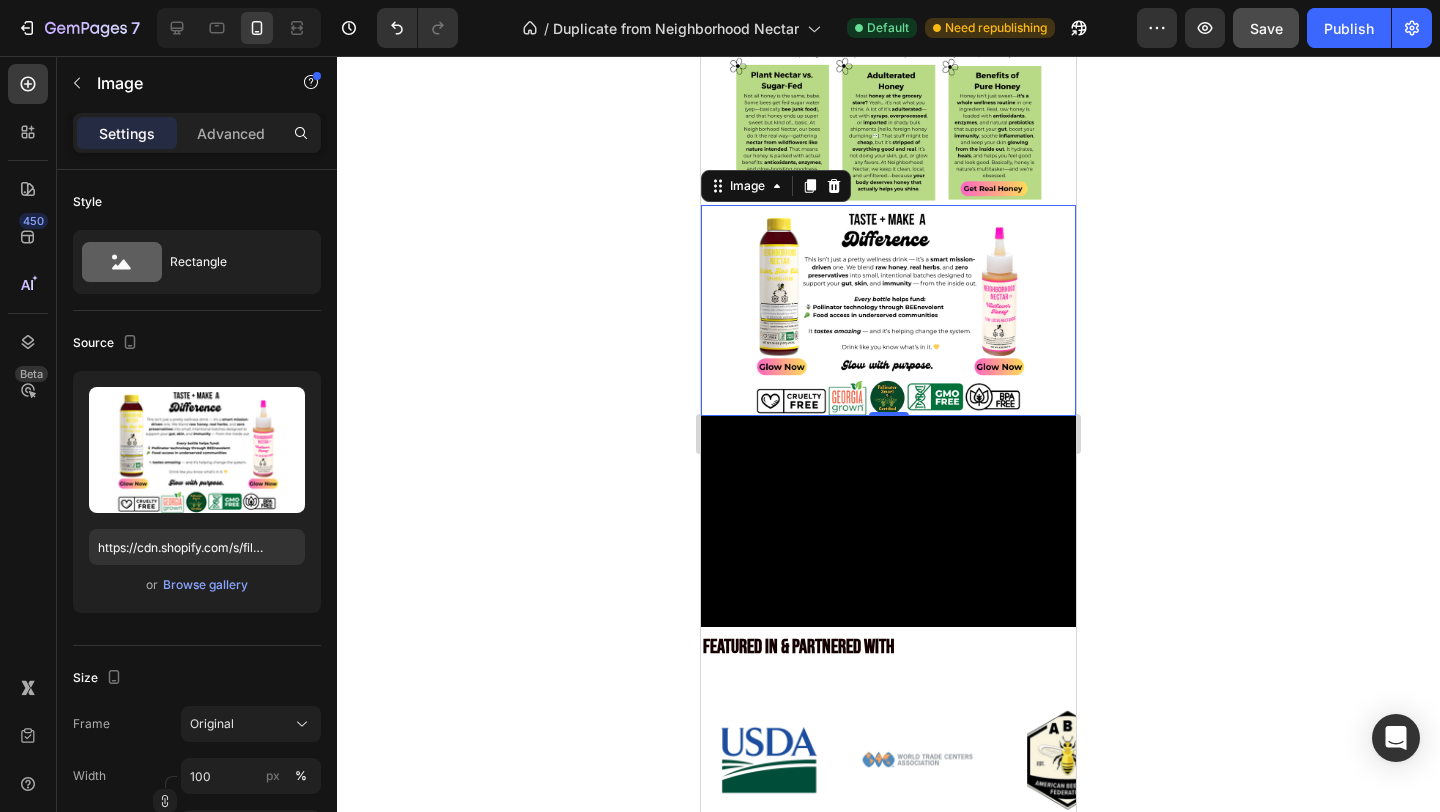 scroll, scrollTop: 3477, scrollLeft: 0, axis: vertical 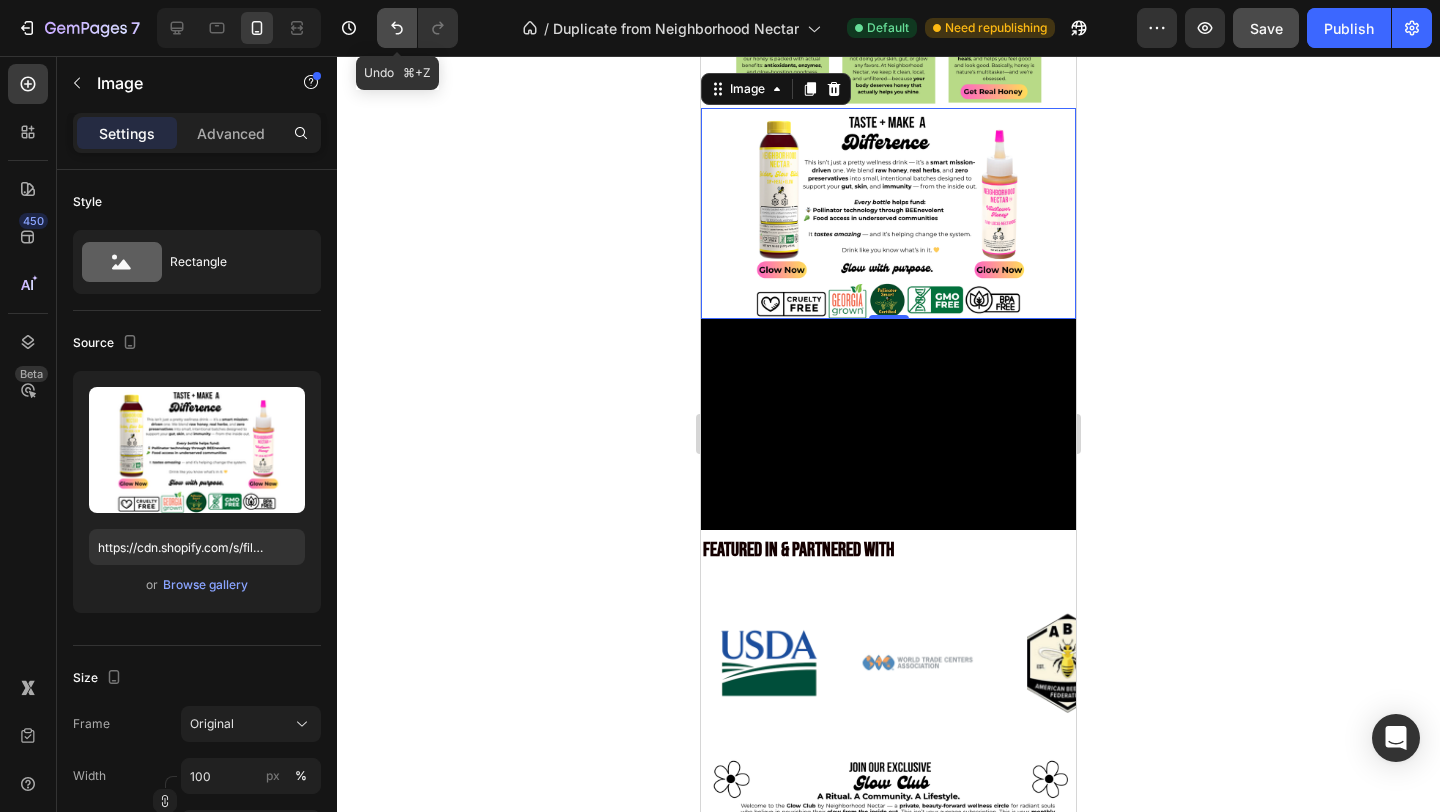 click 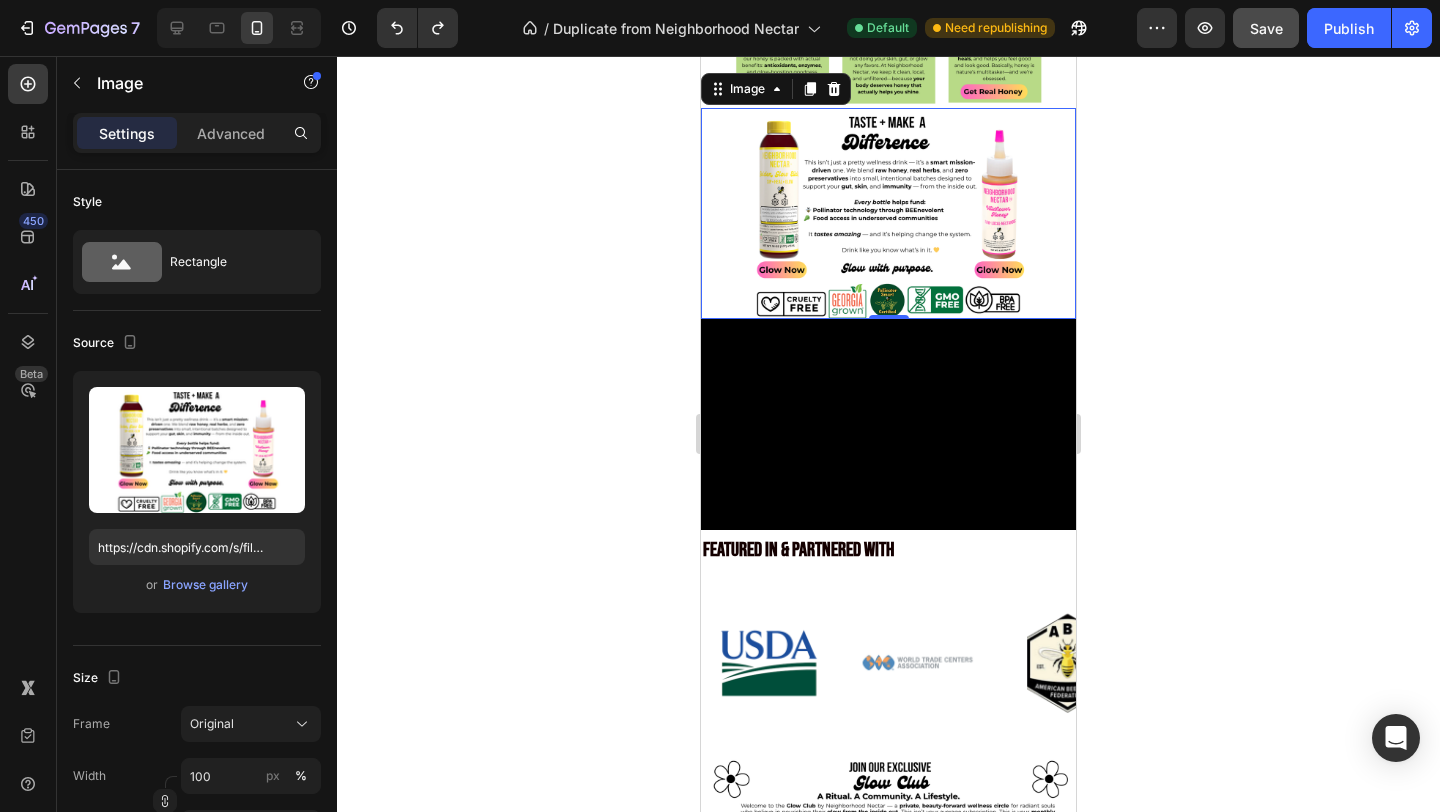 click 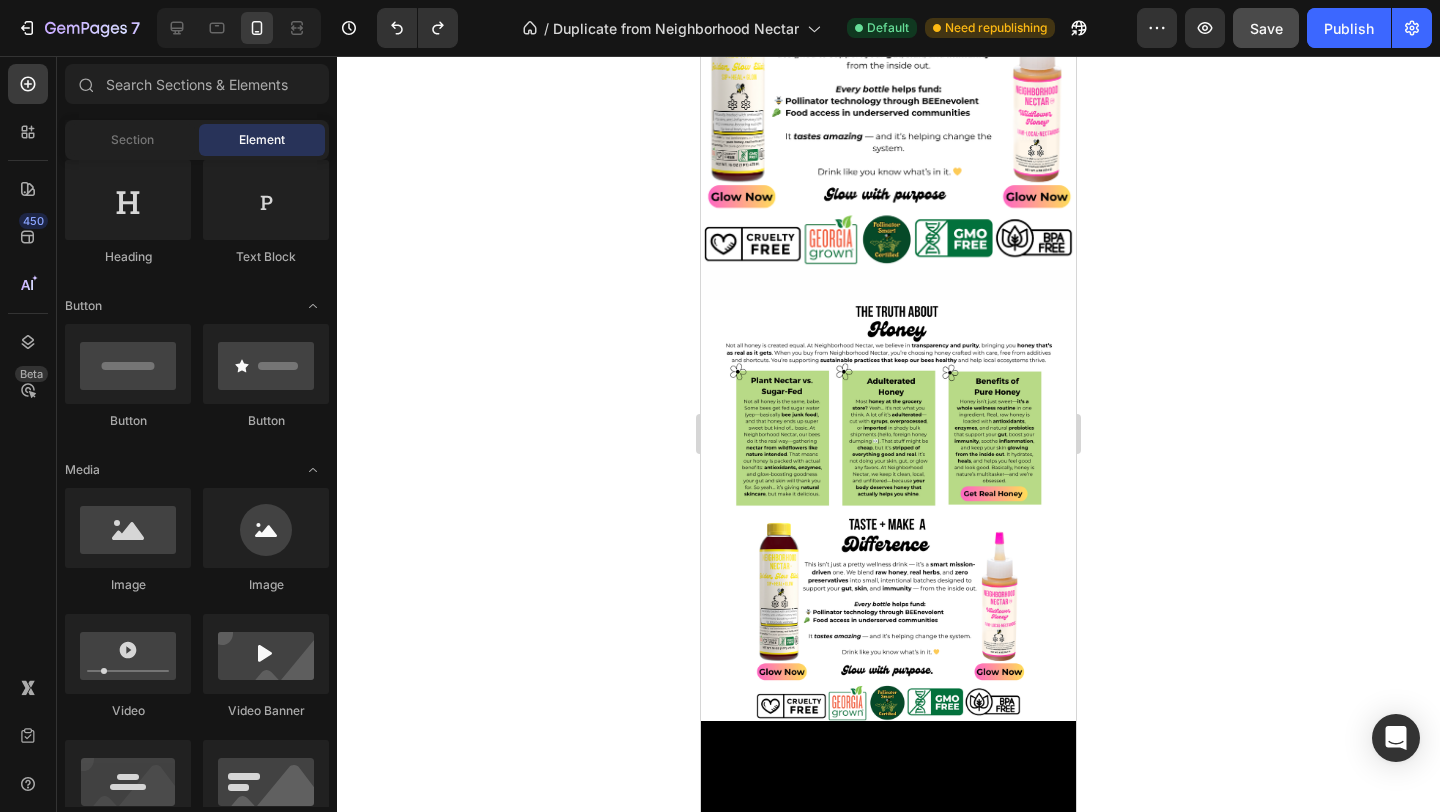 scroll, scrollTop: 2178, scrollLeft: 0, axis: vertical 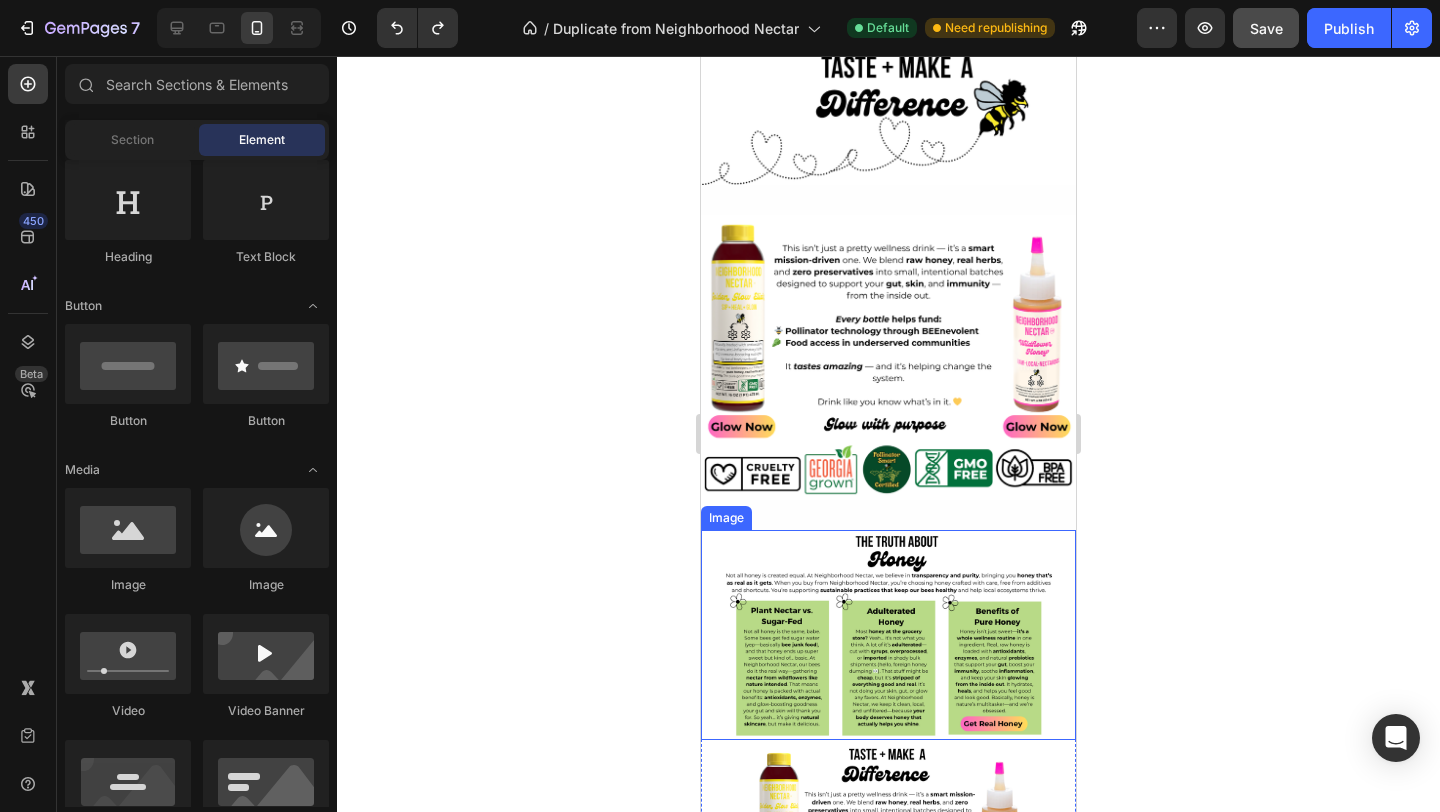 click at bounding box center (888, 635) 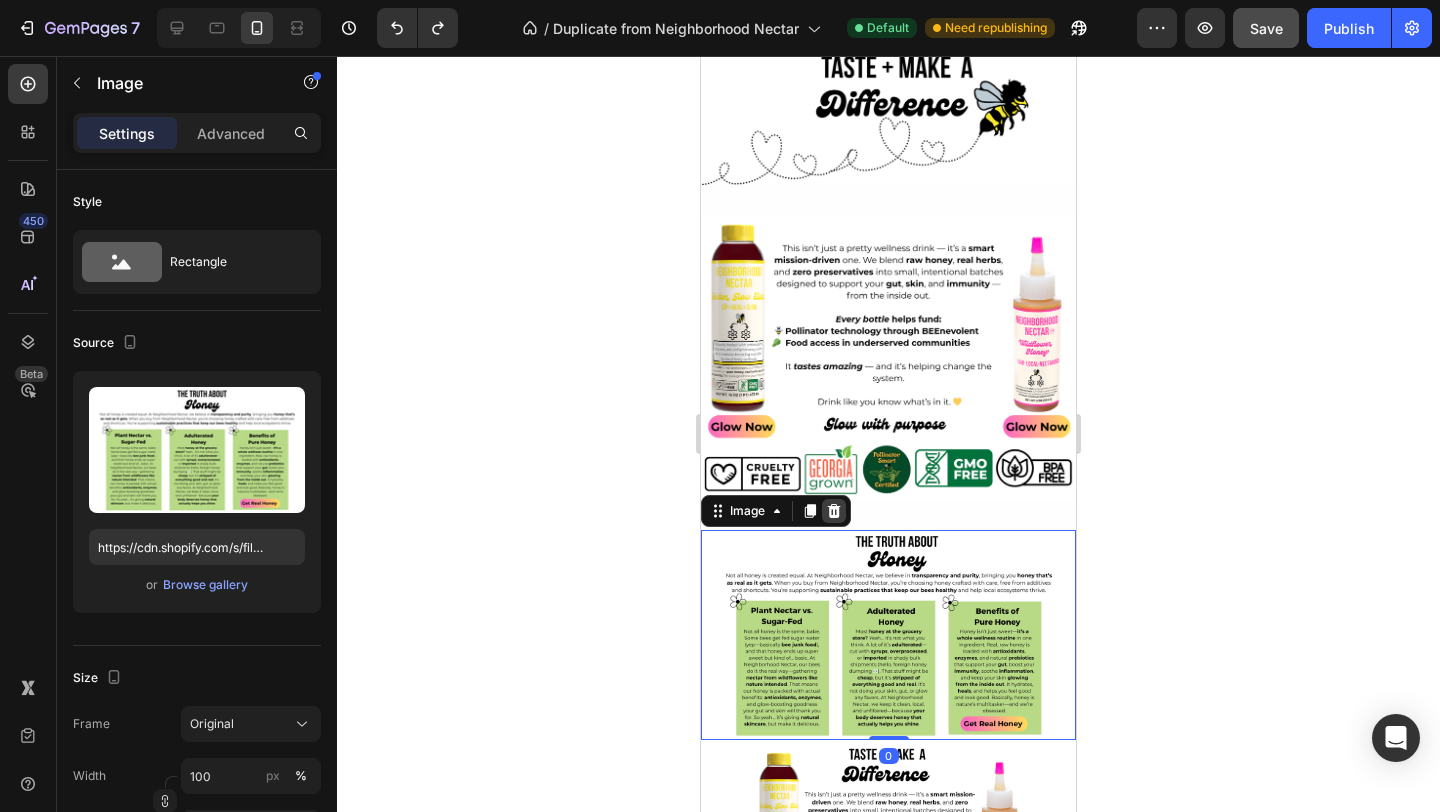 click 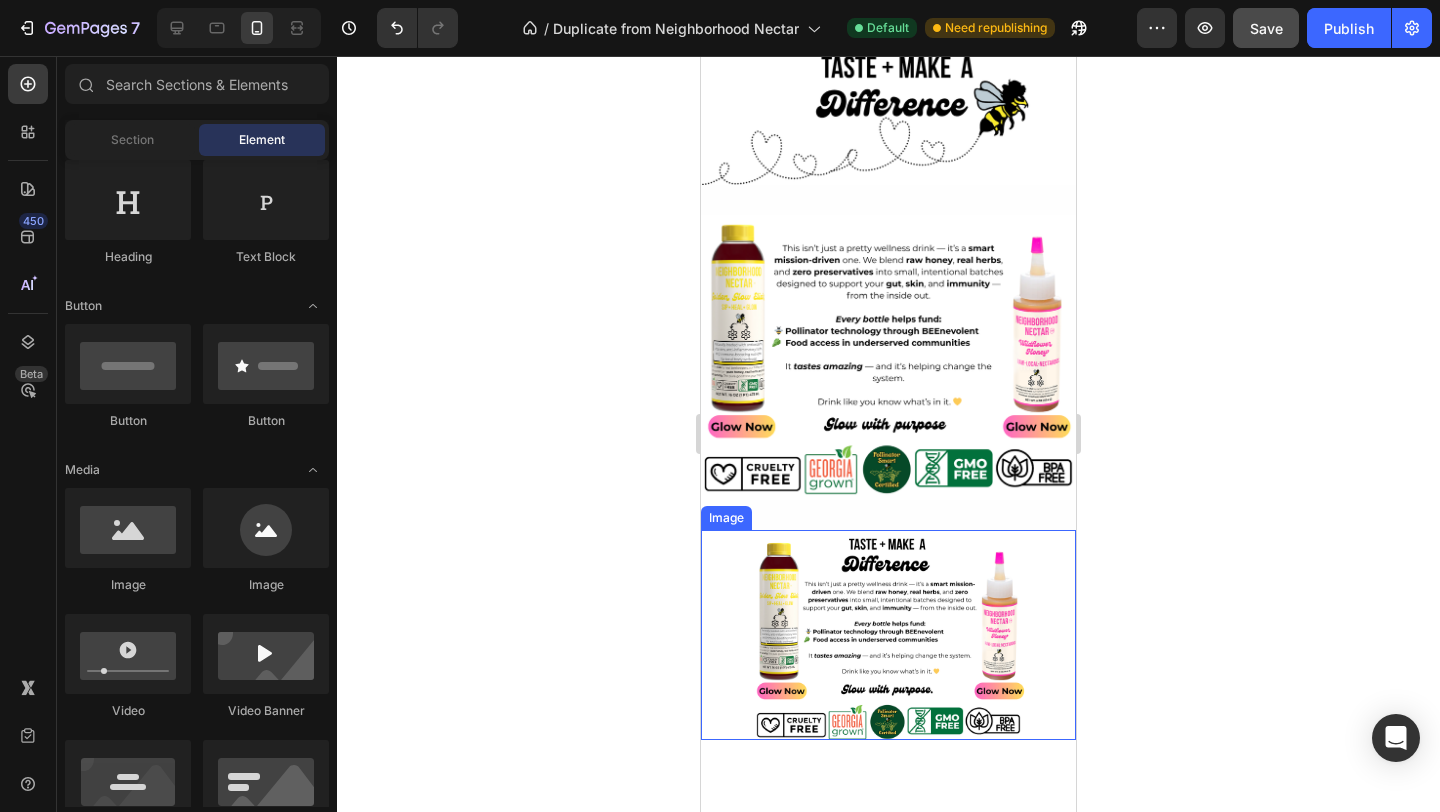 click at bounding box center (888, 635) 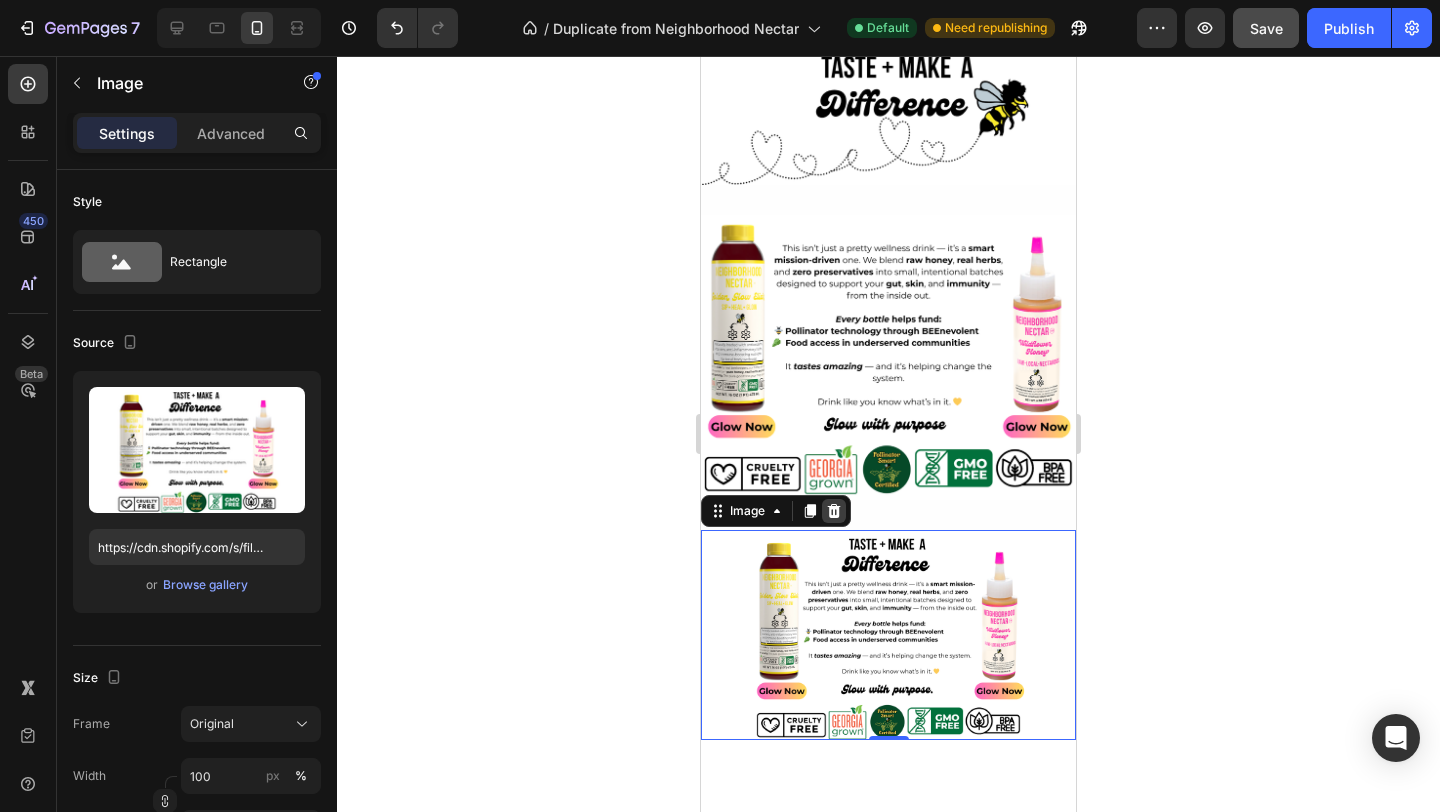click 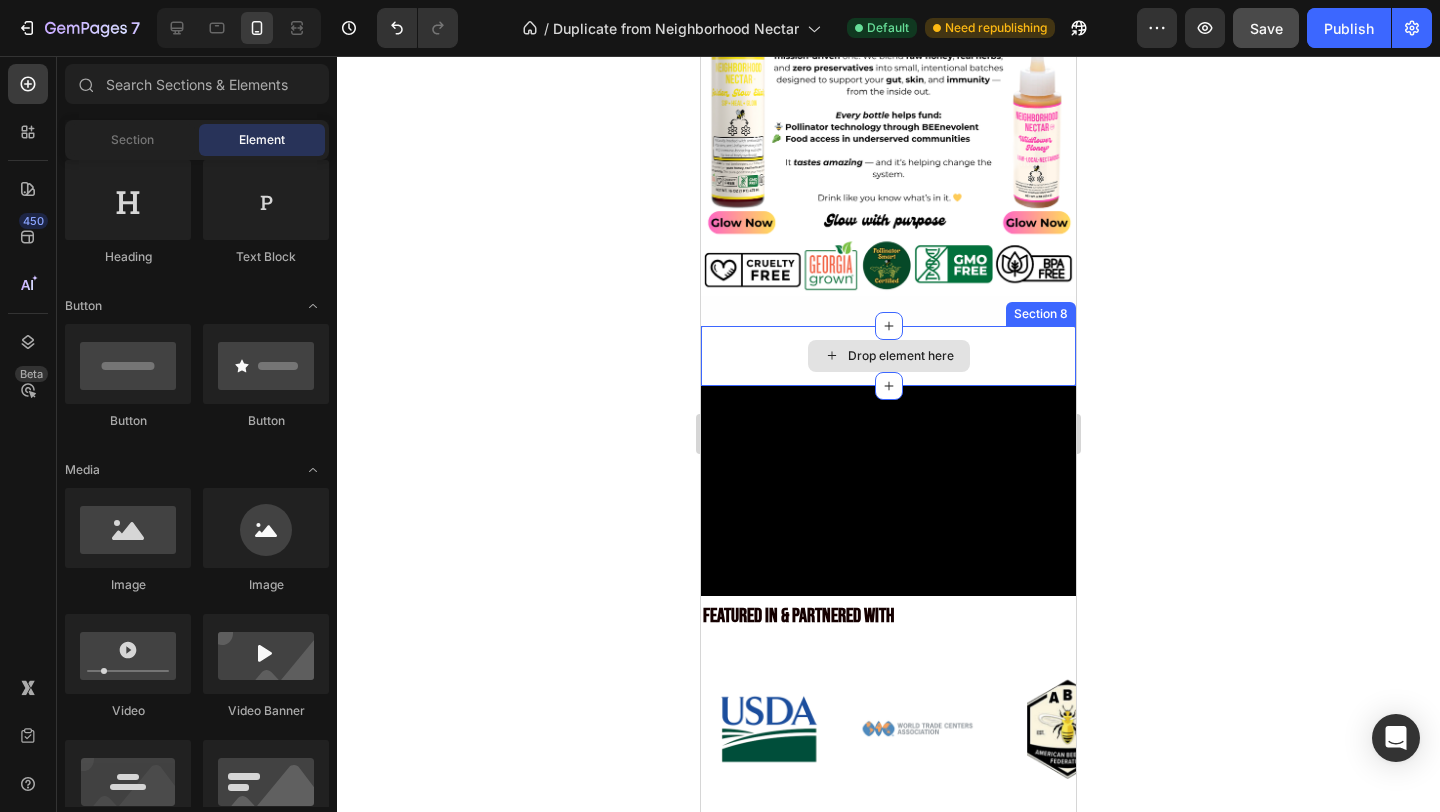 scroll, scrollTop: 2182, scrollLeft: 0, axis: vertical 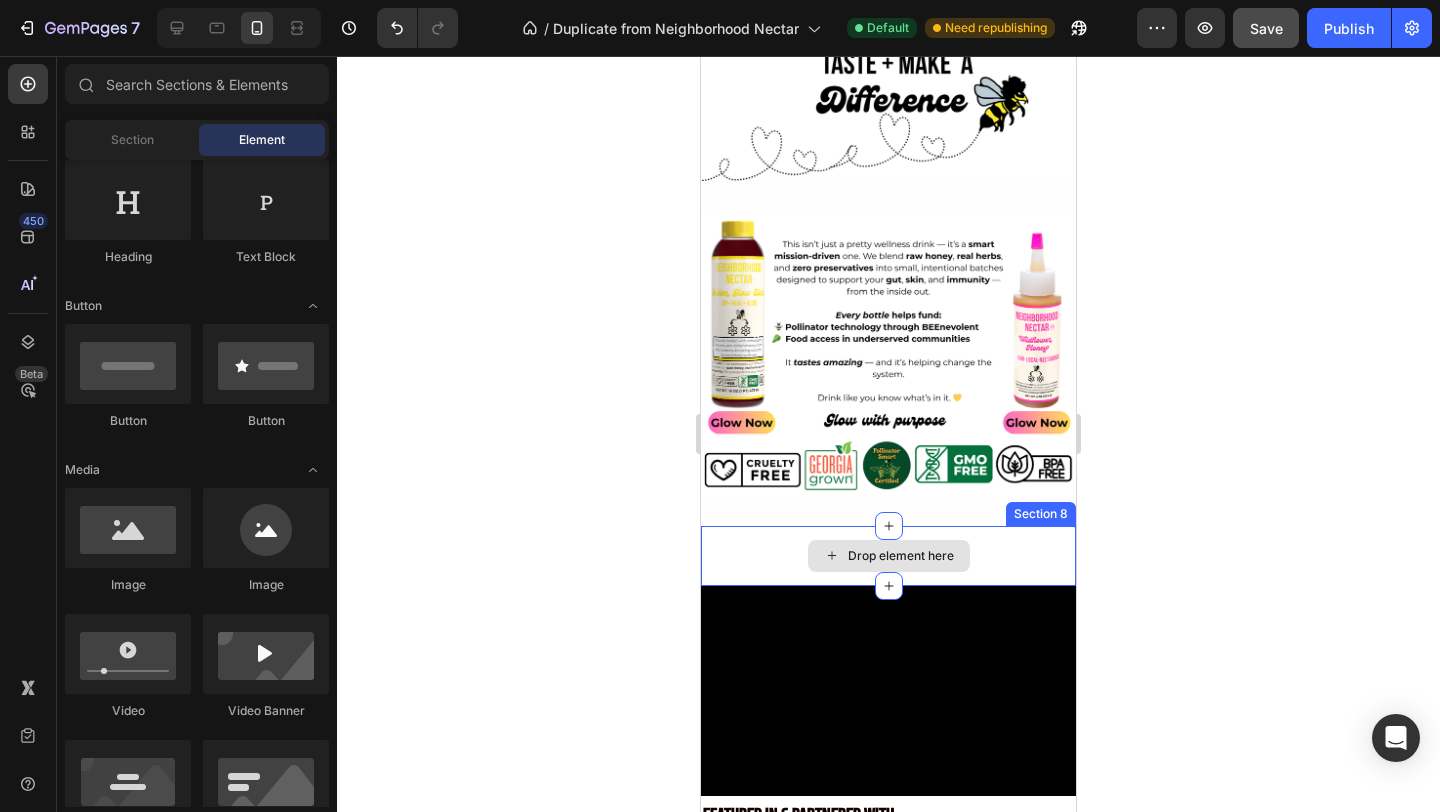 click on "Drop element here" at bounding box center (888, 556) 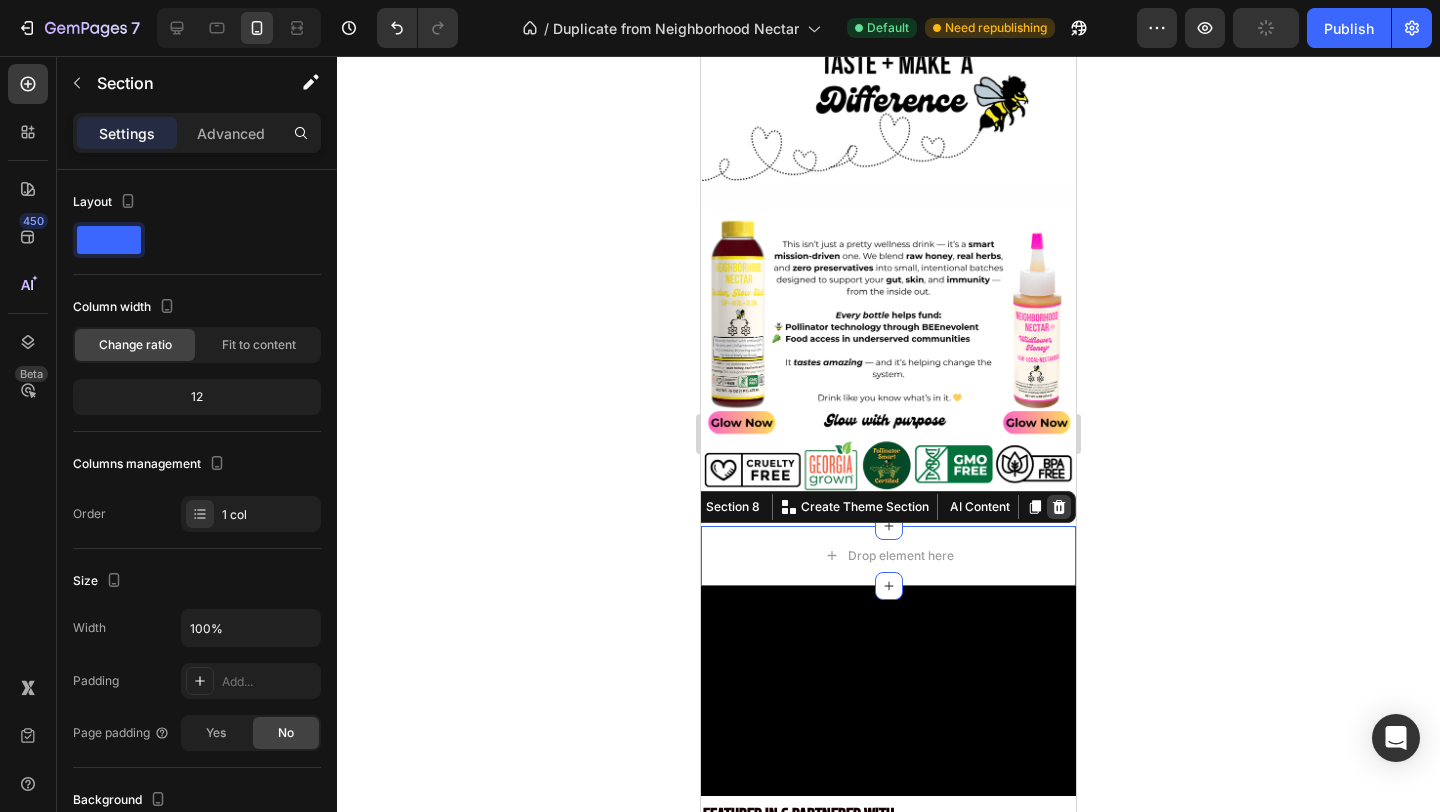 click 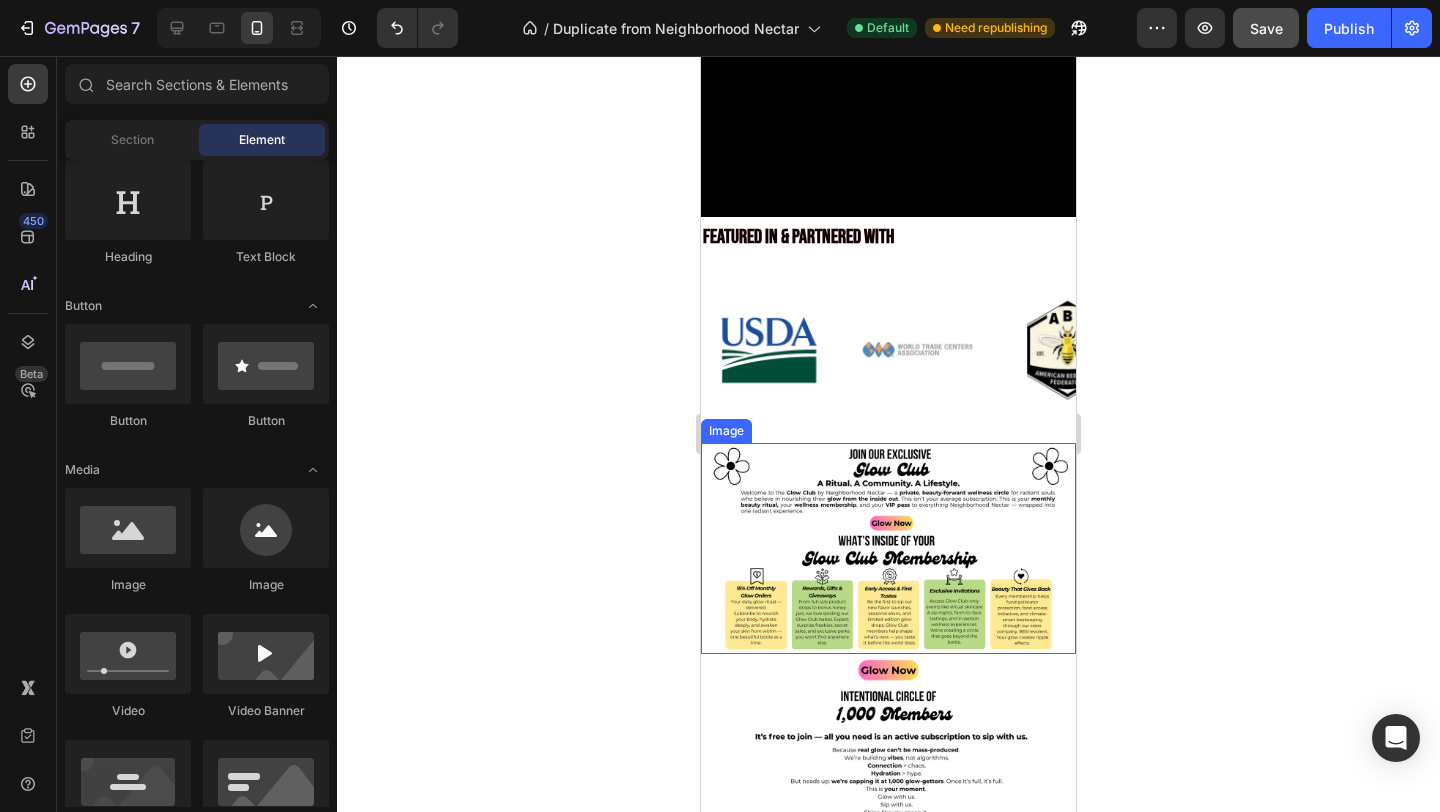 scroll, scrollTop: 2818, scrollLeft: 0, axis: vertical 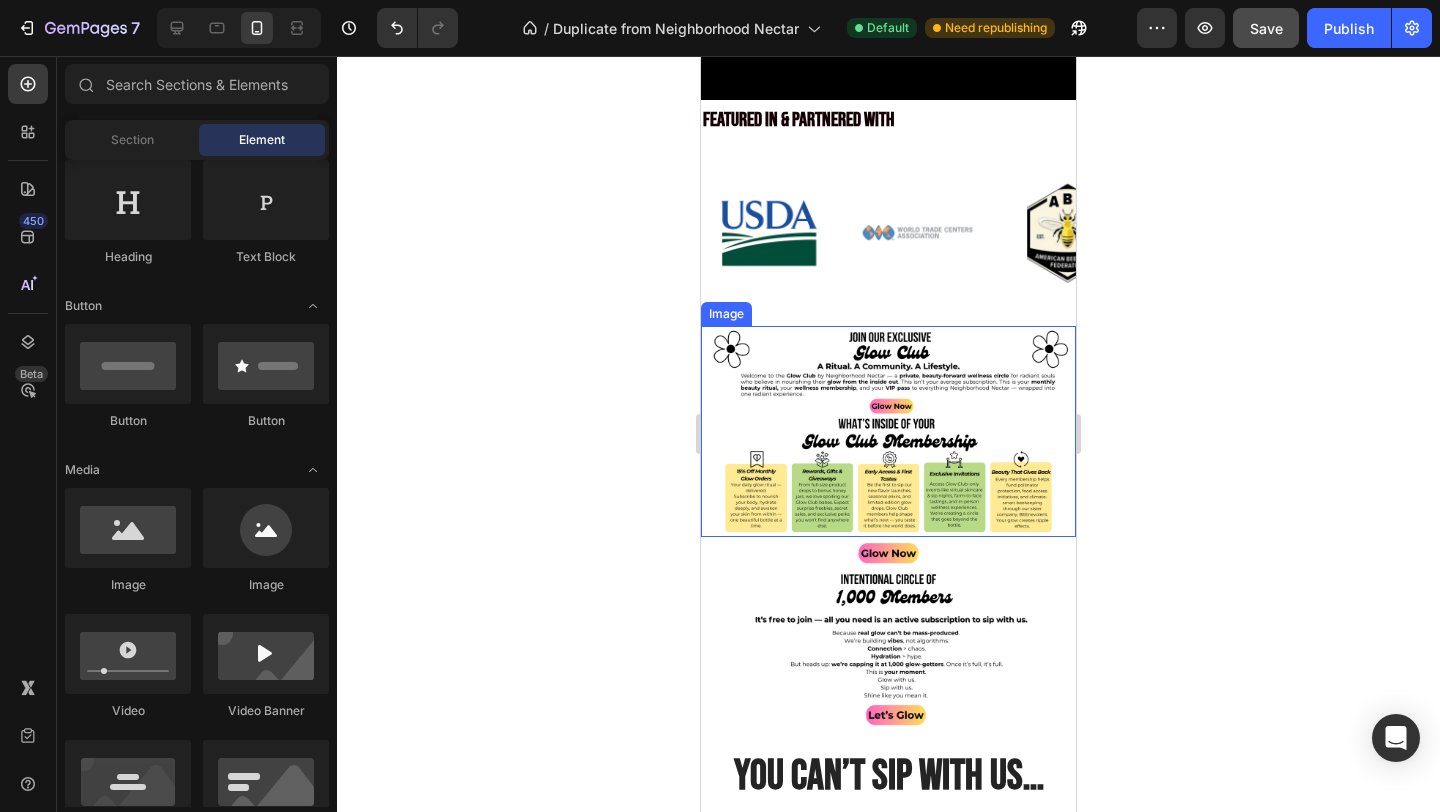 click at bounding box center (888, 431) 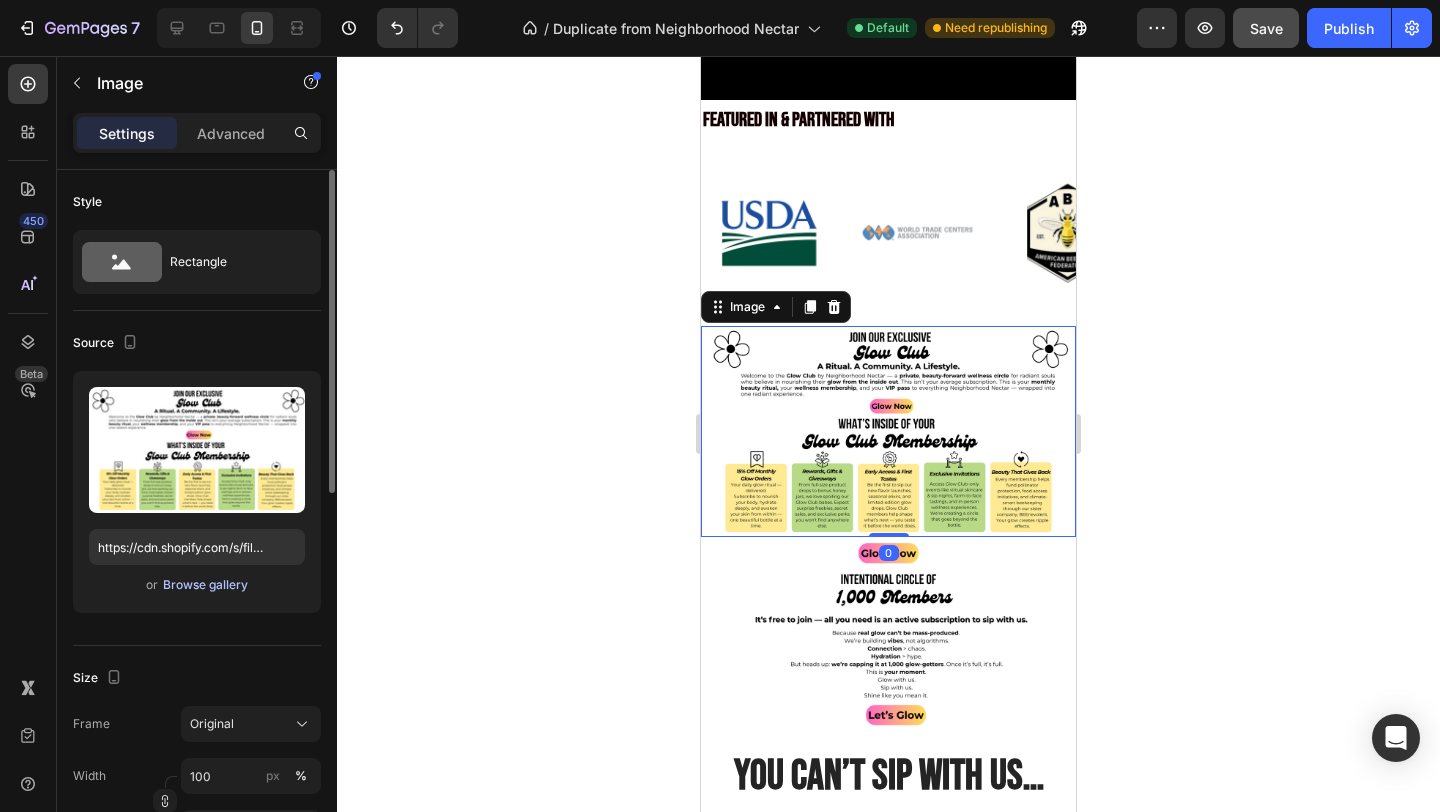 click on "Browse gallery" at bounding box center [205, 585] 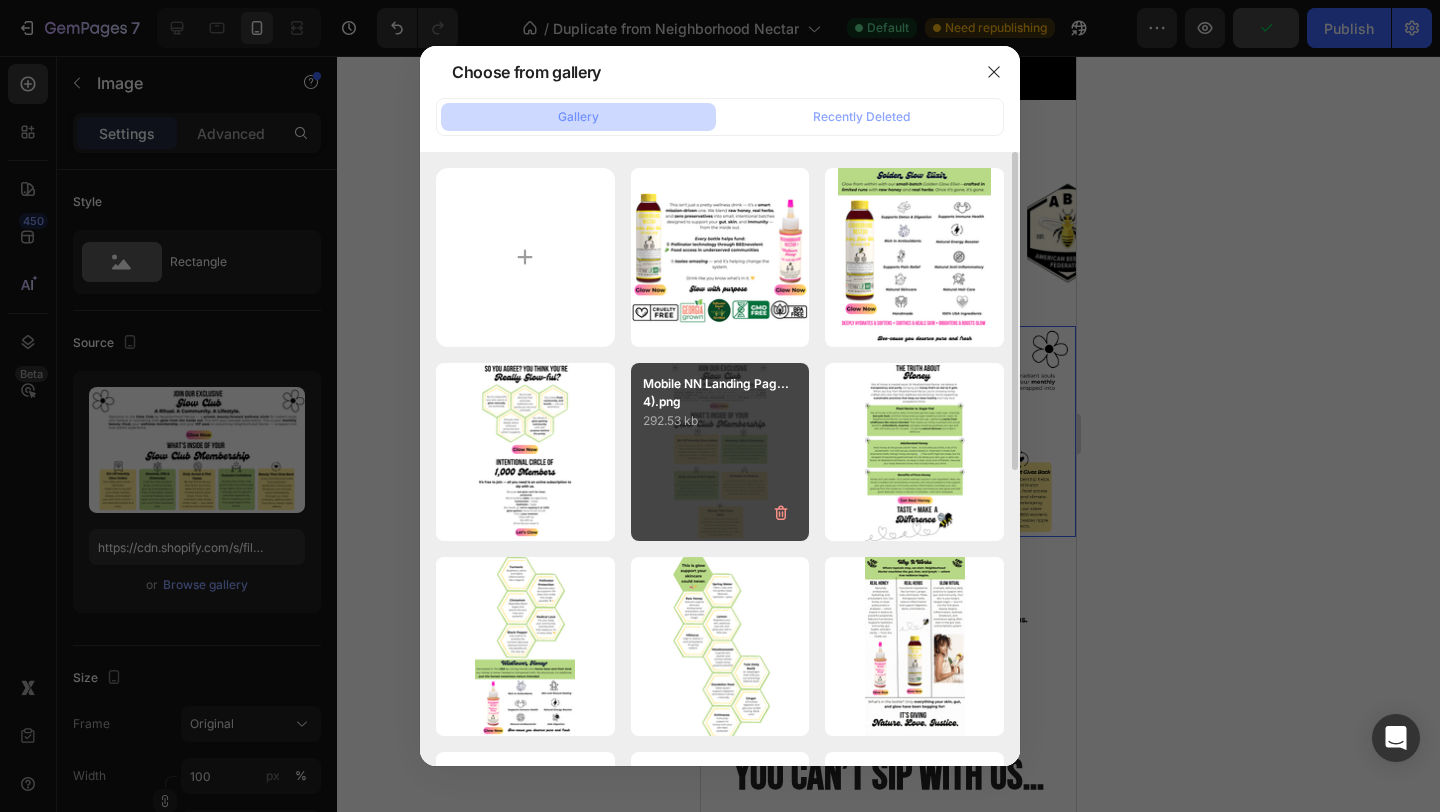 click on "Mobile NN Landing Pag...4).png 292.53 kb" at bounding box center [720, 452] 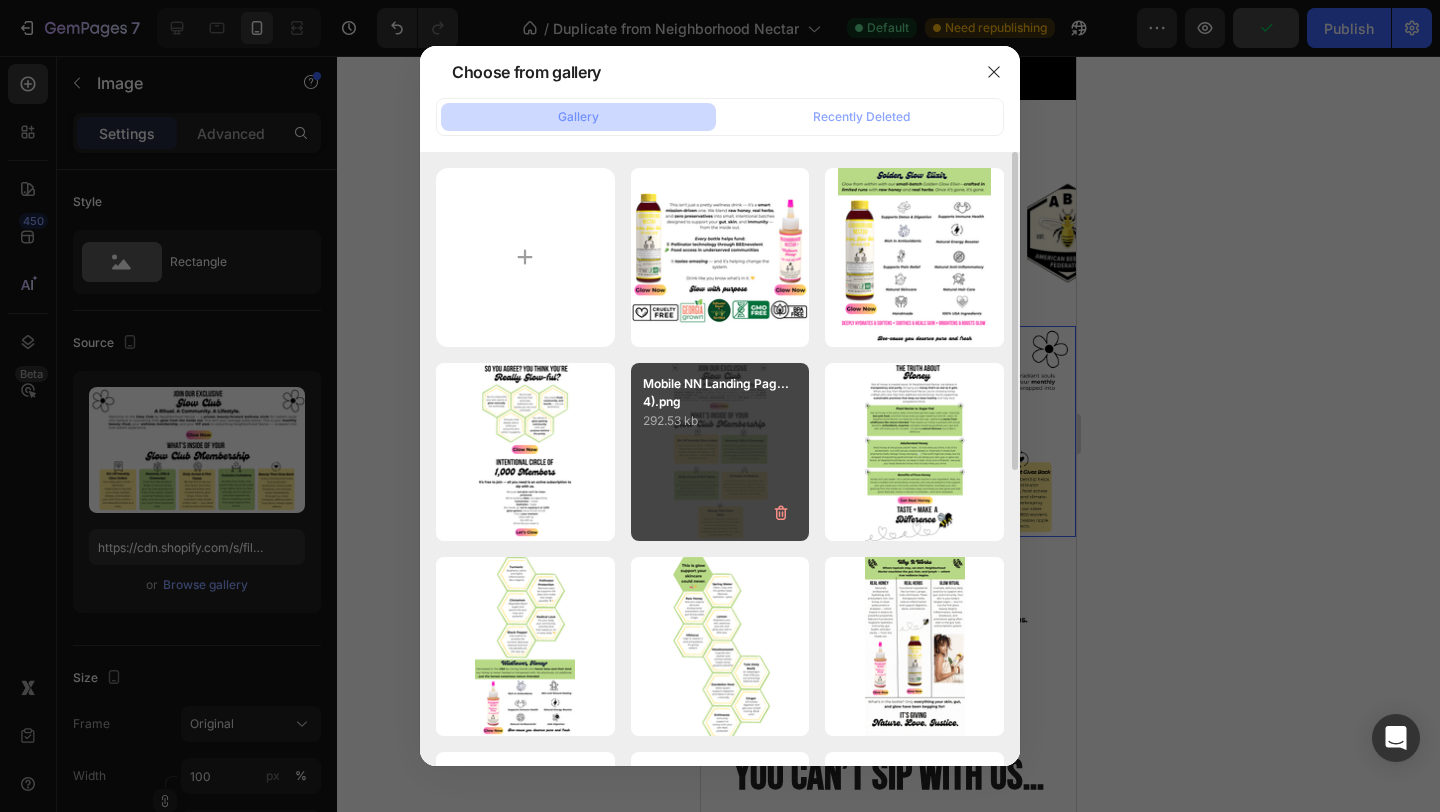 type on "https://cdn.shopify.com/s/files/1/0946/4329/0415/files/gempages_575477949717807954-f17ac022-29b8-4ce6-bb8a-b765f1e1116c.png" 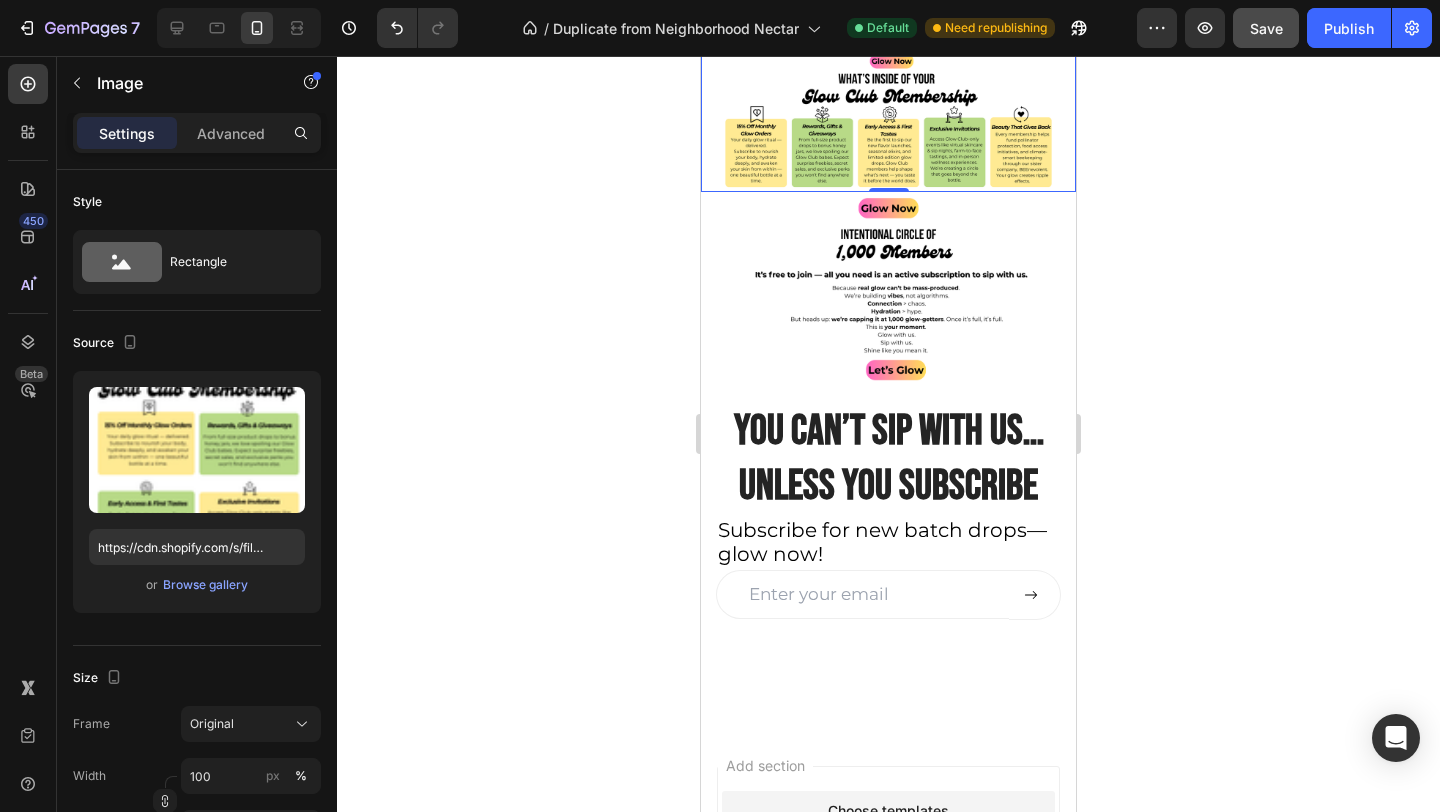 scroll, scrollTop: 3352, scrollLeft: 0, axis: vertical 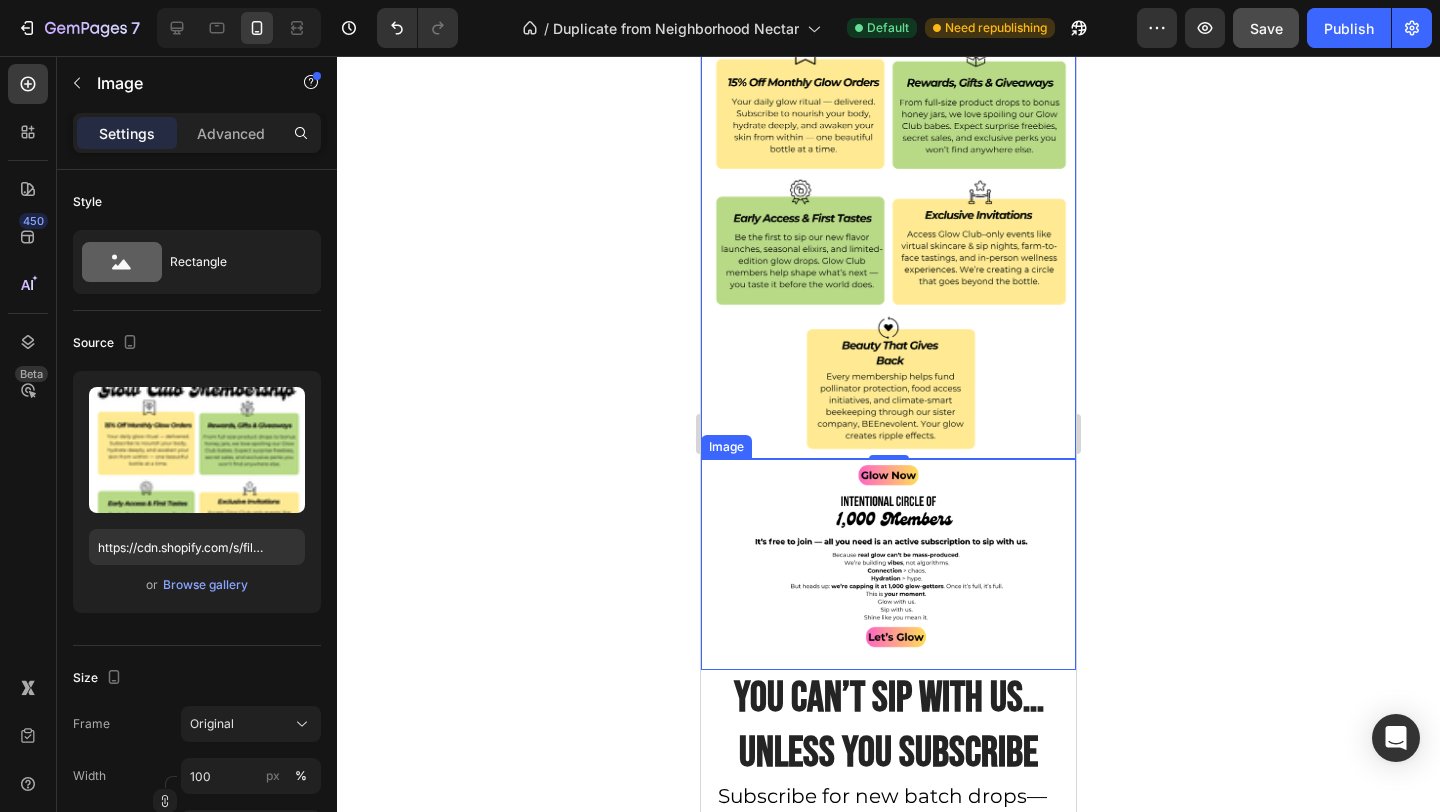 click at bounding box center [888, 564] 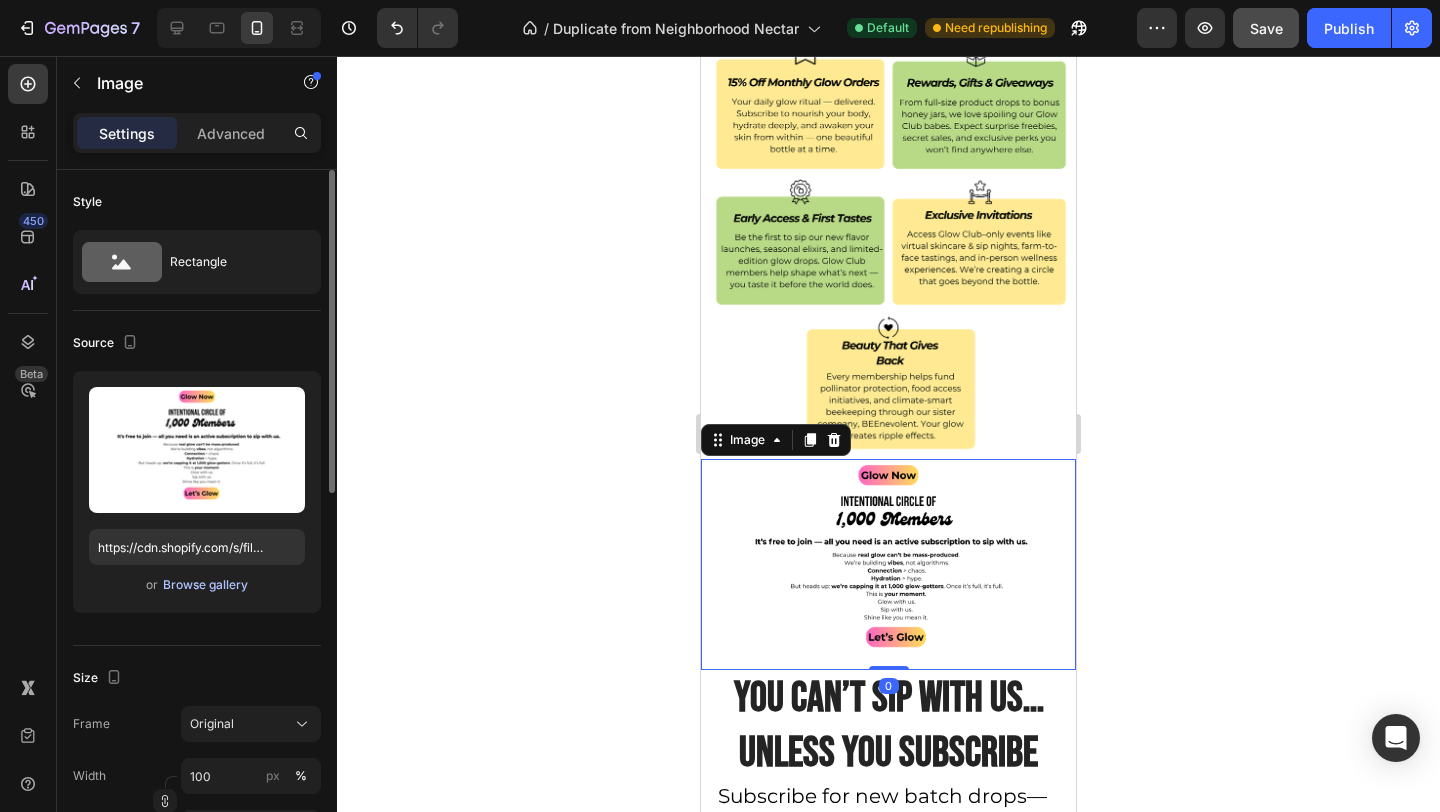 click on "Browse gallery" at bounding box center (205, 585) 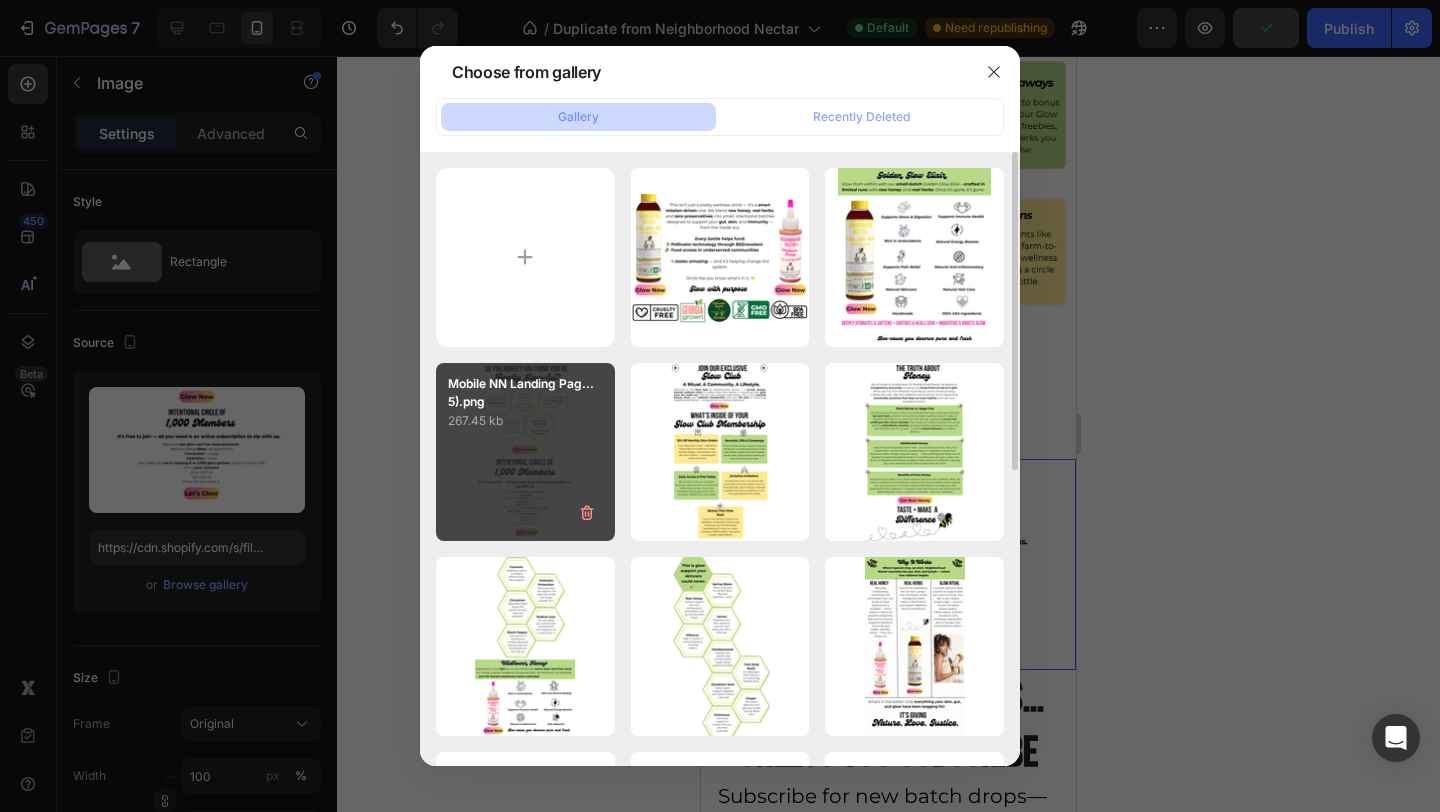 click on "Mobile NN Landing Pag...5).png 267.45 kb" at bounding box center (525, 452) 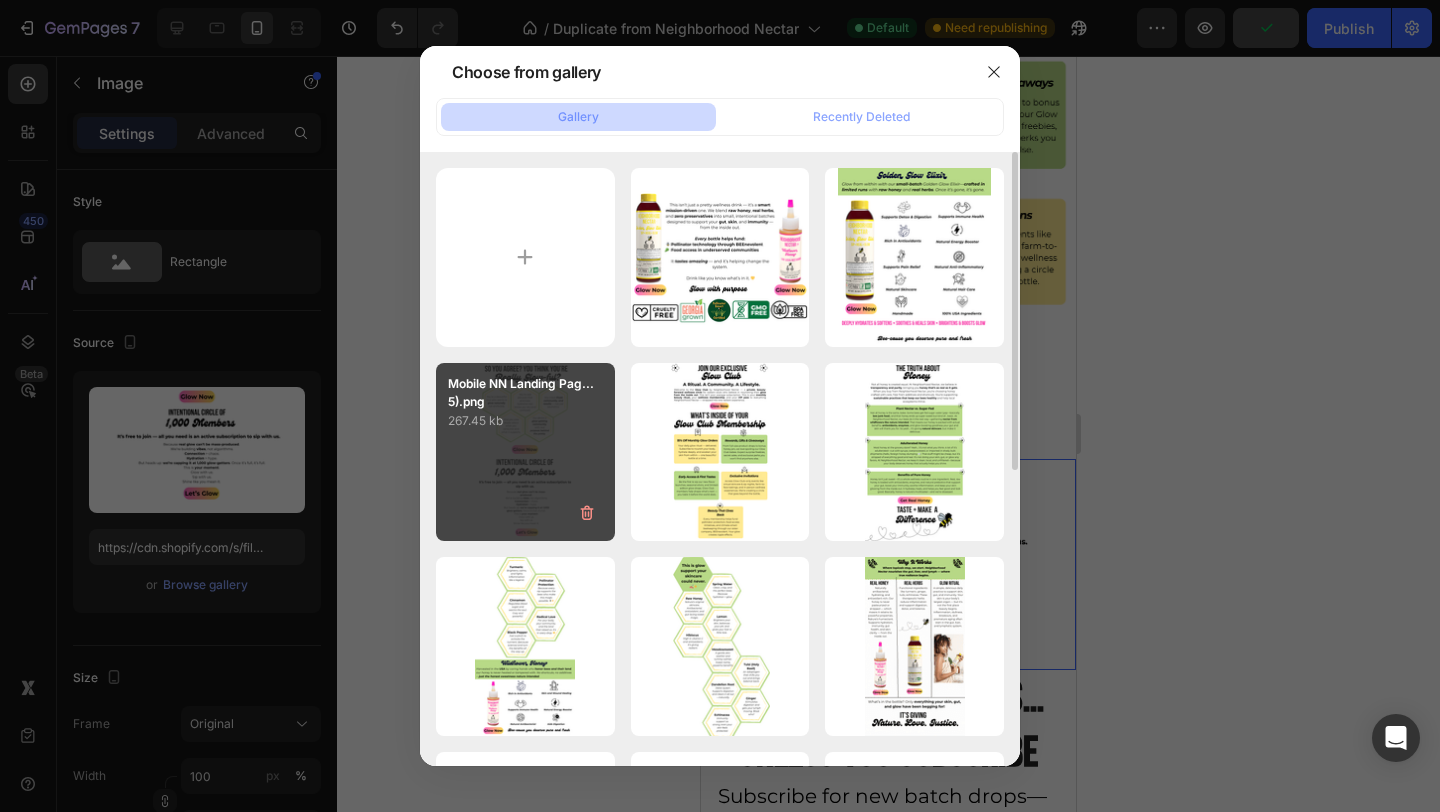 type on "https://cdn.shopify.com/s/files/1/0946/4329/0415/files/gempages_575477949717807954-6733f098-e260-4d0a-b324-be5c699d78ad.png" 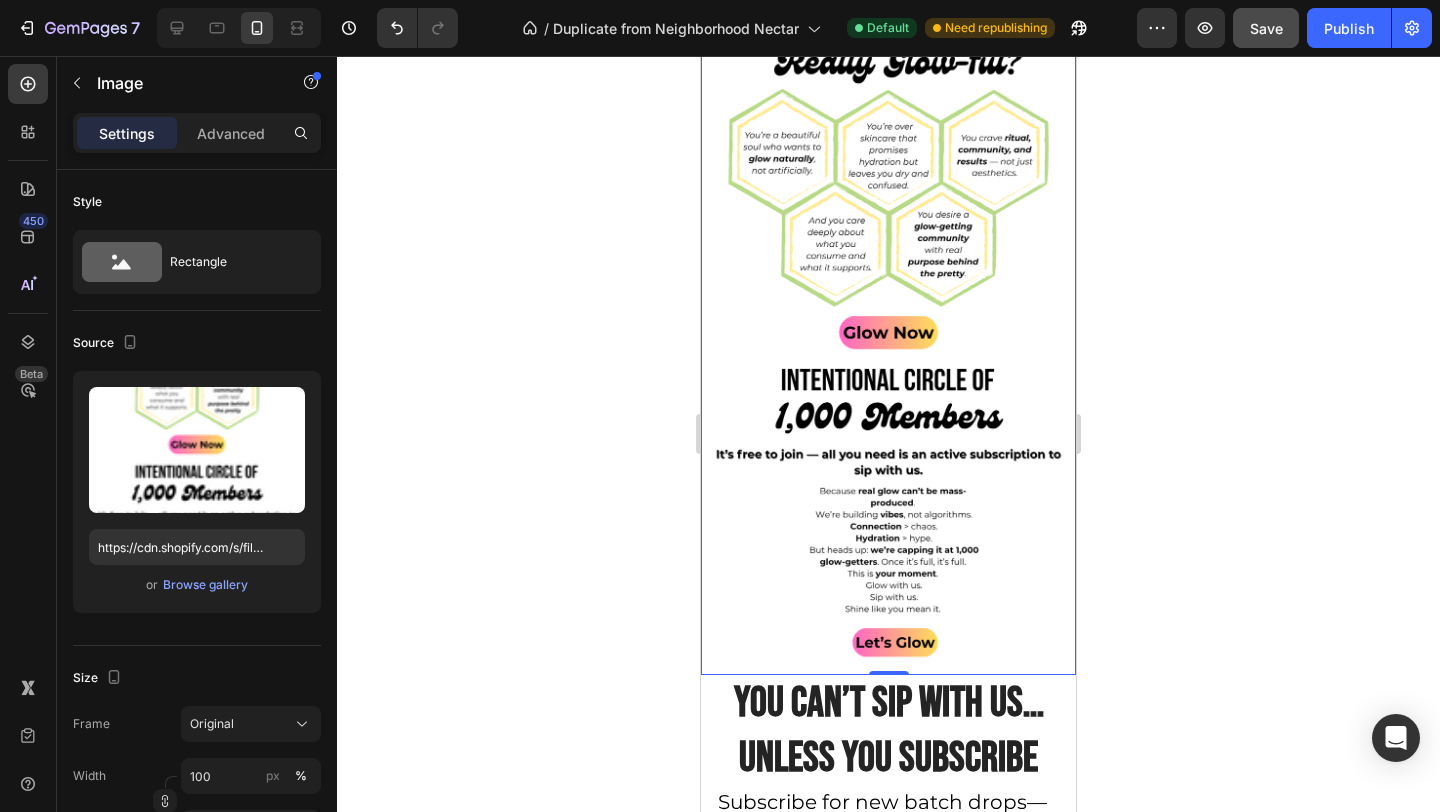 scroll, scrollTop: 4042, scrollLeft: 0, axis: vertical 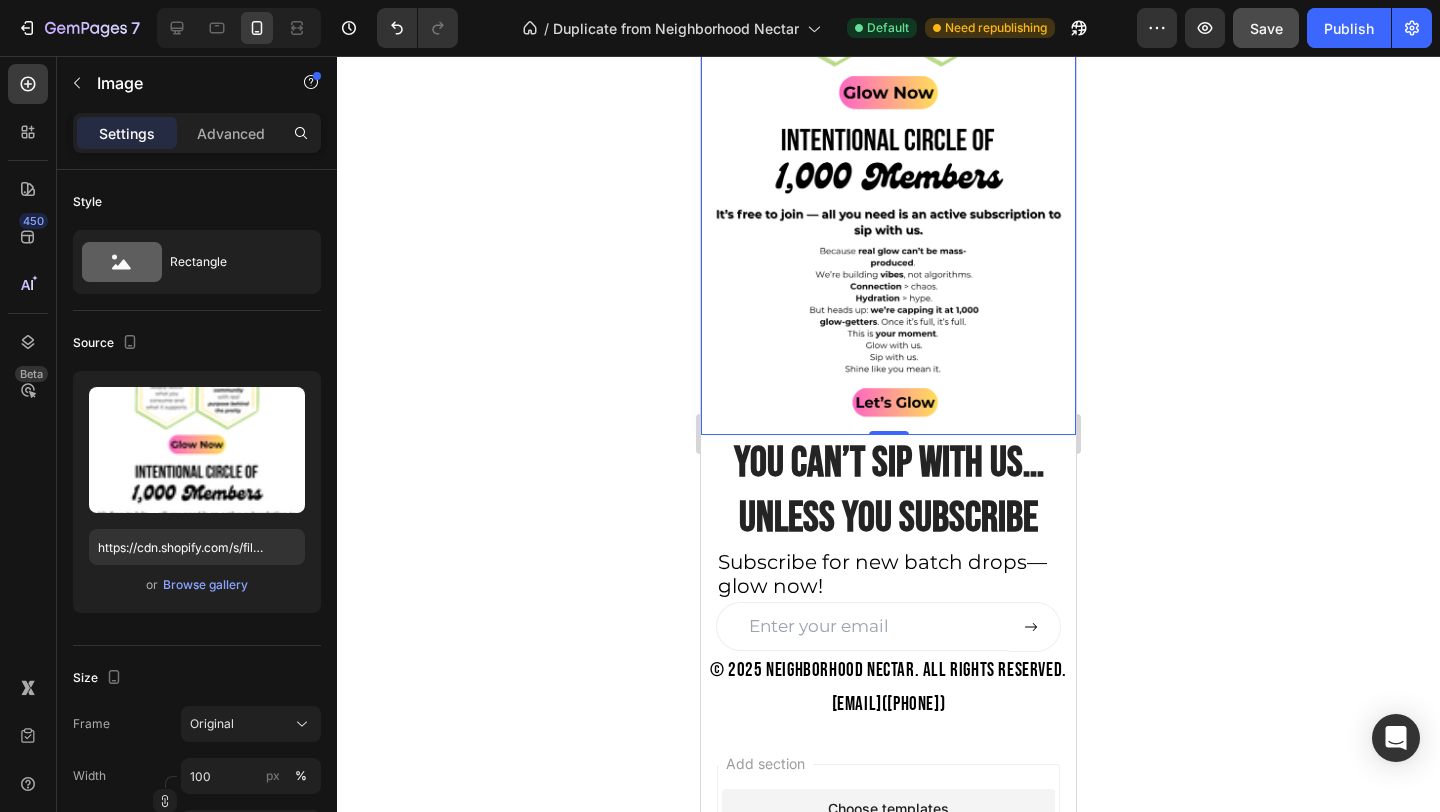 click 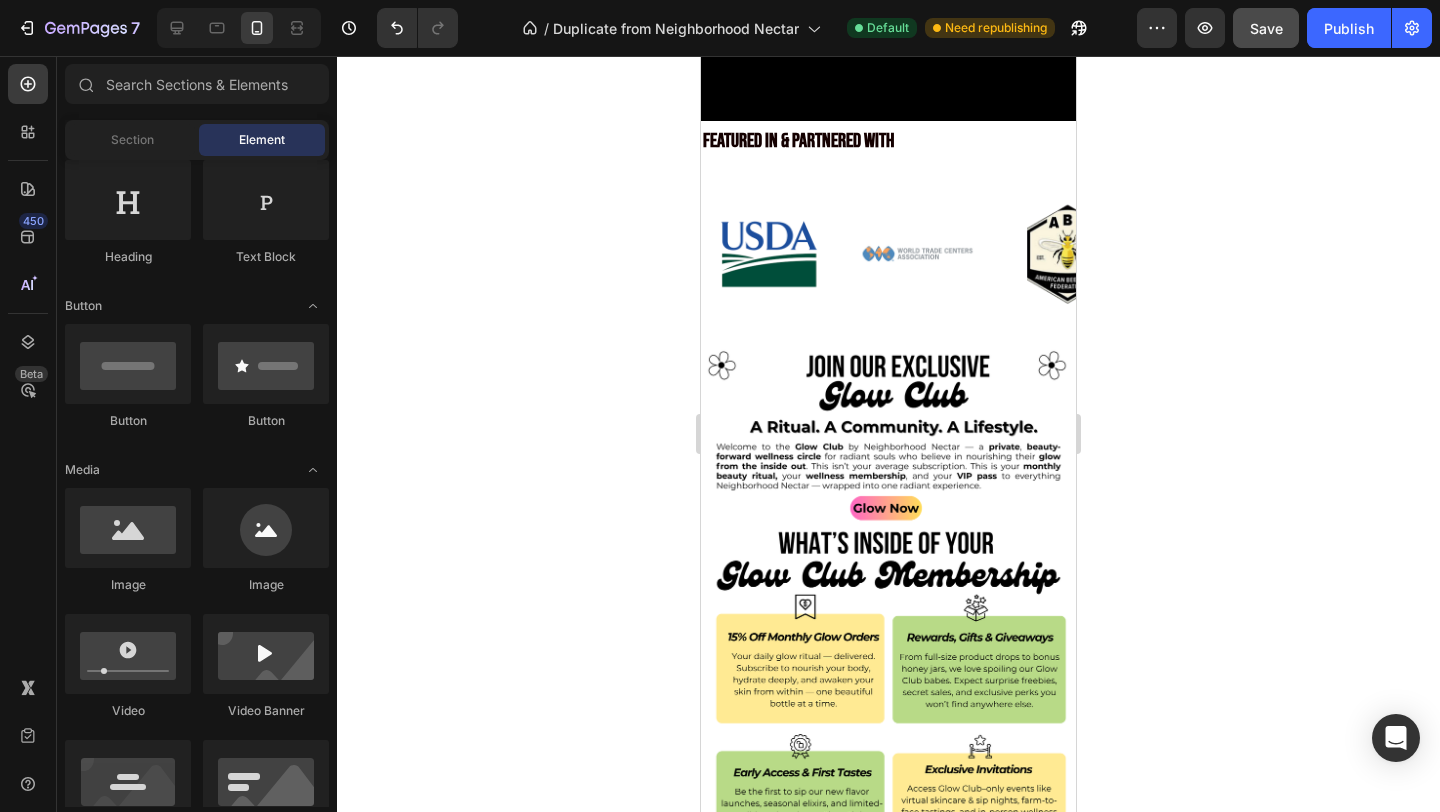scroll, scrollTop: 0, scrollLeft: 0, axis: both 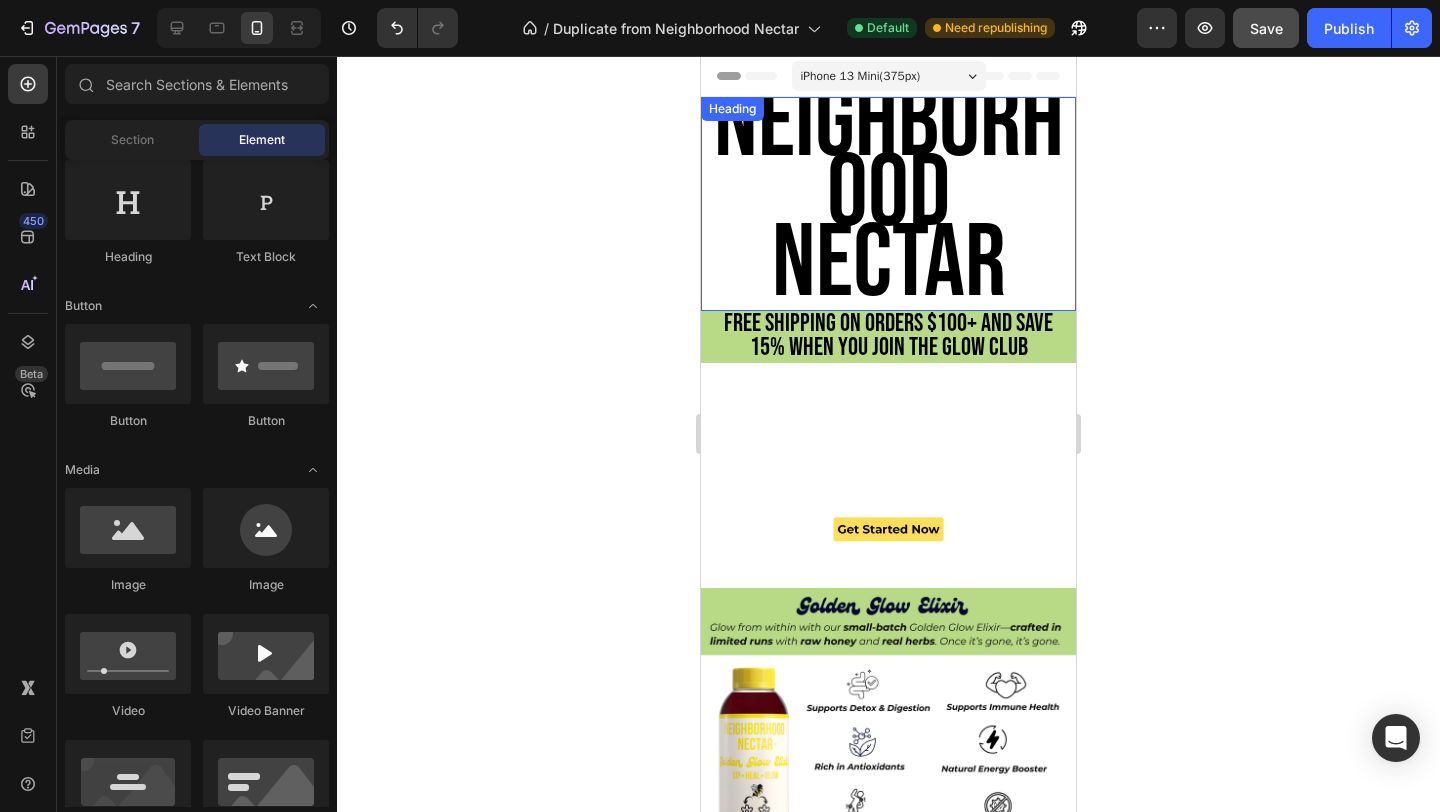 click on "NEIGHBORHOOD NECTAR" at bounding box center [889, 194] 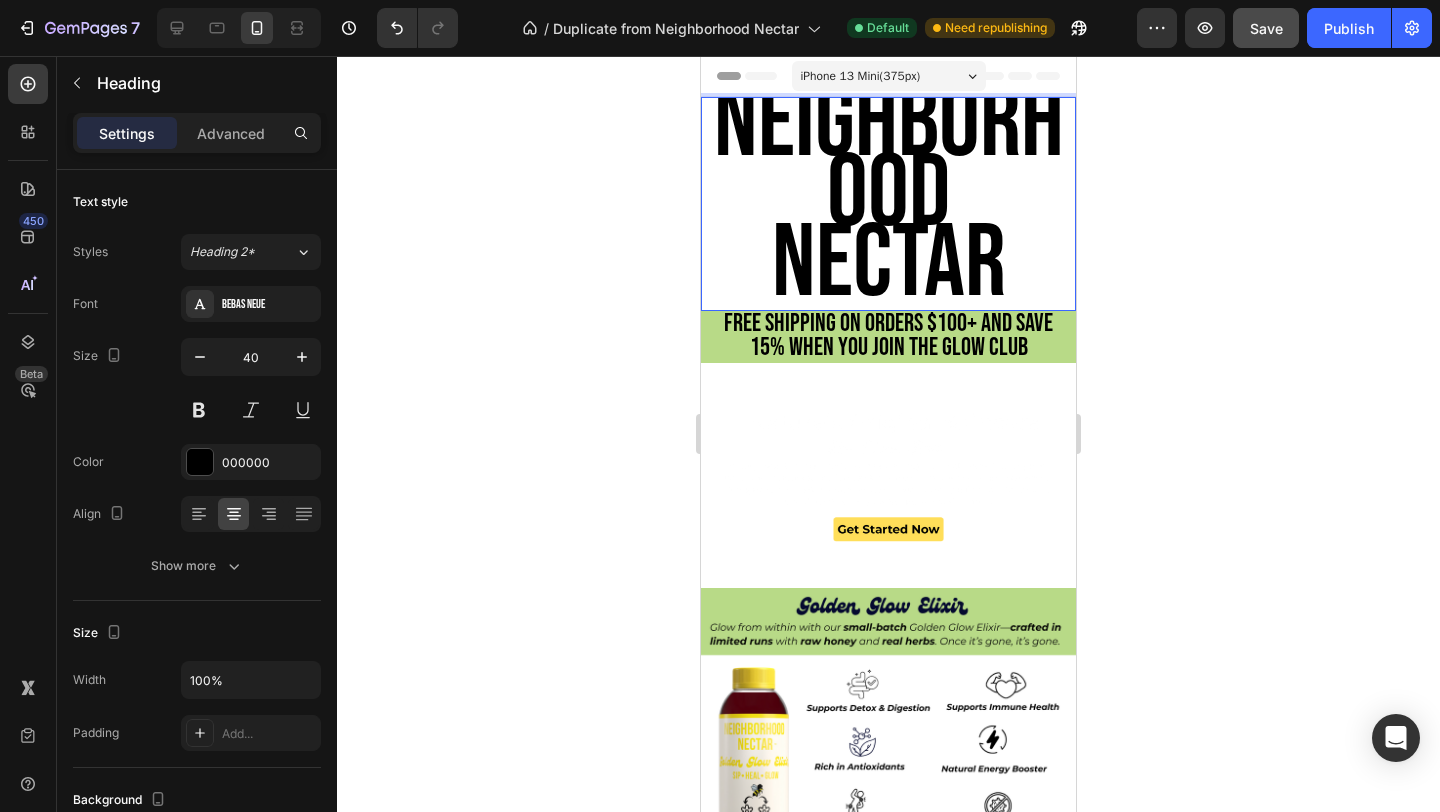 click on "NEIGHBORHOOD NECTAR" at bounding box center (889, 194) 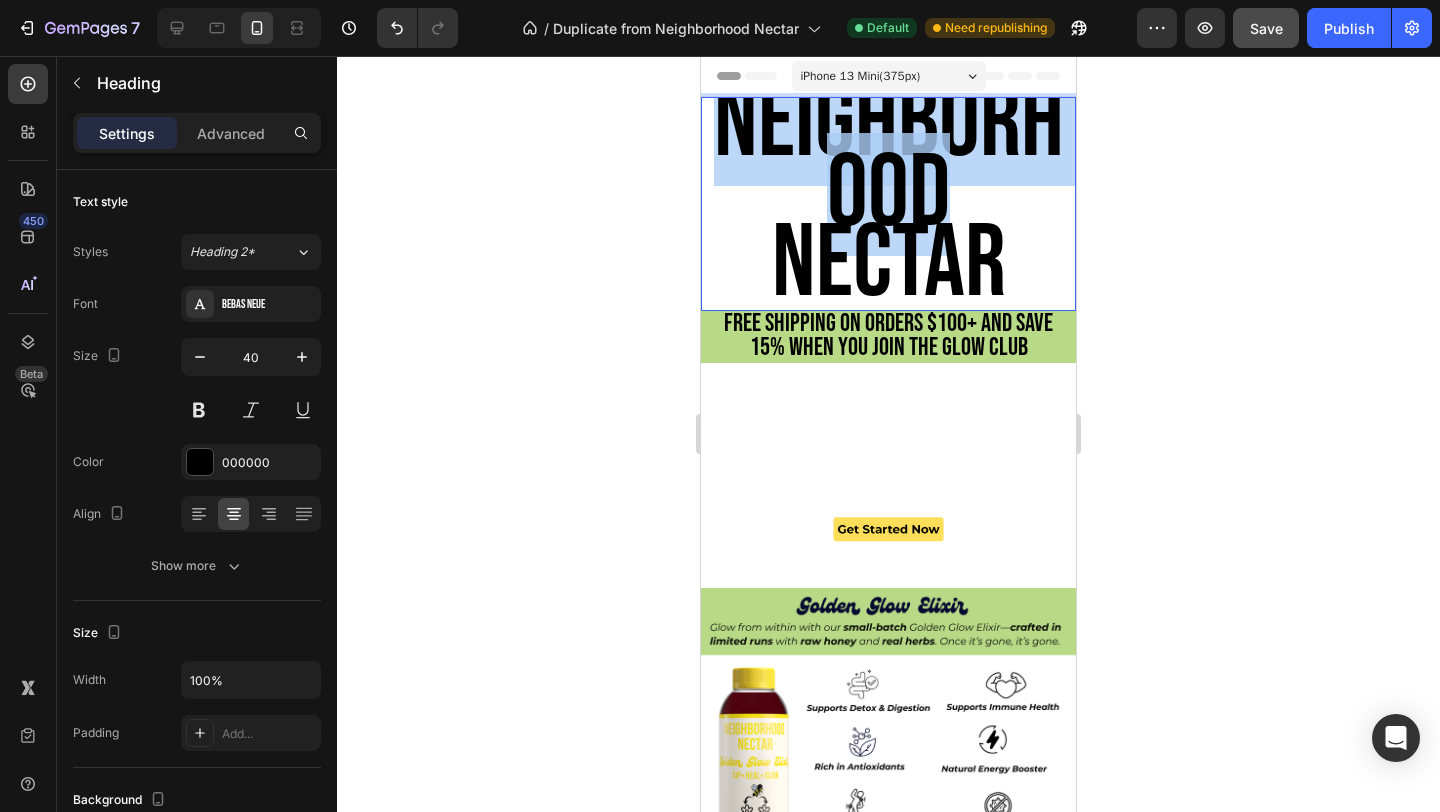 click on "NEIGHBORHOOD NECTAR" at bounding box center (889, 194) 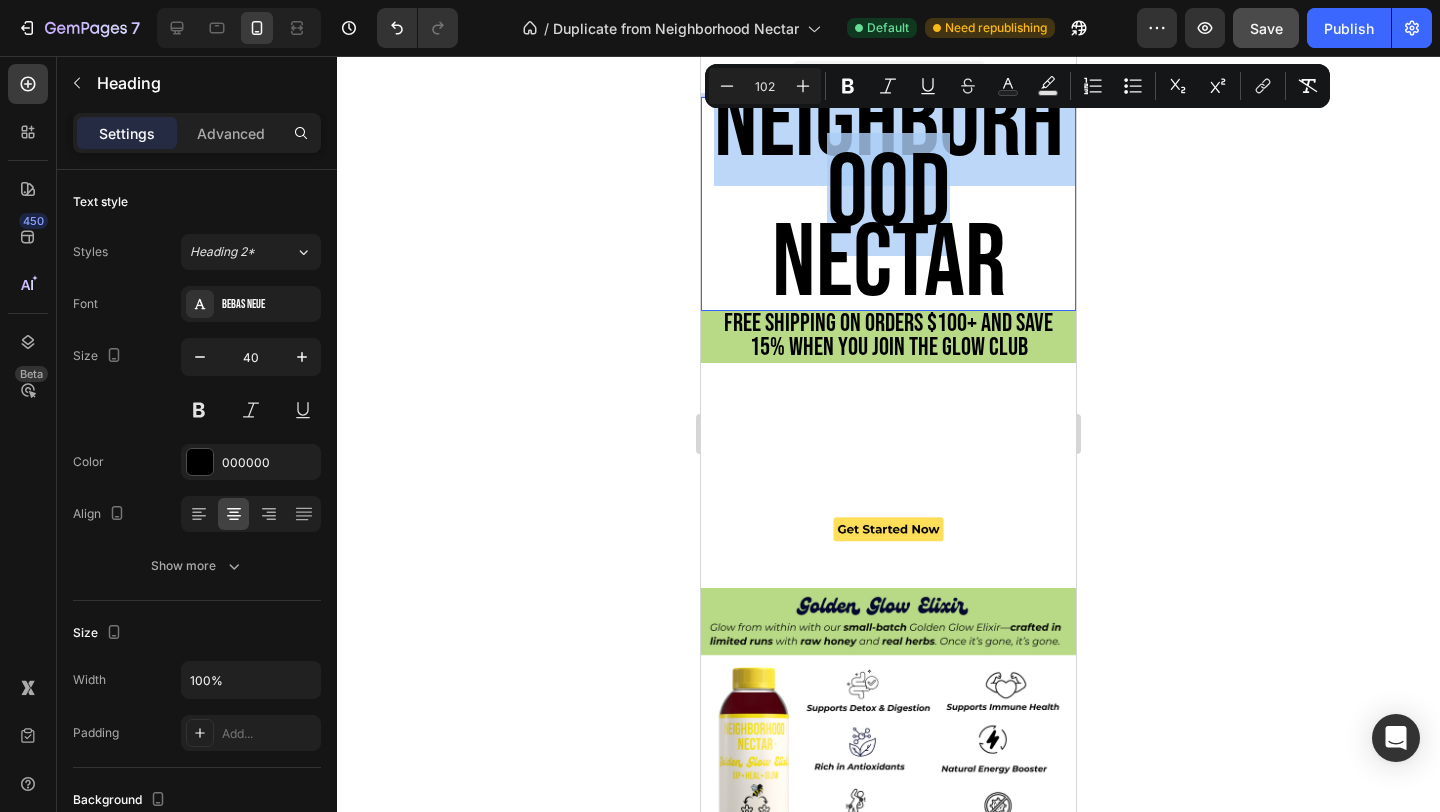 click on "NEIGHBORHOOD NECTAR" at bounding box center (889, 194) 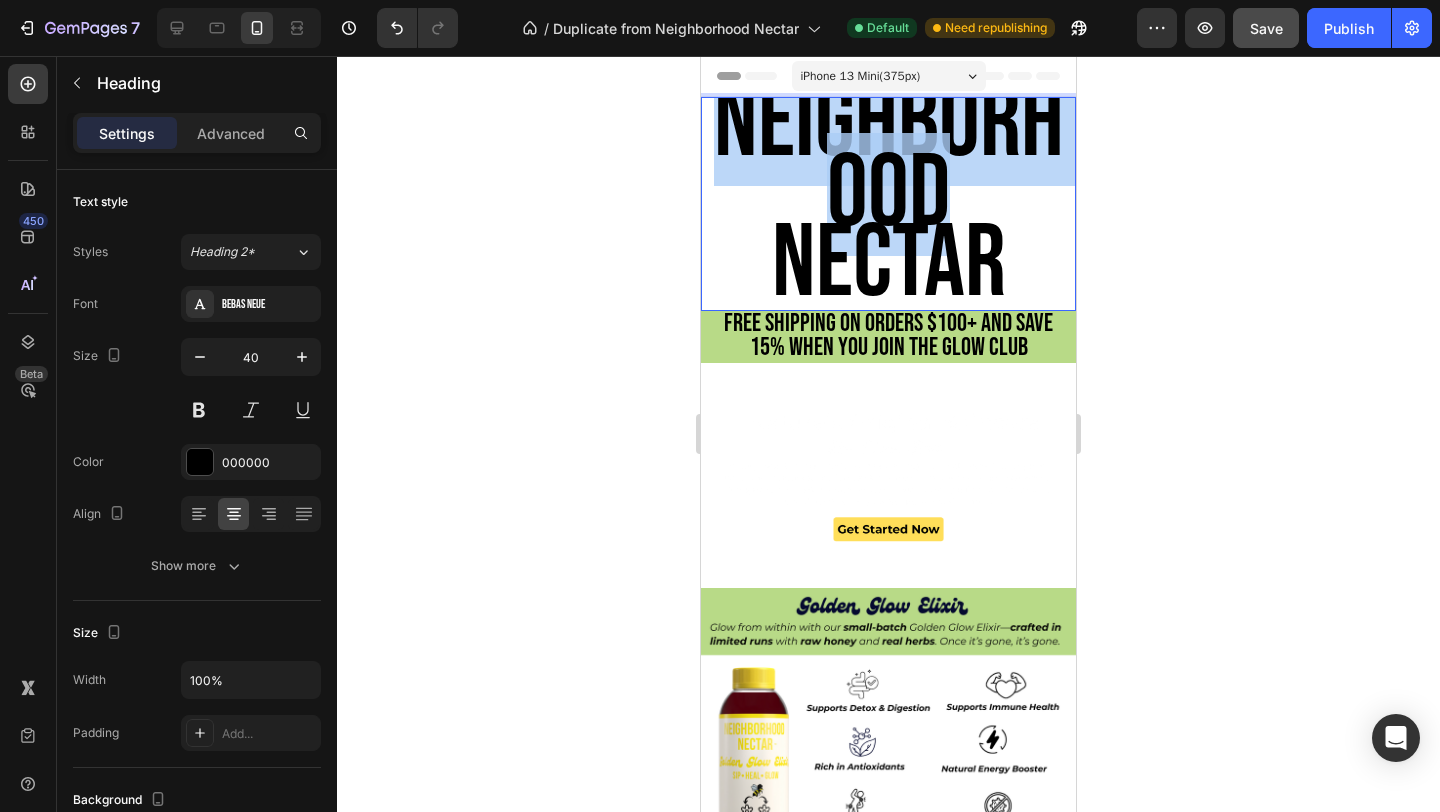 click on "NEIGHBORHOOD NECTAR" at bounding box center [889, 194] 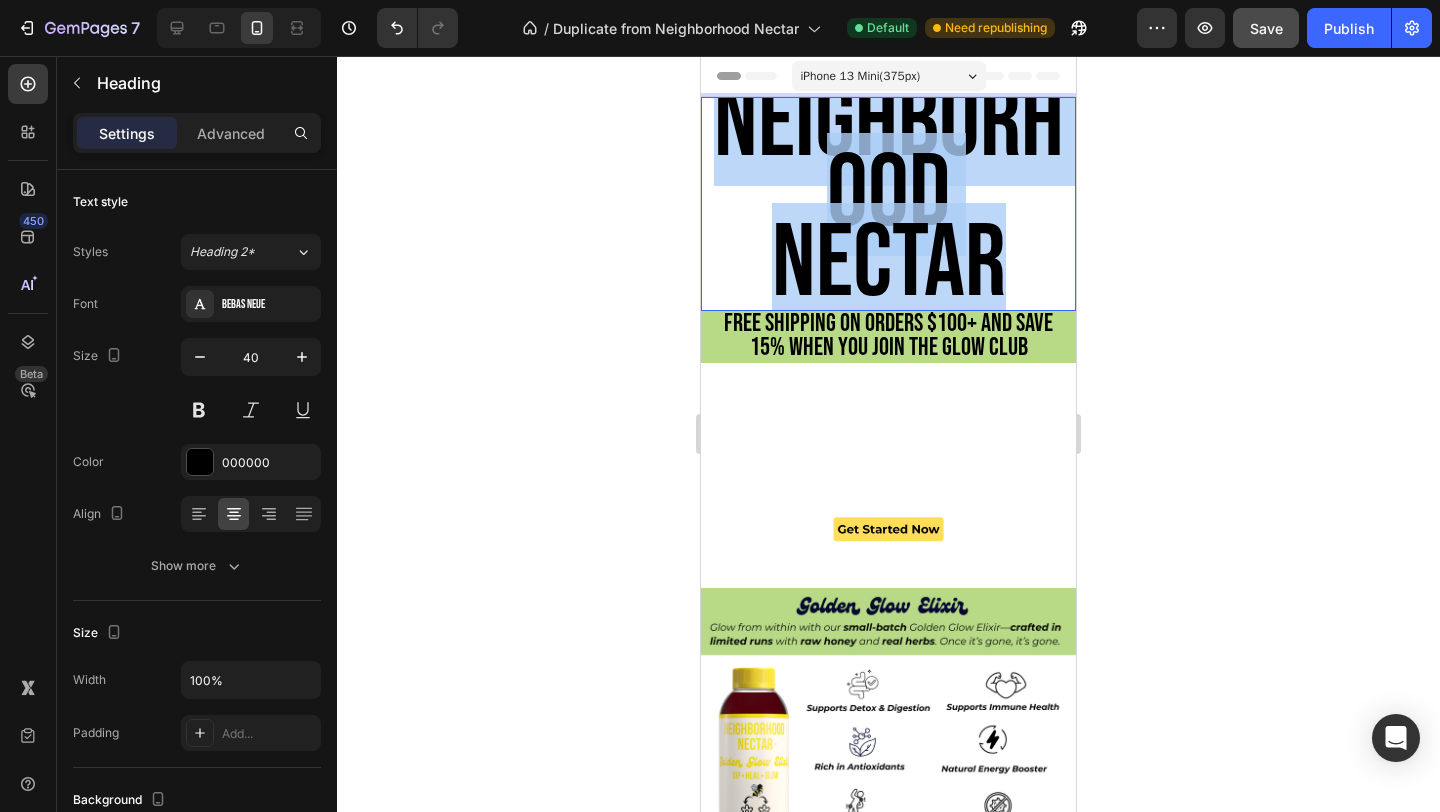 click on "NEIGHBORHOOD NECTAR" at bounding box center [889, 194] 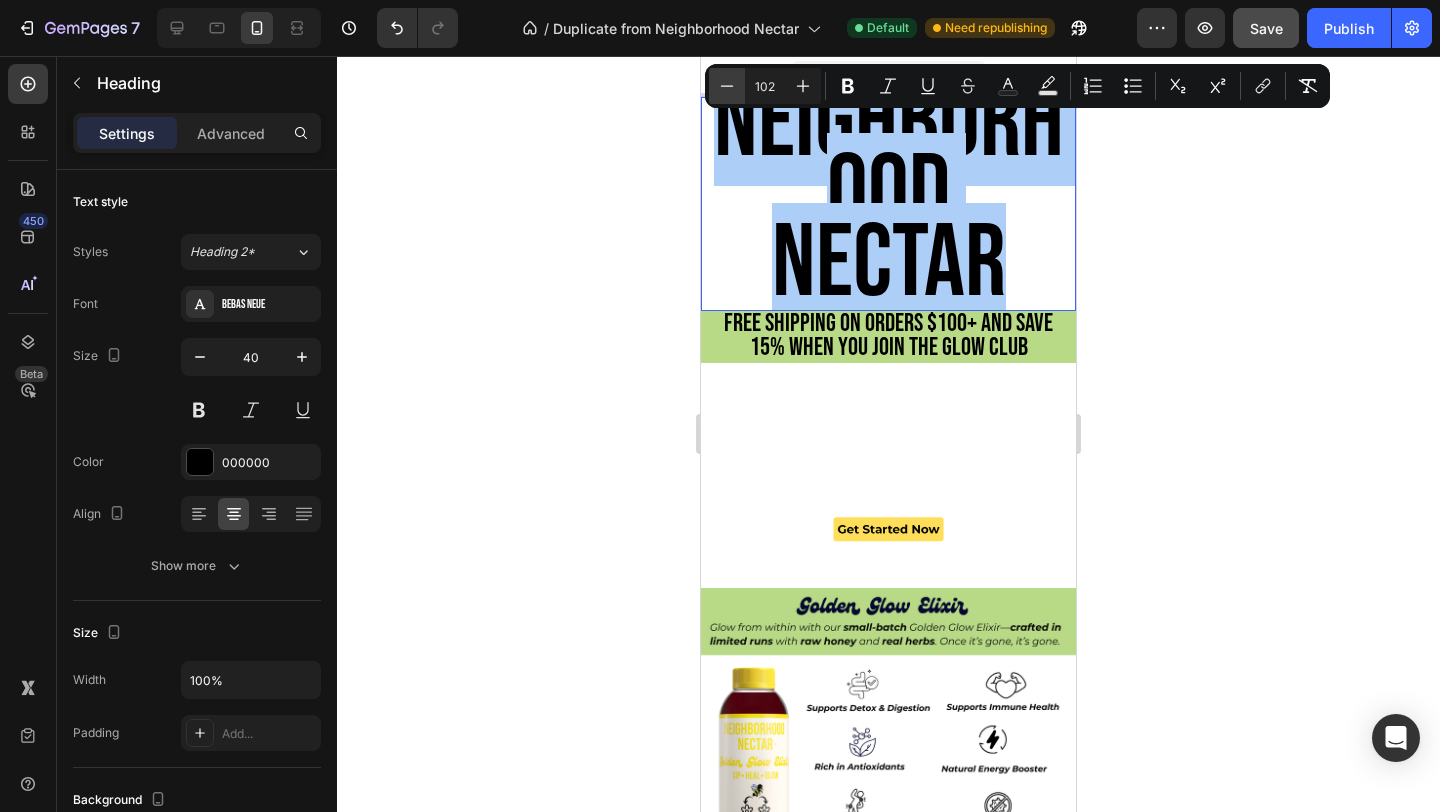 click 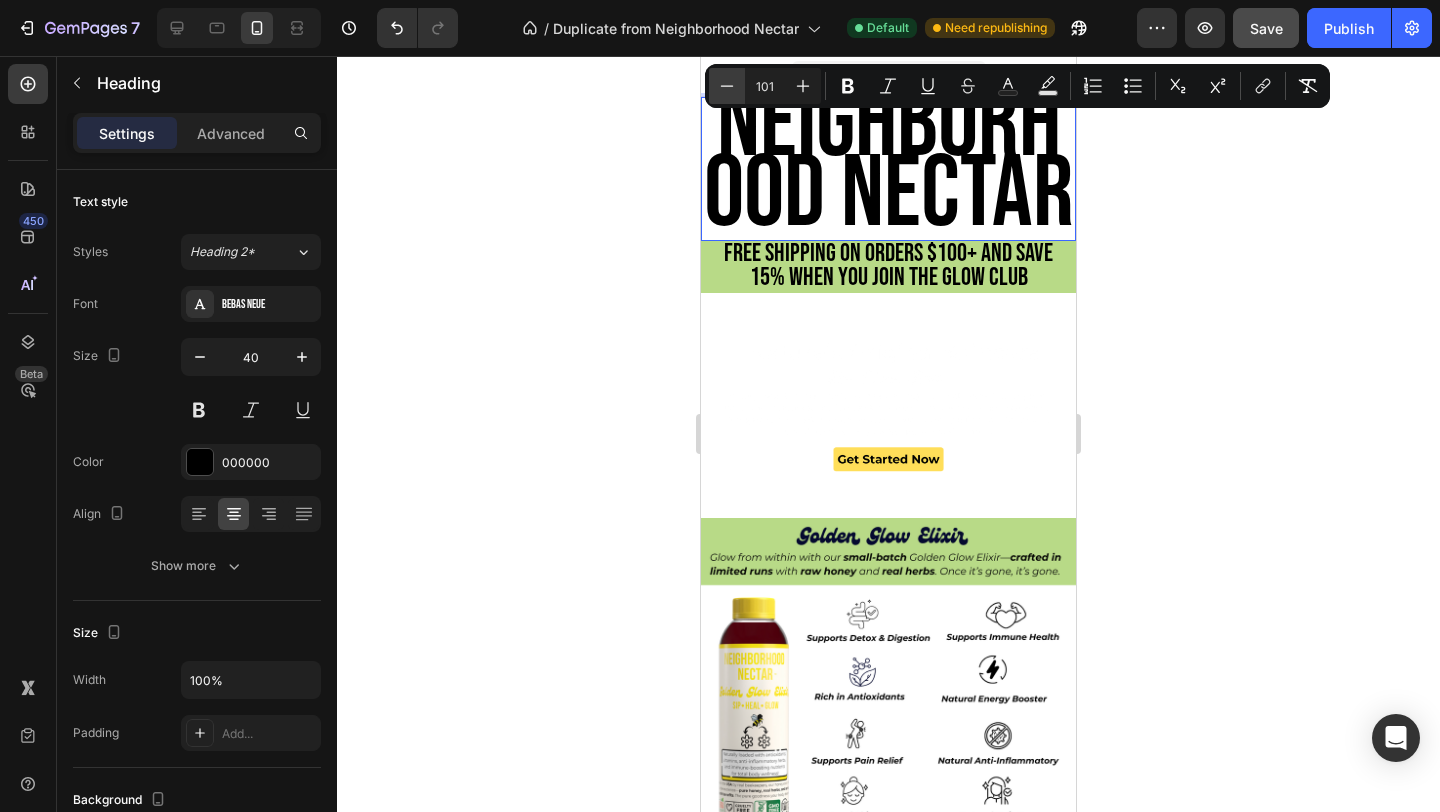 click 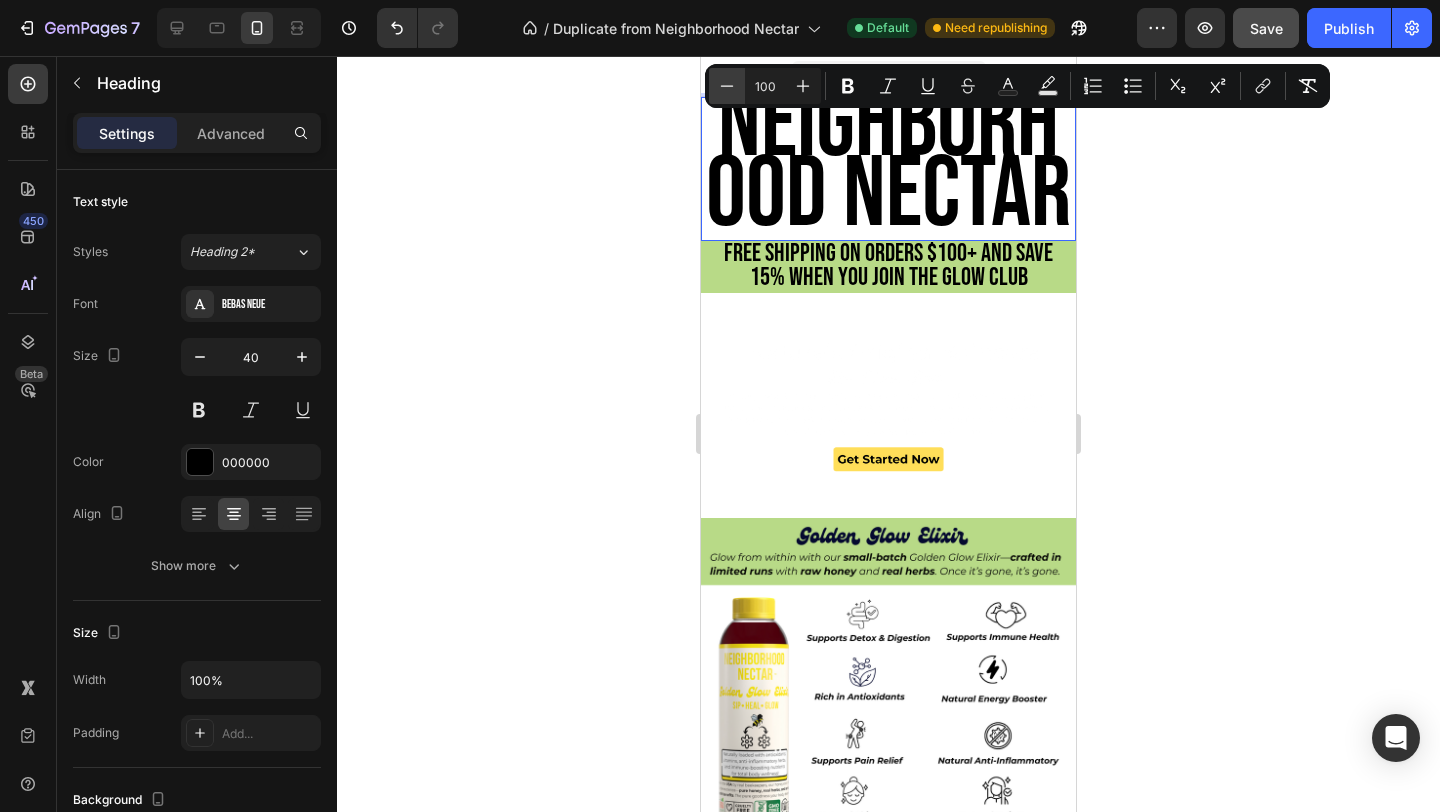 click 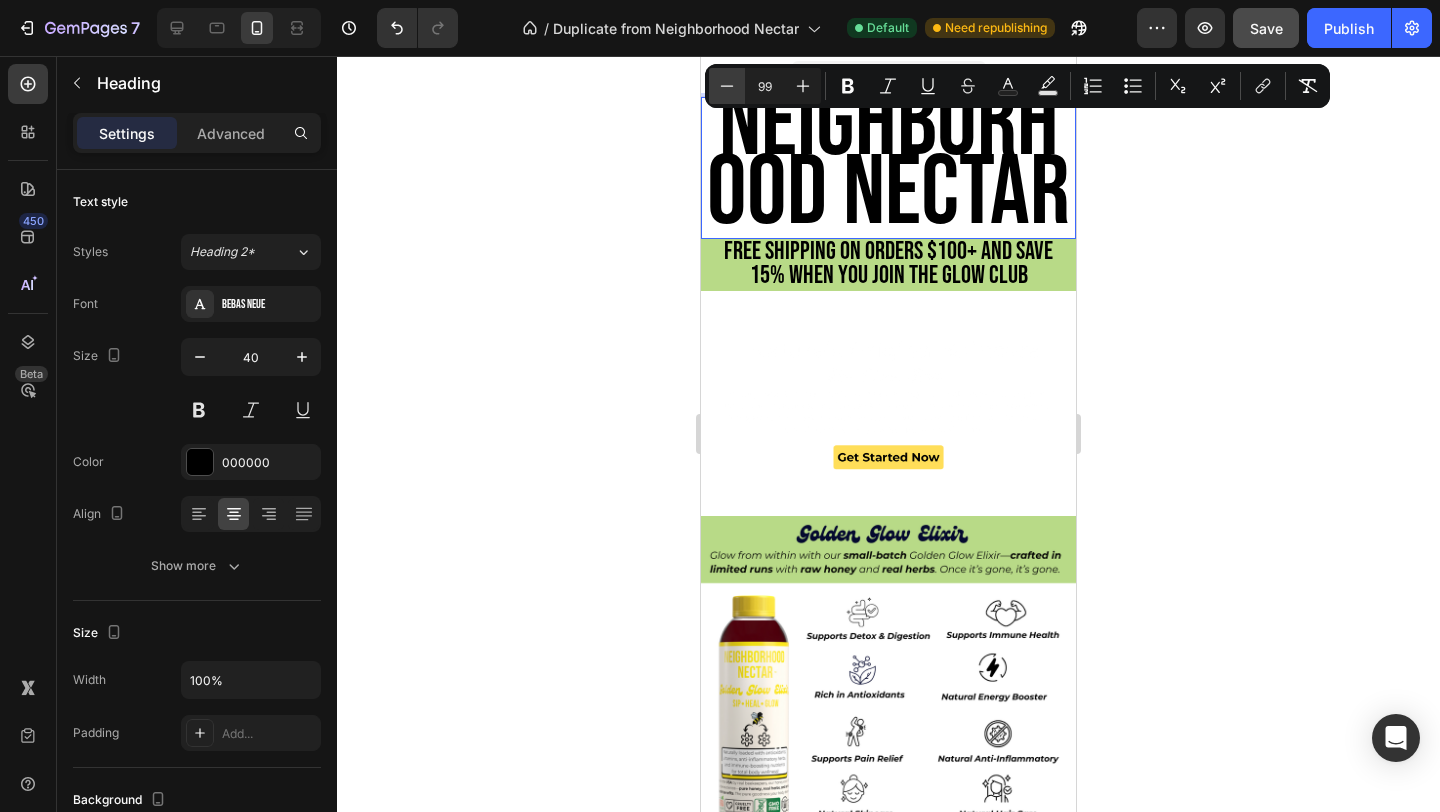 click 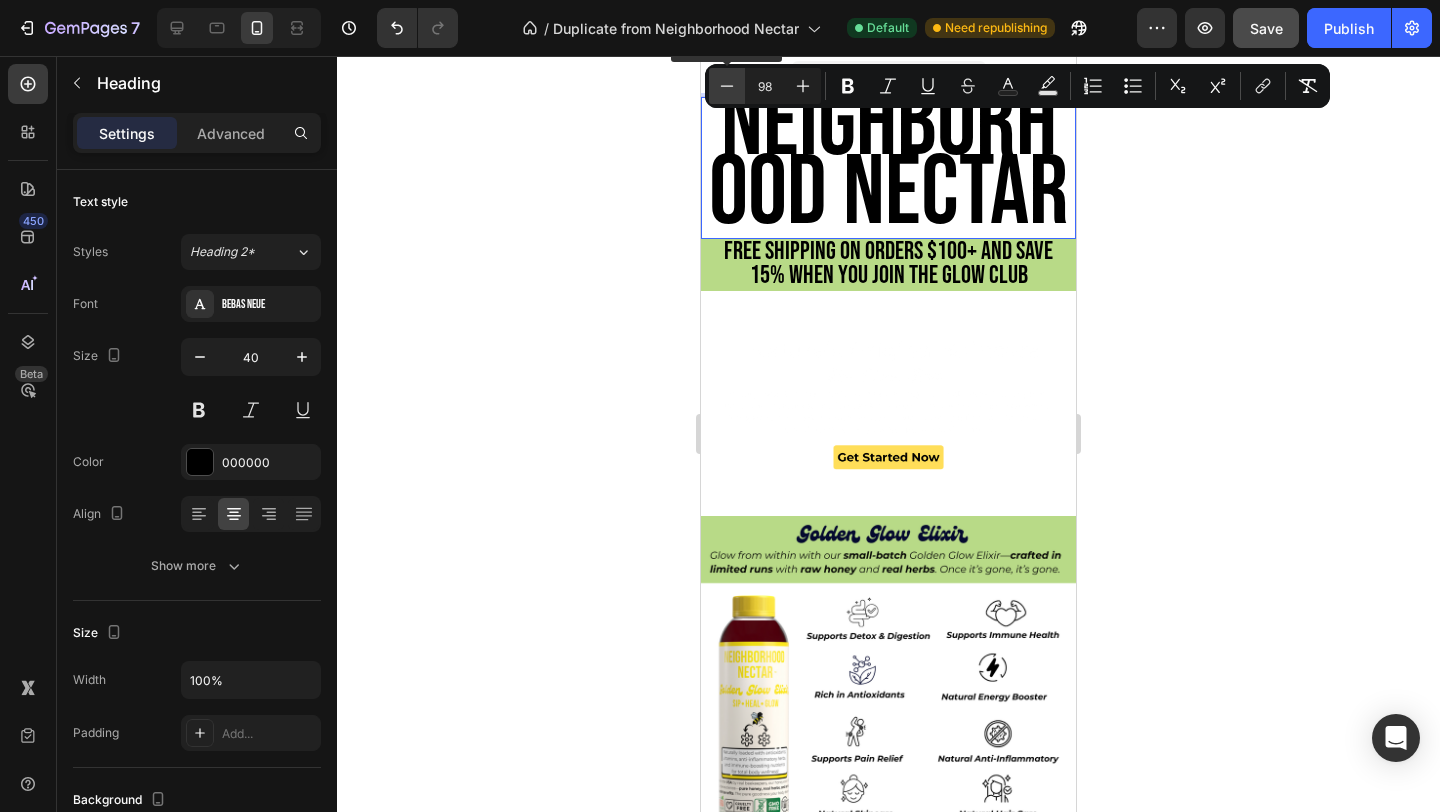 click 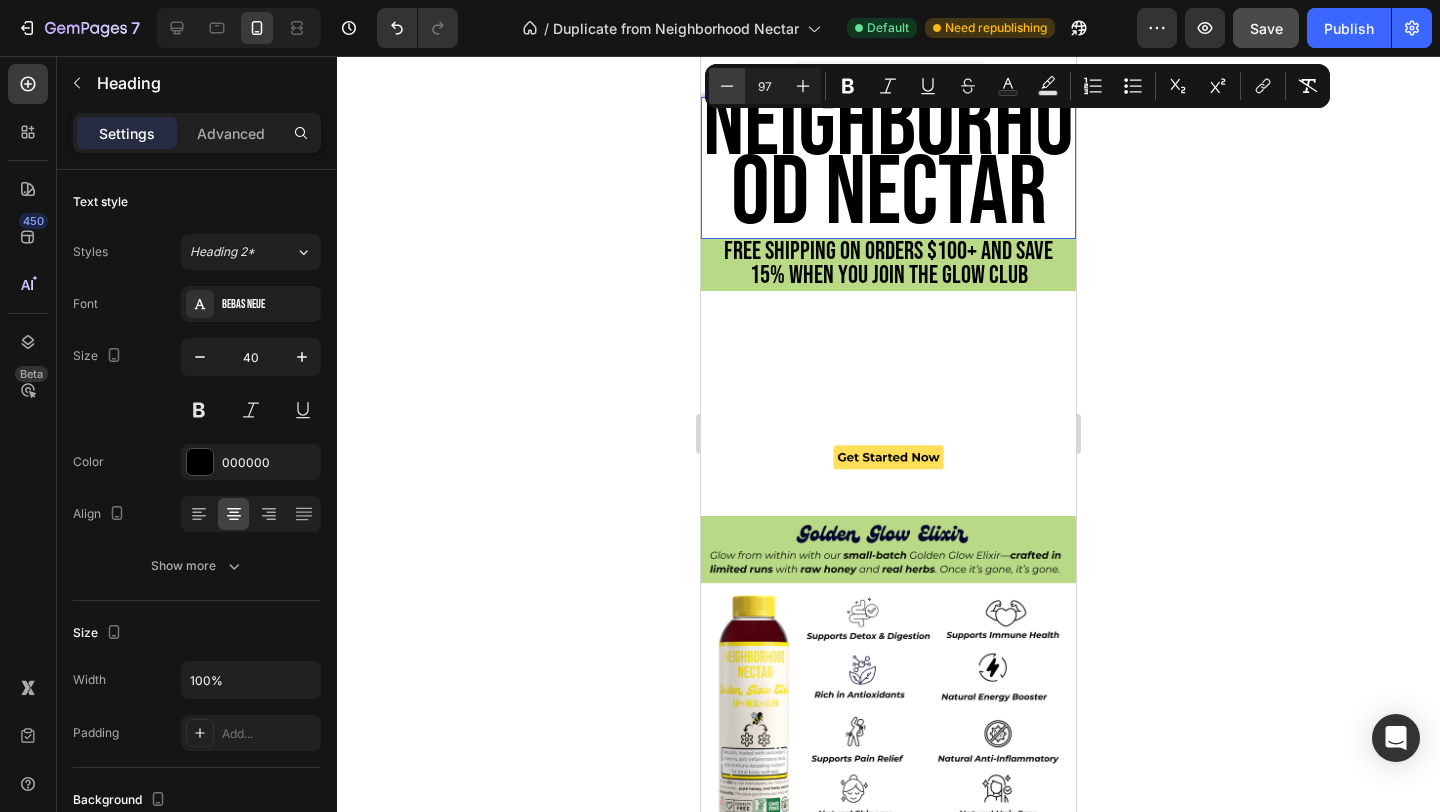 click 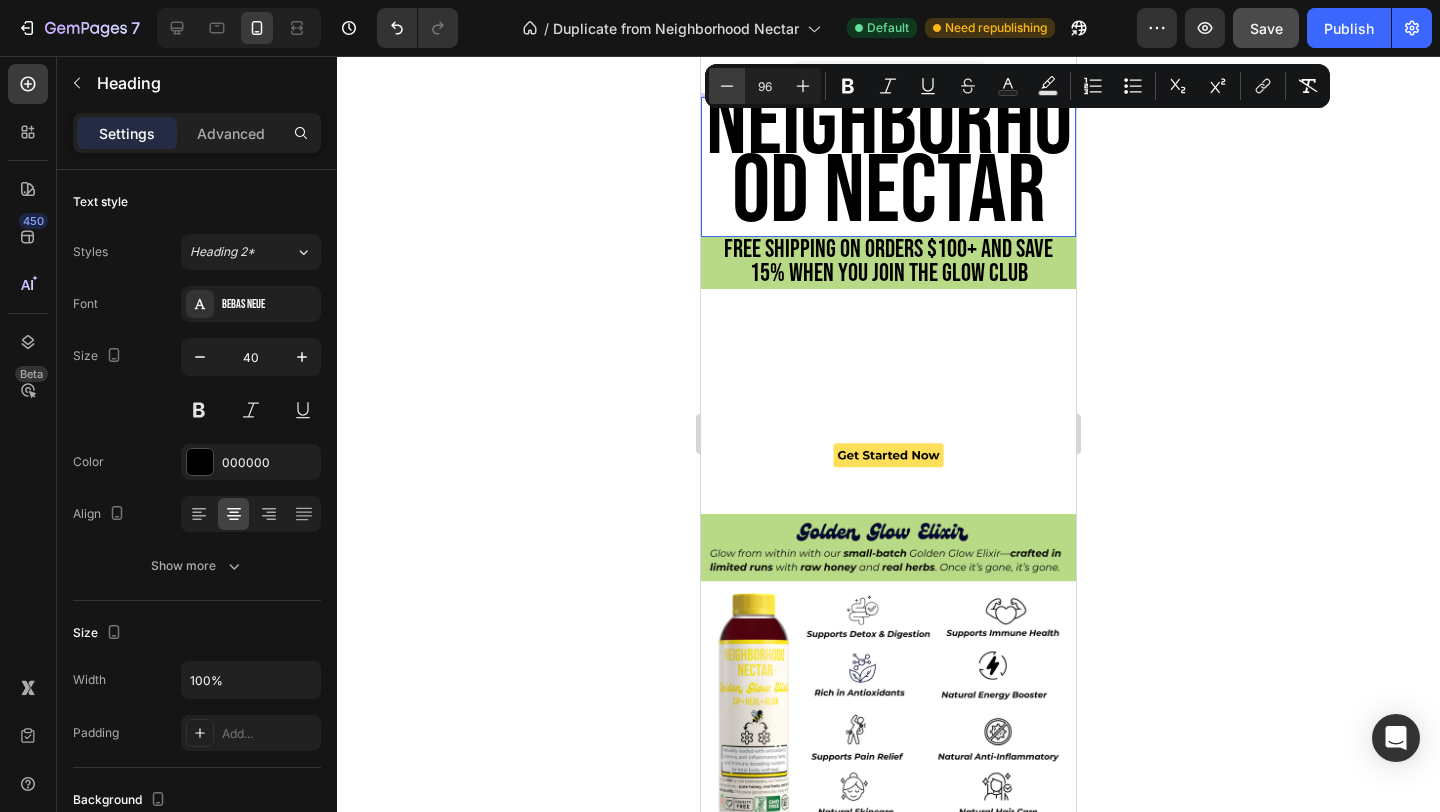 click 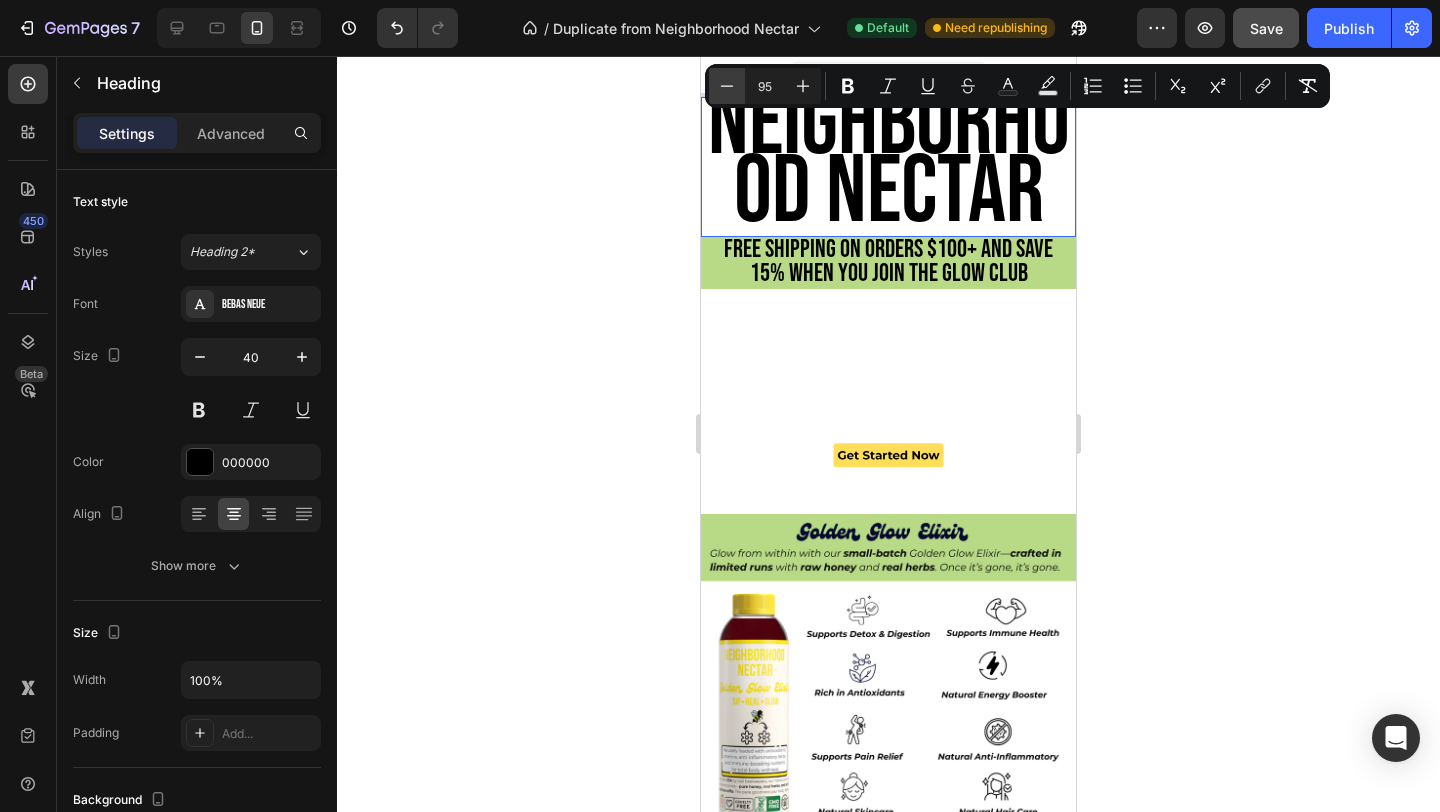 click 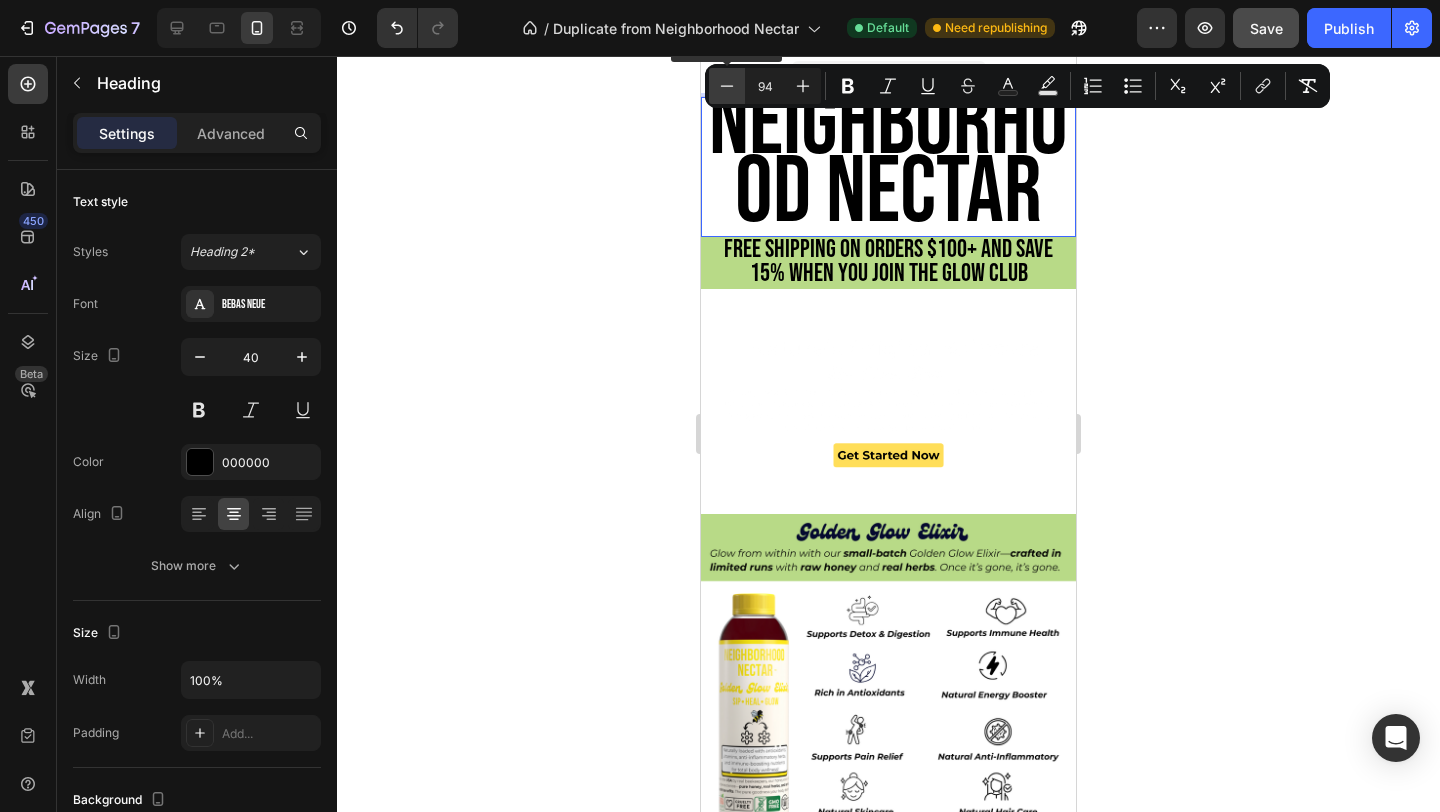 click 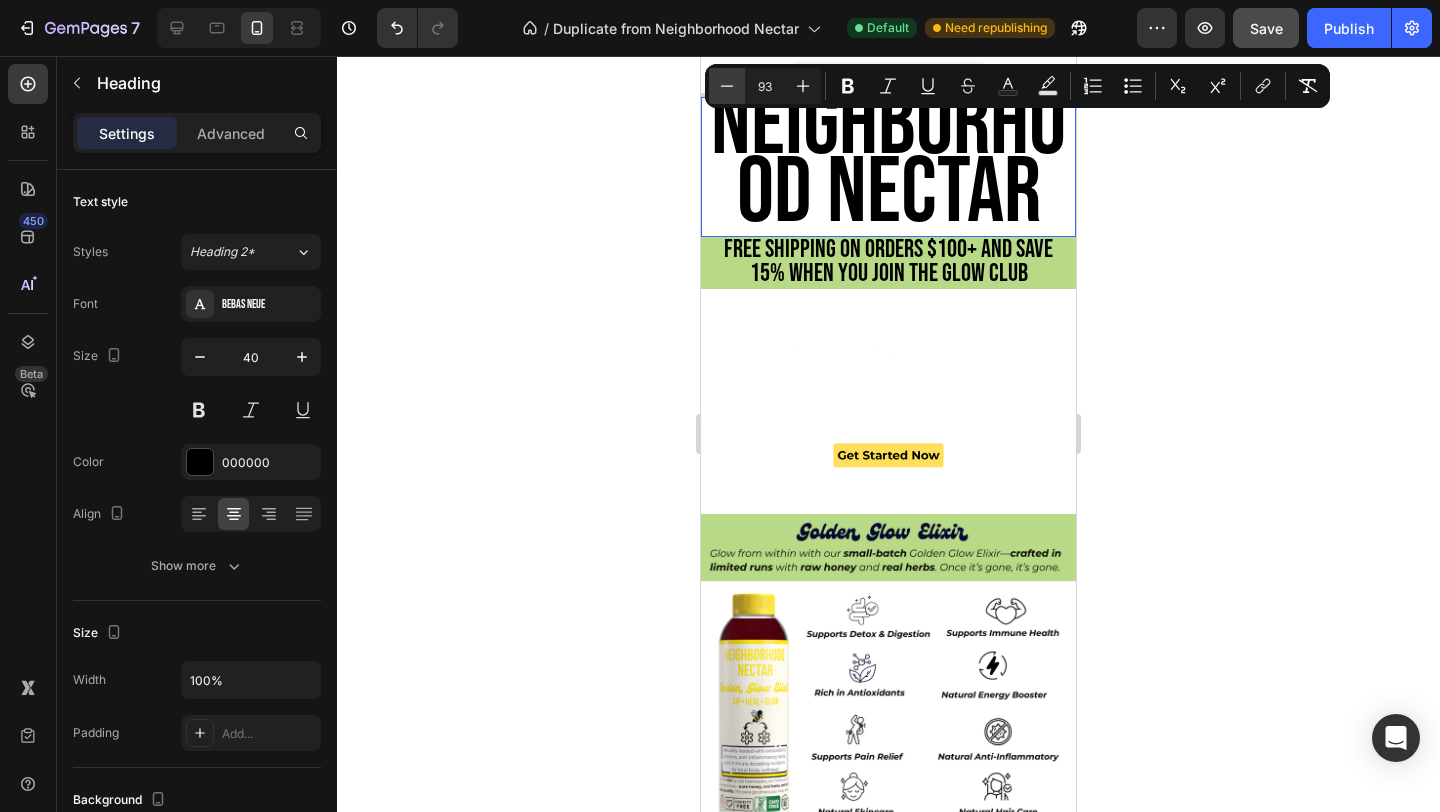 click 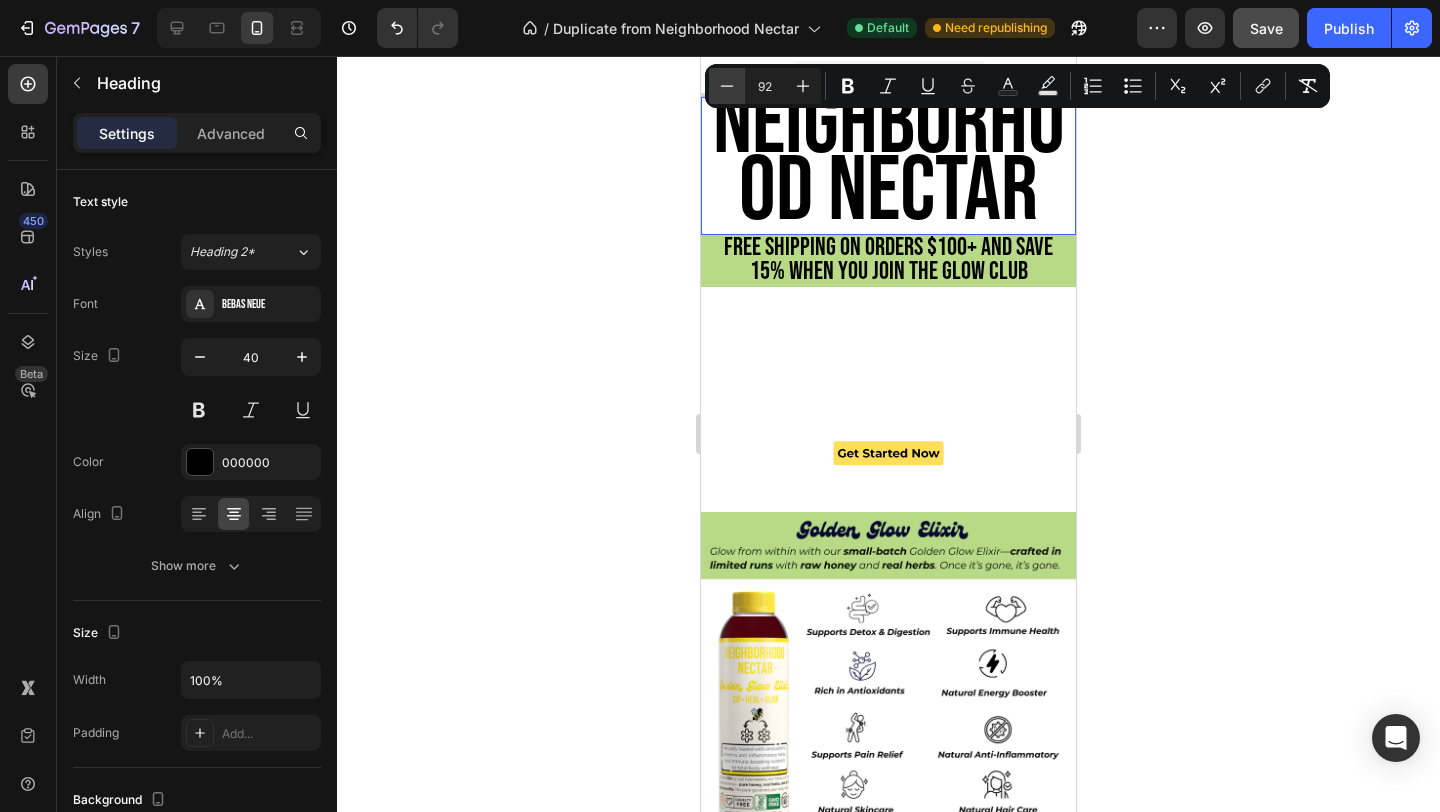 click 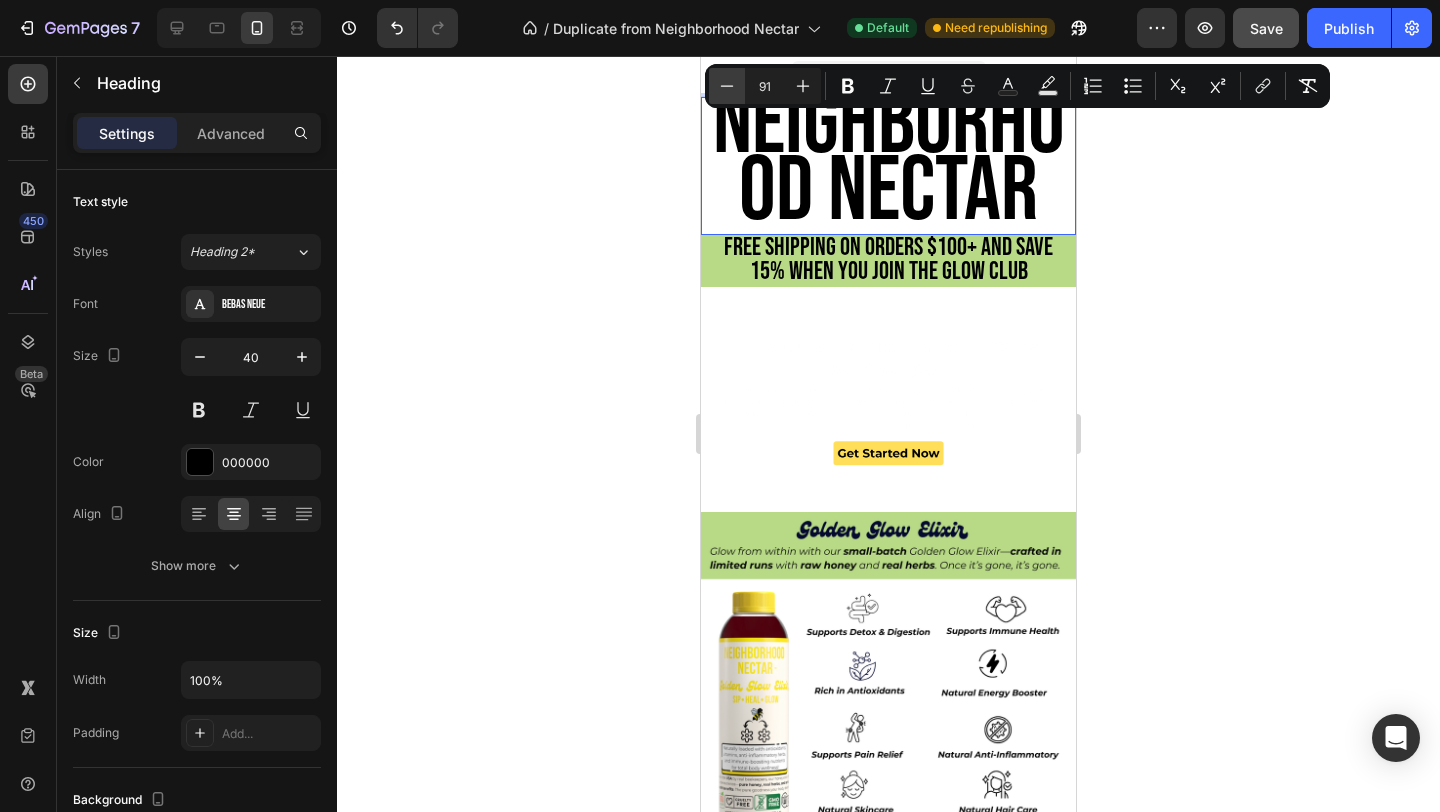 click 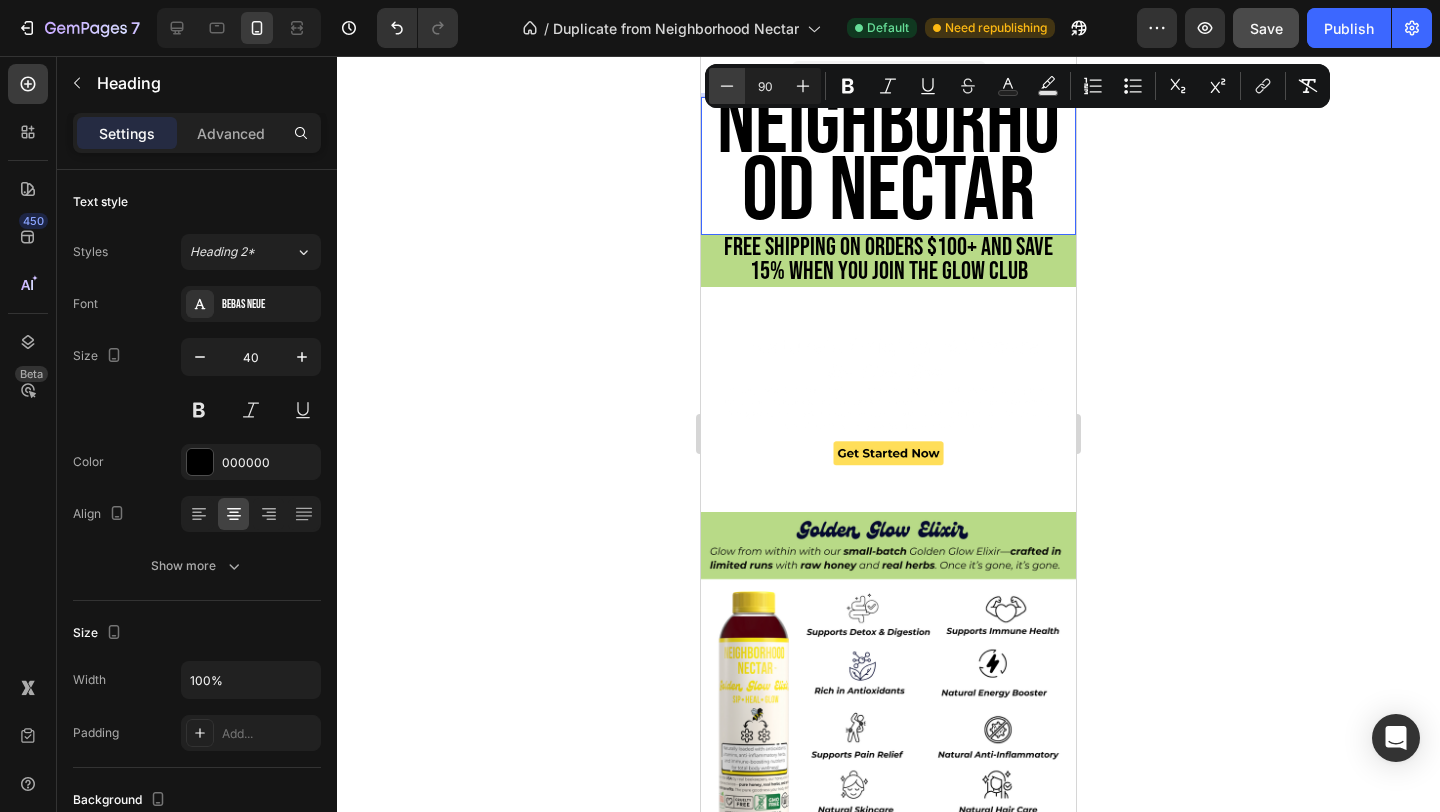 click 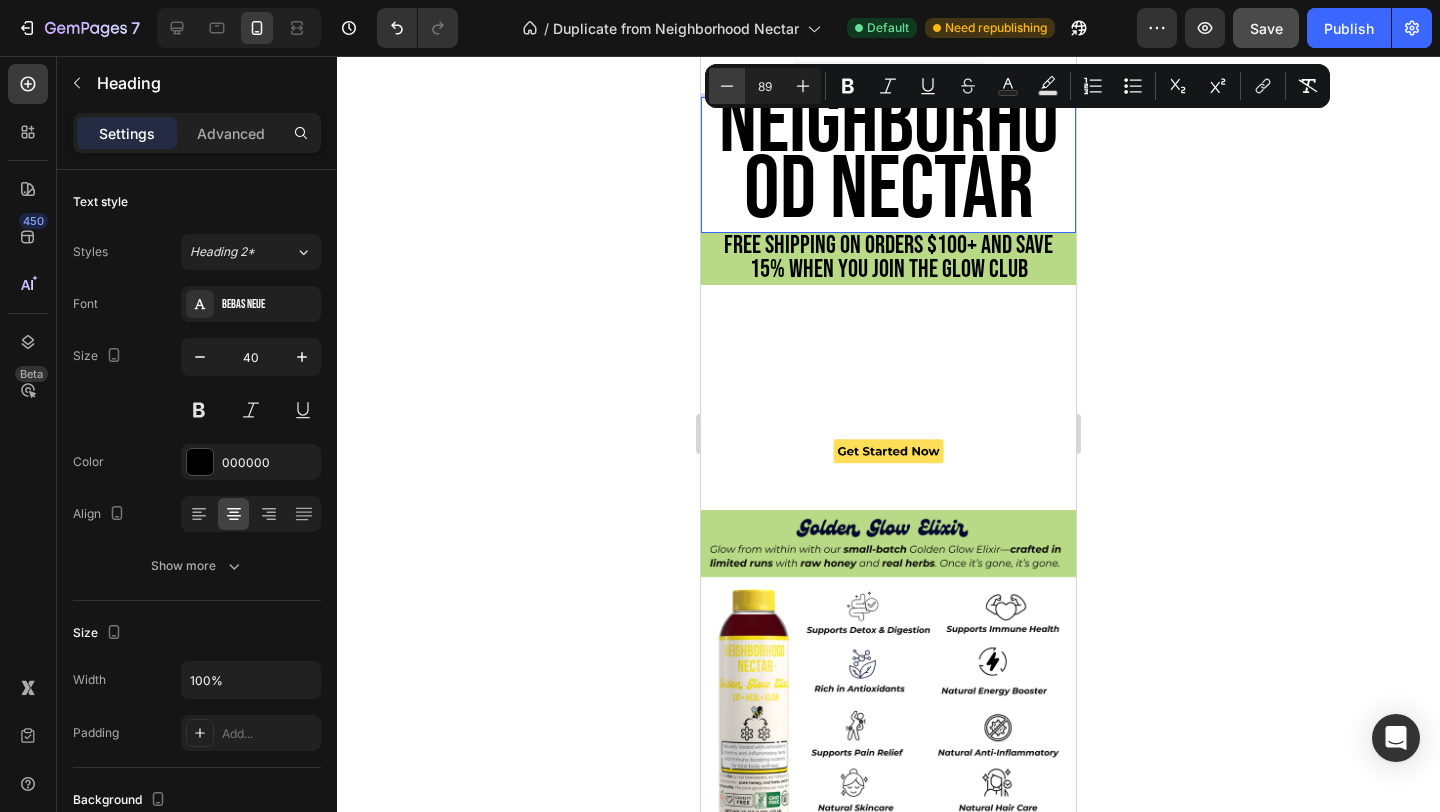 click 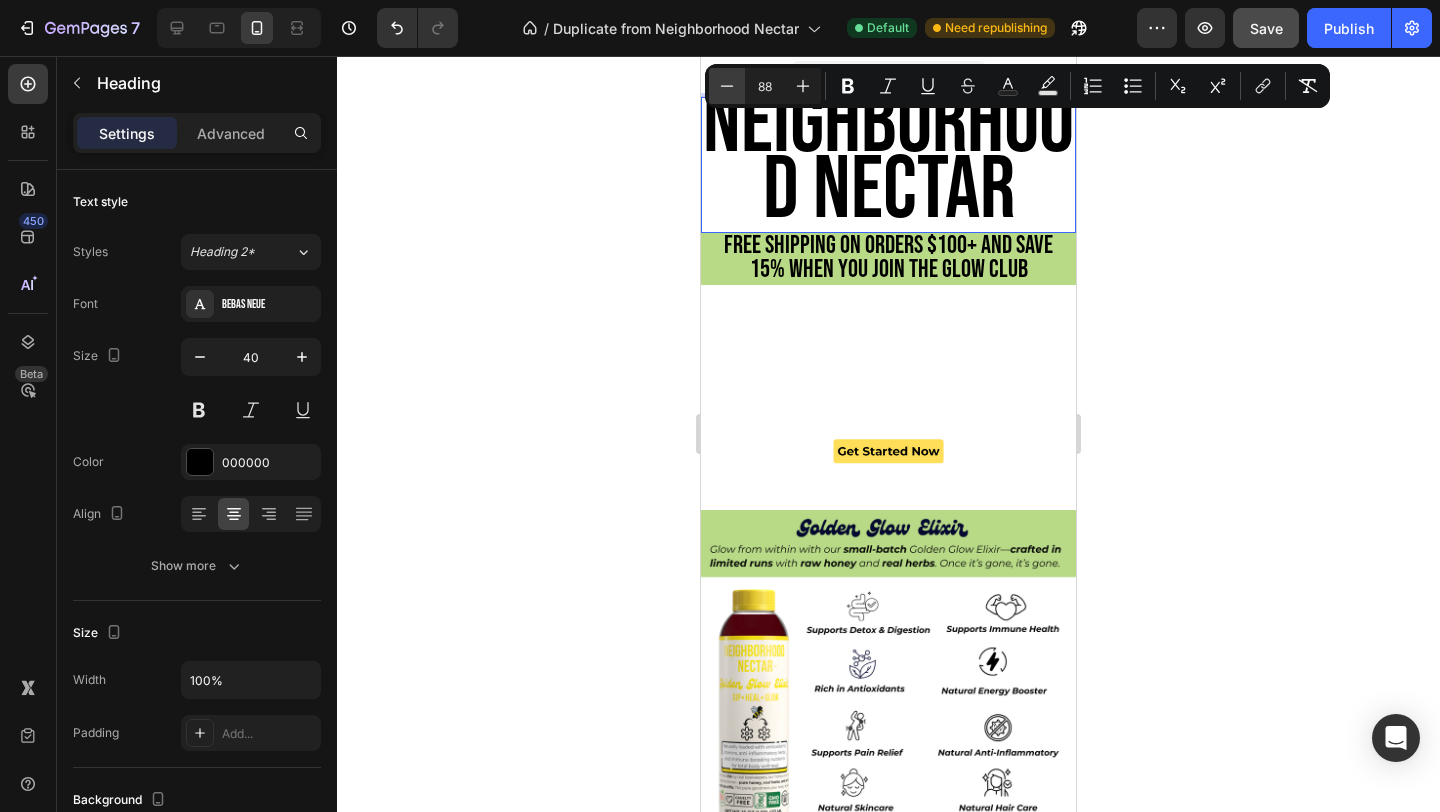 click 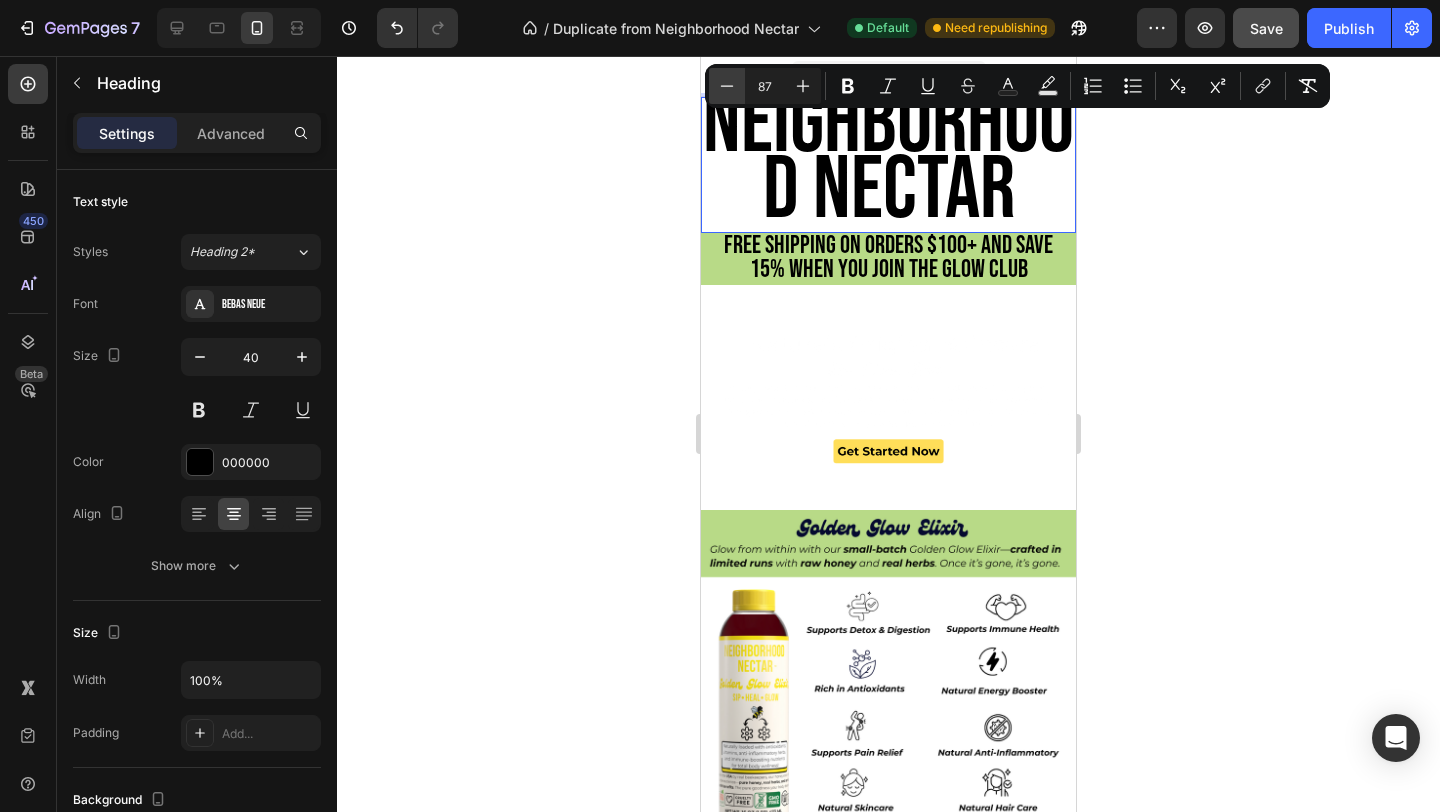click 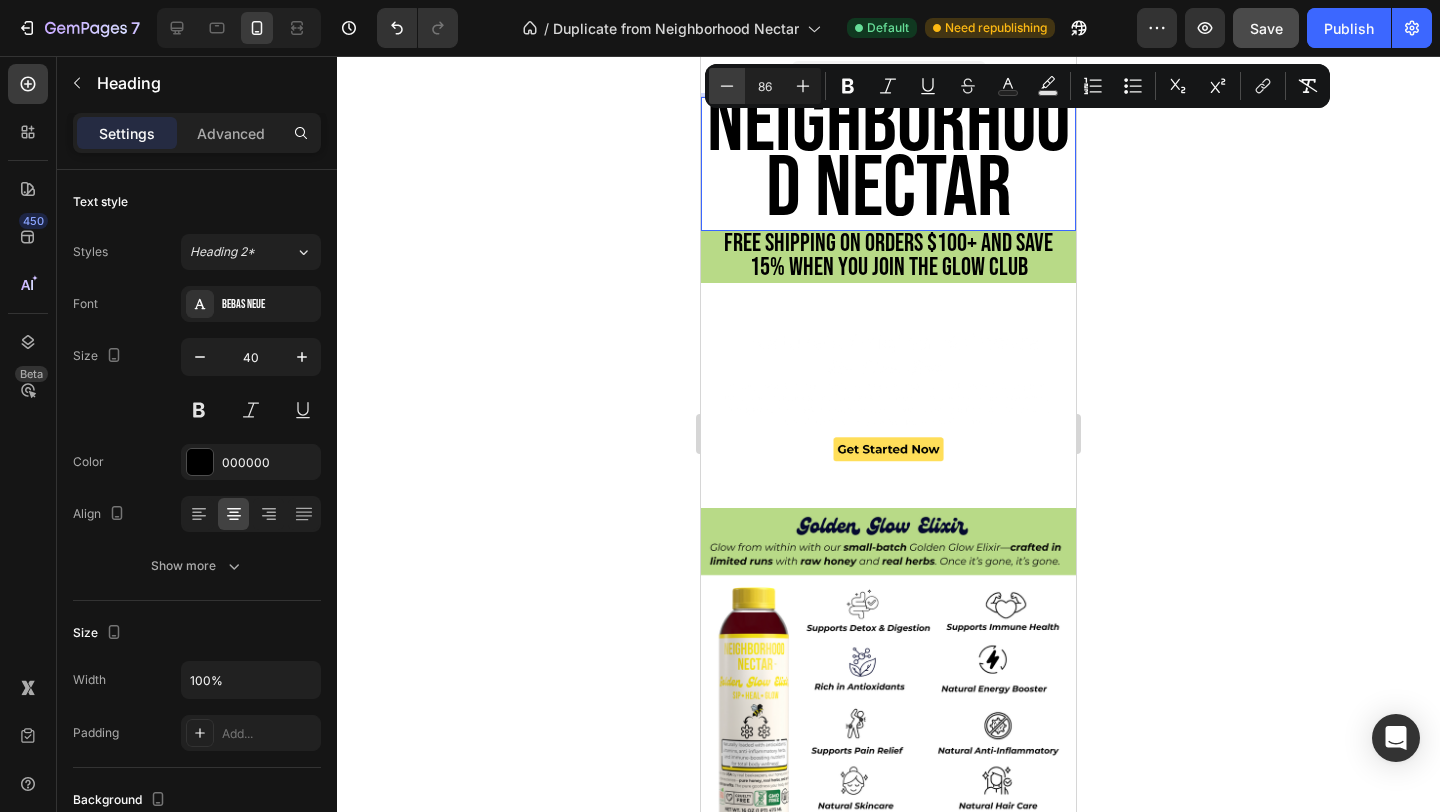 click 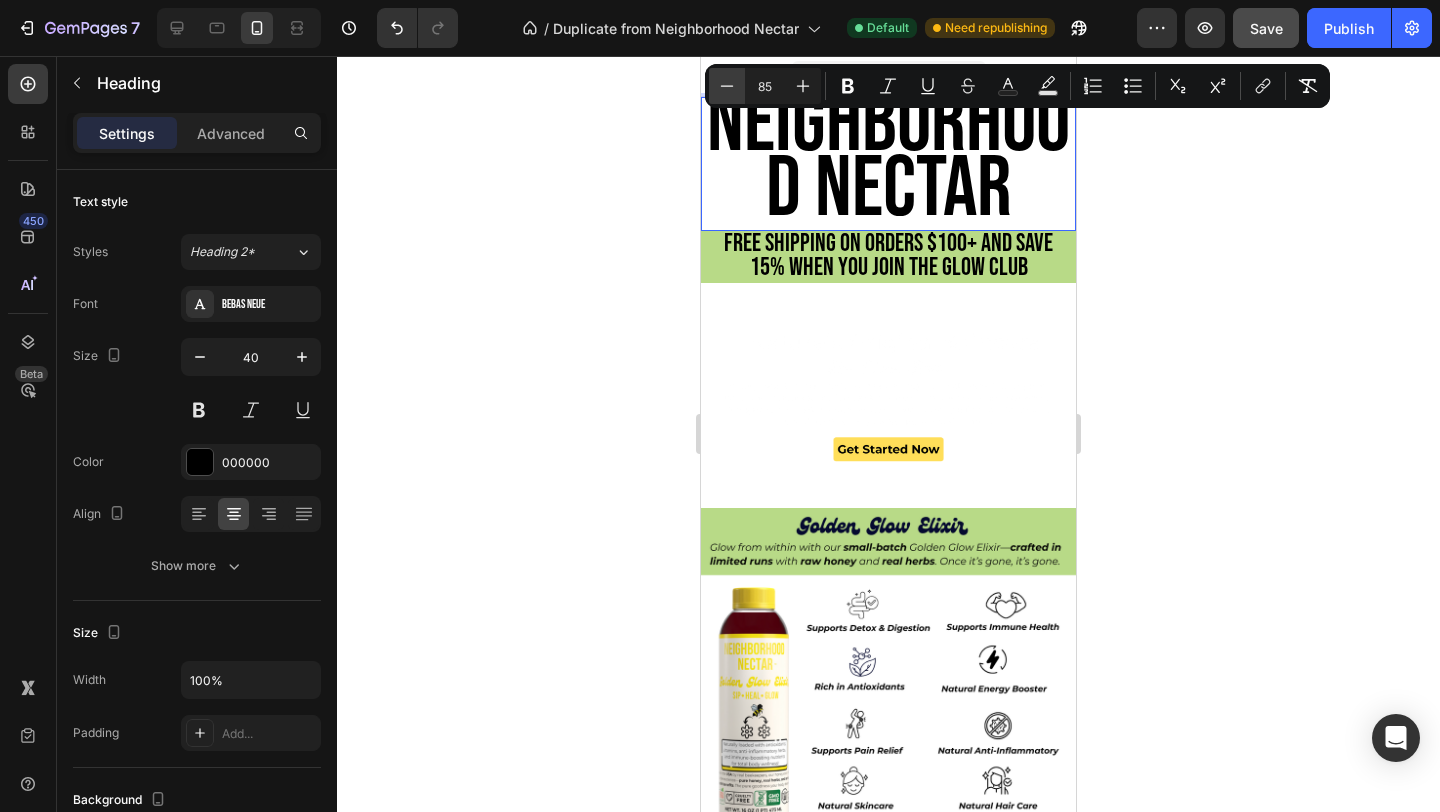 click 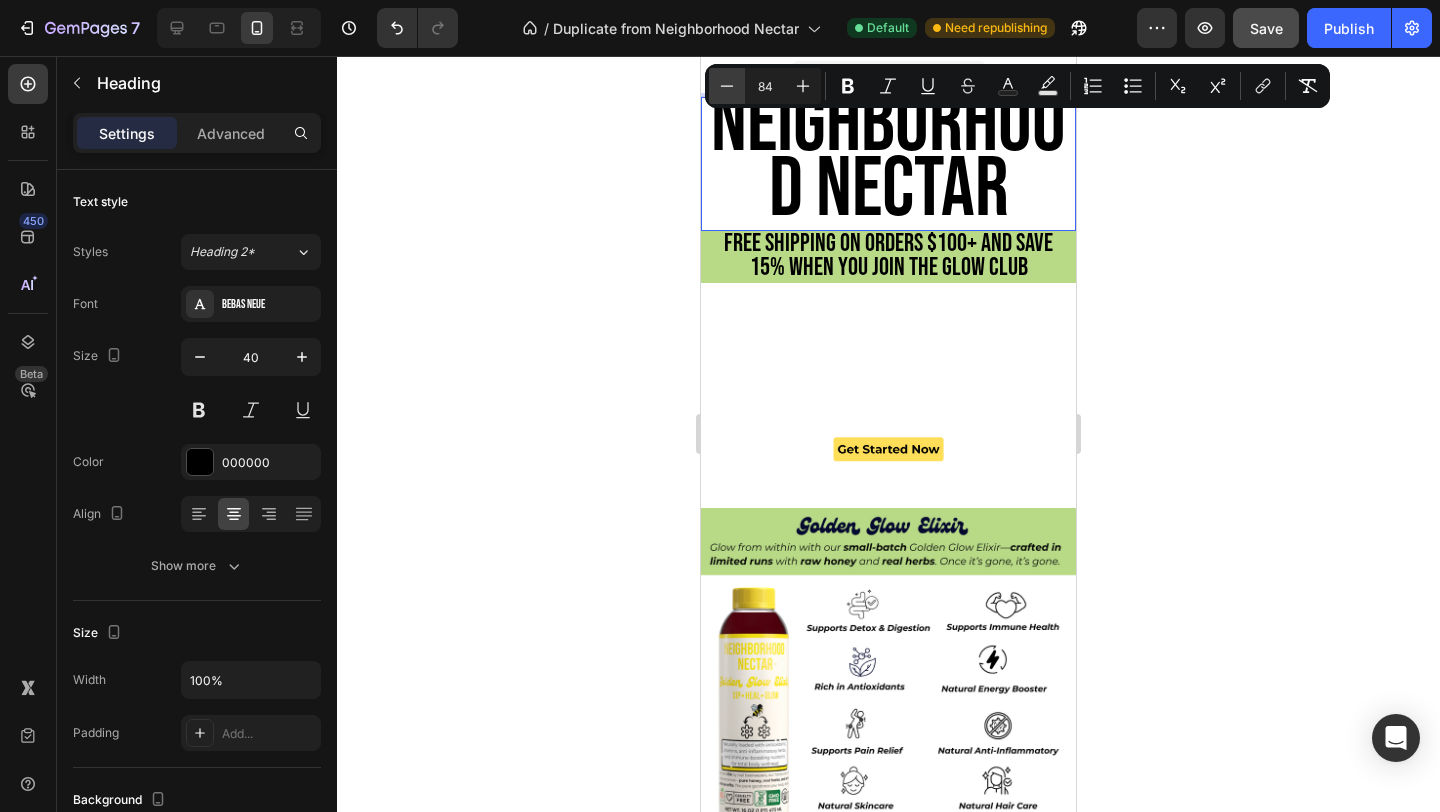 click 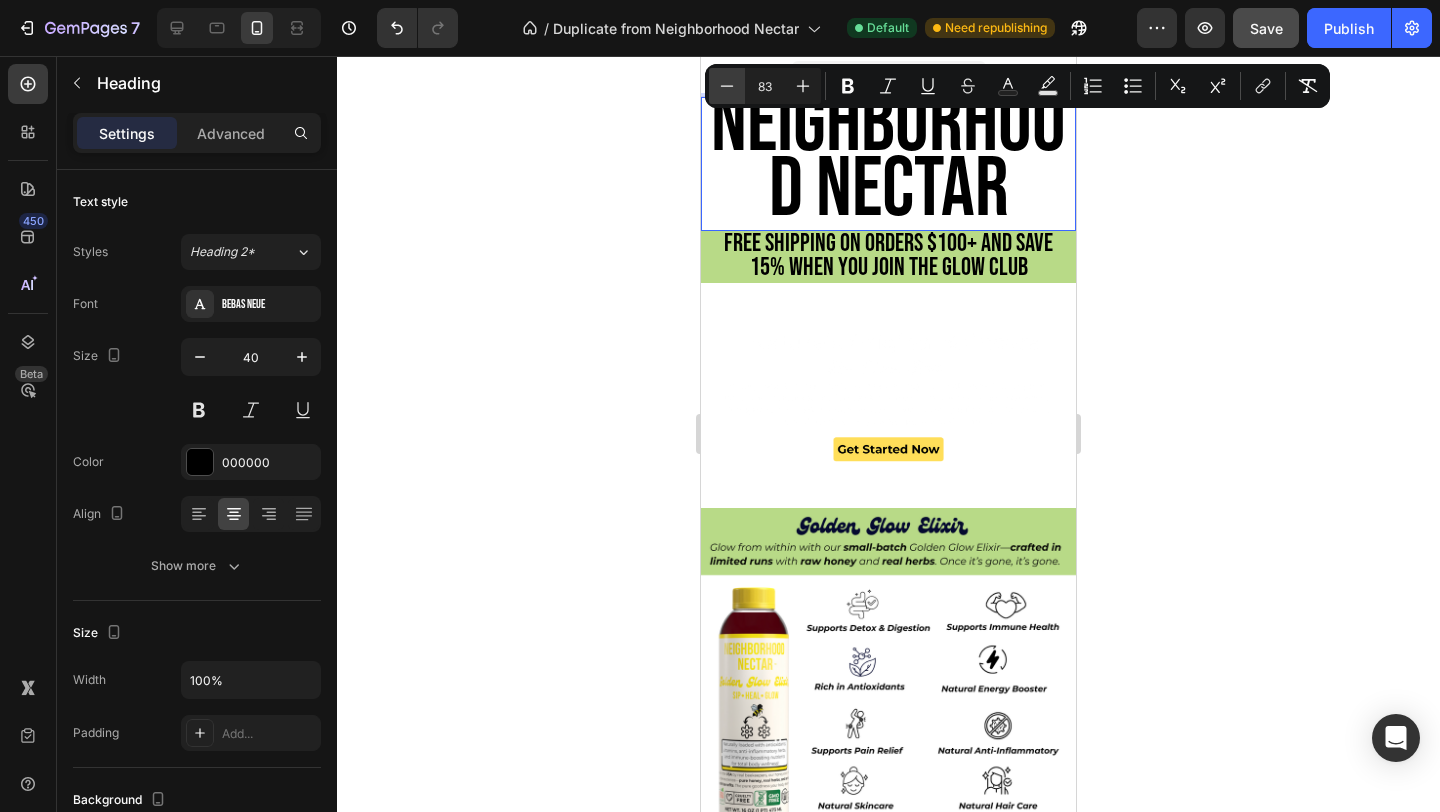 click 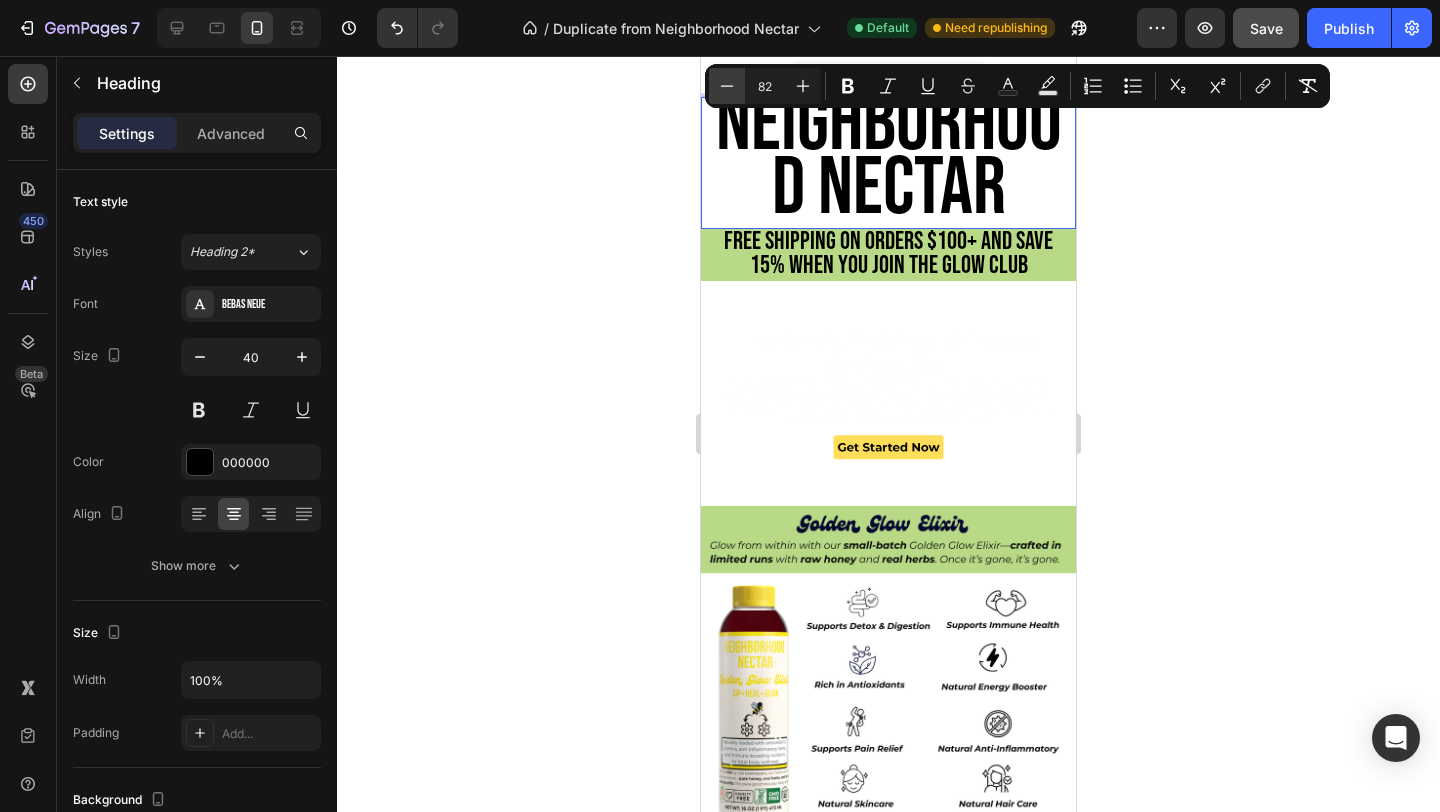 click 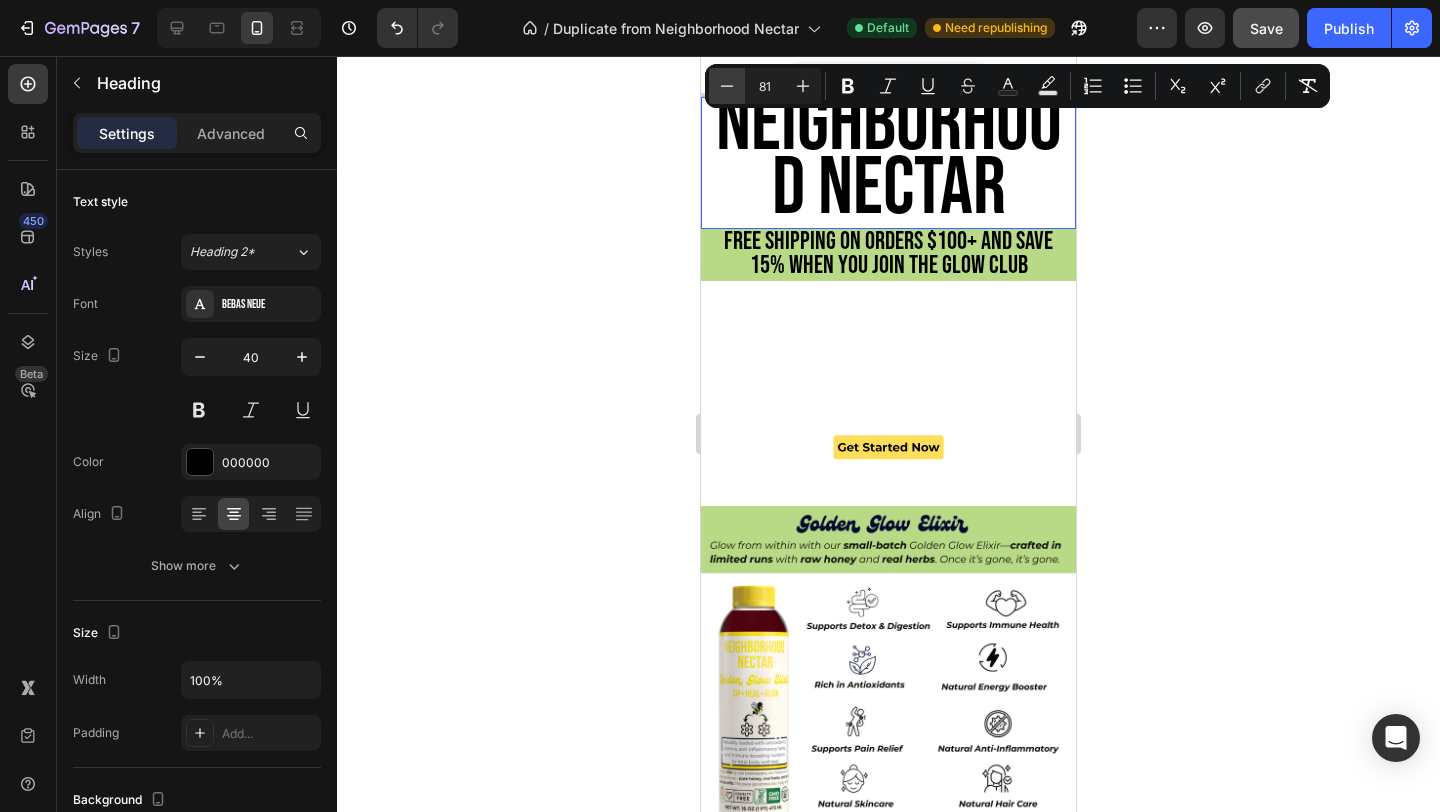 click 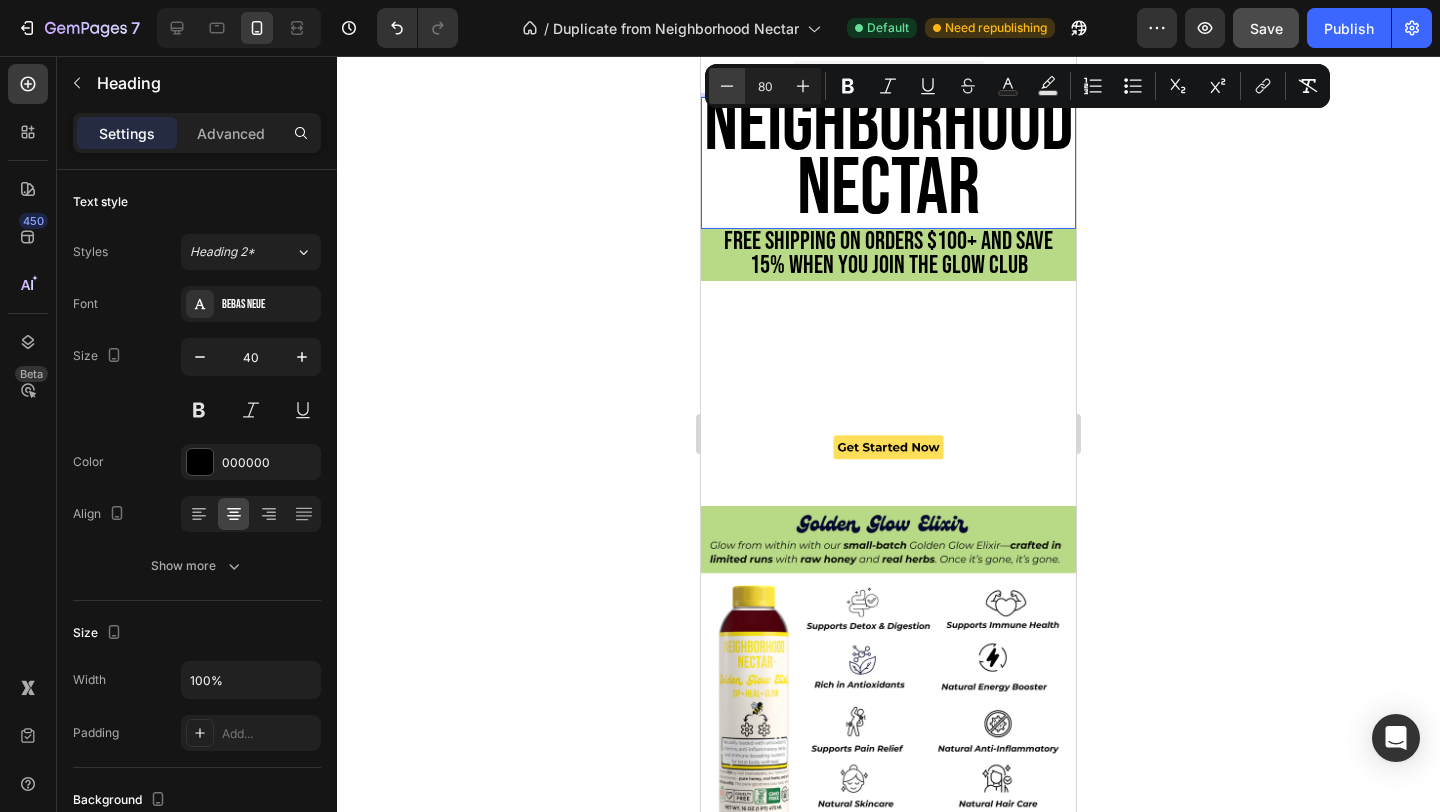 click 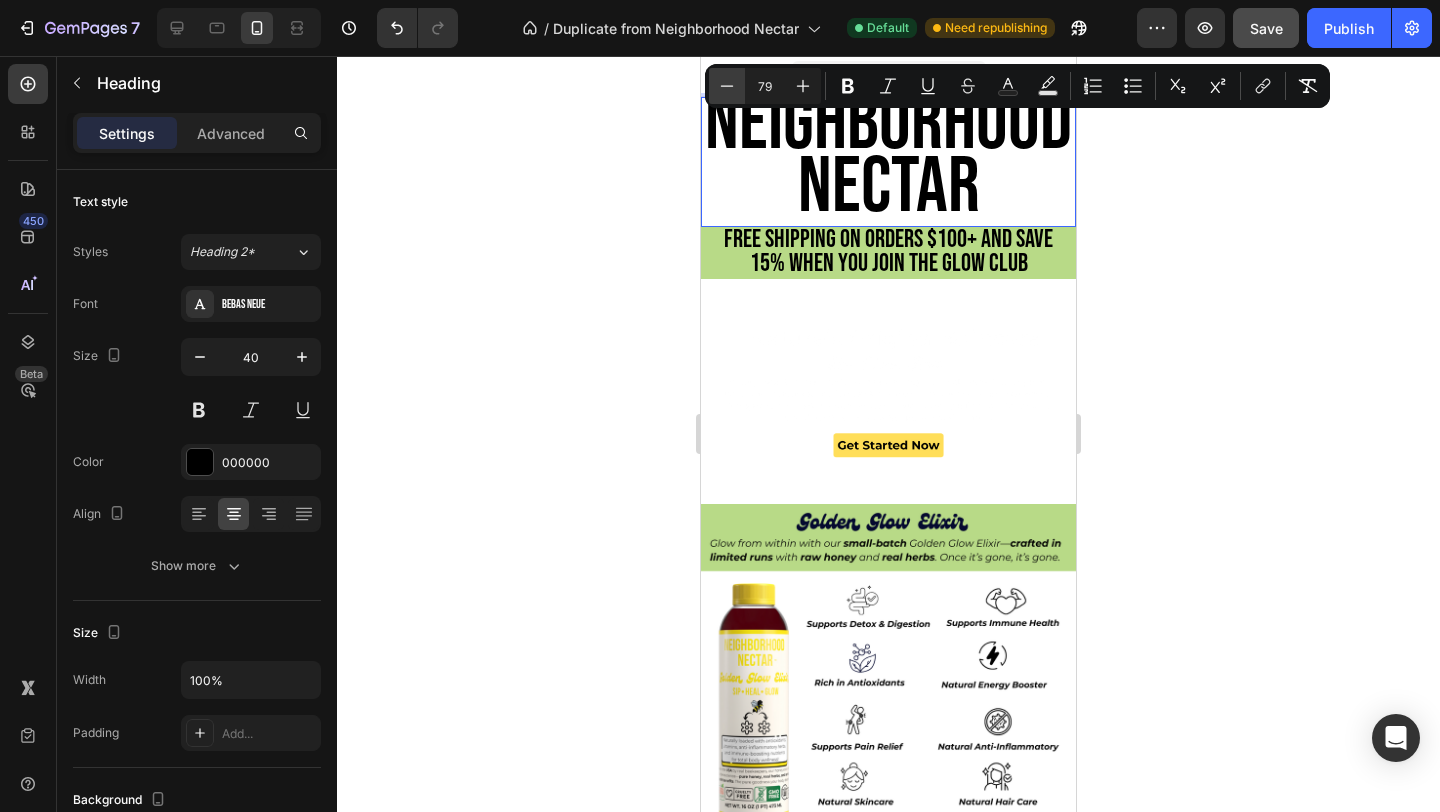 click 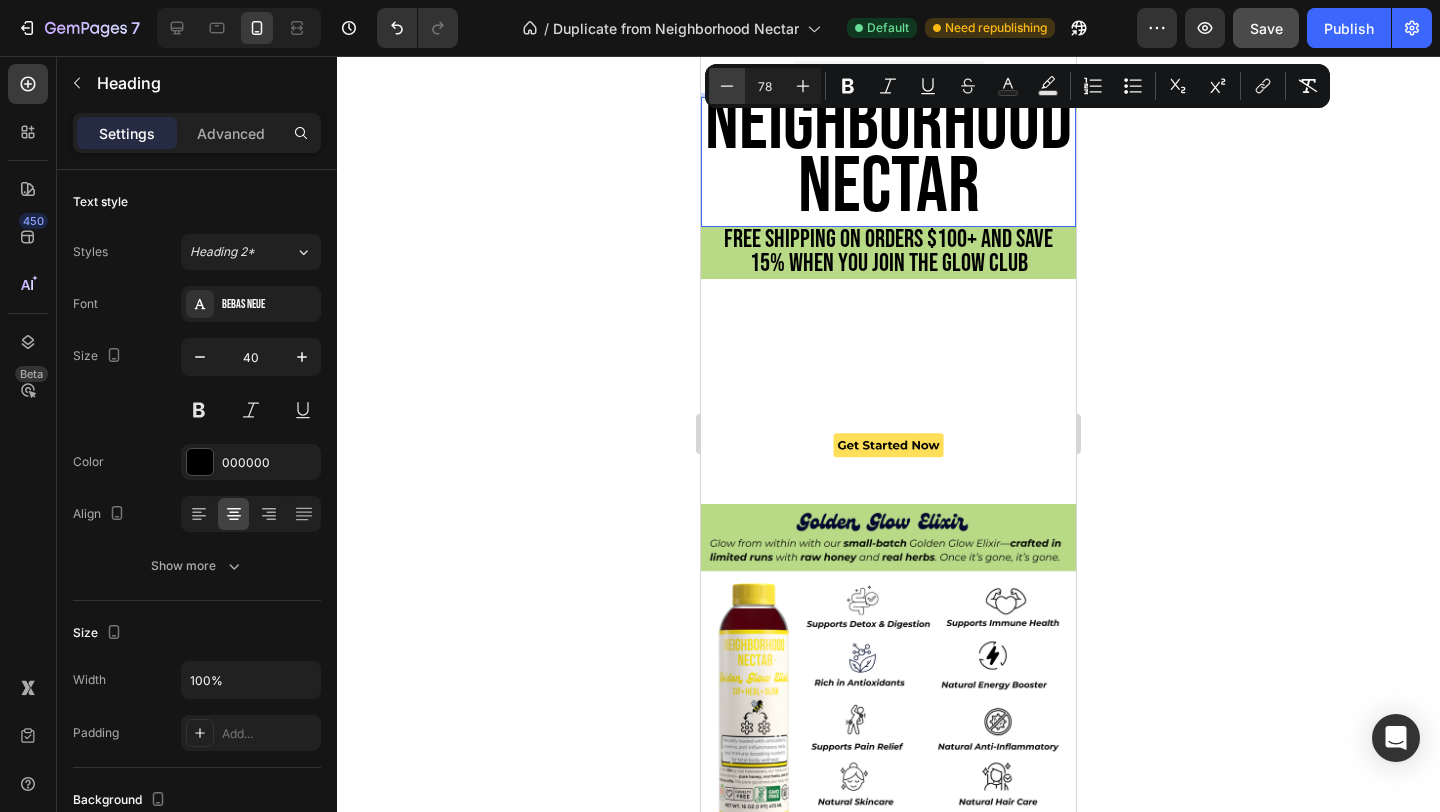 click 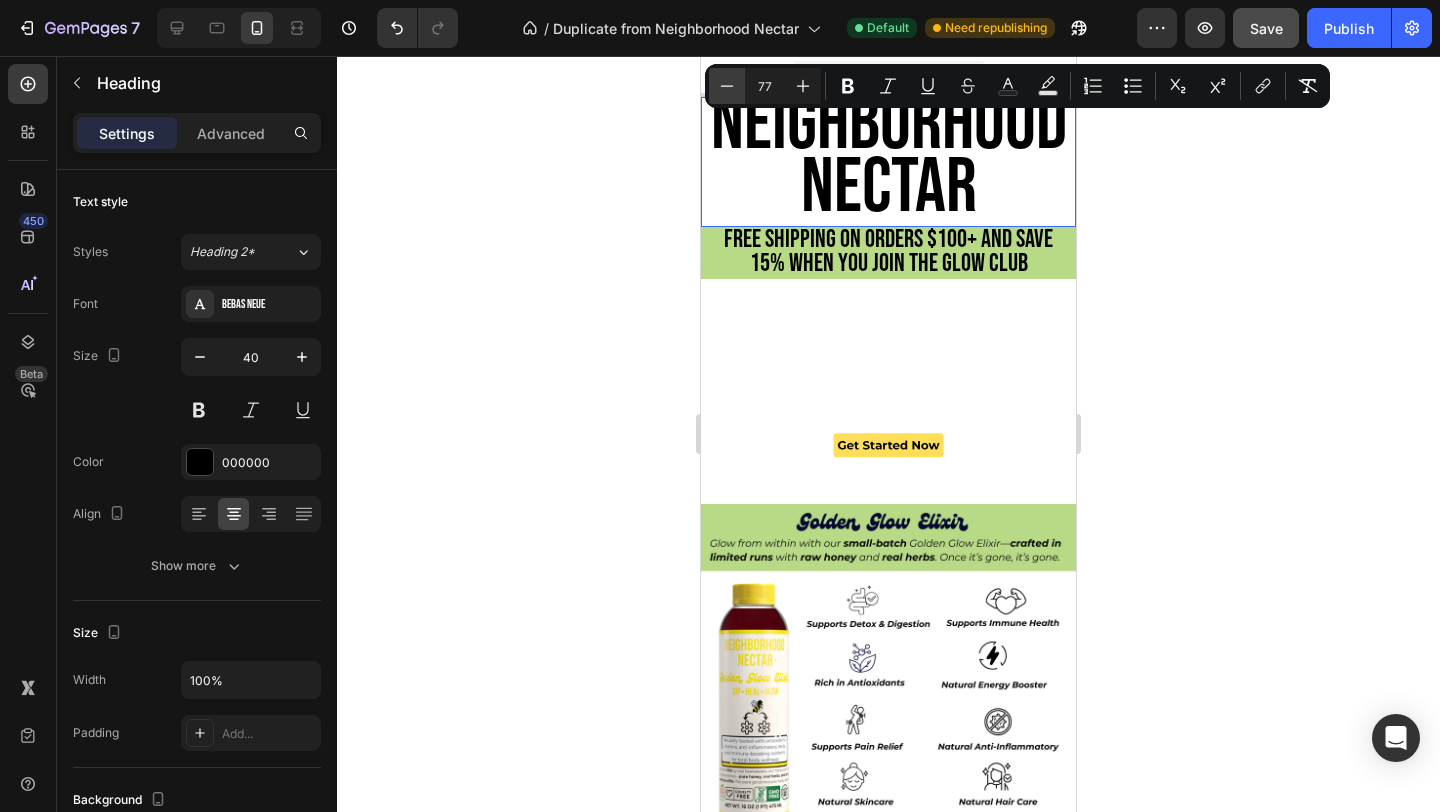 click 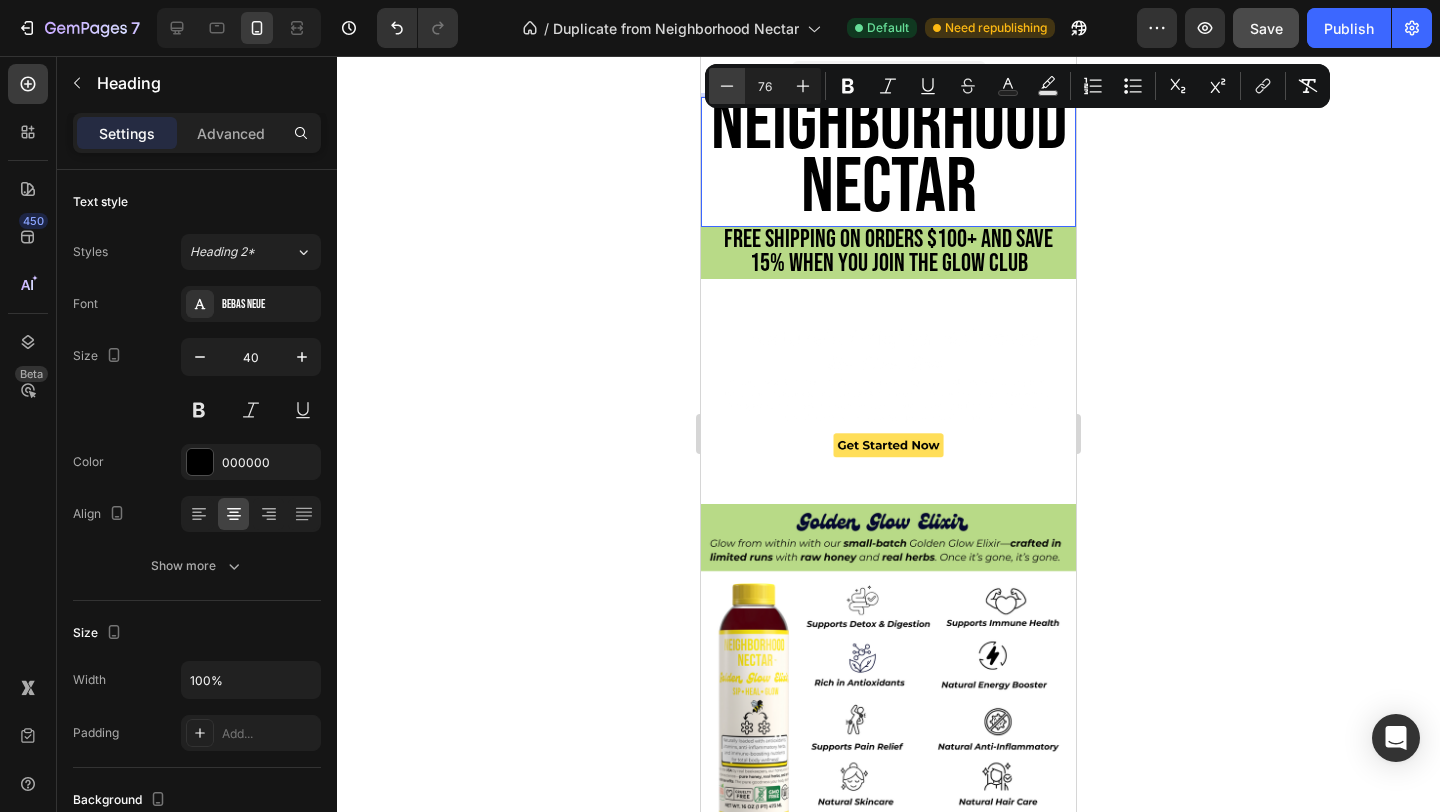 click 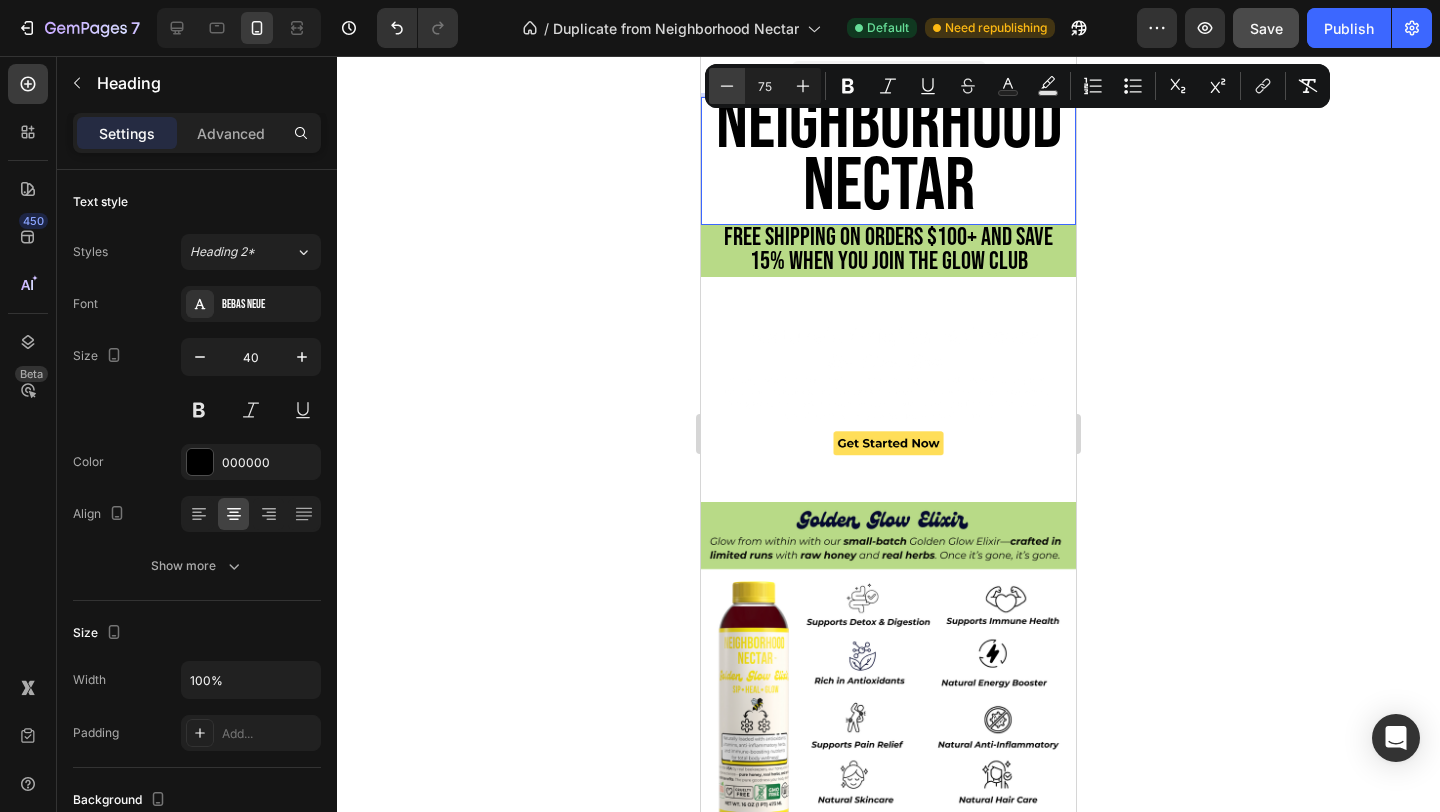 click 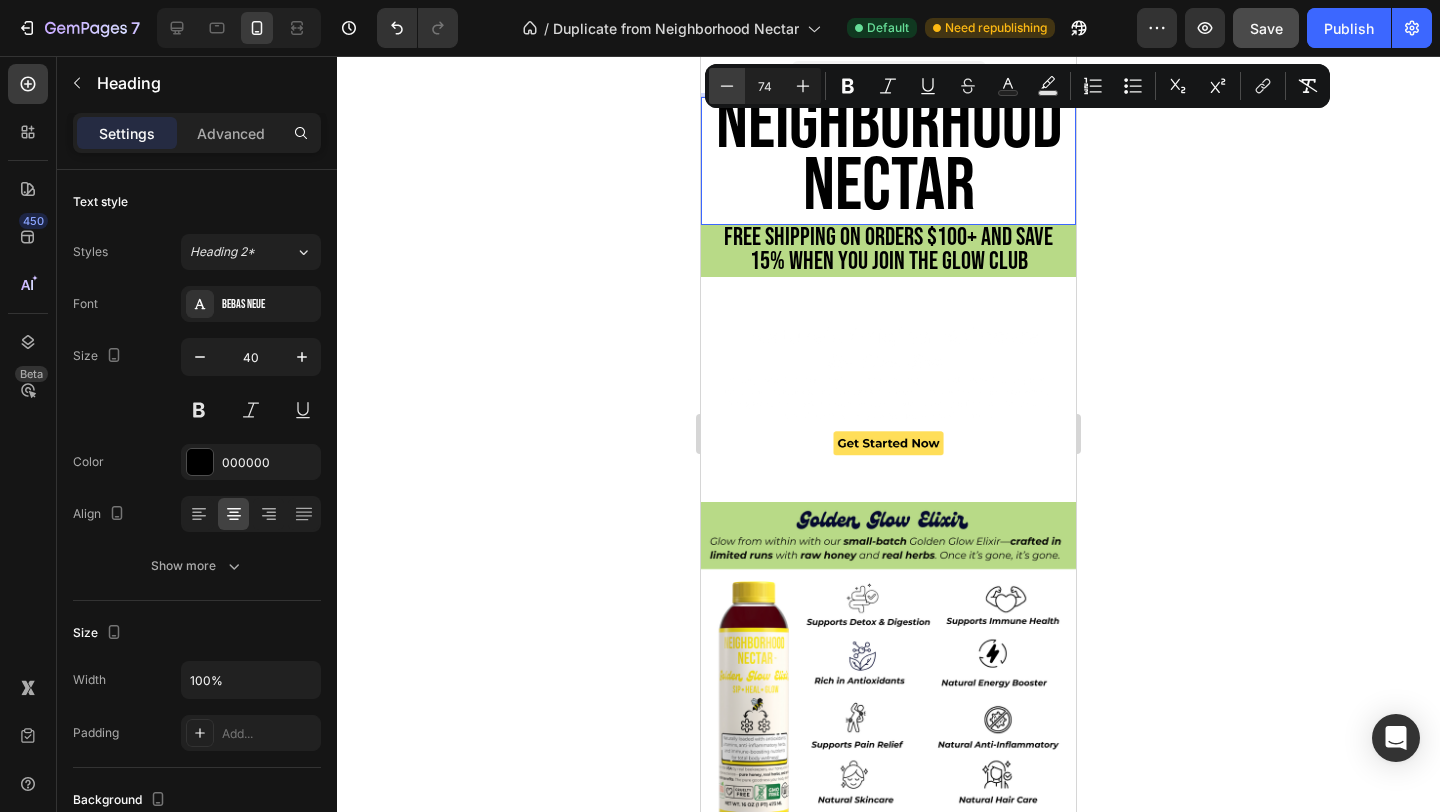 click 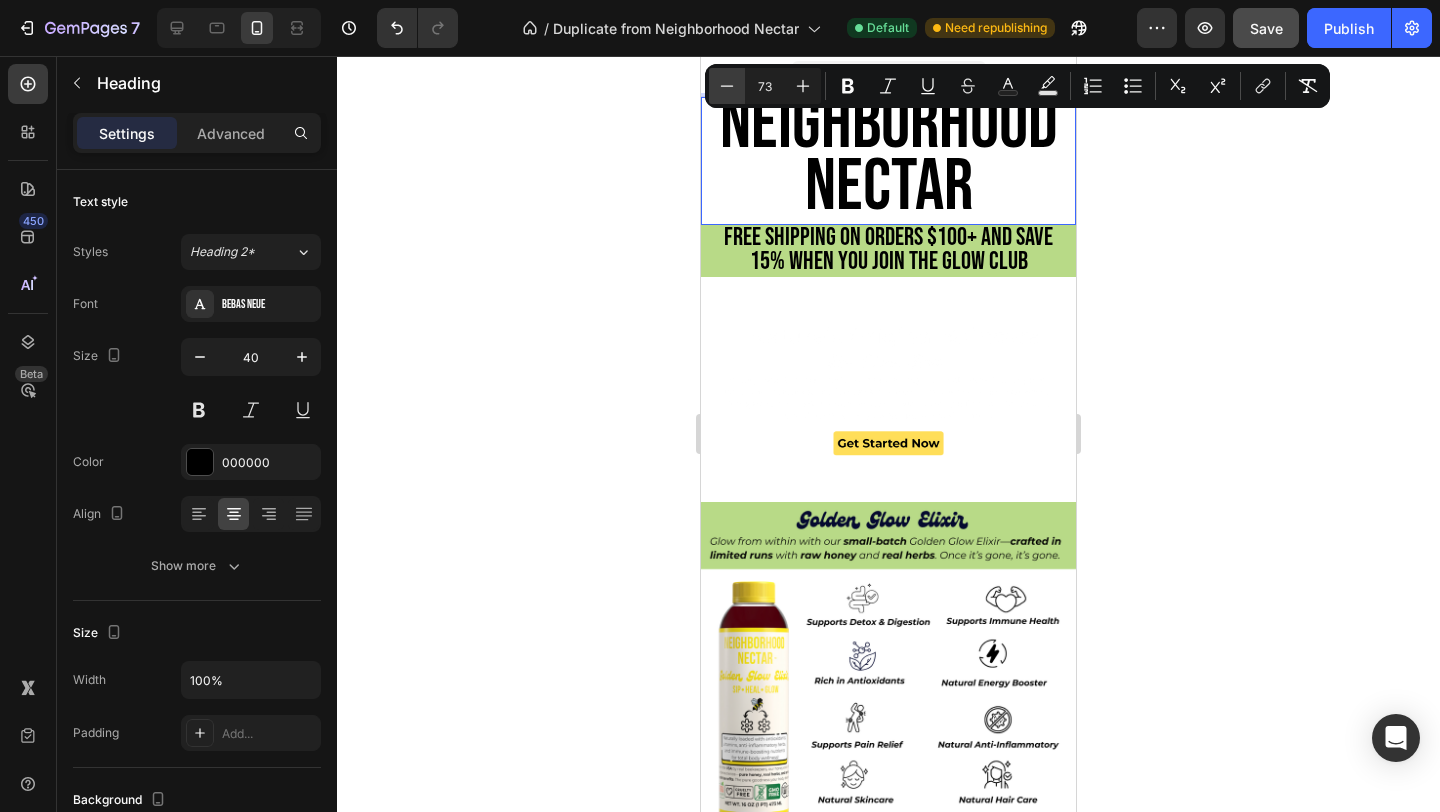 click 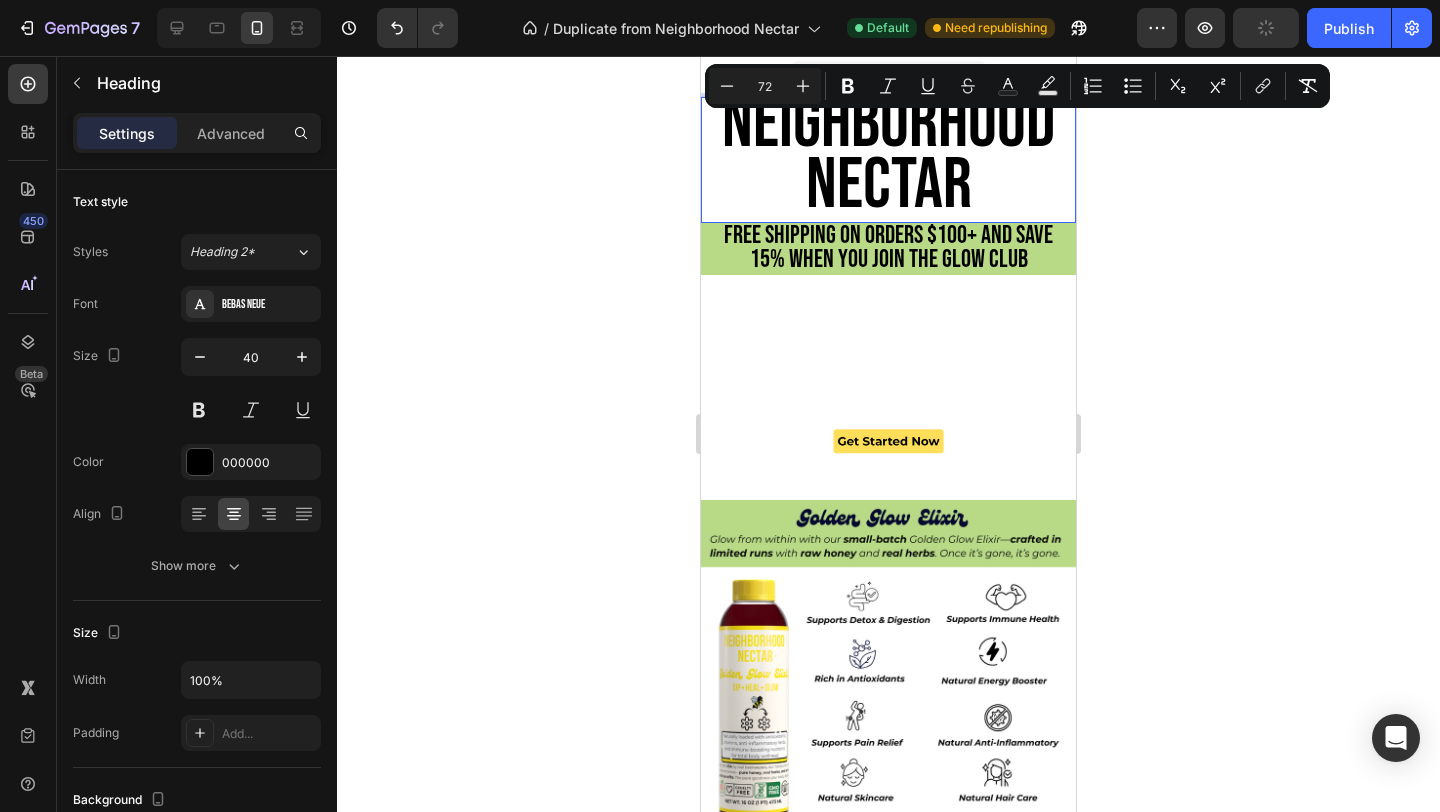 click 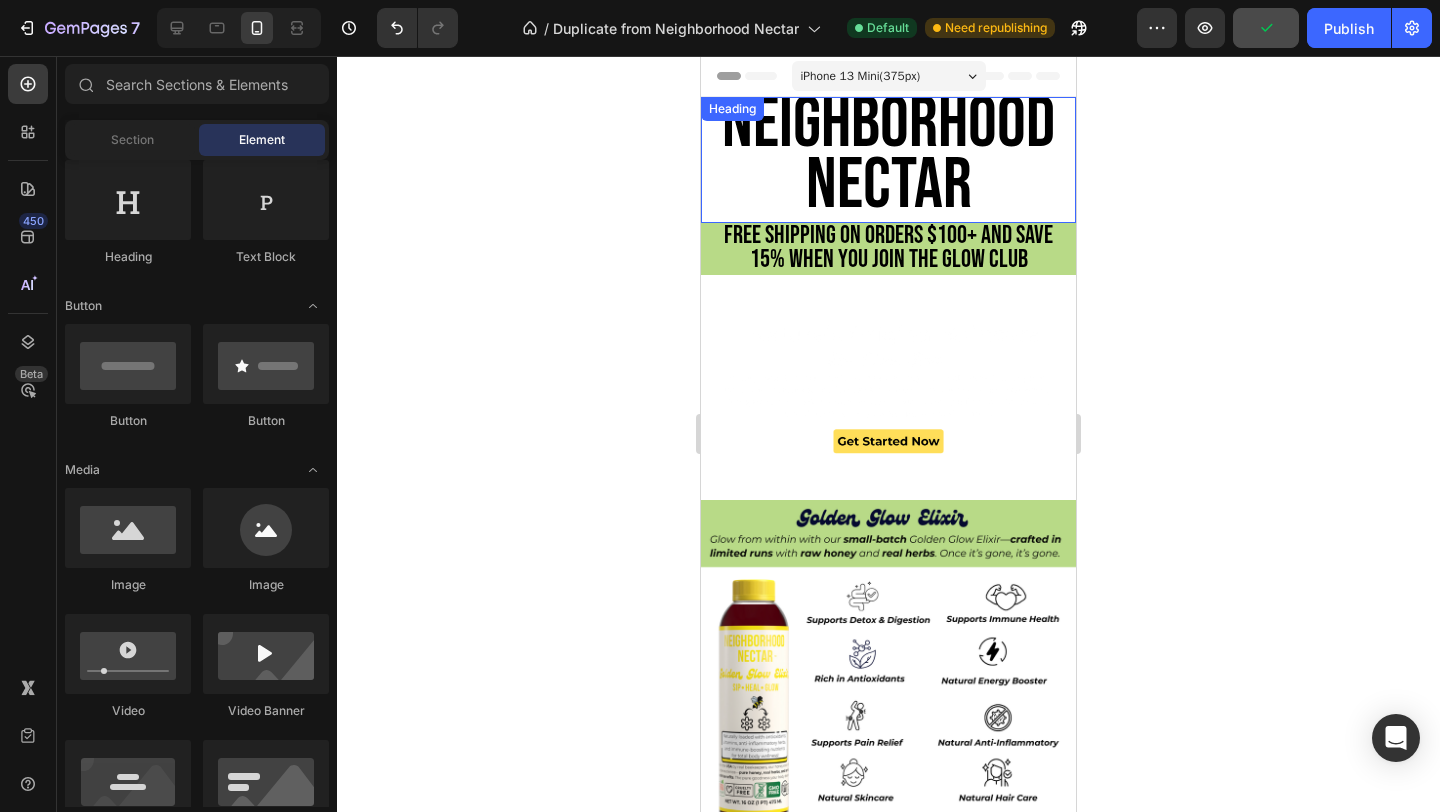 click on "NEIGHBORHOOD NECTAR" at bounding box center [888, 155] 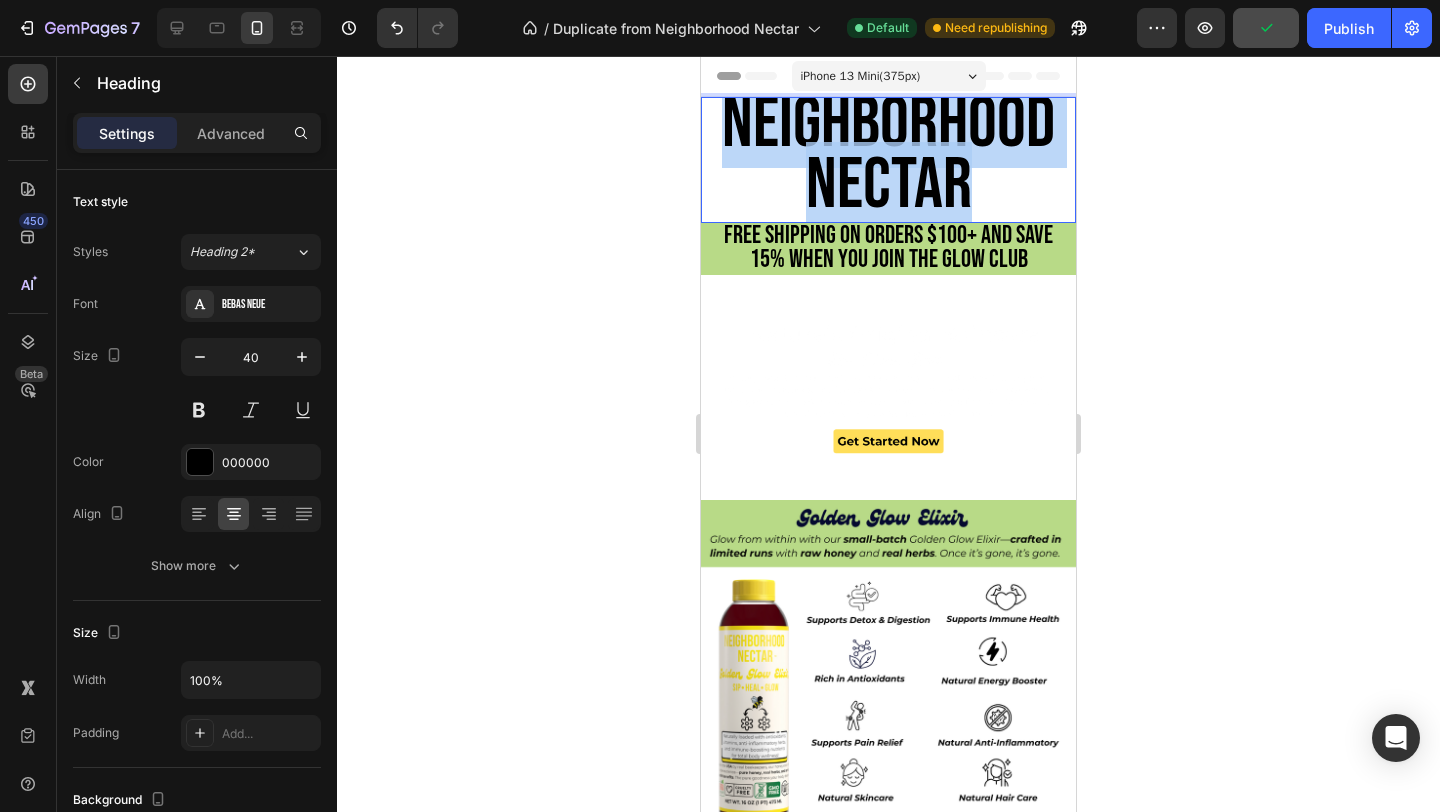click on "NEIGHBORHOOD NECTAR" at bounding box center (888, 155) 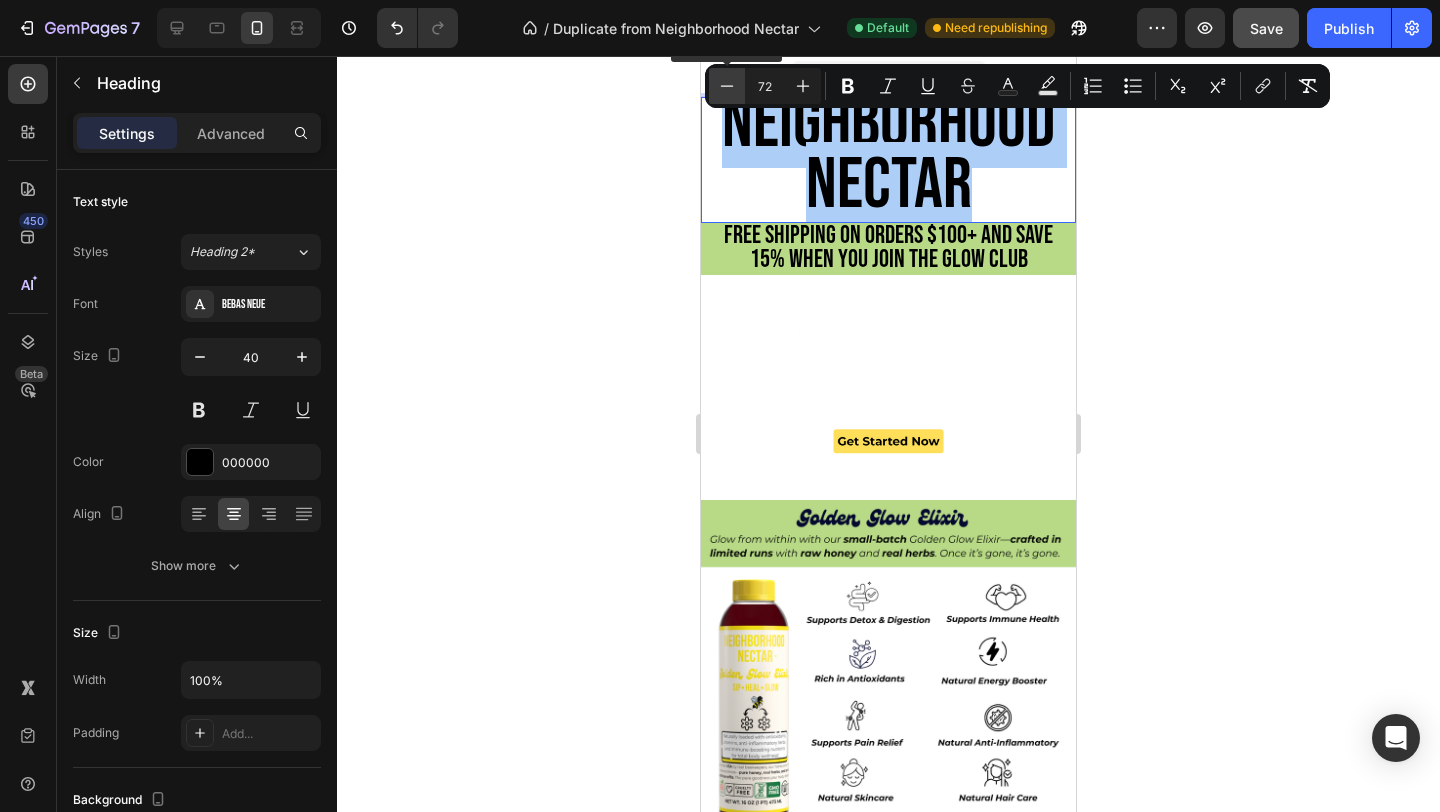 click 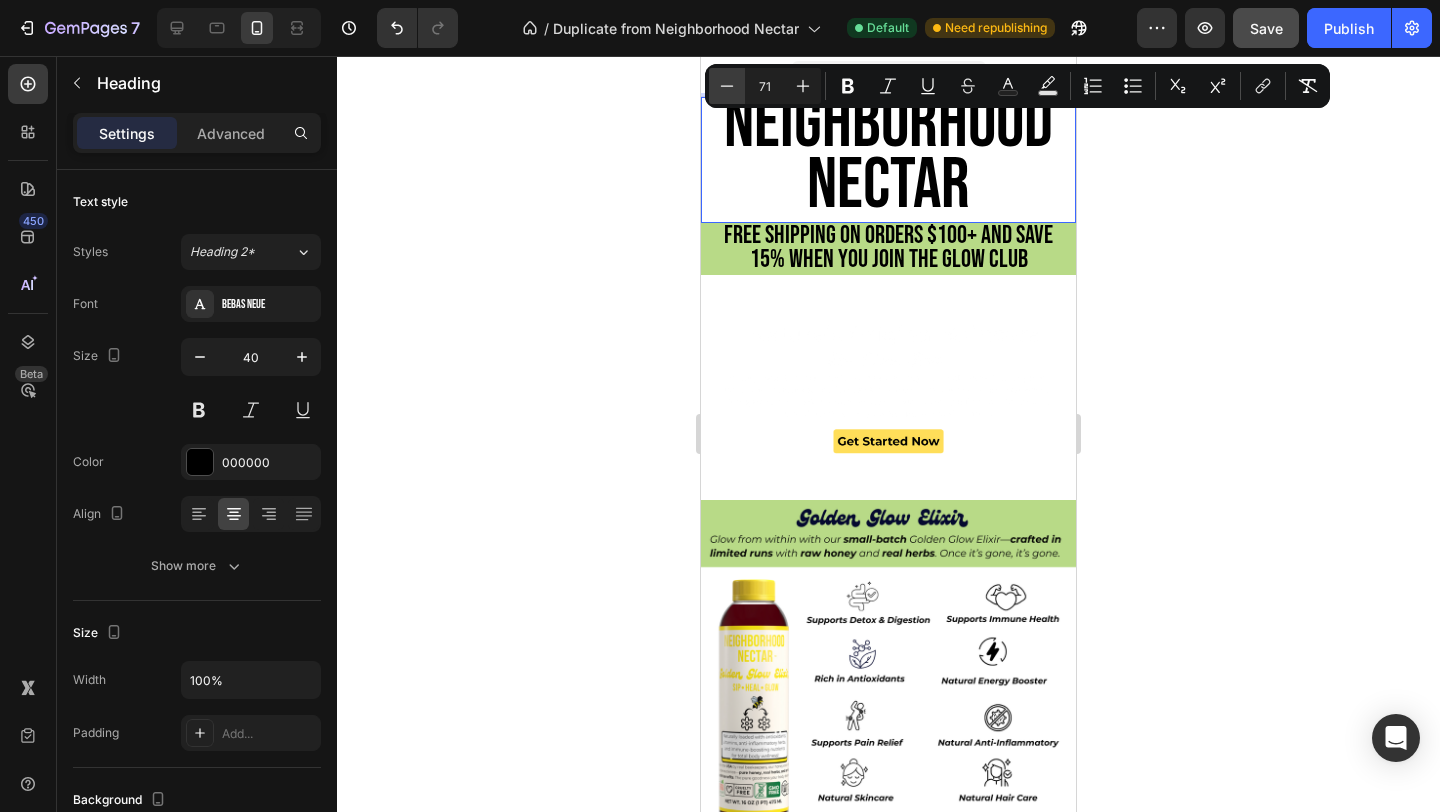 click 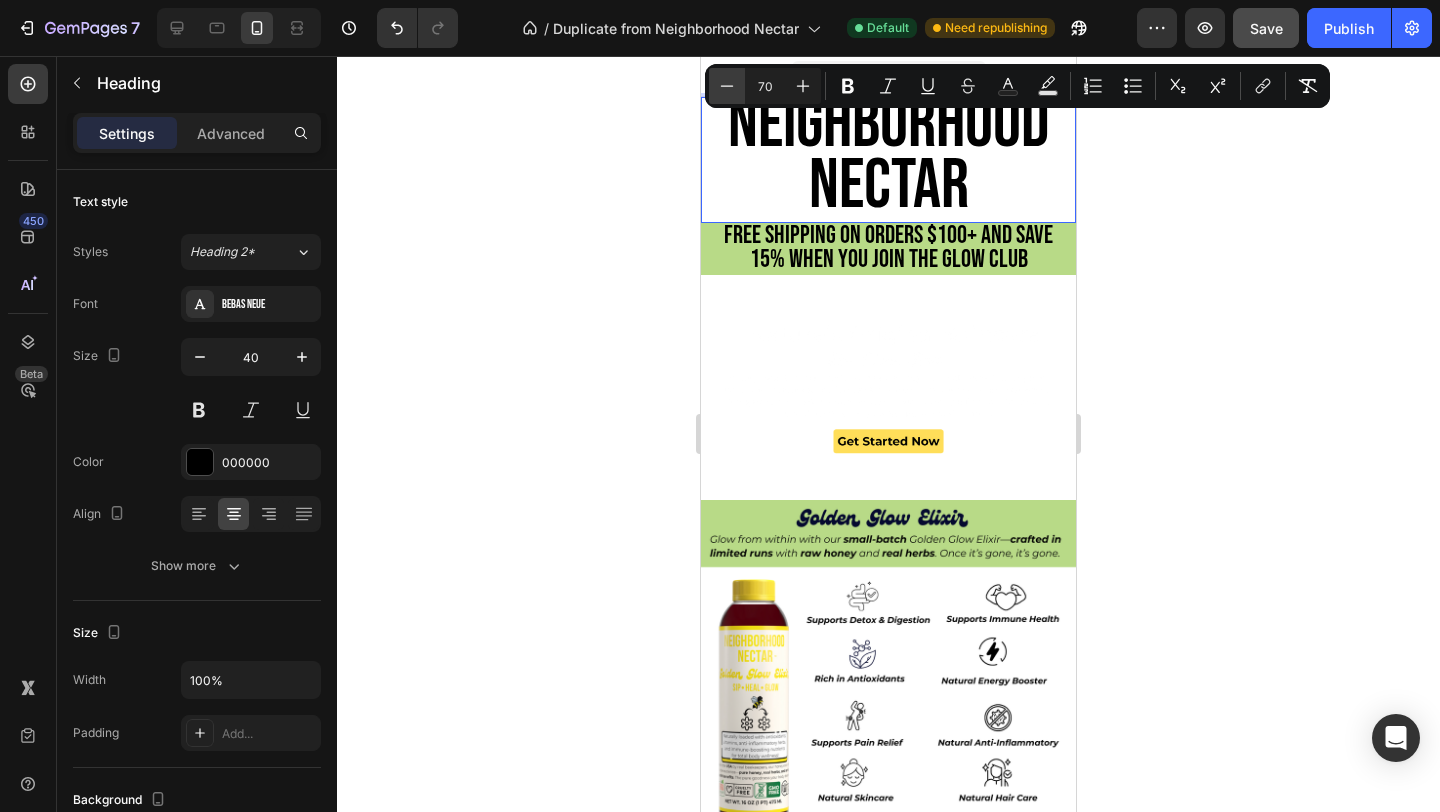 click 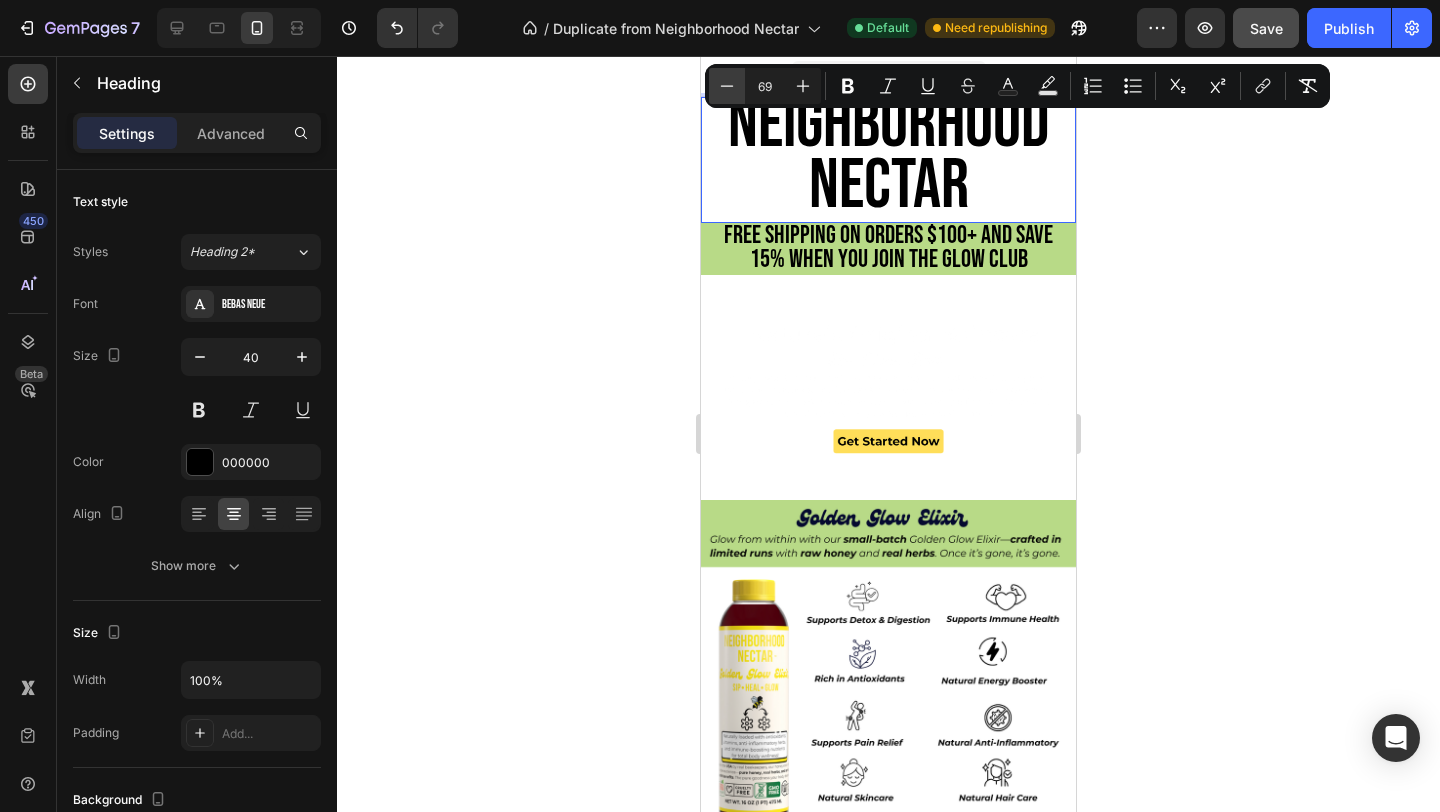 click 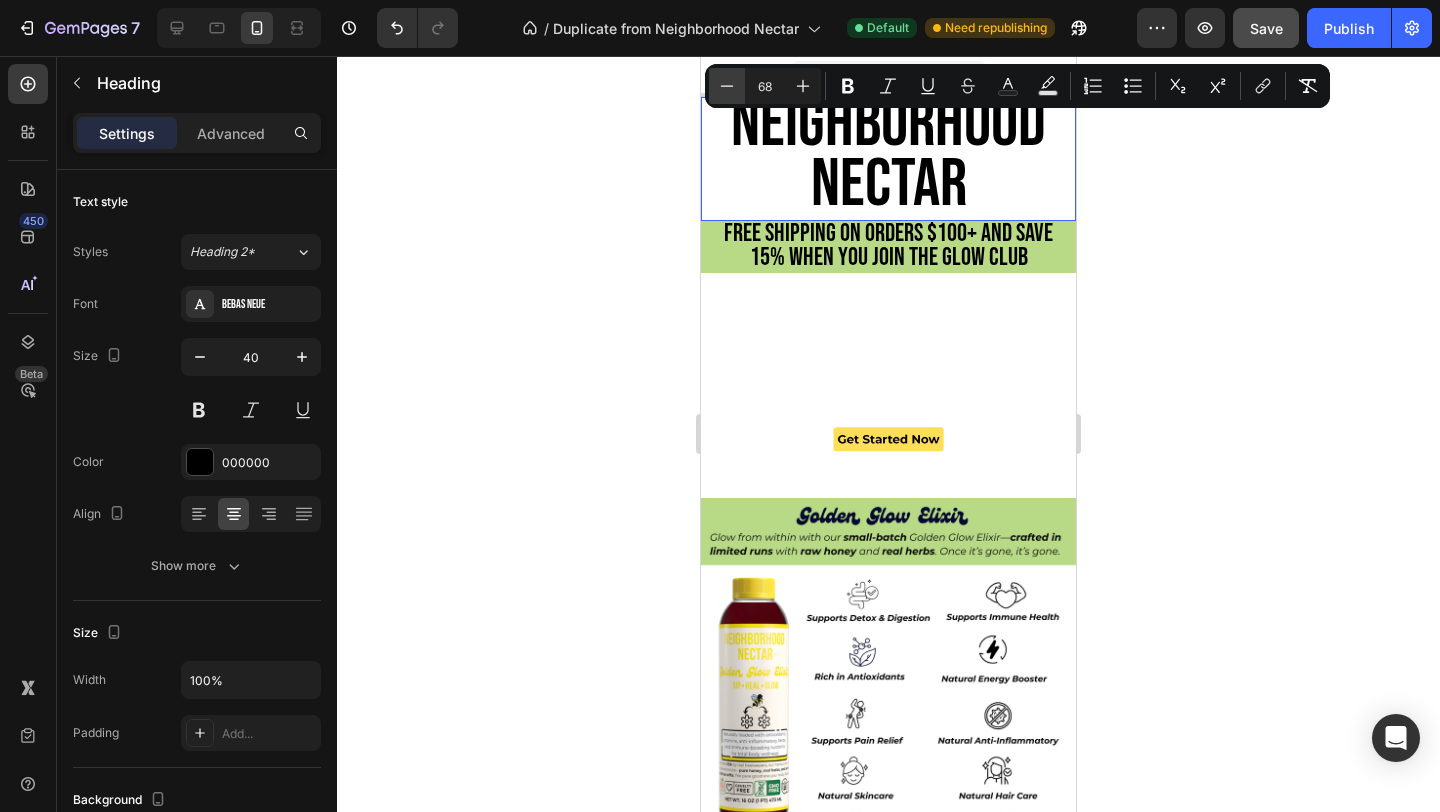 click 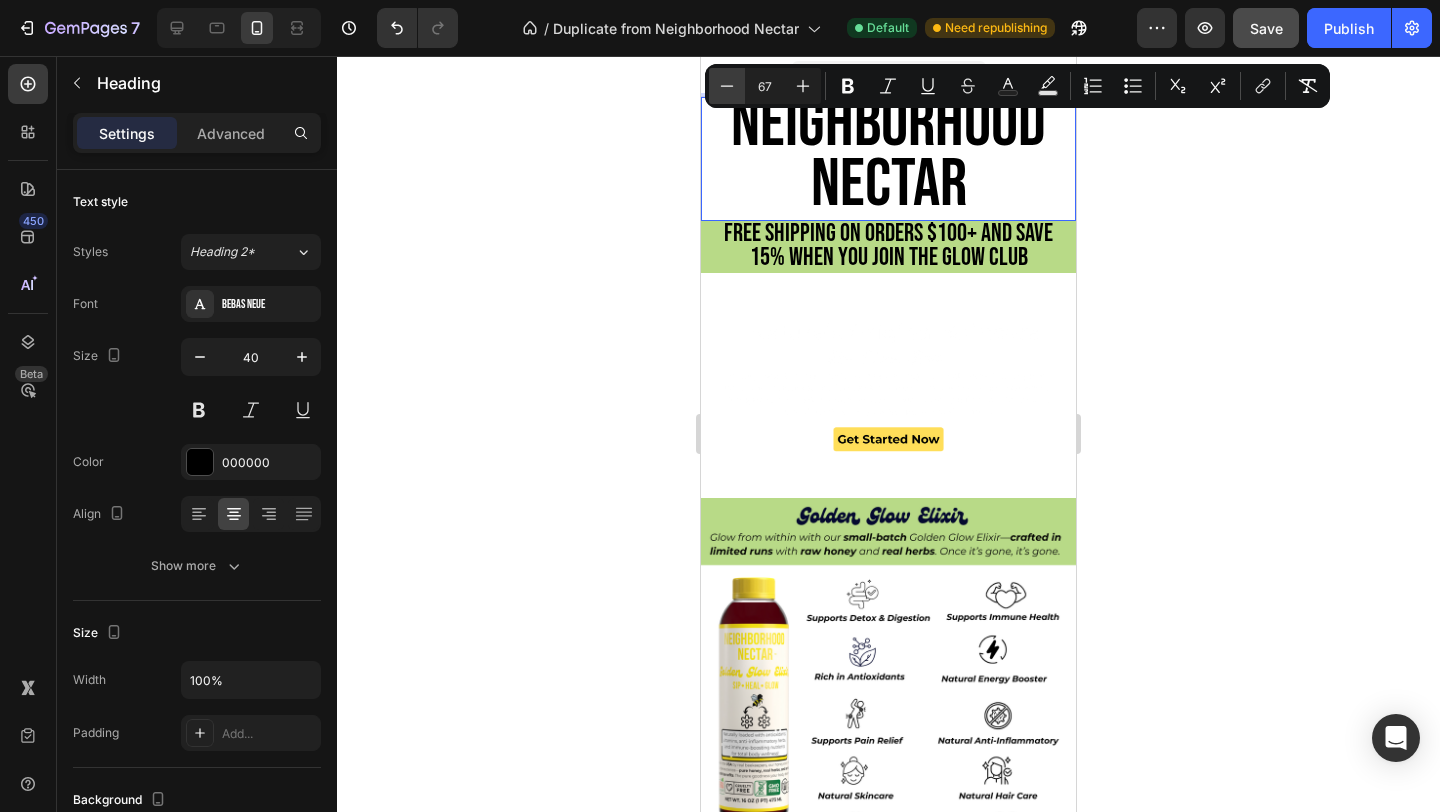 click 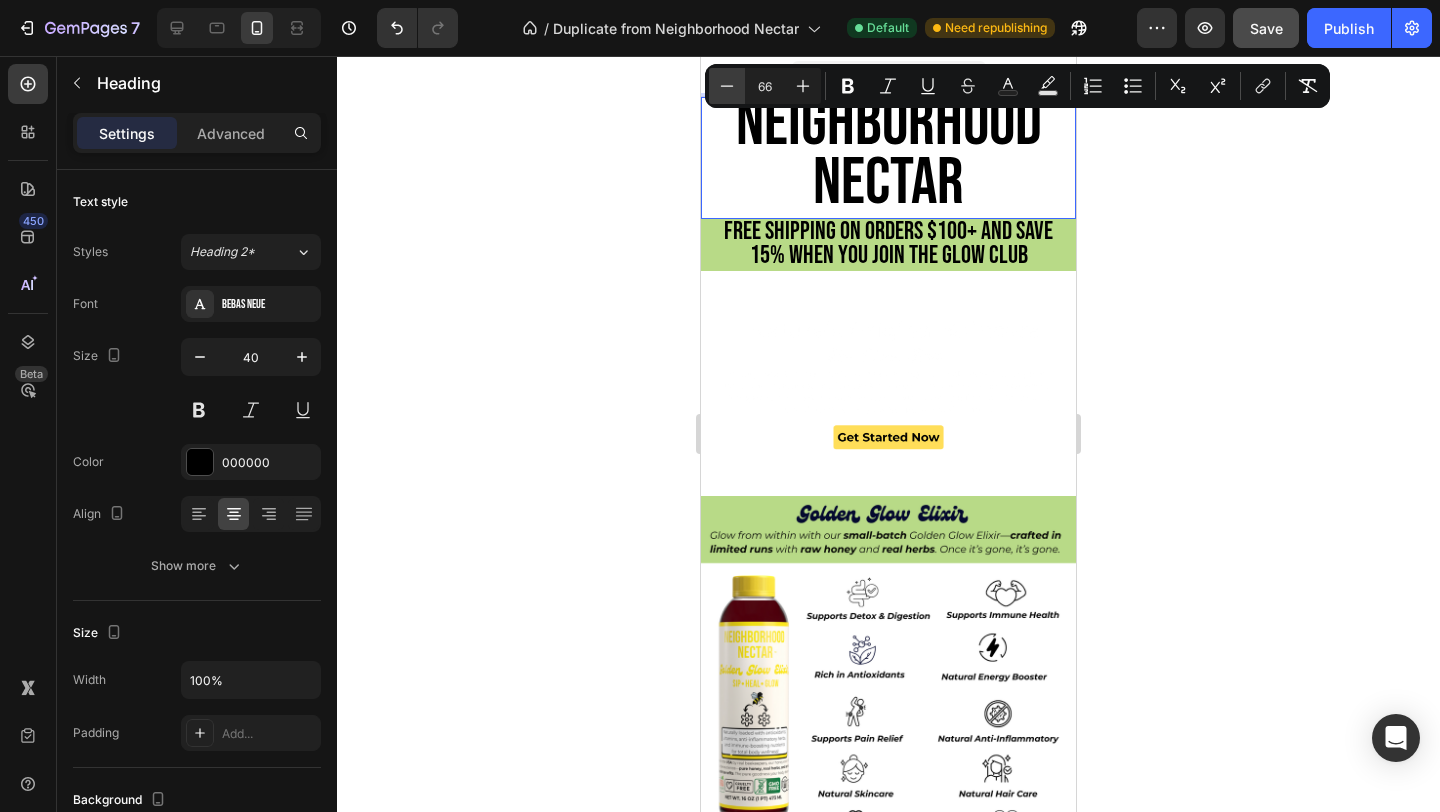 click 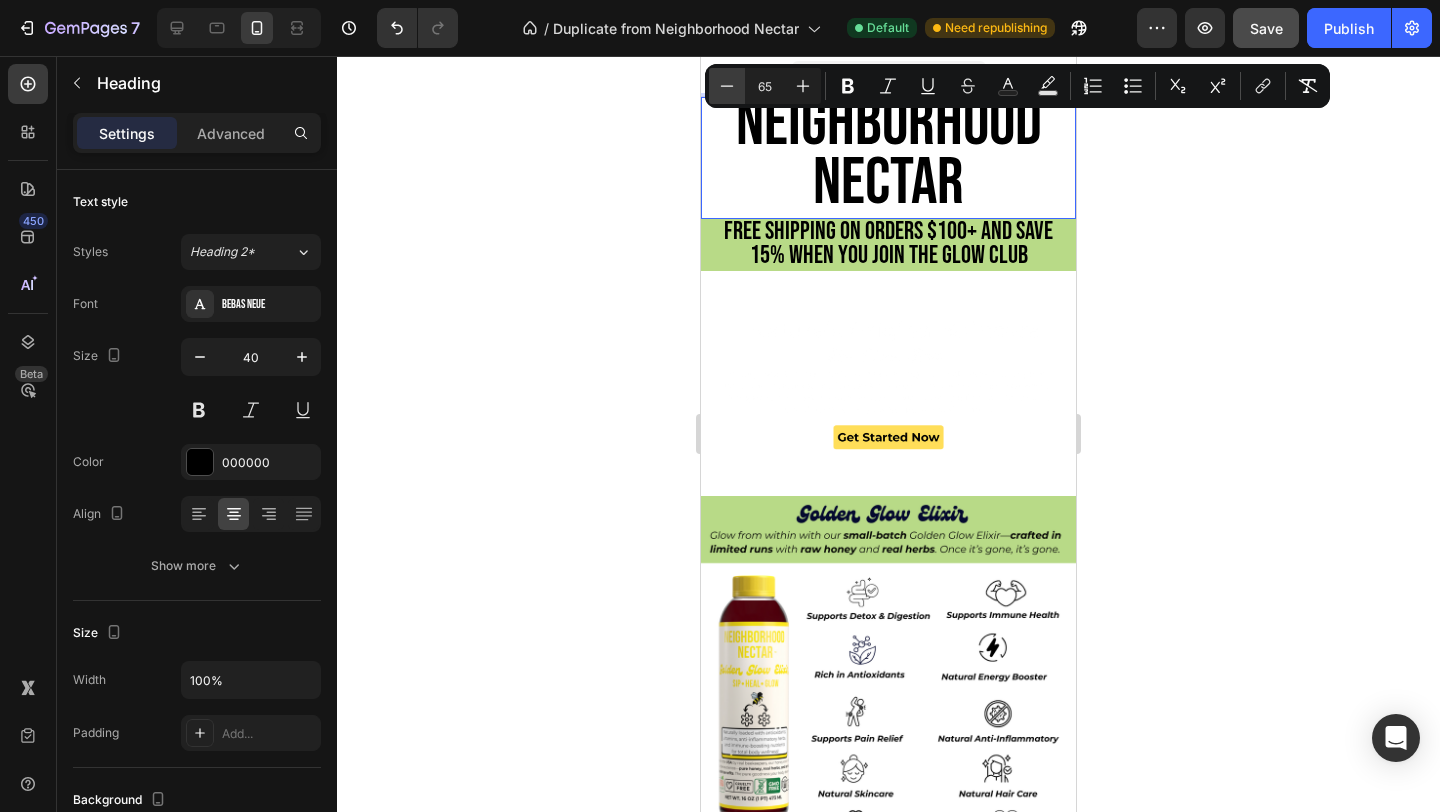 click 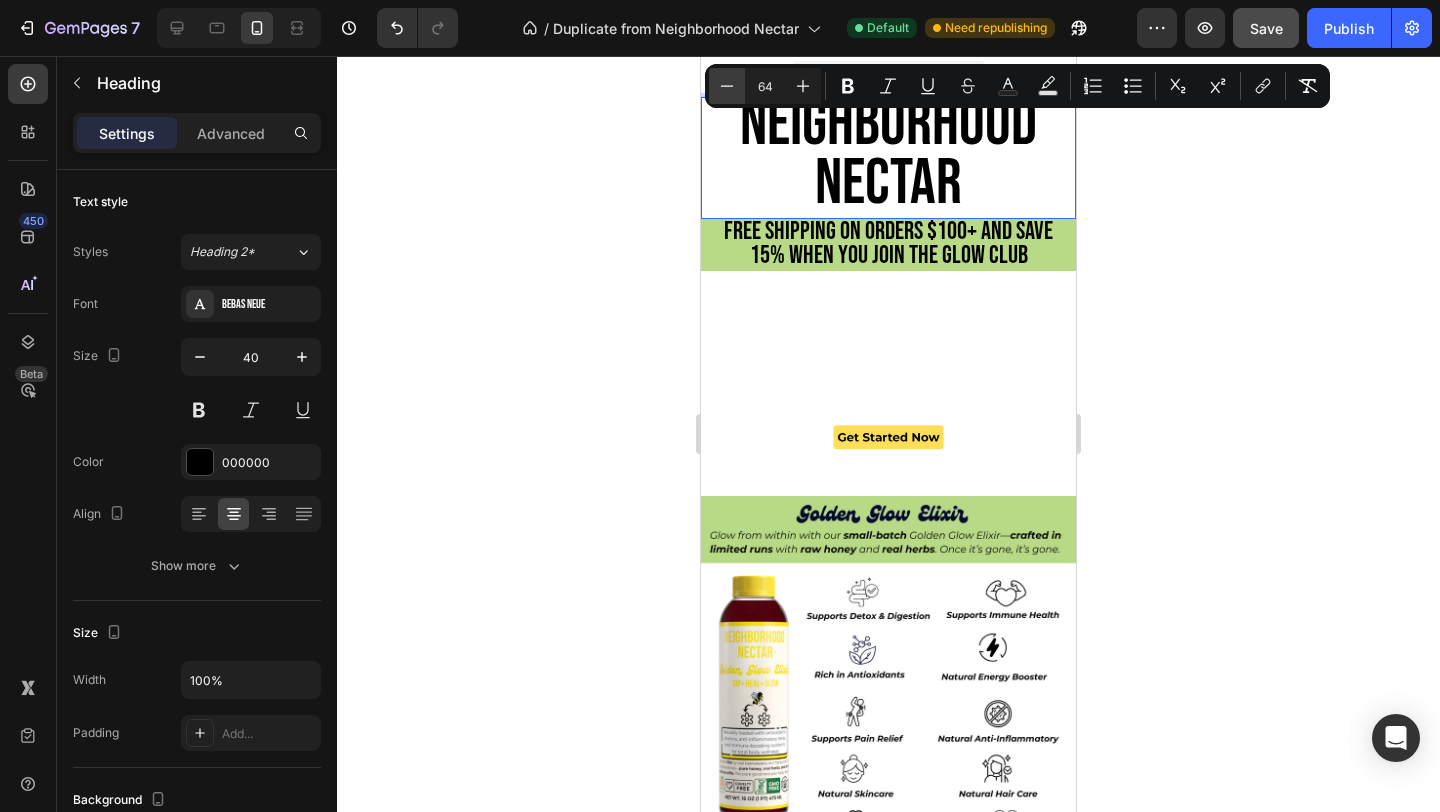 click 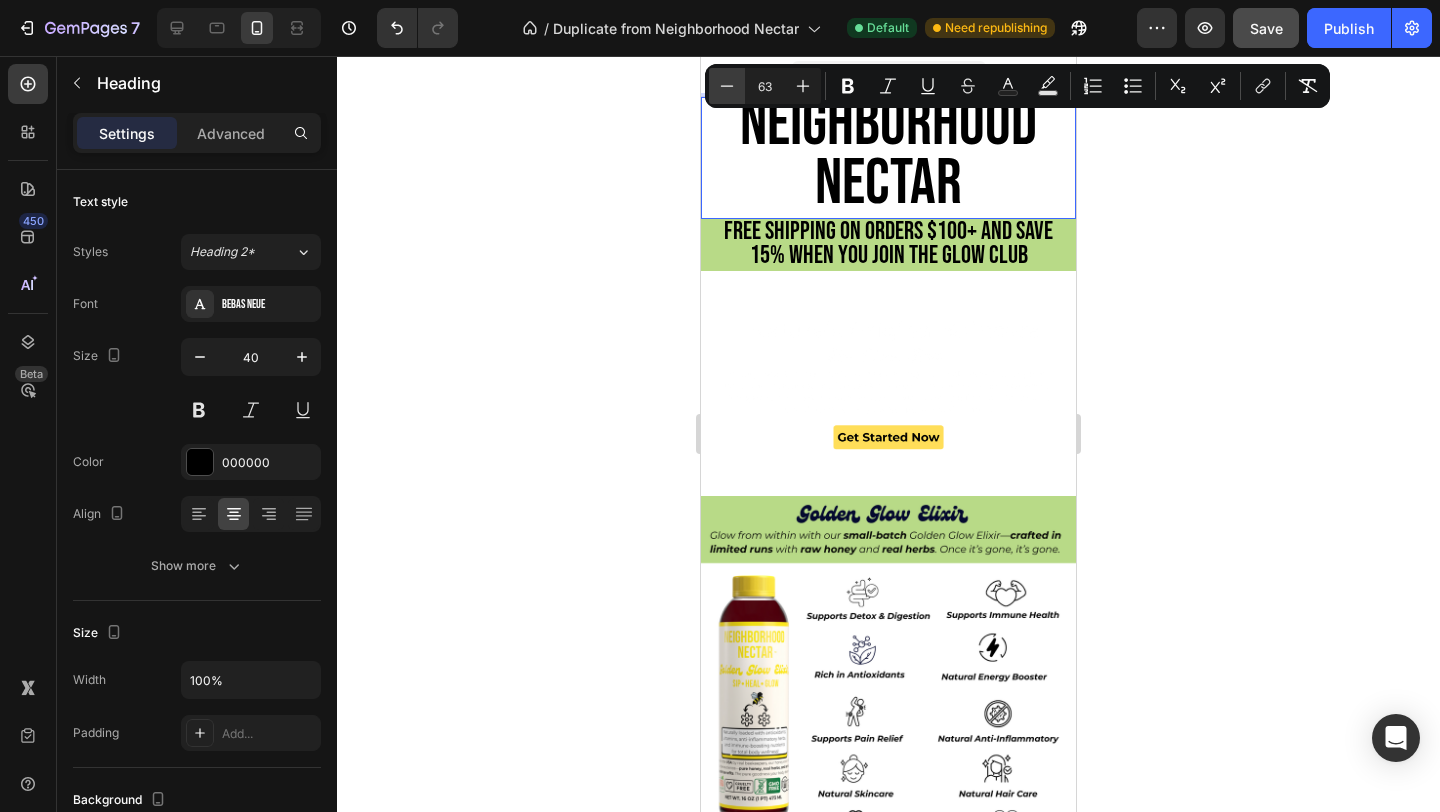 click 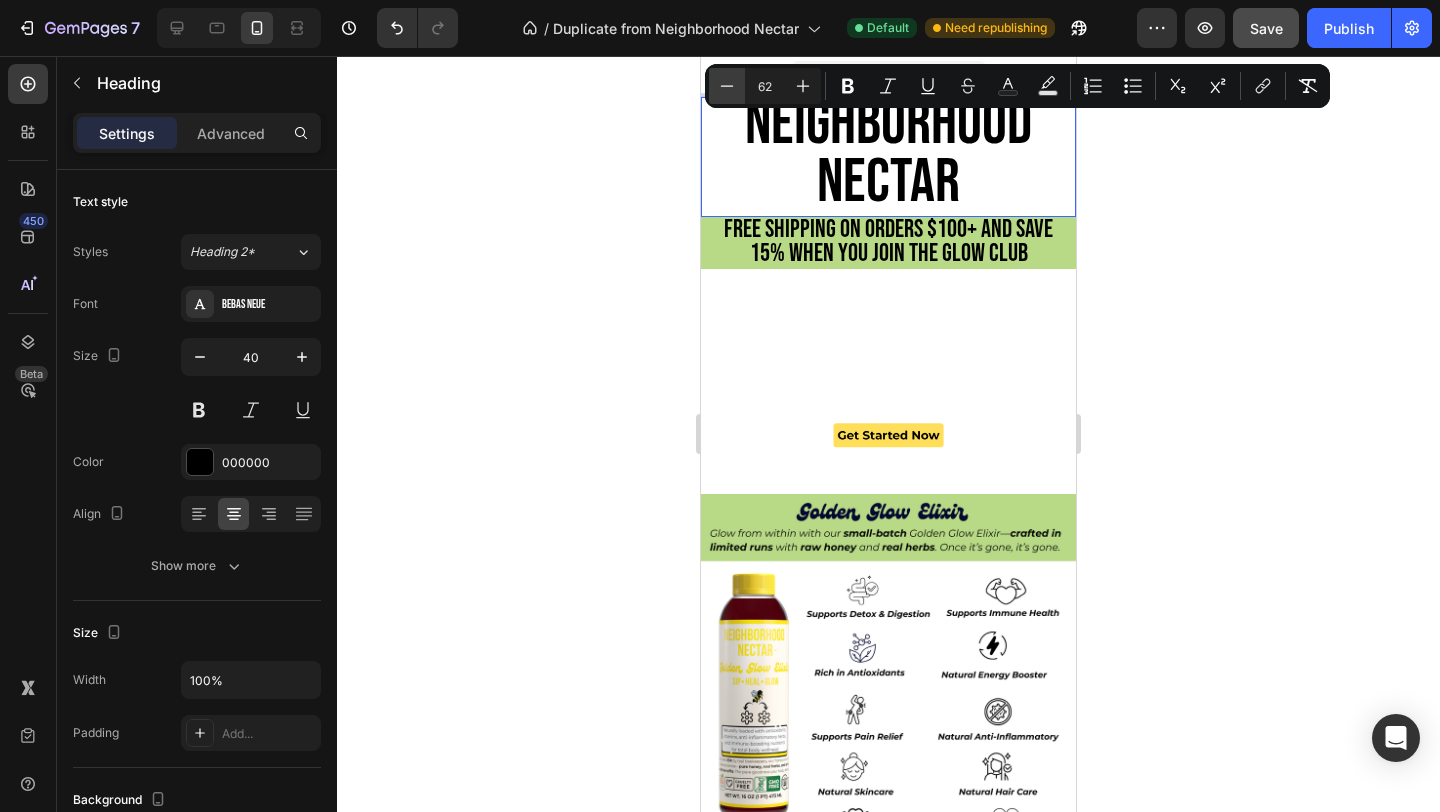 click 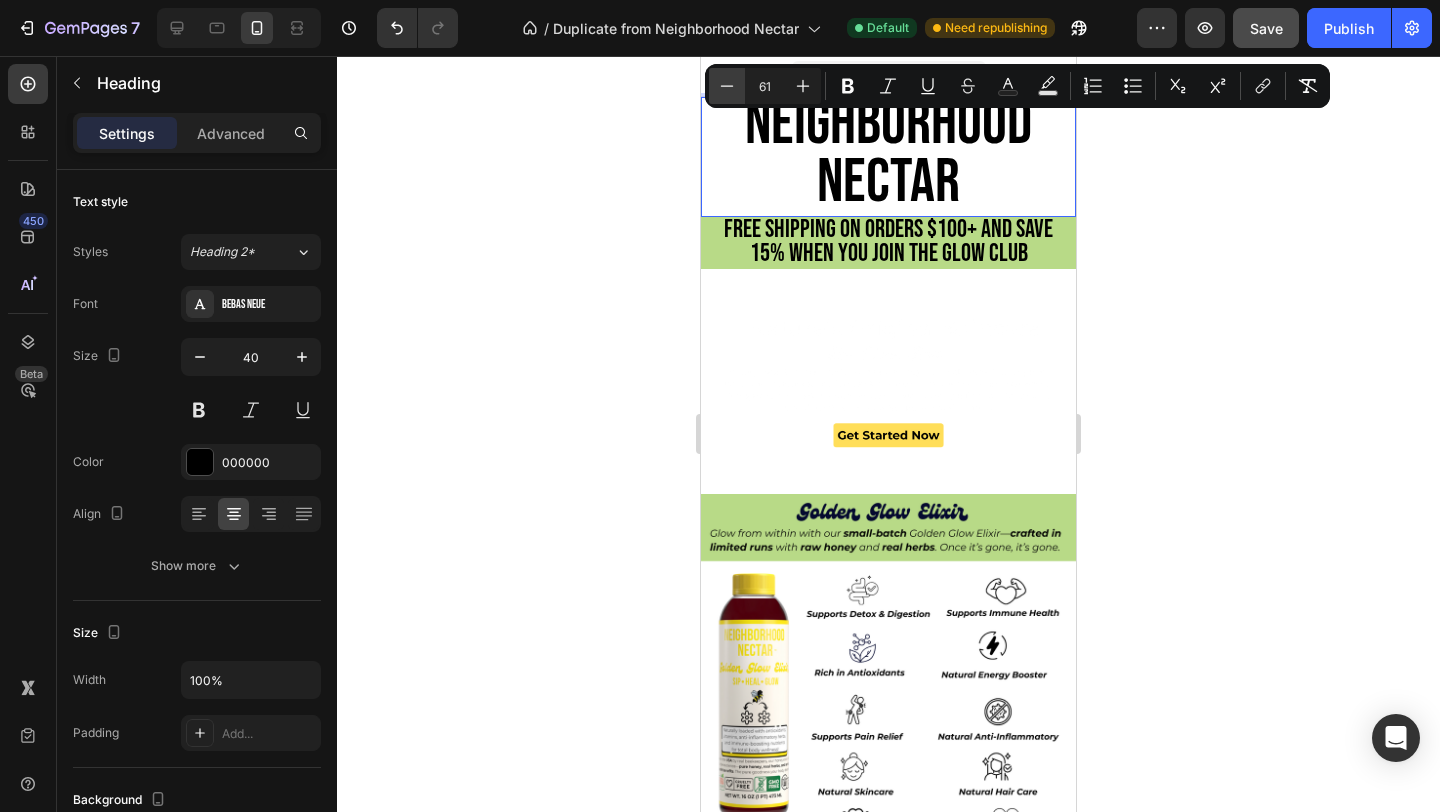 click 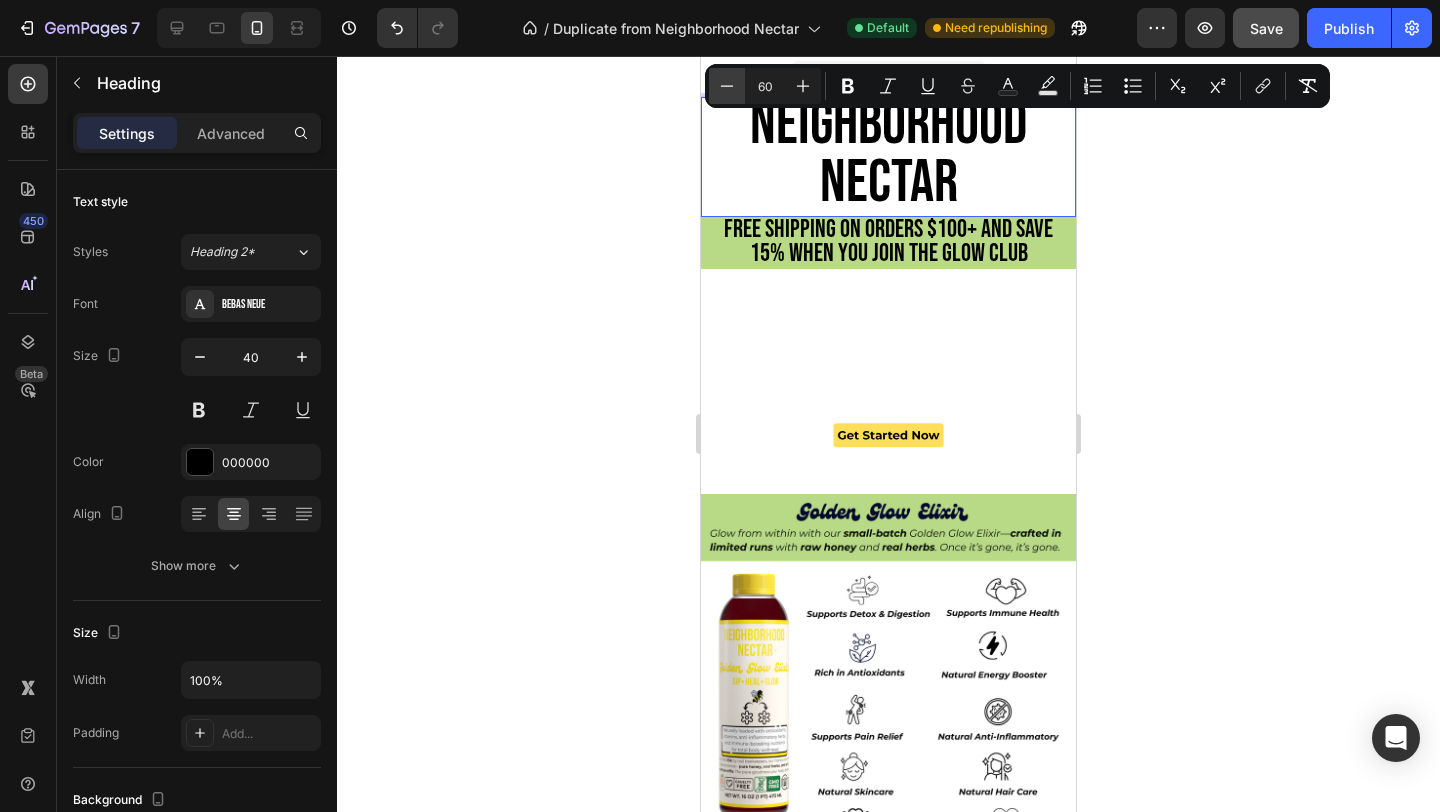 click 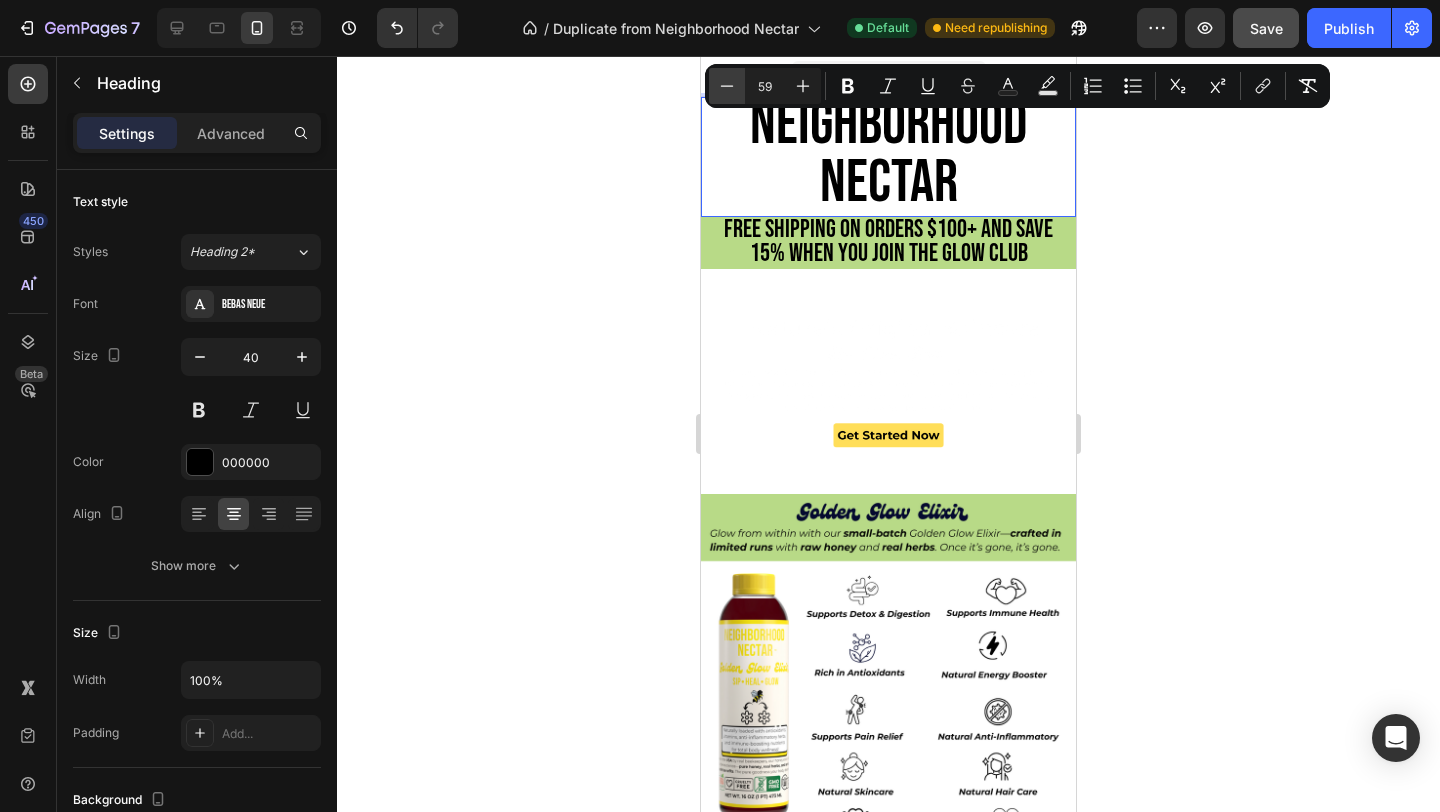 click 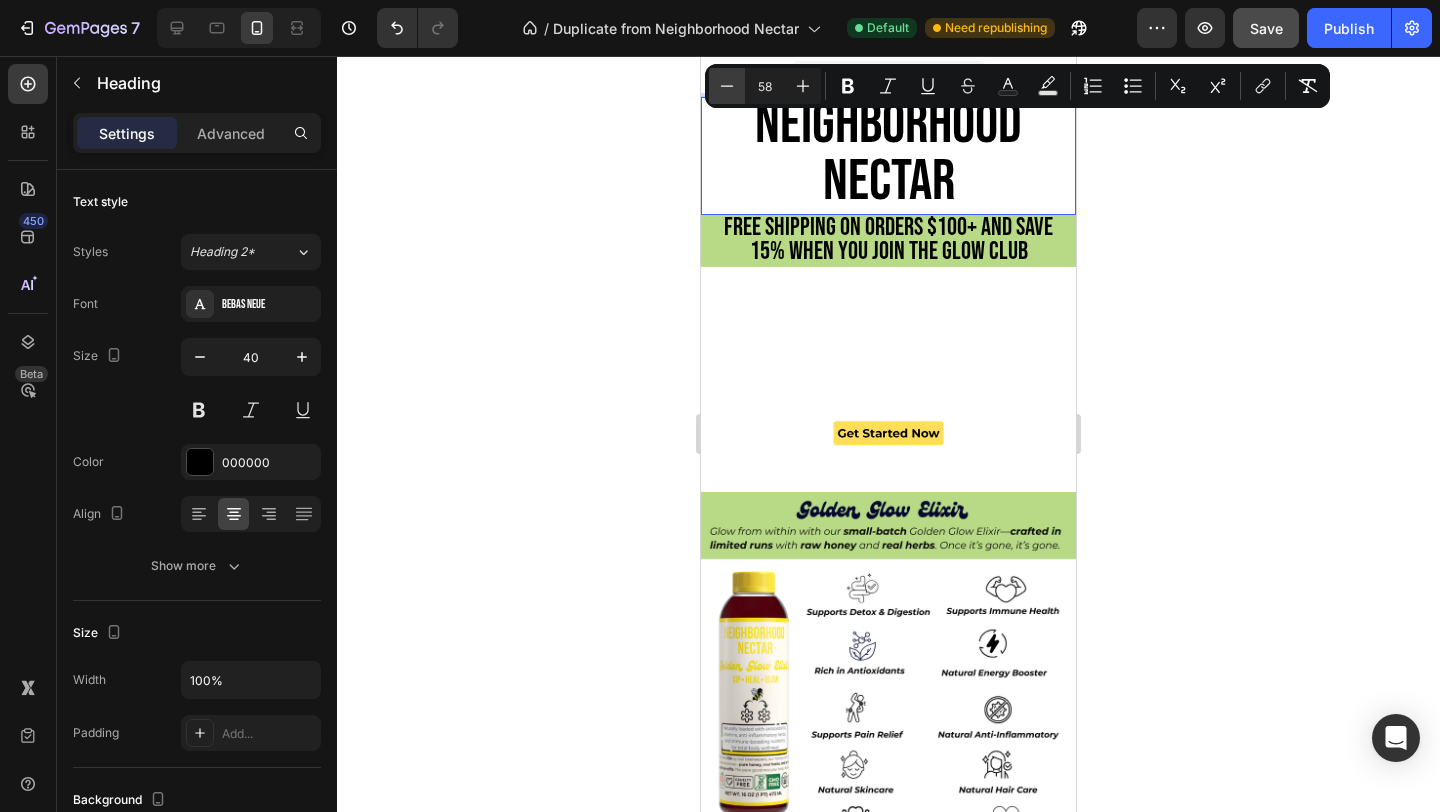 click 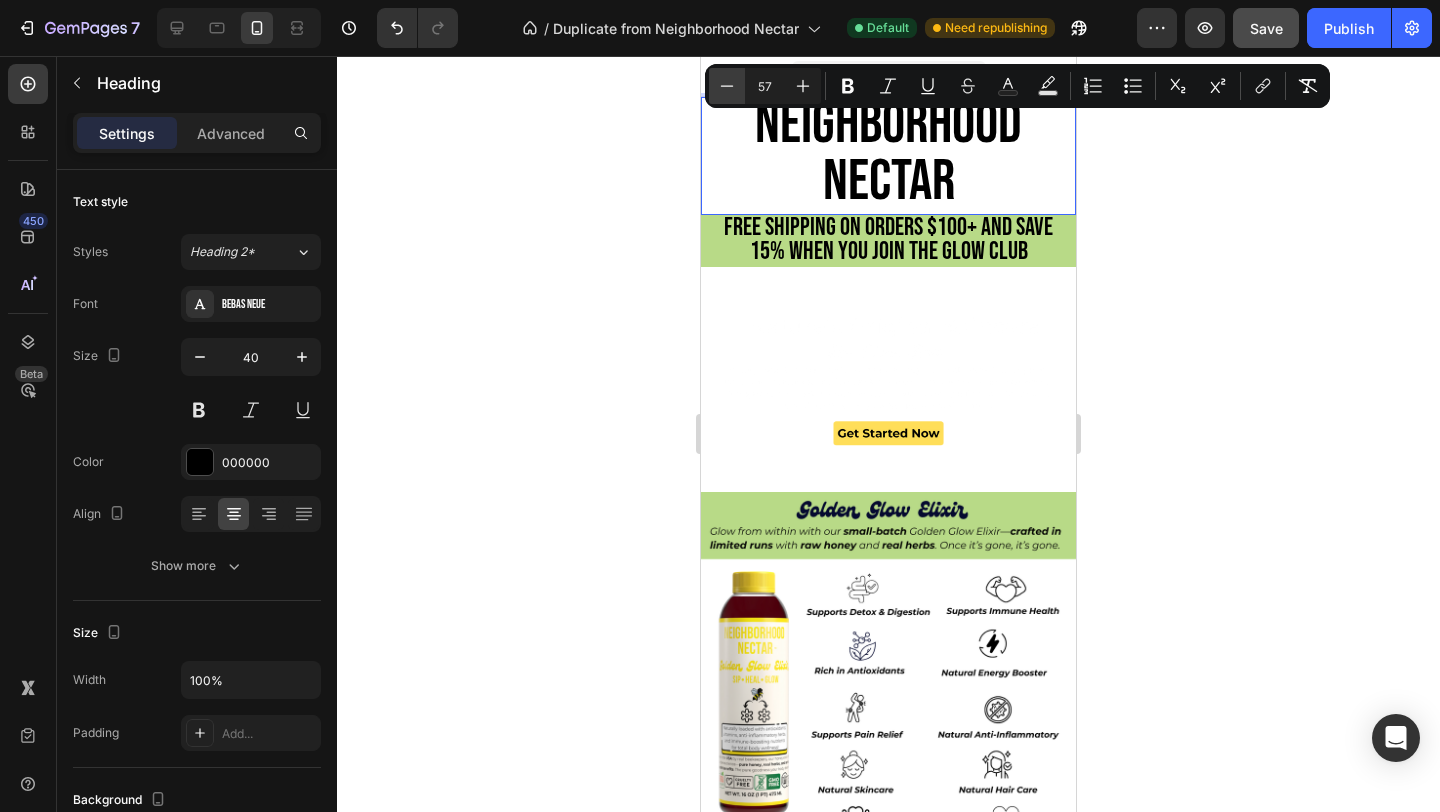 click 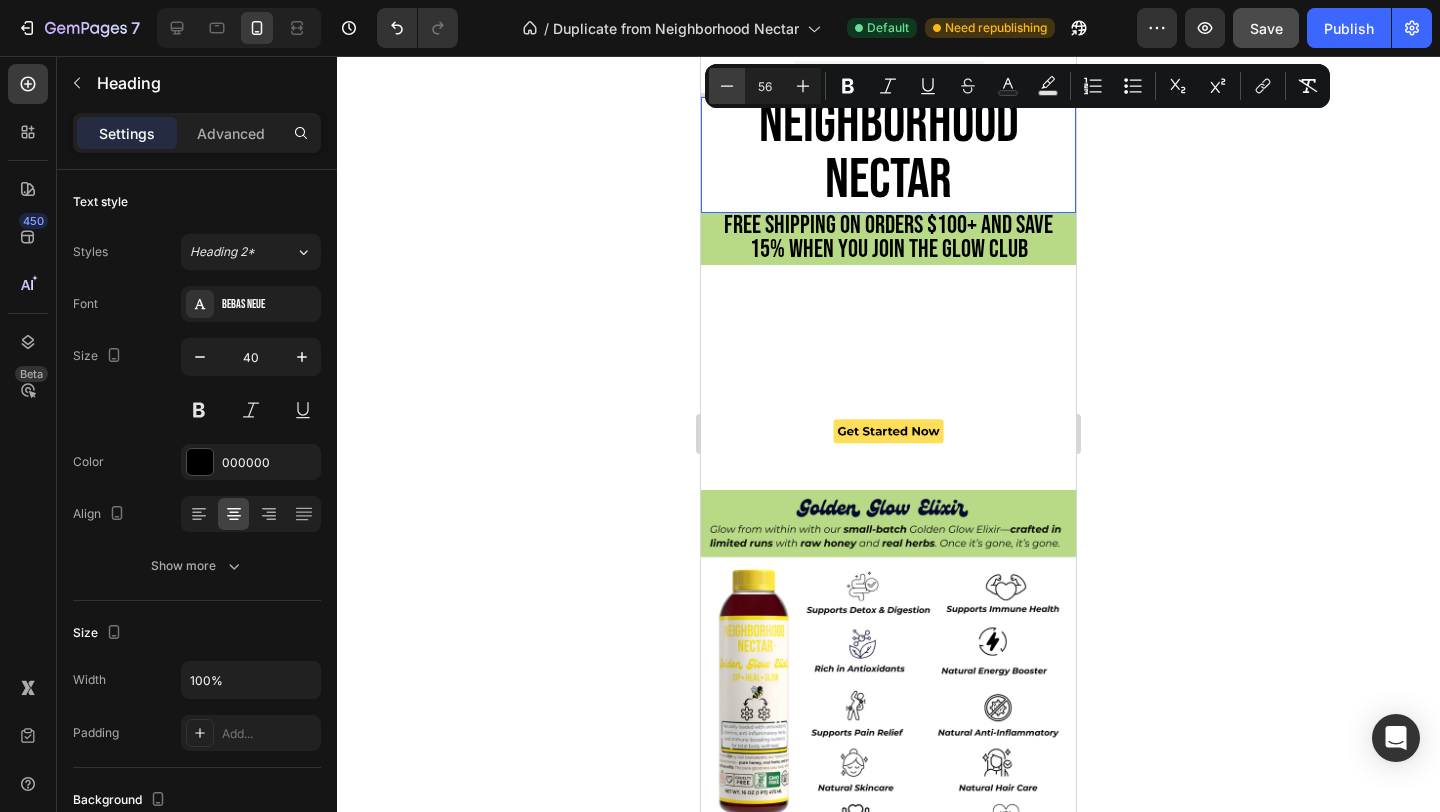 click 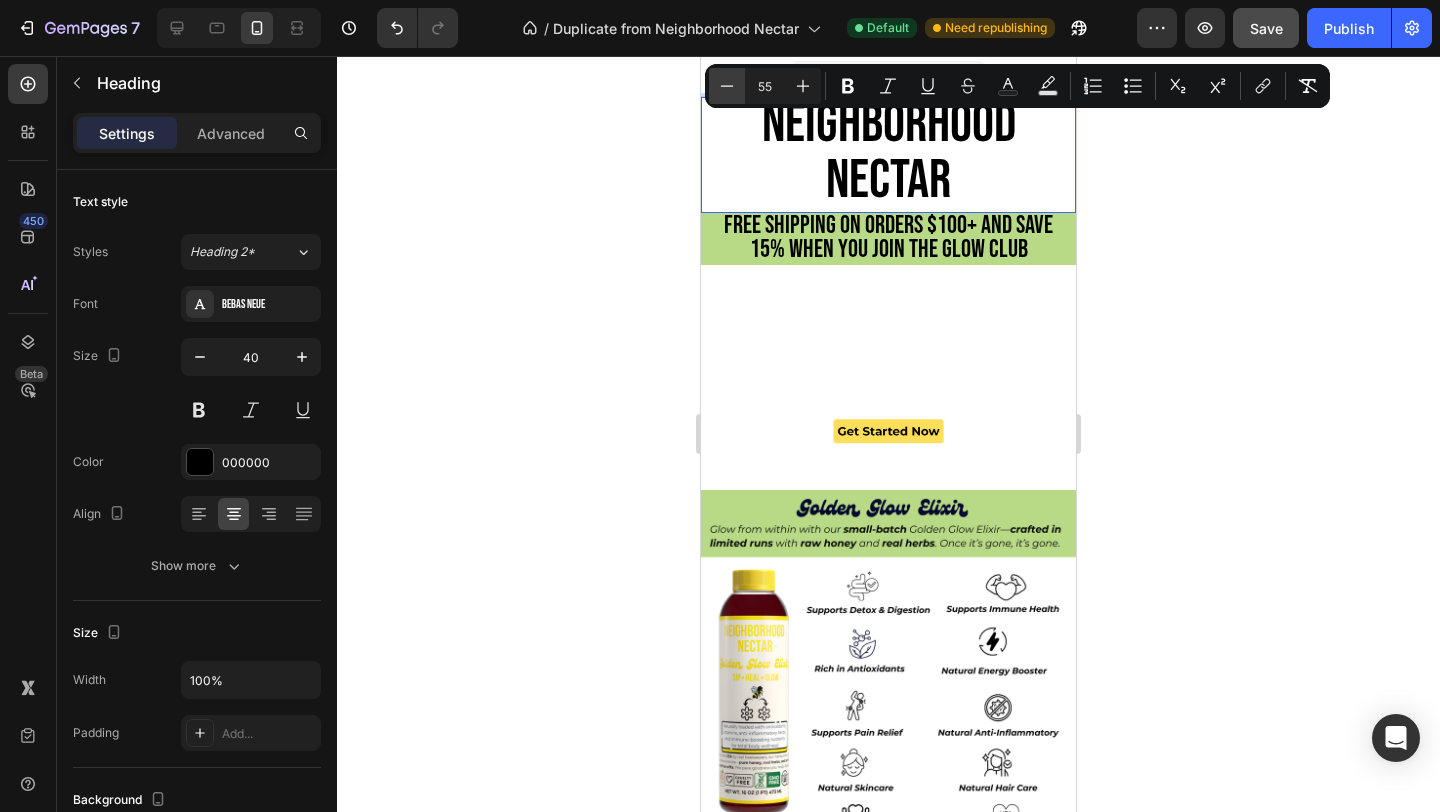 click 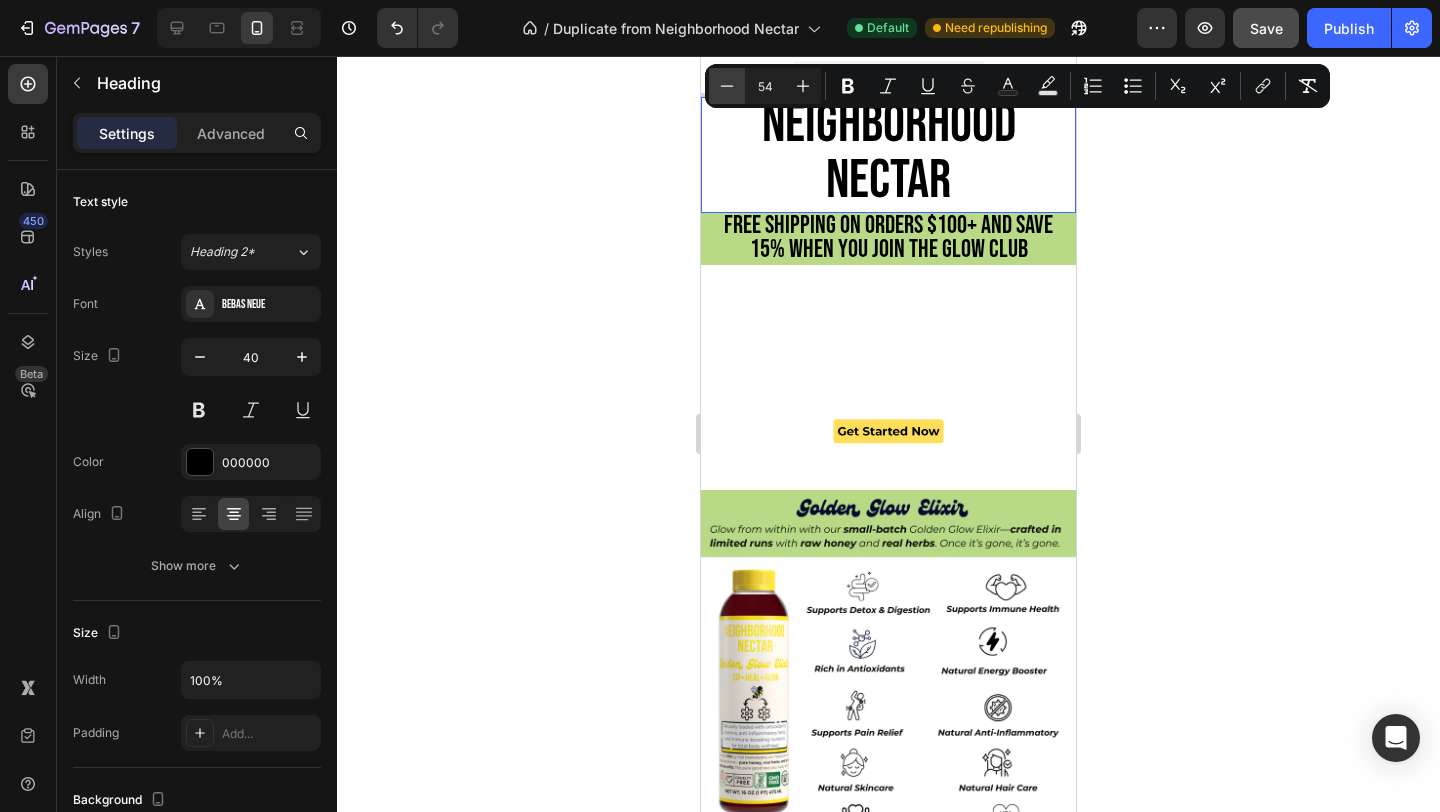 click 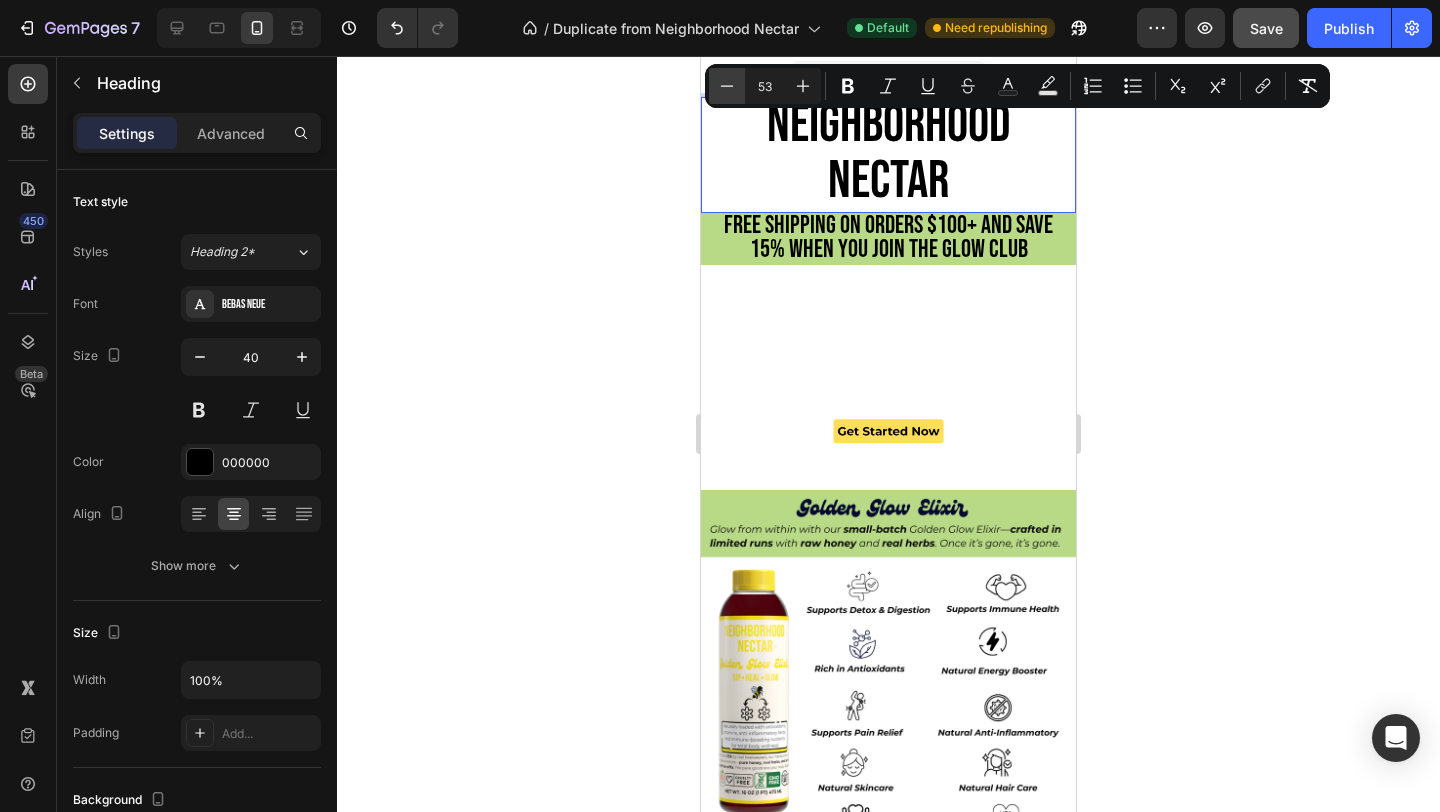 click 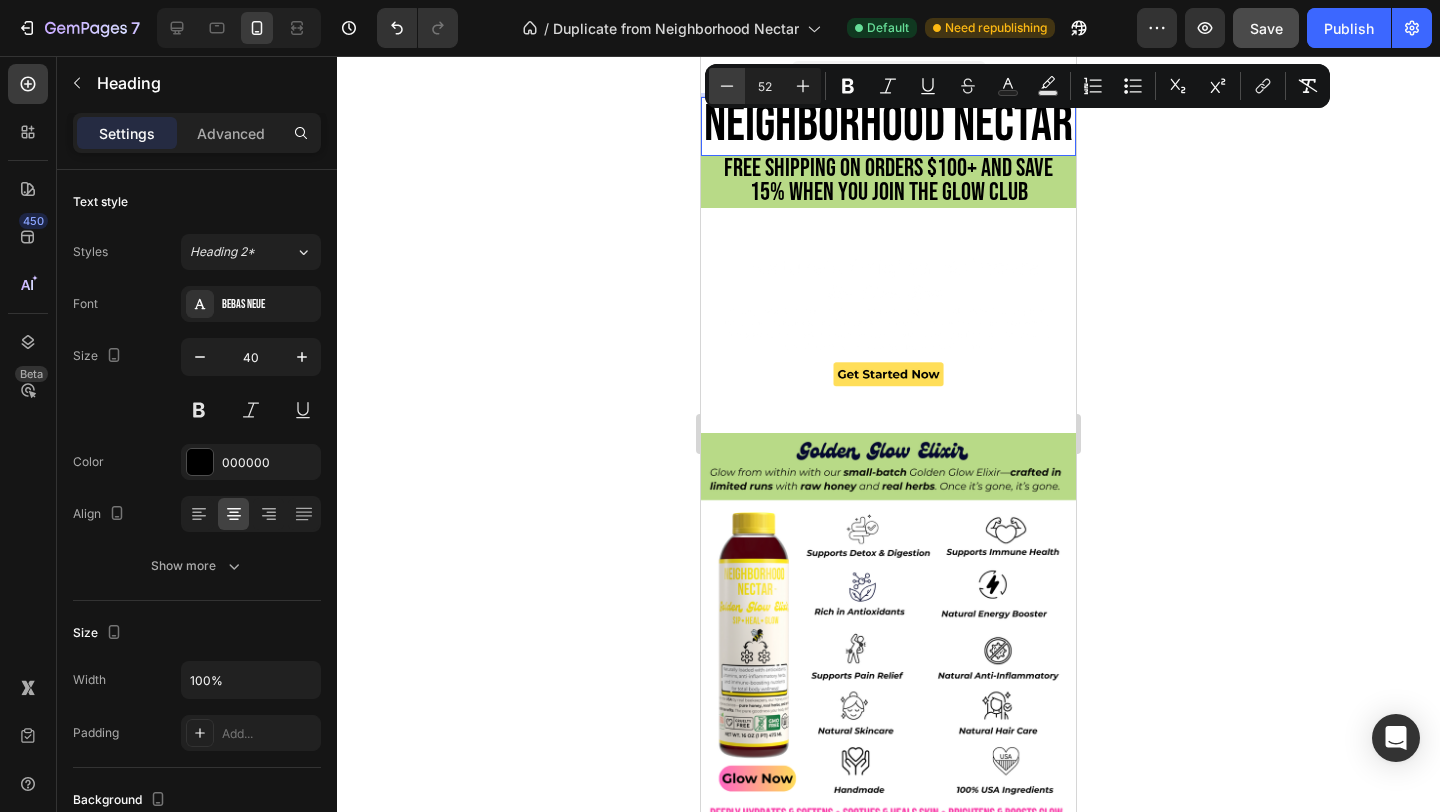 click 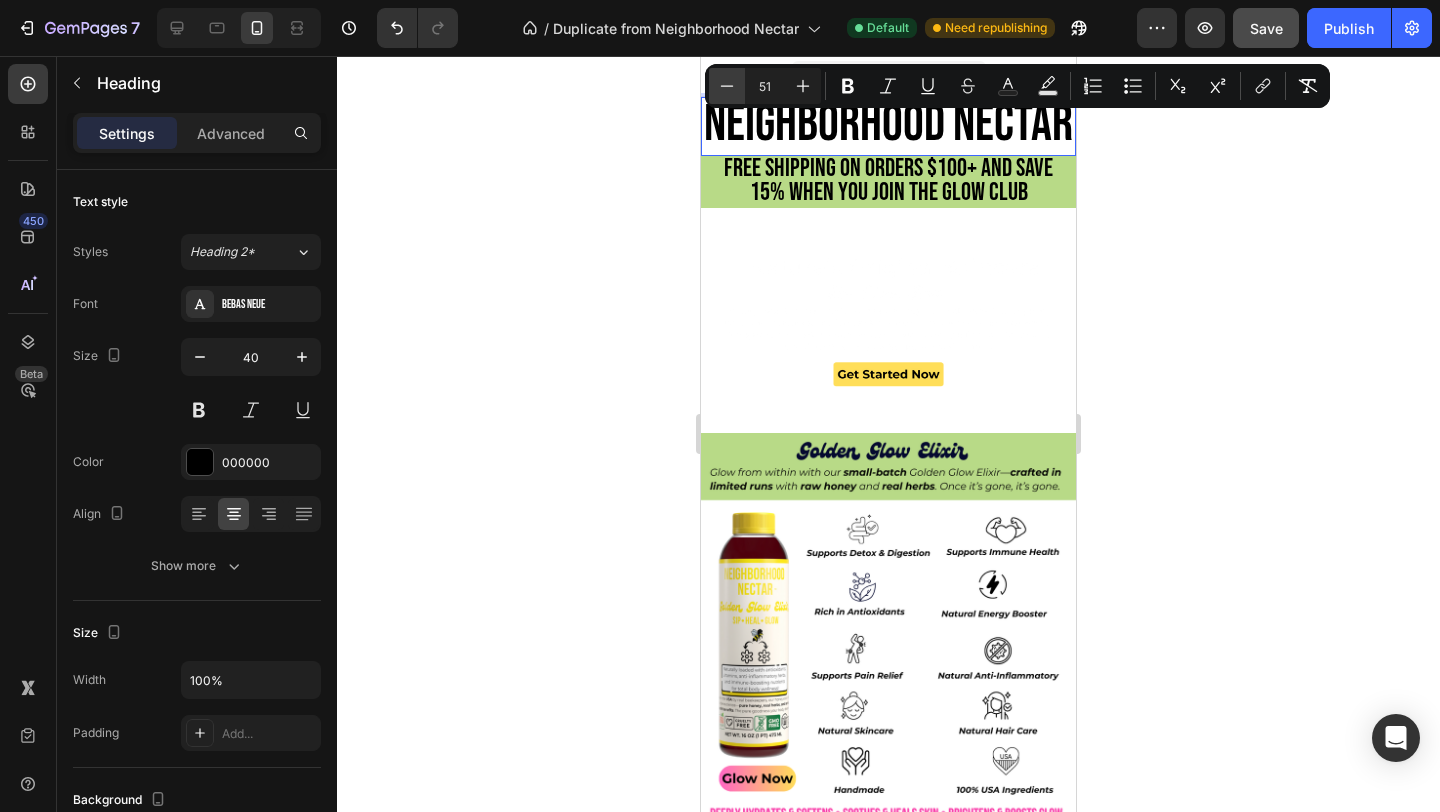 click 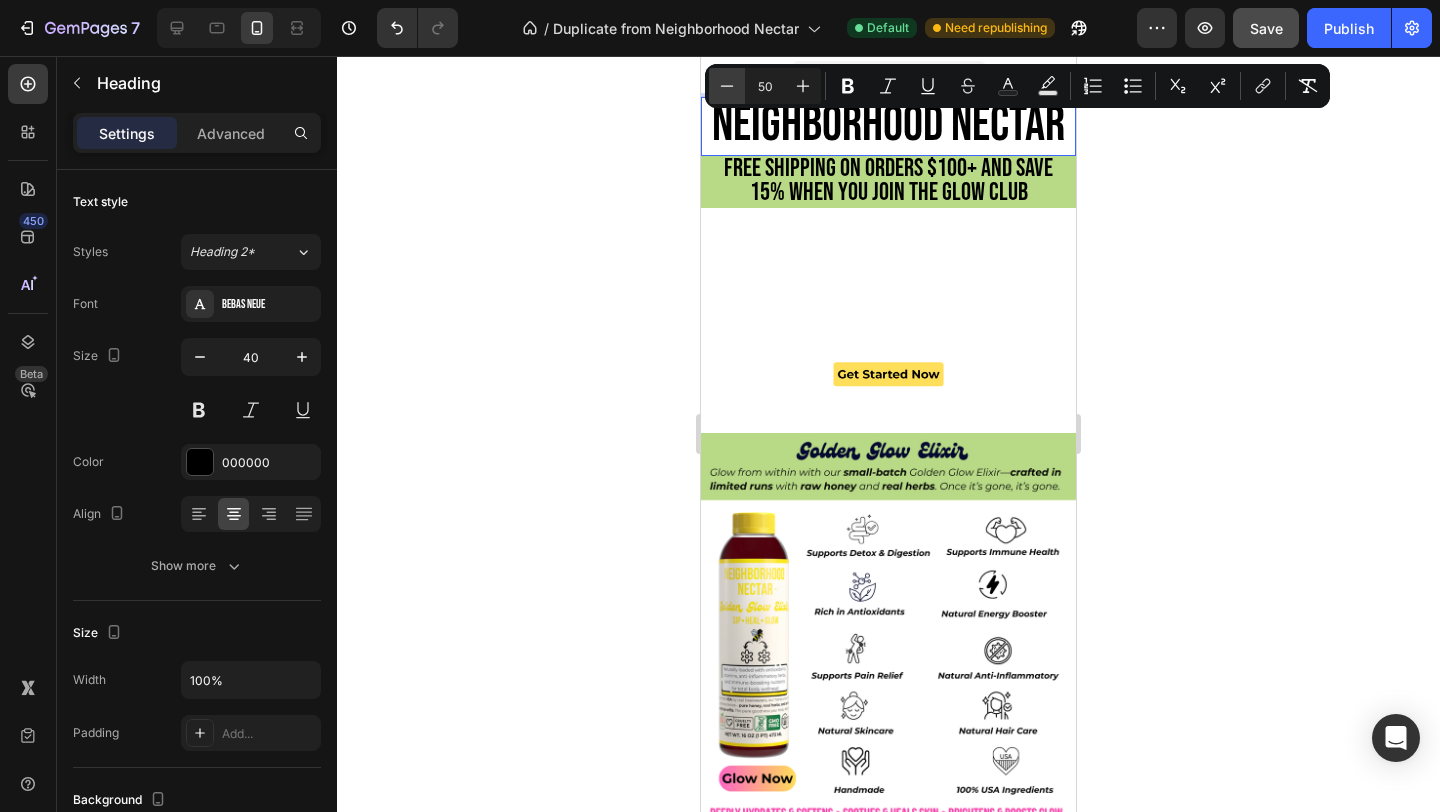 click 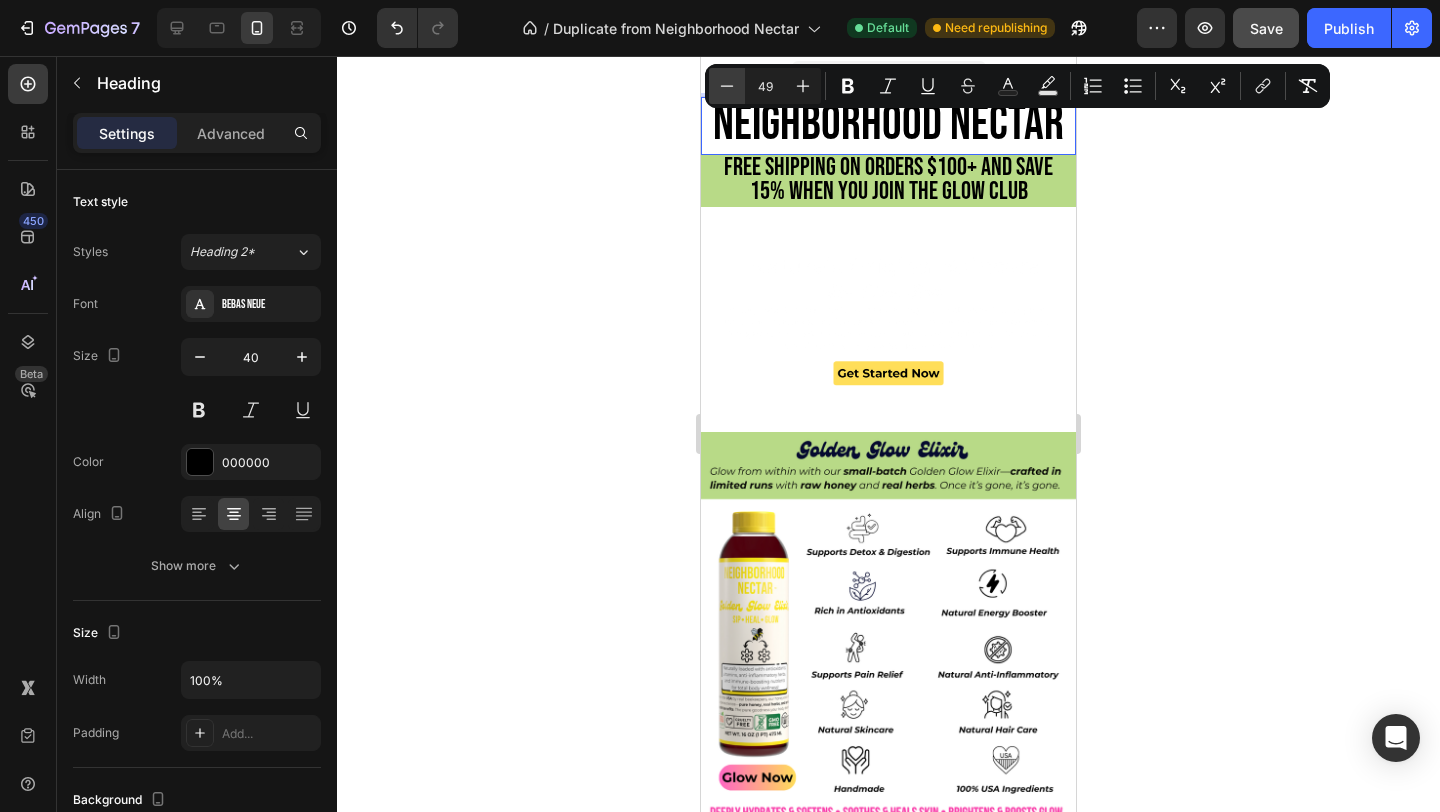 click 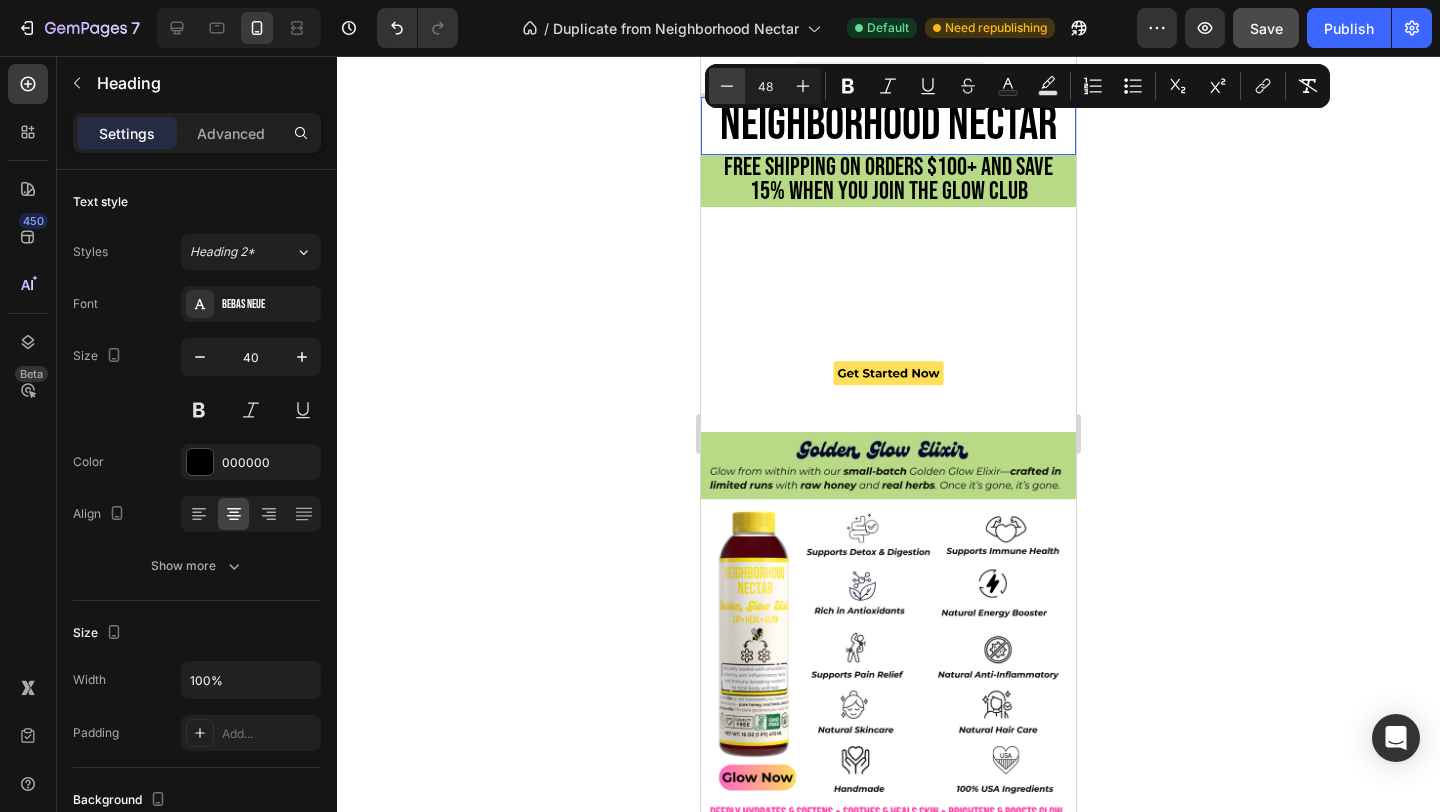 click 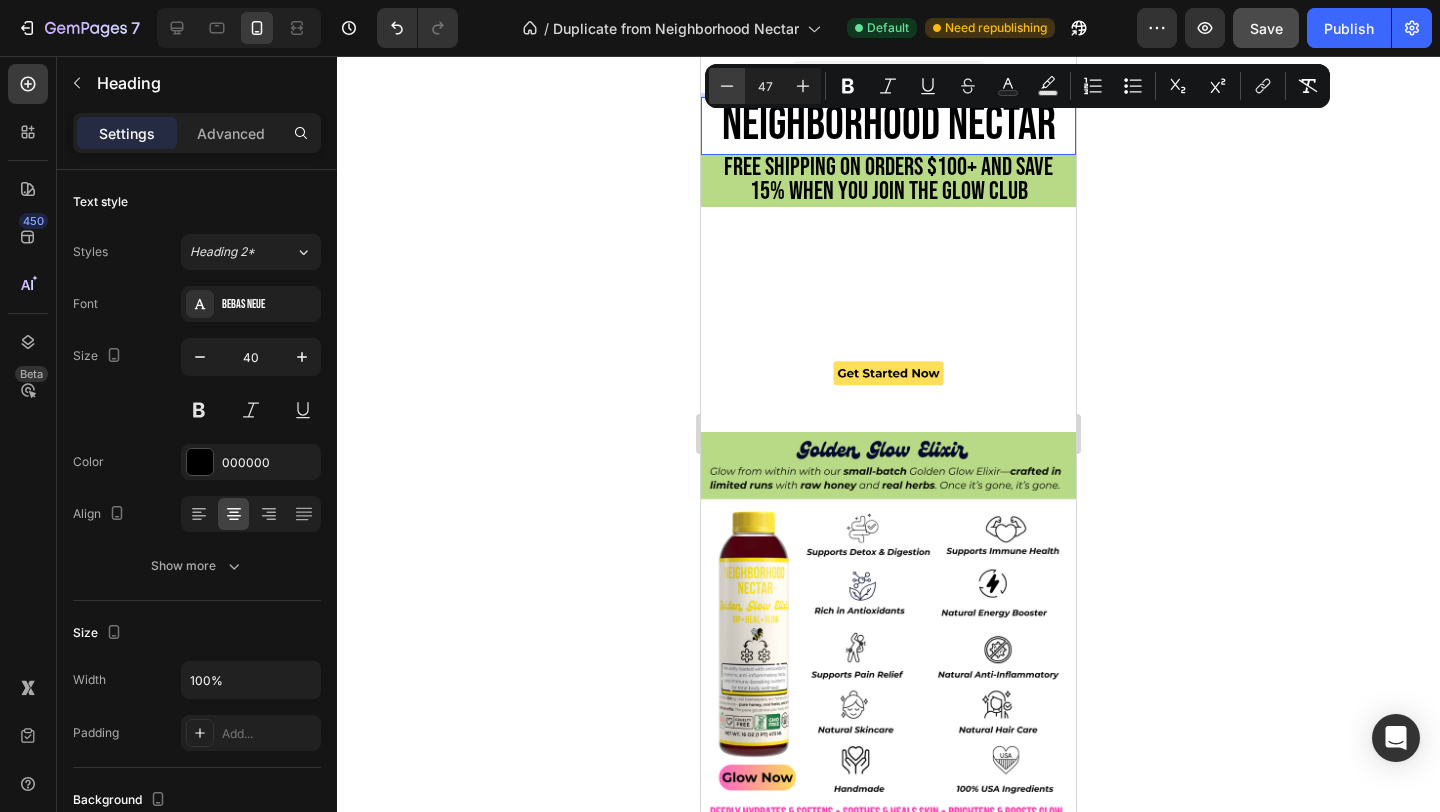 click 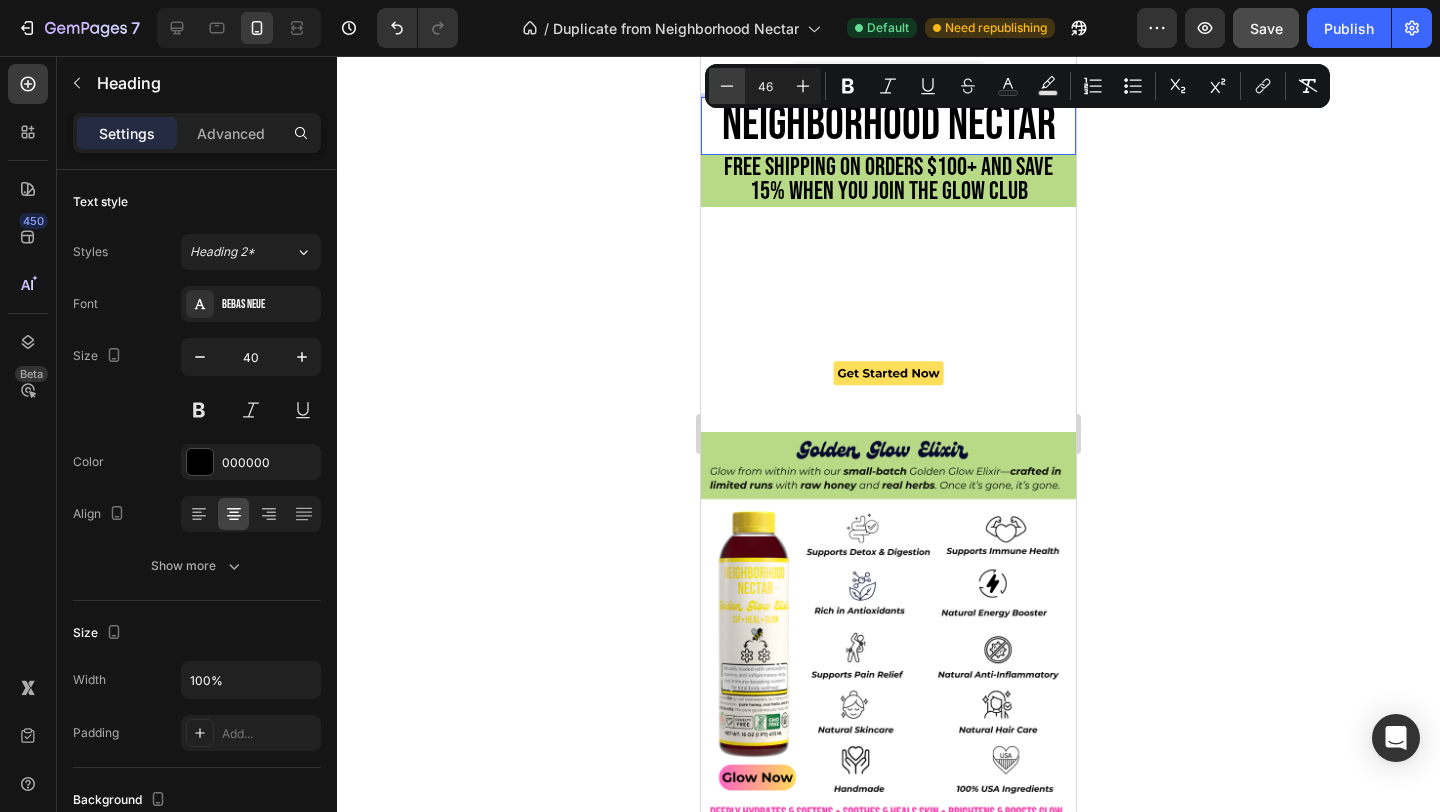 click 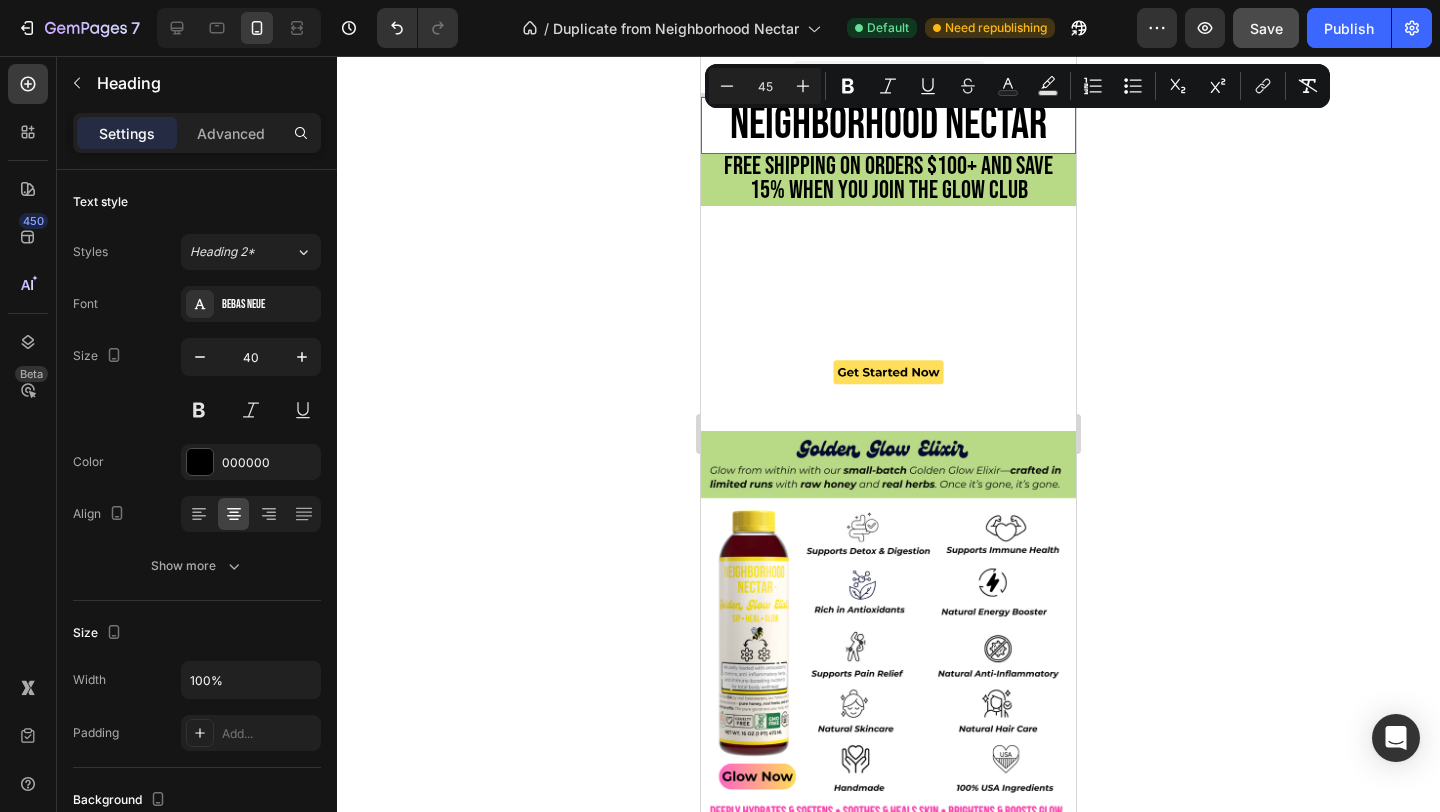 click 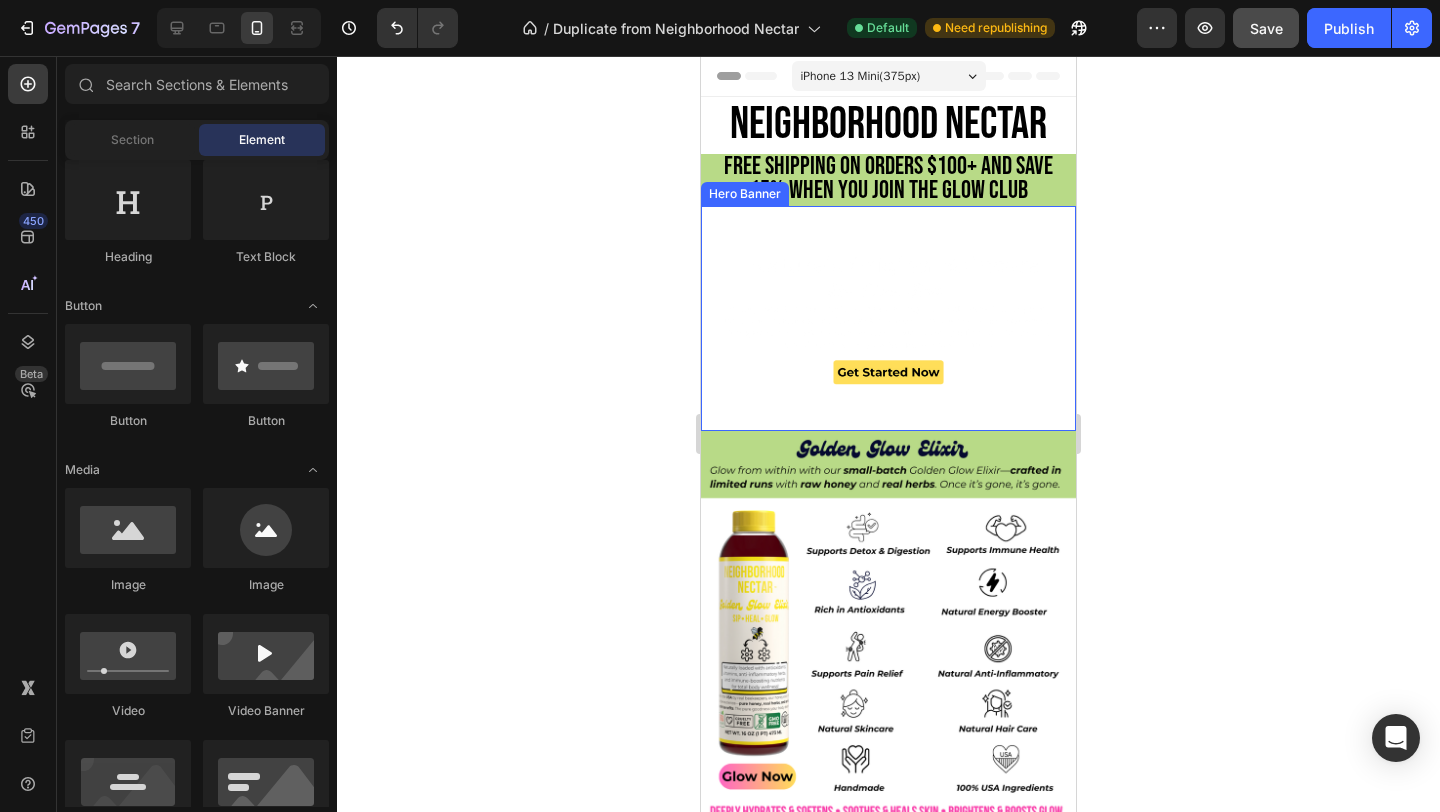 click 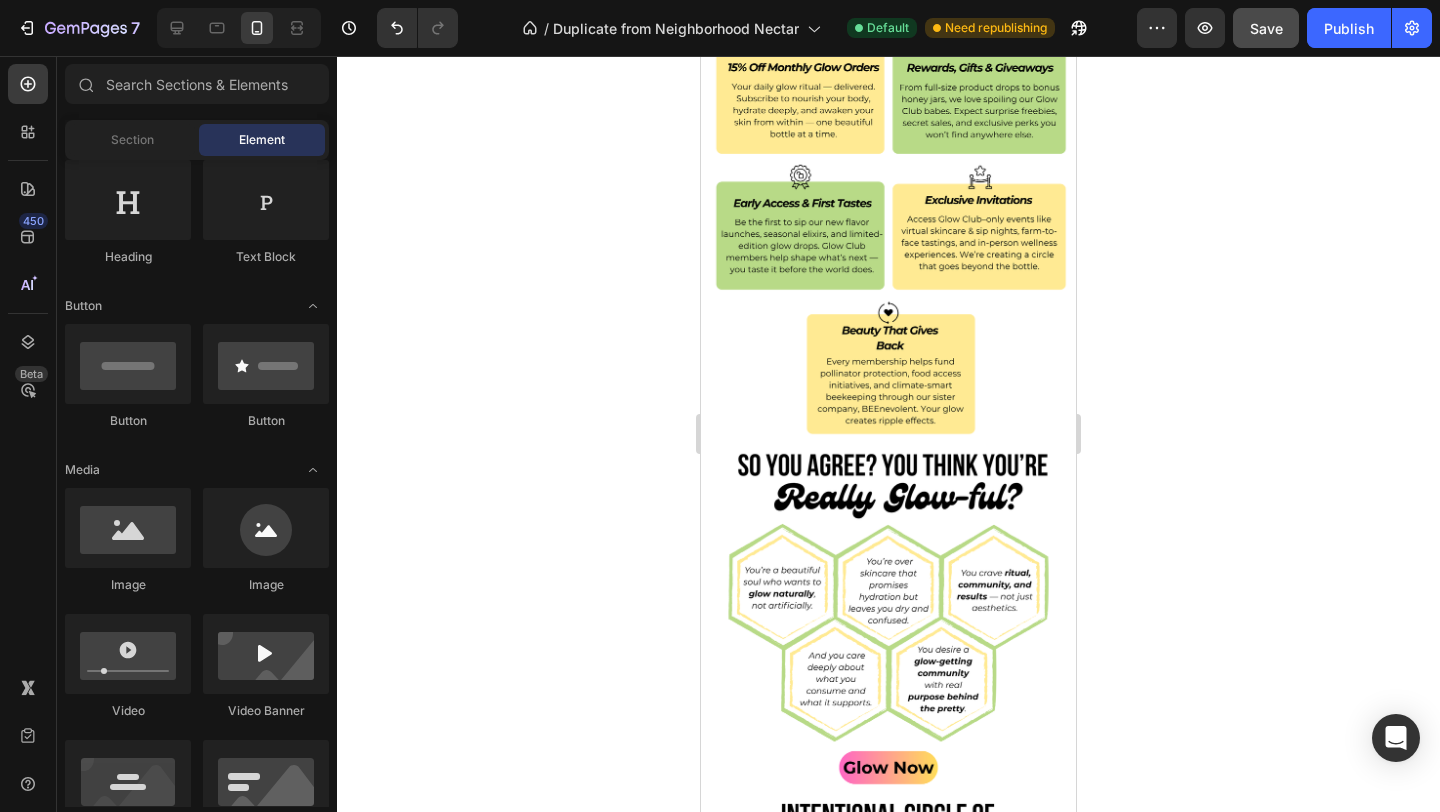 scroll, scrollTop: 4277, scrollLeft: 0, axis: vertical 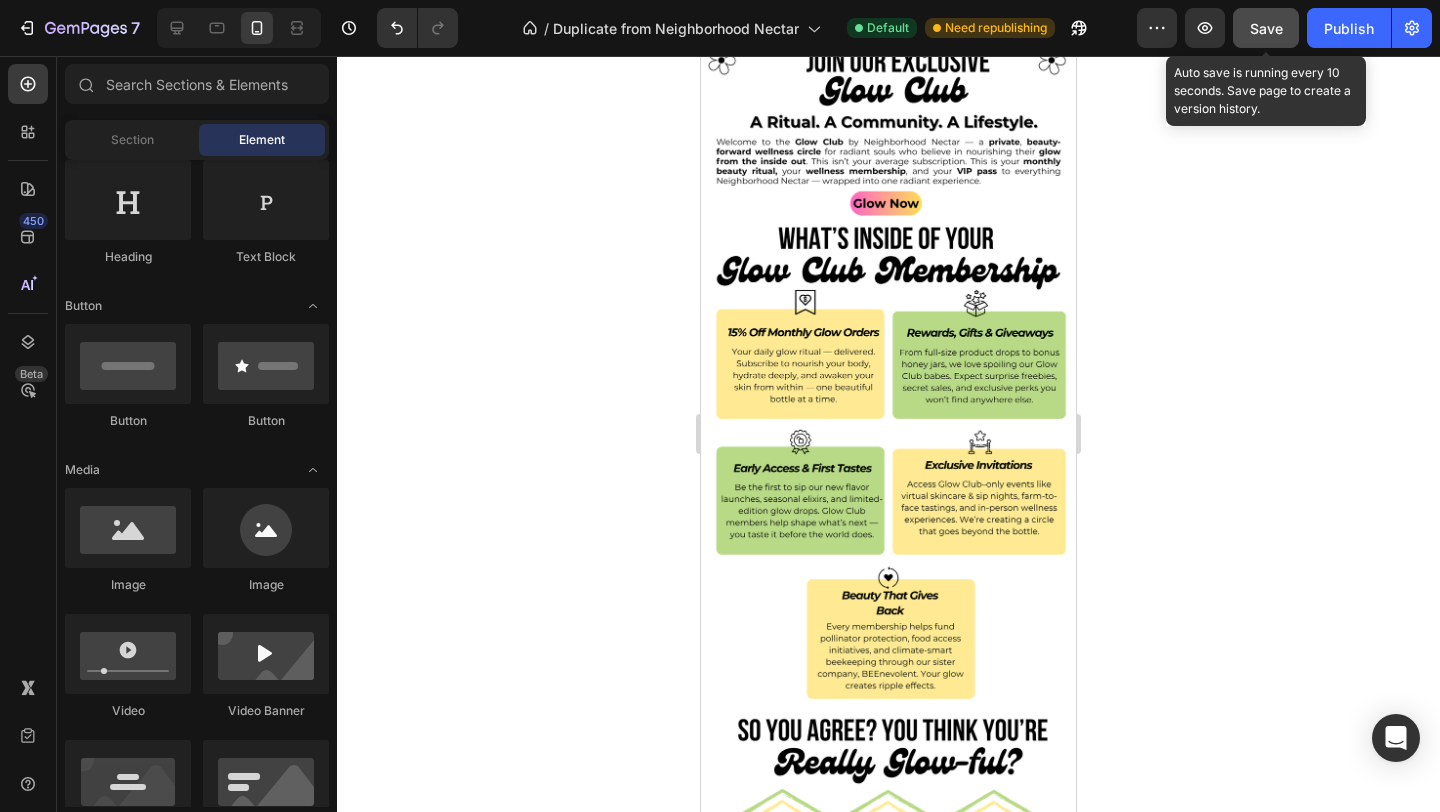 click on "Save" at bounding box center [1266, 28] 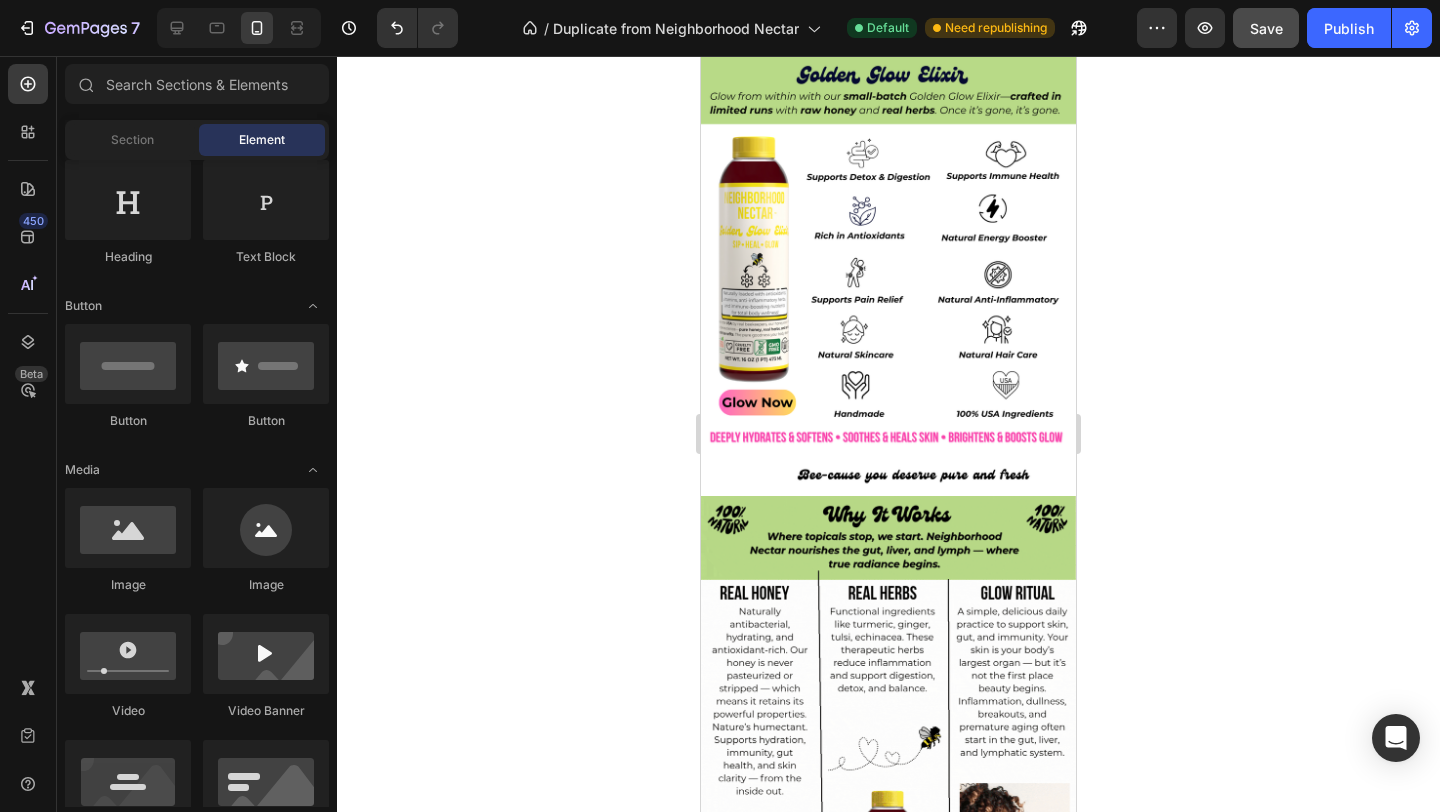 scroll, scrollTop: 0, scrollLeft: 0, axis: both 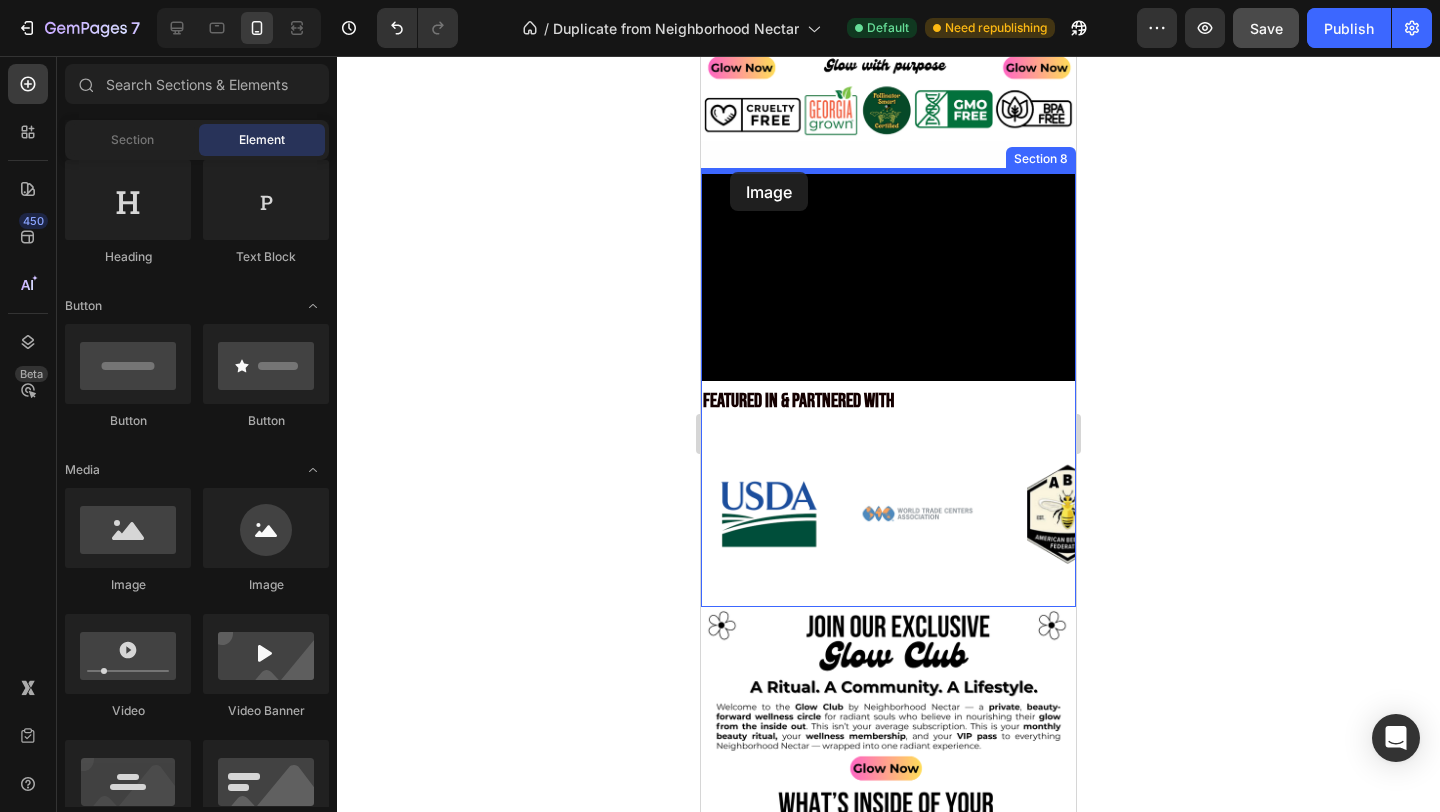 drag, startPoint x: 842, startPoint y: 614, endPoint x: 730, endPoint y: 173, distance: 455 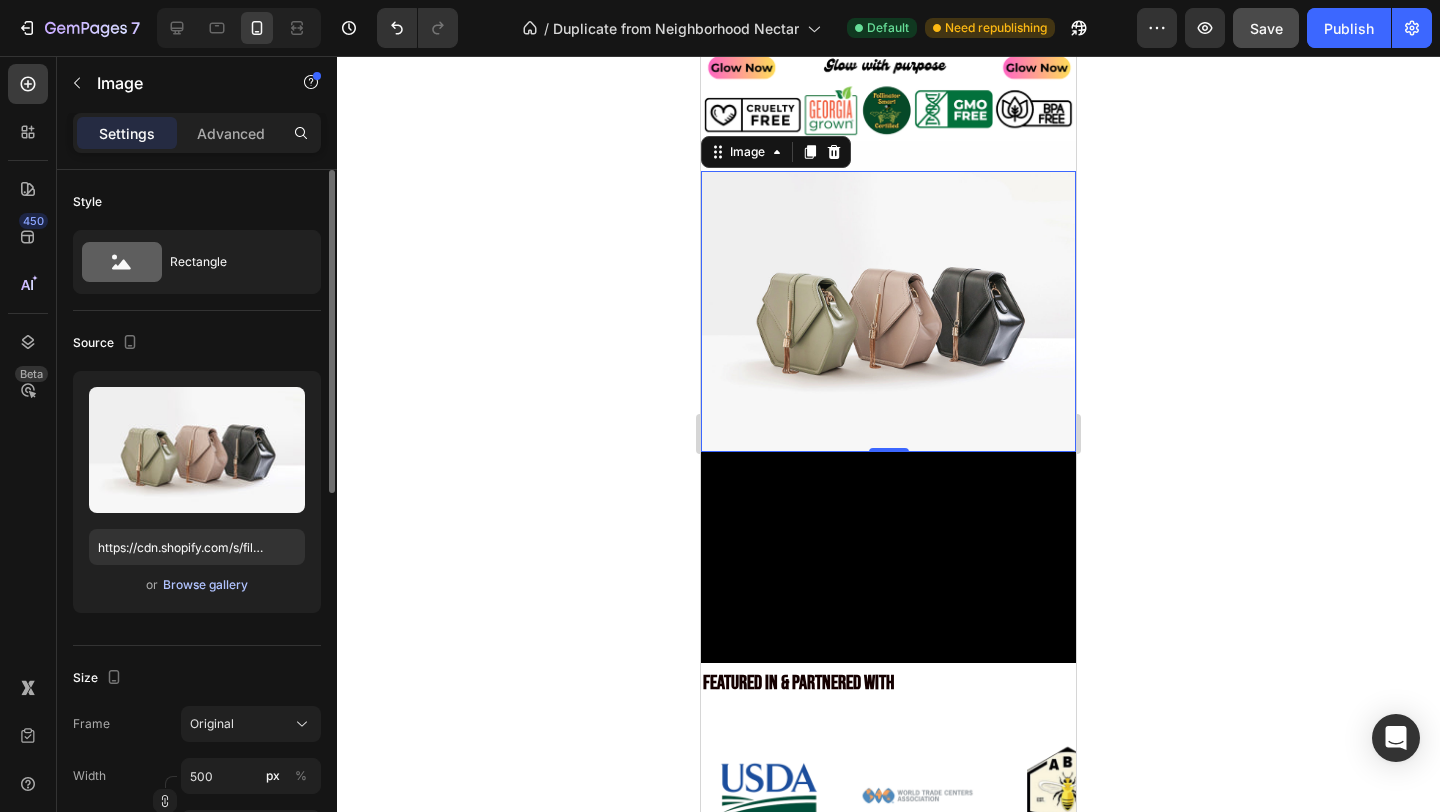 click on "Browse gallery" at bounding box center (205, 585) 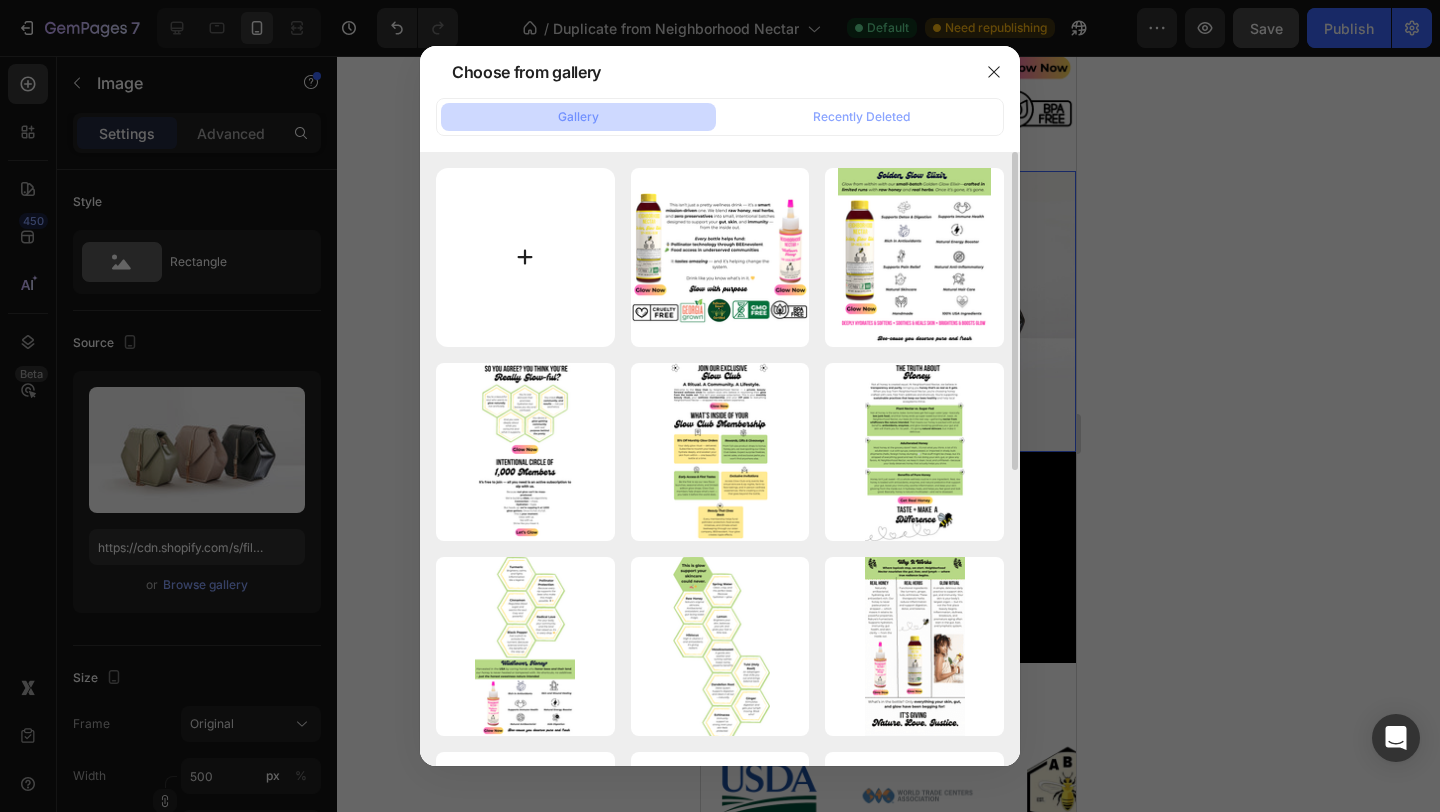 click at bounding box center (525, 257) 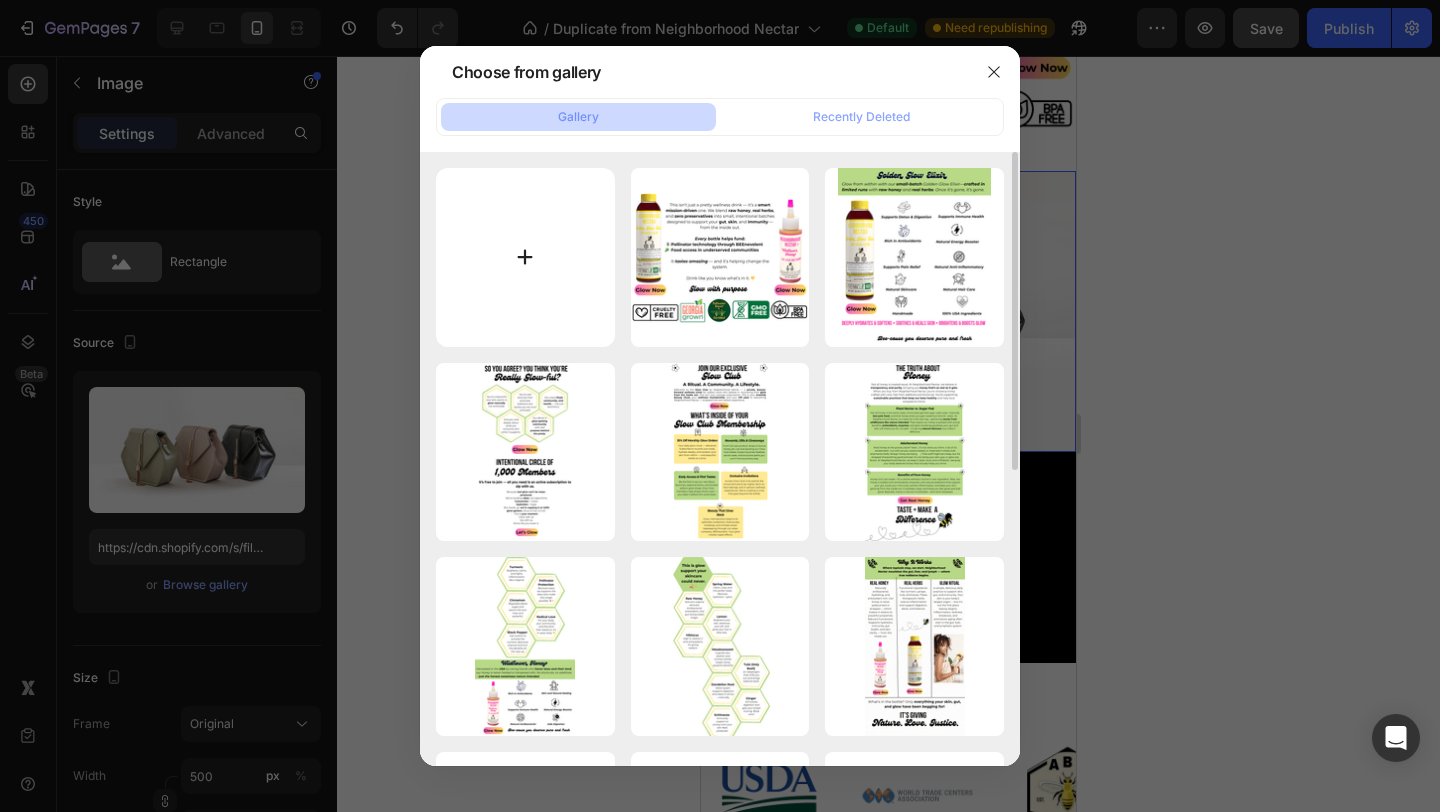 click at bounding box center [525, 257] 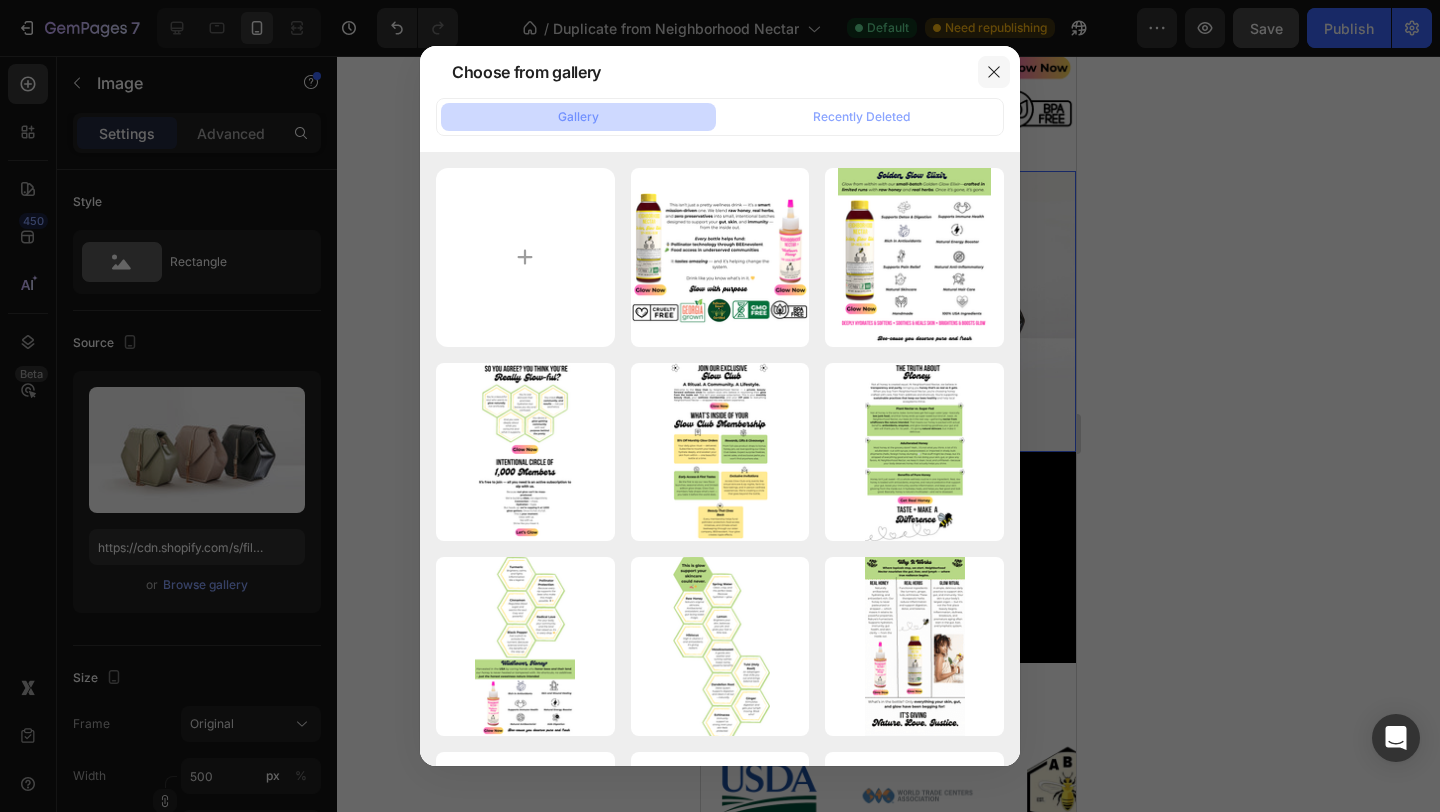 click 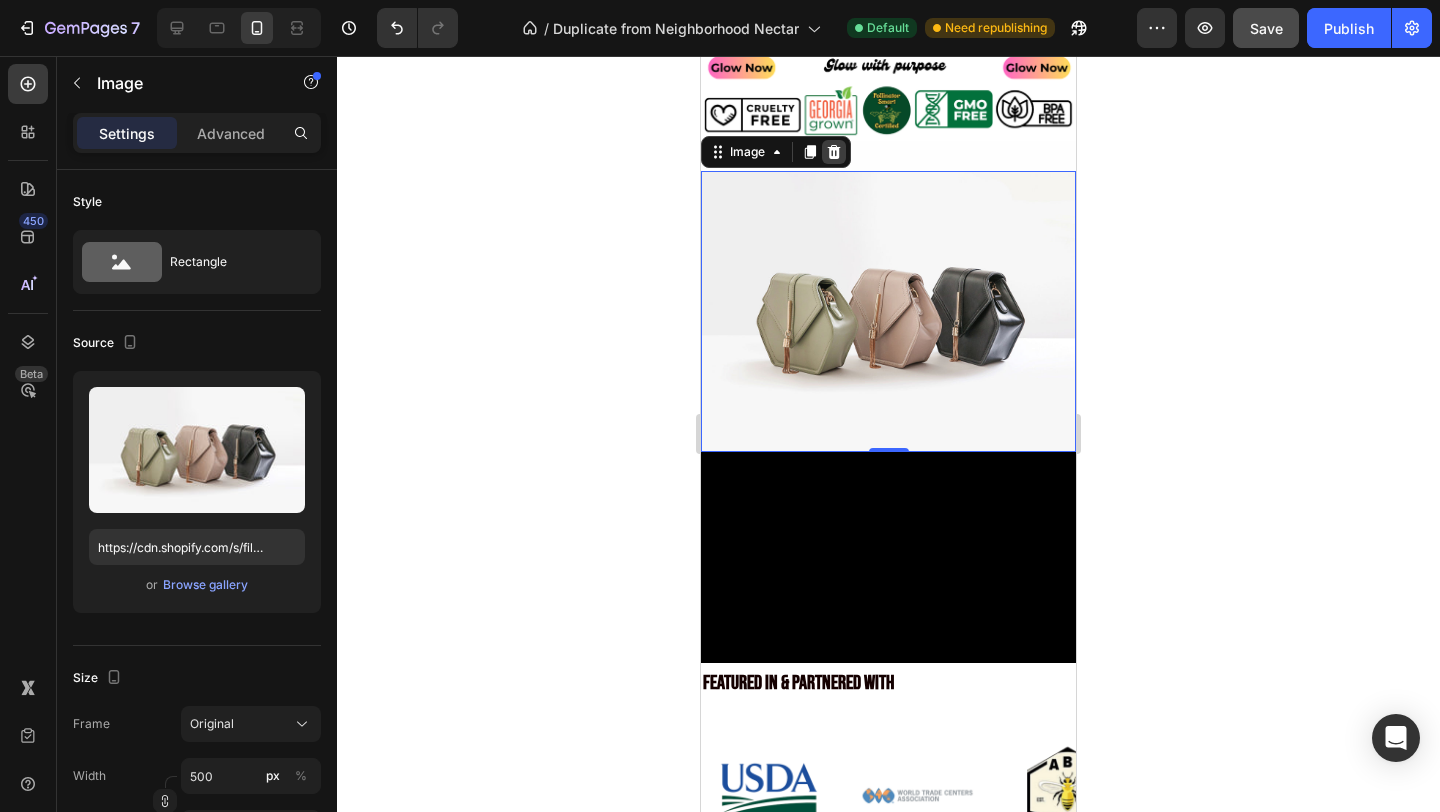 click 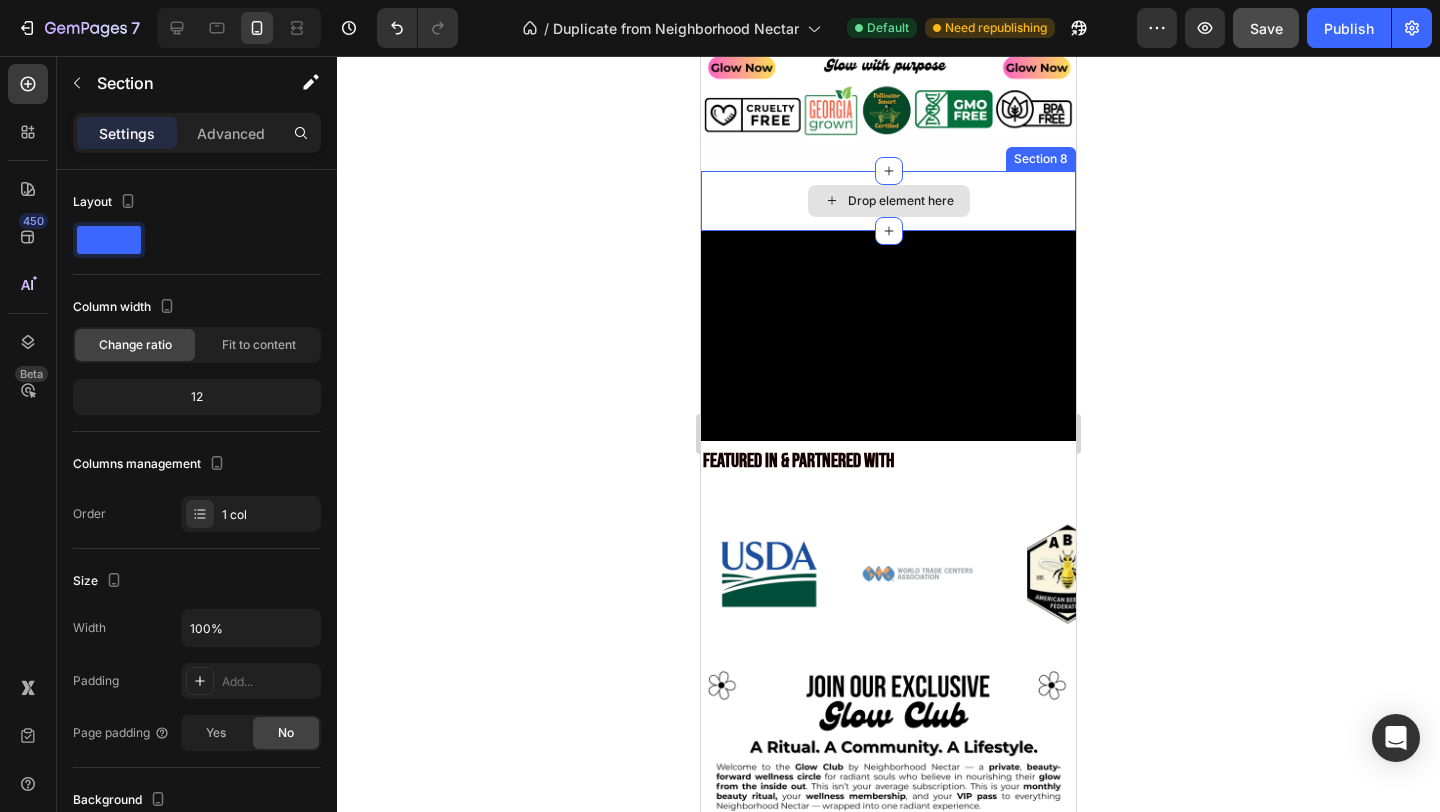 click on "Drop element here" at bounding box center (888, 201) 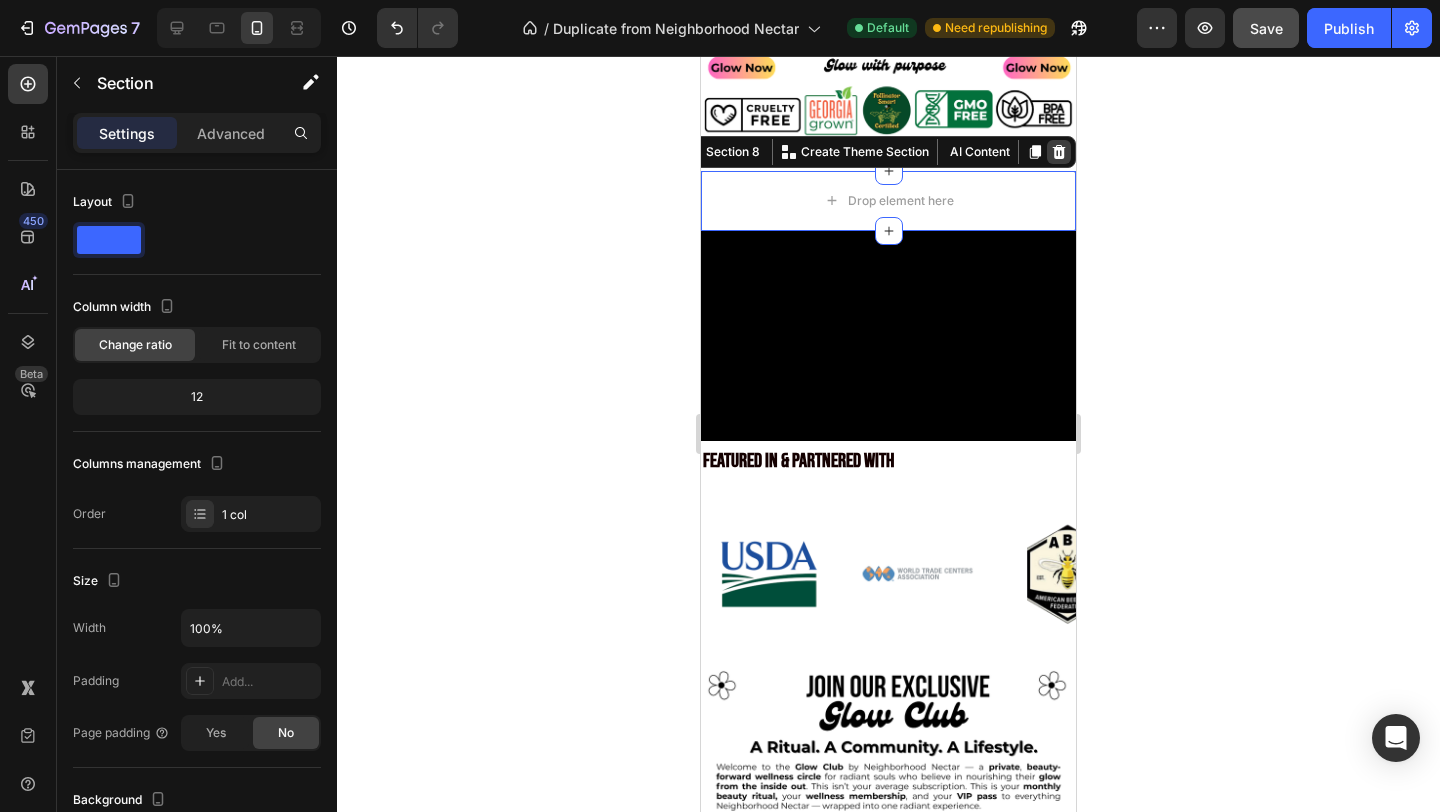 click 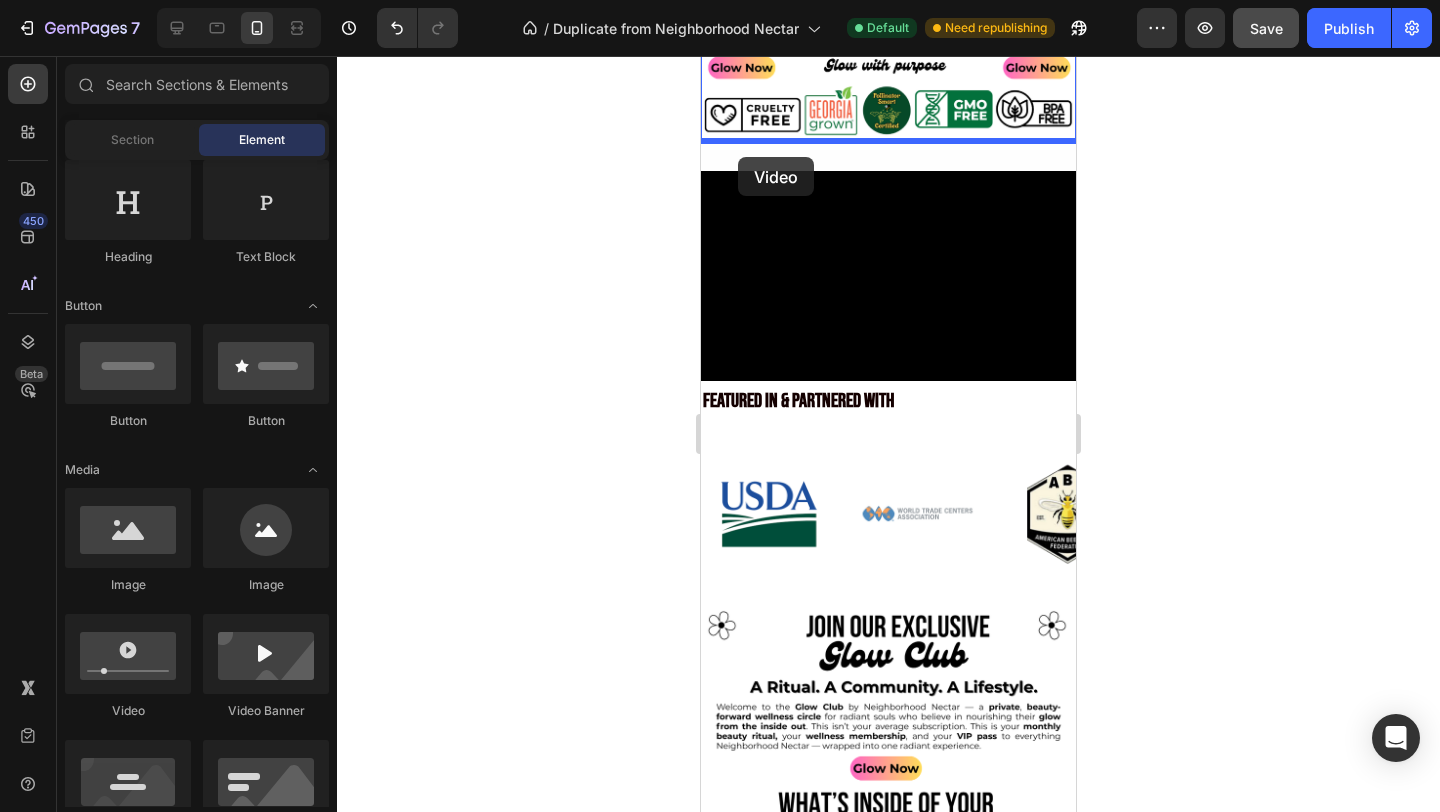 drag, startPoint x: 873, startPoint y: 699, endPoint x: 738, endPoint y: 157, distance: 558.55975 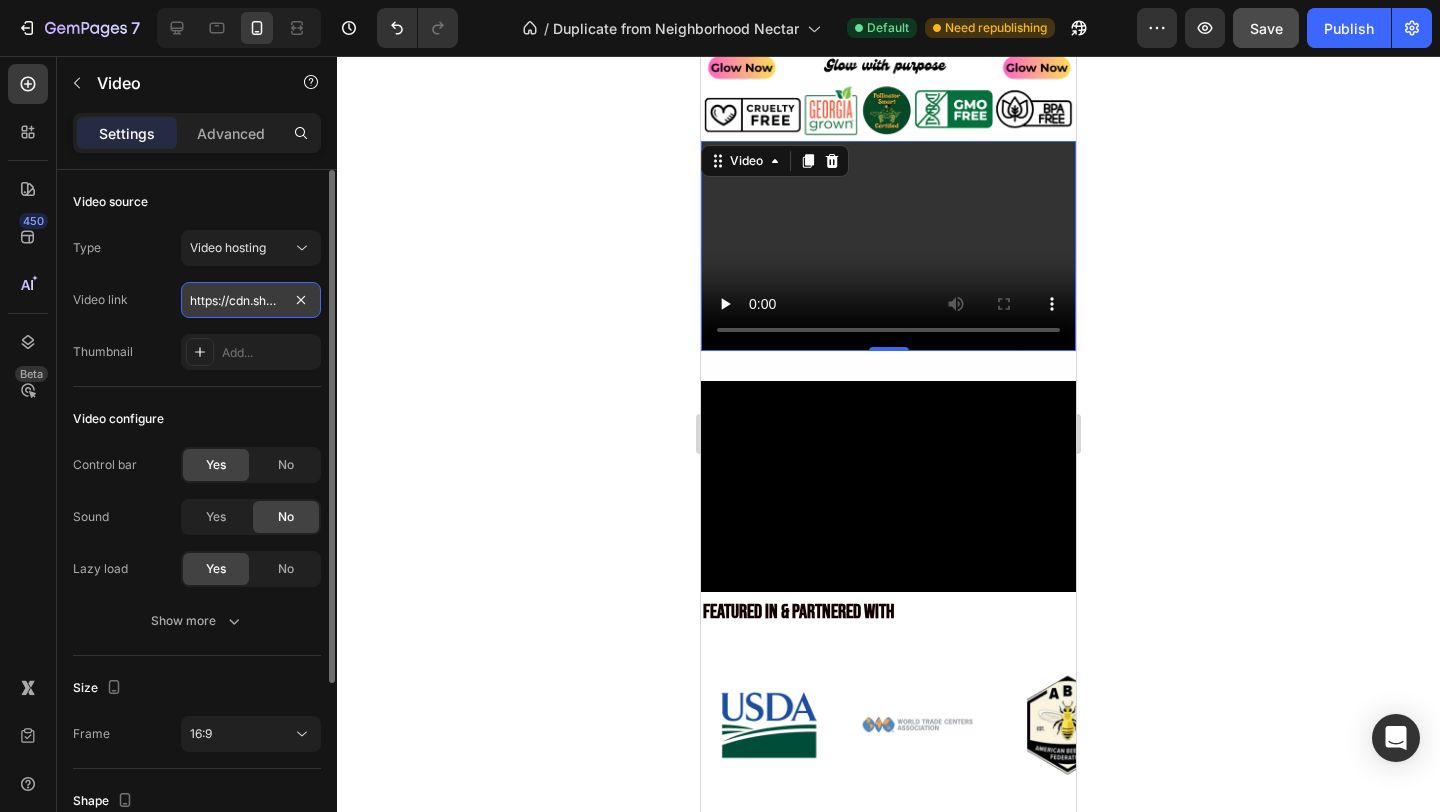 click on "https://cdn.shopify.com/videos/c/o/v/2cd3deb506b54b009063f7270ab5cf2e.mp4" at bounding box center [251, 300] 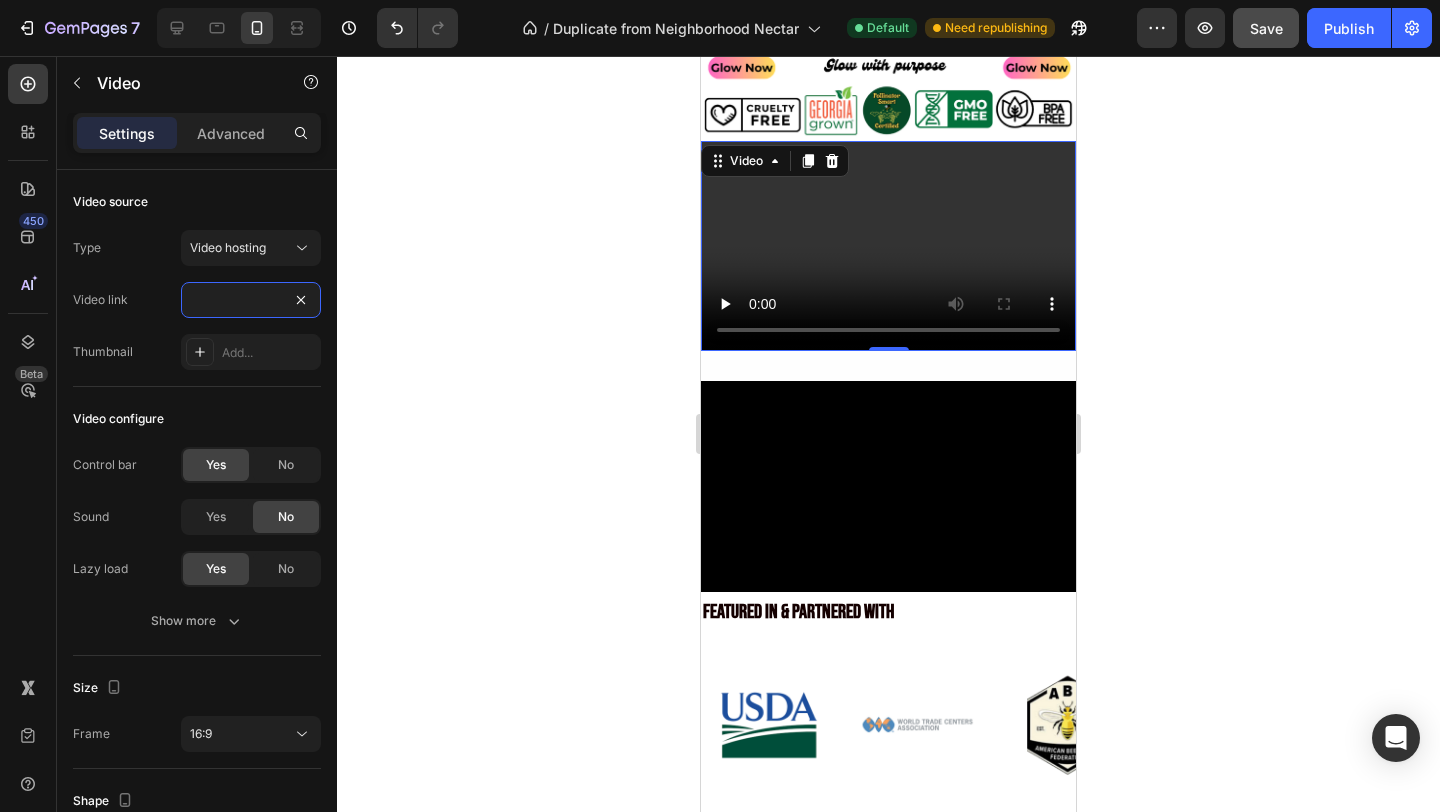 type on "https://cdn.shopify.com/videos/c/o/v/2f035110e10845479fa5f59865a5b0d2.mp4" 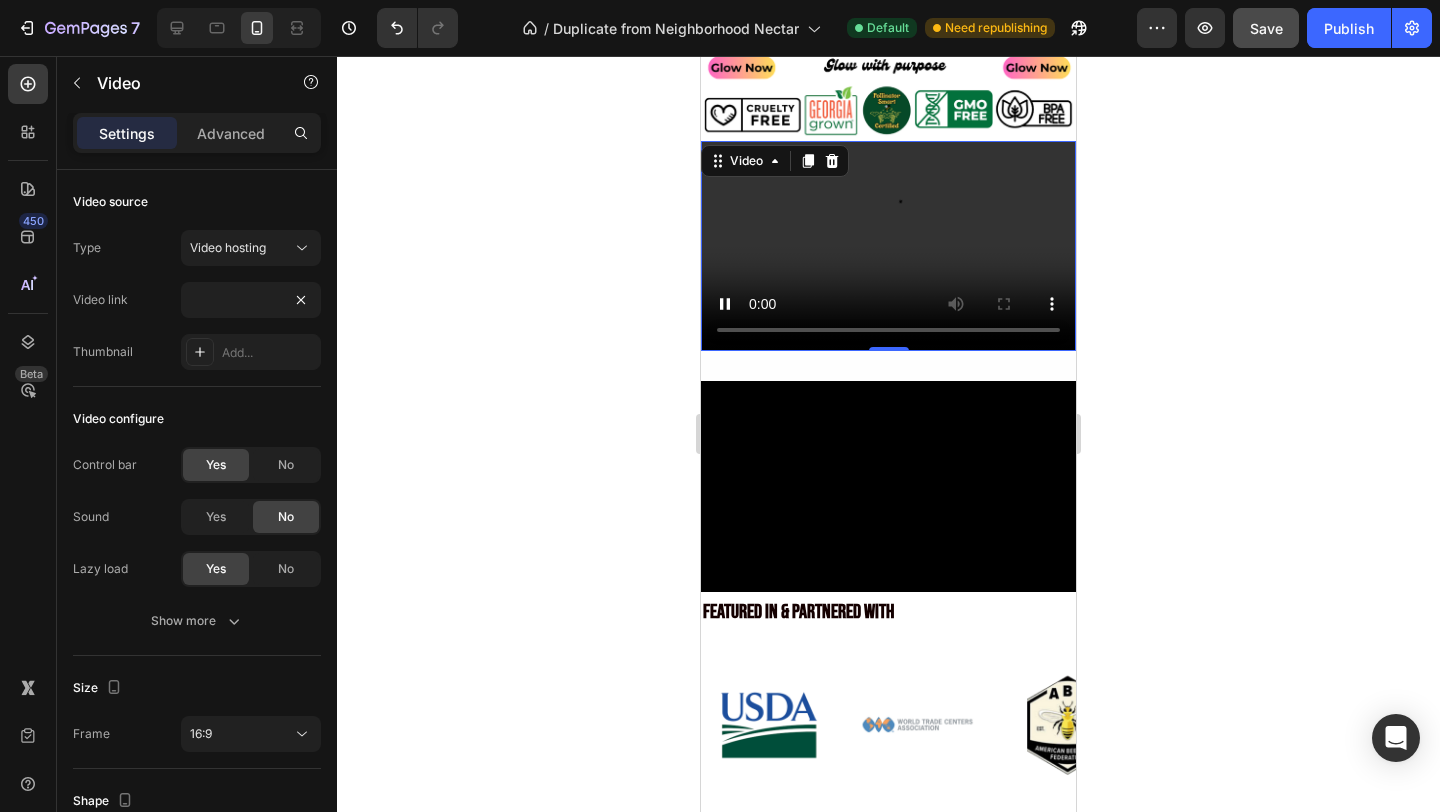 scroll, scrollTop: 0, scrollLeft: 0, axis: both 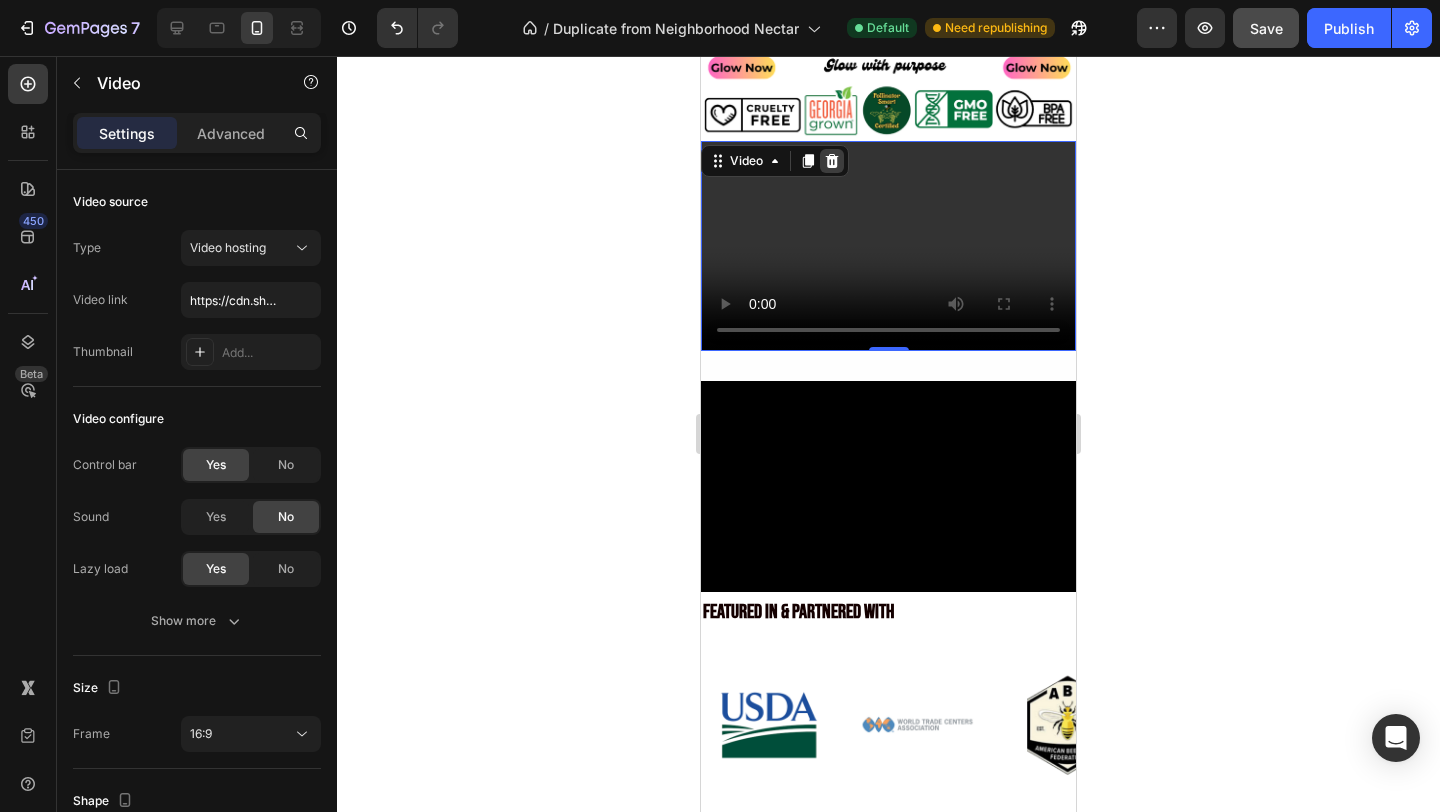 click 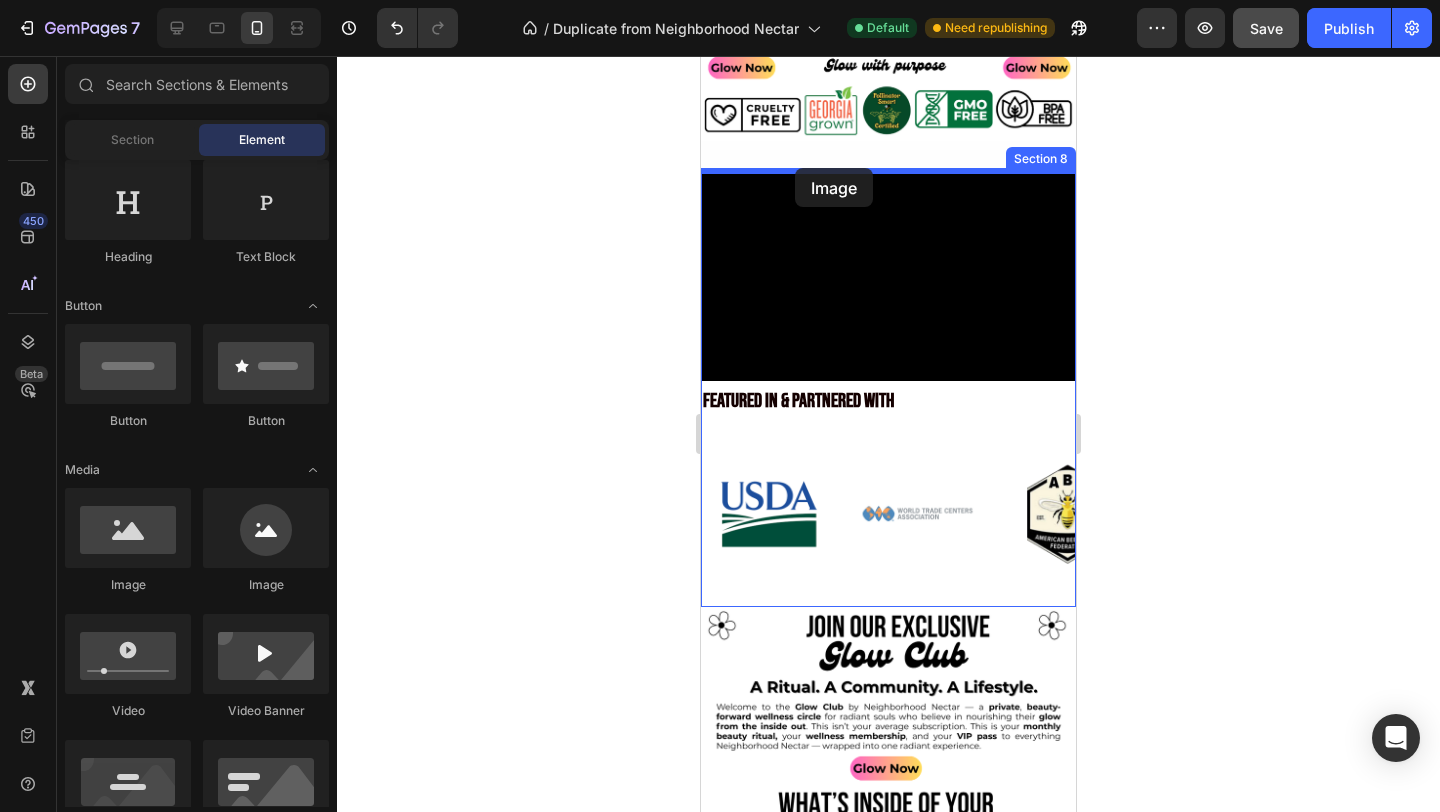 drag, startPoint x: 835, startPoint y: 581, endPoint x: 794, endPoint y: 174, distance: 409.0599 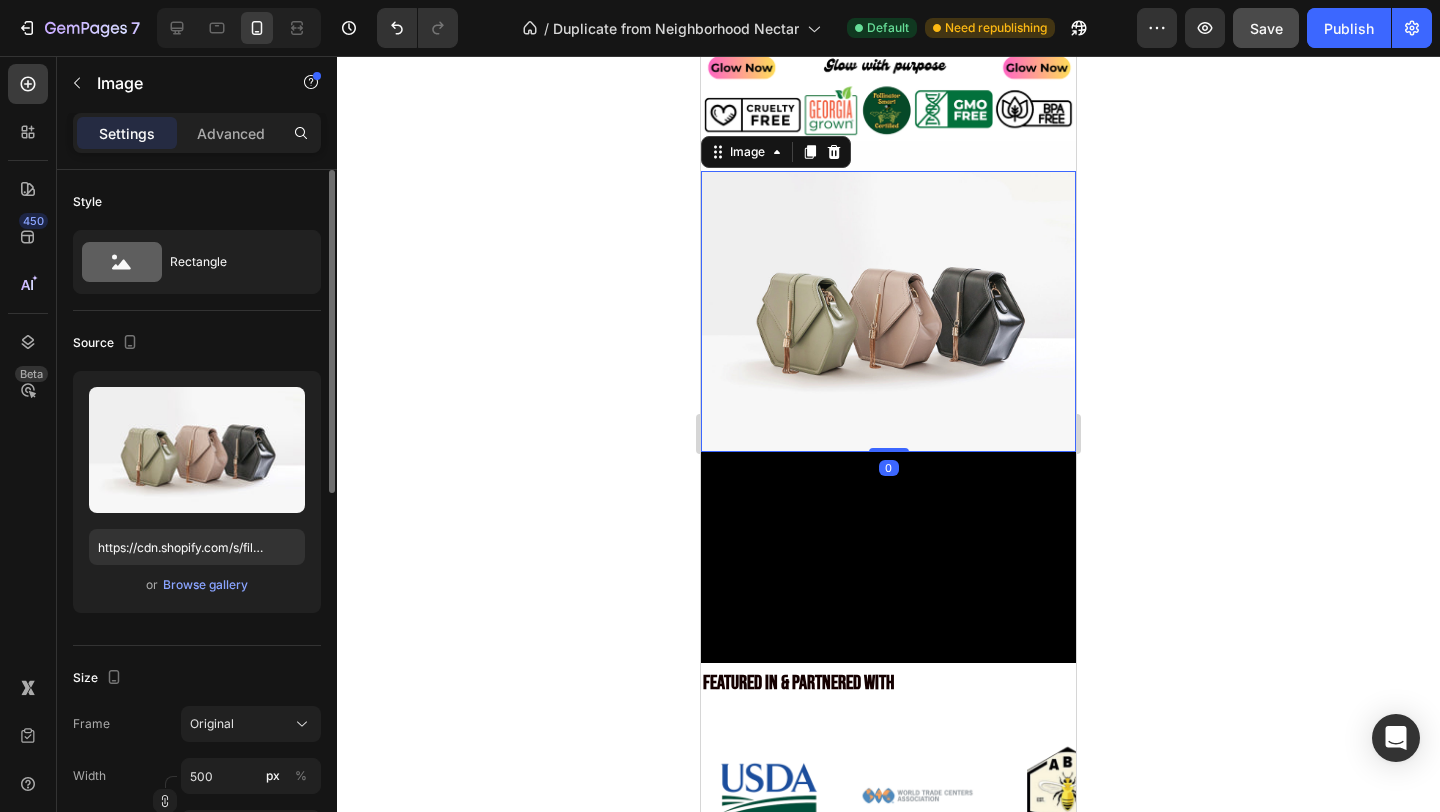 click on "Upload Image https://cdn.shopify.com/s/files/1/2005/9307/files/image_demo.jpg or  Browse gallery" at bounding box center (197, 492) 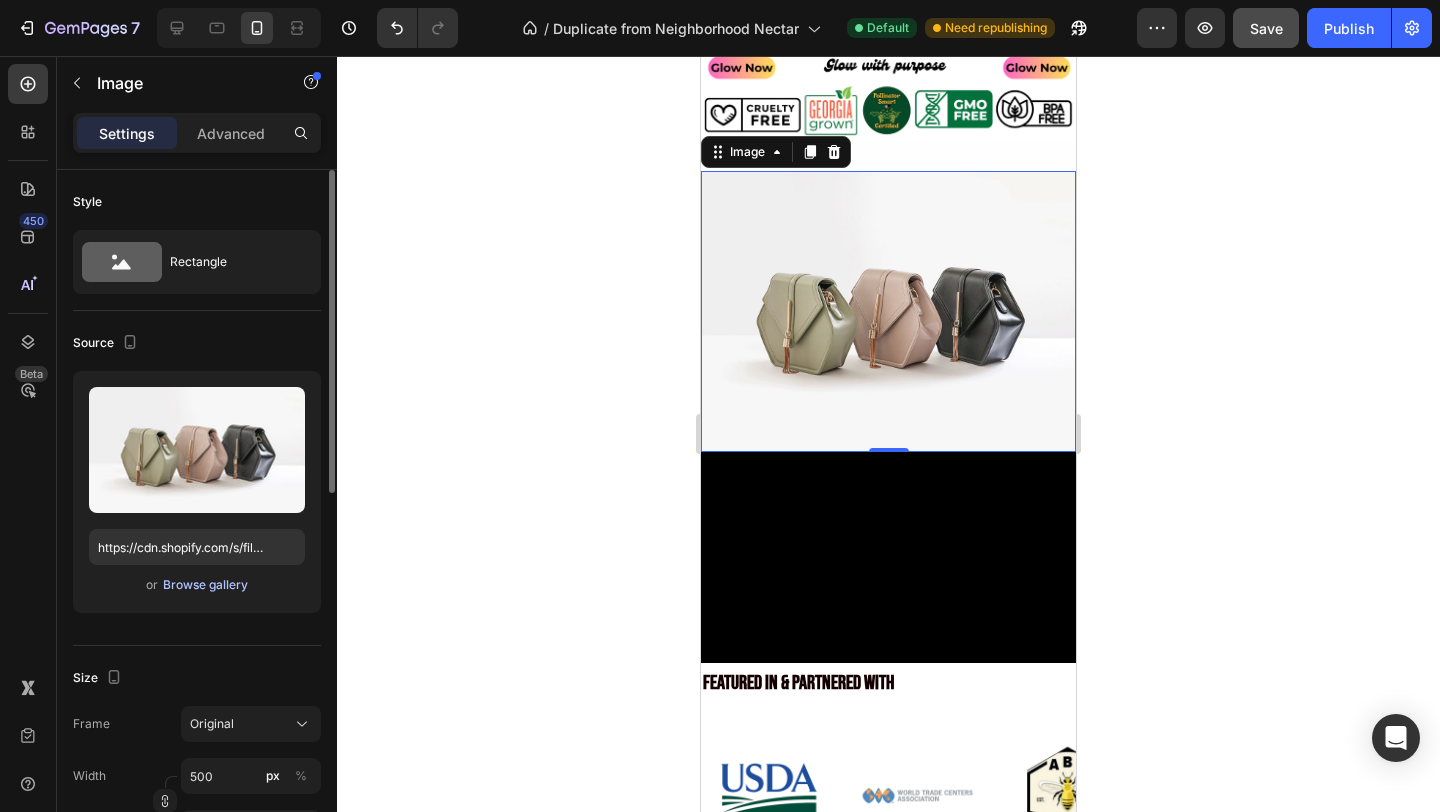 click on "Browse gallery" at bounding box center (205, 585) 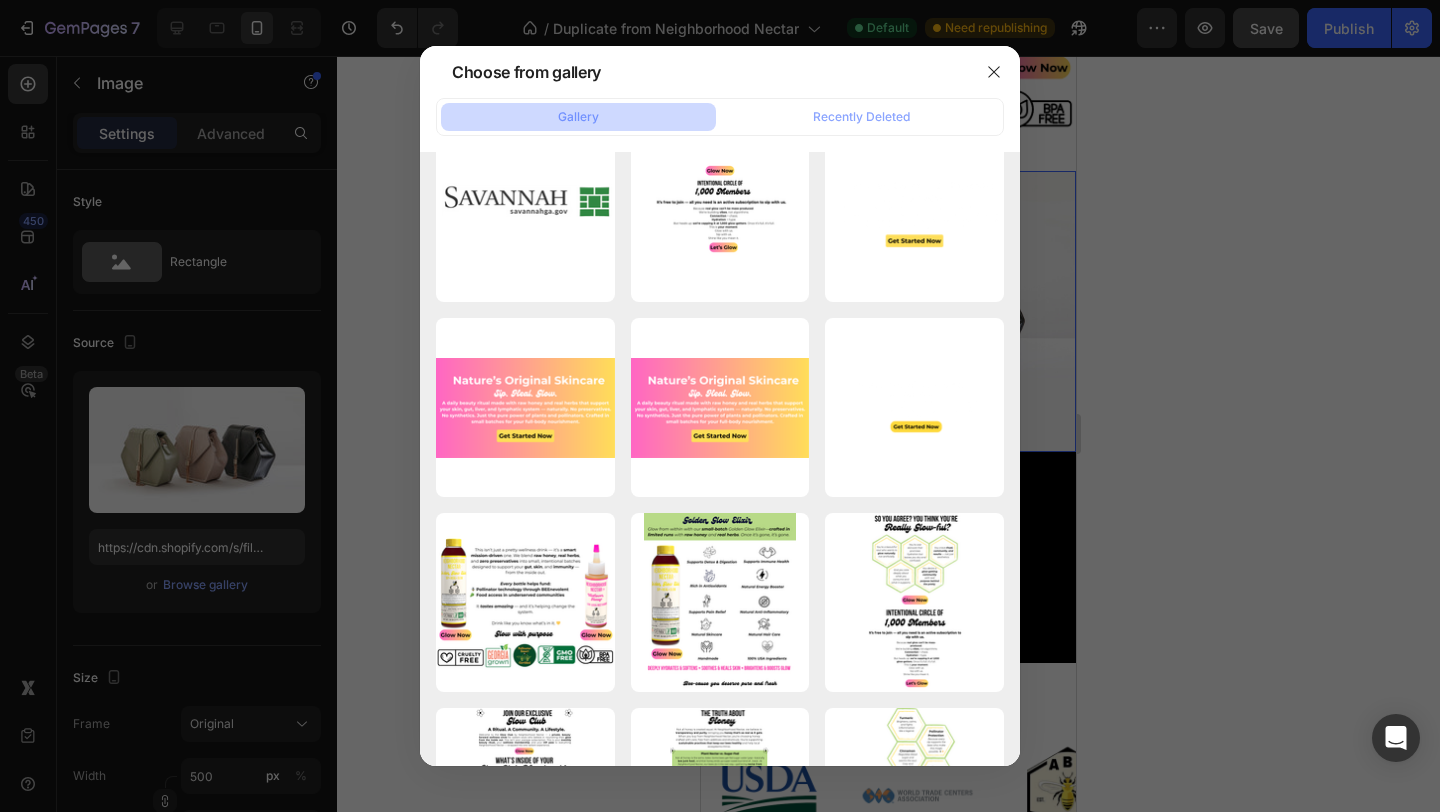 scroll, scrollTop: 0, scrollLeft: 0, axis: both 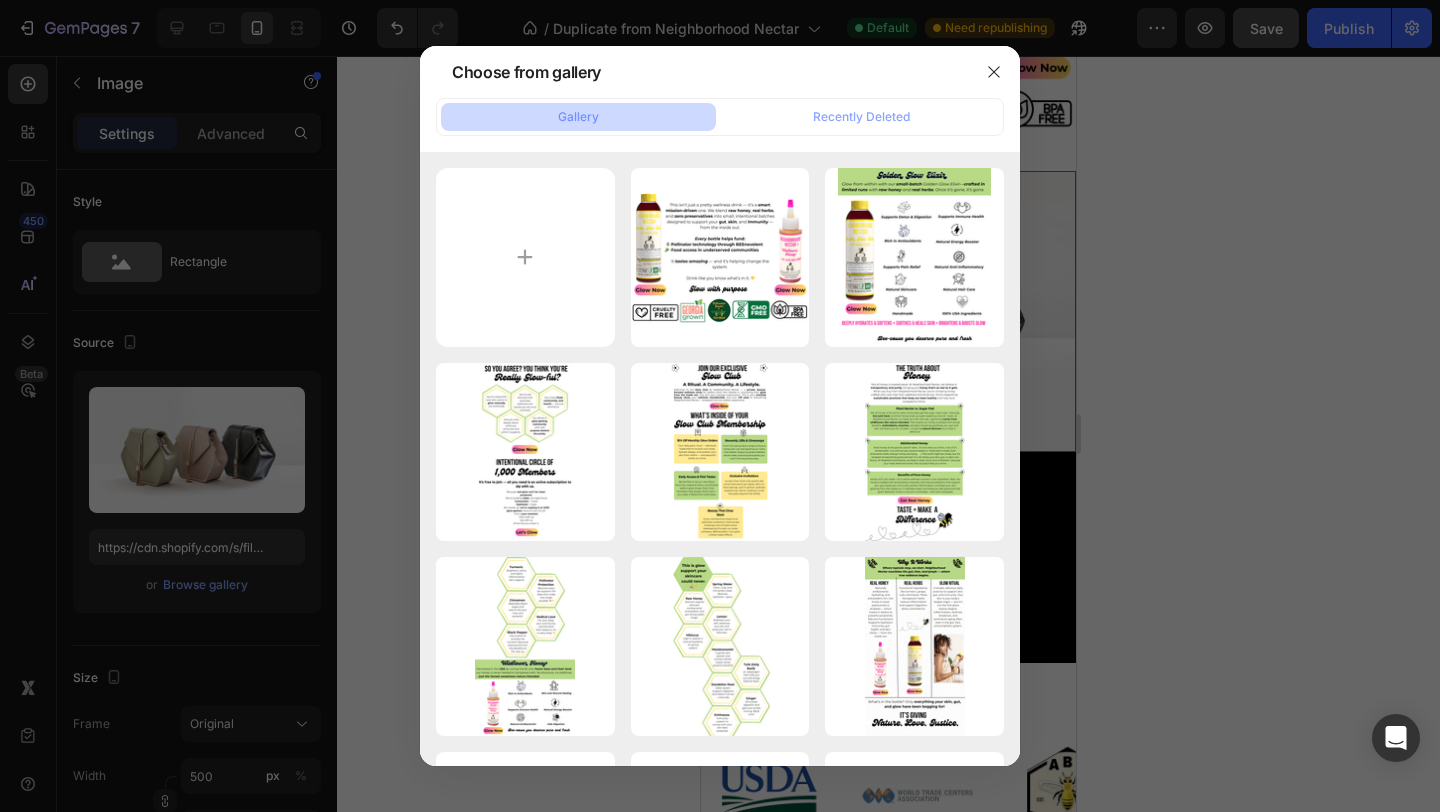 click at bounding box center [720, 406] 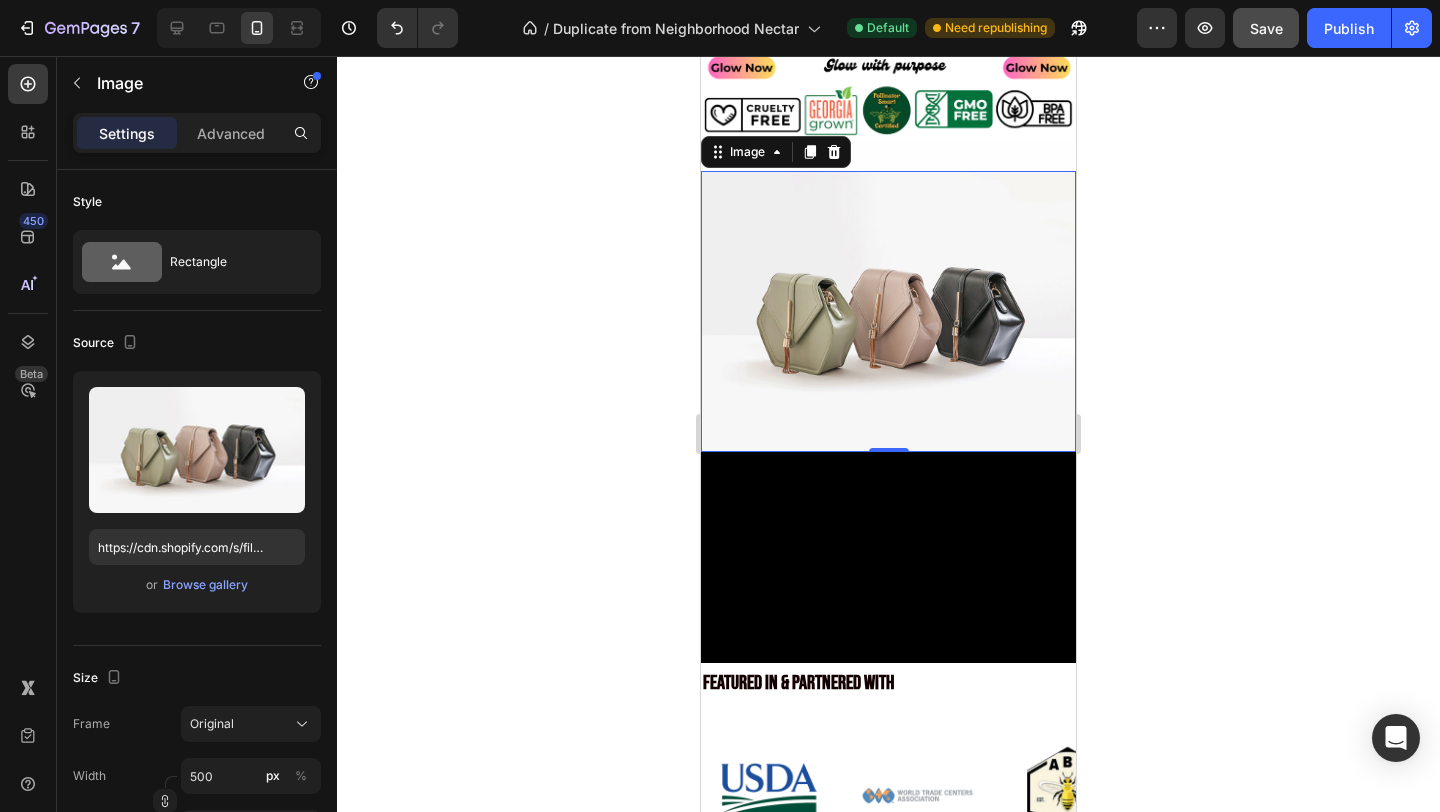 scroll, scrollTop: 3701, scrollLeft: 0, axis: vertical 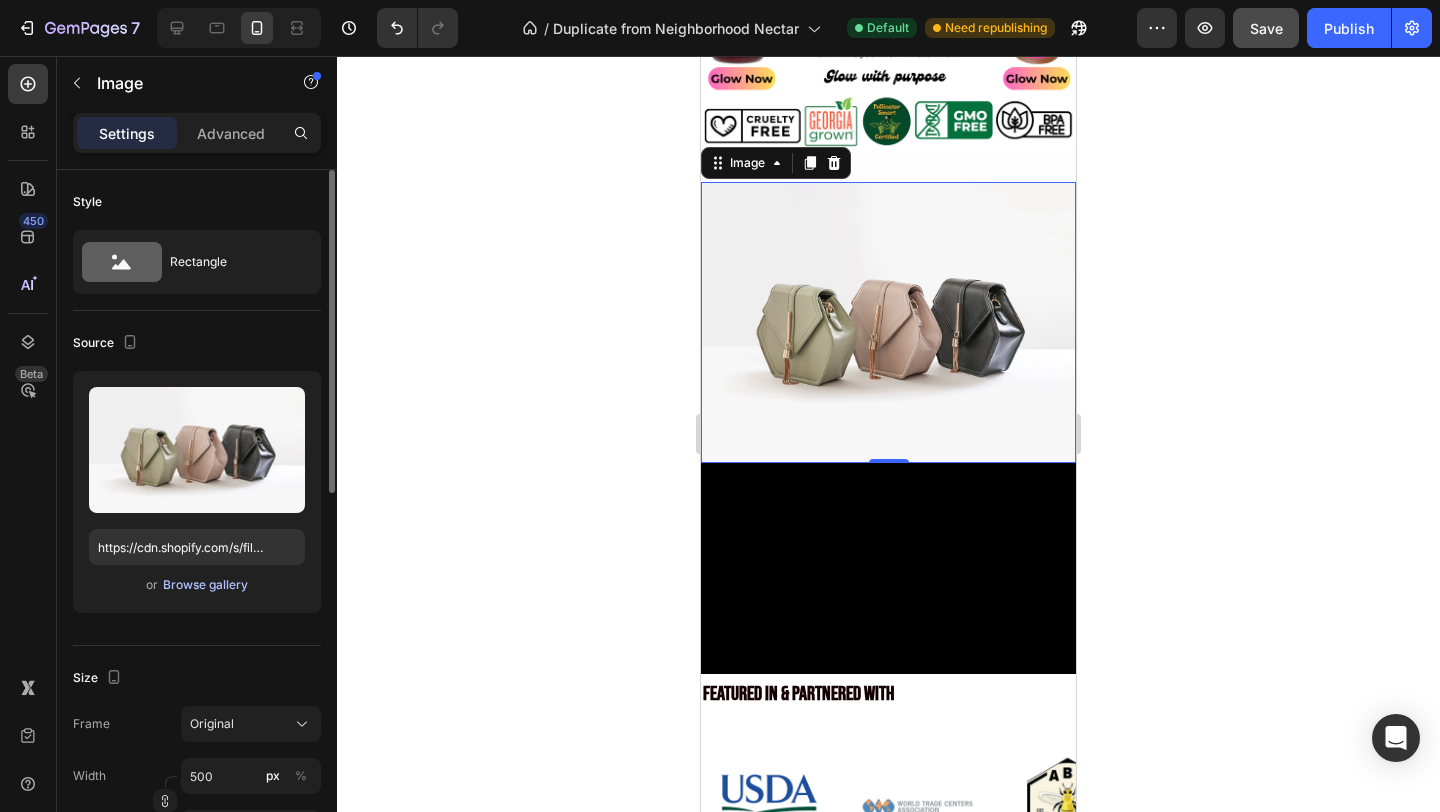 click on "Browse gallery" at bounding box center [205, 585] 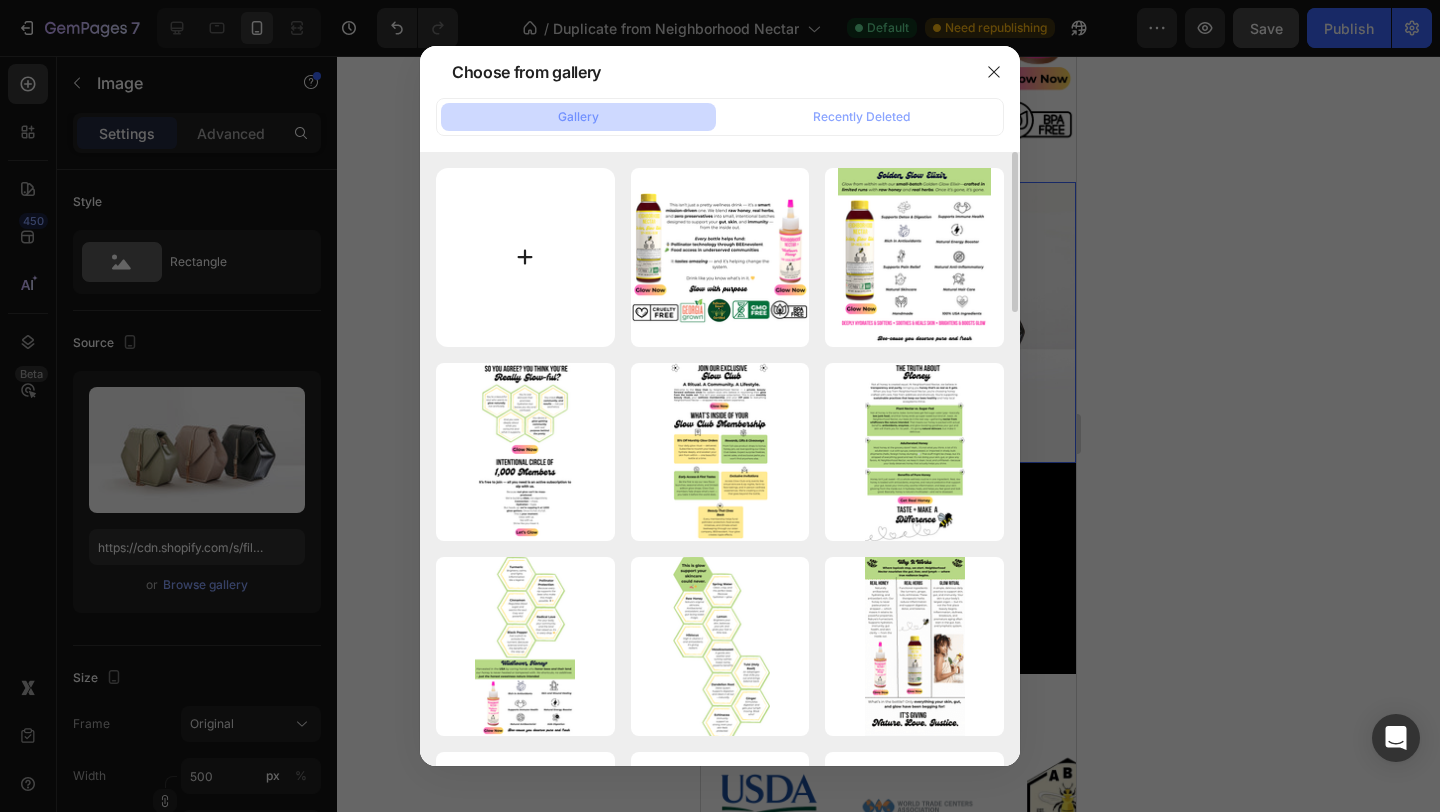 click at bounding box center (525, 257) 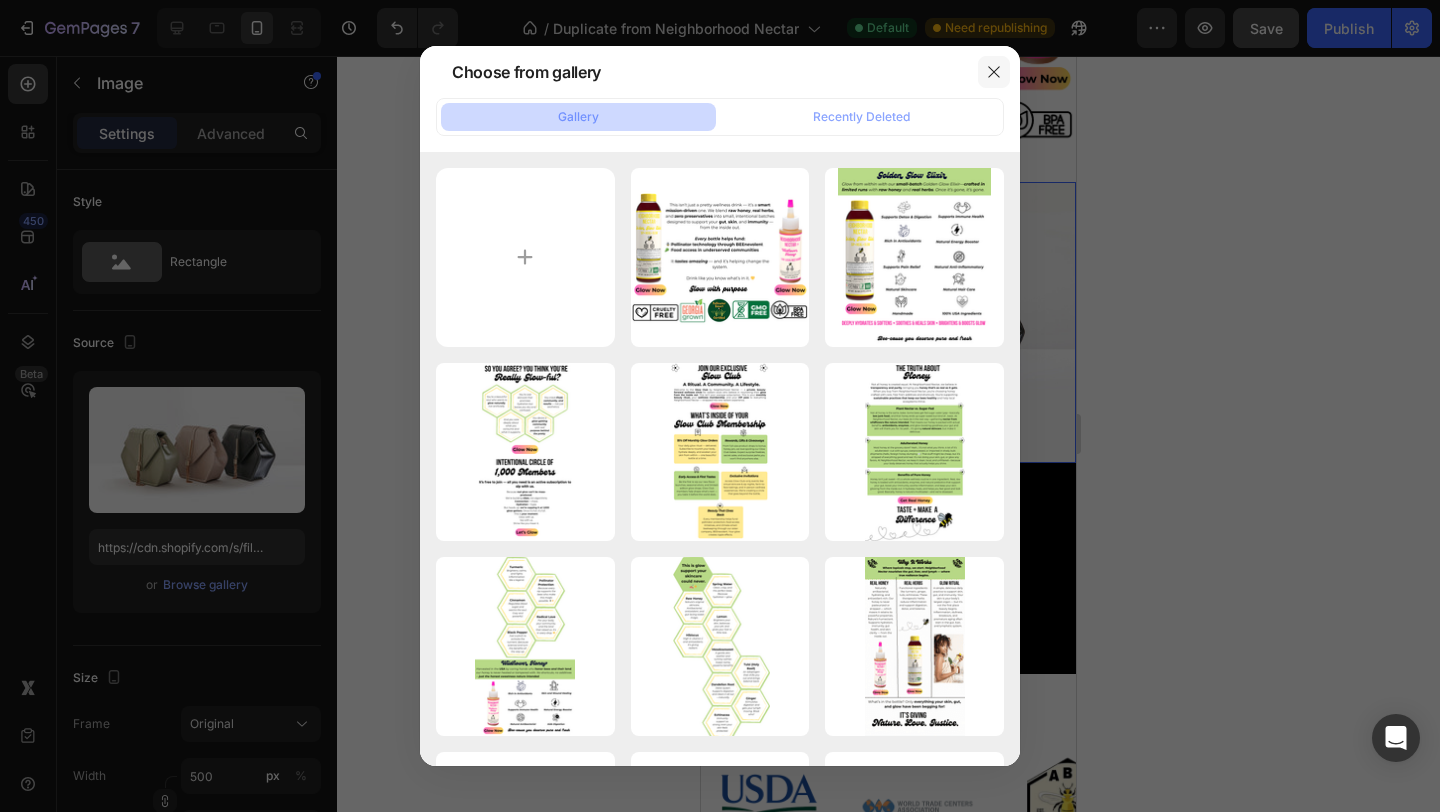 click 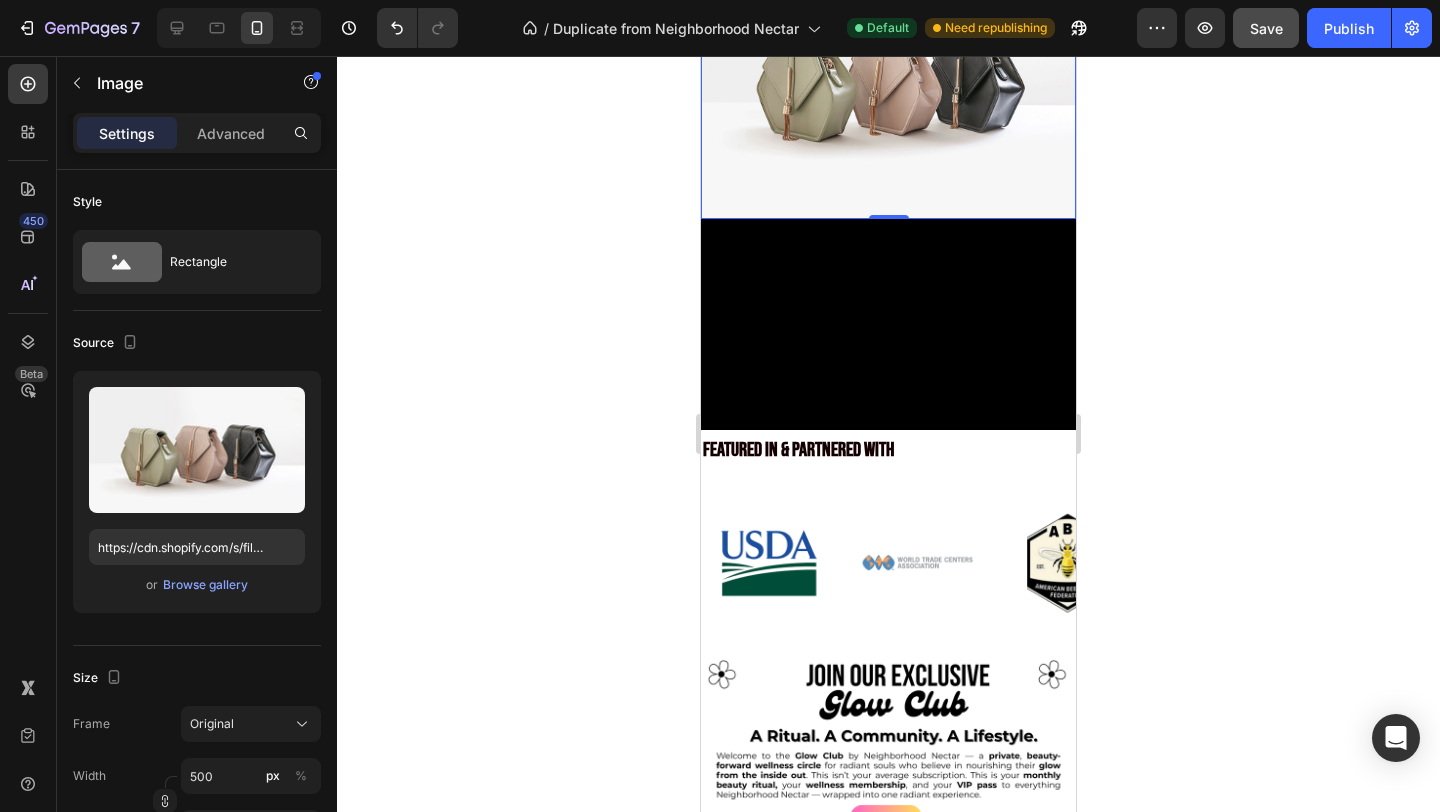 scroll, scrollTop: 3609, scrollLeft: 0, axis: vertical 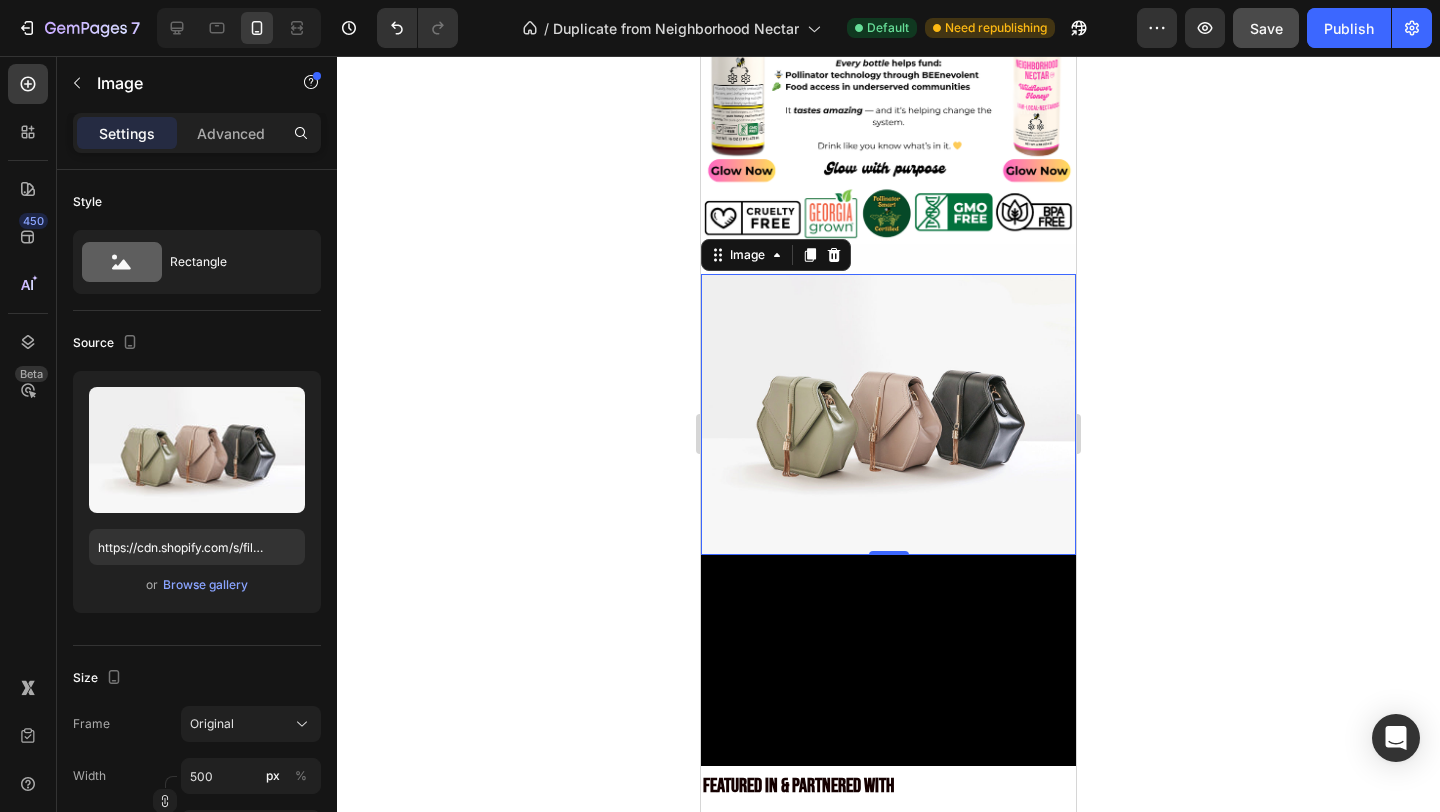 click at bounding box center [888, 414] 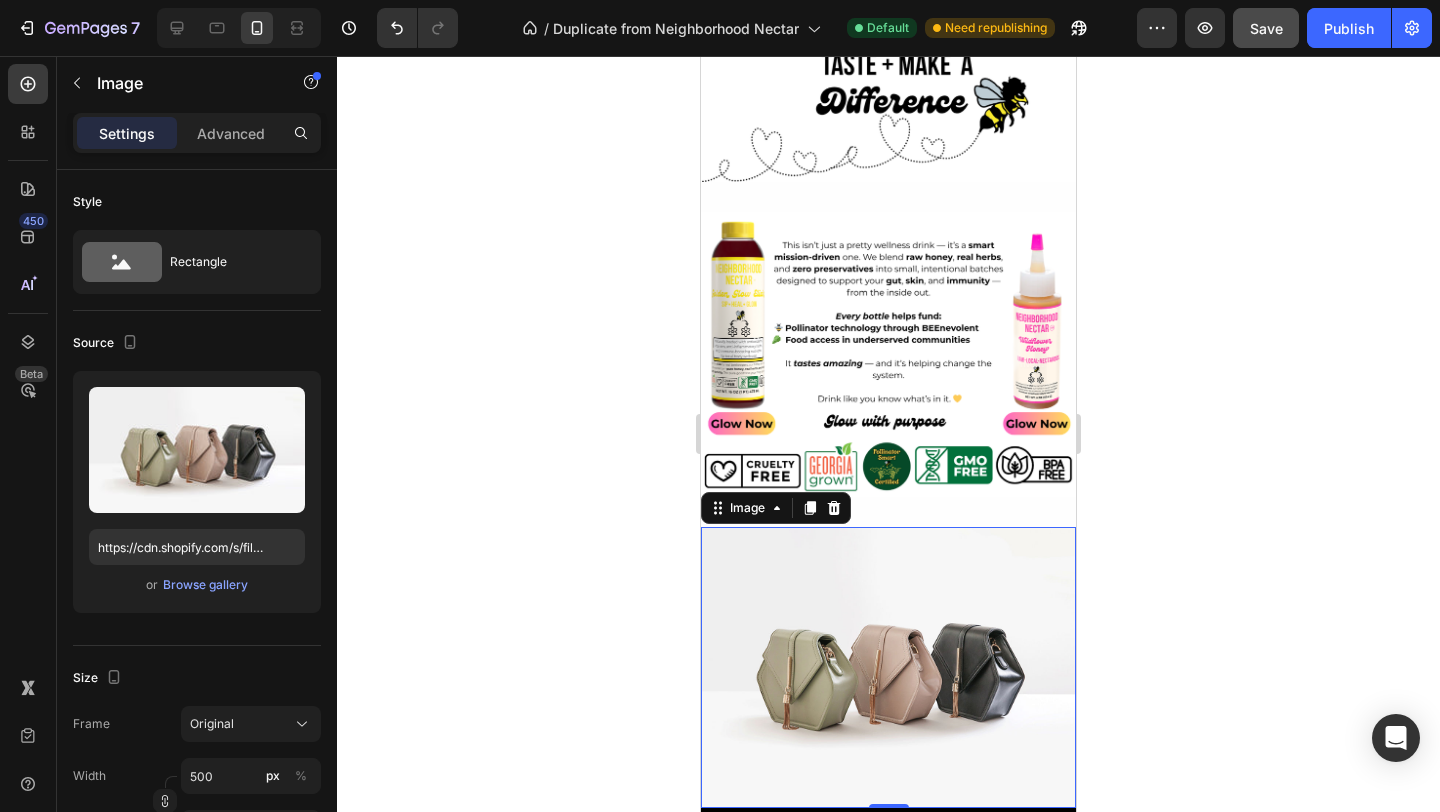scroll, scrollTop: 2721, scrollLeft: 0, axis: vertical 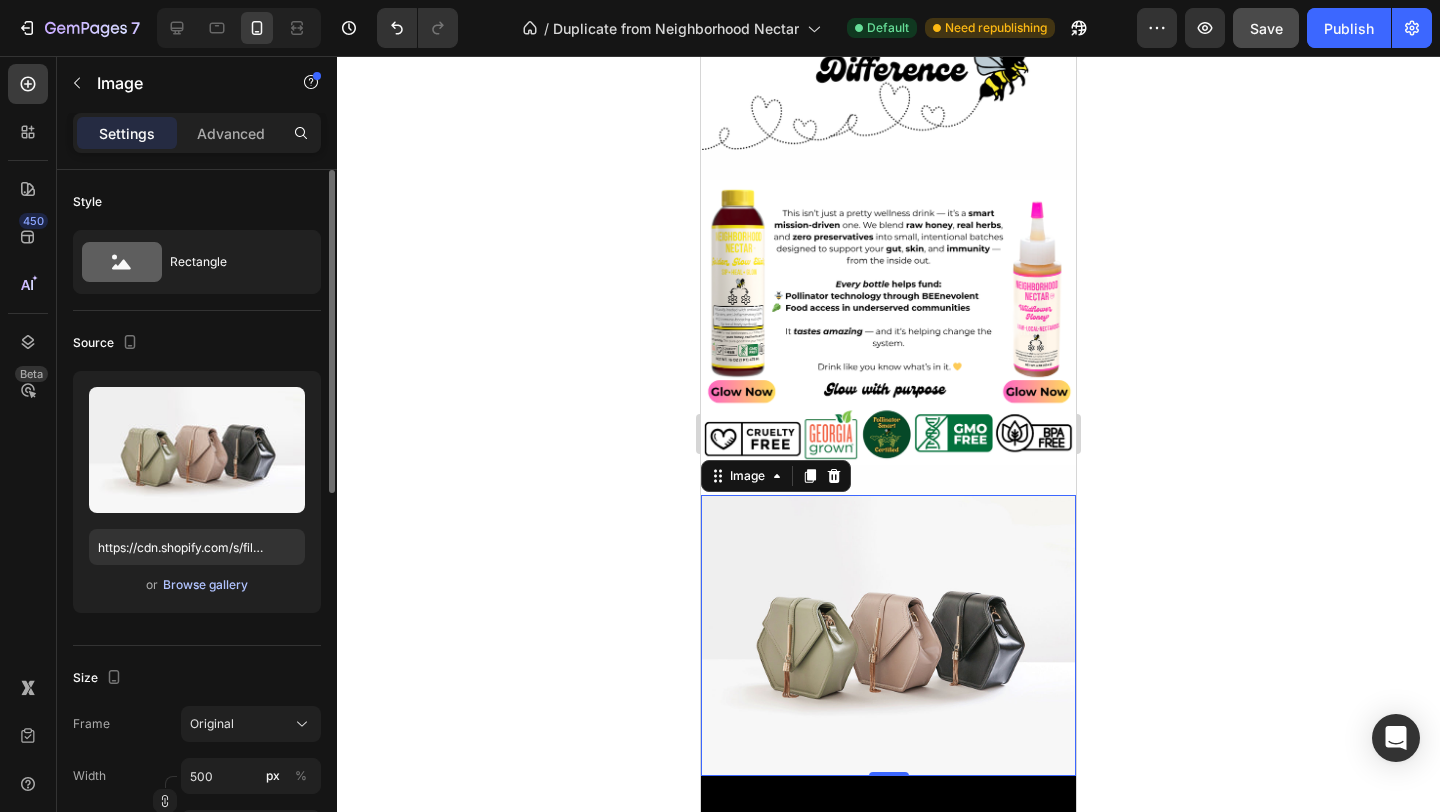 click on "Browse gallery" at bounding box center (205, 585) 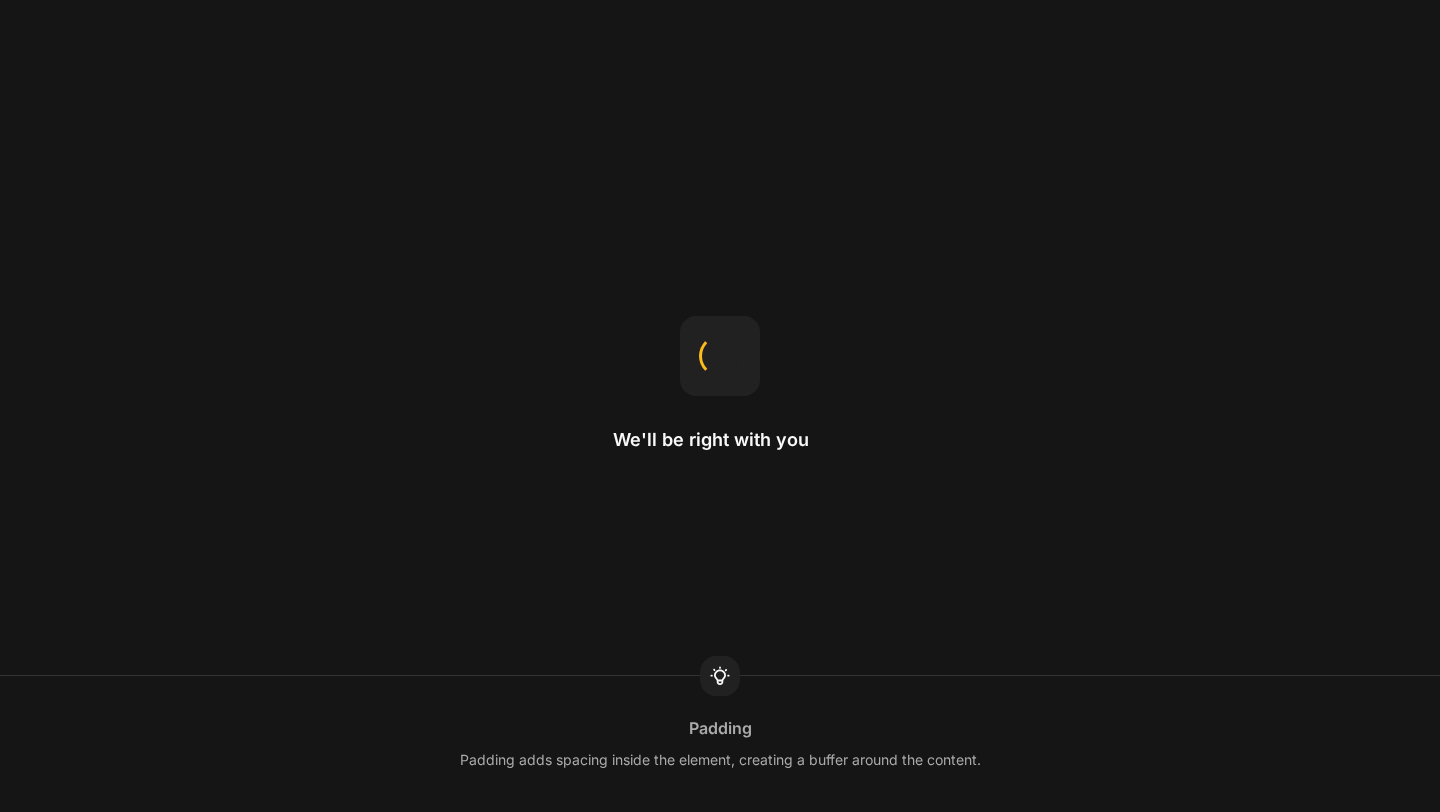 scroll, scrollTop: 0, scrollLeft: 0, axis: both 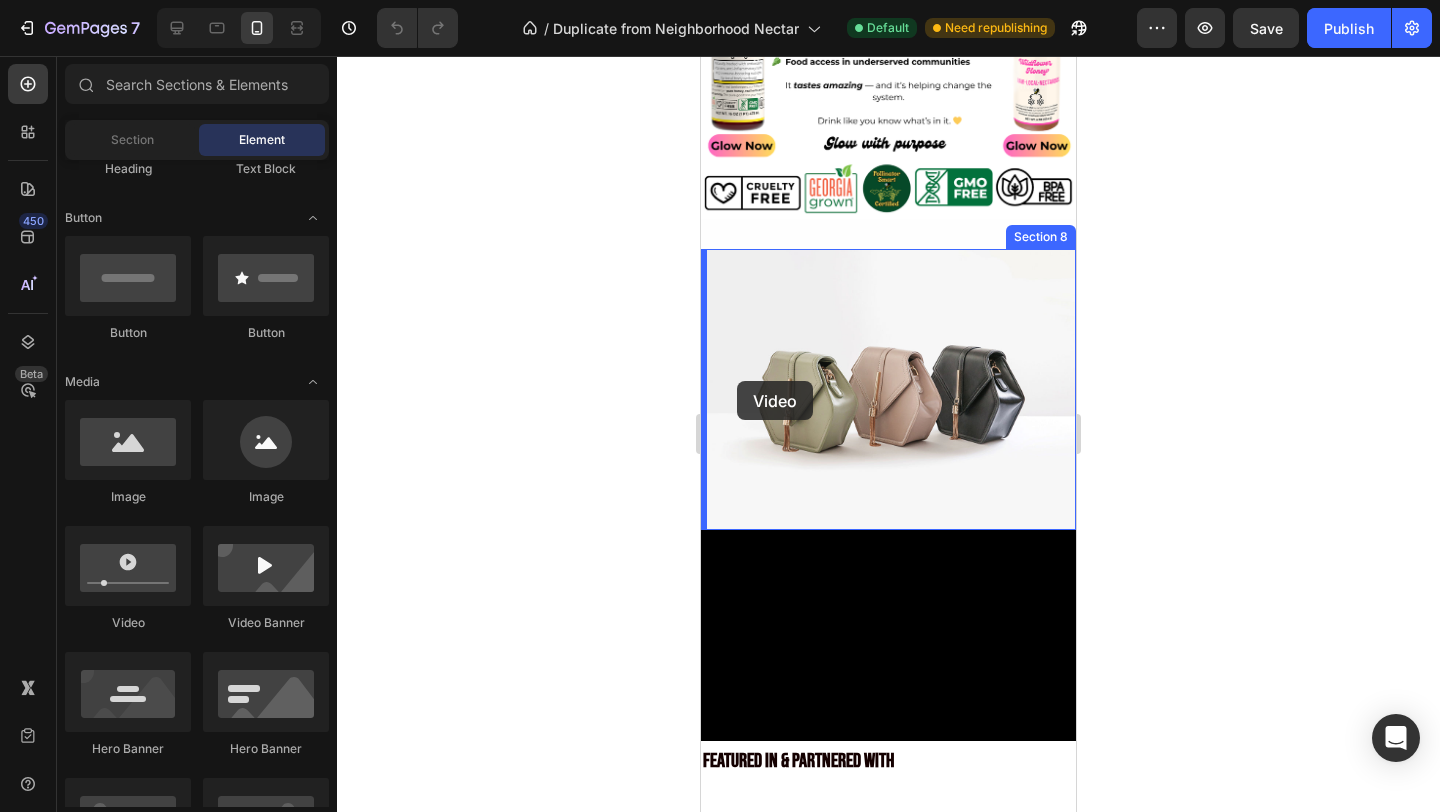 drag, startPoint x: 858, startPoint y: 626, endPoint x: 736, endPoint y: 380, distance: 274.5906 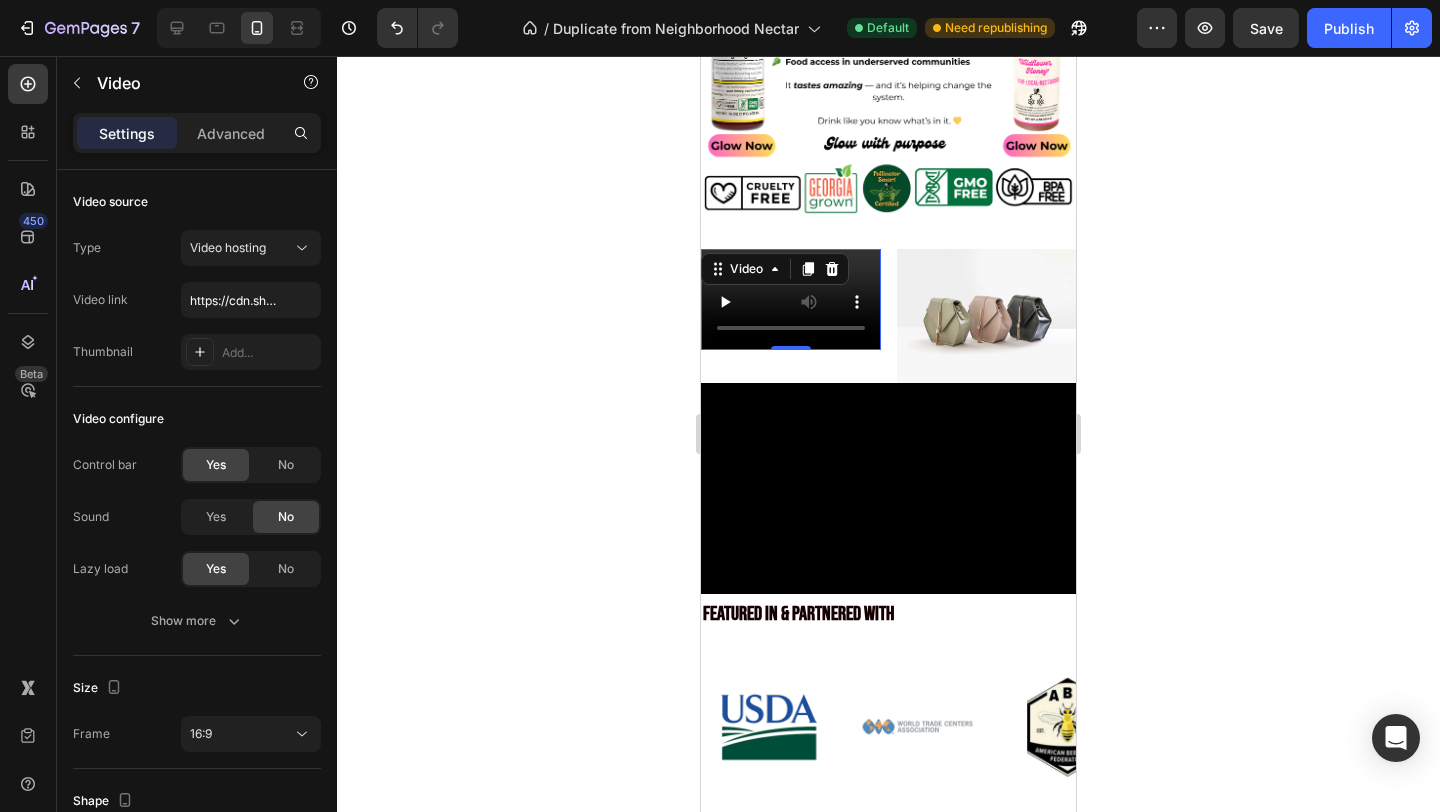 click on "Video   0" at bounding box center (791, 299) 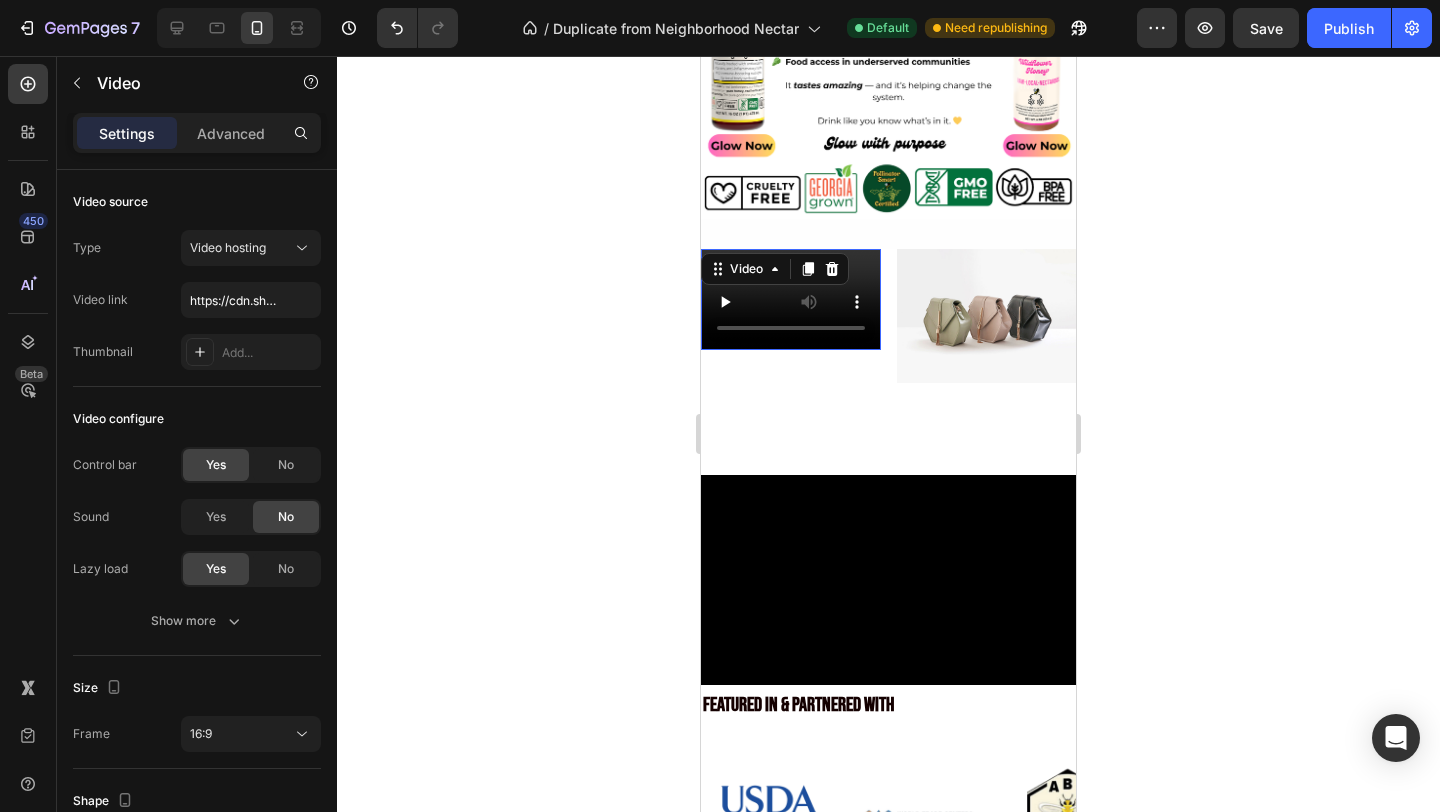 drag, startPoint x: 796, startPoint y: 344, endPoint x: 804, endPoint y: 469, distance: 125.25574 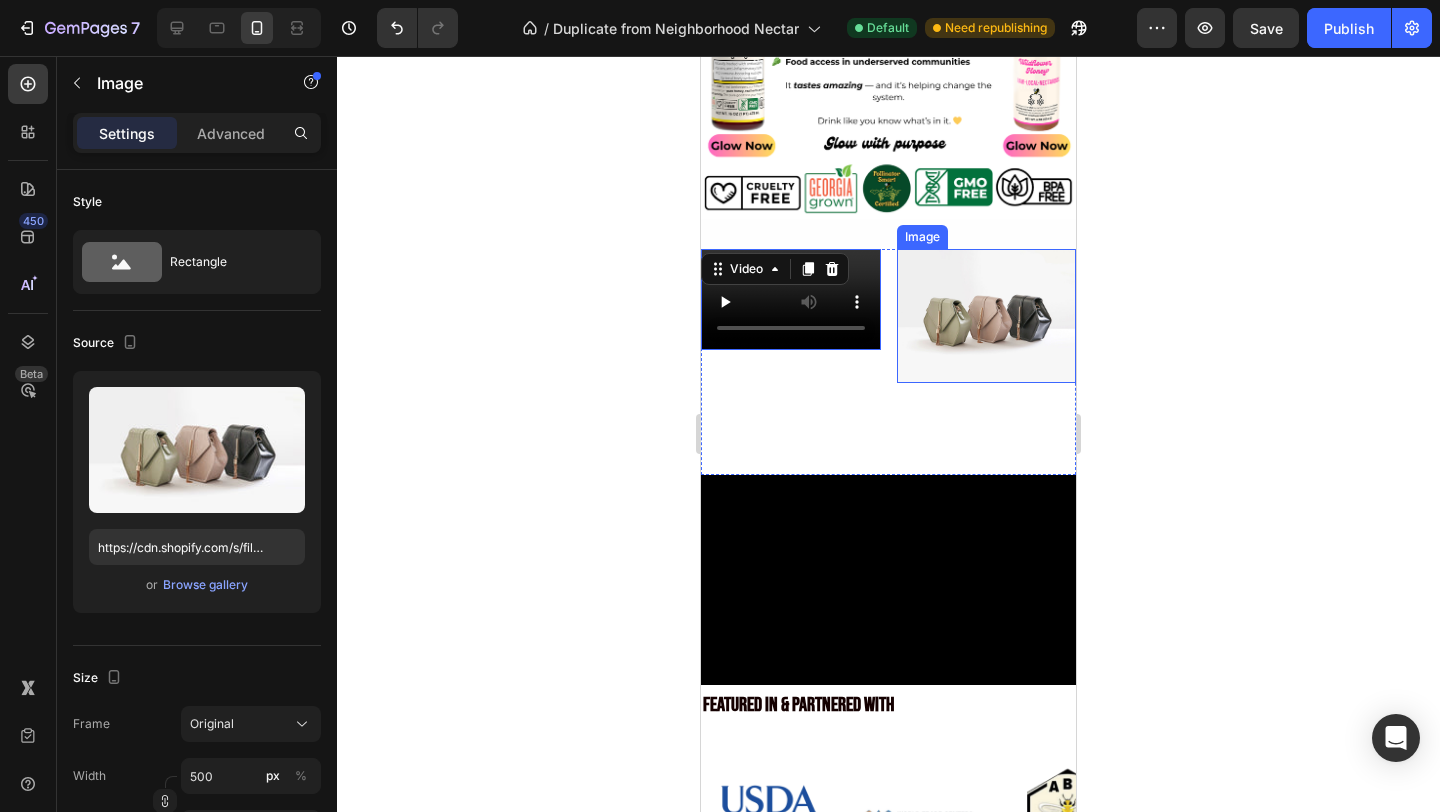 click at bounding box center (987, 316) 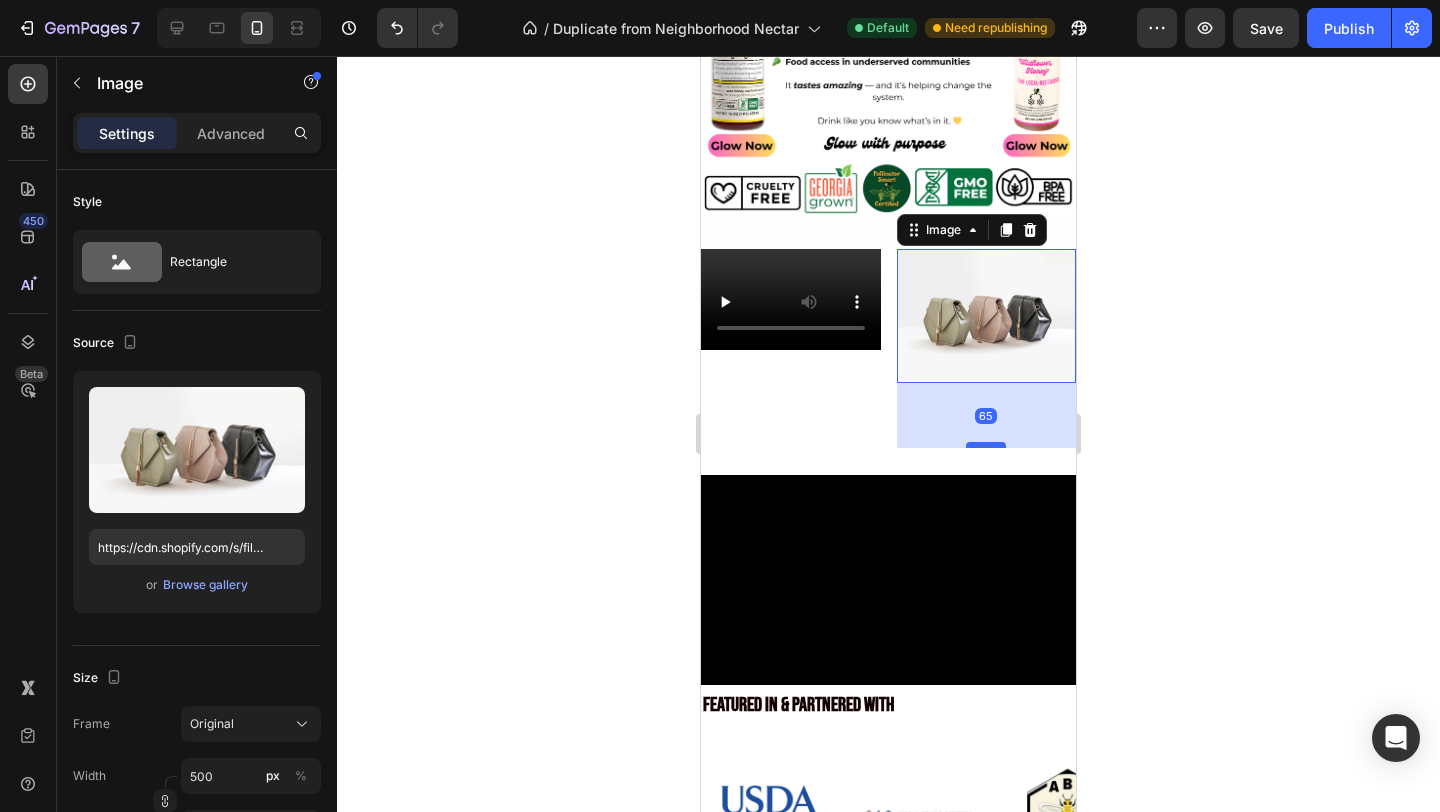 drag, startPoint x: 986, startPoint y: 381, endPoint x: 986, endPoint y: 446, distance: 65 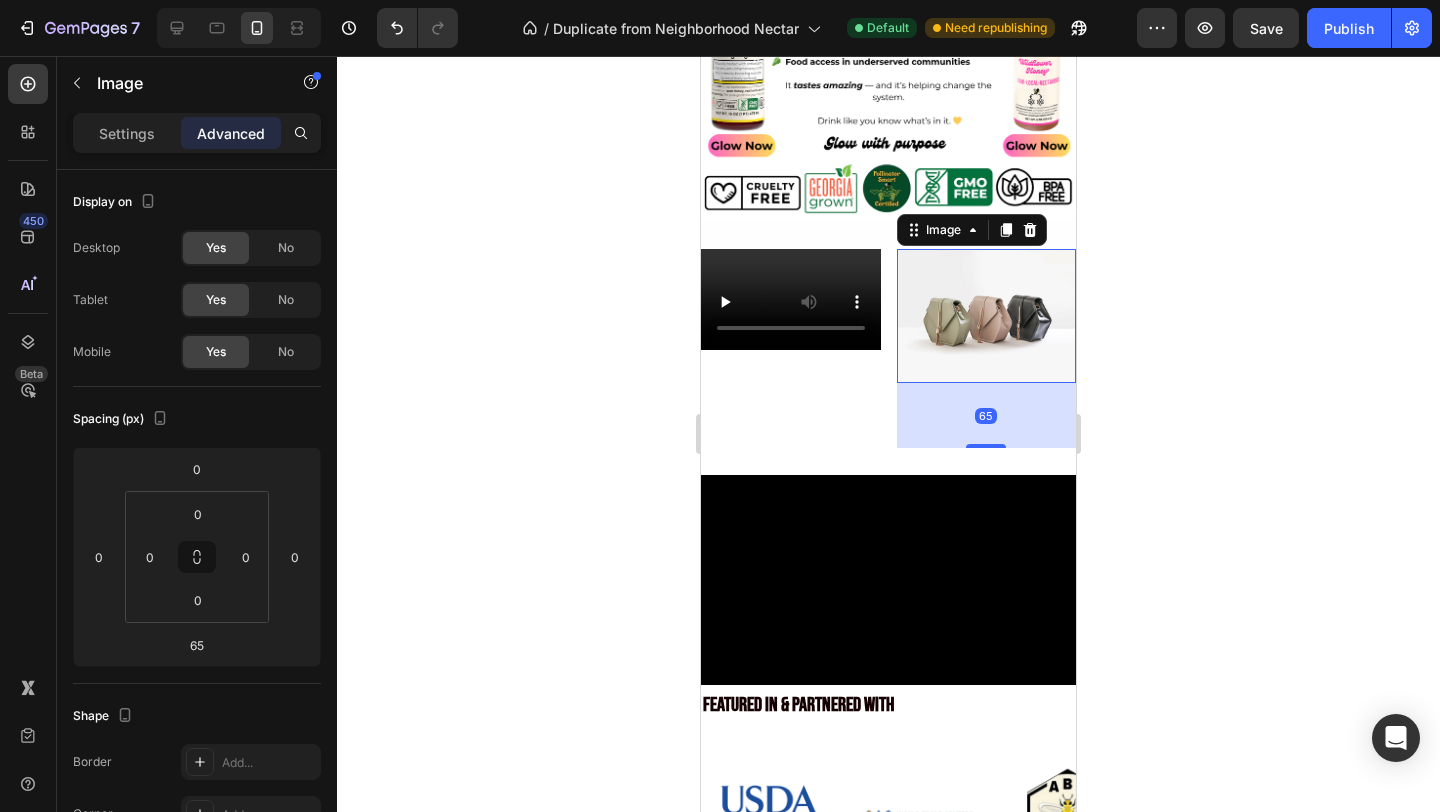 click 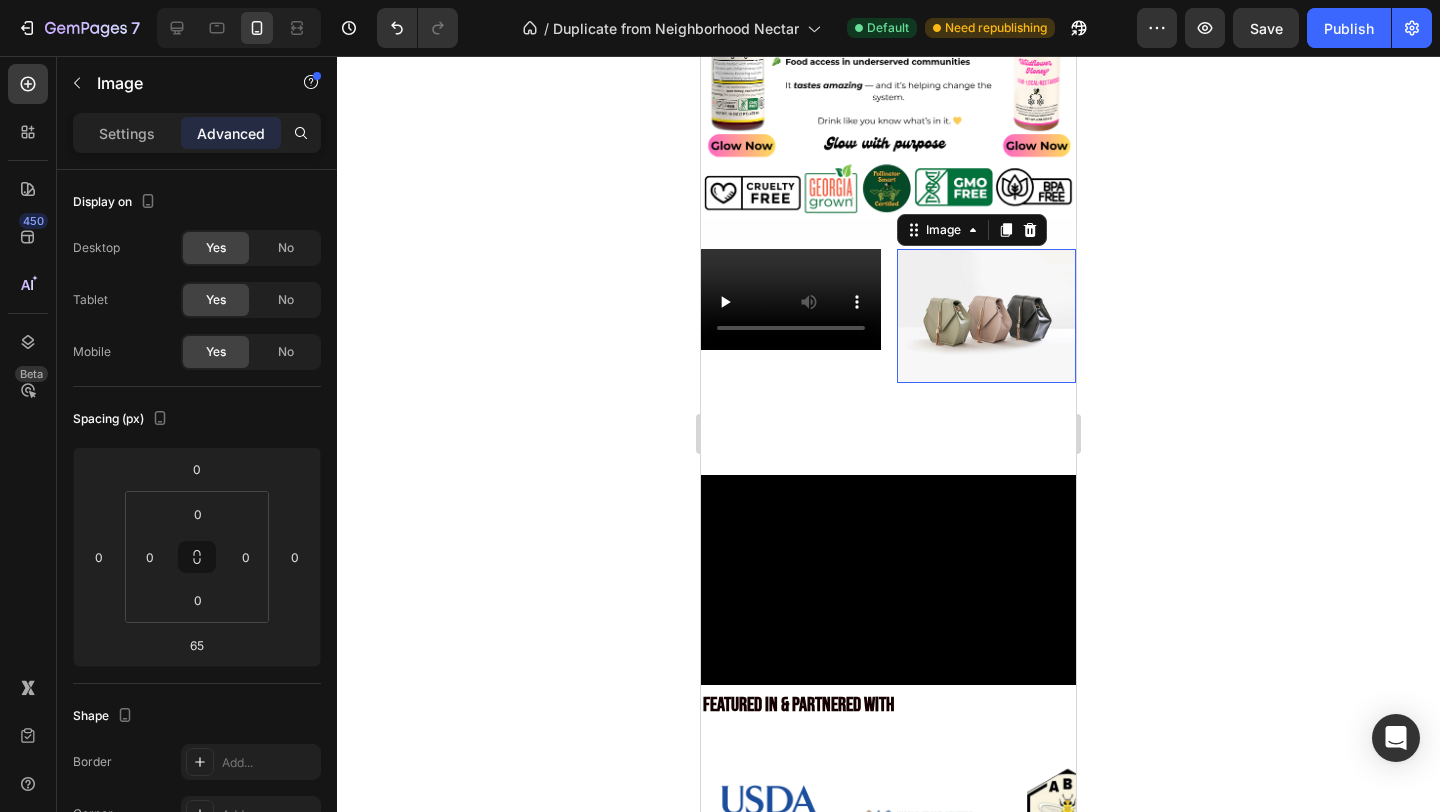 click at bounding box center [987, 316] 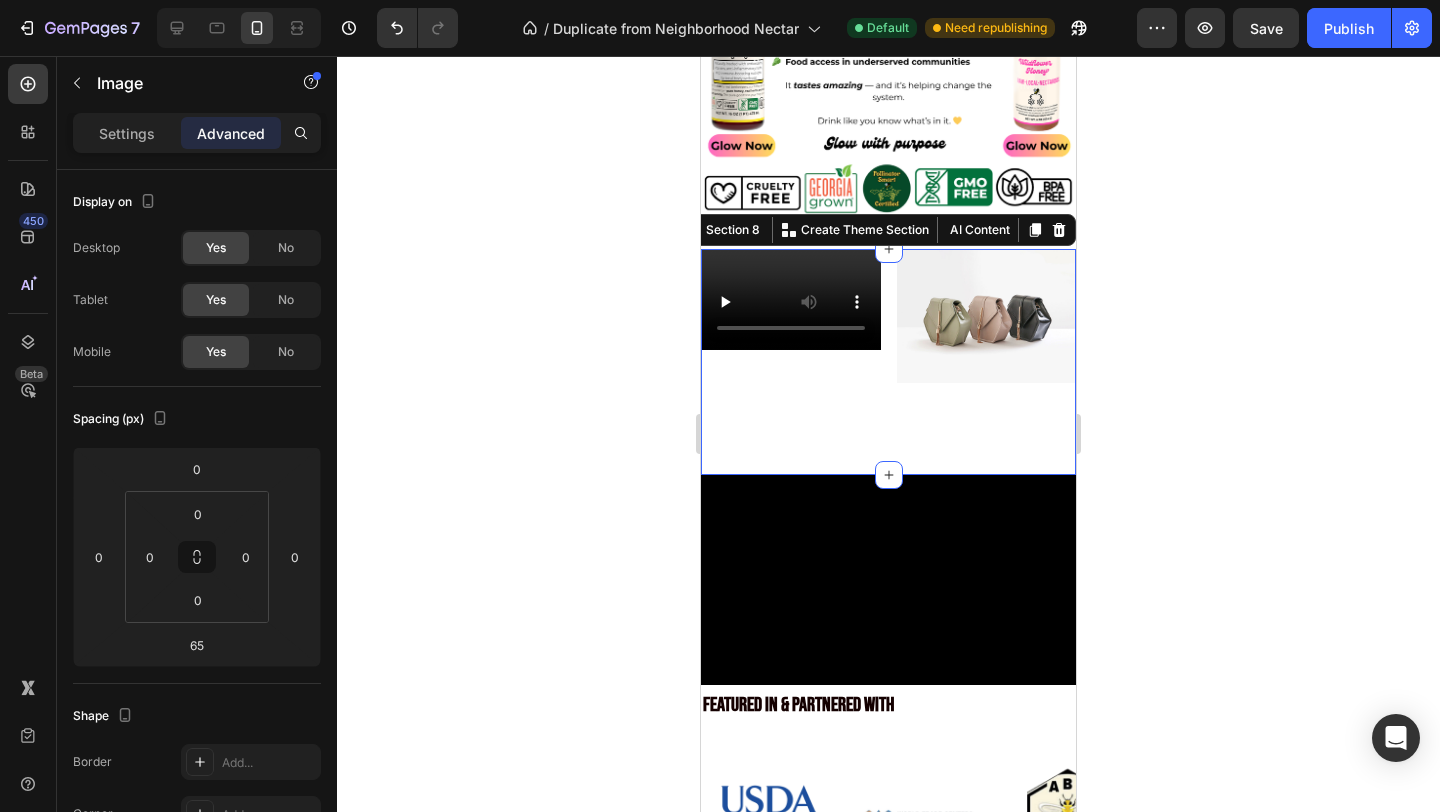 click on "Video" at bounding box center (791, 362) 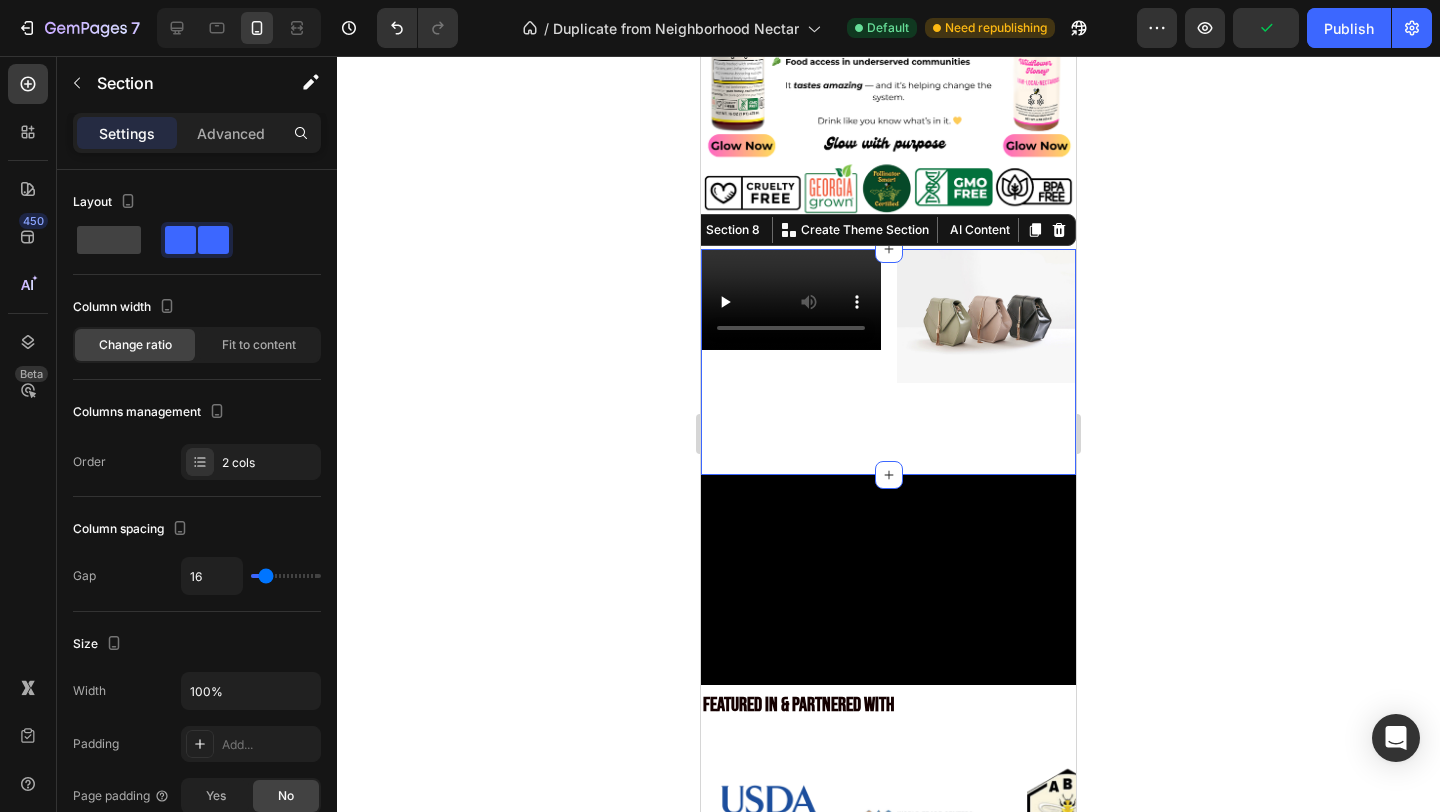 click on "Video" at bounding box center (791, 362) 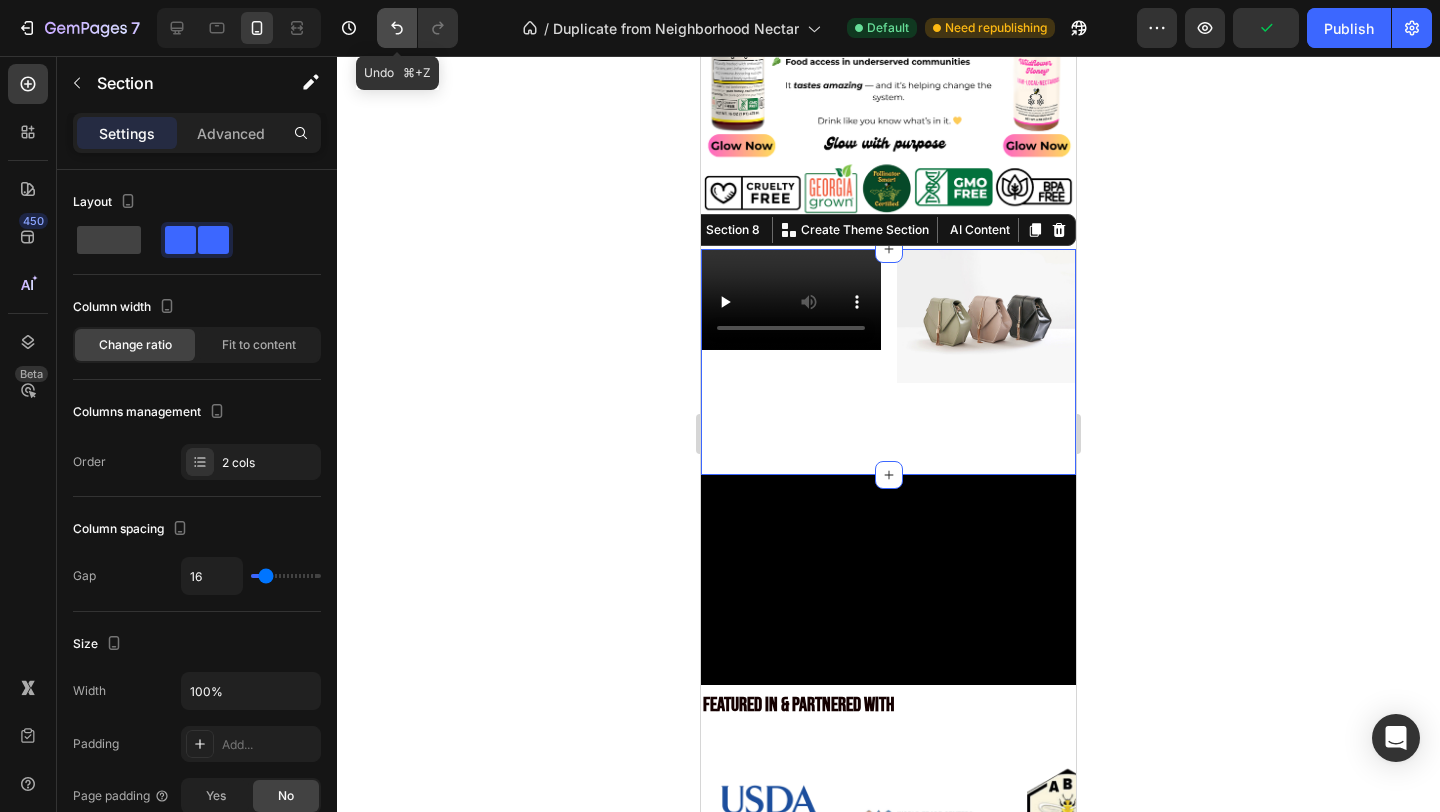 click 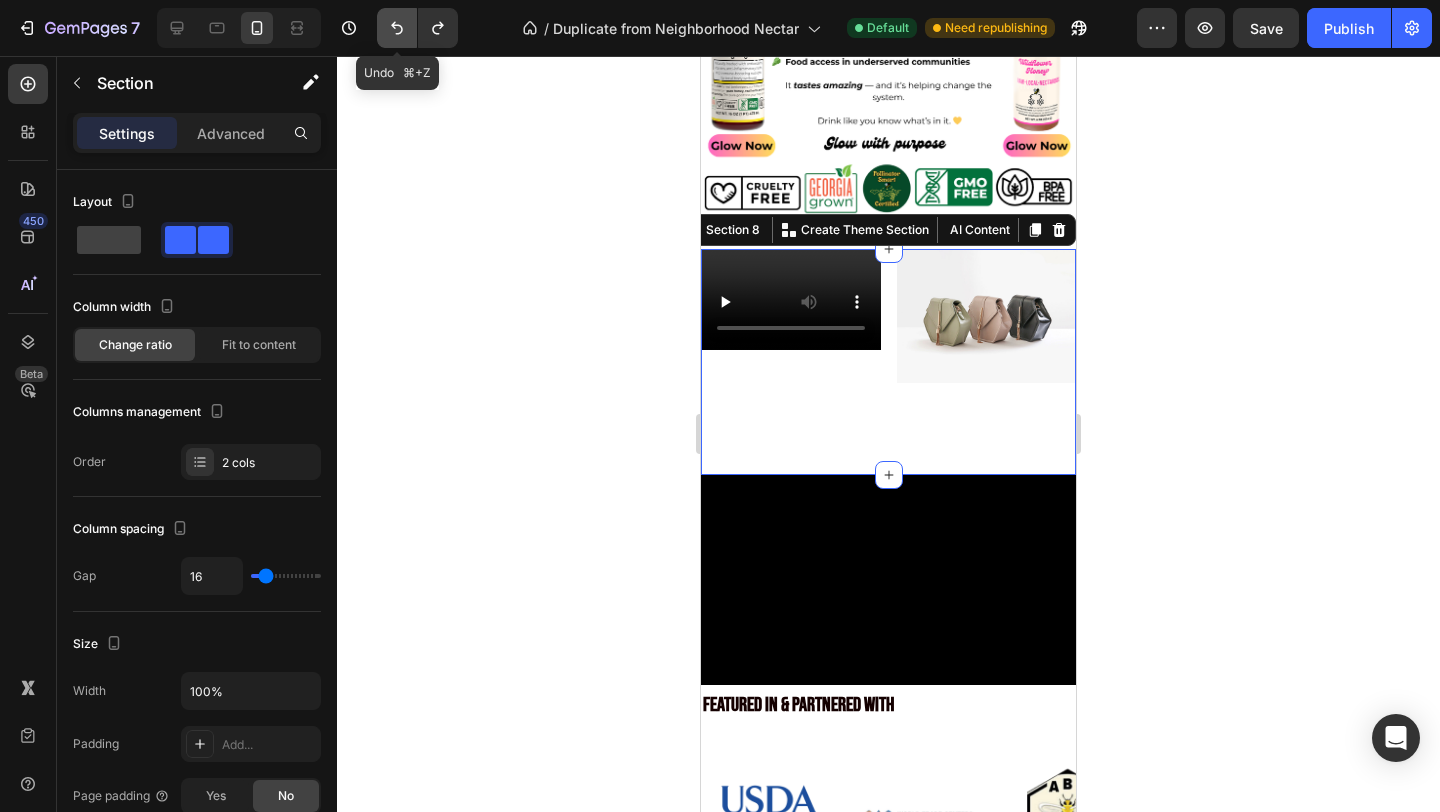 click 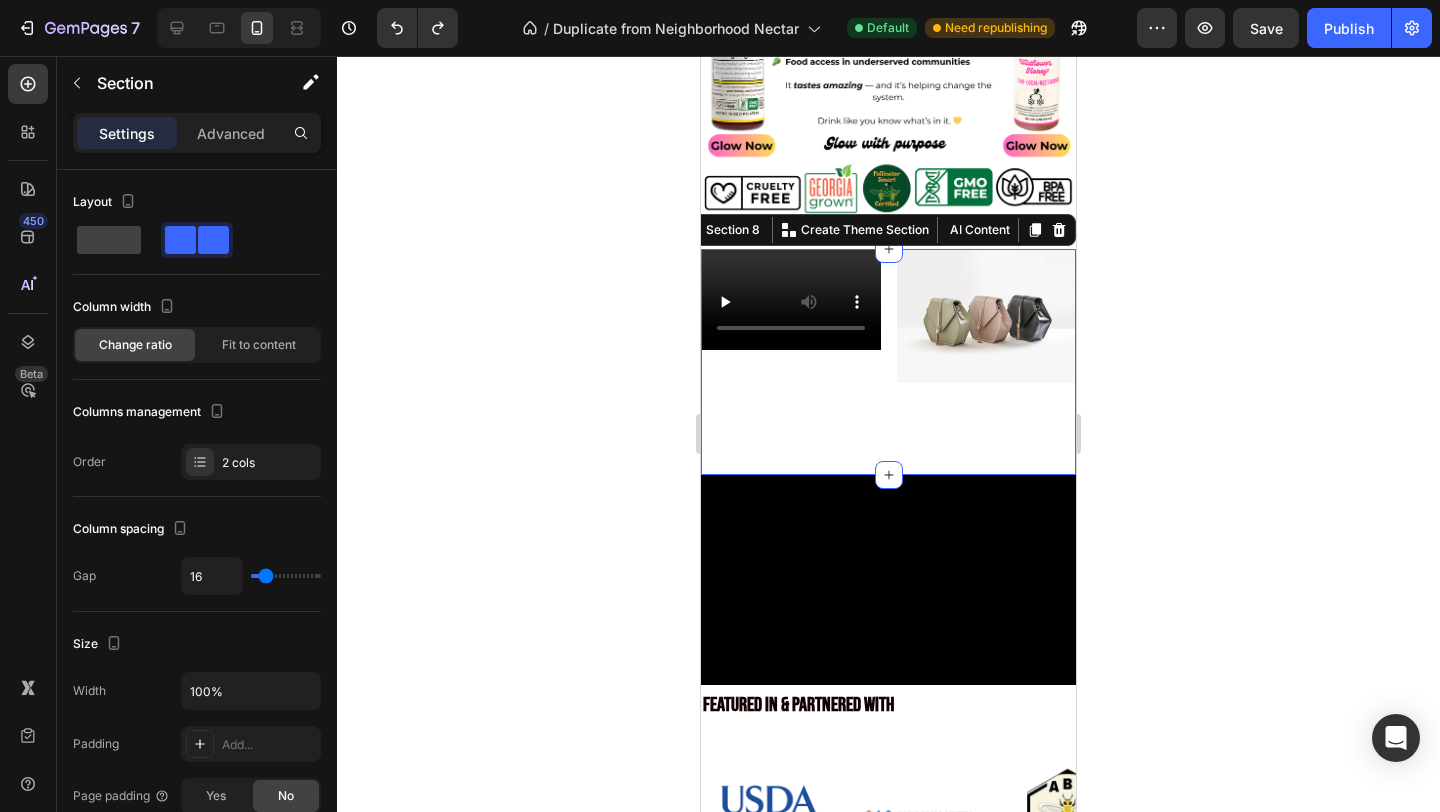 click 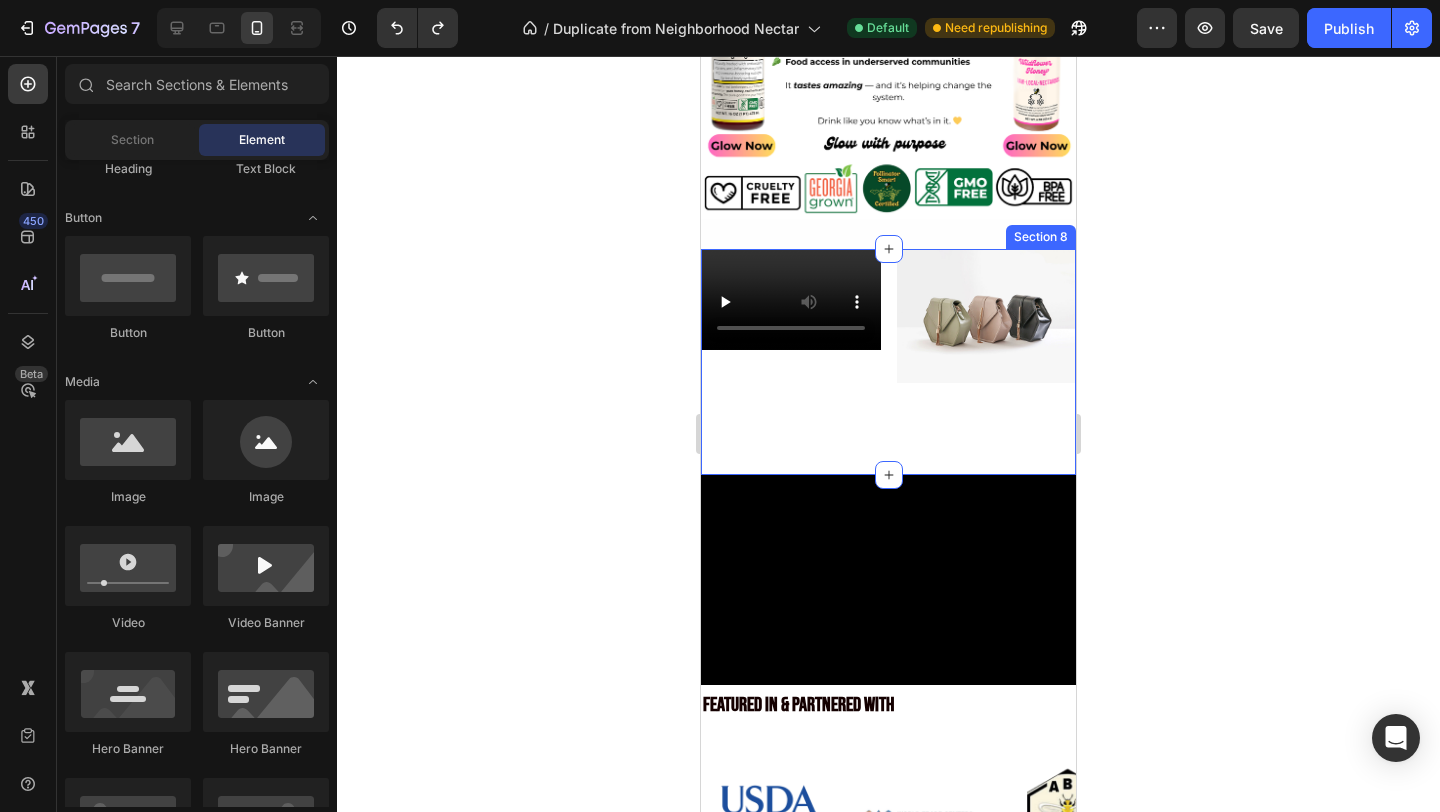 click on "Video Image Section 8" at bounding box center (888, 362) 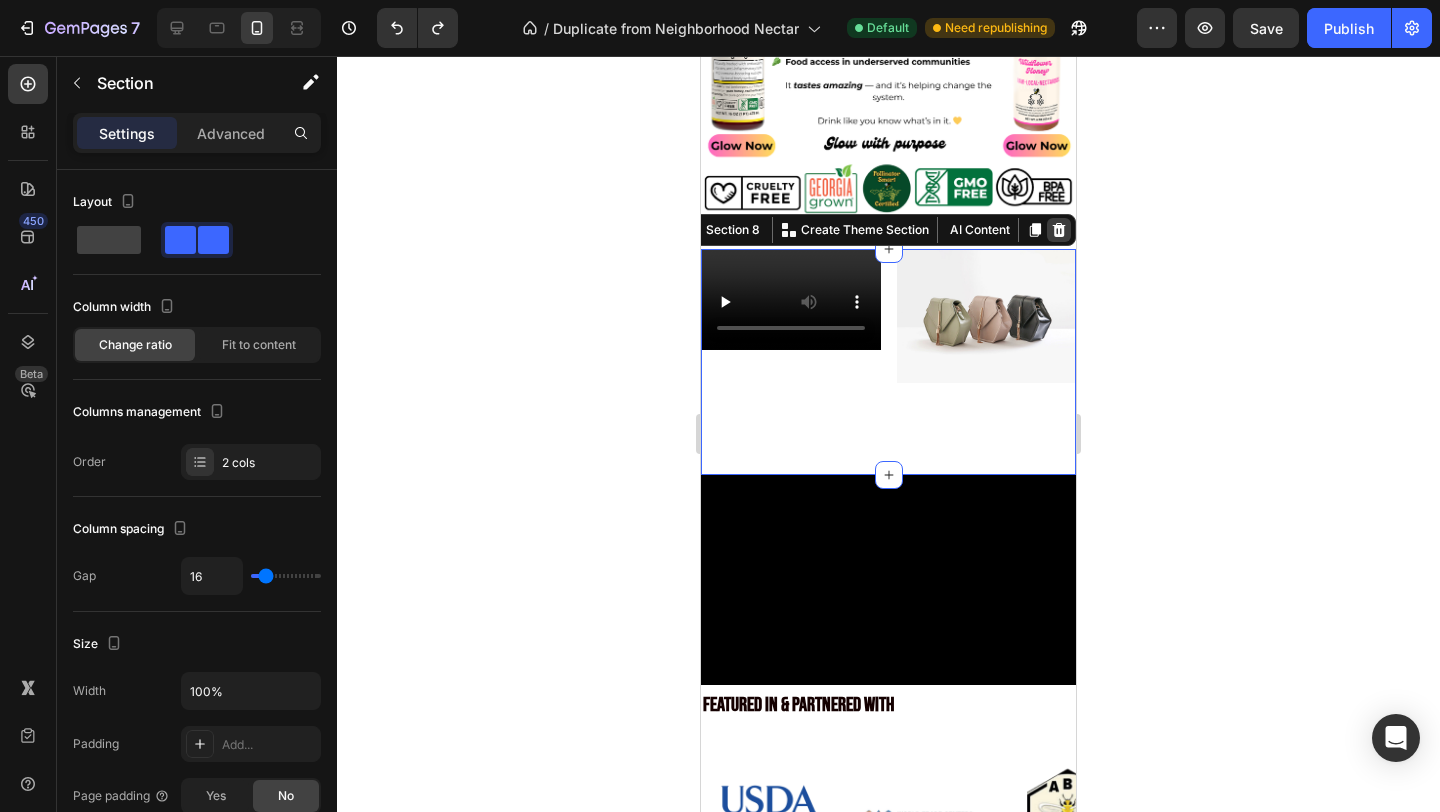 click 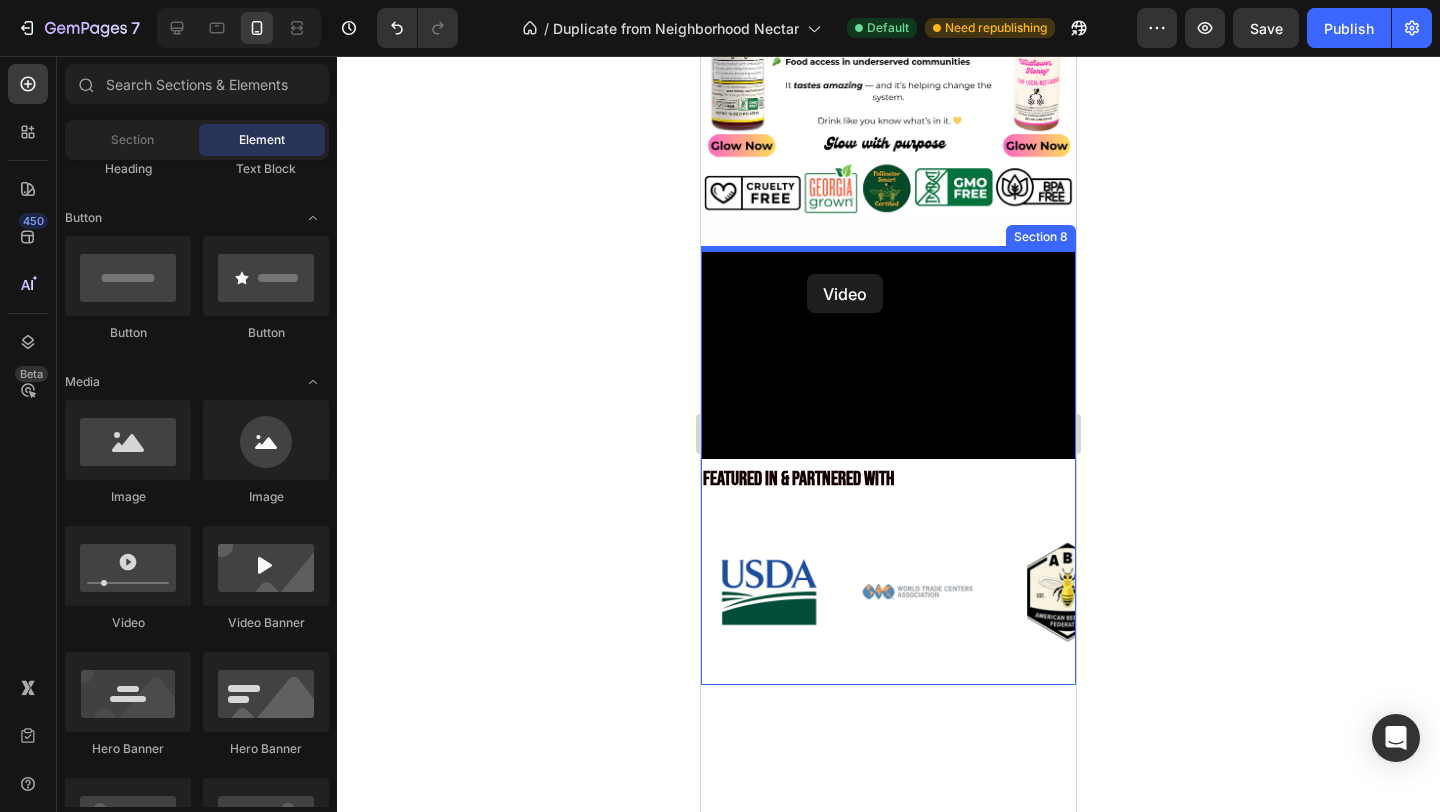 drag, startPoint x: 868, startPoint y: 650, endPoint x: 808, endPoint y: 274, distance: 380.75714 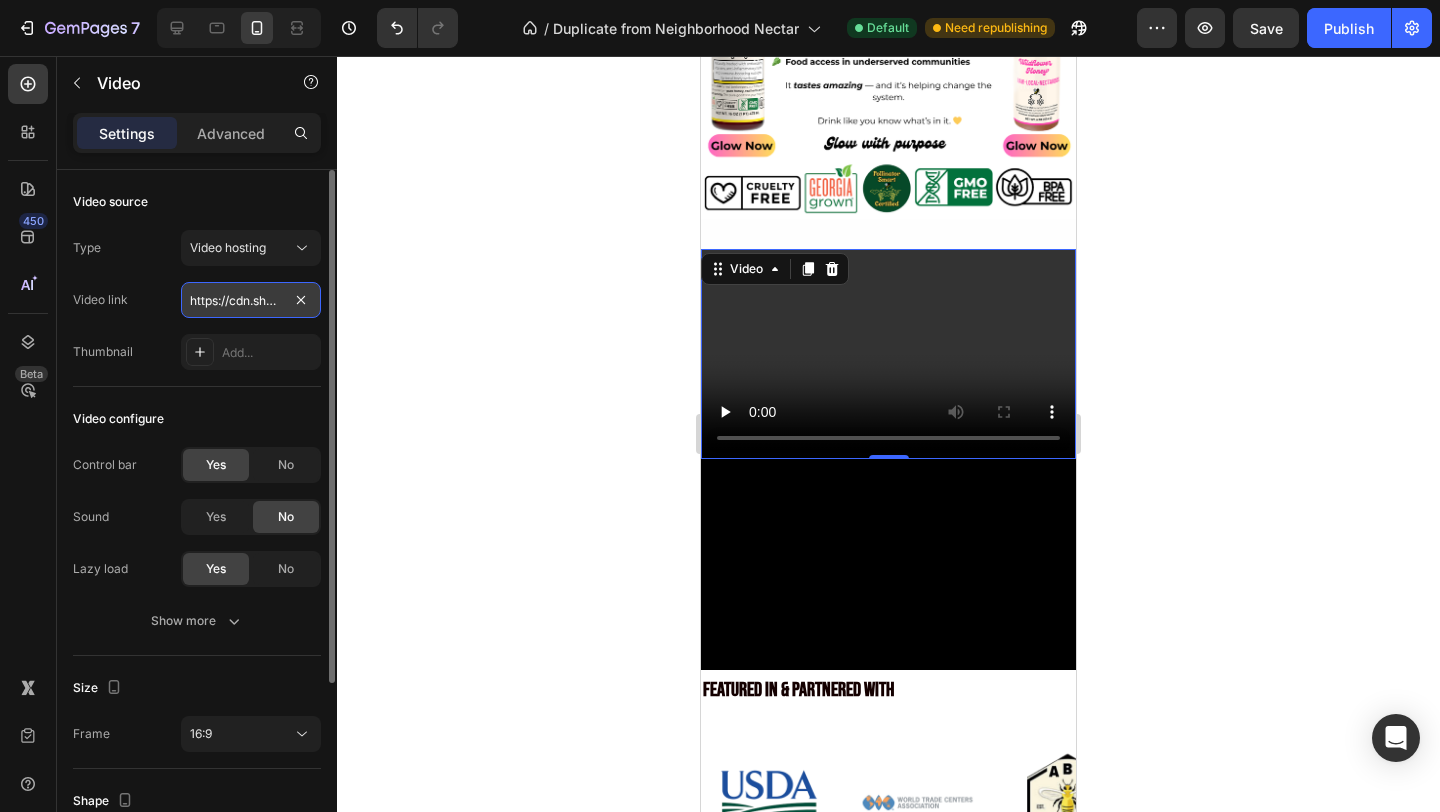 click on "https://cdn.shopify.com/videos/c/o/v/2cd3deb506b54b009063f7270ab5cf2e.mp4" at bounding box center (251, 300) 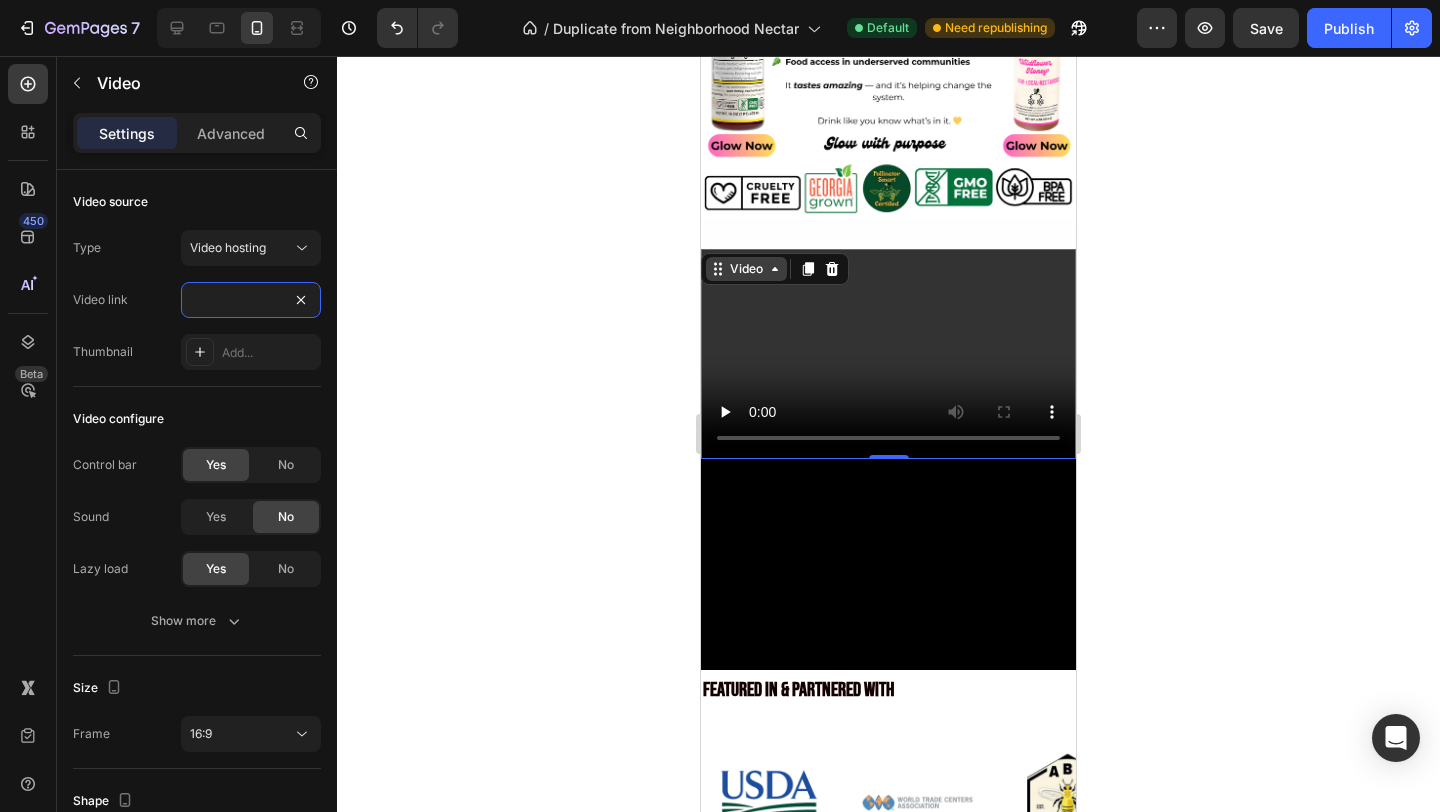 type on "https://cdn.shopify.com/videos/c/o/v/2f035110e10845479fa5f59865a5b0d2.mp4" 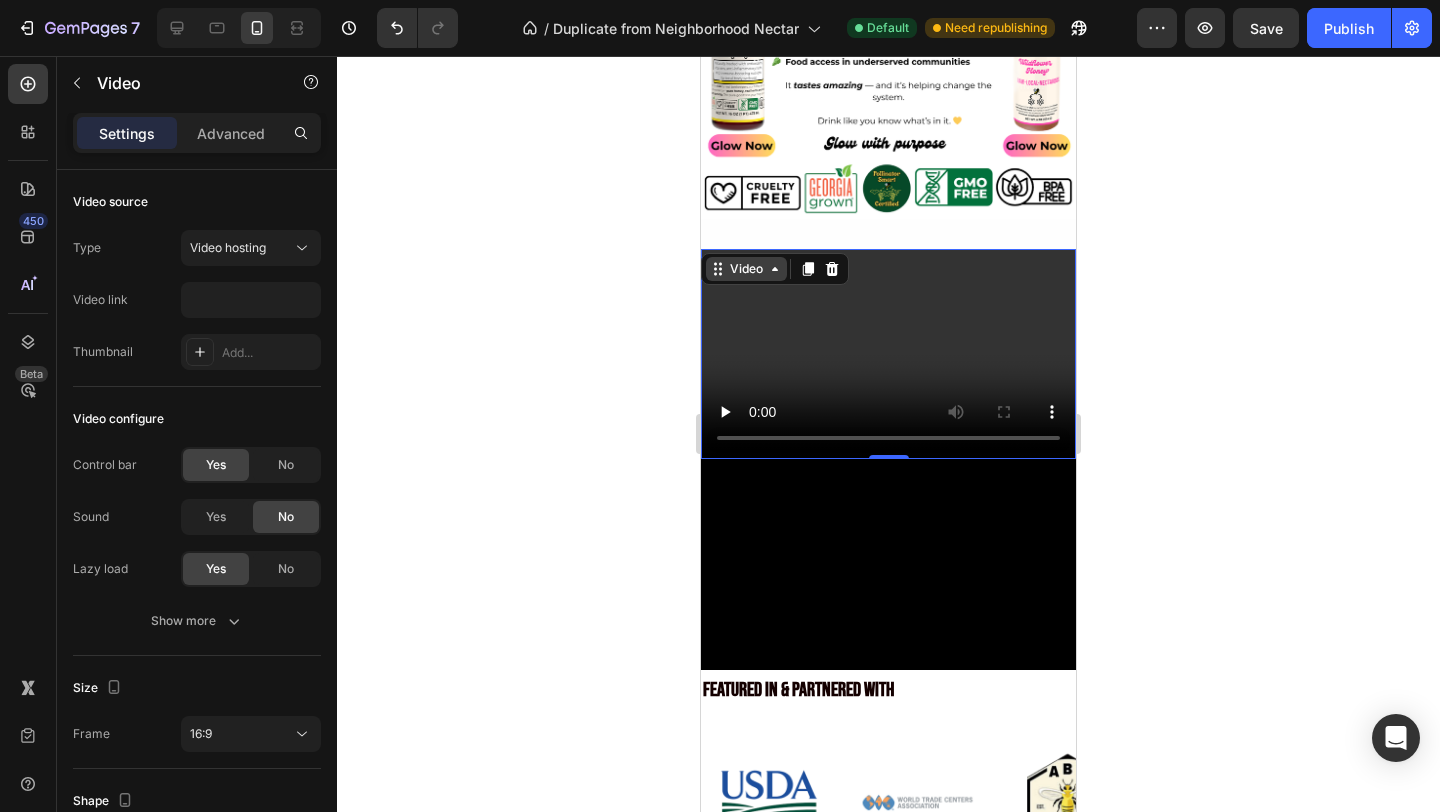 scroll, scrollTop: 0, scrollLeft: 0, axis: both 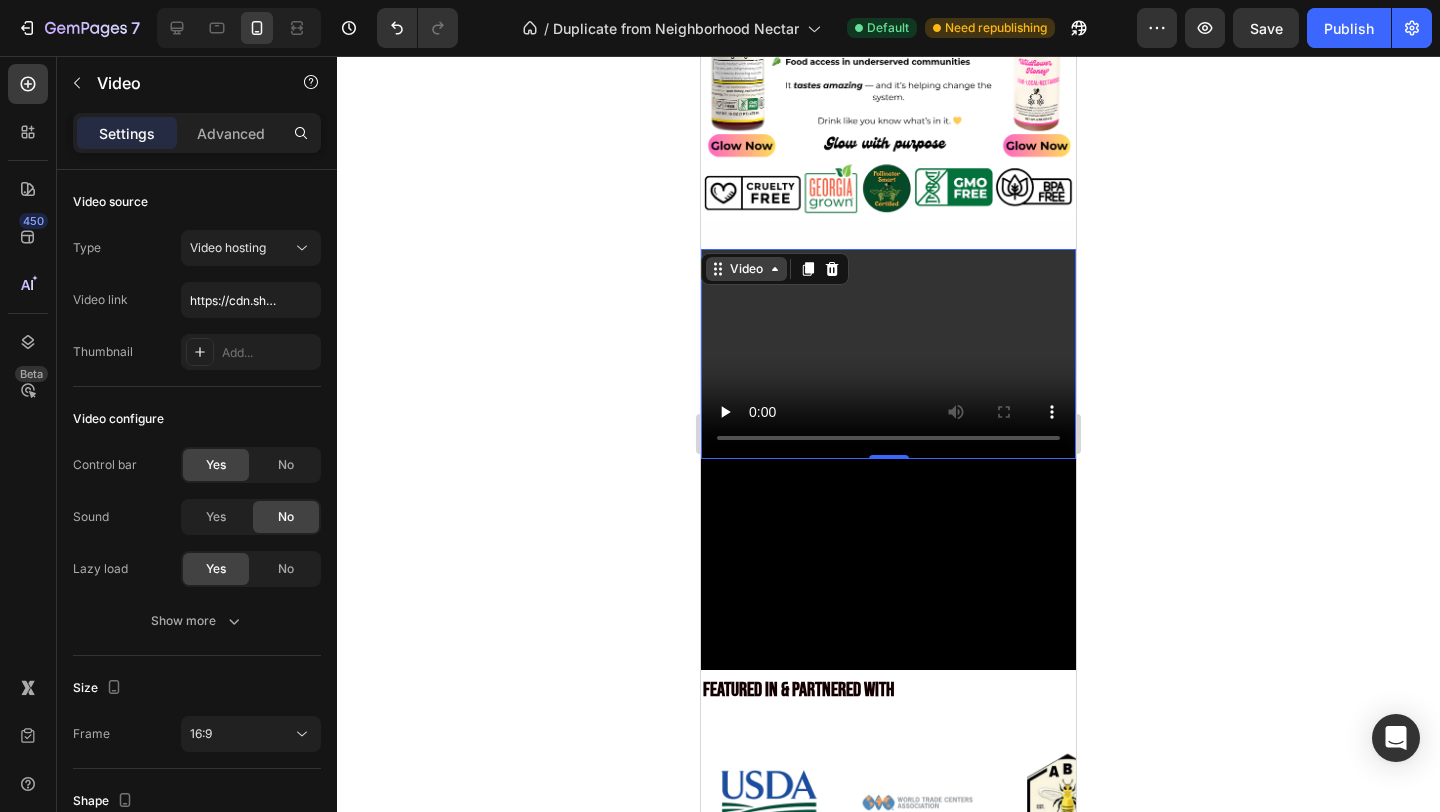 click 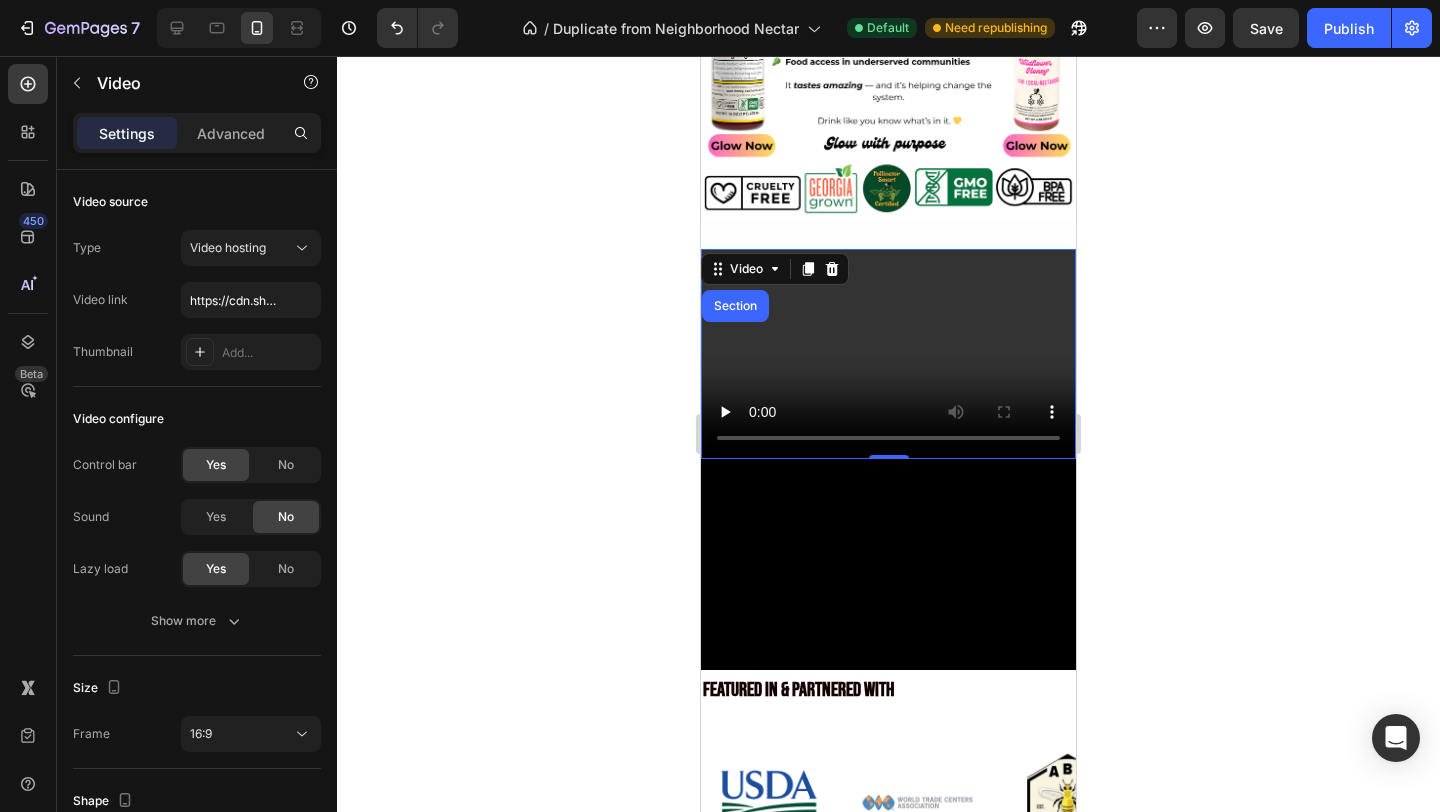 click at bounding box center (888, 354) 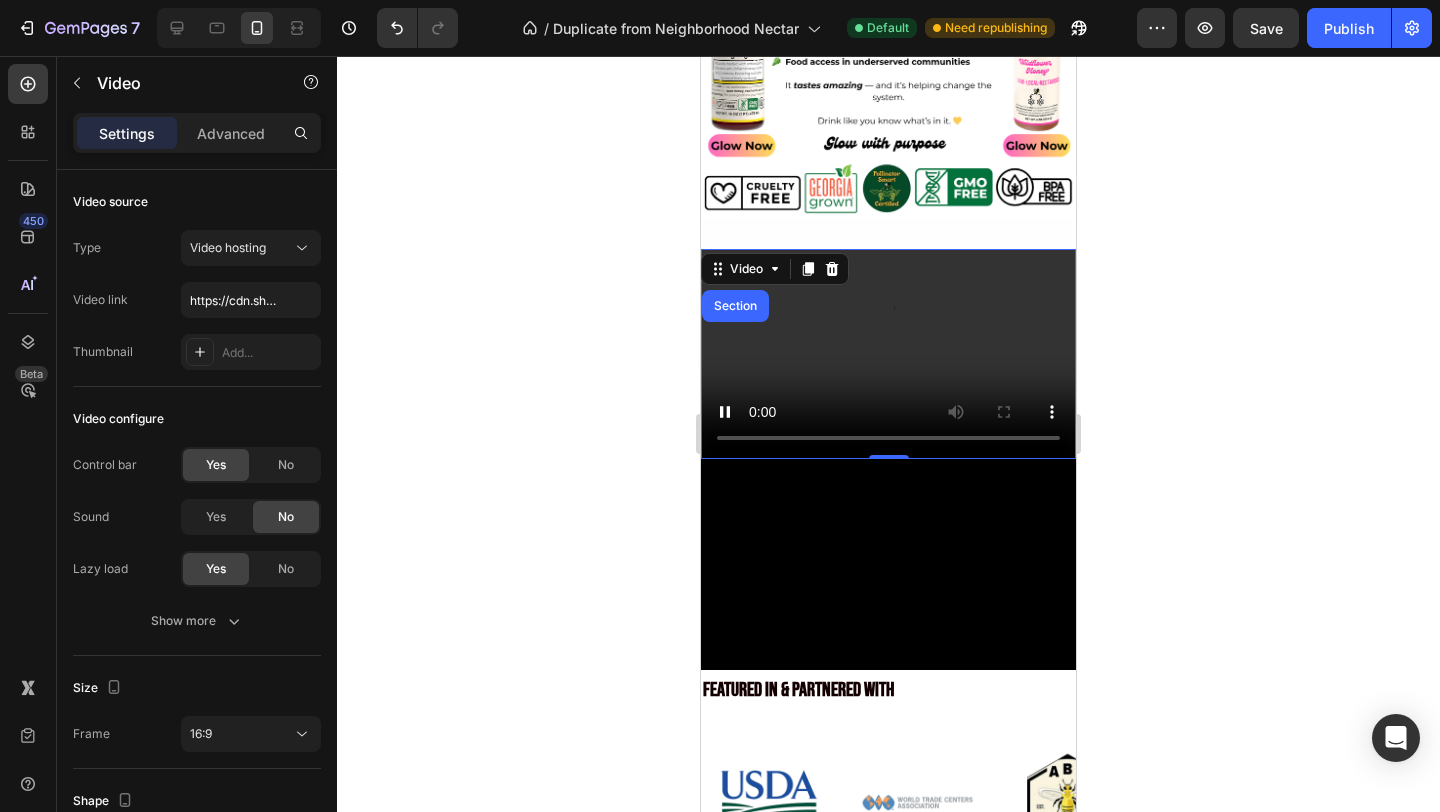 type 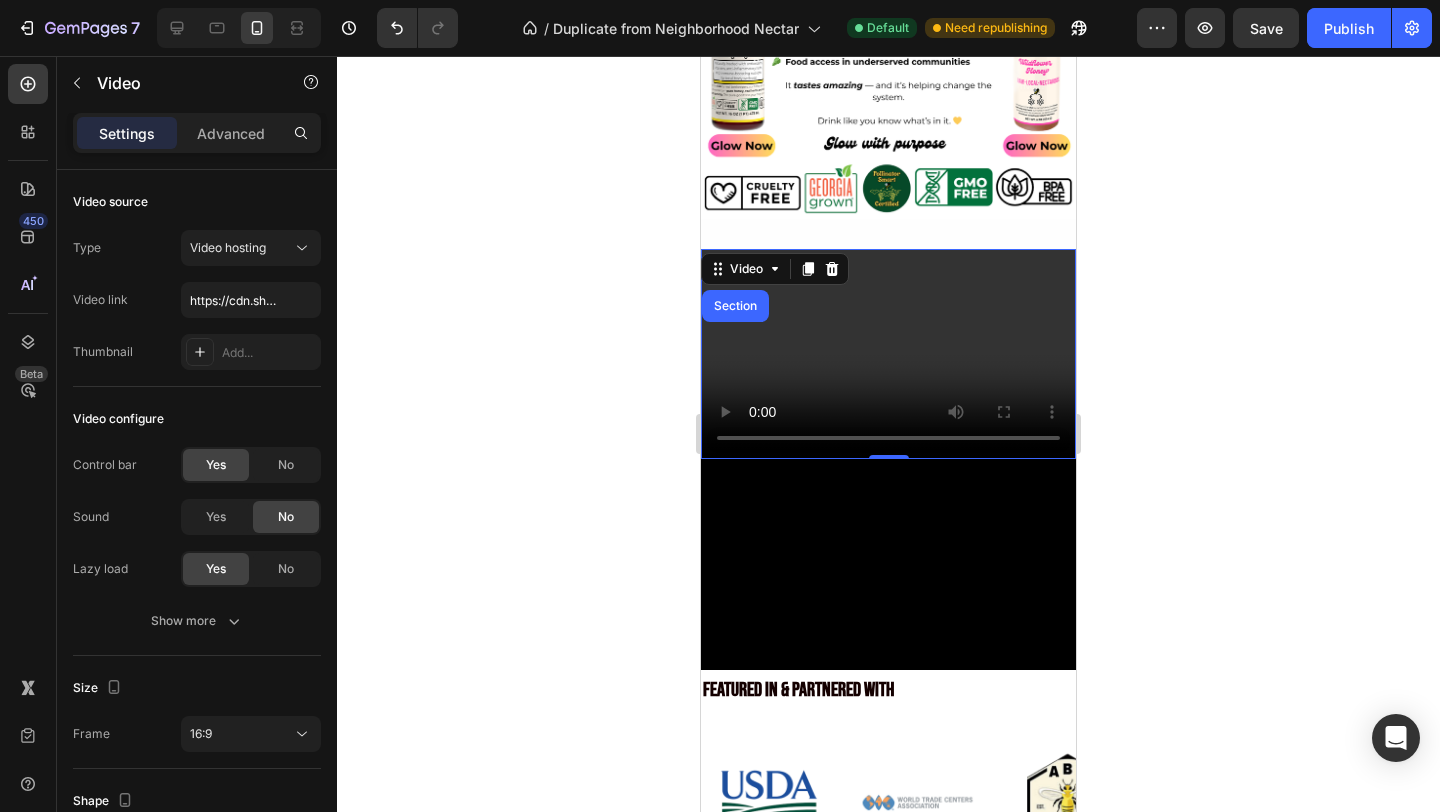 click 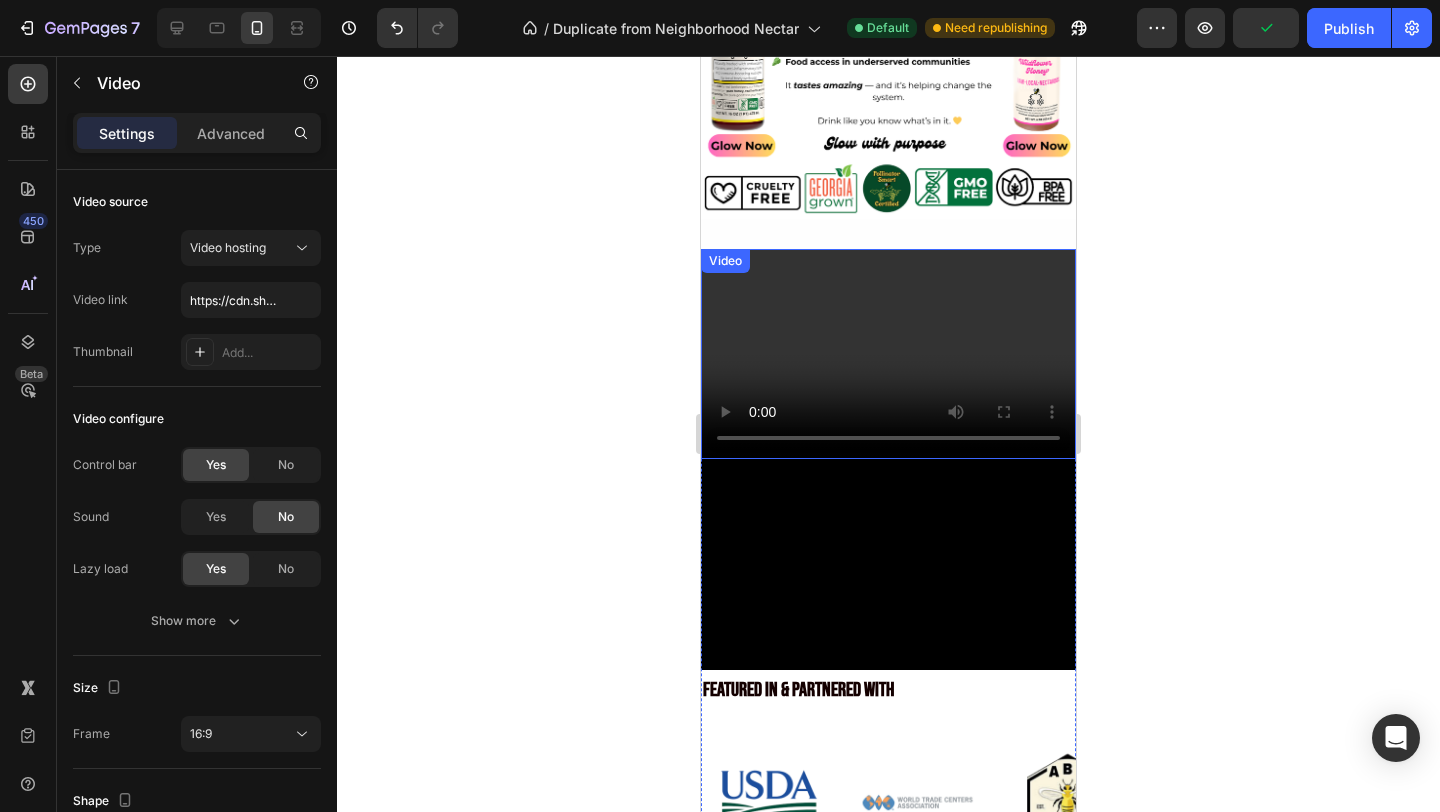 click at bounding box center (888, 354) 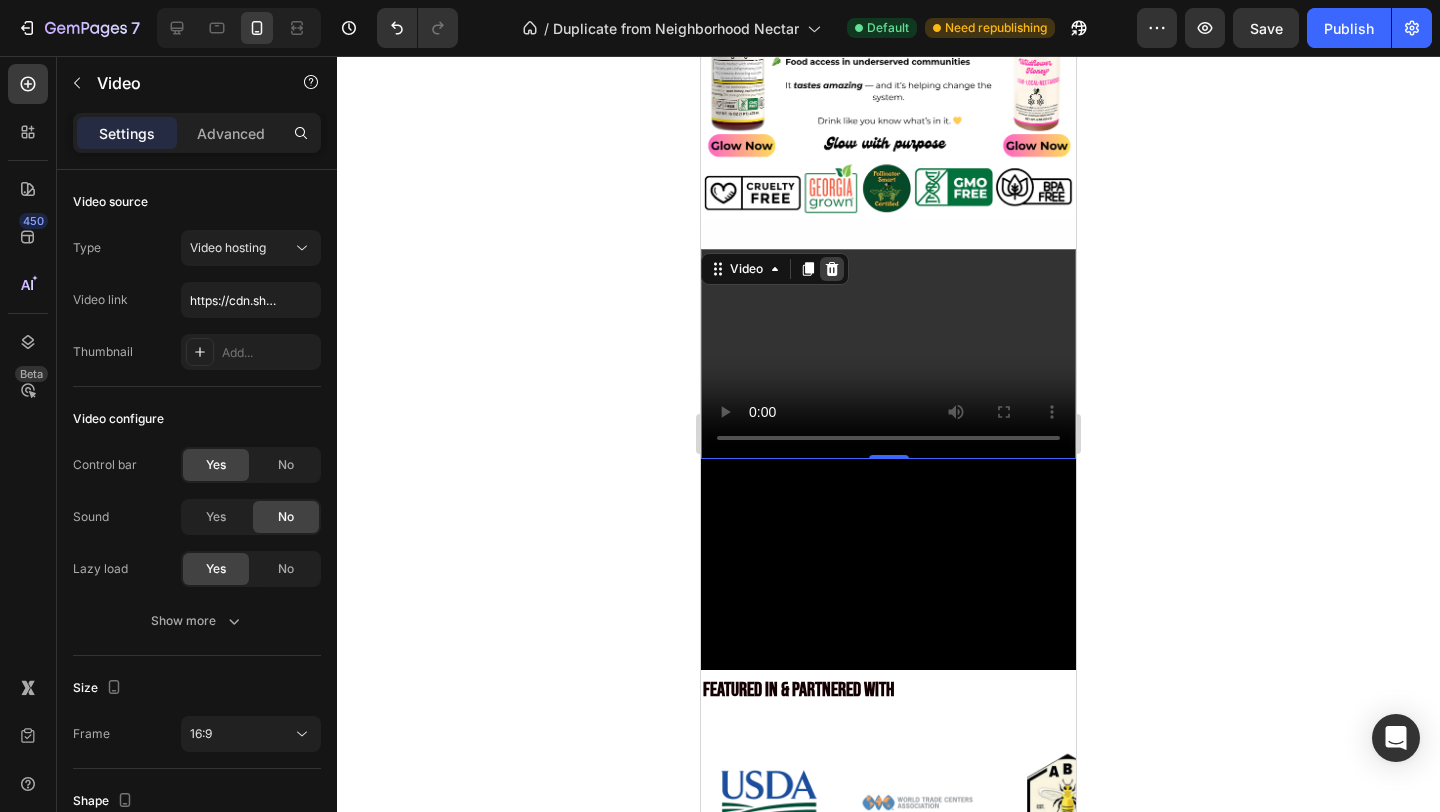 click 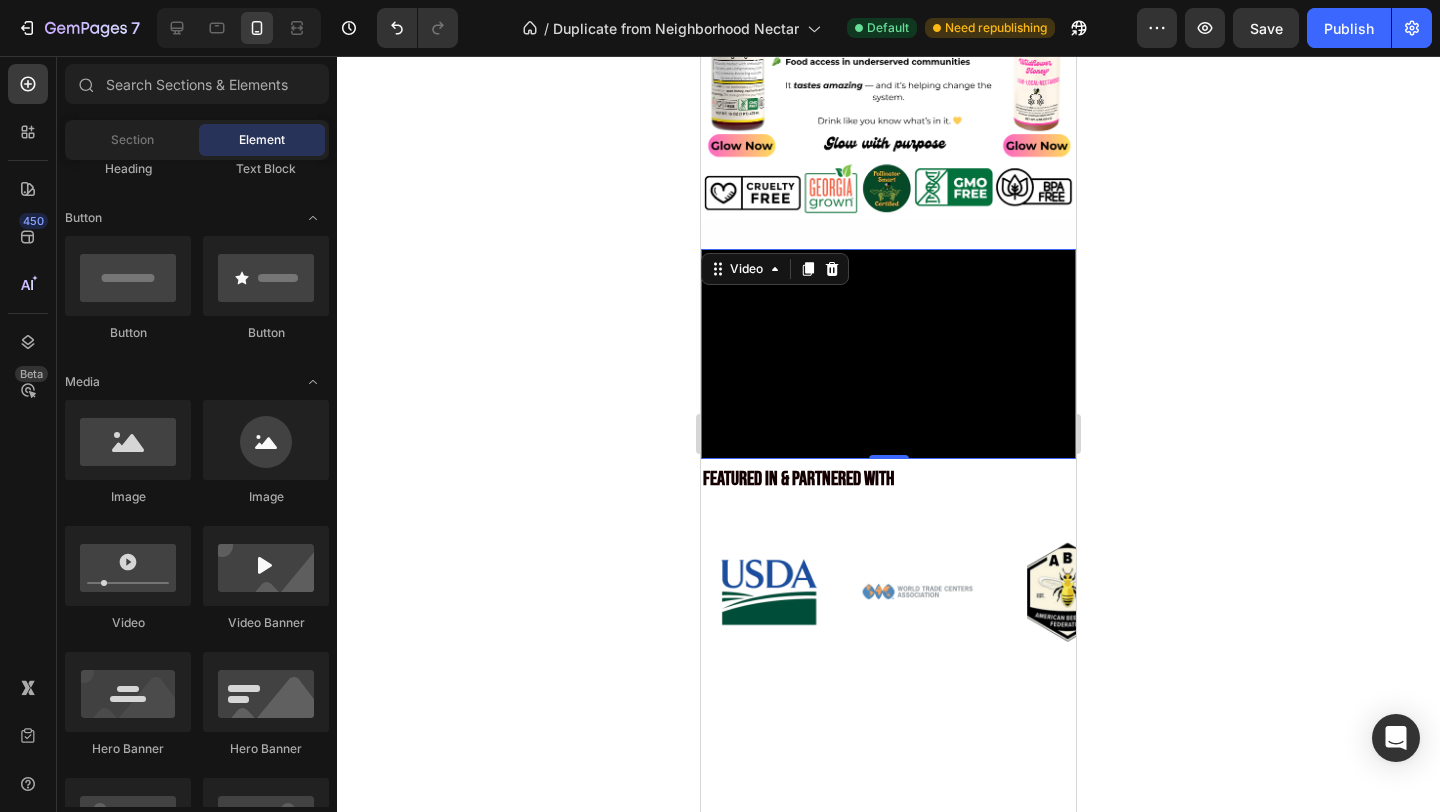 click at bounding box center (888, 354) 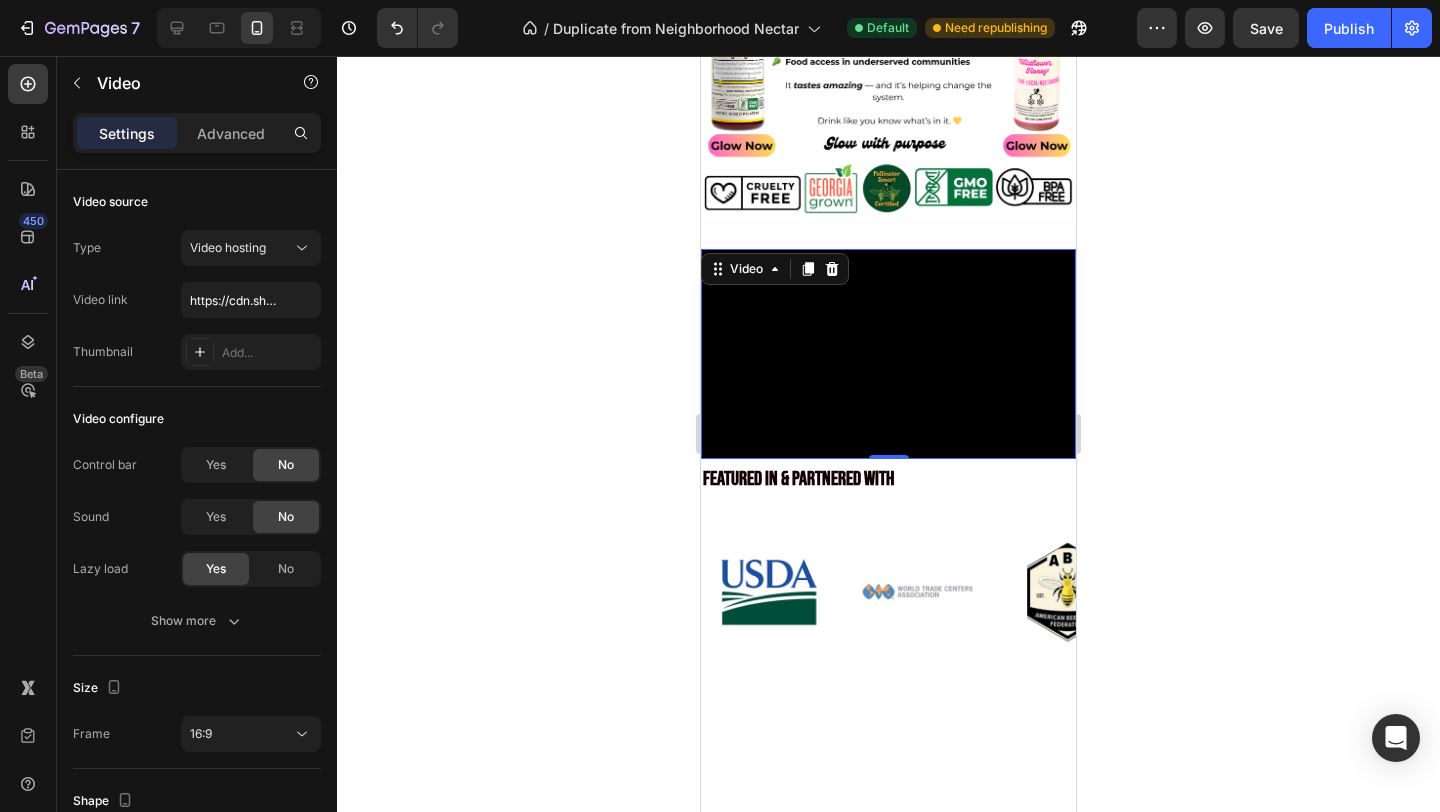 click at bounding box center (888, 354) 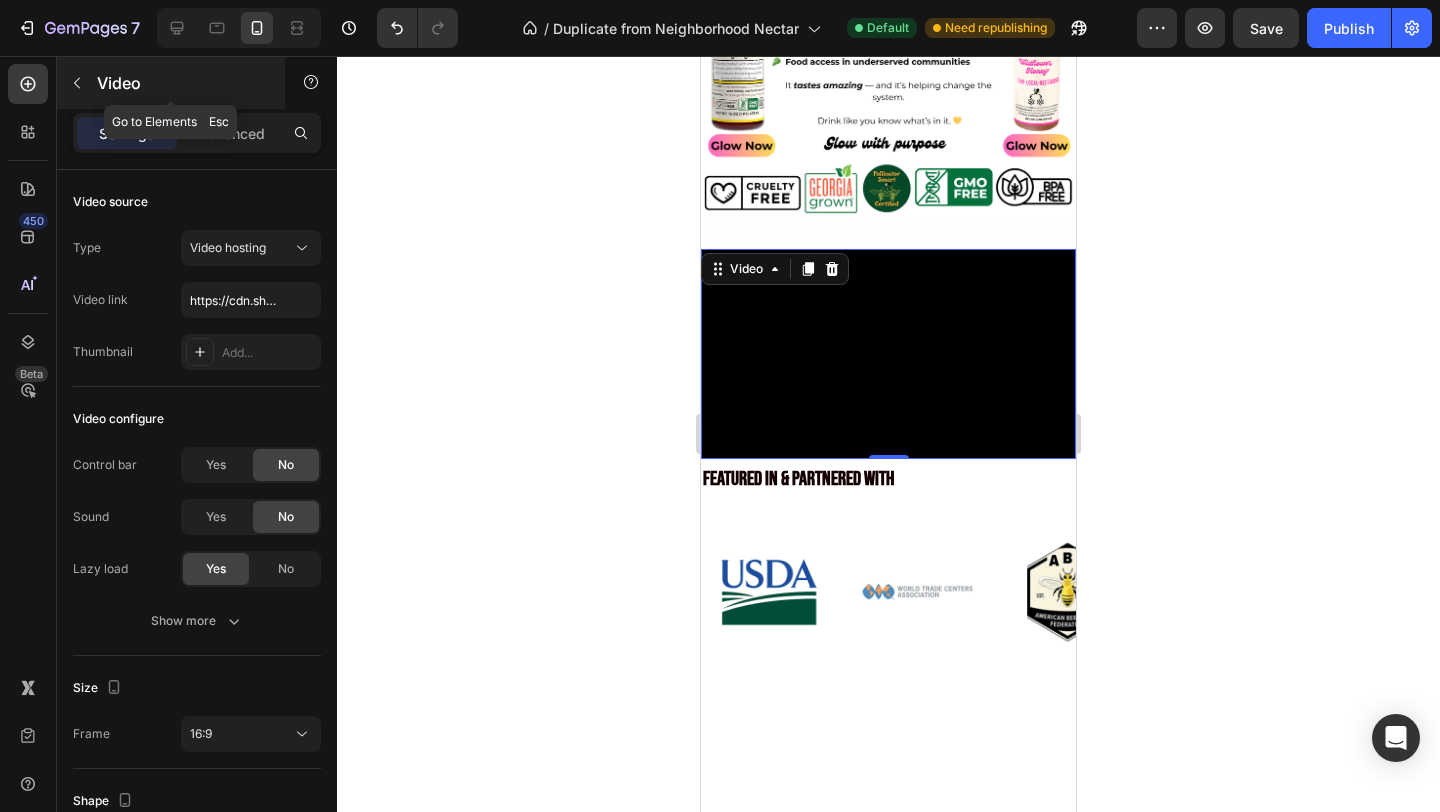 click 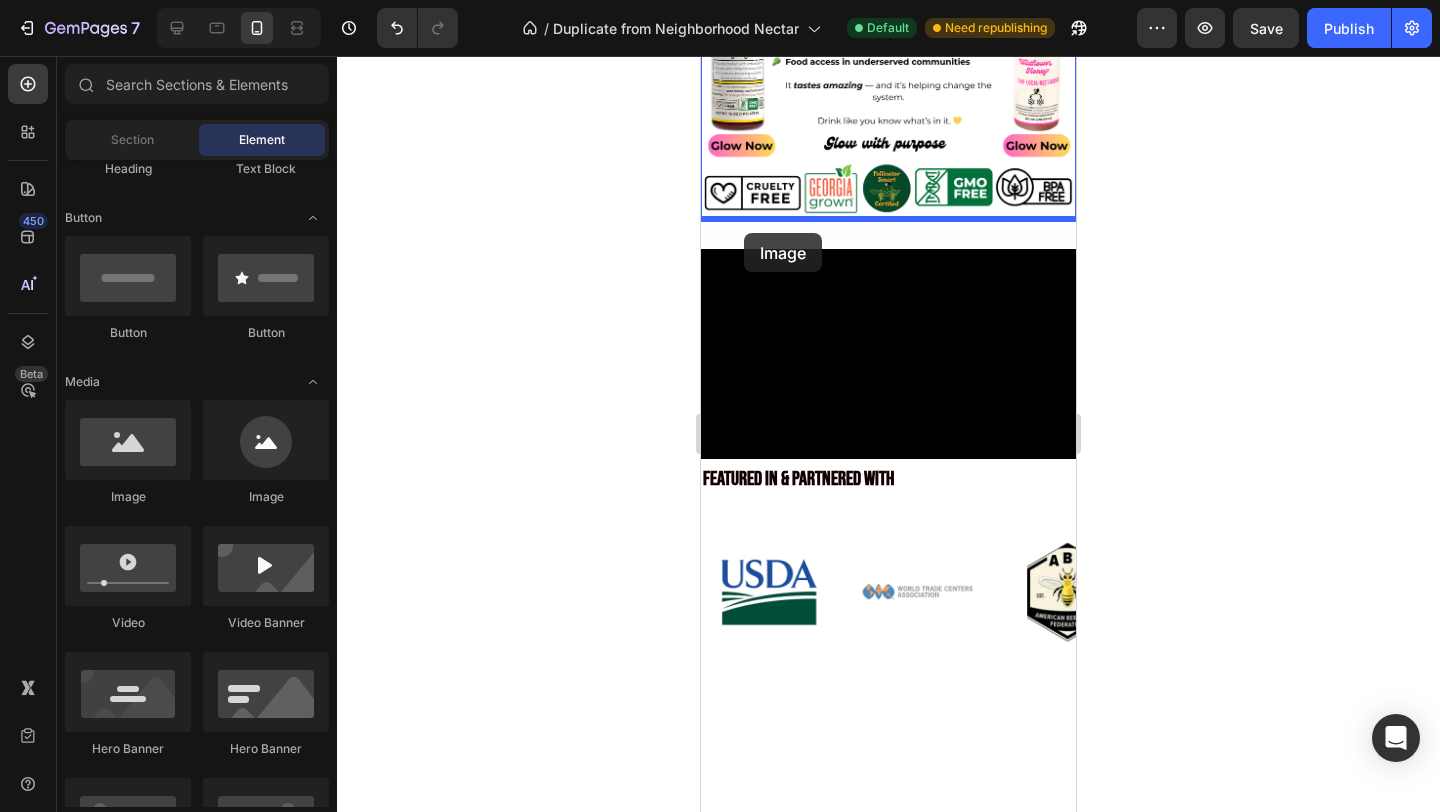 drag, startPoint x: 829, startPoint y: 503, endPoint x: 744, endPoint y: 233, distance: 283.0636 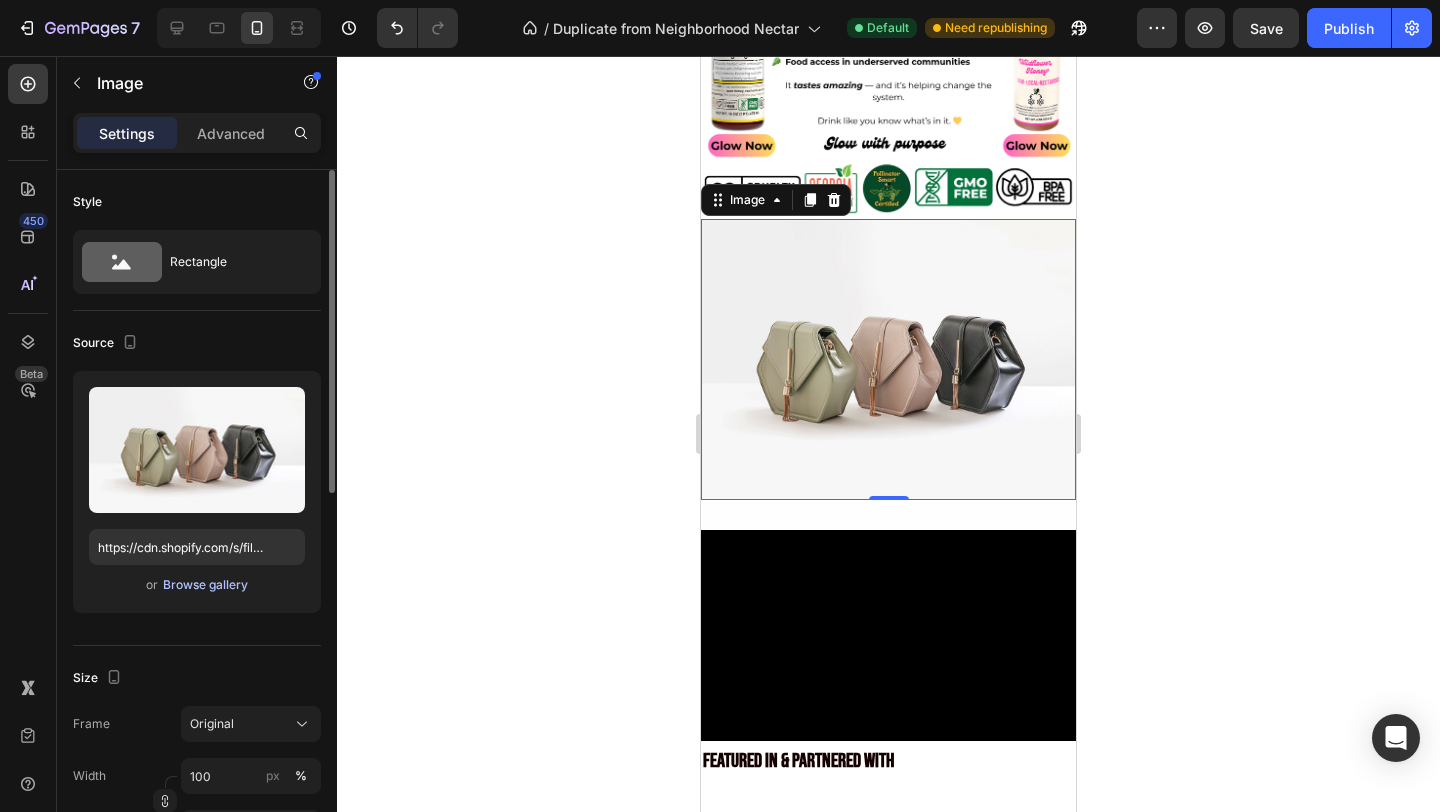 click on "Browse gallery" at bounding box center (205, 585) 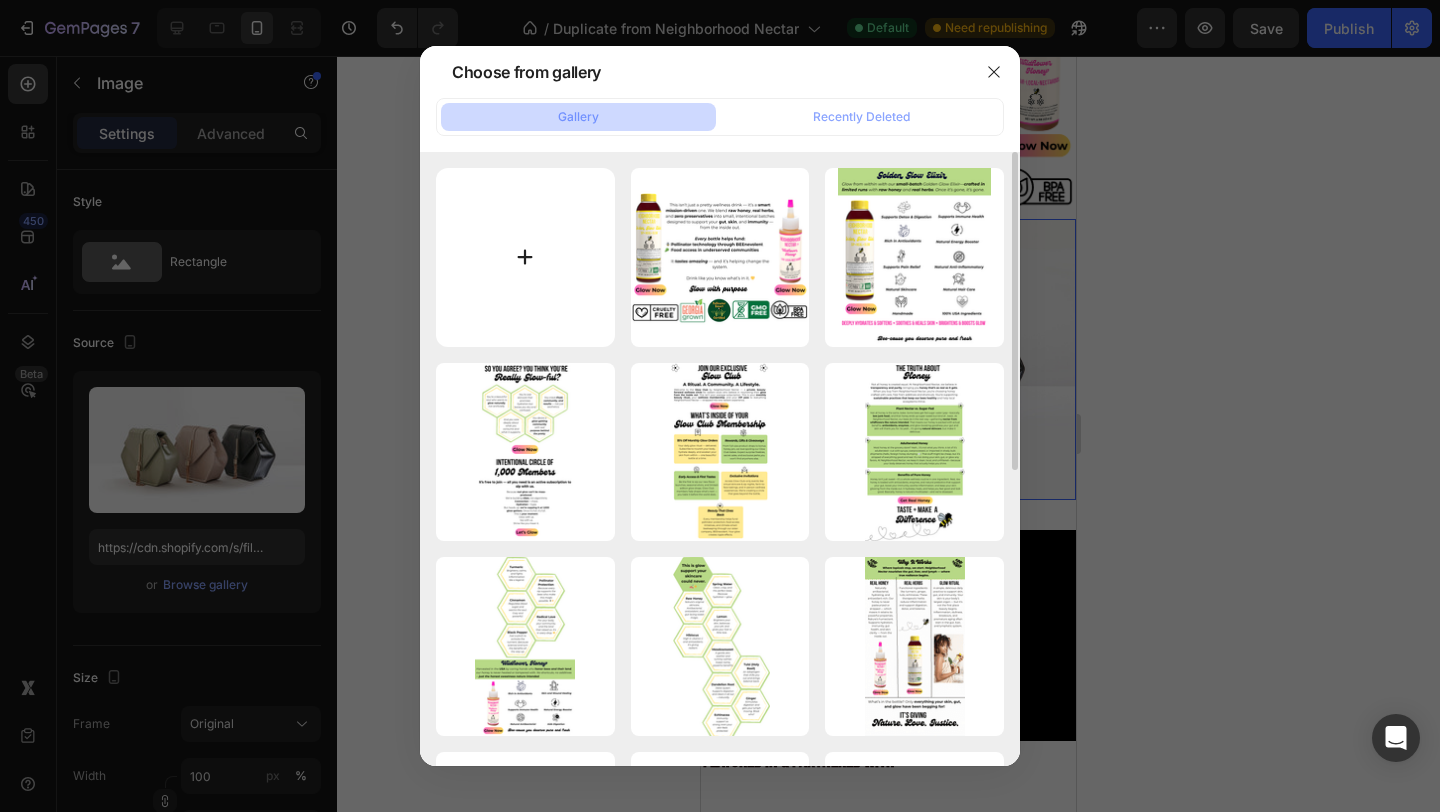 click at bounding box center (525, 257) 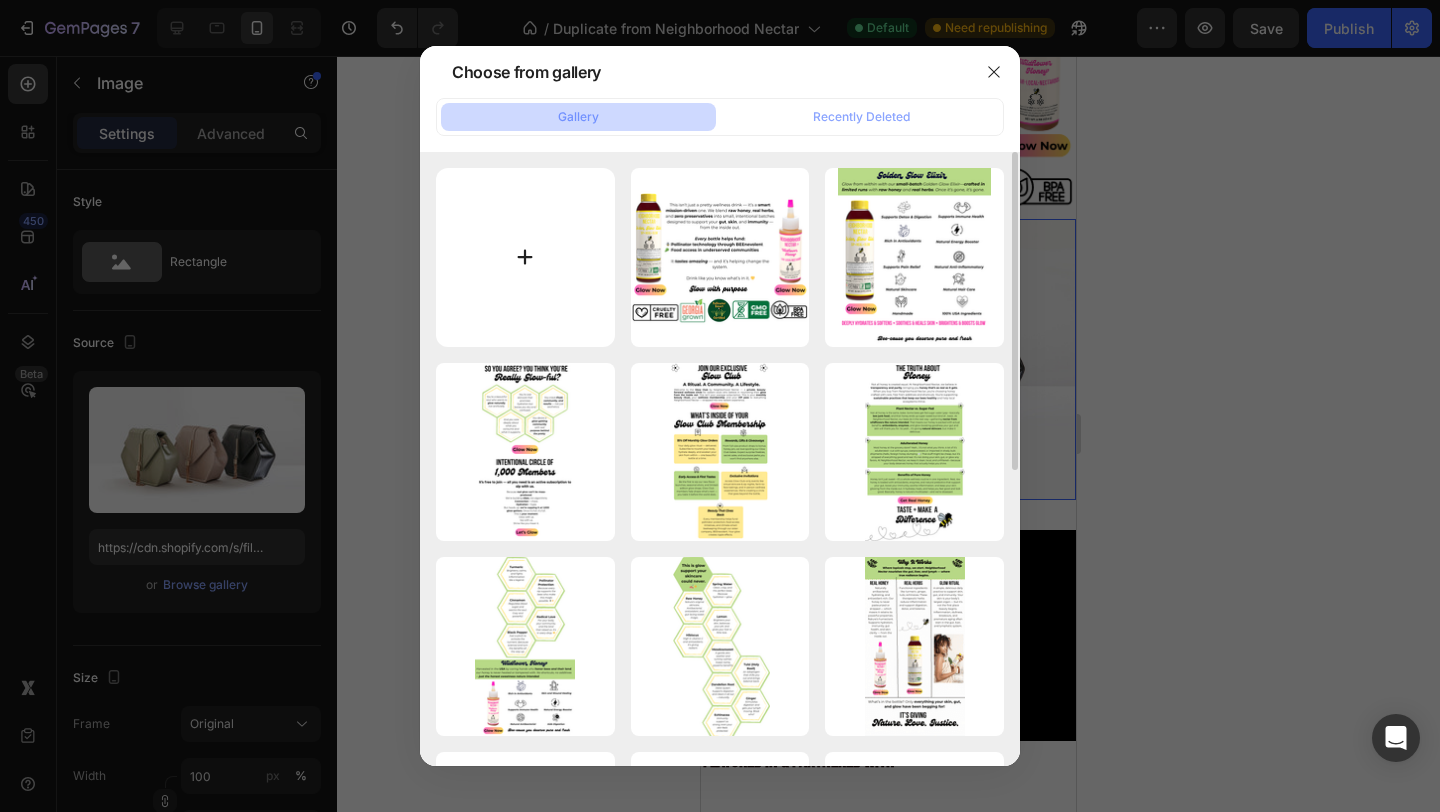 type on "C:\fakepath\Untitled design.gif" 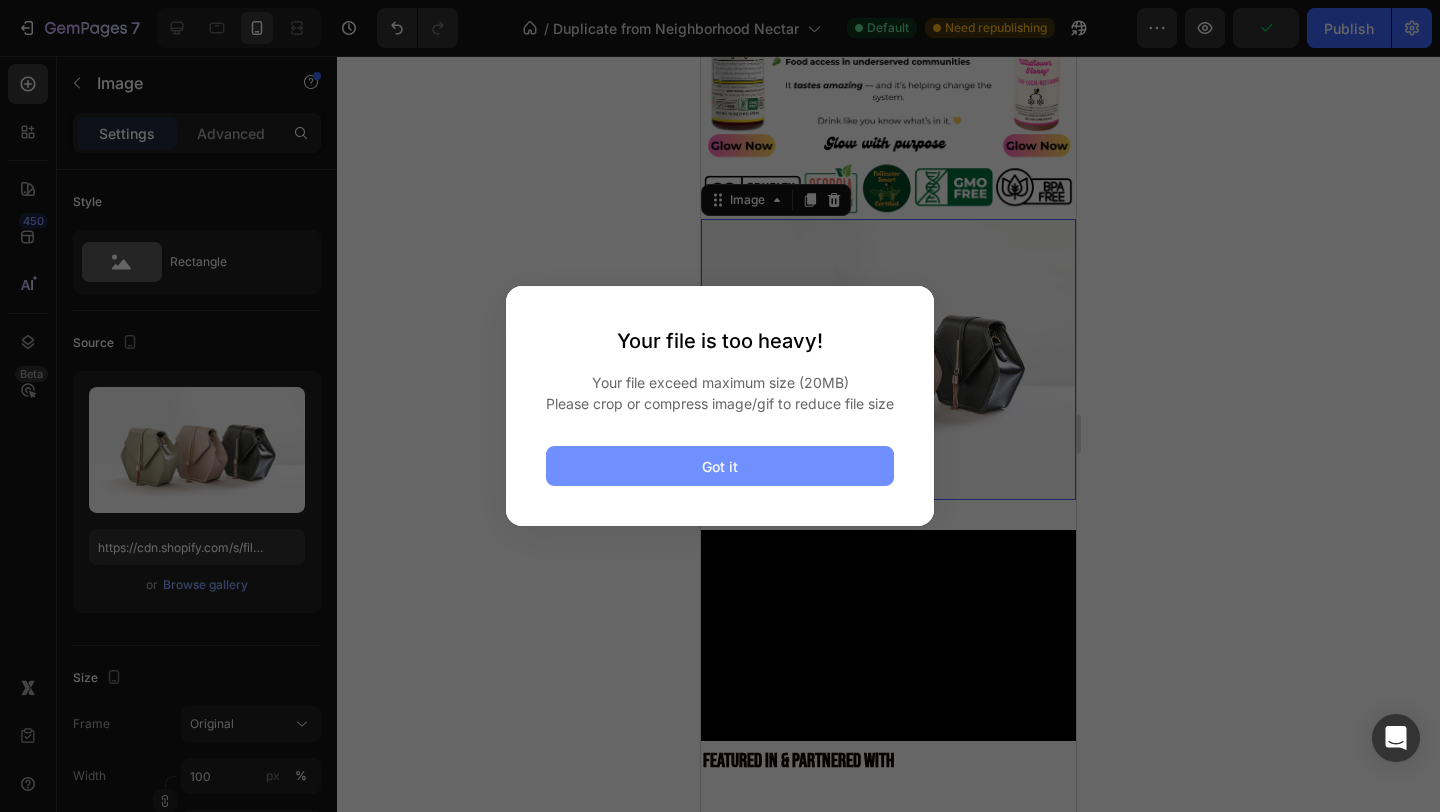 click on "Got it" at bounding box center [720, 466] 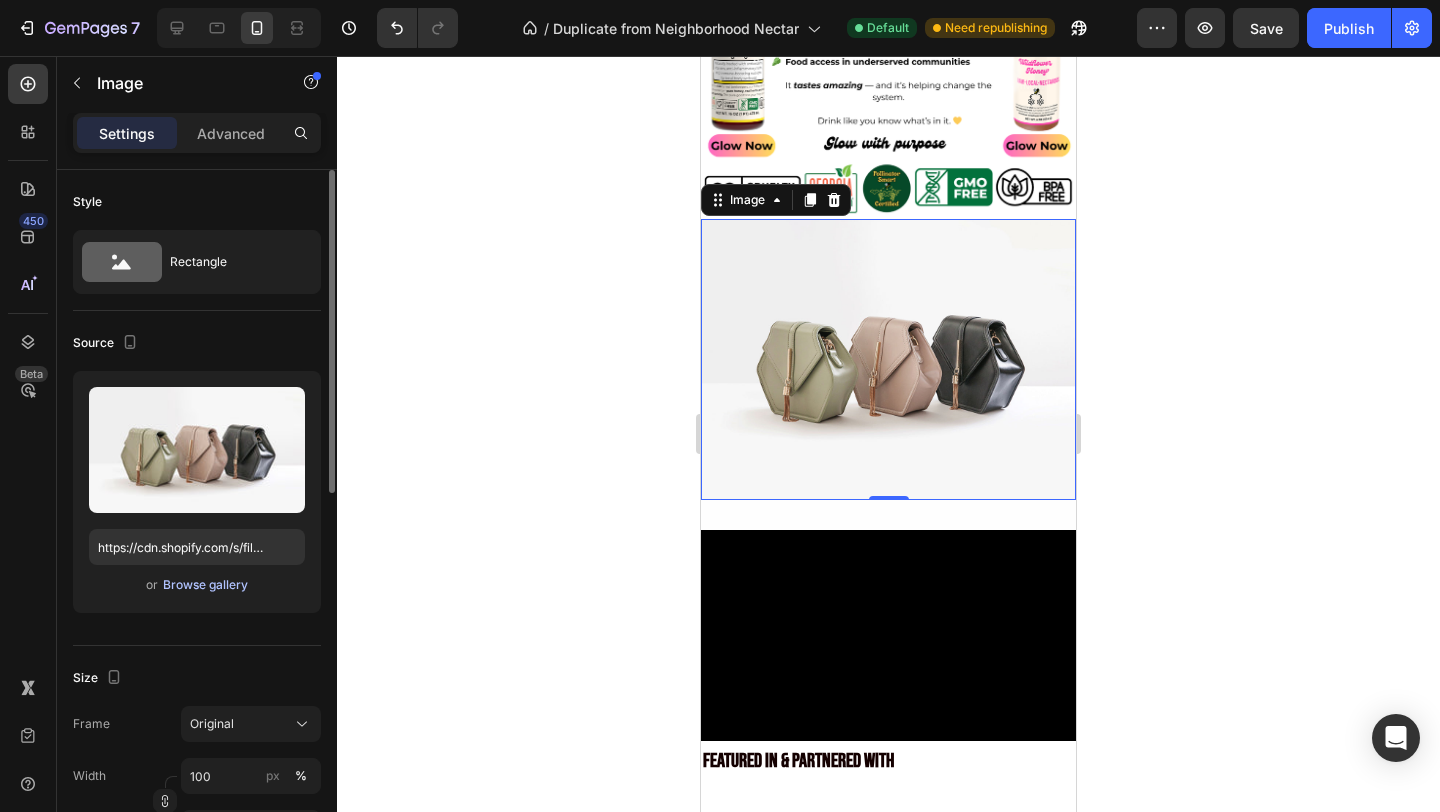 click on "Browse gallery" at bounding box center [205, 585] 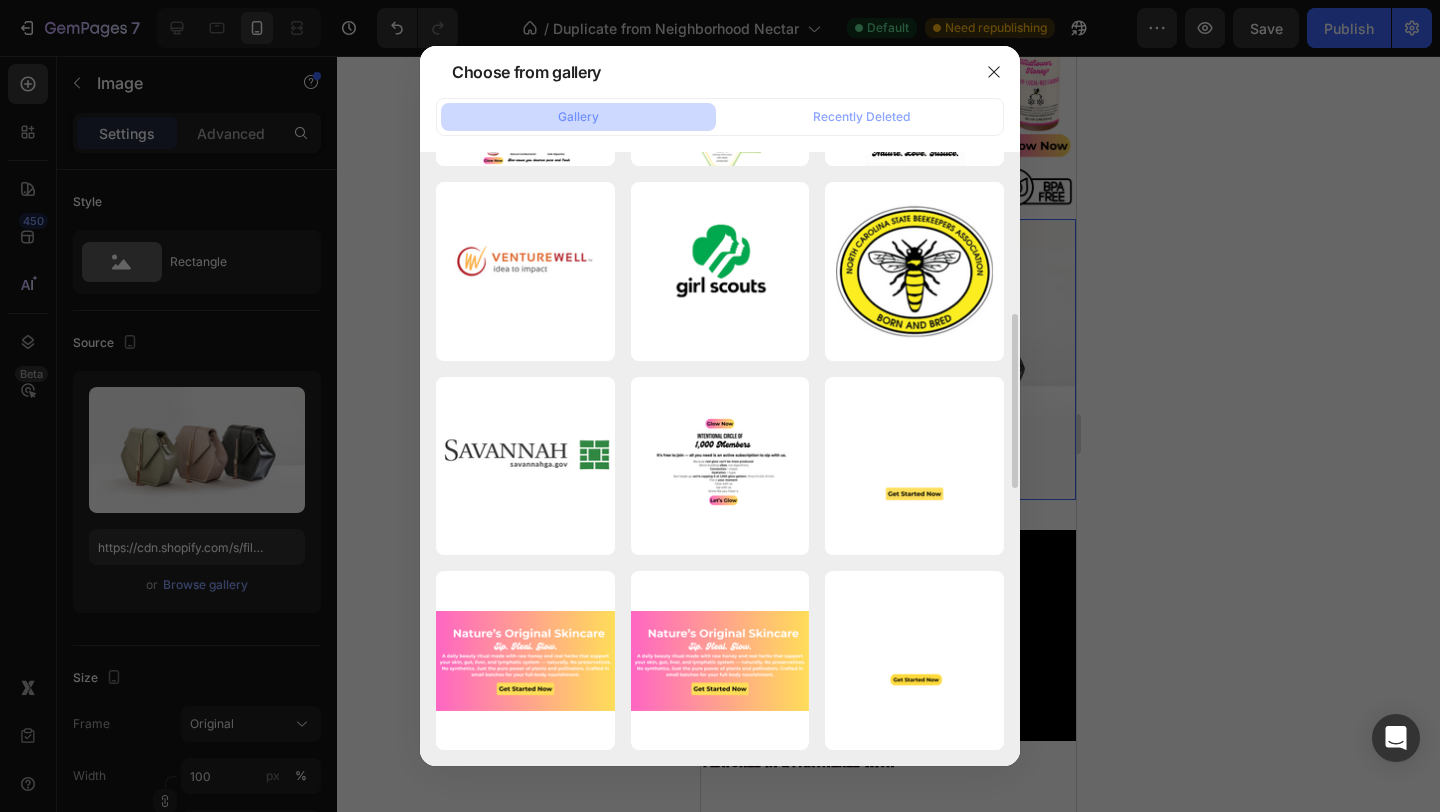 scroll, scrollTop: 0, scrollLeft: 0, axis: both 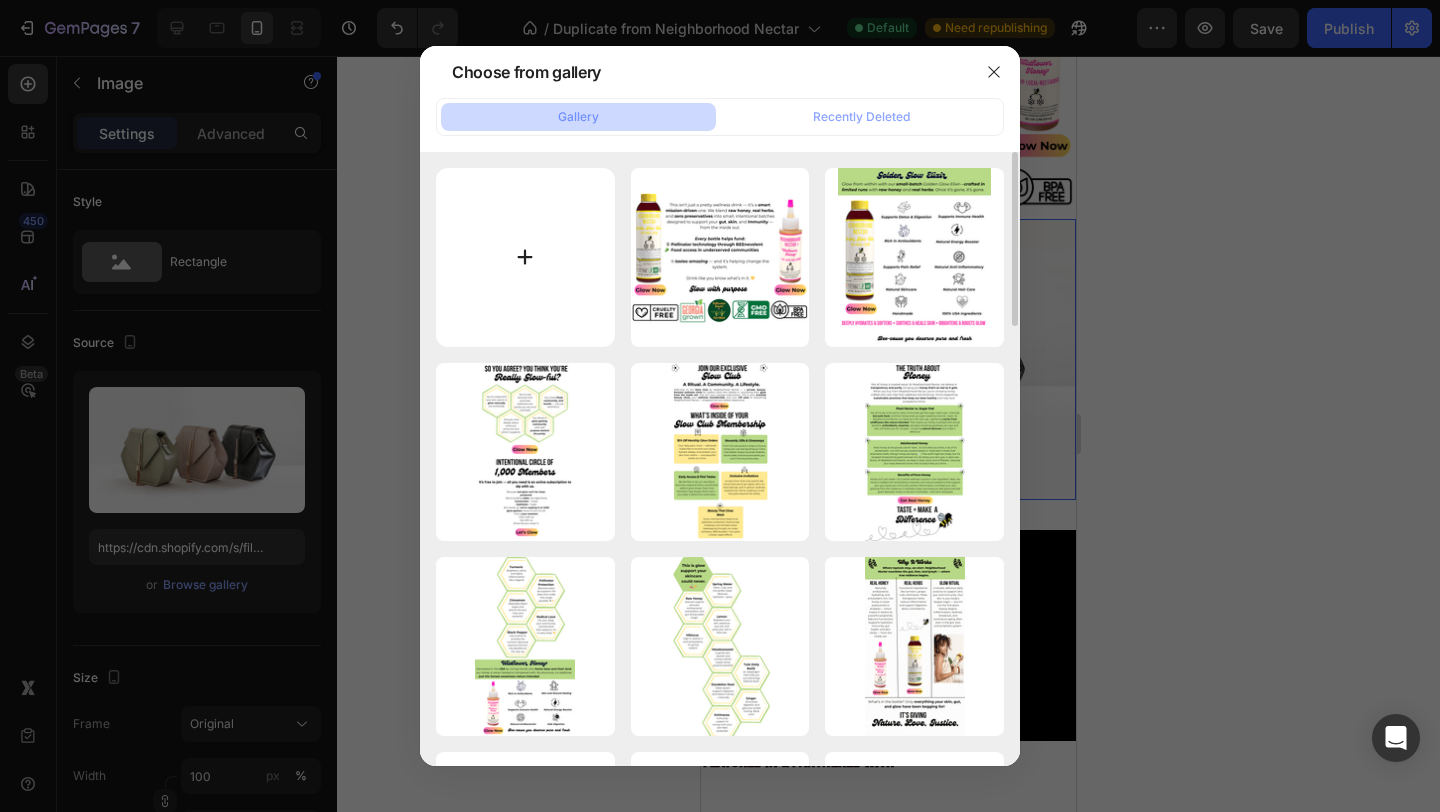 click at bounding box center [525, 257] 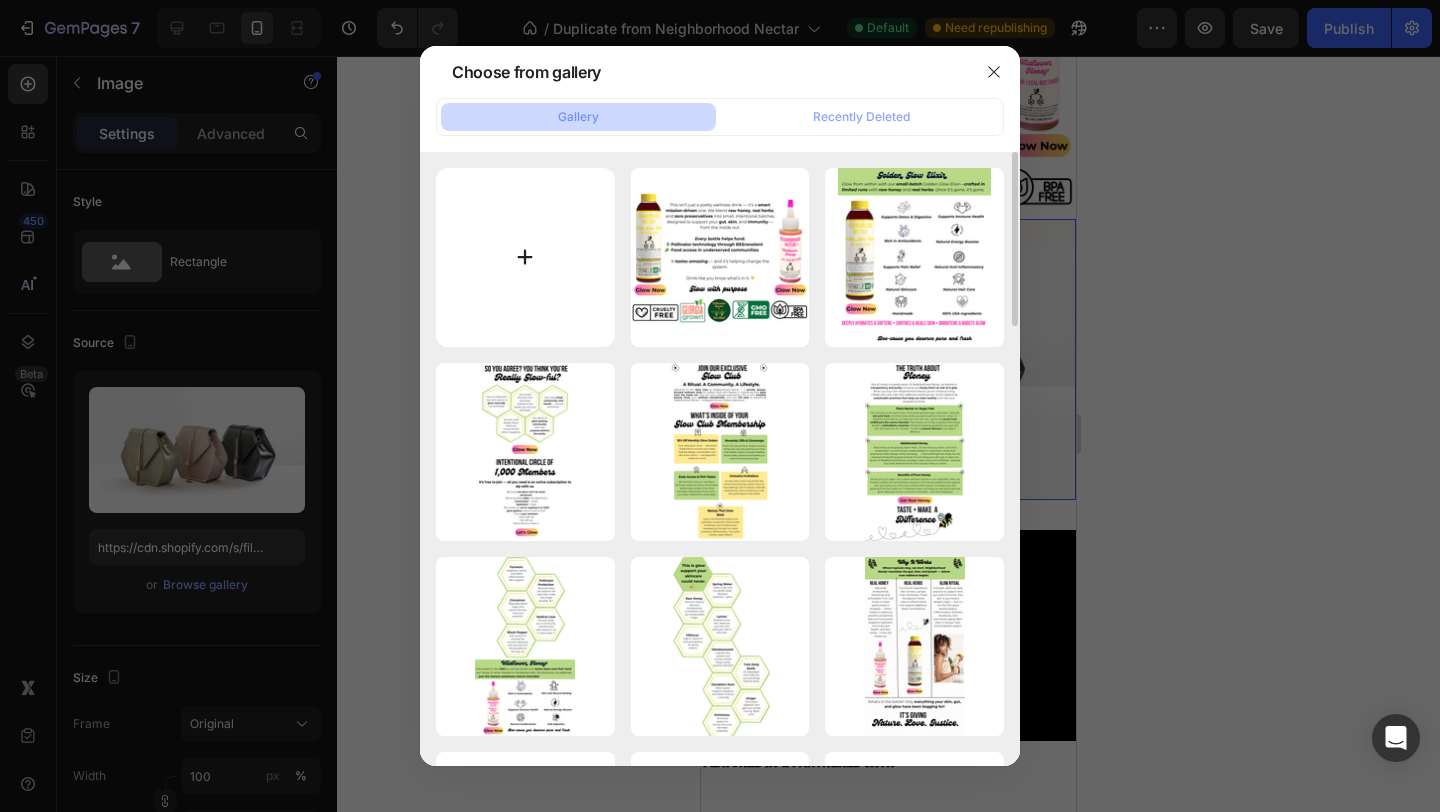 type on "C:\fakepath\Copy of Video Dimension - Original .png" 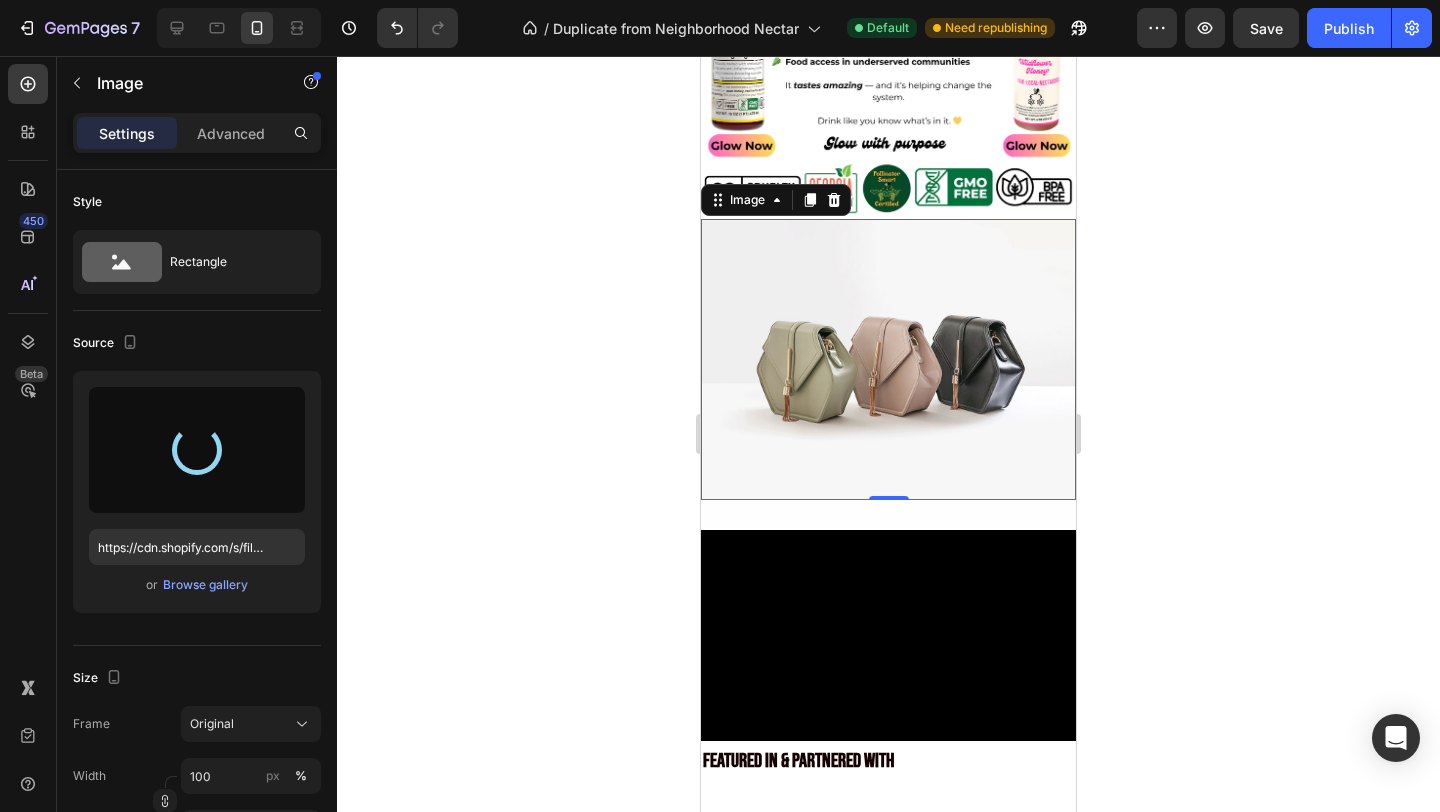 type on "https://cdn.shopify.com/s/files/1/0946/4329/0415/files/gempages_575477949717807954-906a6e4f-eed8-440c-9455-f53625199792.png" 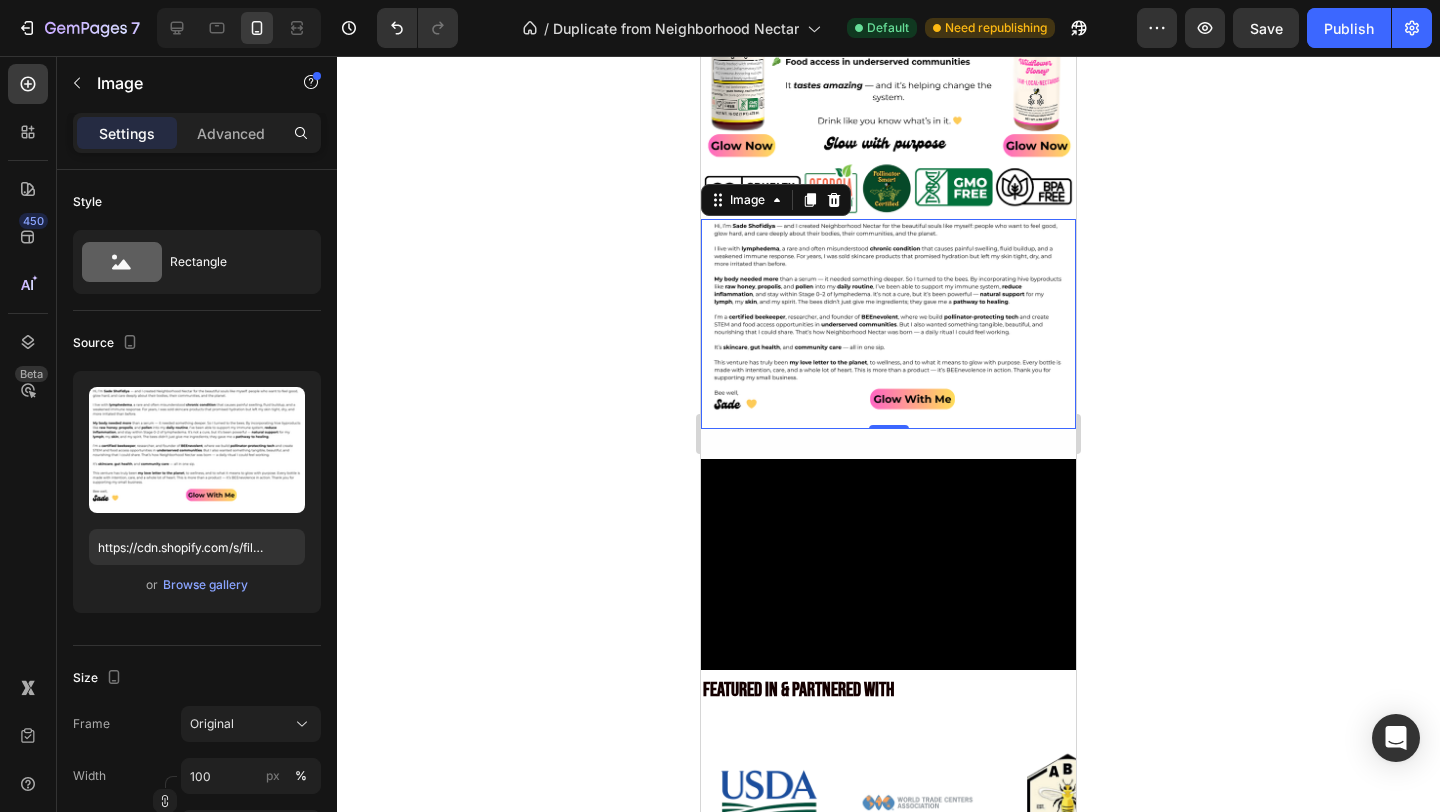 click at bounding box center [888, 324] 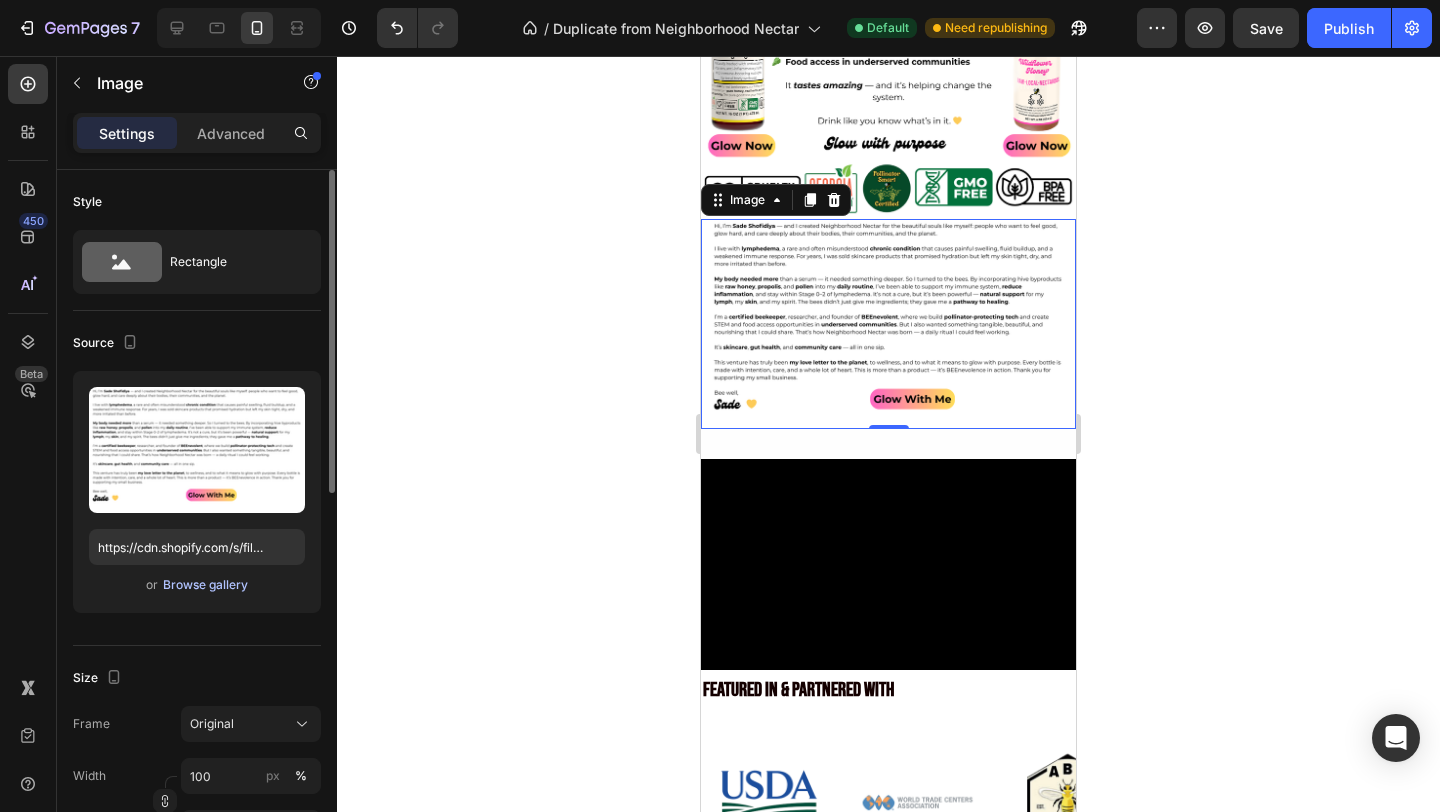 click on "Browse gallery" at bounding box center [205, 585] 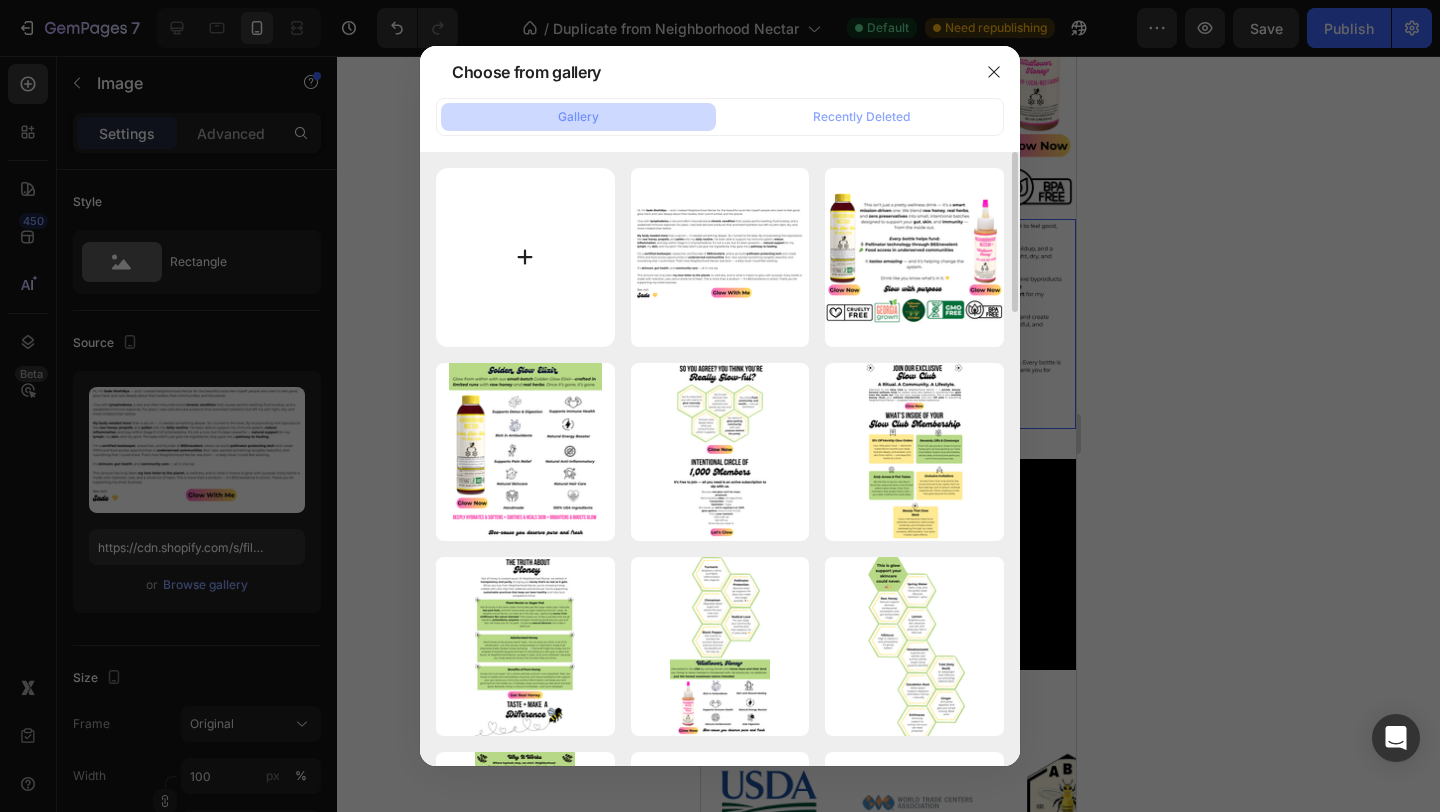 click at bounding box center (525, 257) 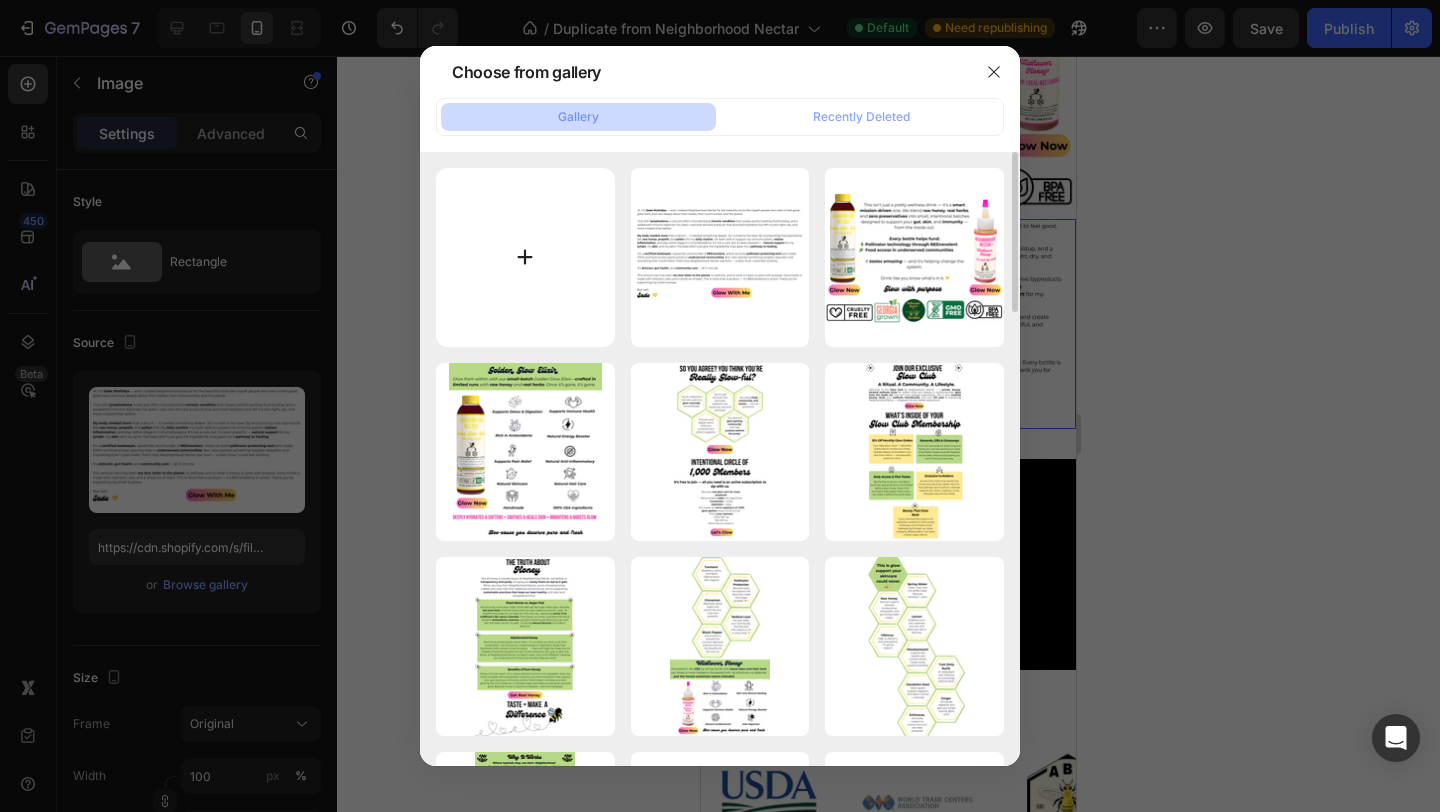 click at bounding box center (525, 257) 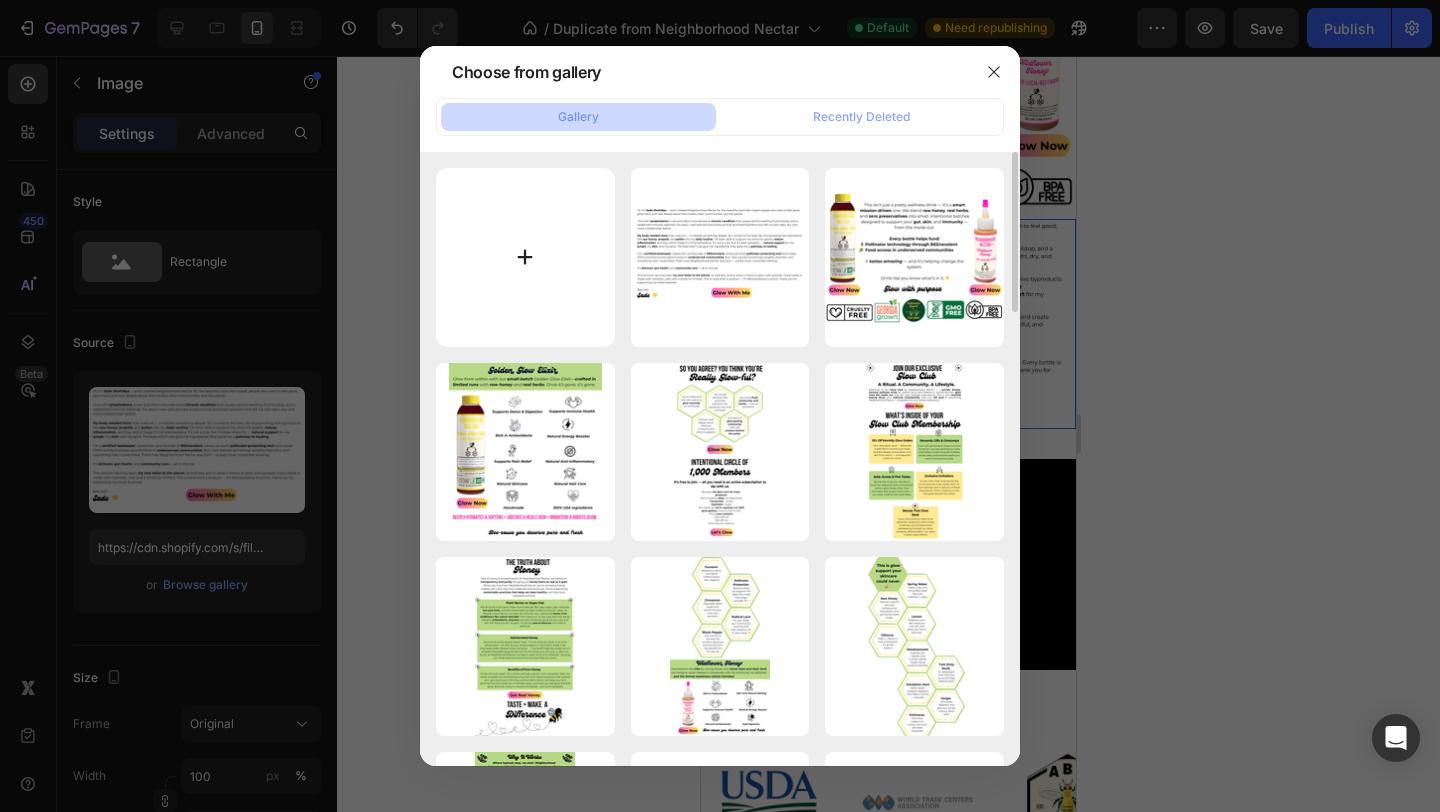 type on "C:\fakepath\Untitled design.gif" 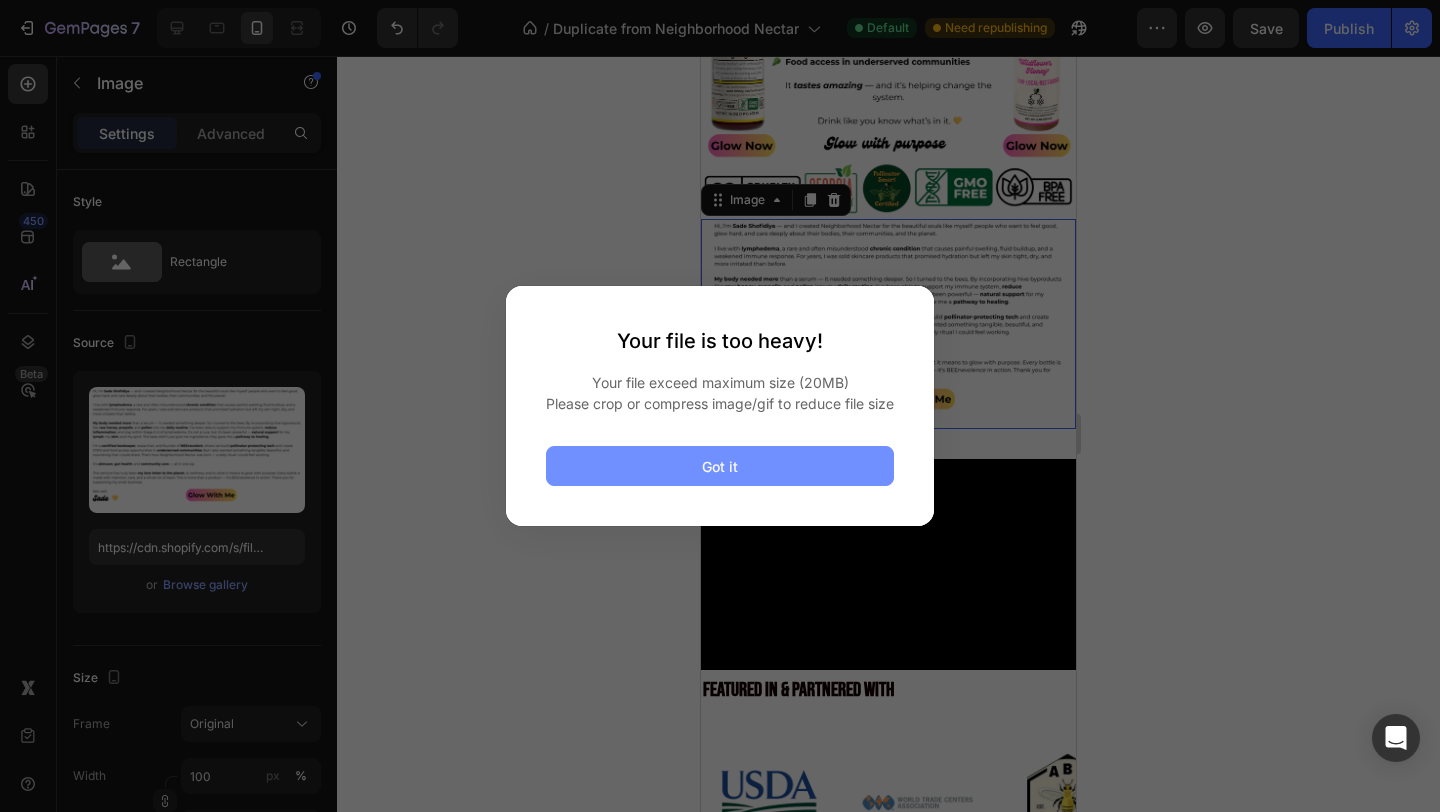 click on "Got it" at bounding box center (720, 466) 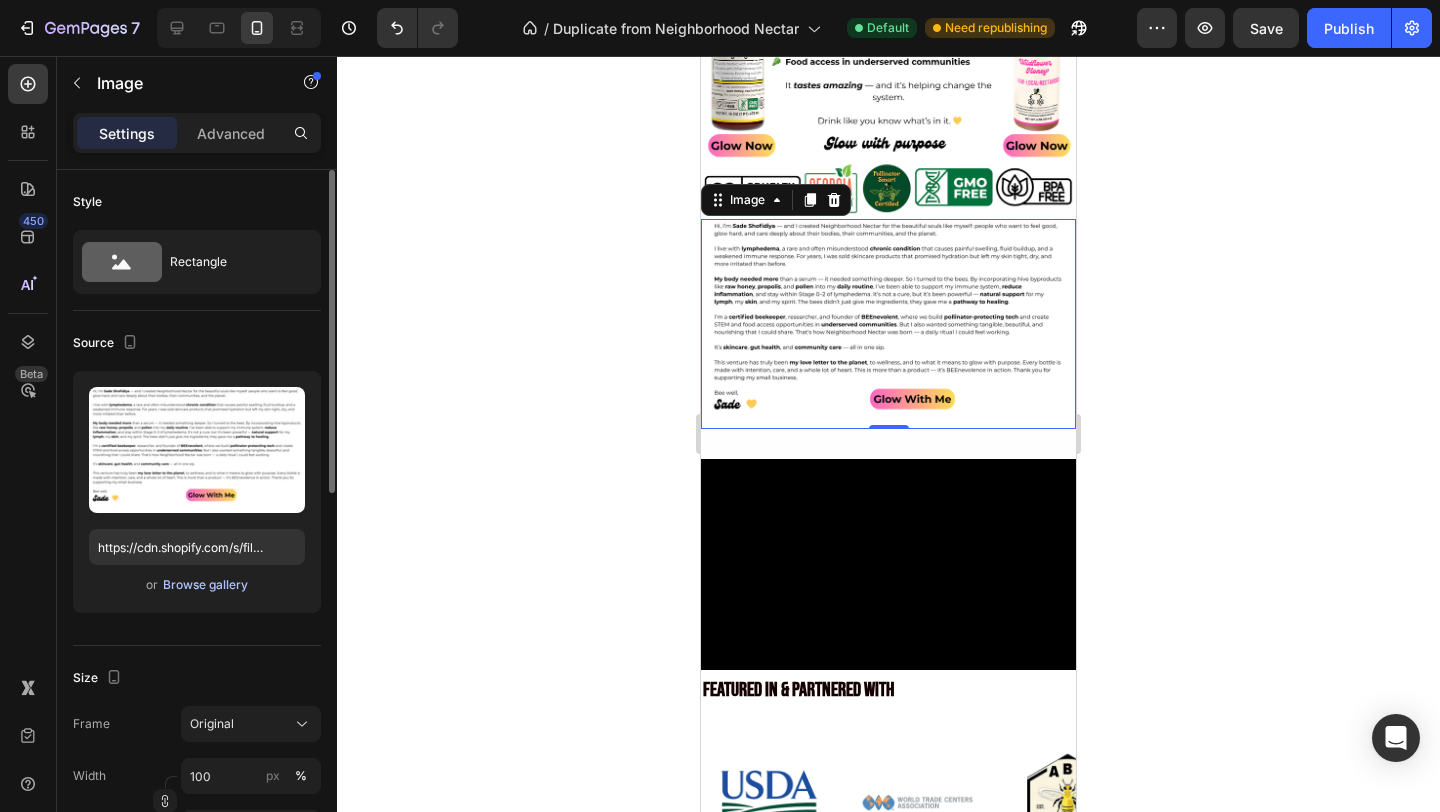 click on "Browse gallery" at bounding box center [205, 585] 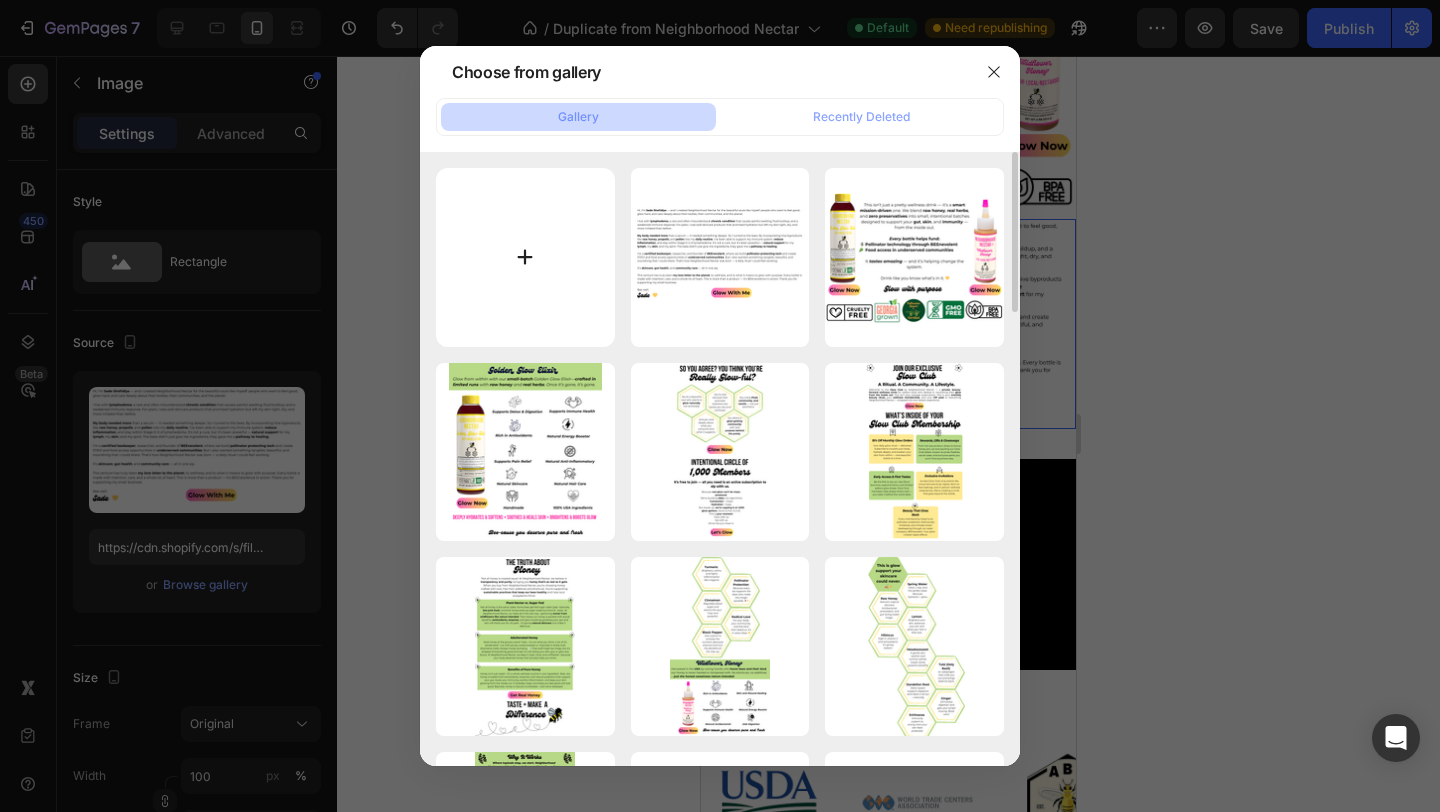 click at bounding box center (525, 257) 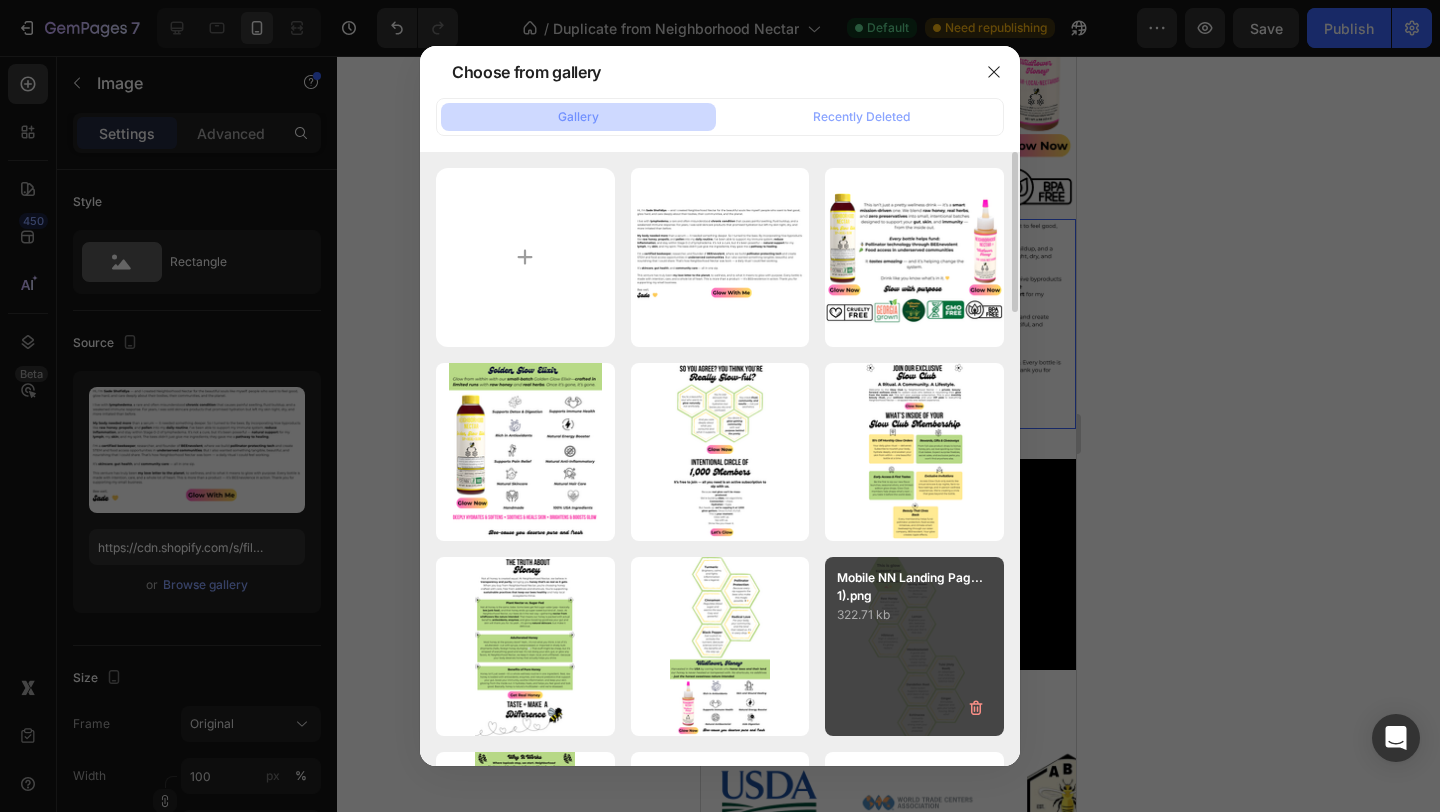 type on "C:\fakepath\Mobile NN Landing Page  (8).png" 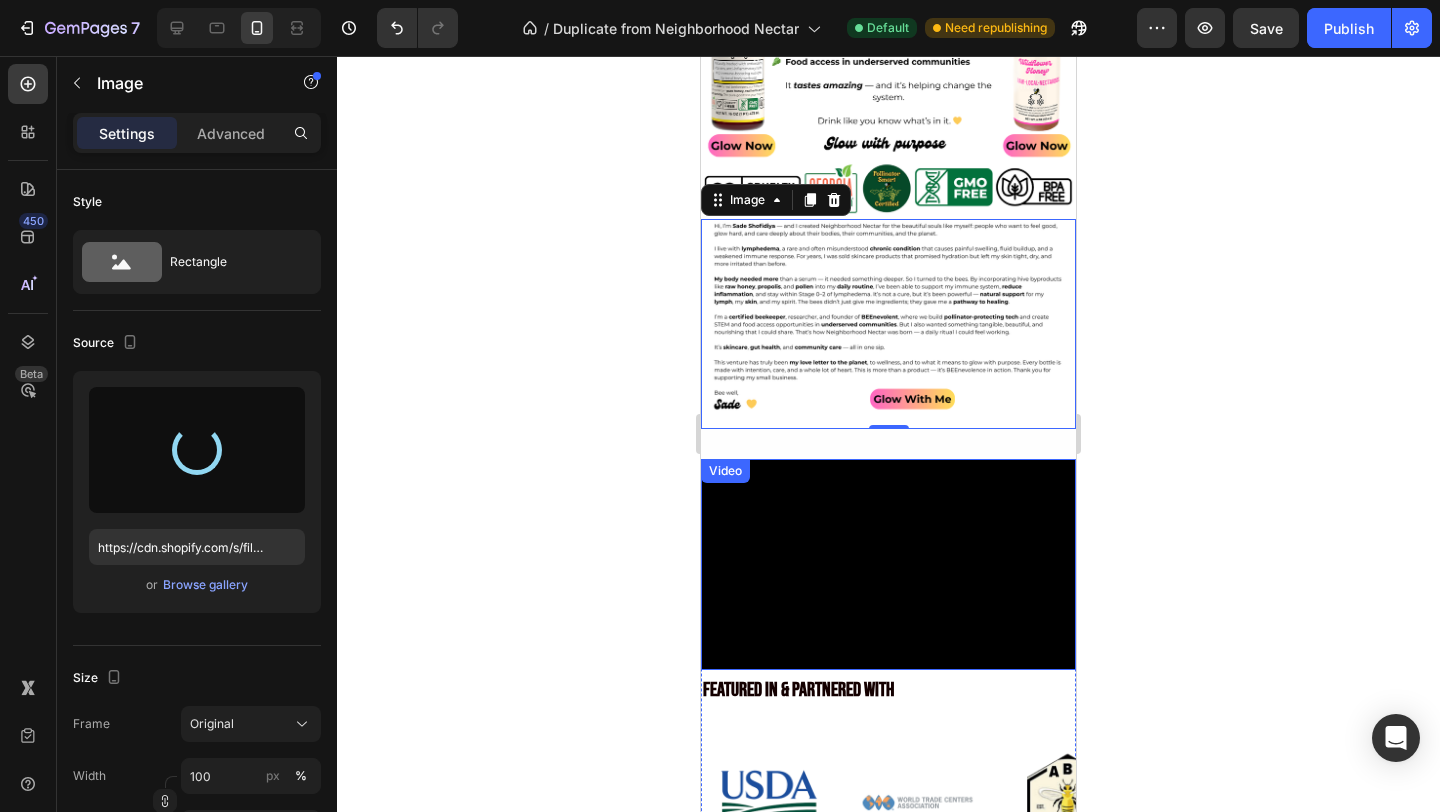 type on "https://cdn.shopify.com/s/files/1/0946/4329/0415/files/gempages_575477949717807954-90f6b7e4-fbdb-4062-96bc-3e8a7a54ee6d.png" 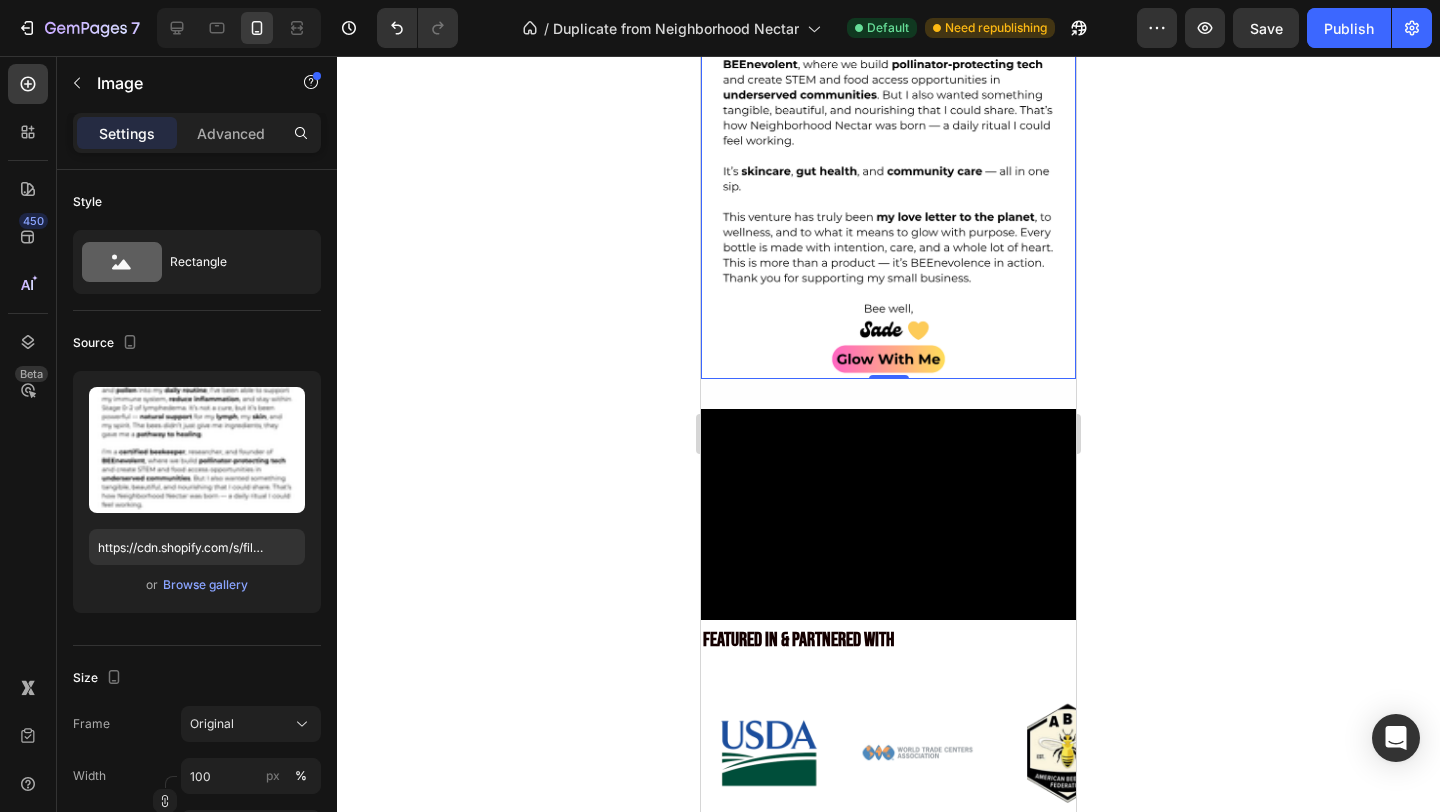 scroll, scrollTop: 4142, scrollLeft: 0, axis: vertical 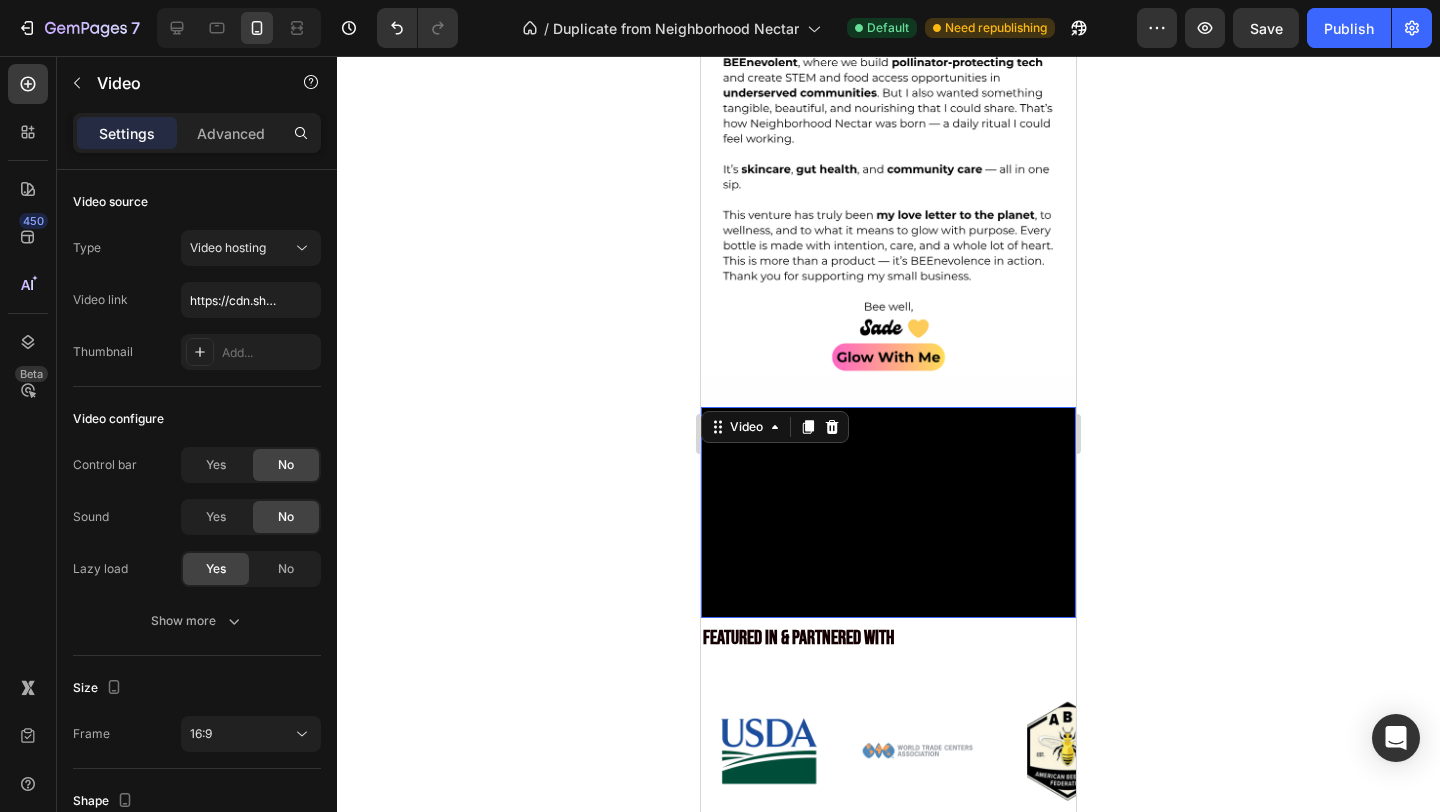 click at bounding box center [888, 512] 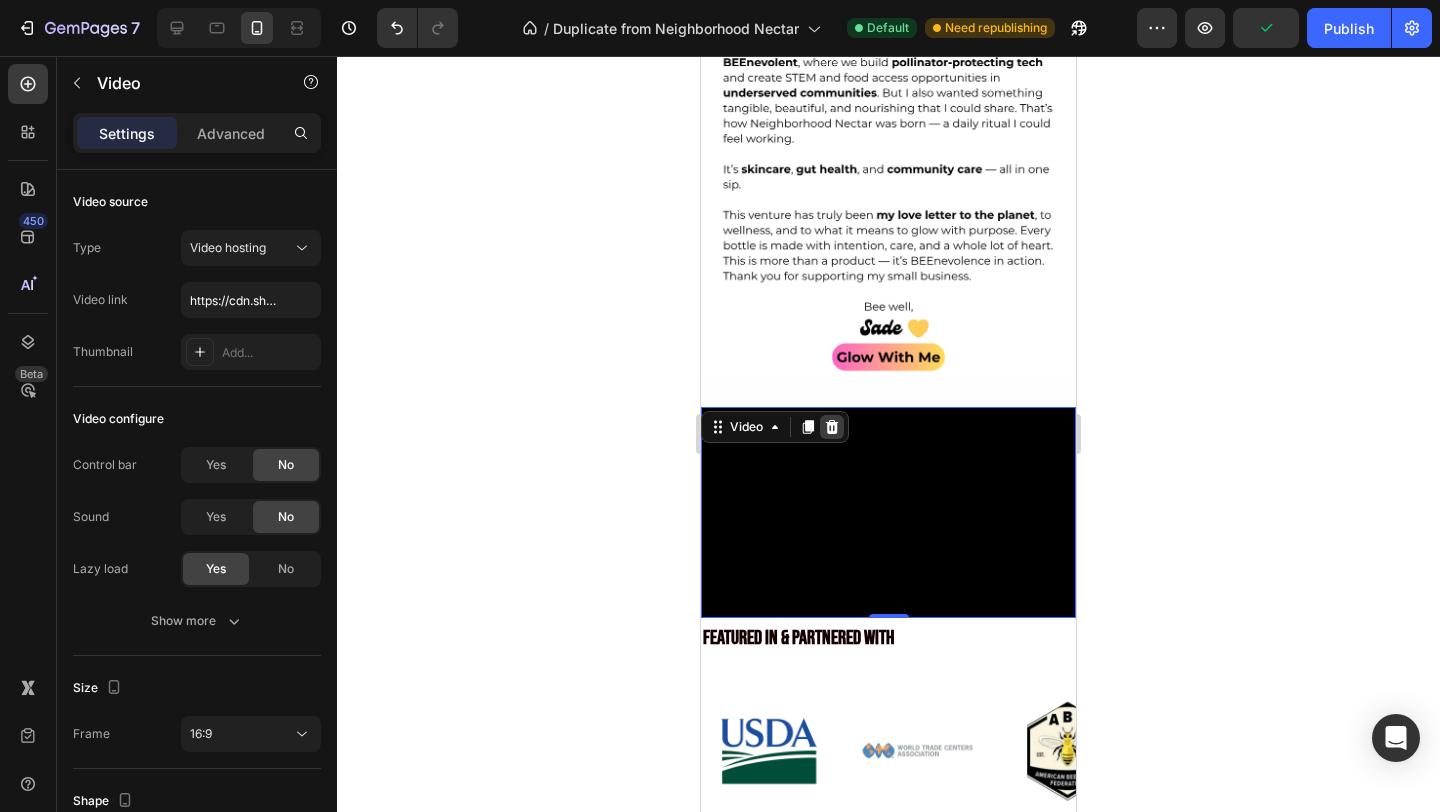 click 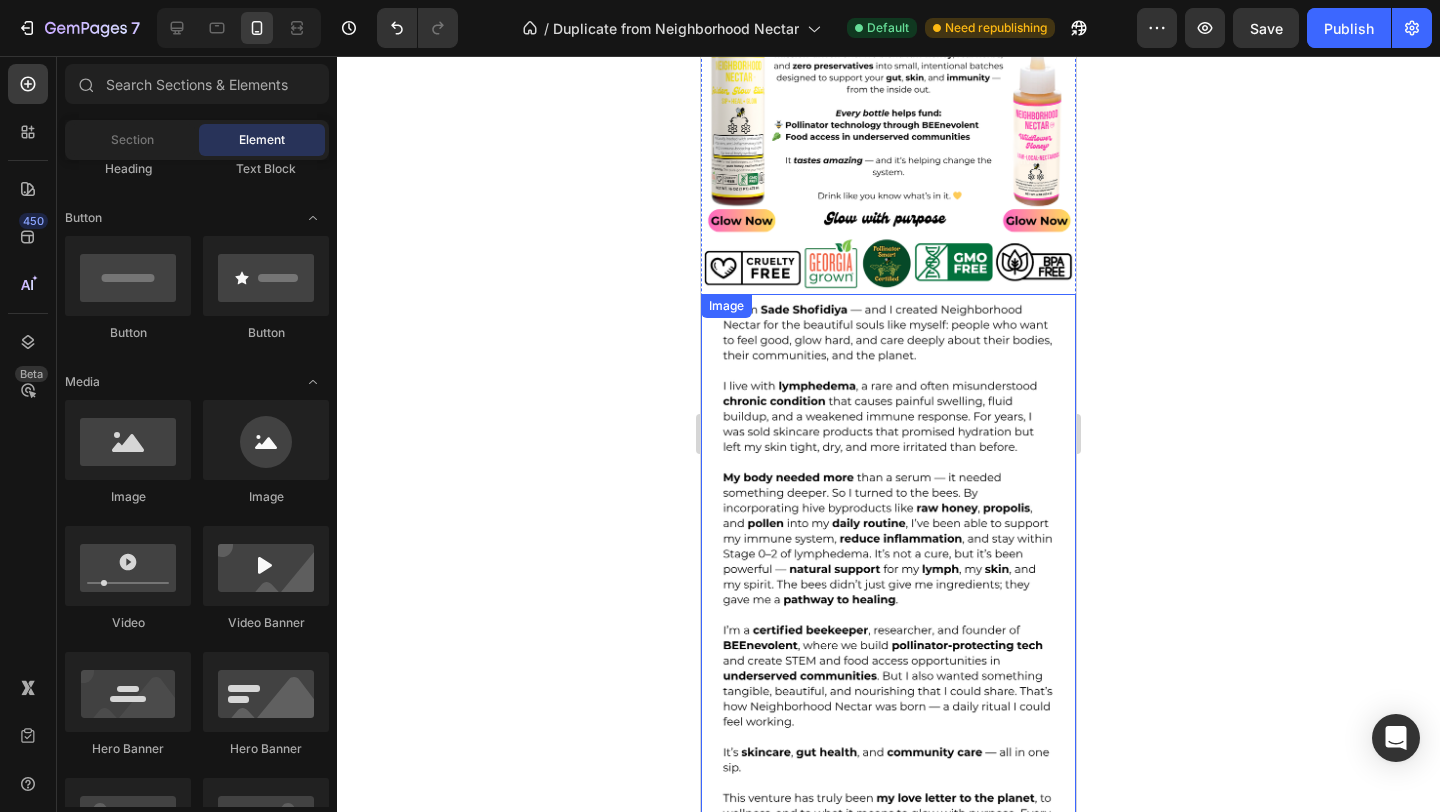 scroll, scrollTop: 3556, scrollLeft: 0, axis: vertical 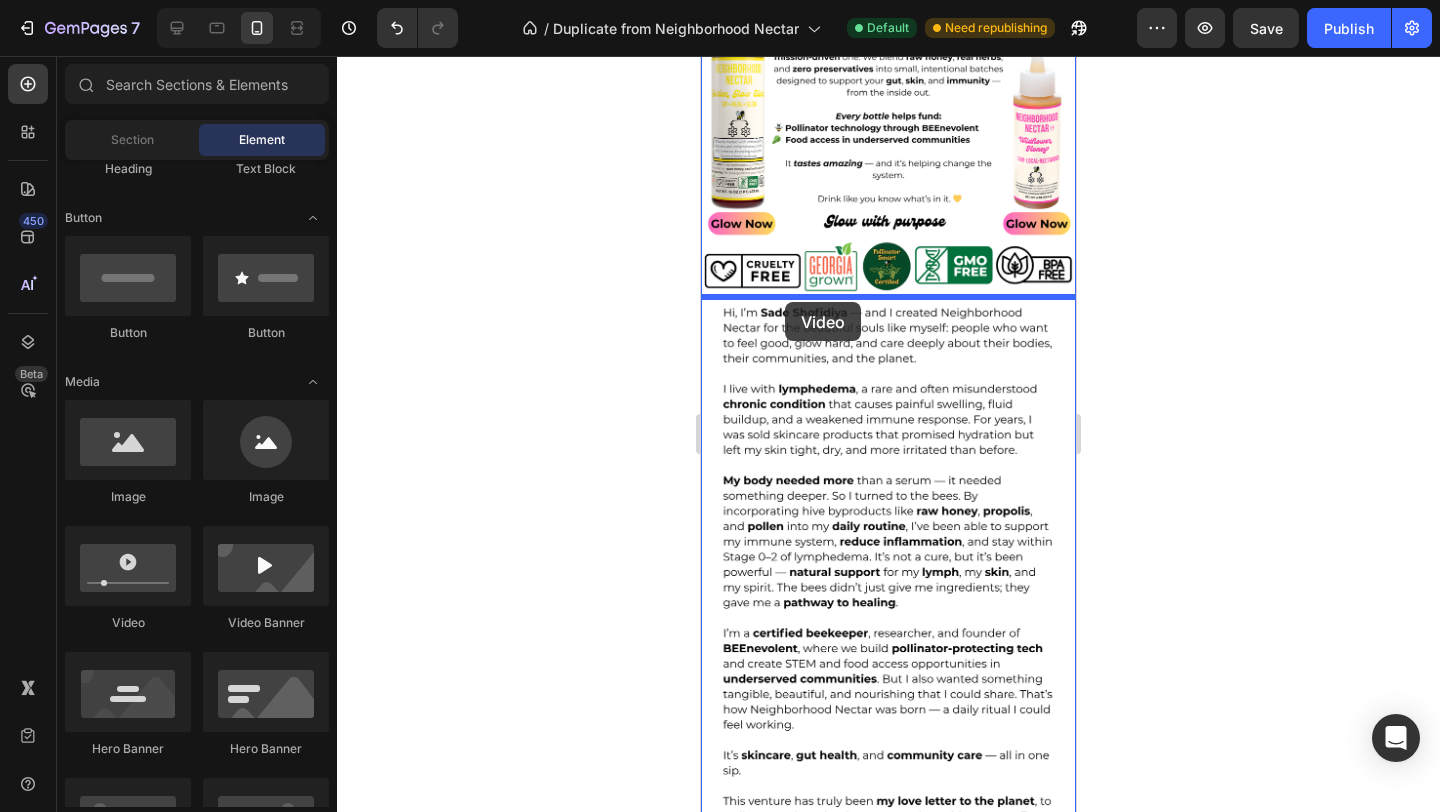 drag, startPoint x: 807, startPoint y: 601, endPoint x: 785, endPoint y: 301, distance: 300.80557 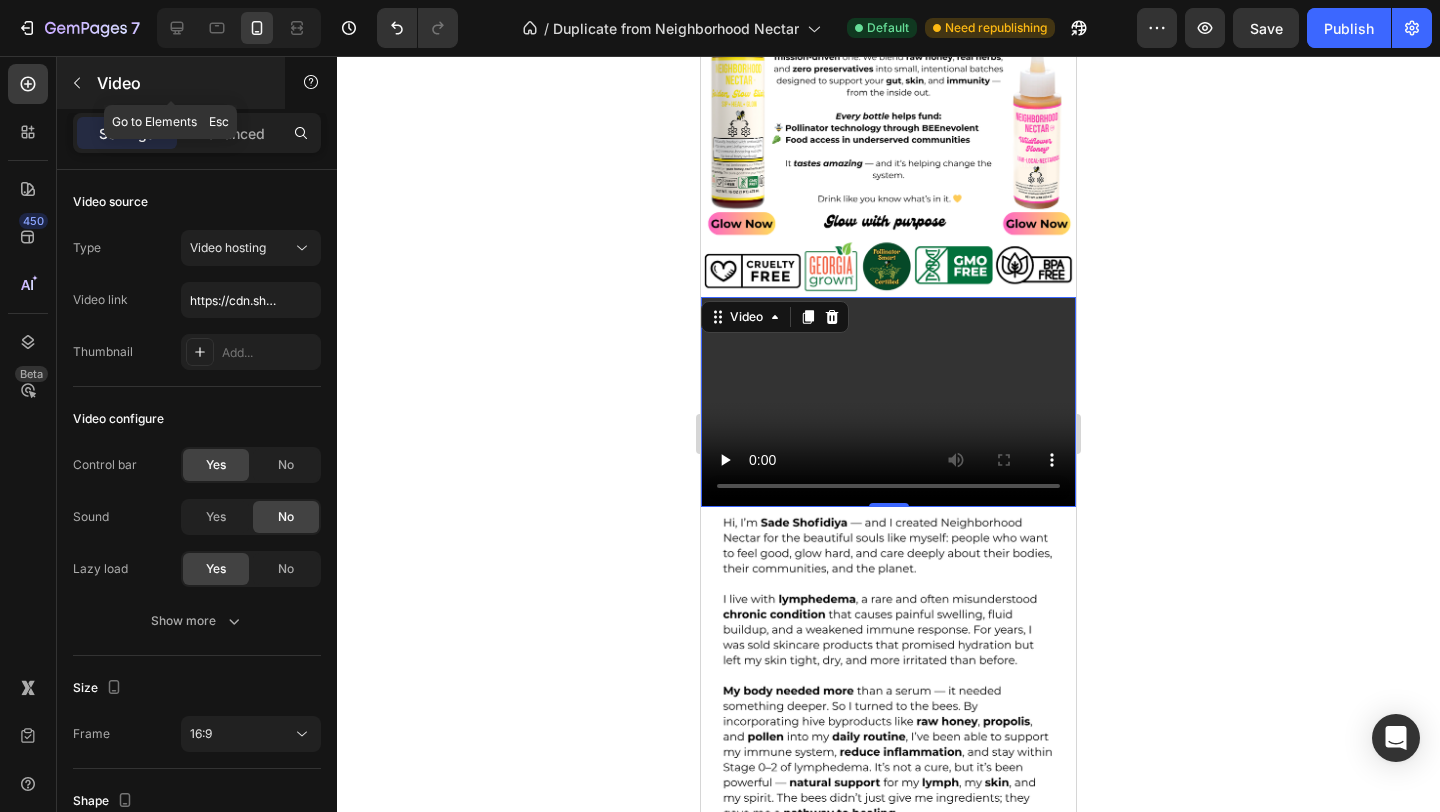 click 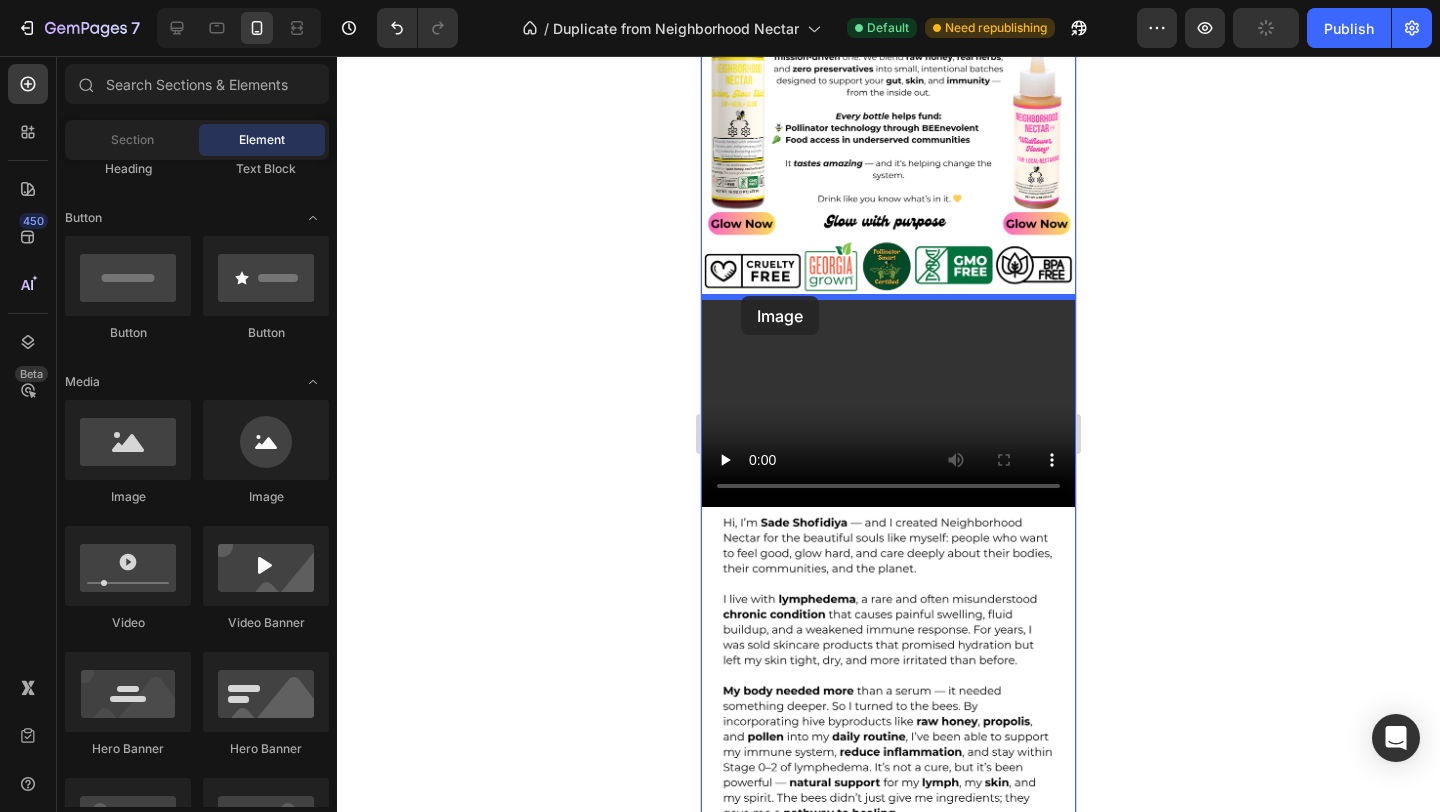drag, startPoint x: 843, startPoint y: 532, endPoint x: 741, endPoint y: 296, distance: 257.0992 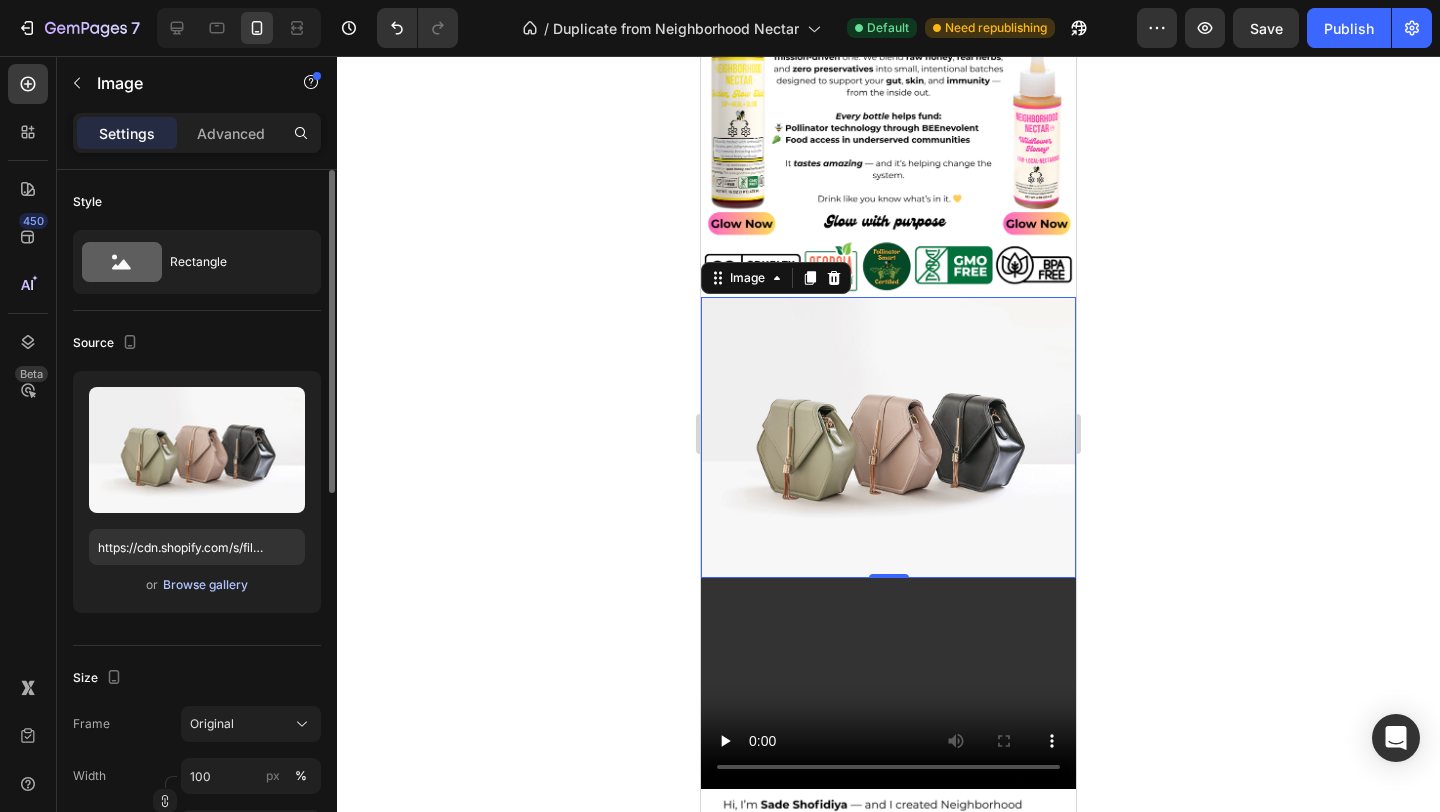 click on "Browse gallery" at bounding box center [205, 585] 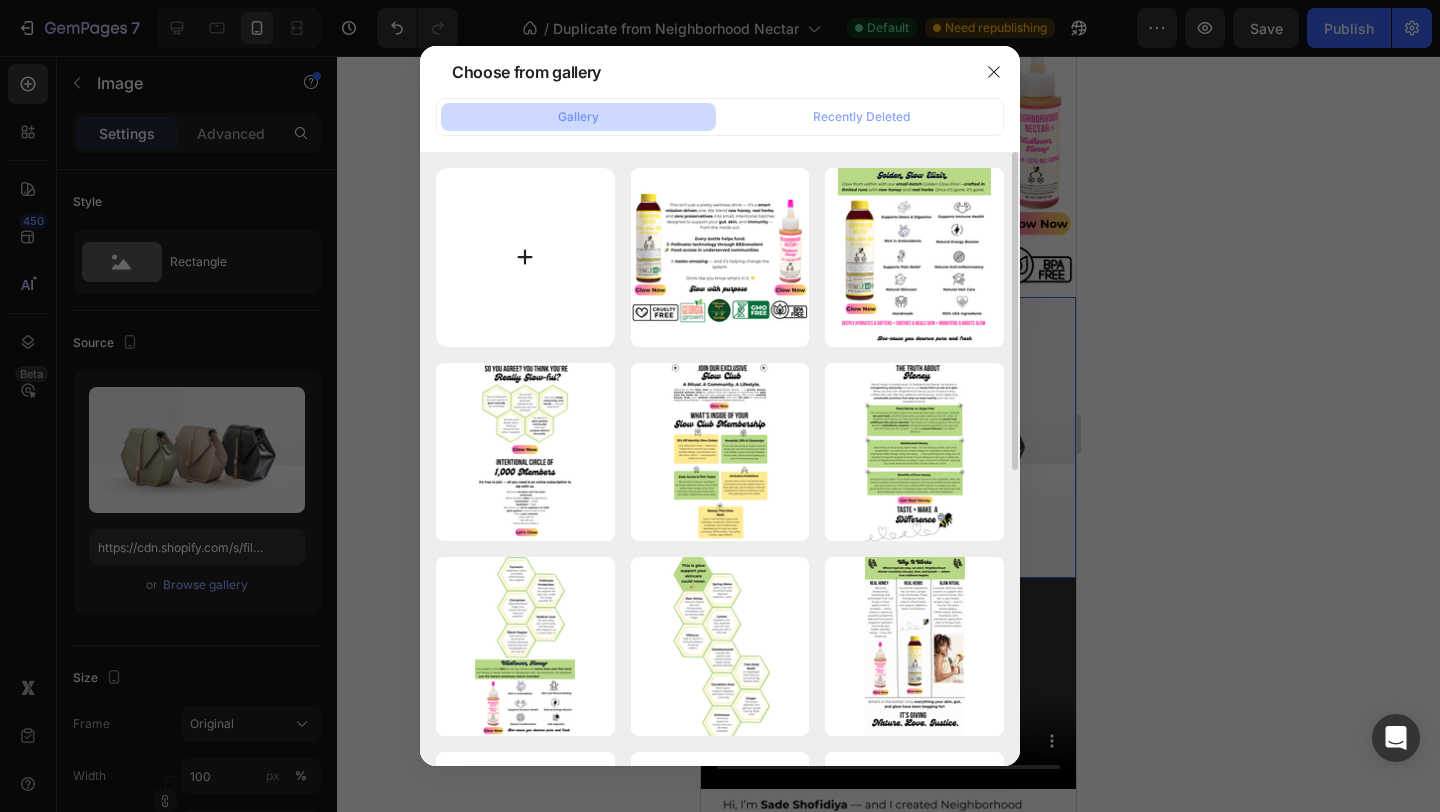 click at bounding box center (525, 257) 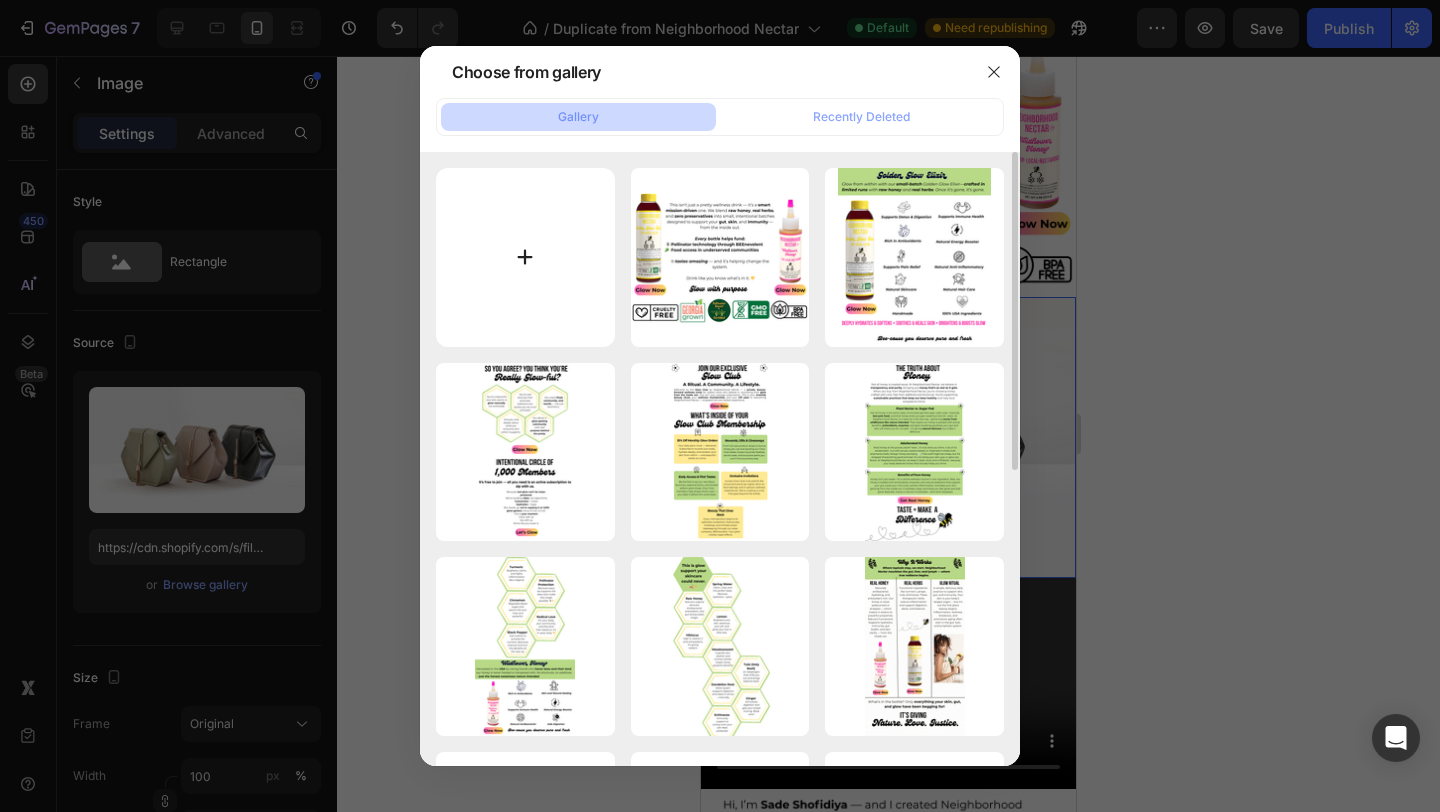 type on "C:\fakepath\Copy of Video Dimension - Original .gif" 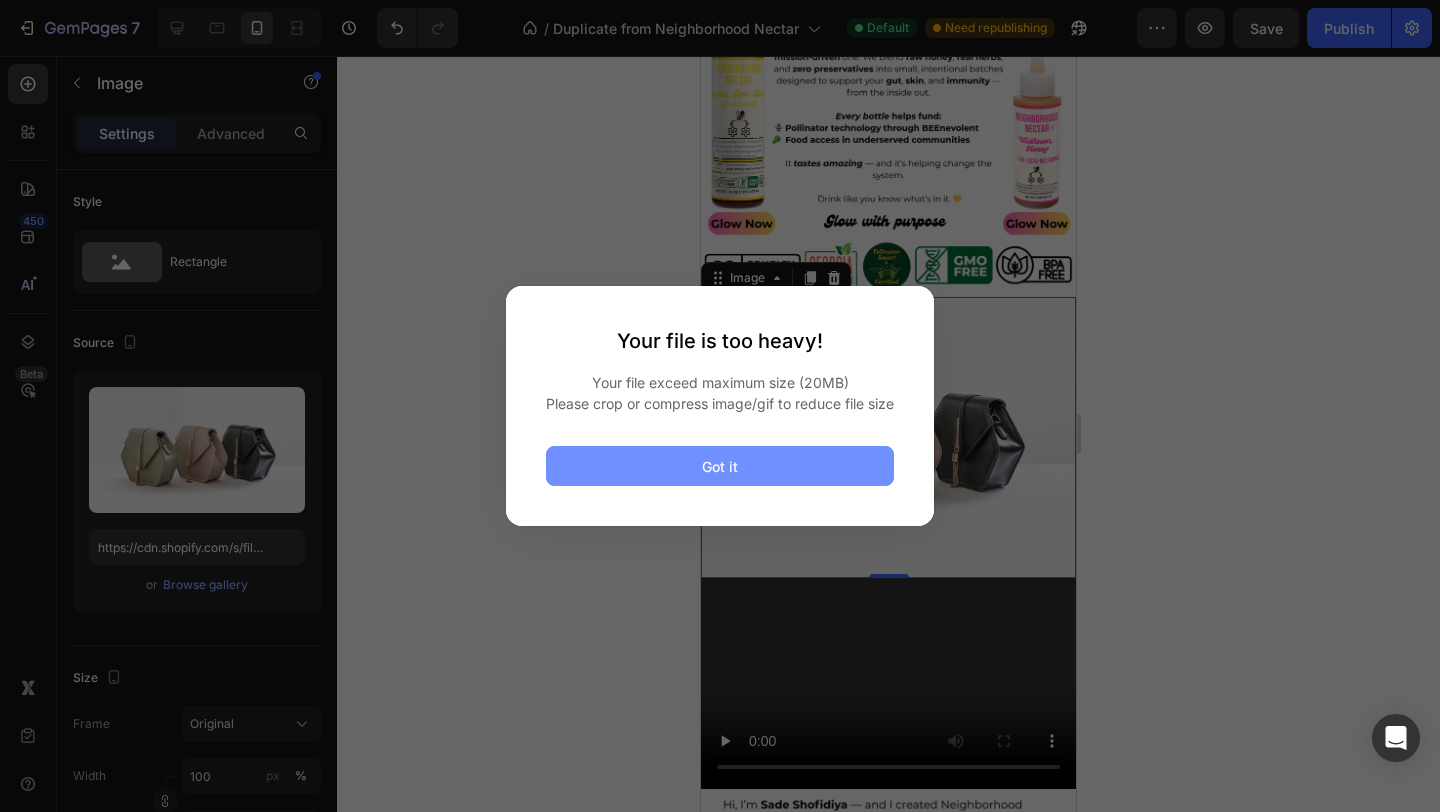 click on "Got it" at bounding box center [720, 466] 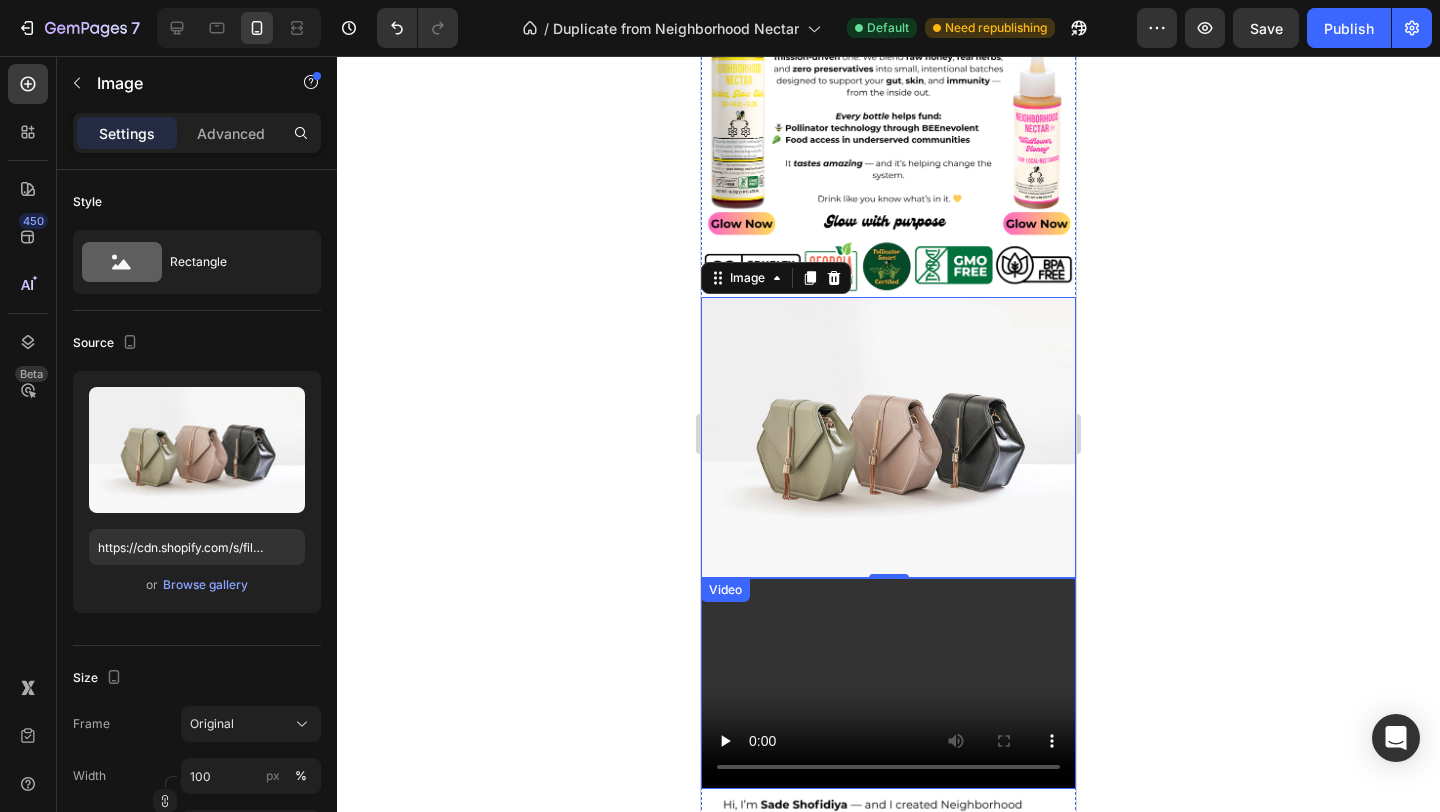 click at bounding box center (888, 683) 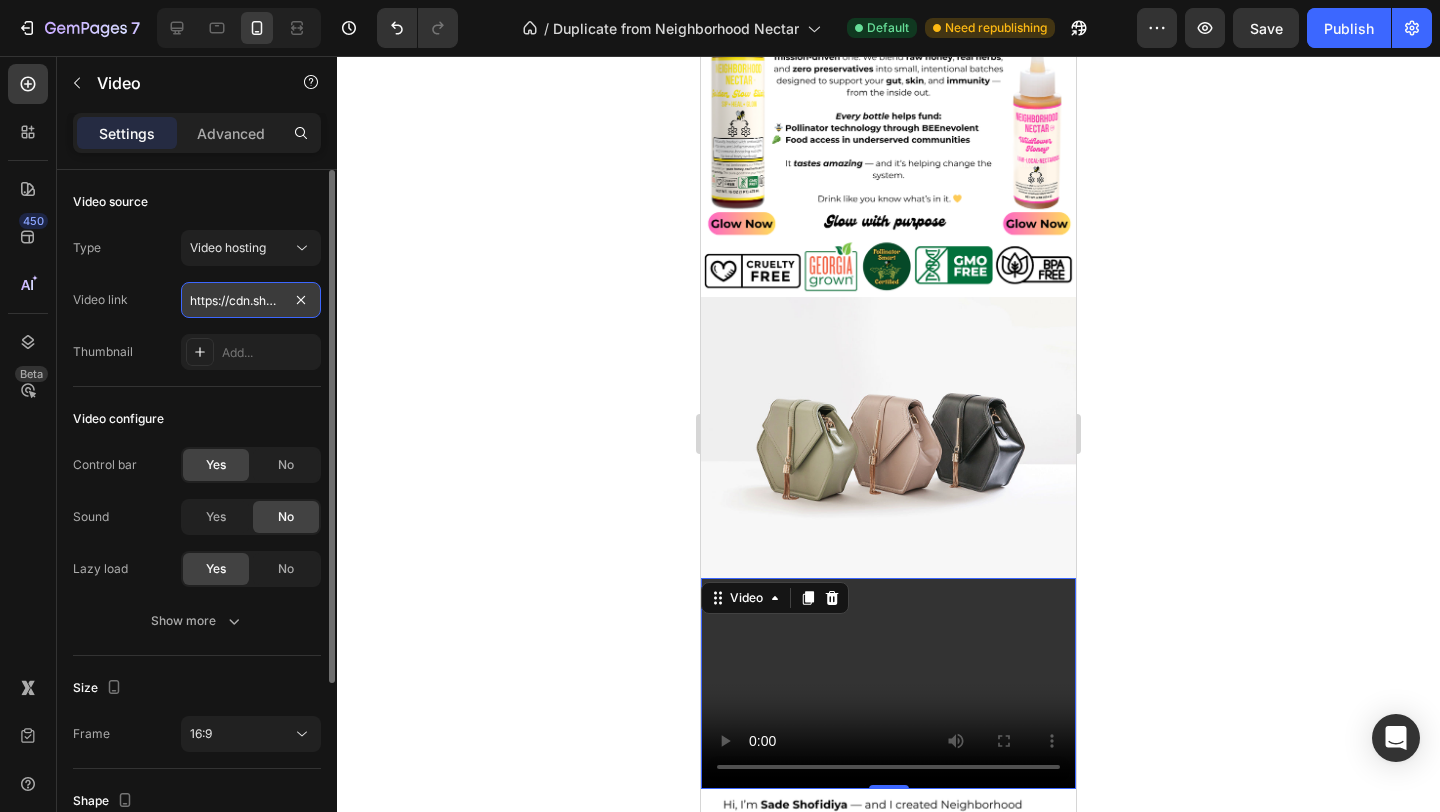 click on "https://cdn.shopify.com/videos/c/o/v/2cd3deb506b54b009063f7270ab5cf2e.mp4" at bounding box center (251, 300) 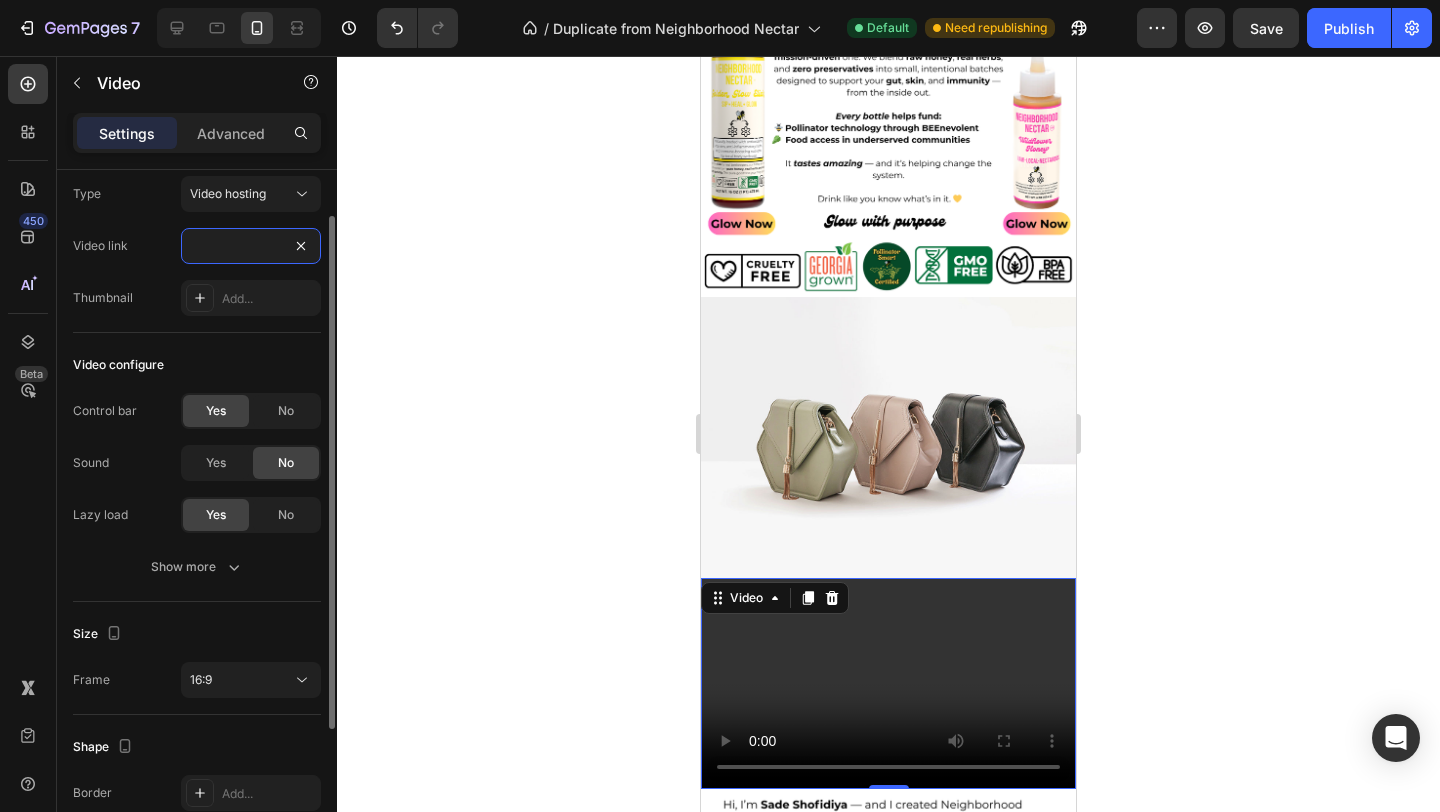 scroll, scrollTop: 89, scrollLeft: 0, axis: vertical 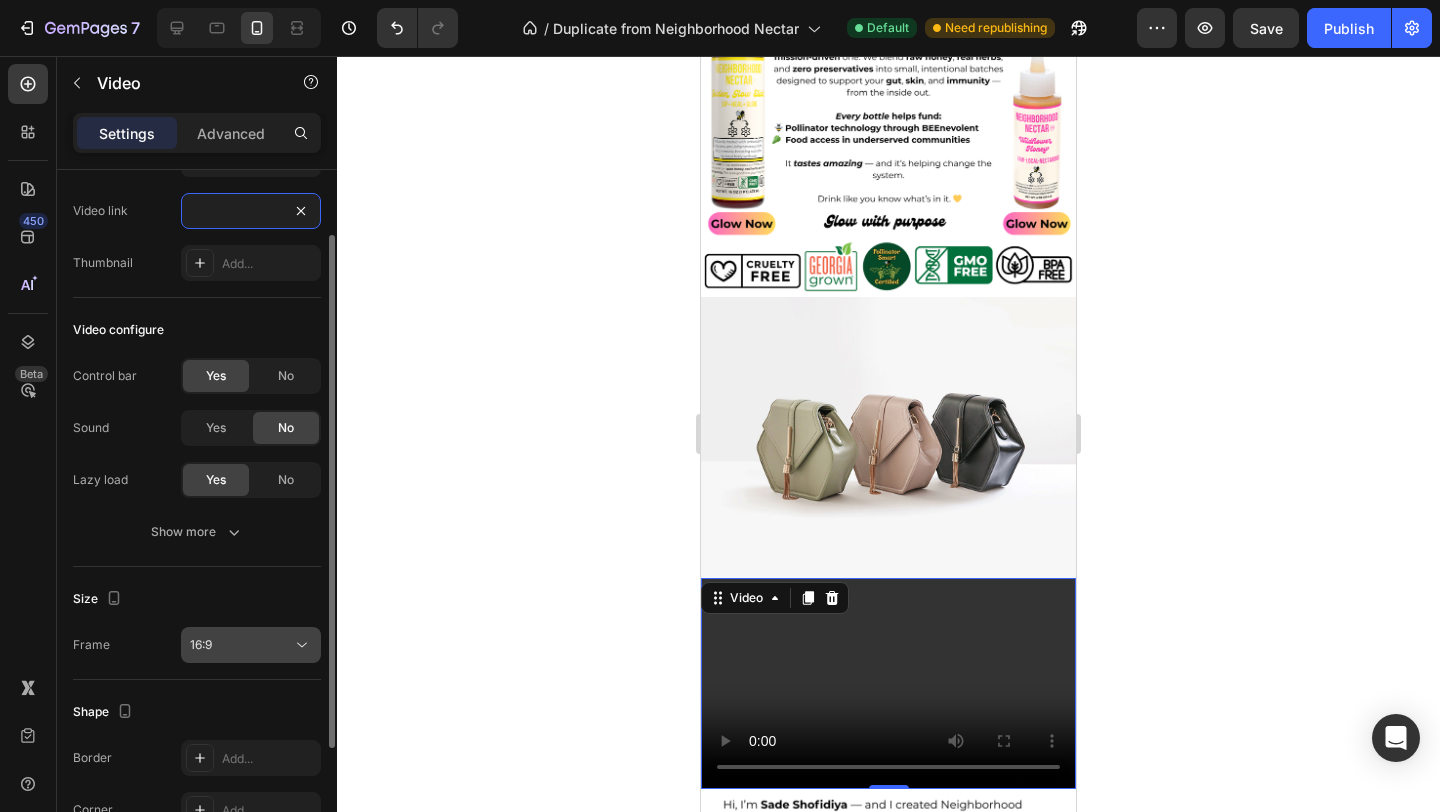 type on "https://cdn.shopify.com/videos/c/o/v/2f035110e10845479fa5f59865a5b0d2.mp4" 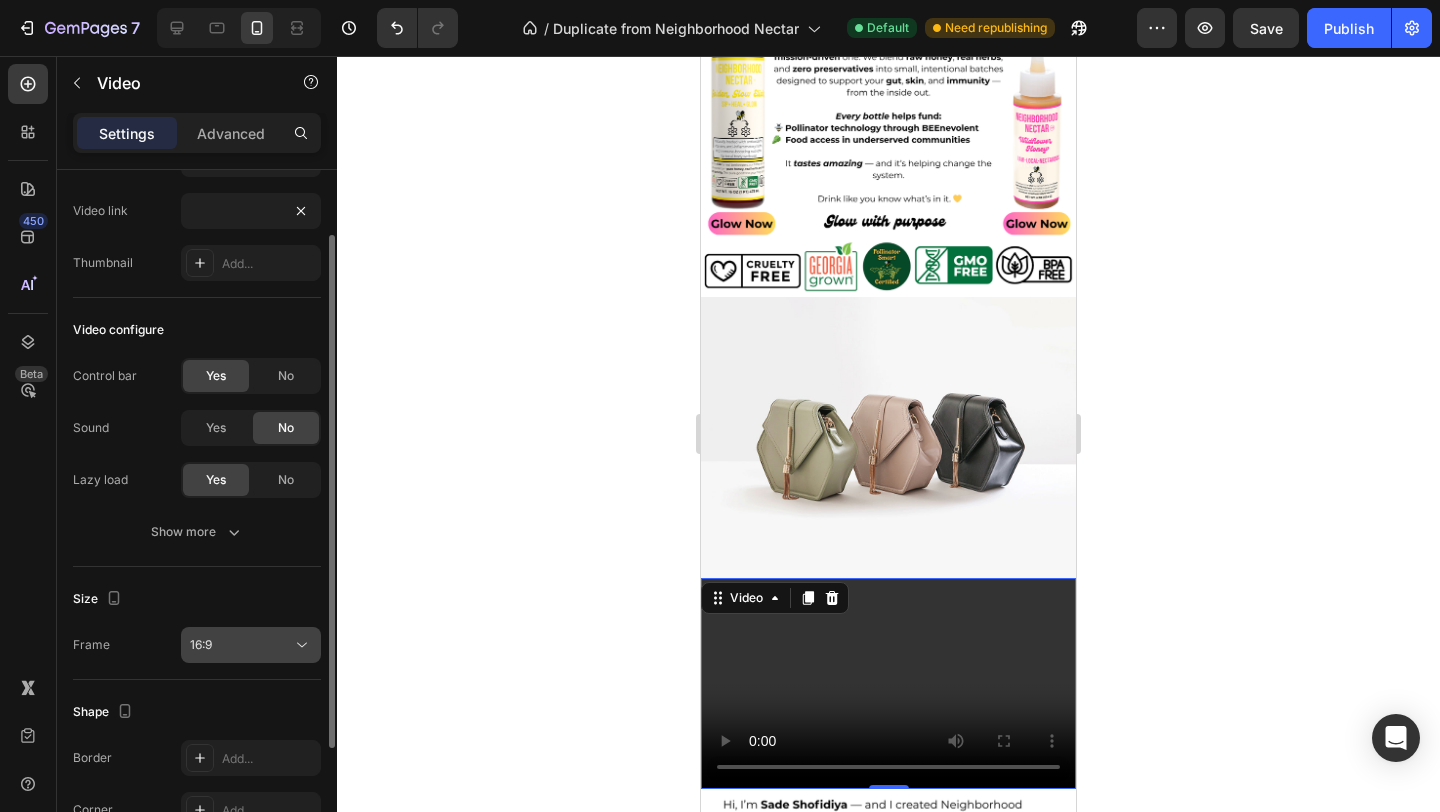 click on "16:9" at bounding box center (241, 645) 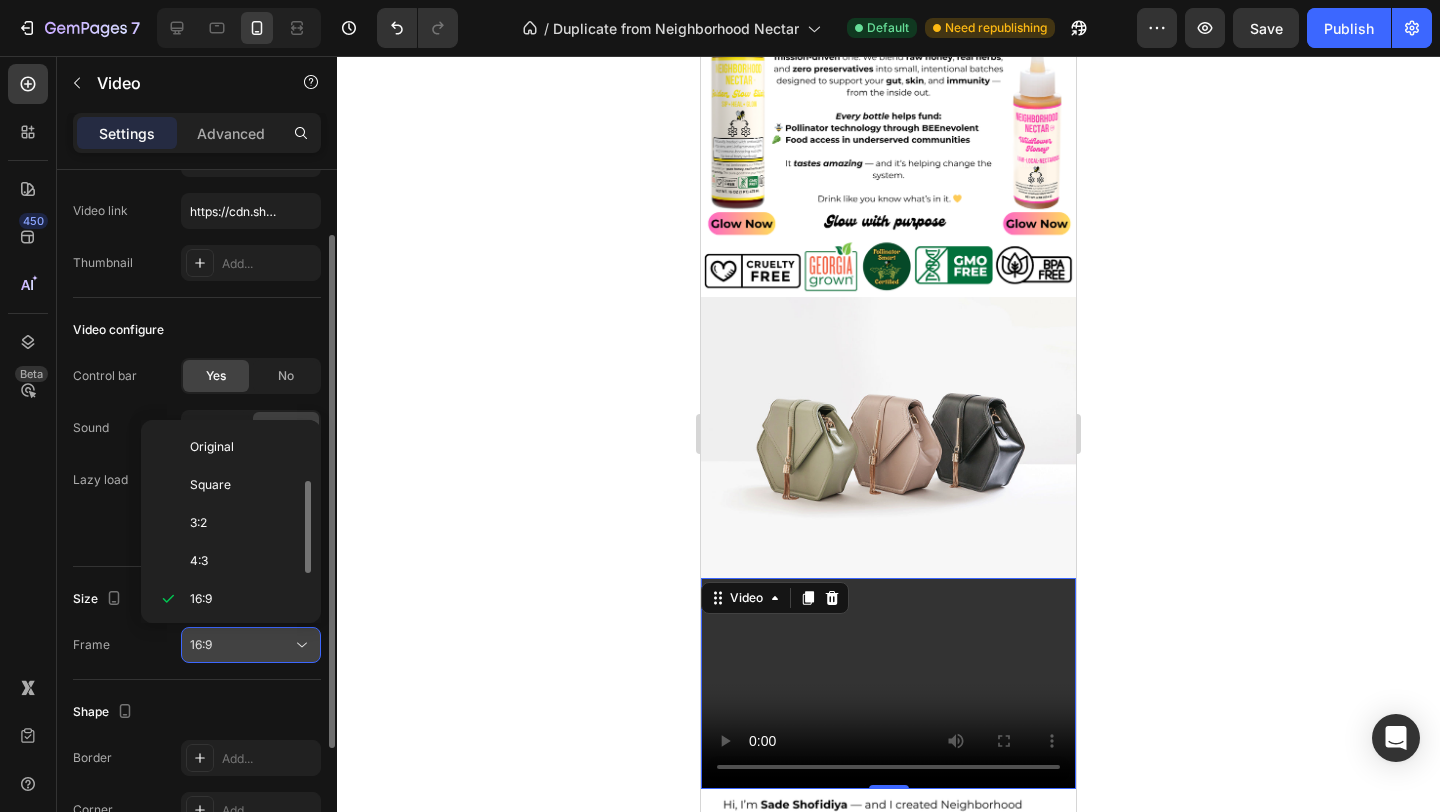 scroll, scrollTop: 36, scrollLeft: 0, axis: vertical 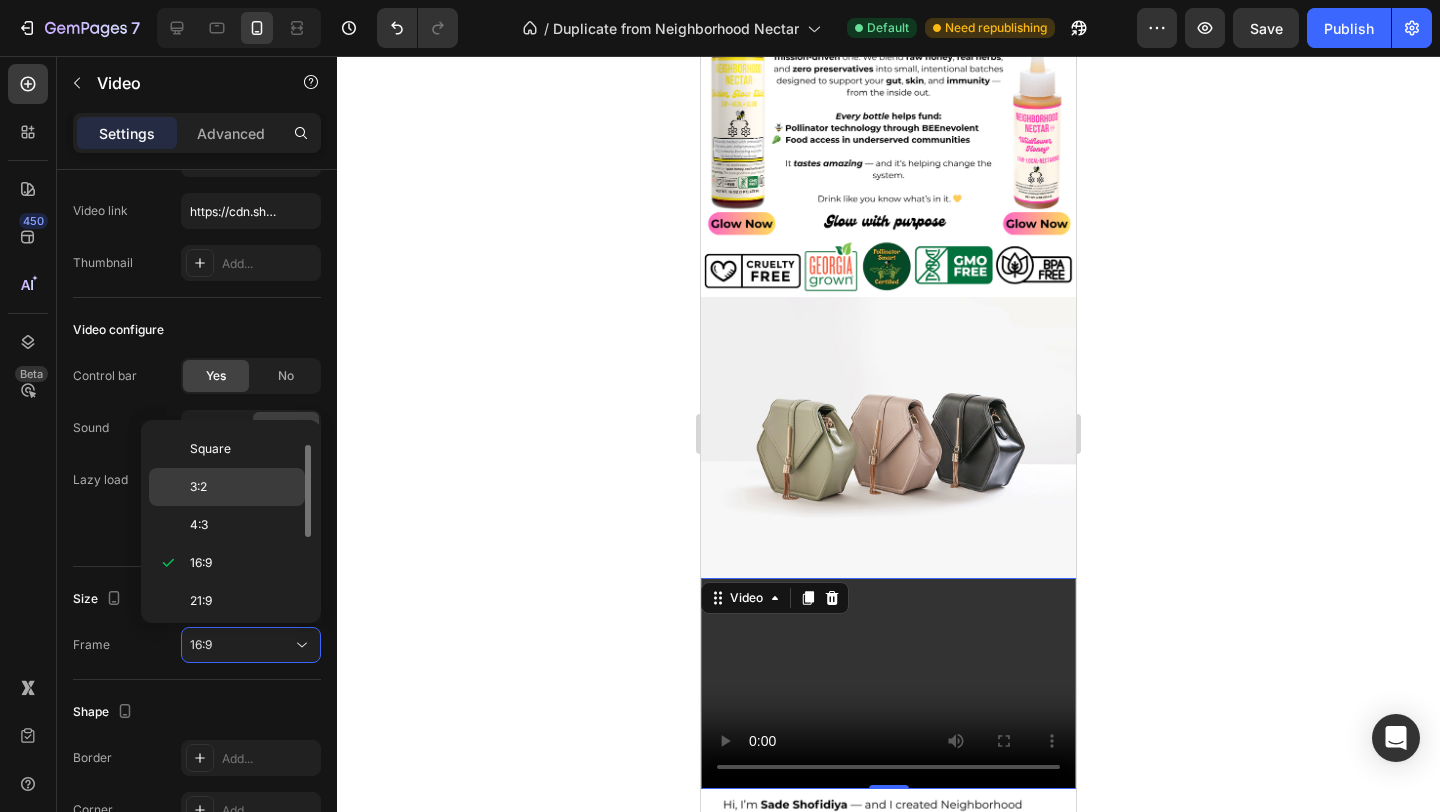 click on "3:2" 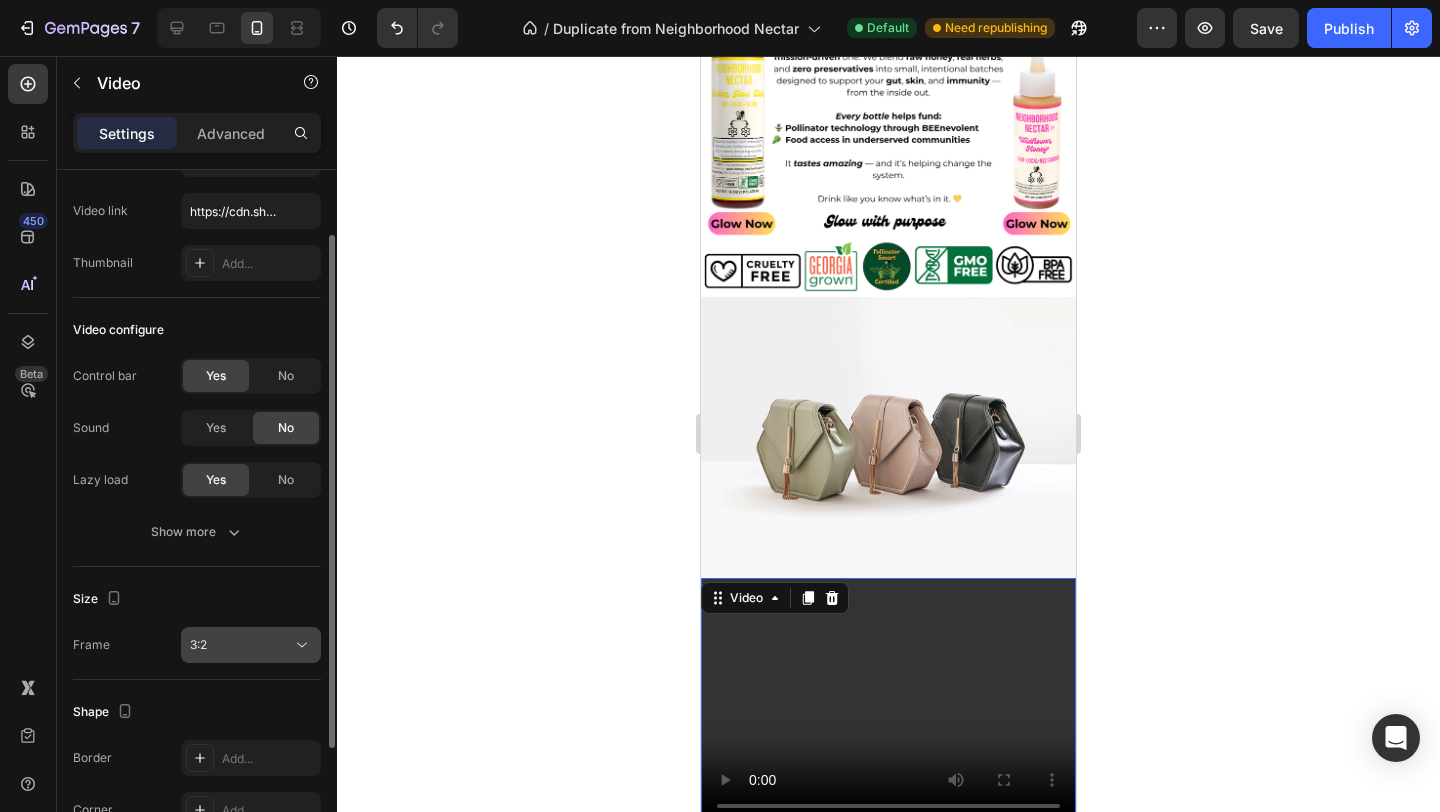 click on "3:2" at bounding box center [241, 645] 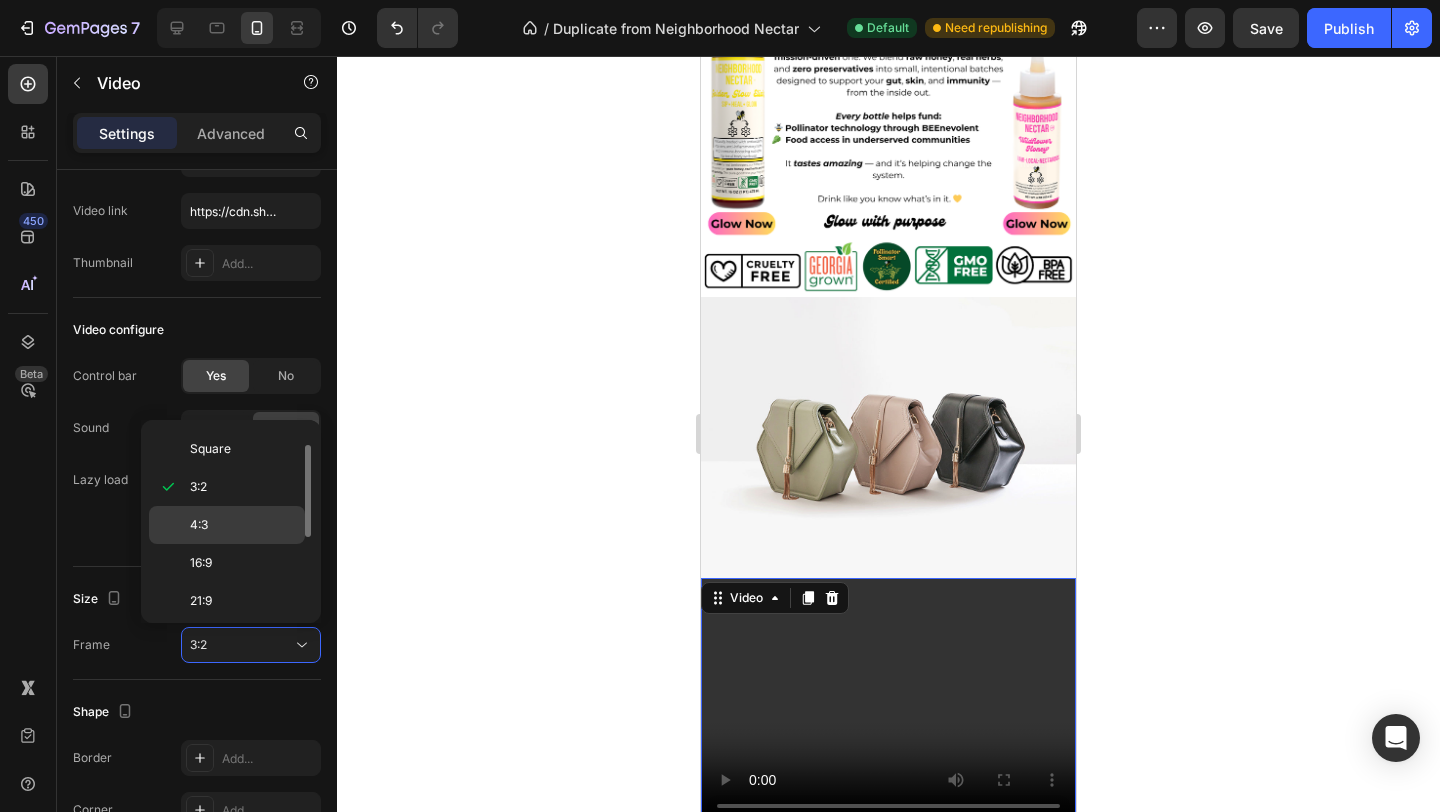 click on "4:3" at bounding box center (243, 525) 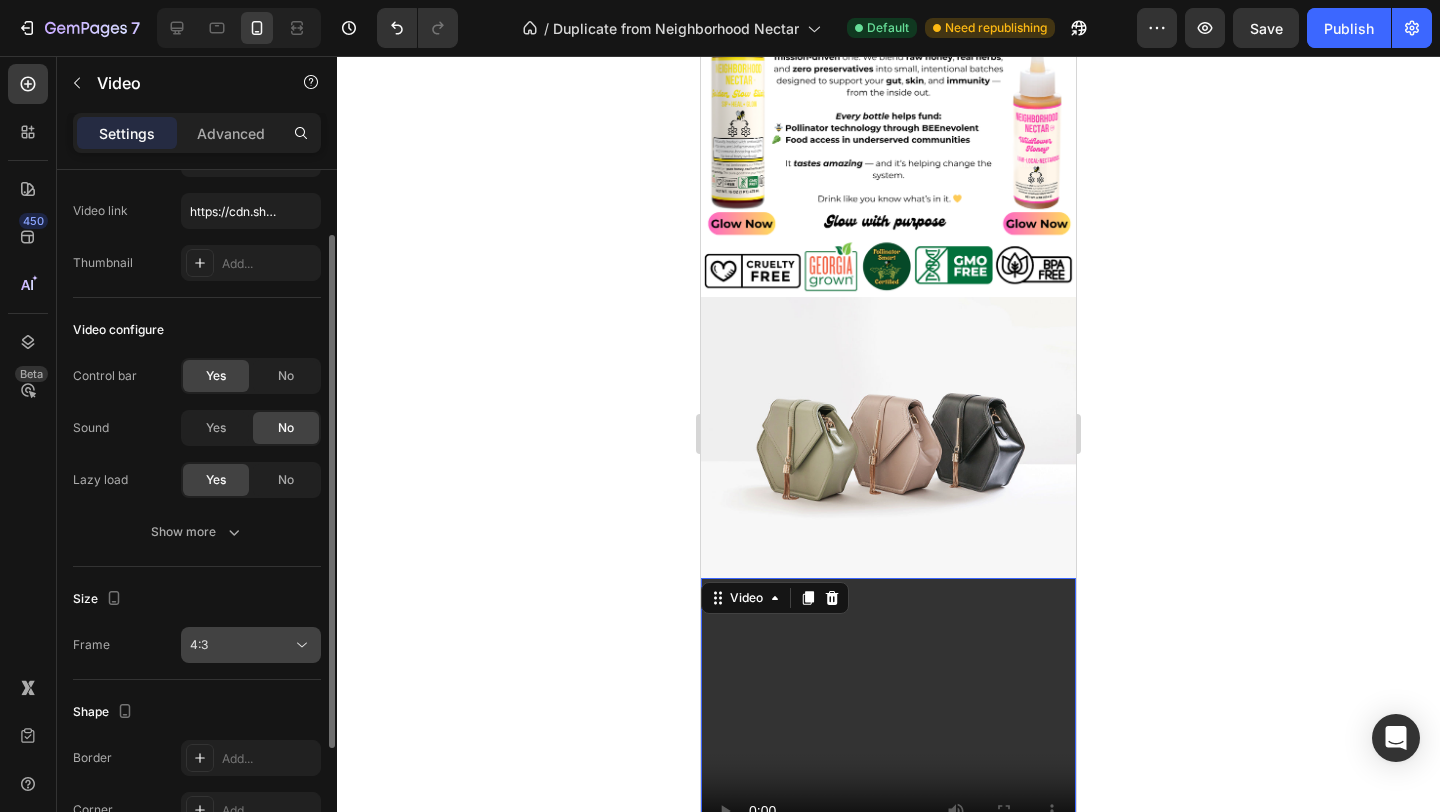 click on "4:3" 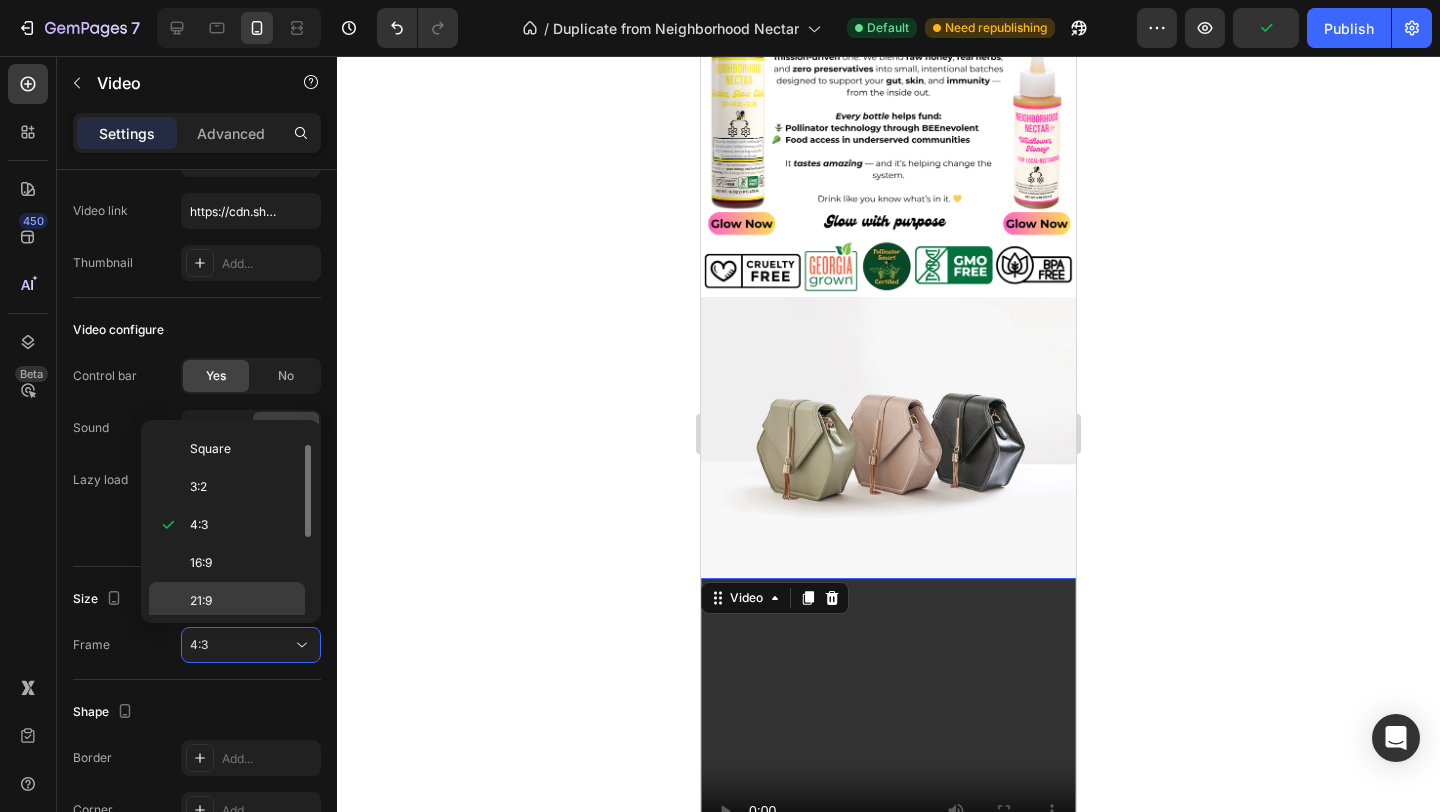 click on "21:9" 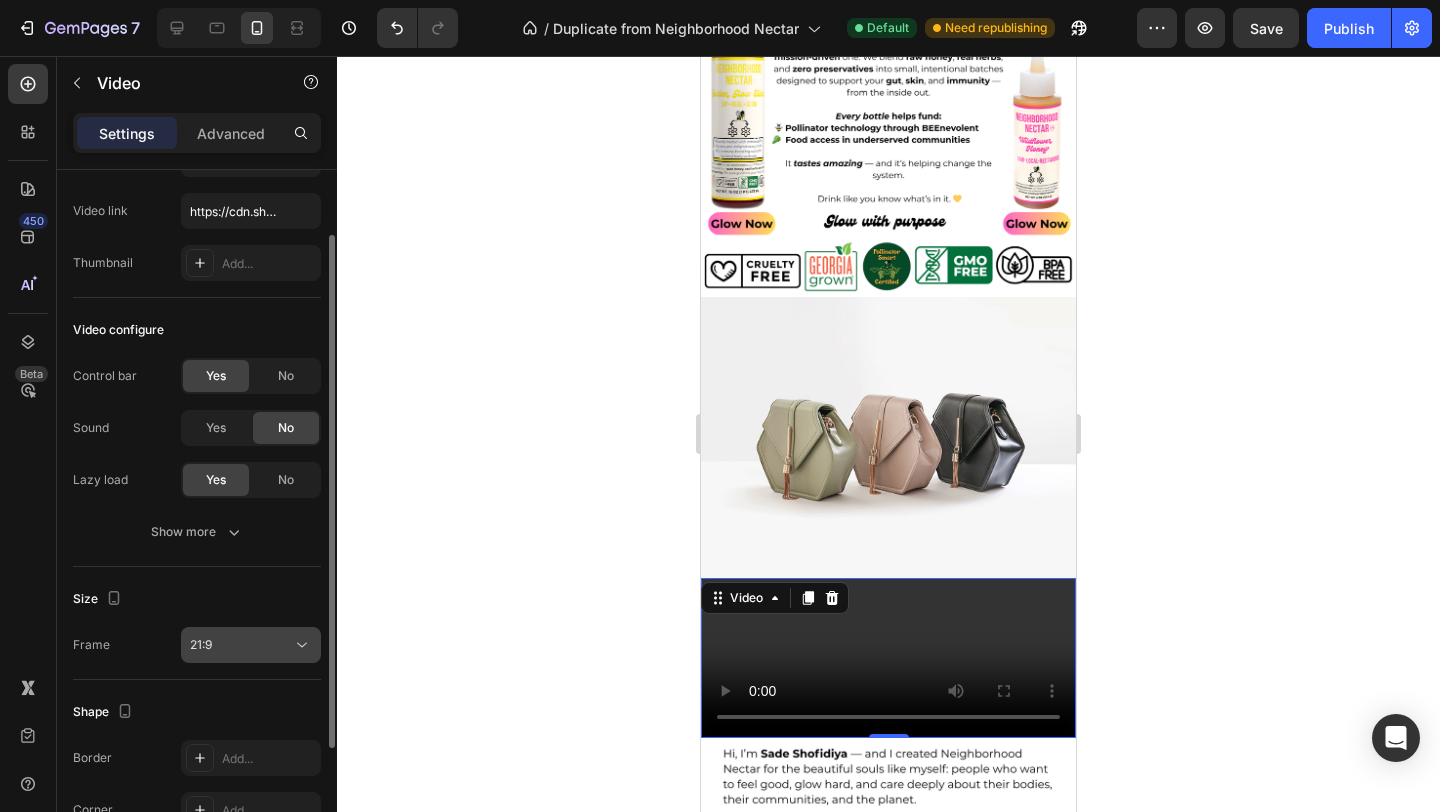 click on "21:9" at bounding box center [241, 645] 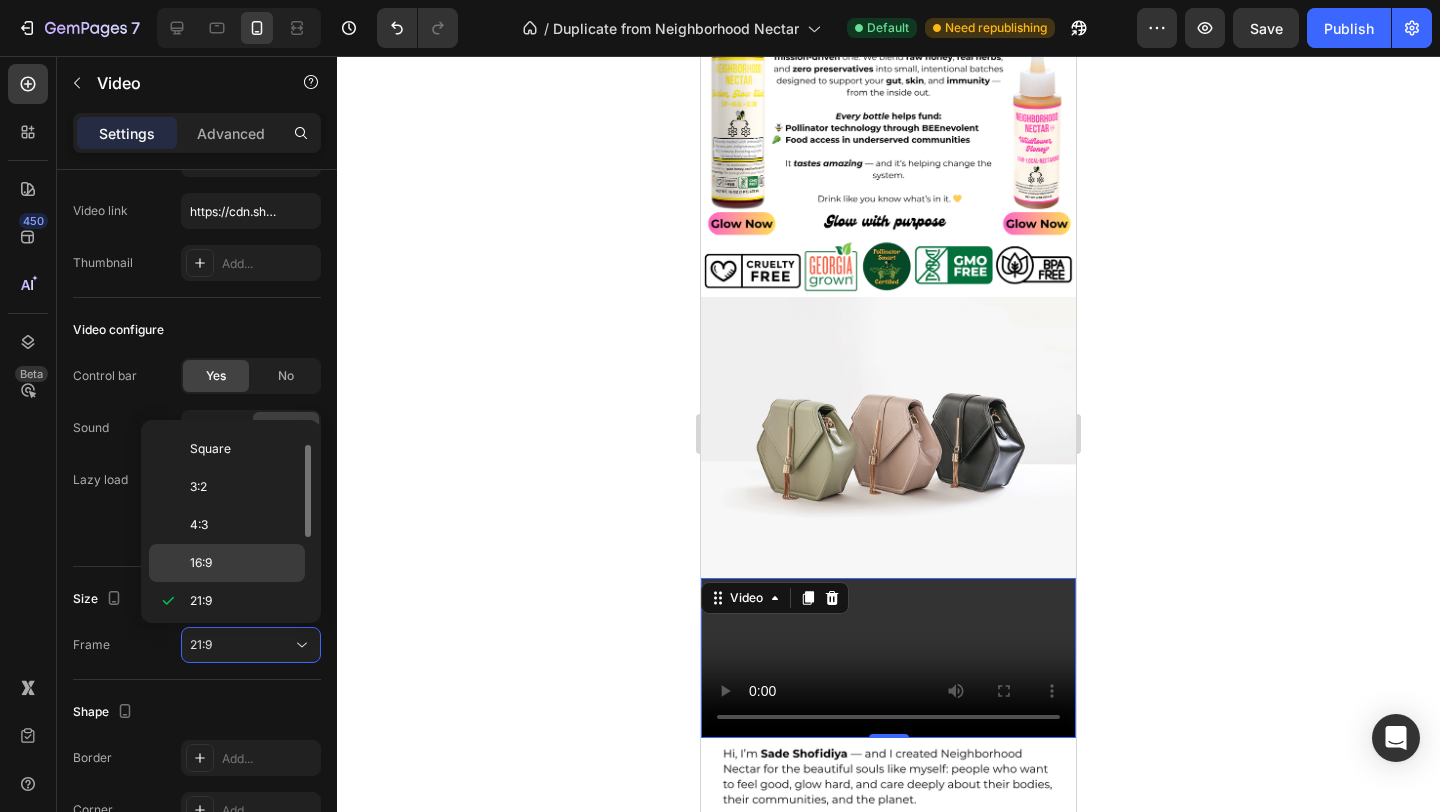 click on "16:9" at bounding box center [243, 563] 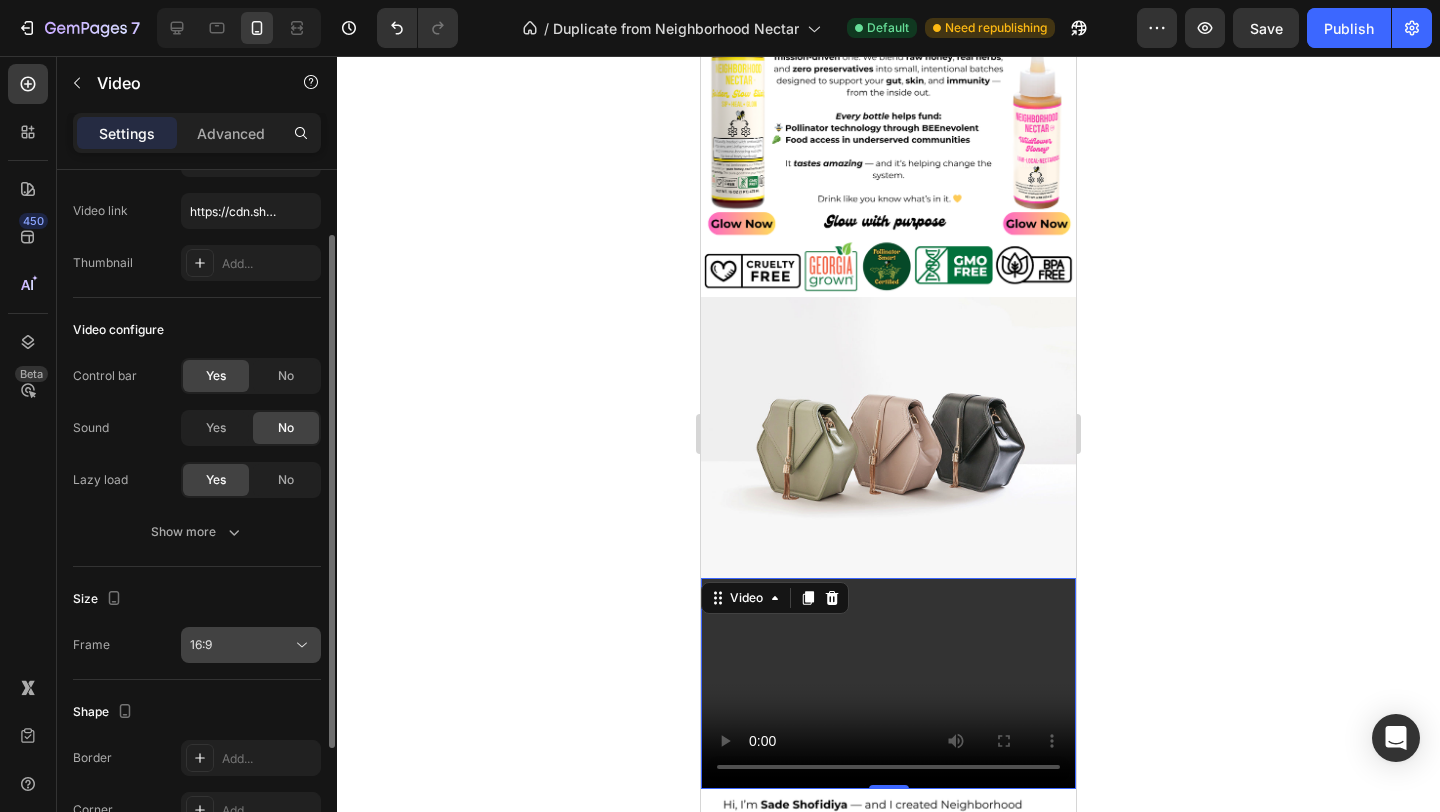 click on "16:9" 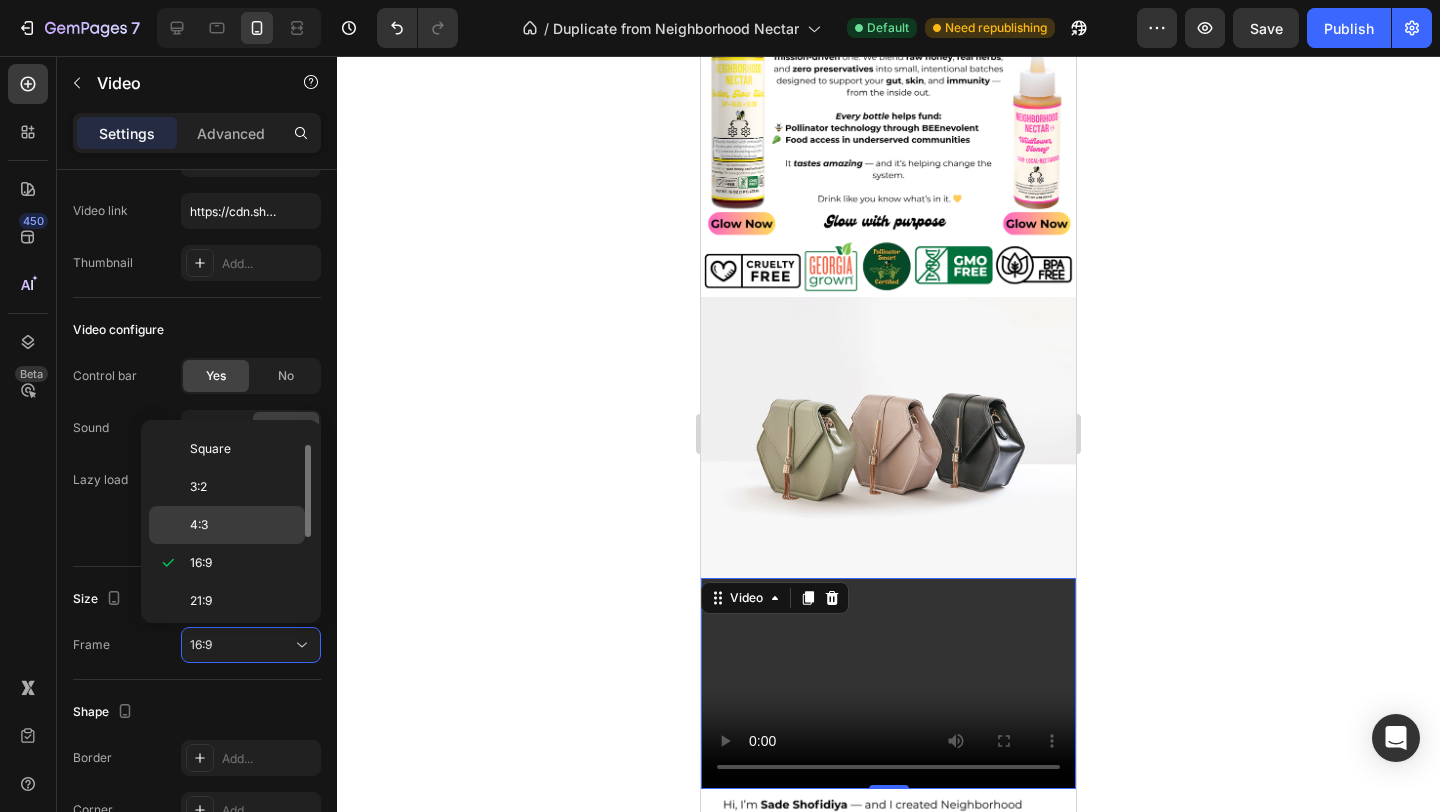 click on "4:3" at bounding box center (243, 525) 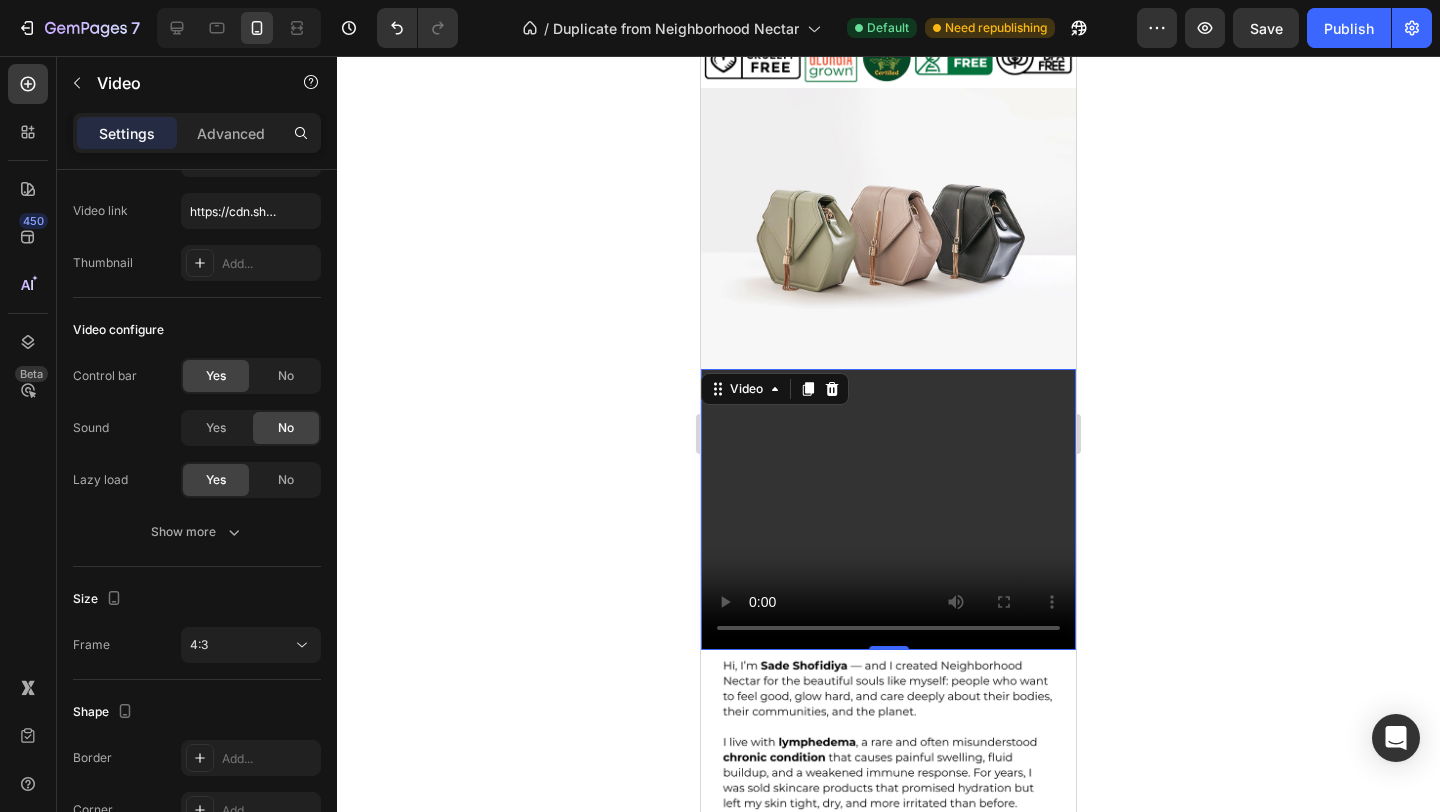 scroll, scrollTop: 3921, scrollLeft: 0, axis: vertical 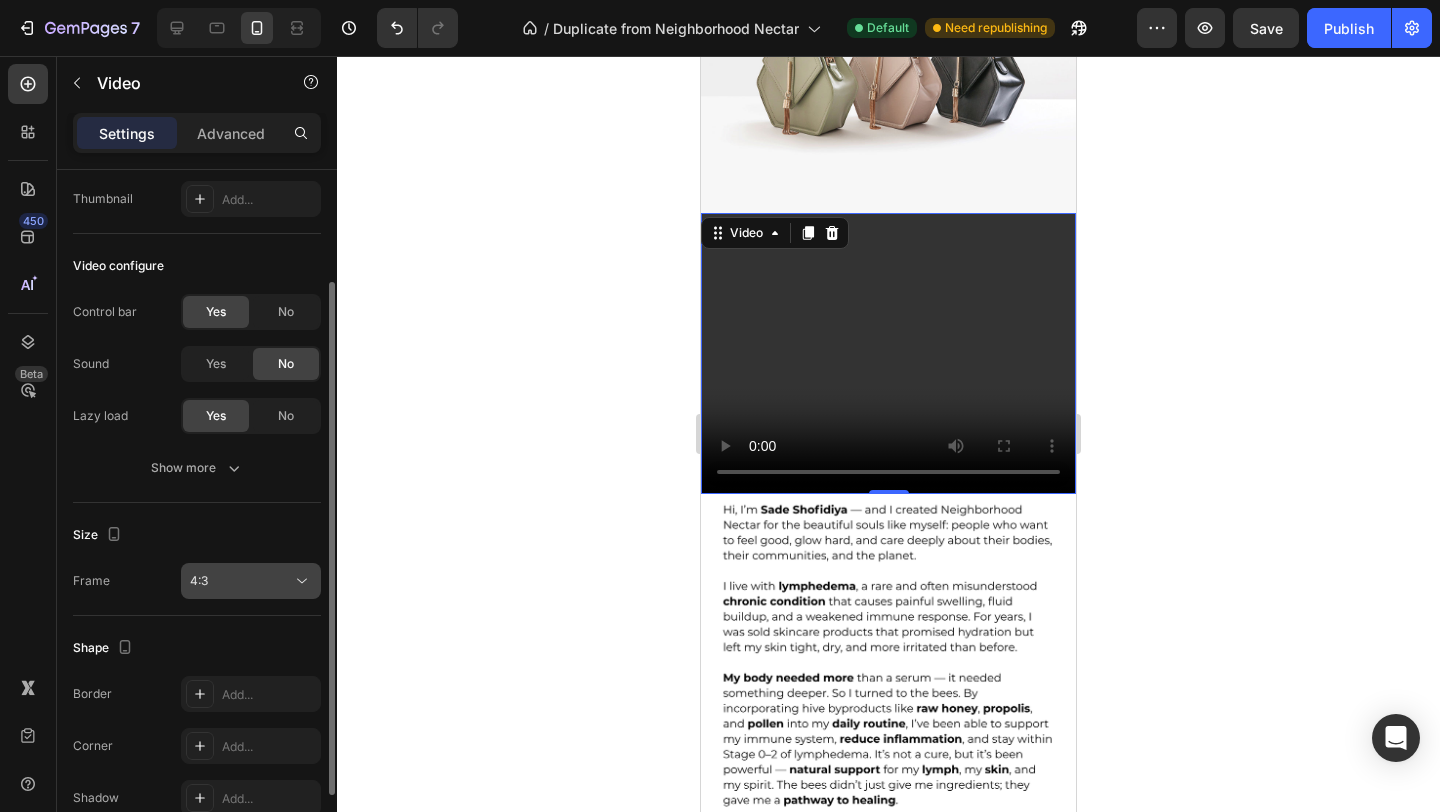 click on "4:3" 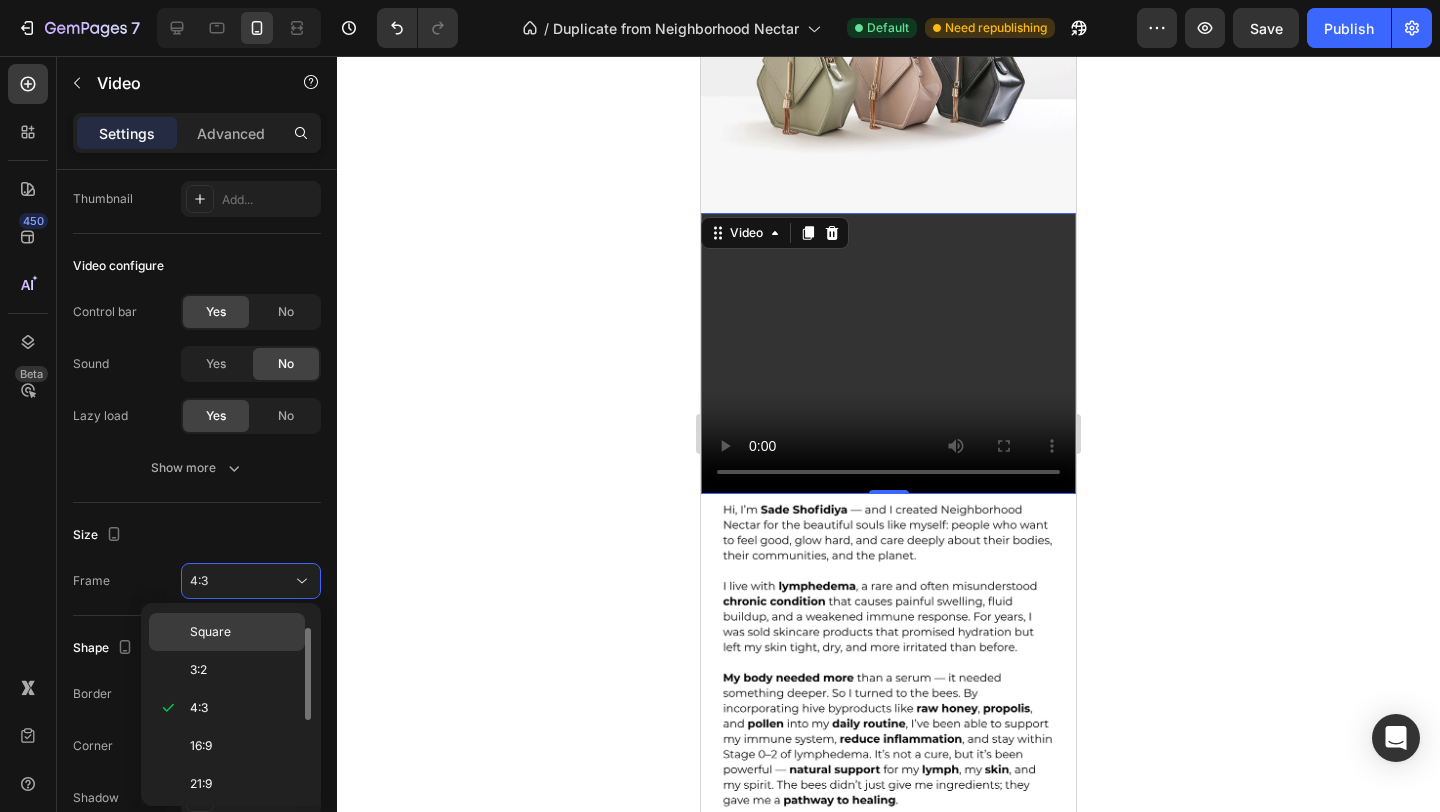 click on "Square" at bounding box center [243, 632] 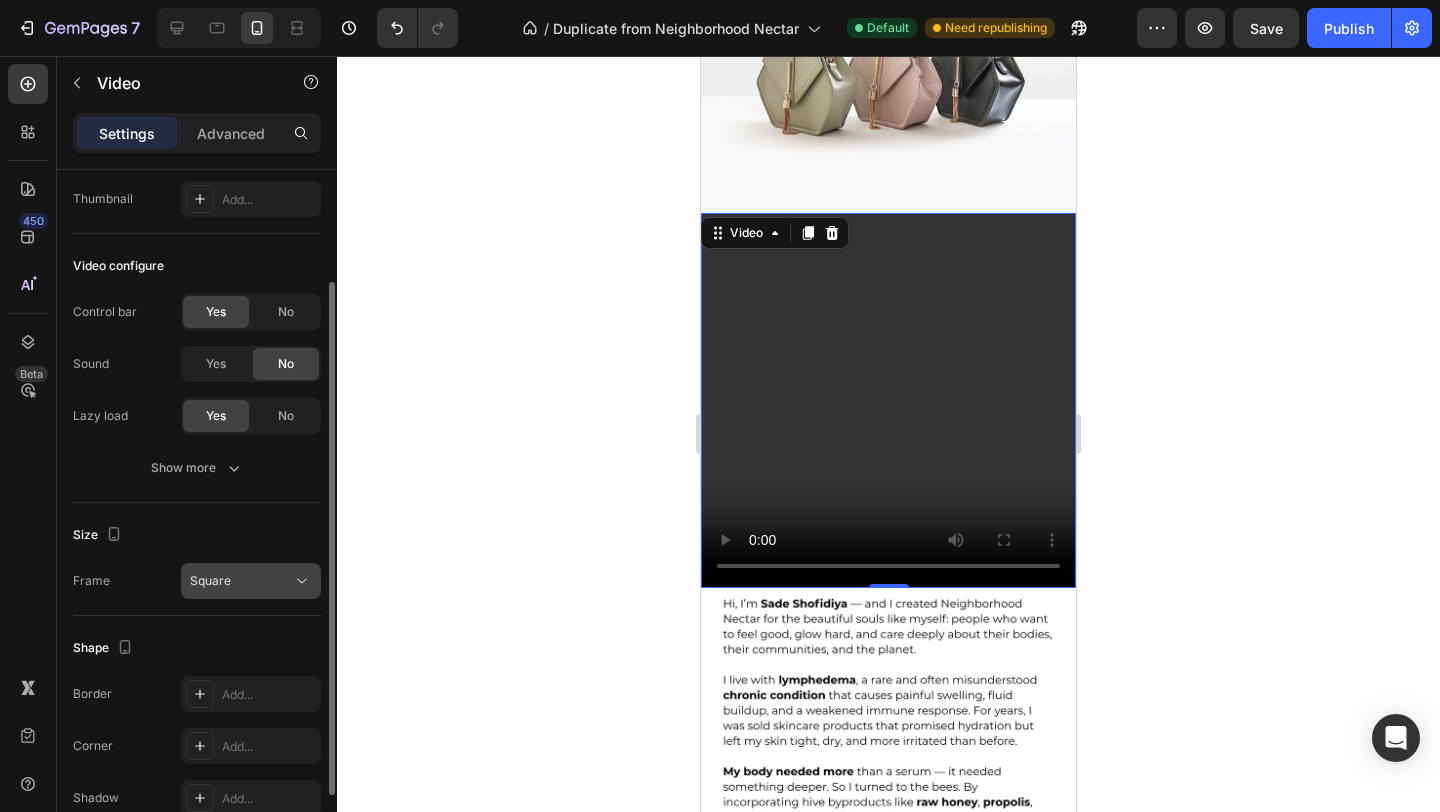 click on "Square" at bounding box center (241, 581) 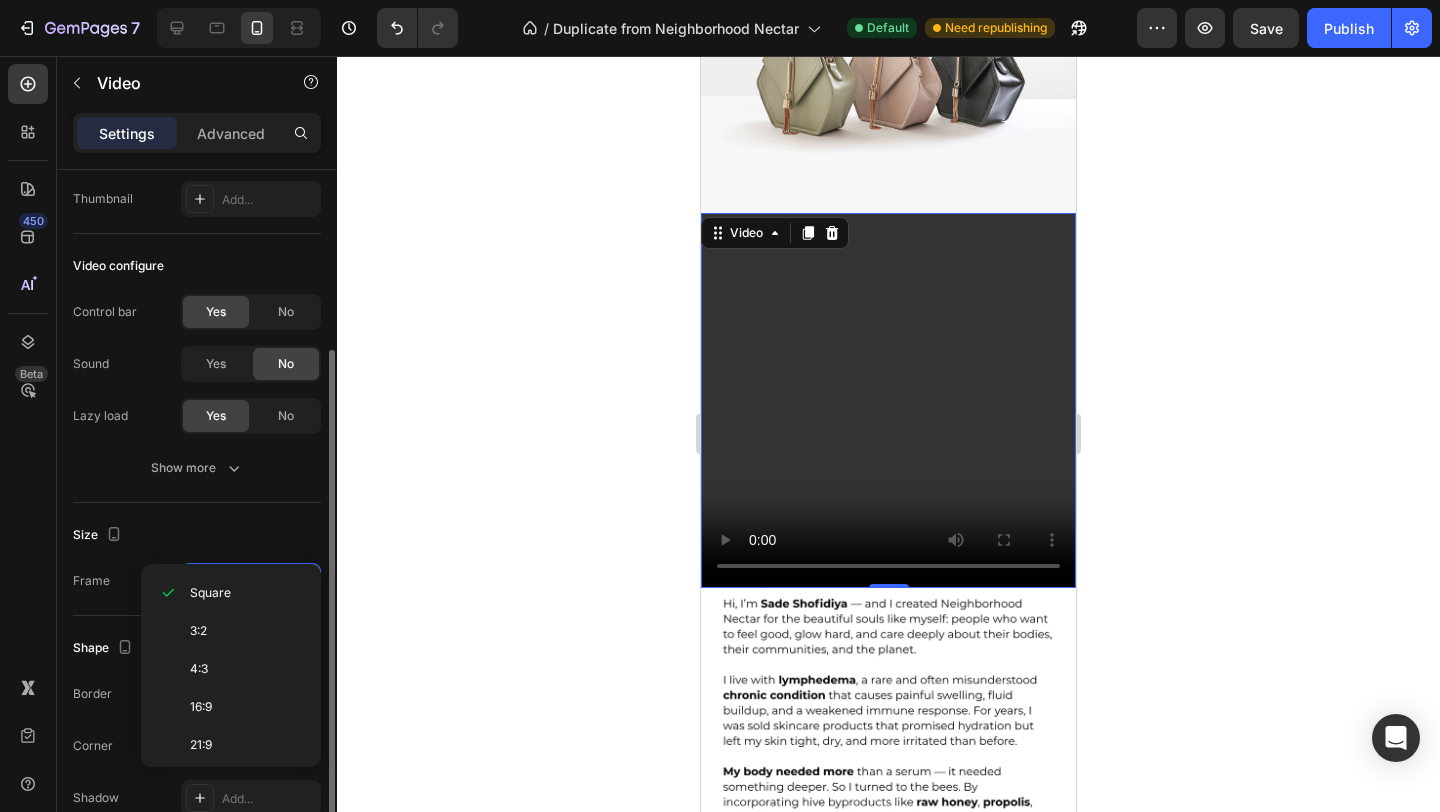 scroll, scrollTop: 192, scrollLeft: 0, axis: vertical 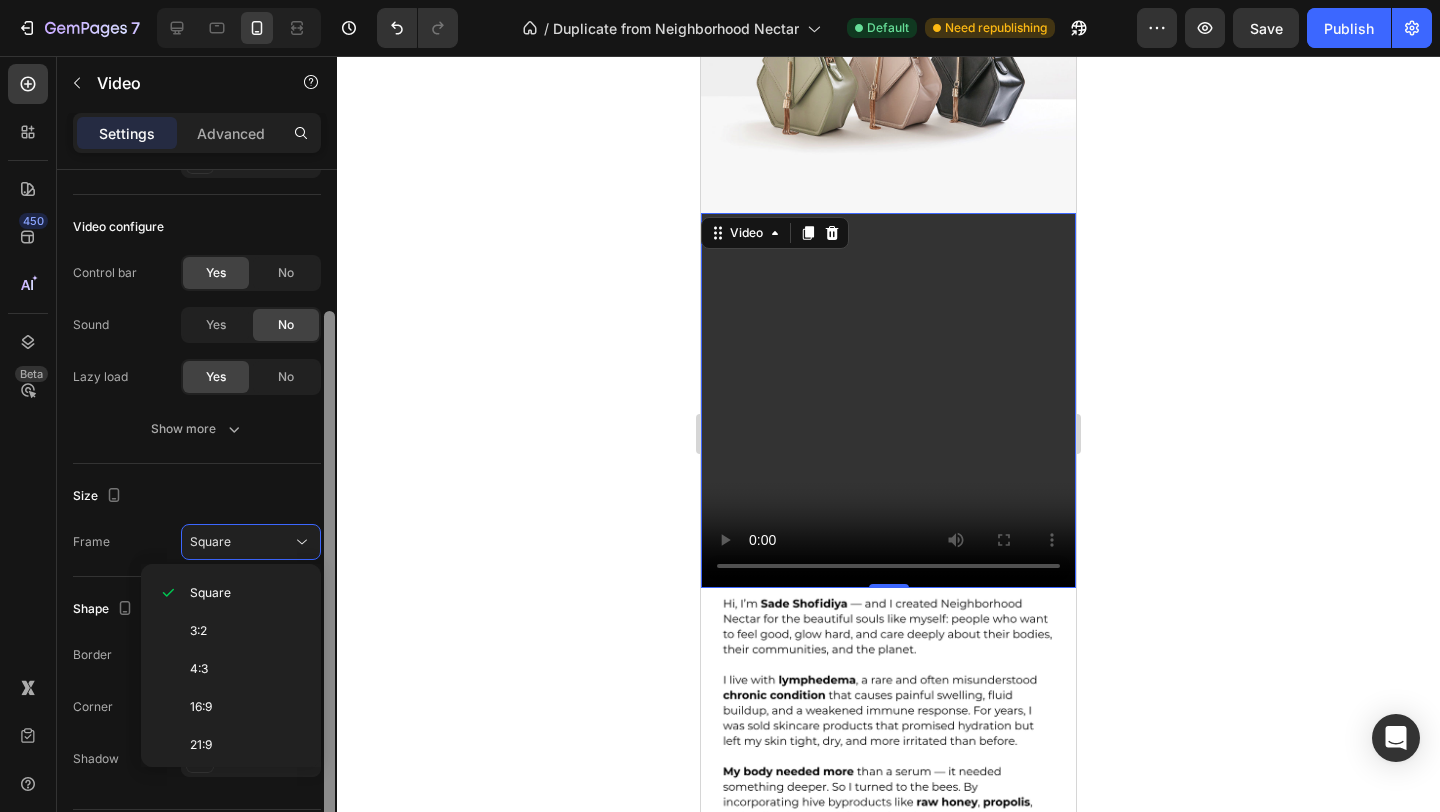 click at bounding box center (329, 567) 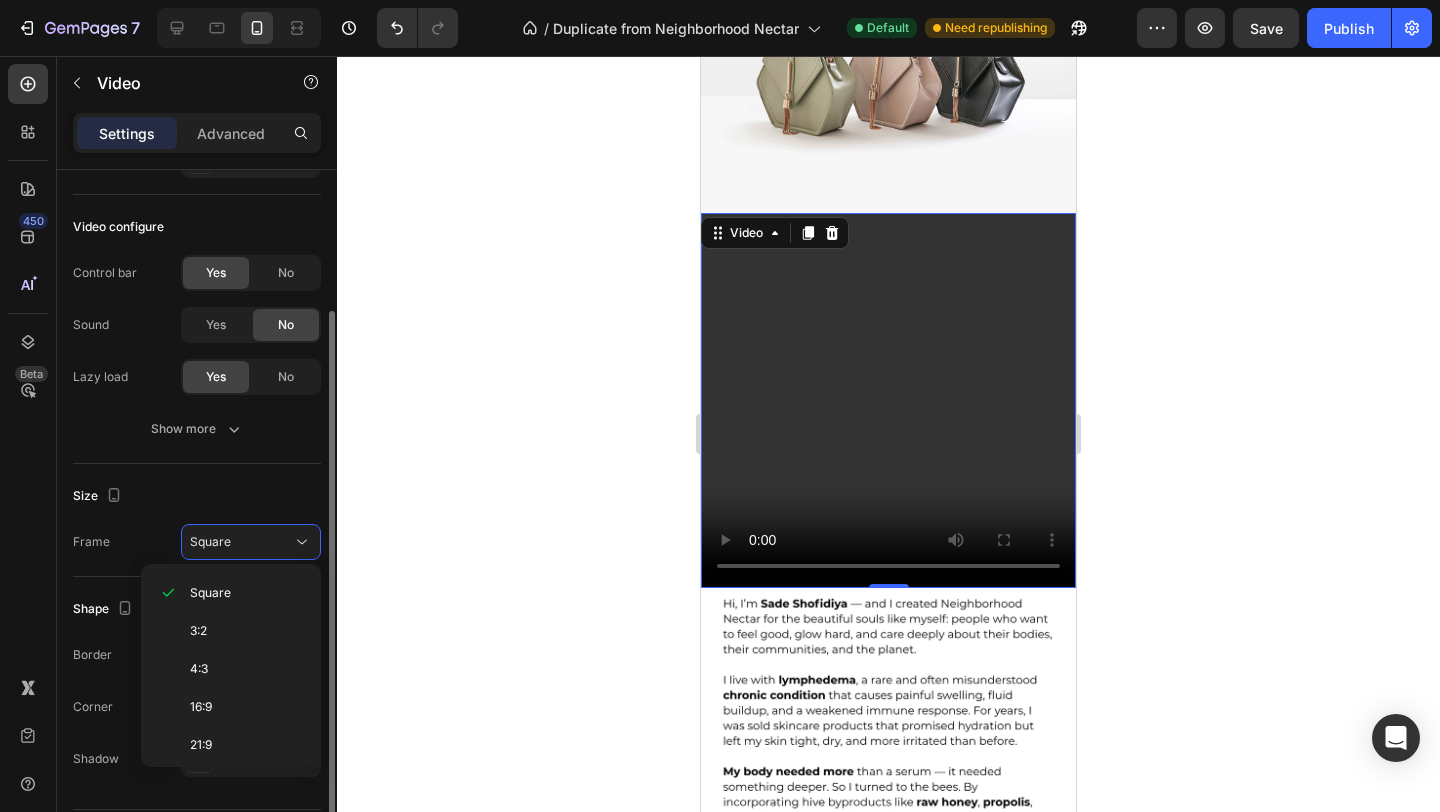 click on "Video configure Control bar Yes No Sound Yes No Lazy load Yes No Show more" 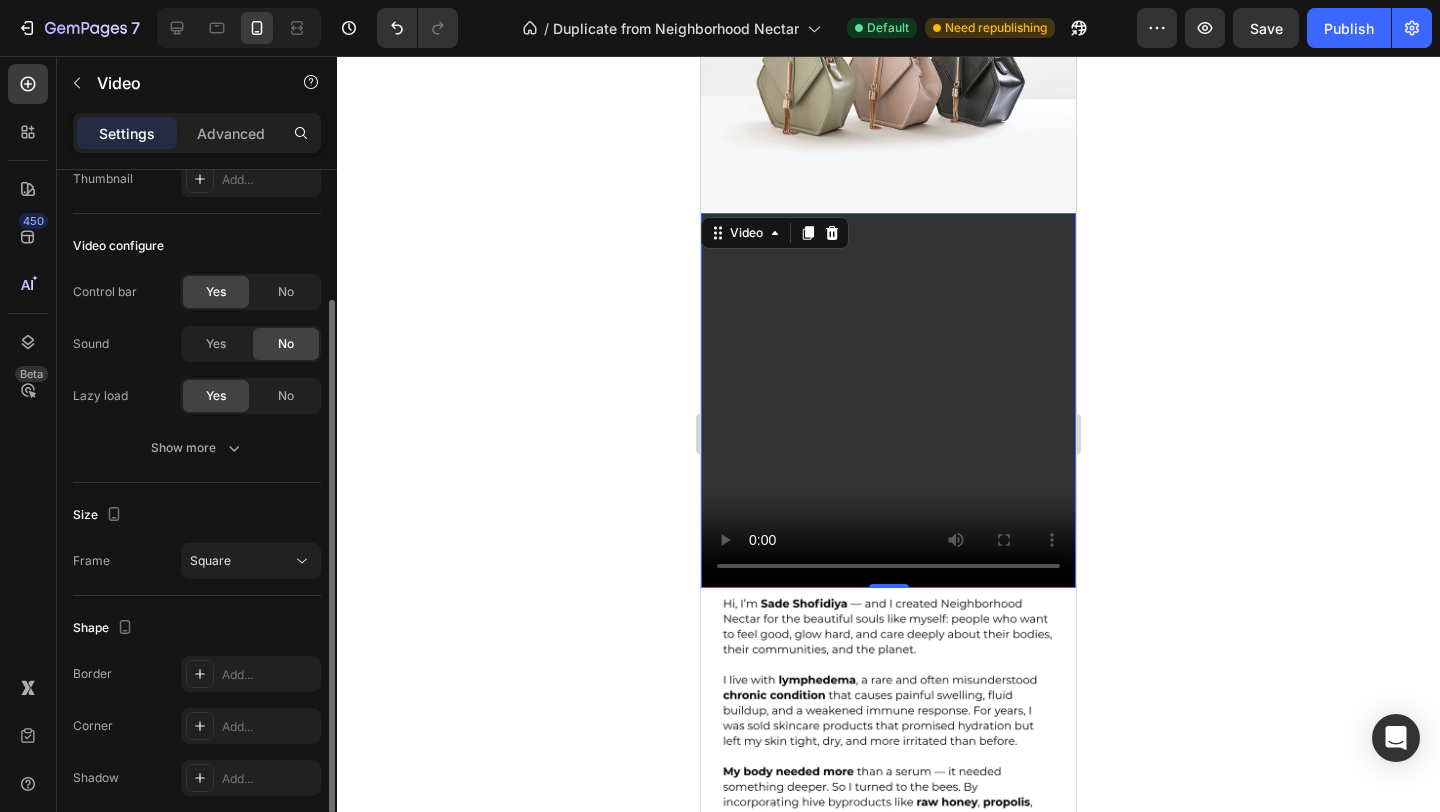 scroll, scrollTop: 175, scrollLeft: 0, axis: vertical 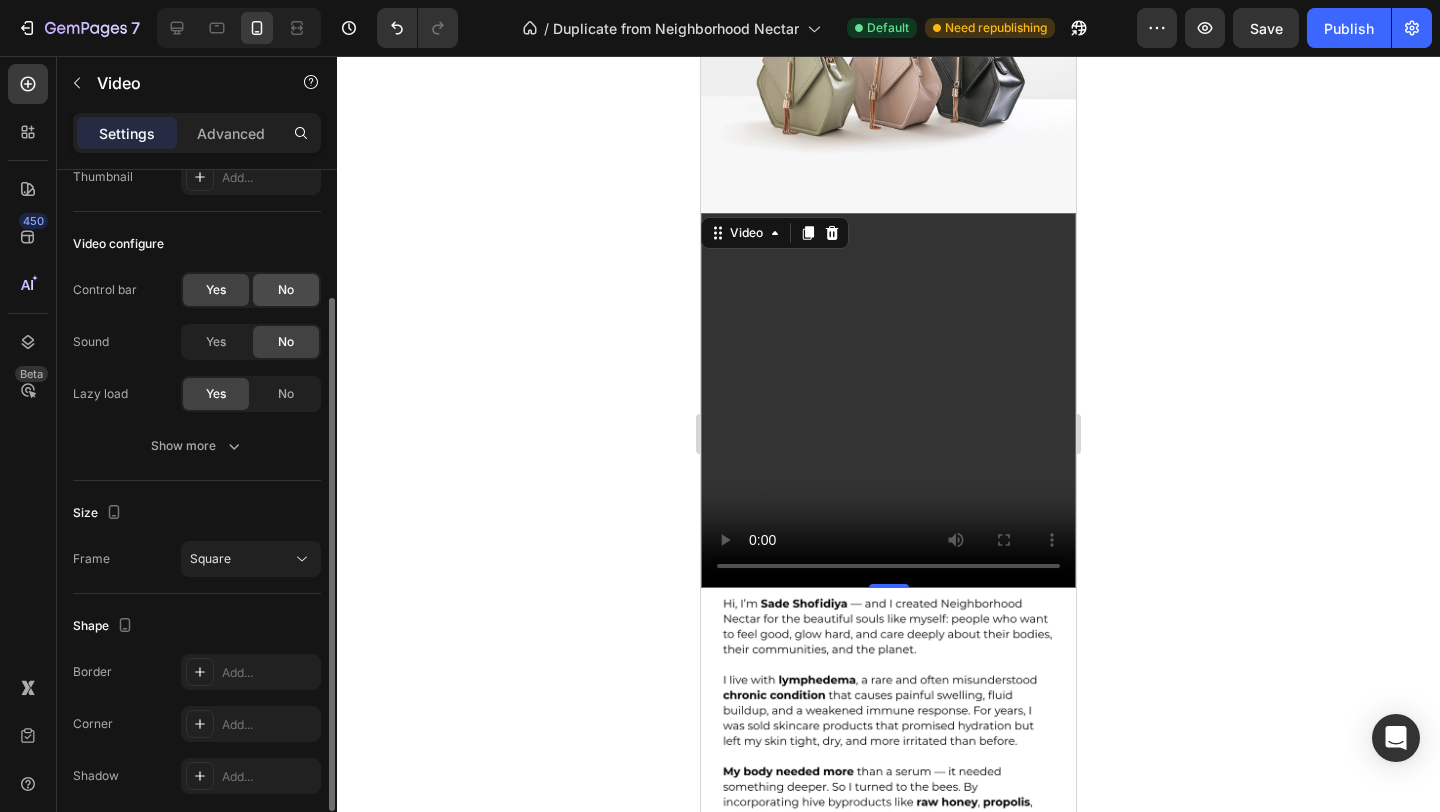 click on "No" 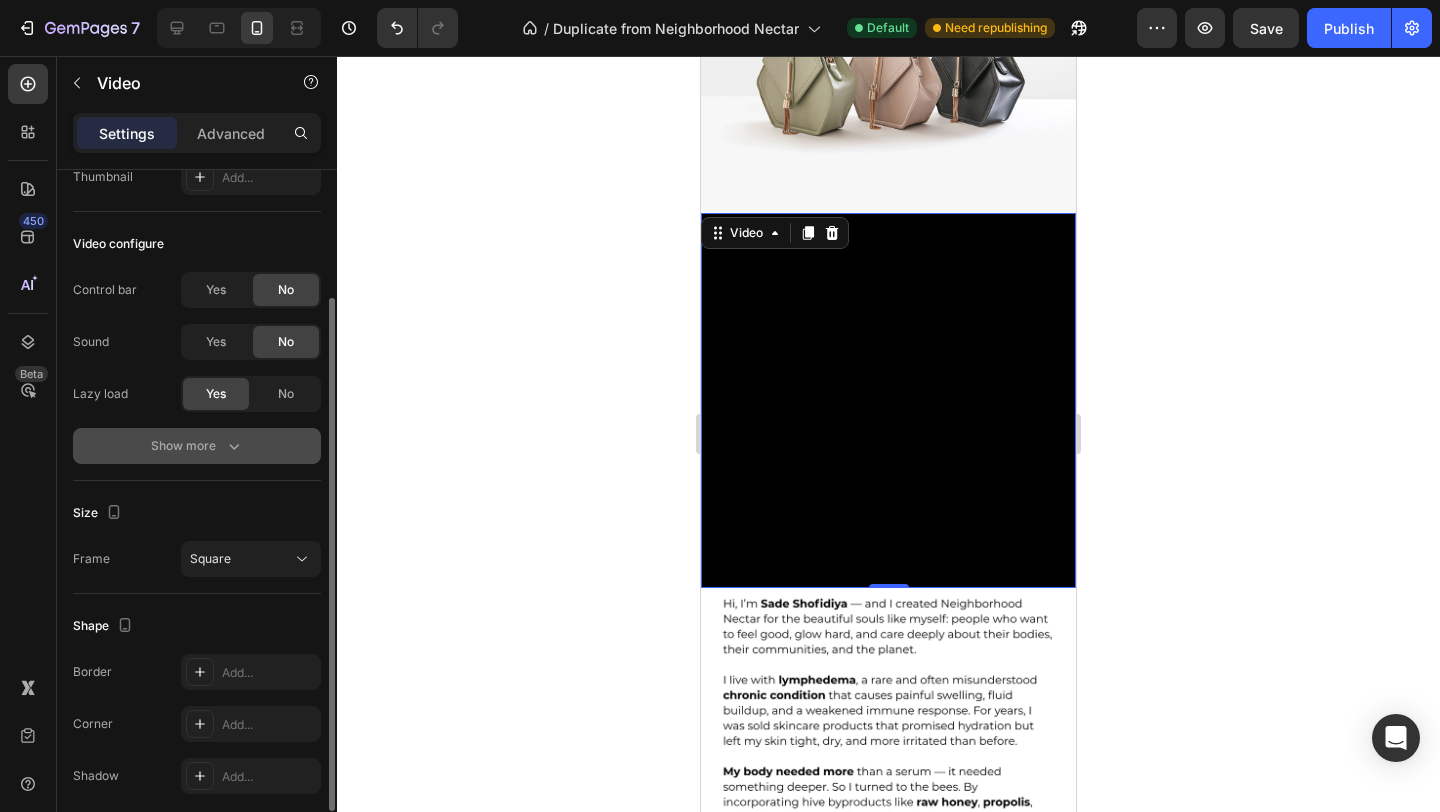 click 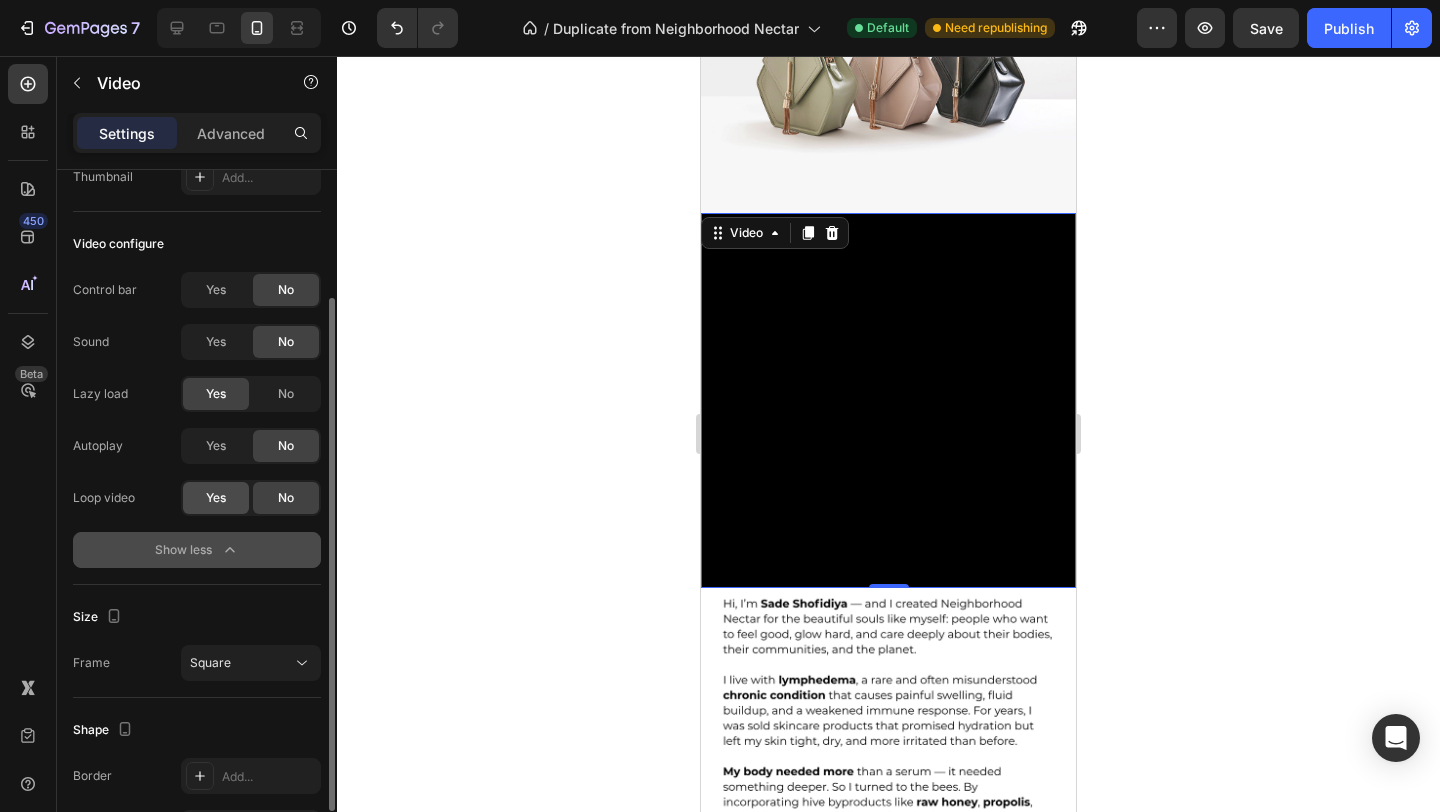 click on "Yes" 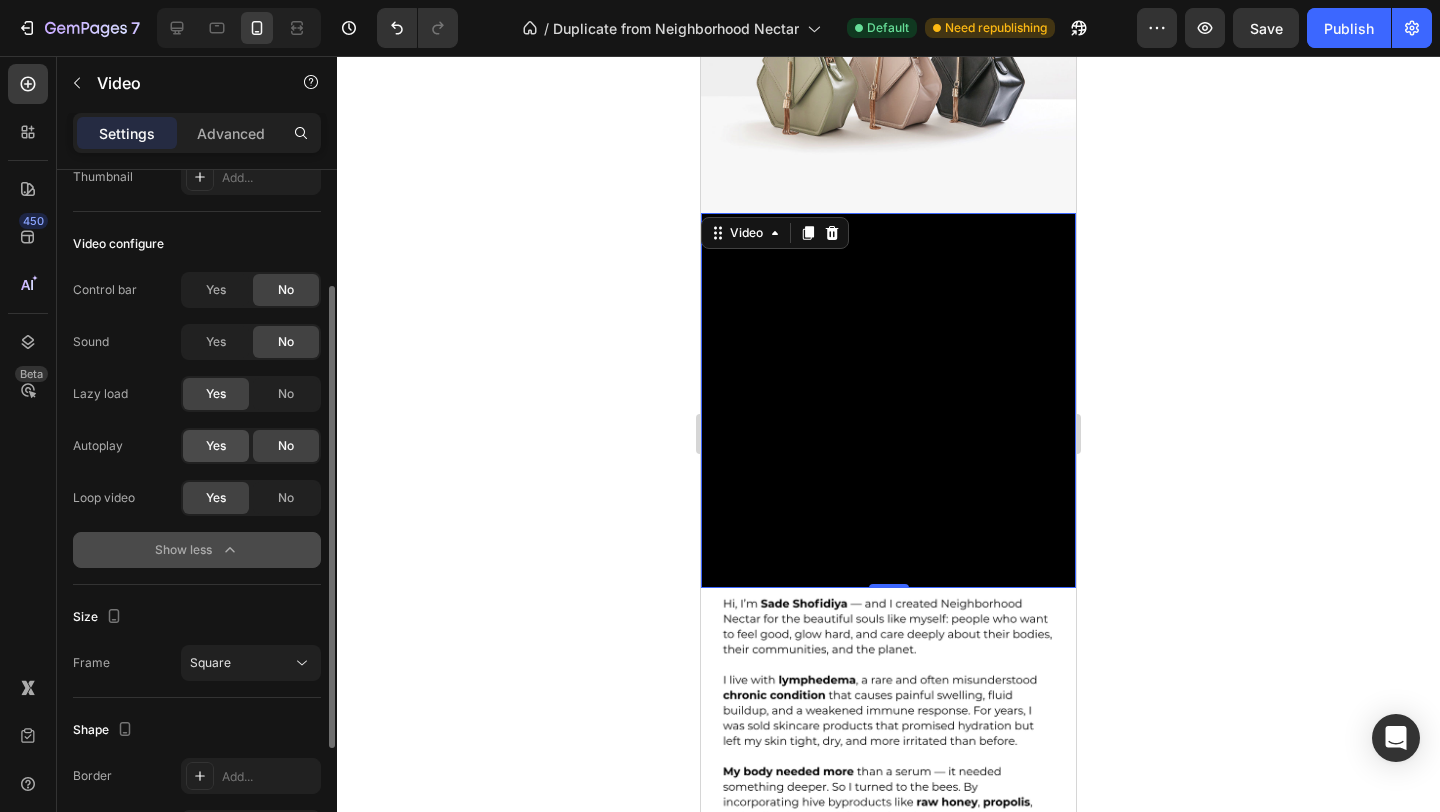 click on "Yes" 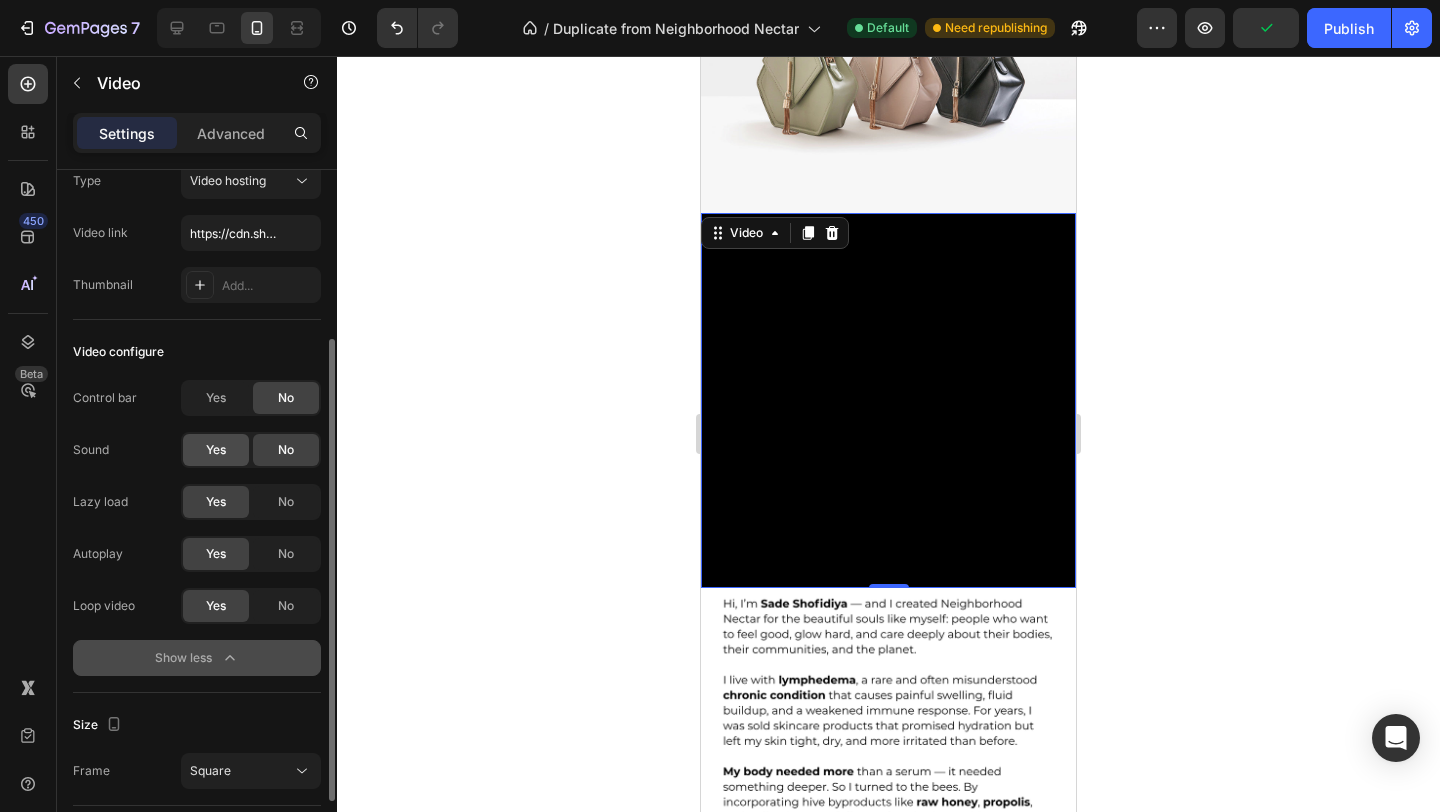 scroll, scrollTop: 247, scrollLeft: 0, axis: vertical 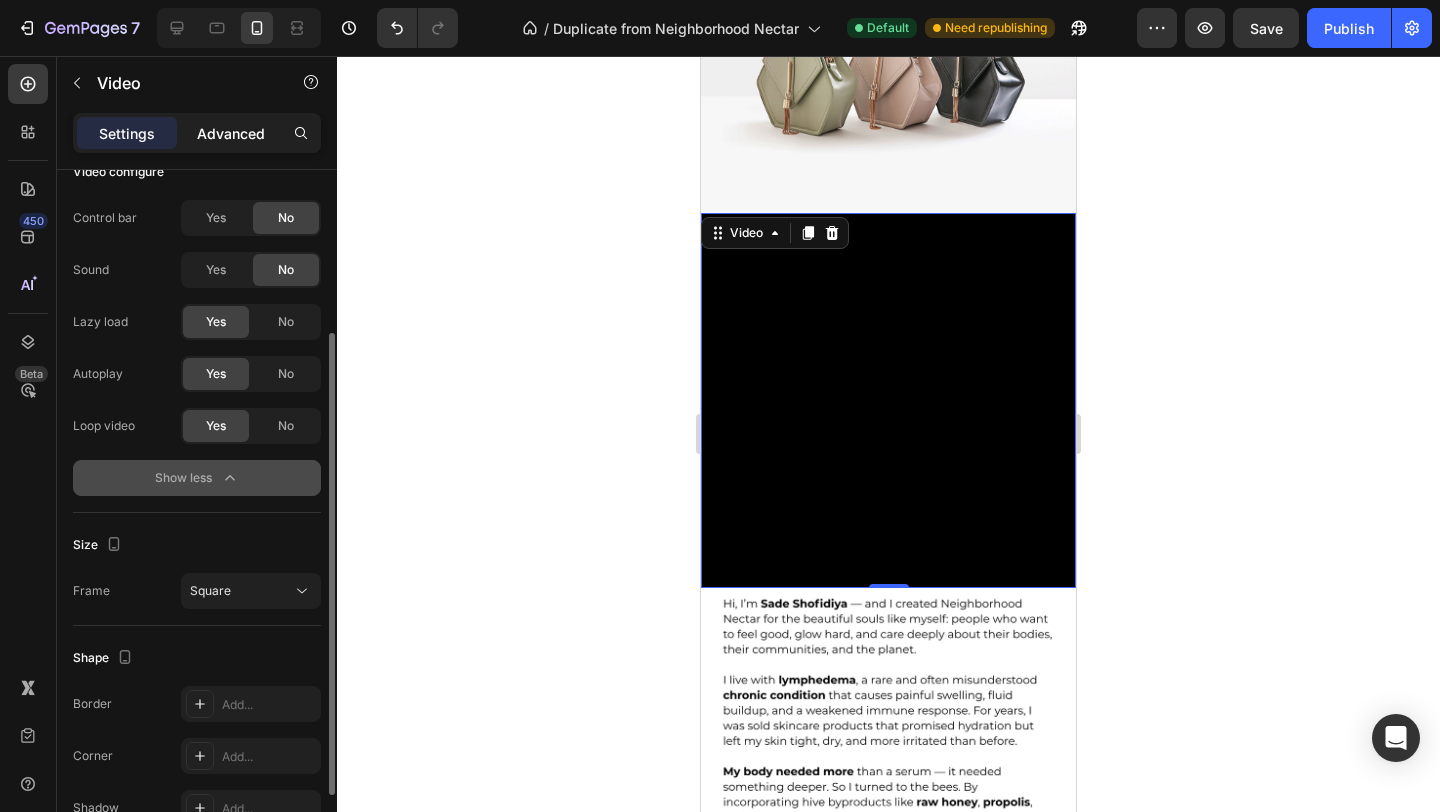 click on "Advanced" at bounding box center (231, 133) 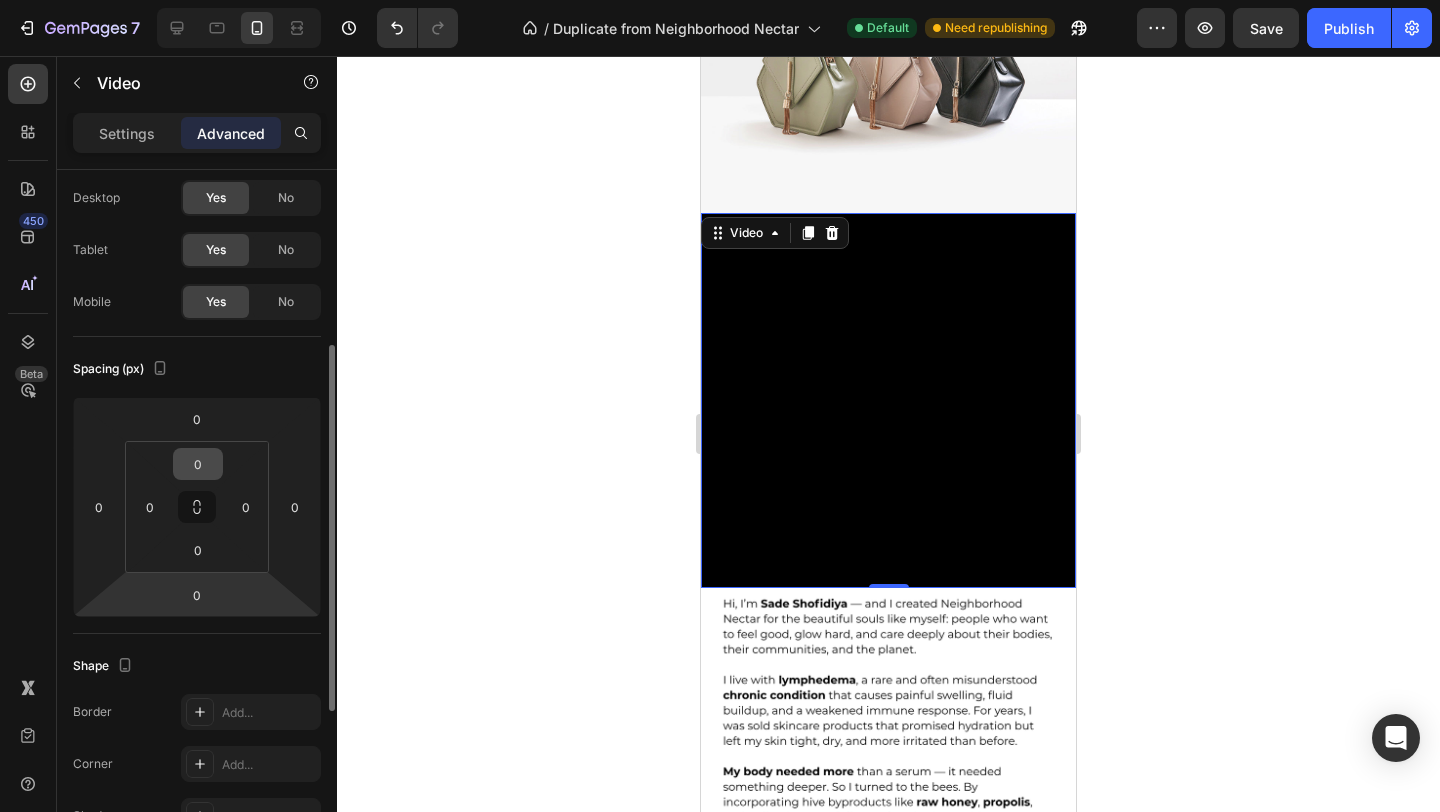 scroll, scrollTop: 148, scrollLeft: 0, axis: vertical 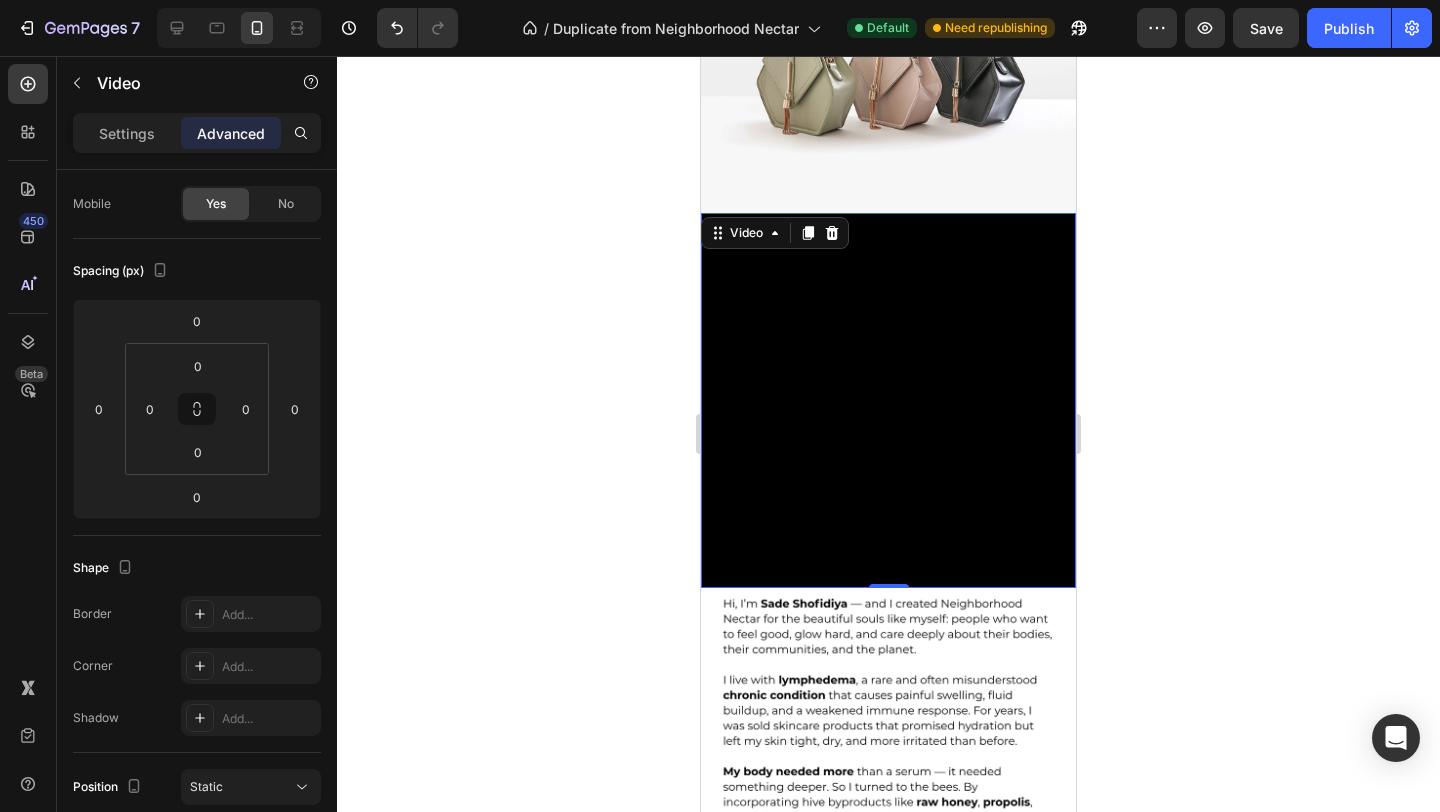 click 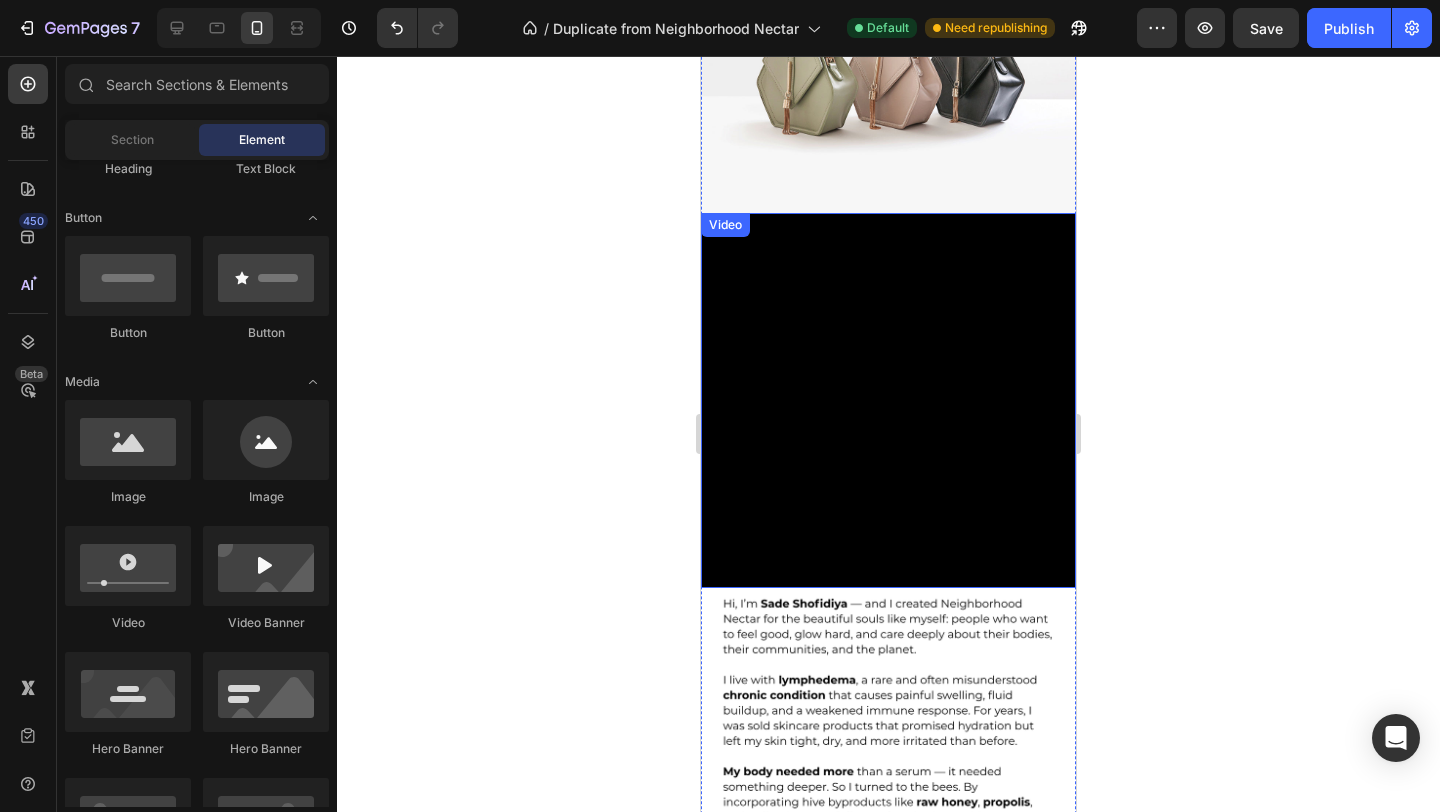 click at bounding box center [888, 400] 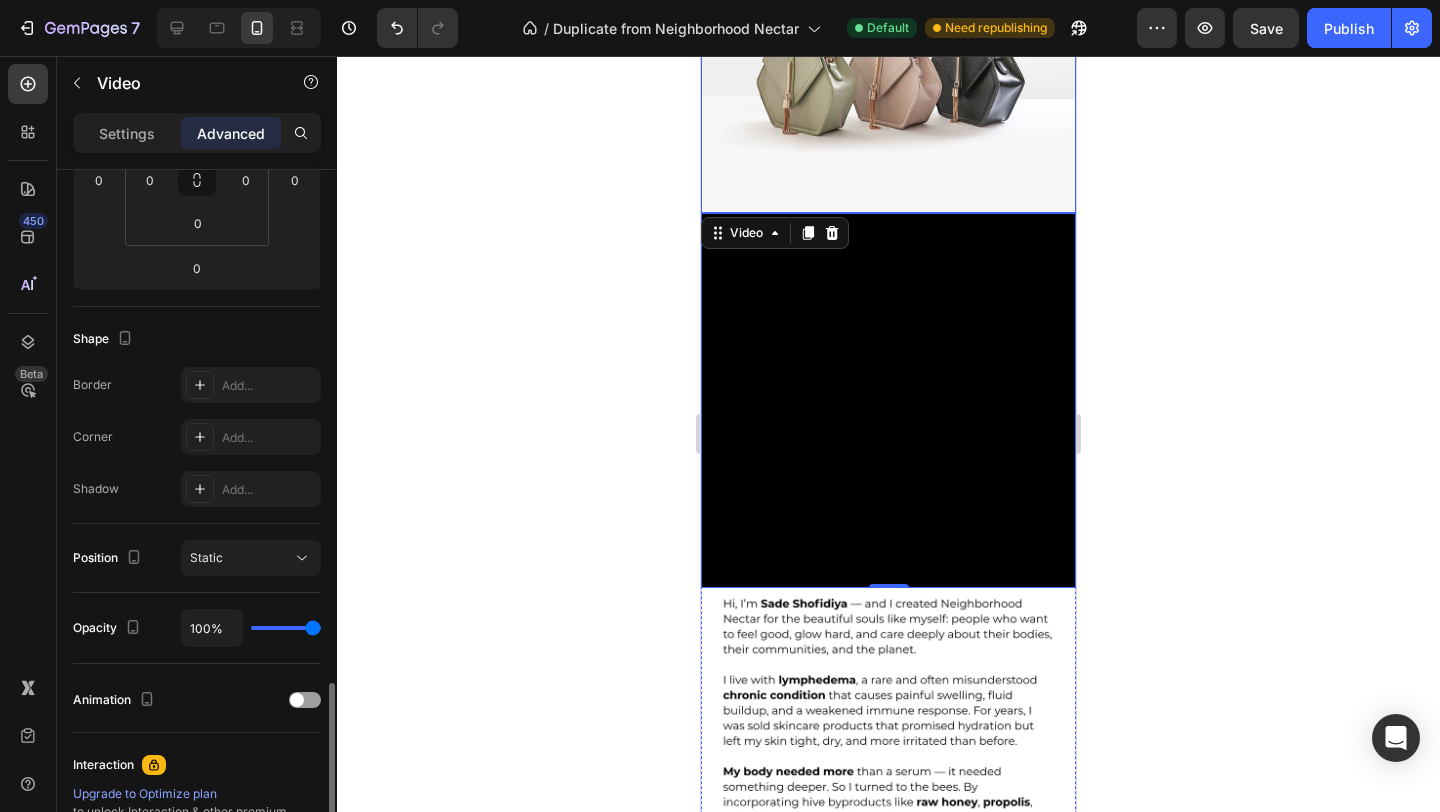scroll, scrollTop: 74, scrollLeft: 0, axis: vertical 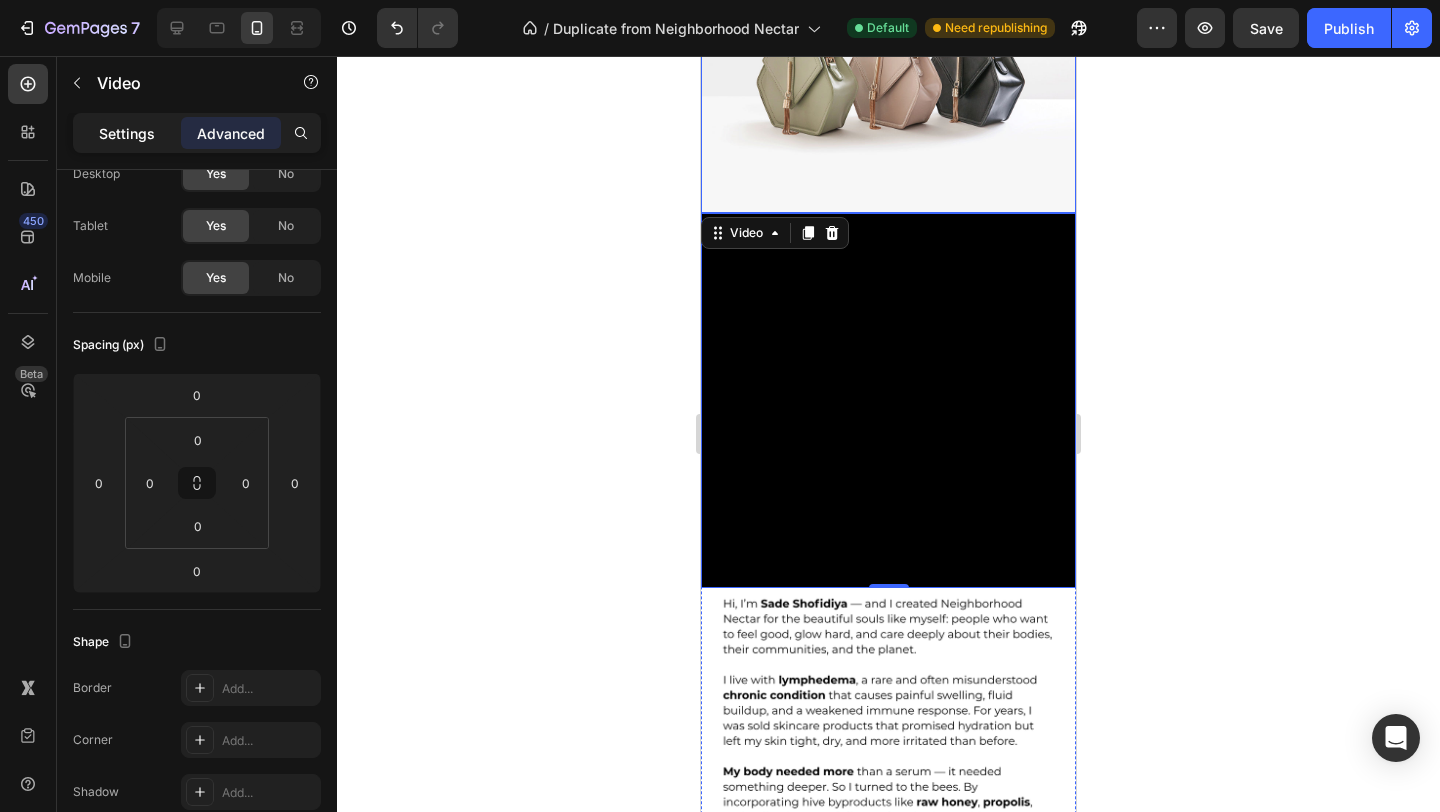 click on "Settings" at bounding box center (127, 133) 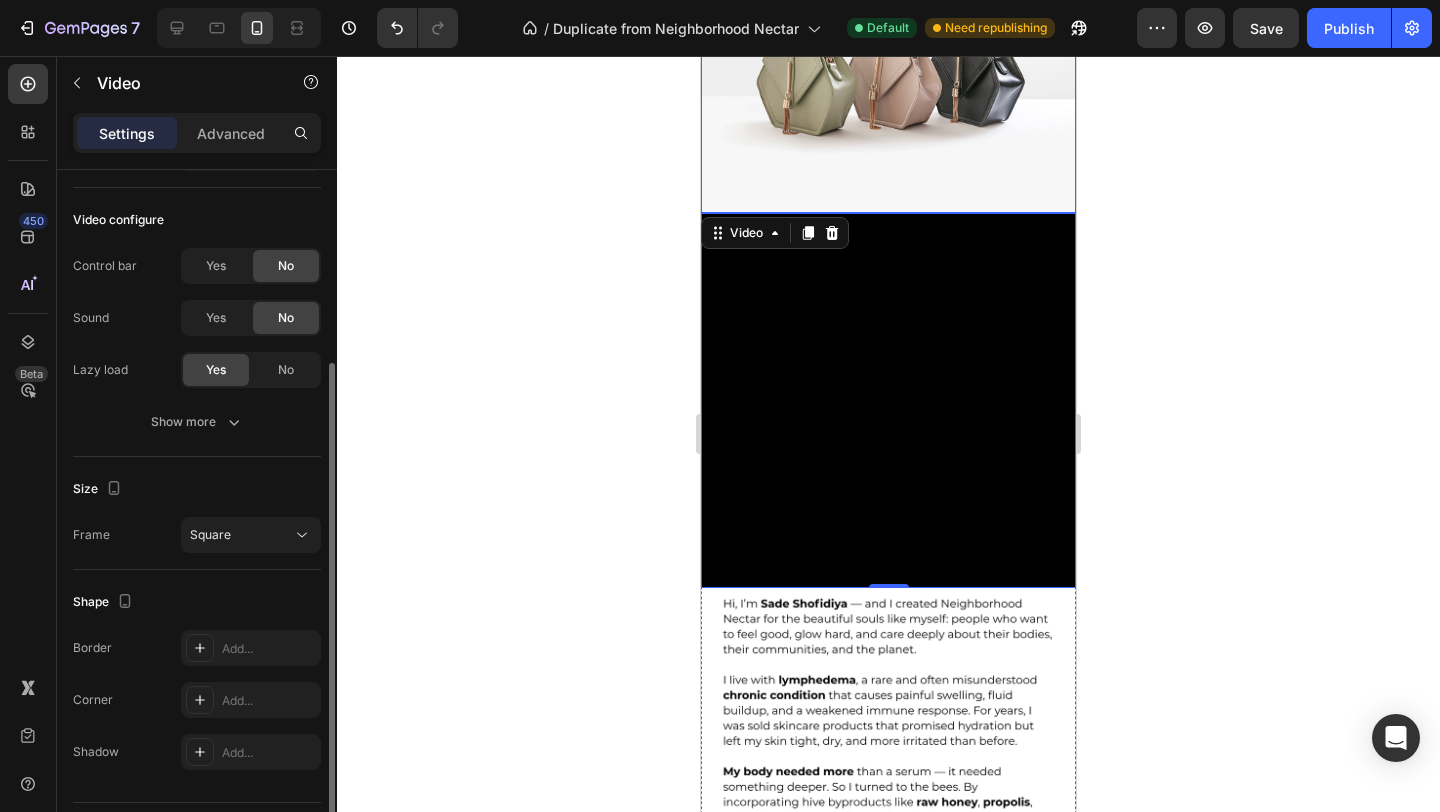 scroll, scrollTop: 253, scrollLeft: 0, axis: vertical 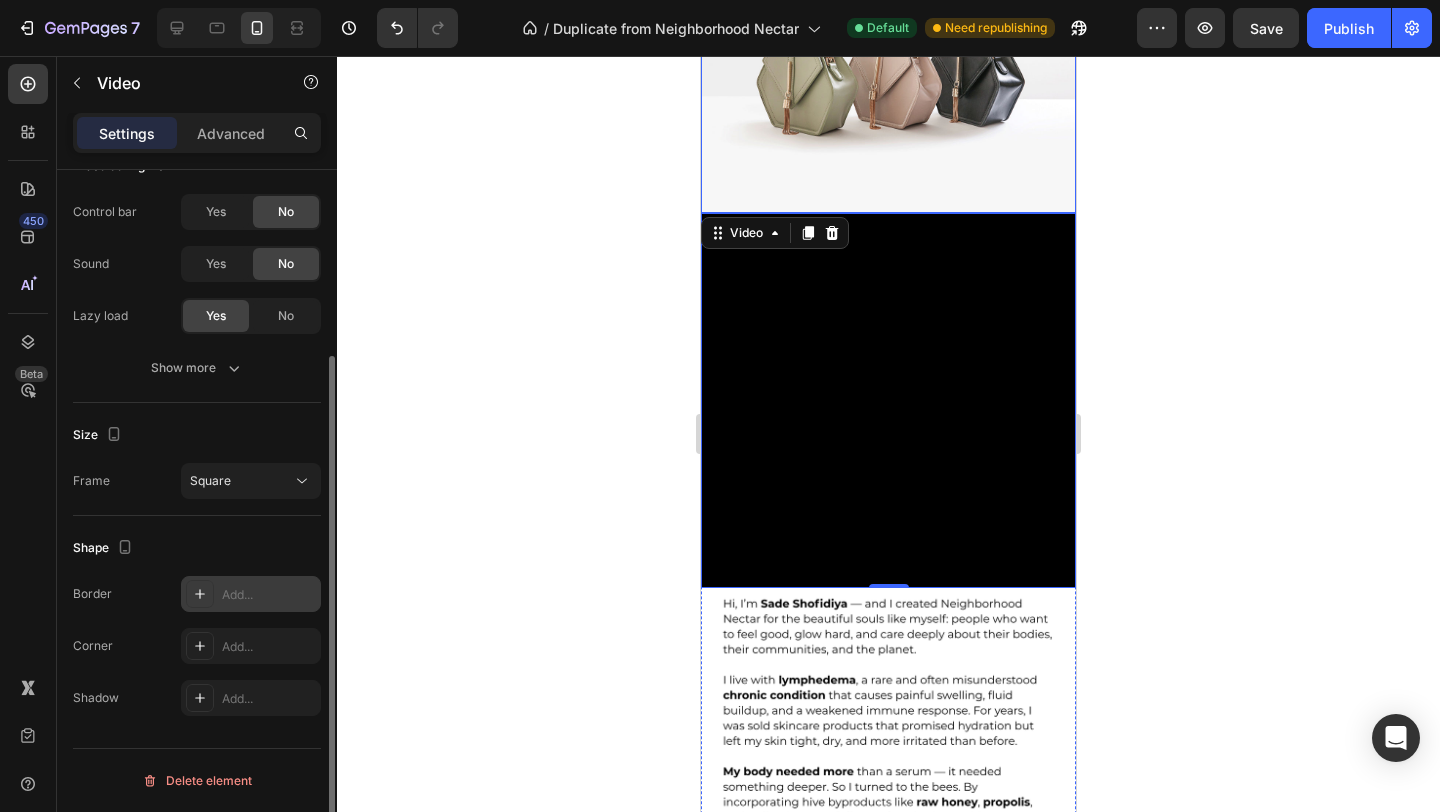 click 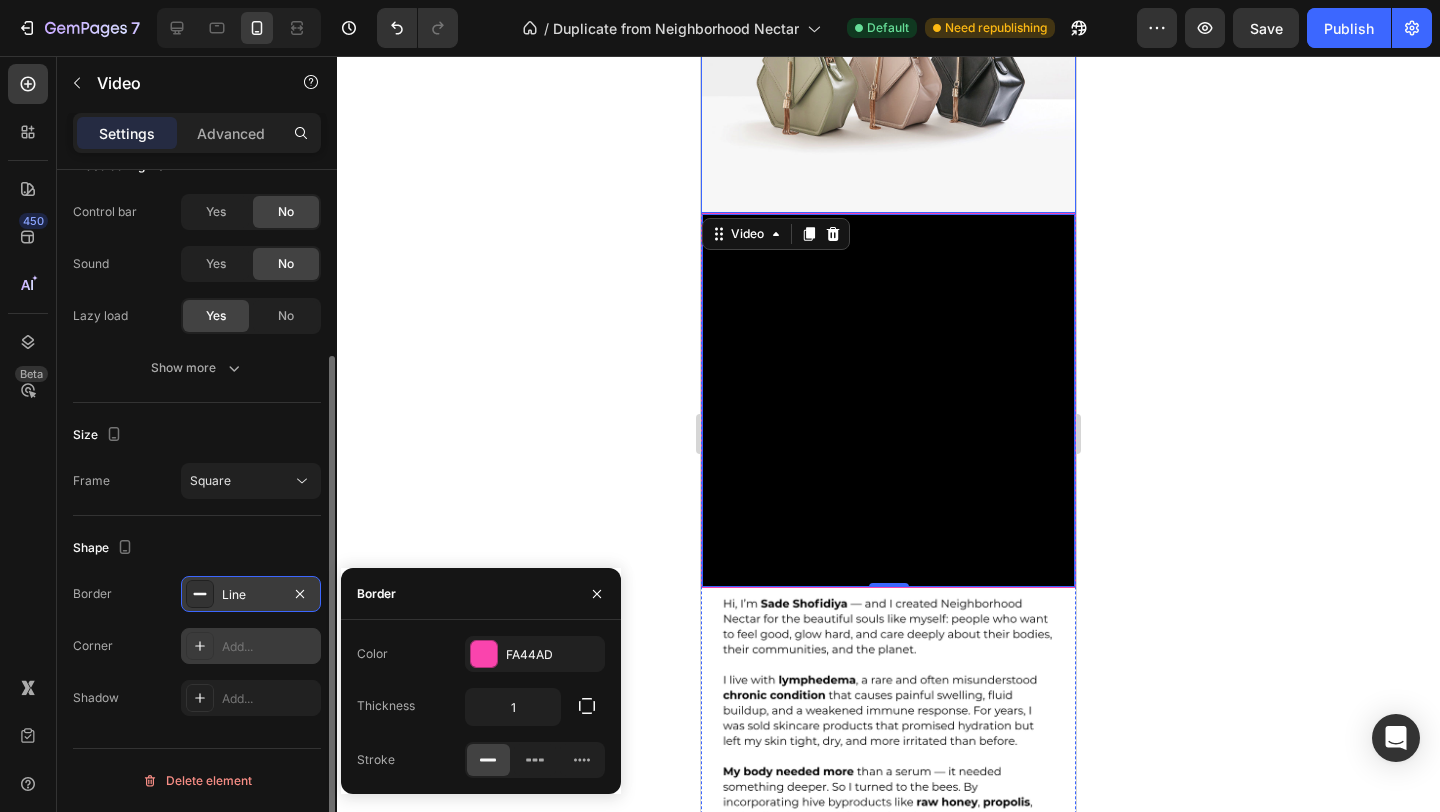 click 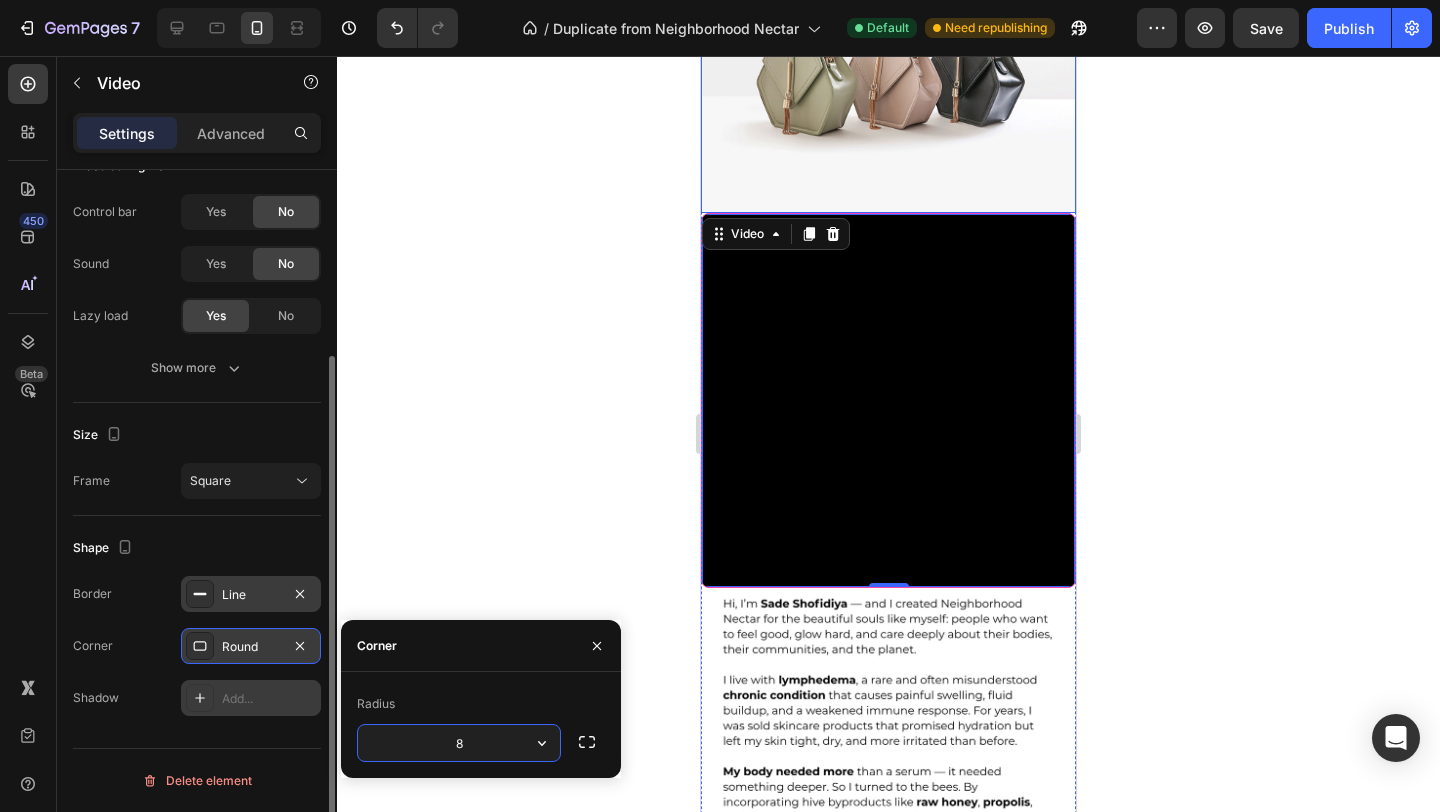 click 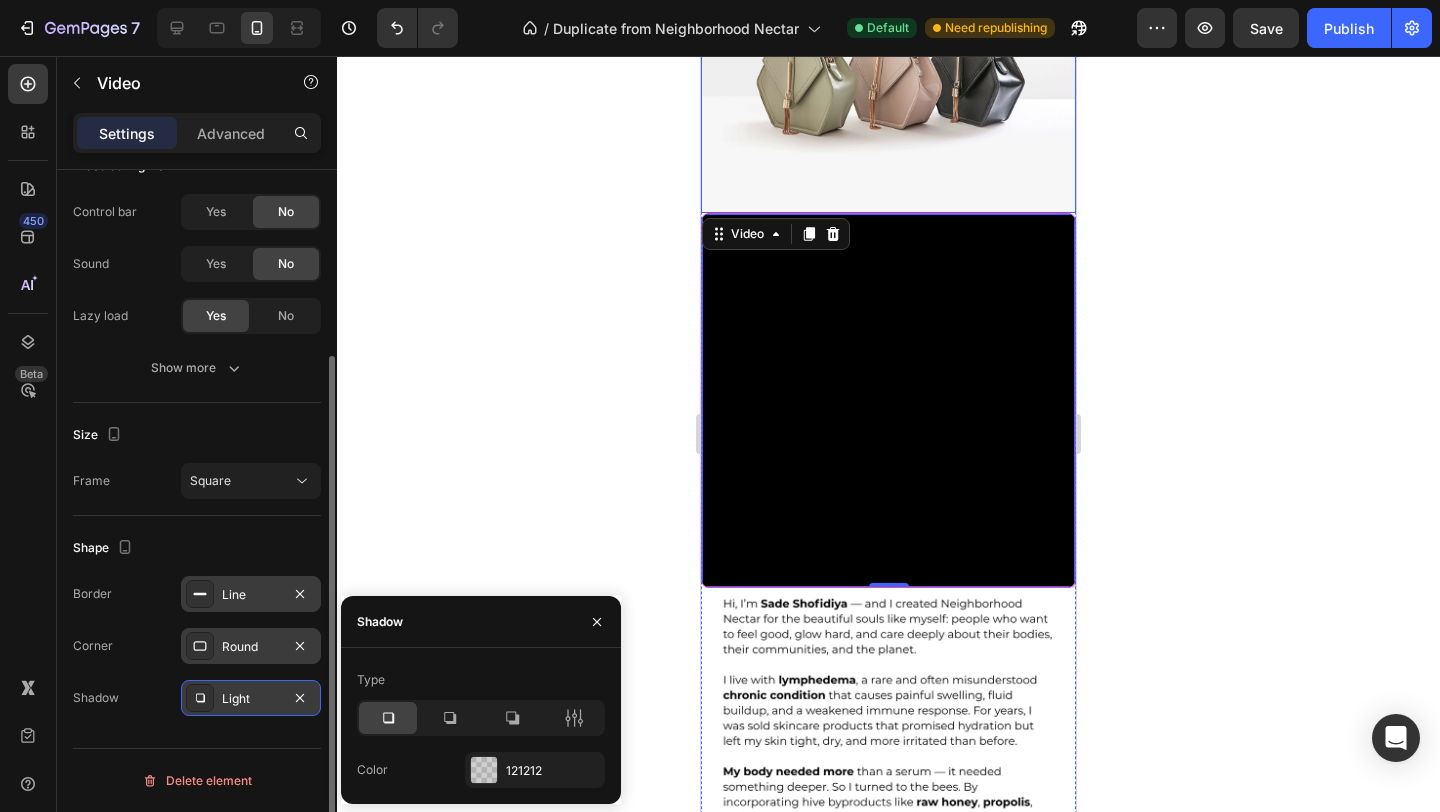 click on "Shape" at bounding box center [197, 548] 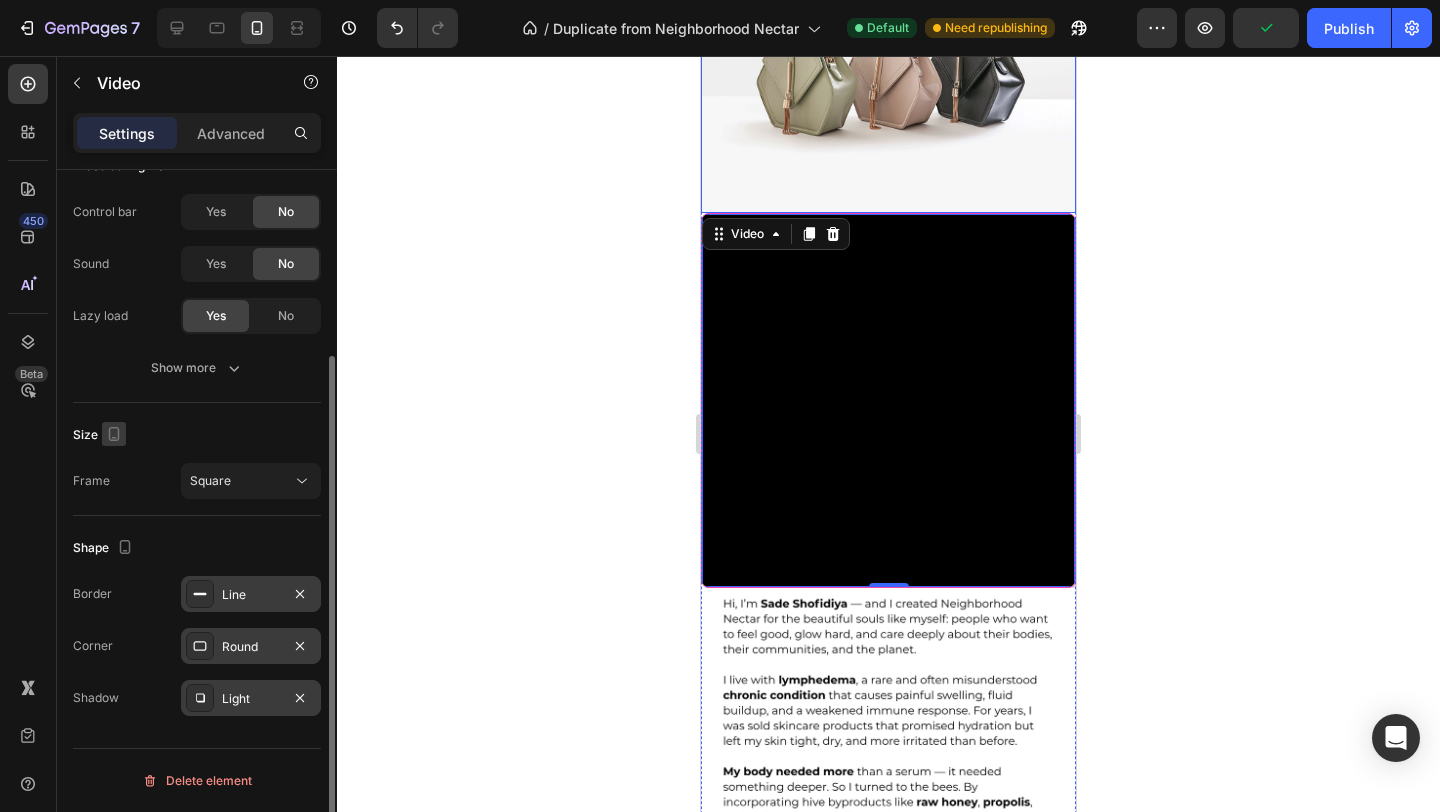 click 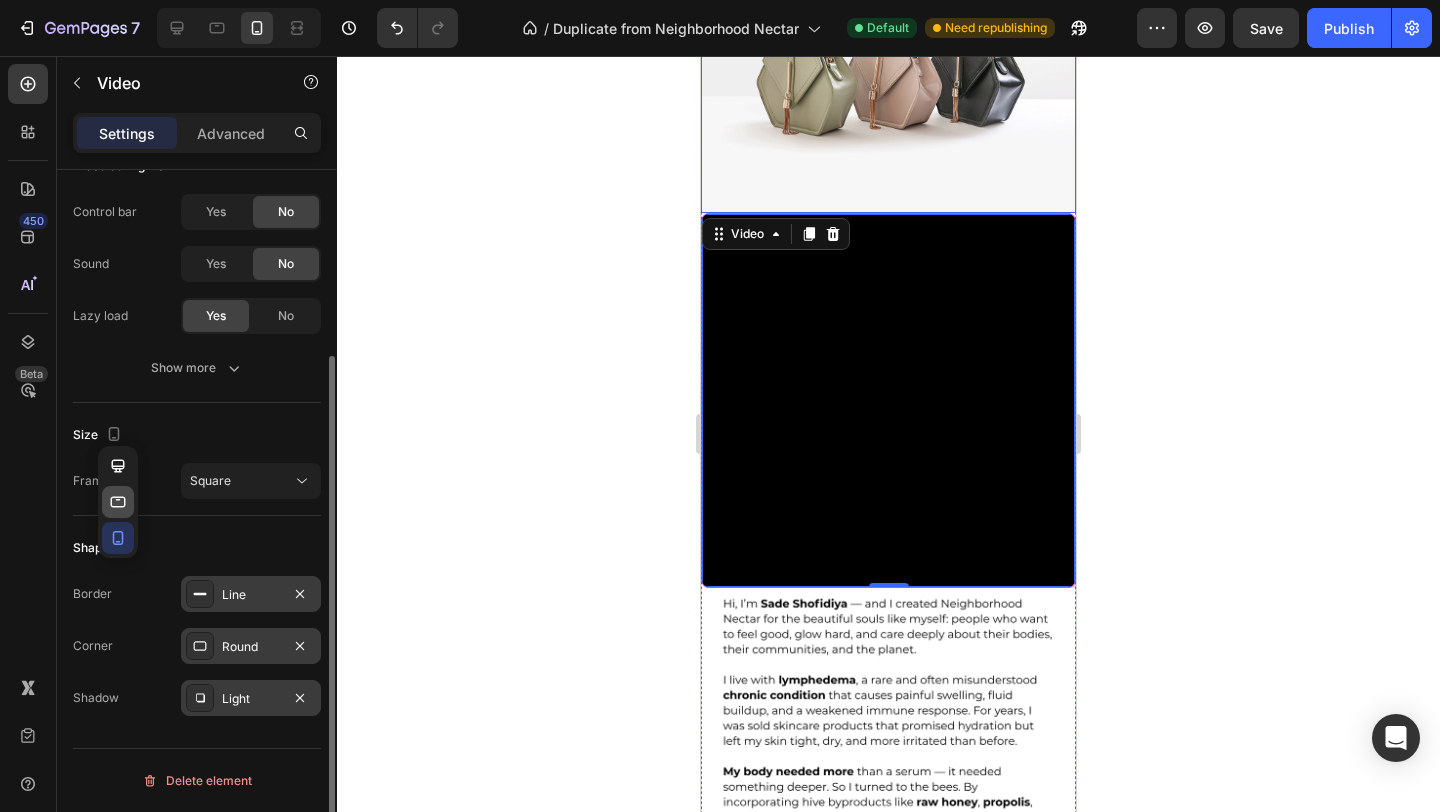click 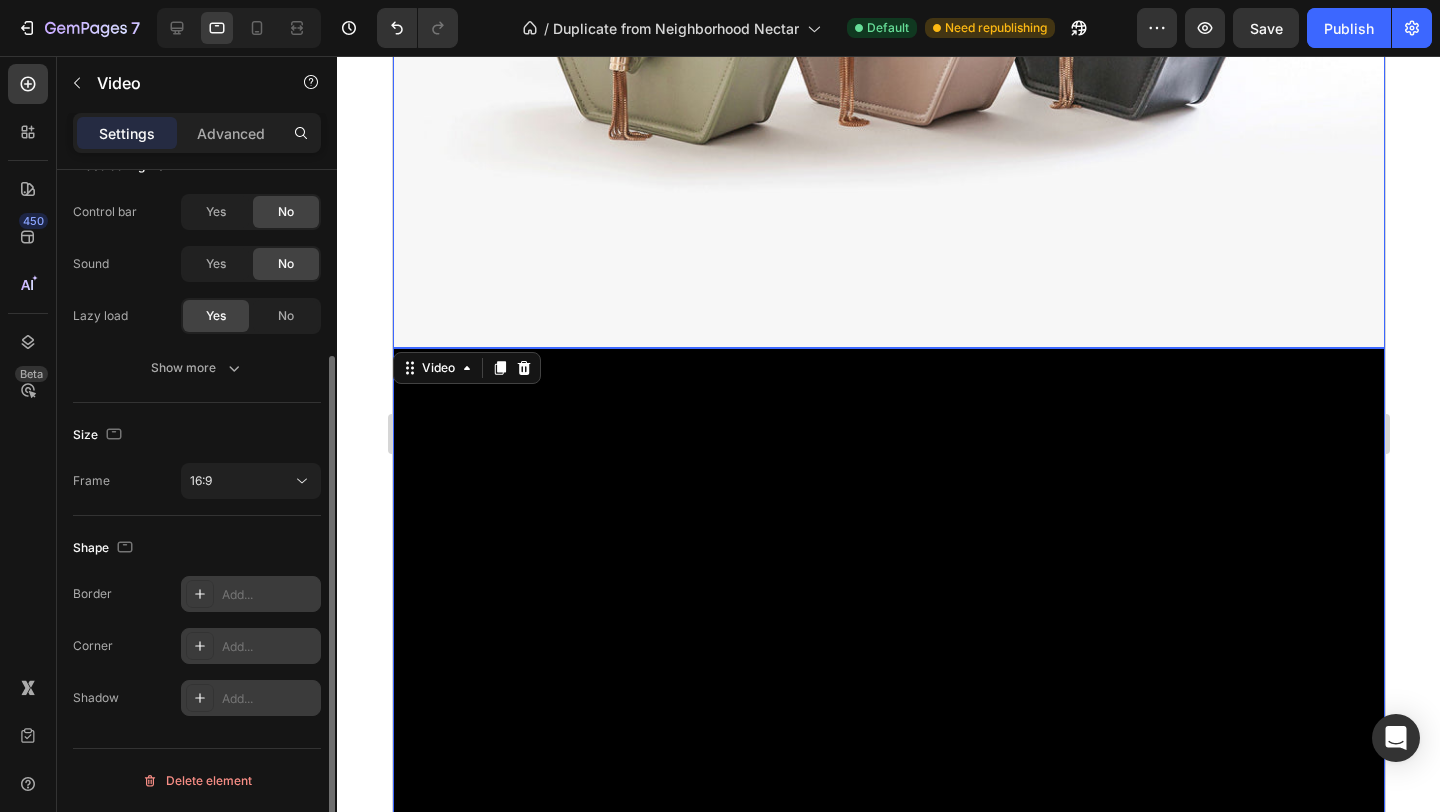 scroll, scrollTop: 4744, scrollLeft: 0, axis: vertical 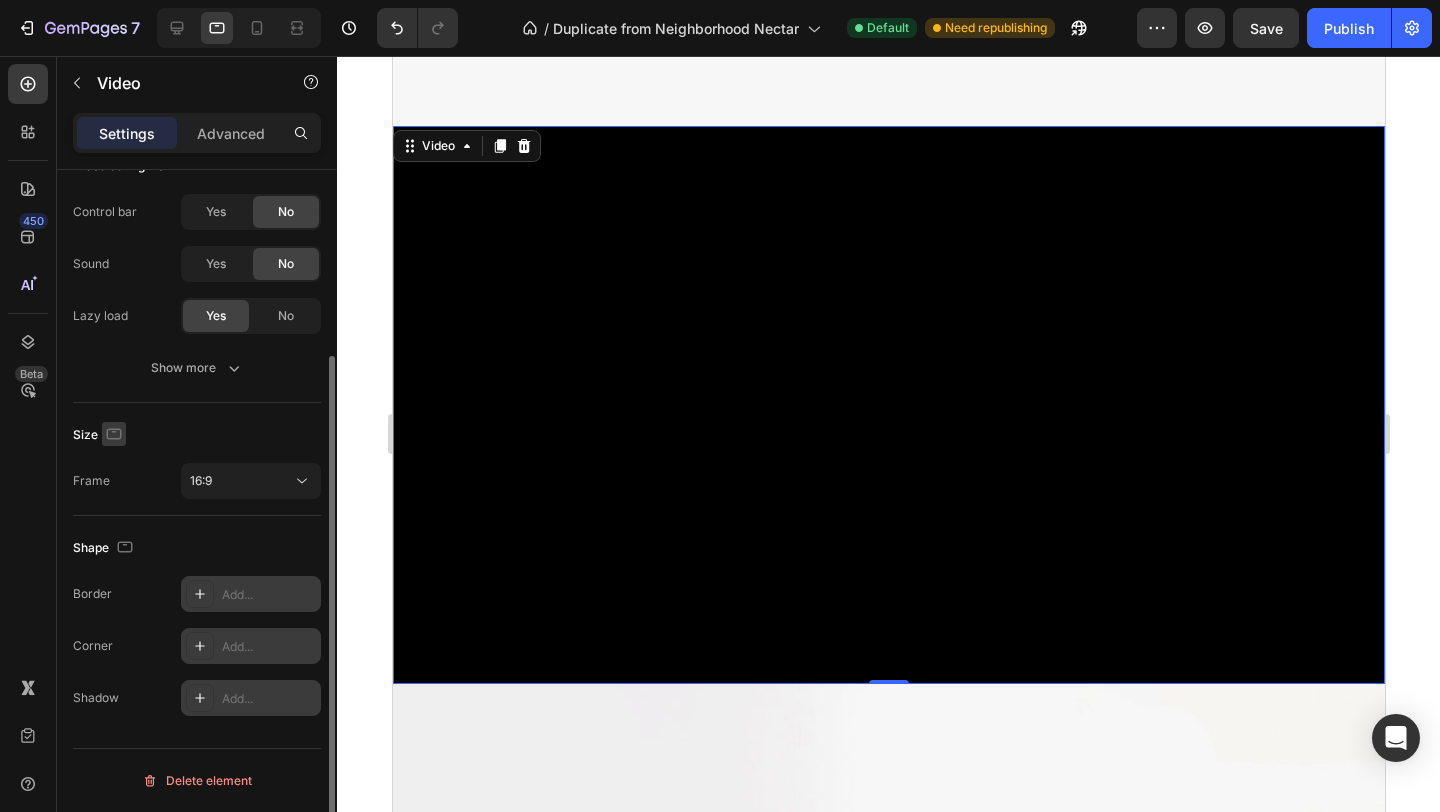 click 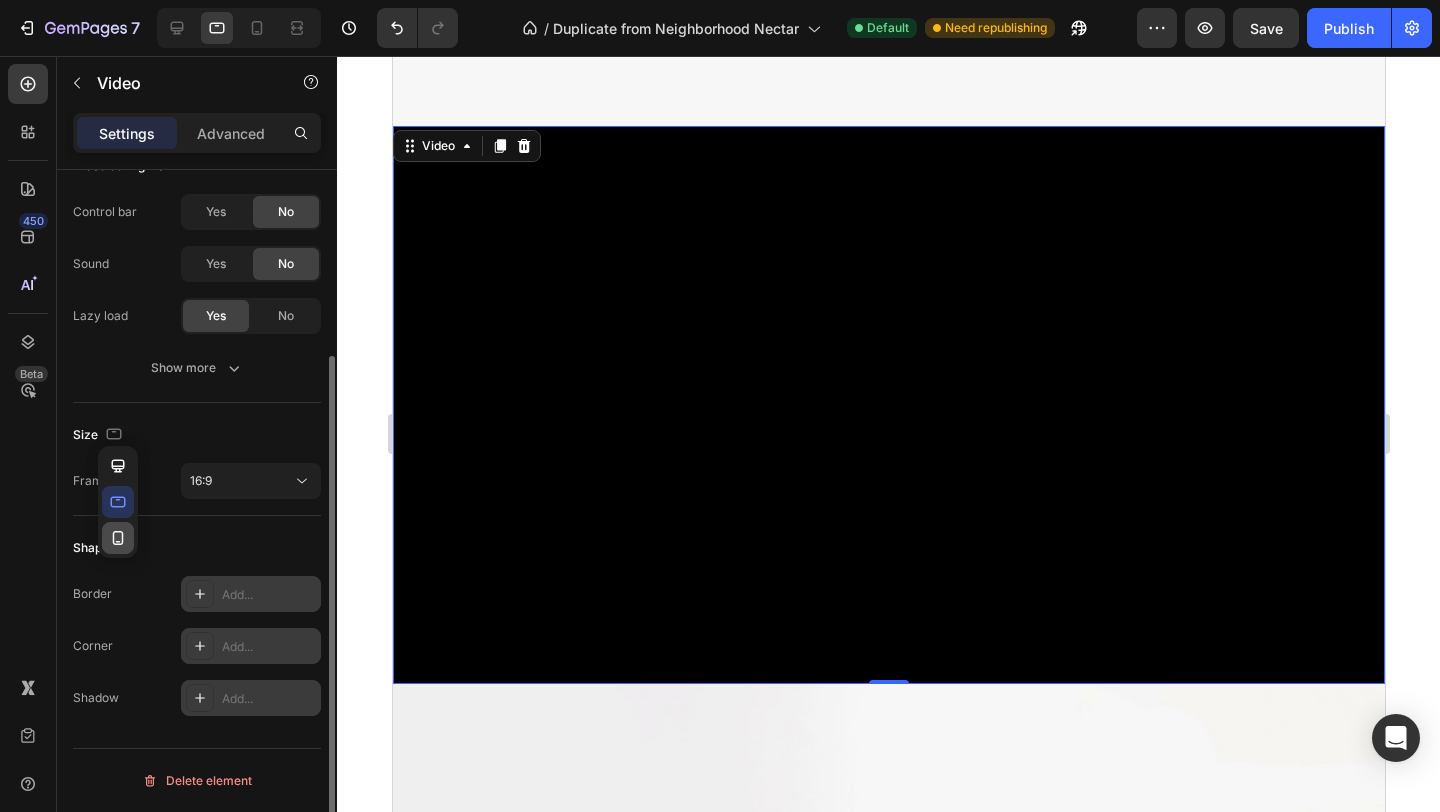 click 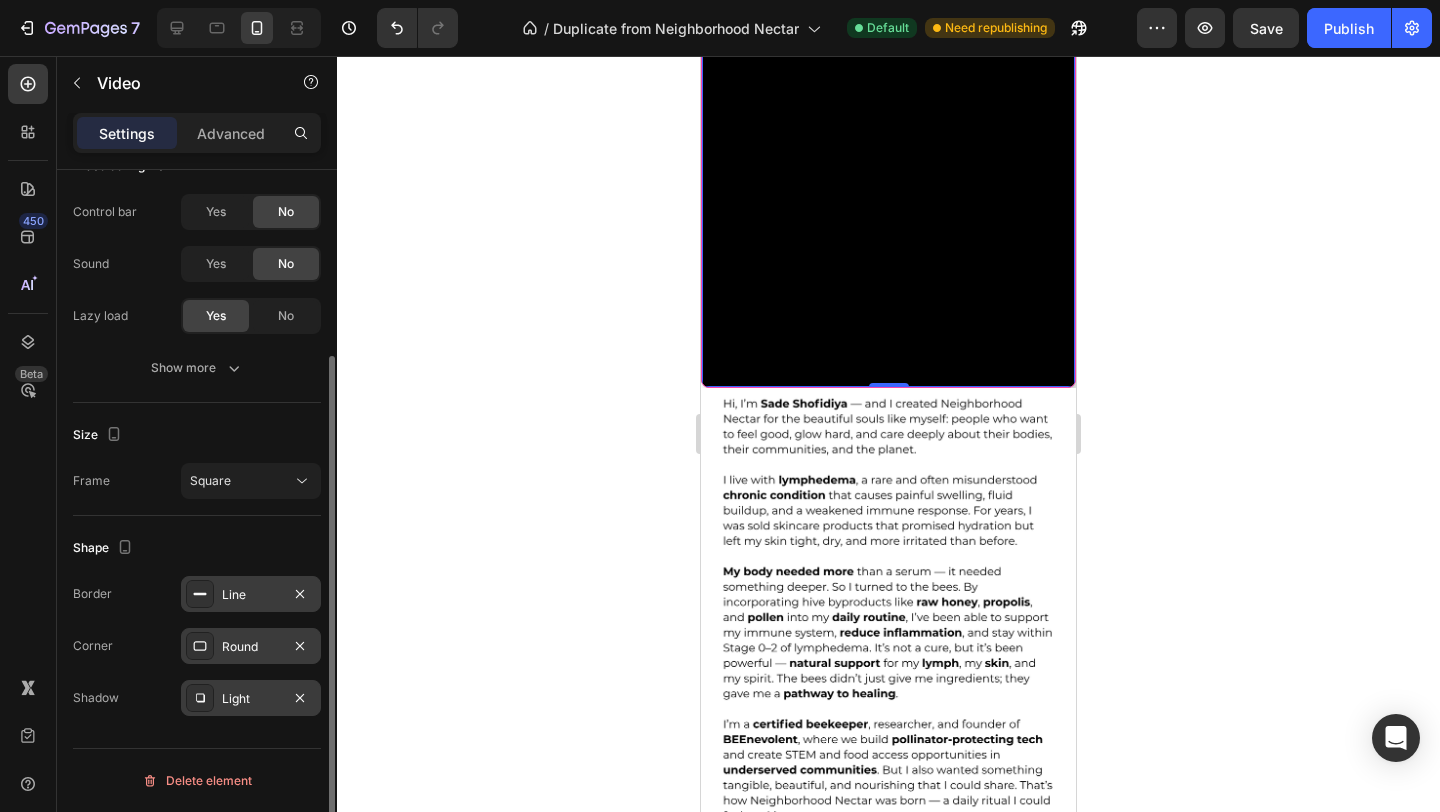 scroll, scrollTop: 4008, scrollLeft: 0, axis: vertical 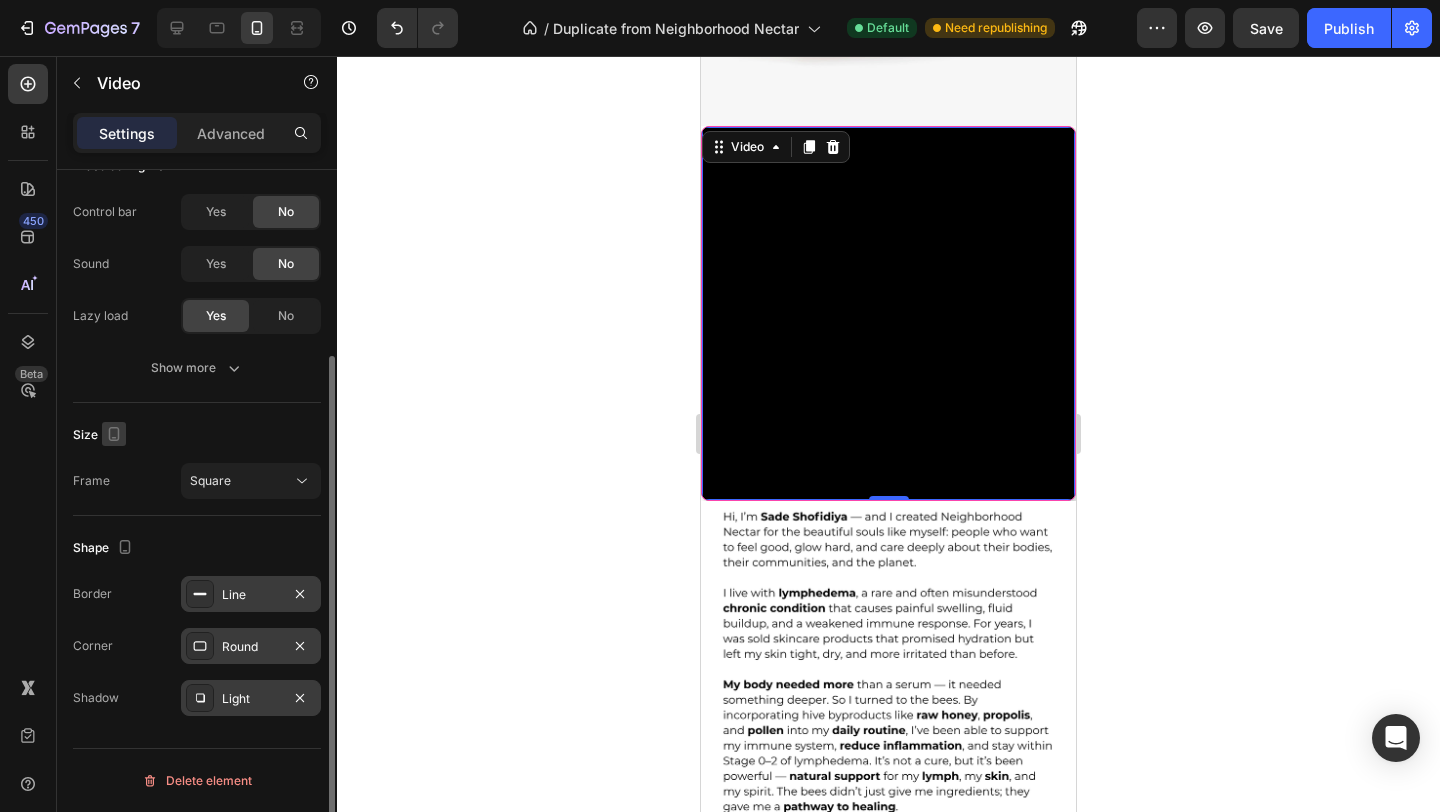 click 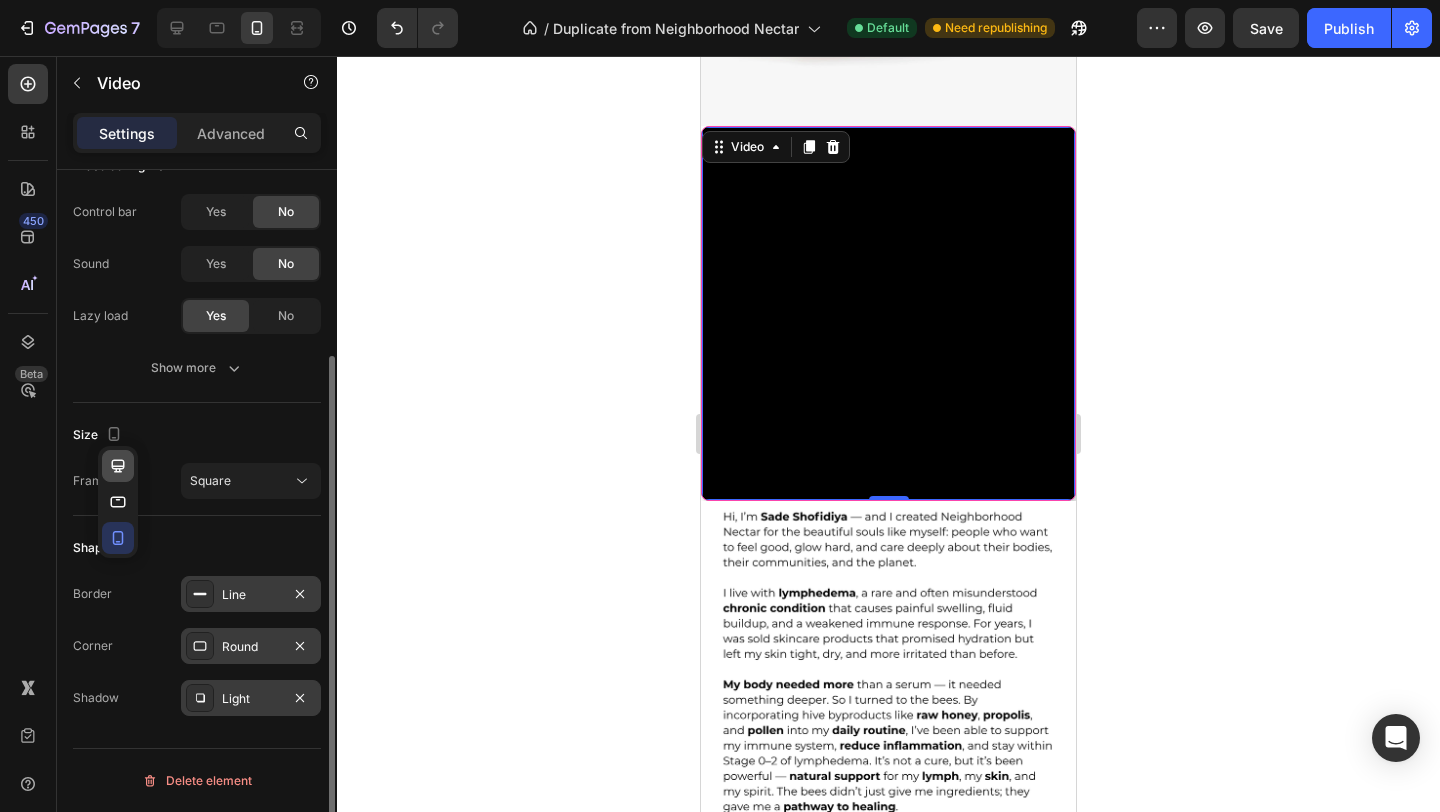 click 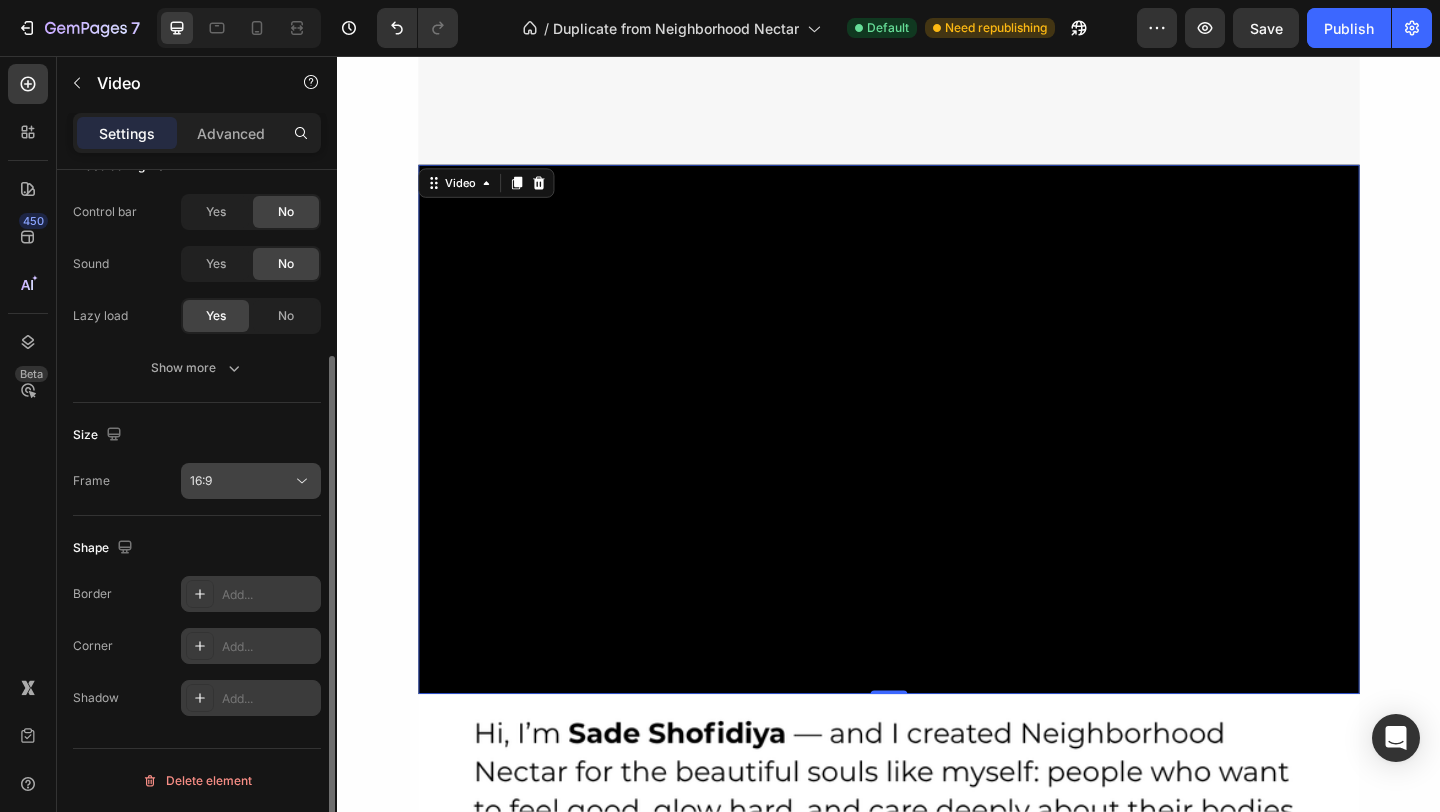 scroll, scrollTop: 5017, scrollLeft: 0, axis: vertical 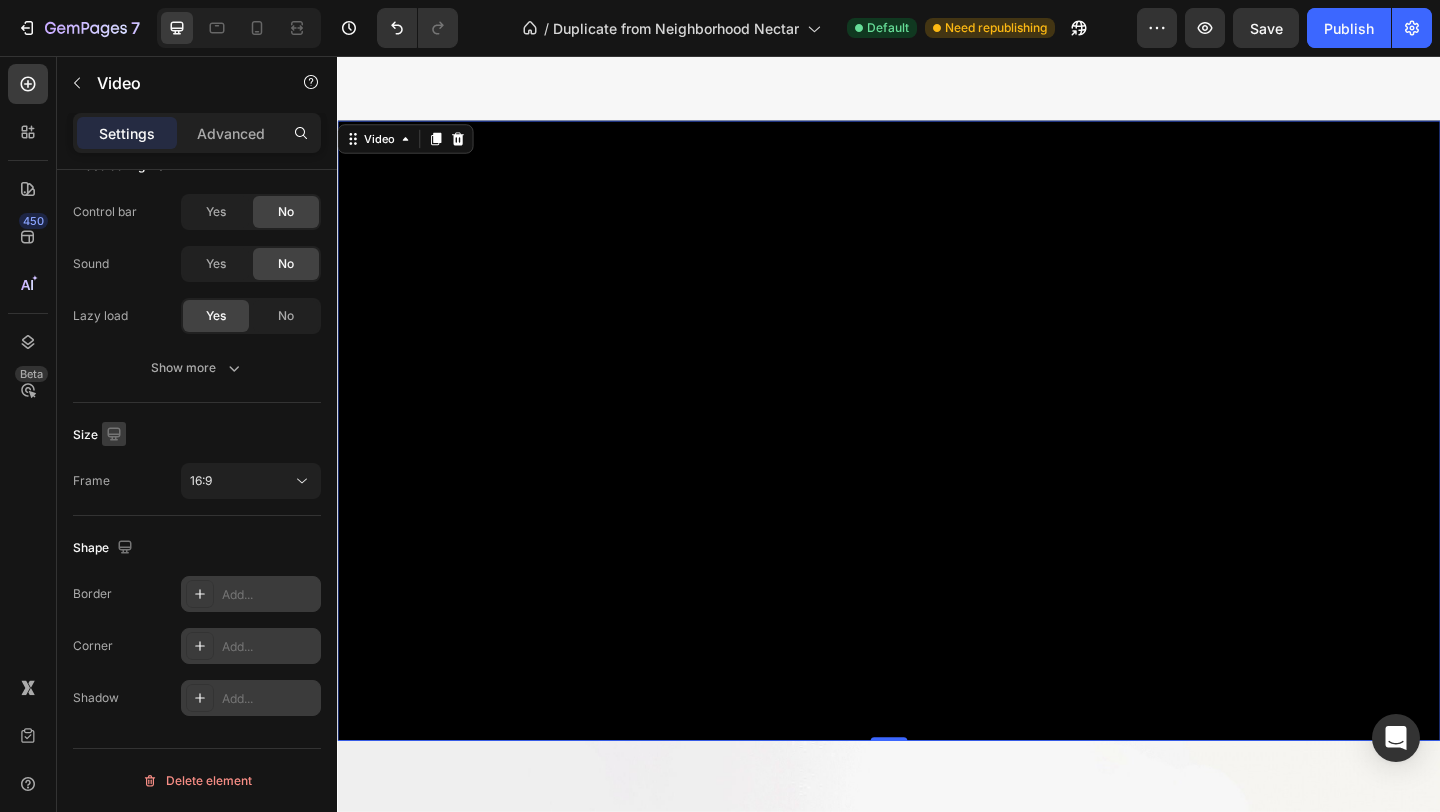 click 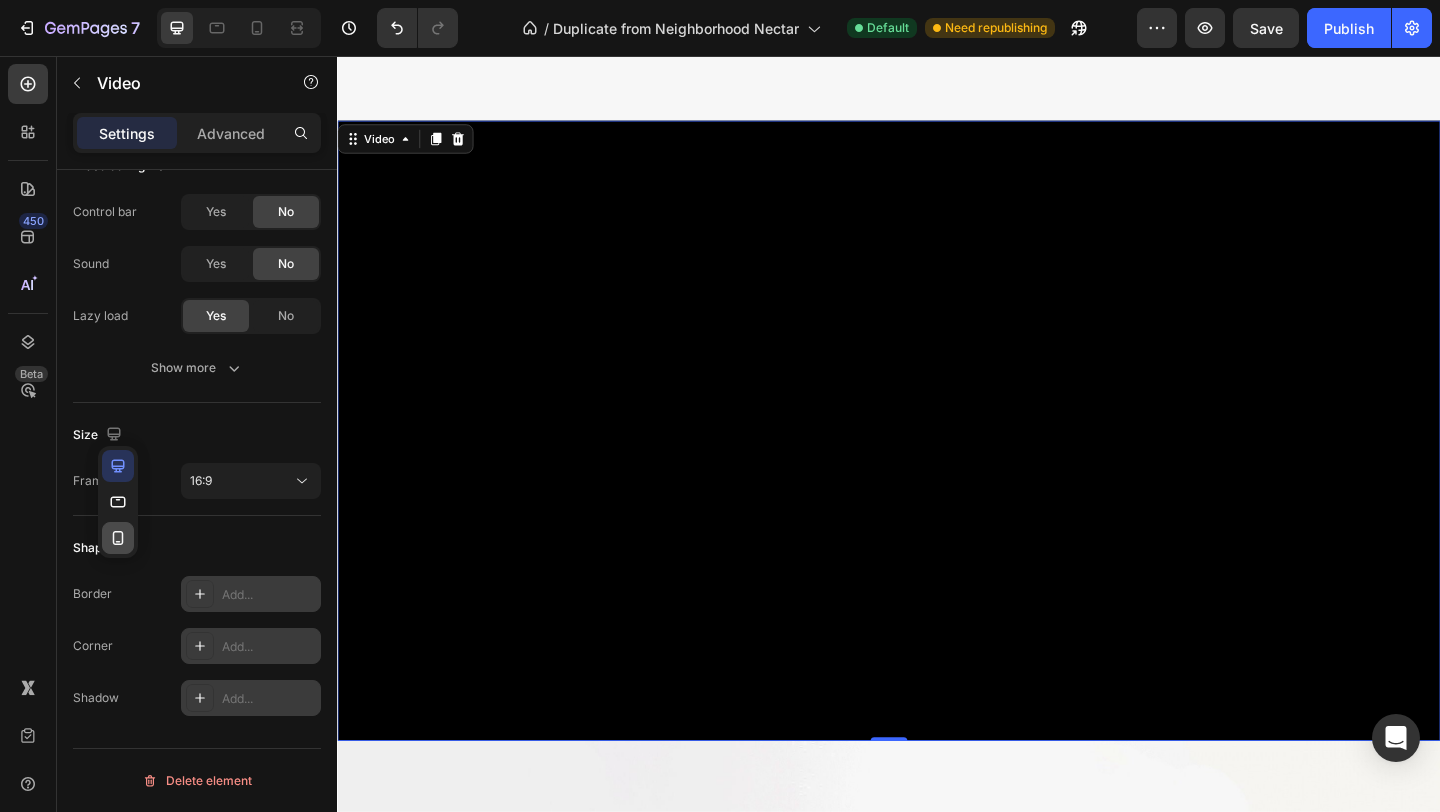 click 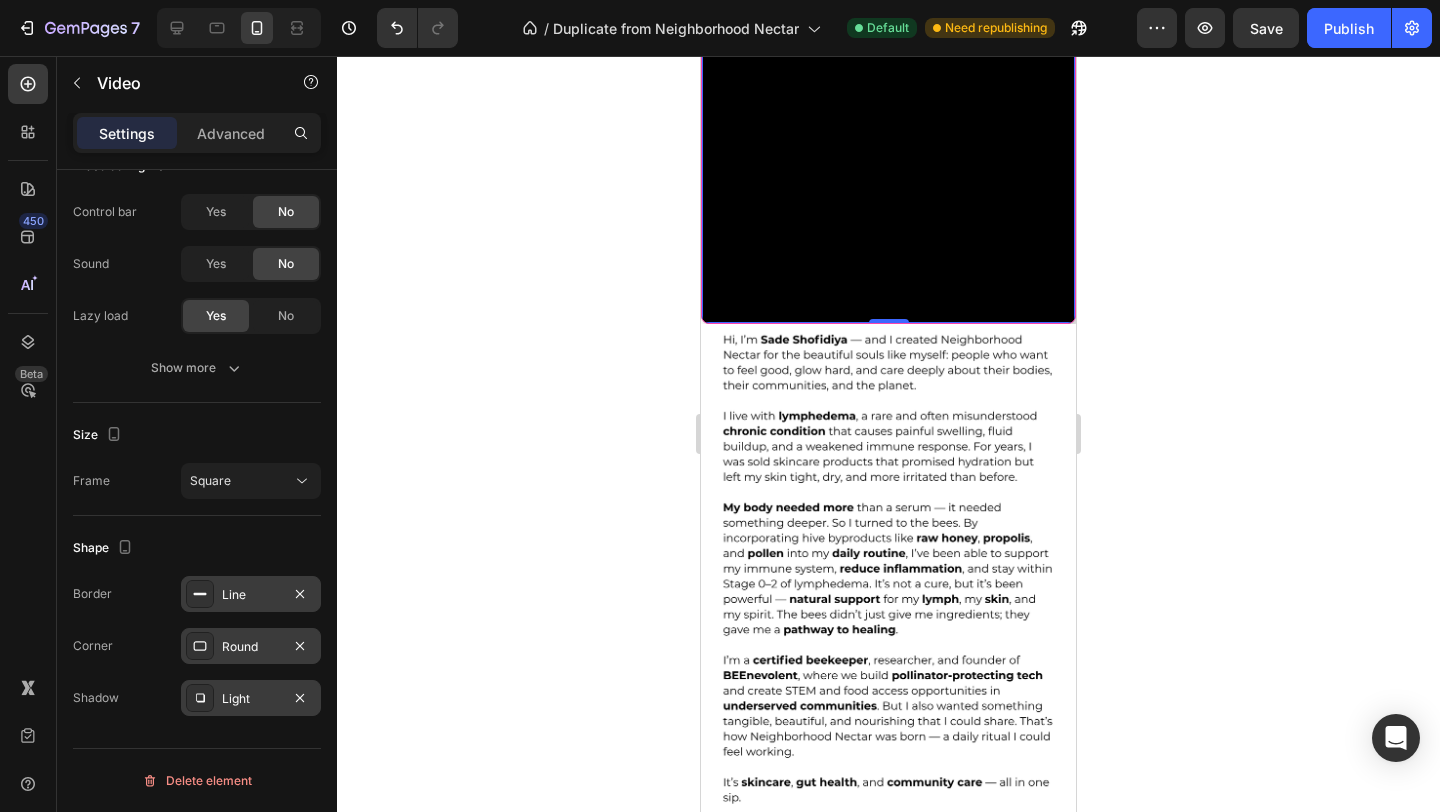 scroll, scrollTop: 4015, scrollLeft: 0, axis: vertical 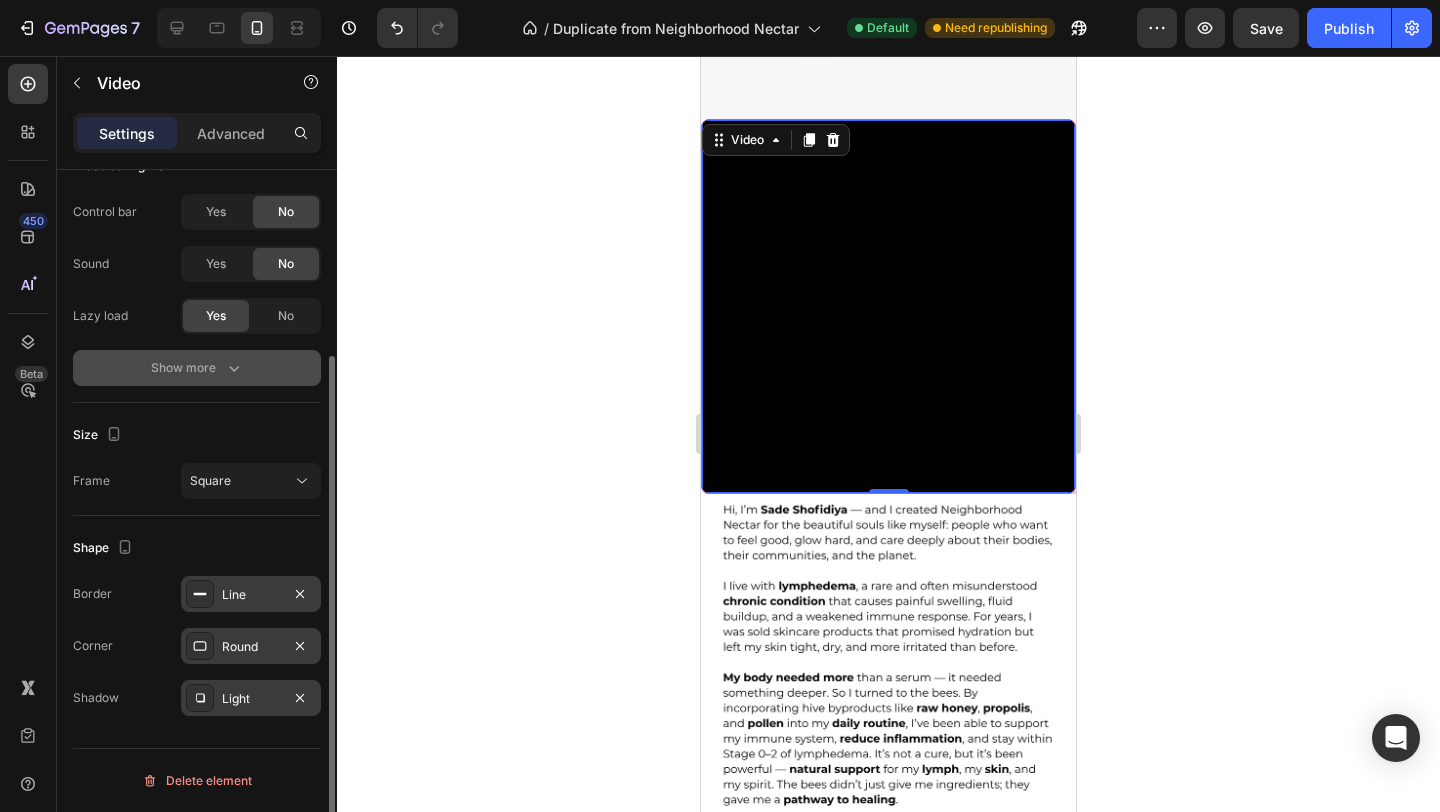 click 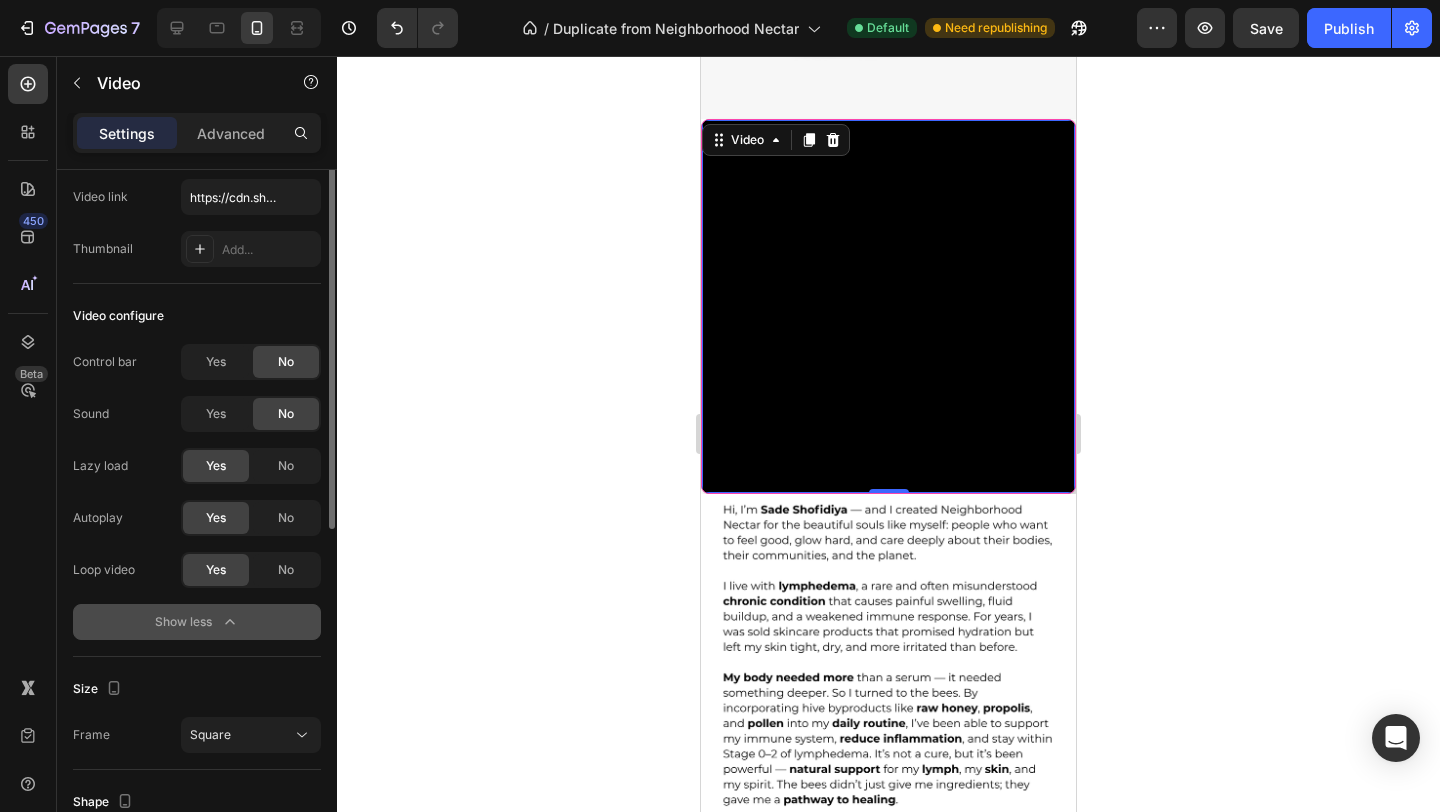 scroll, scrollTop: 0, scrollLeft: 0, axis: both 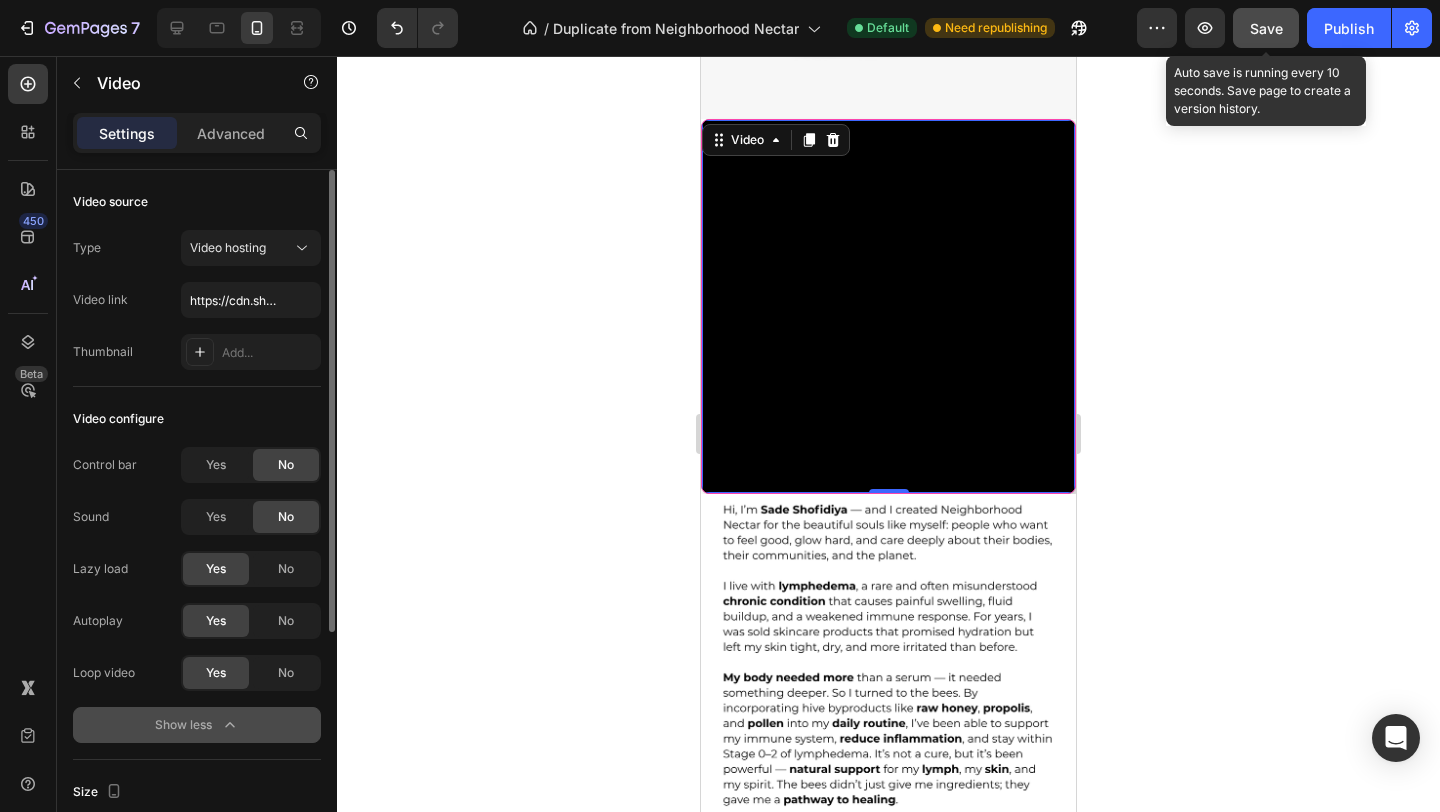 click on "Save" at bounding box center [1266, 28] 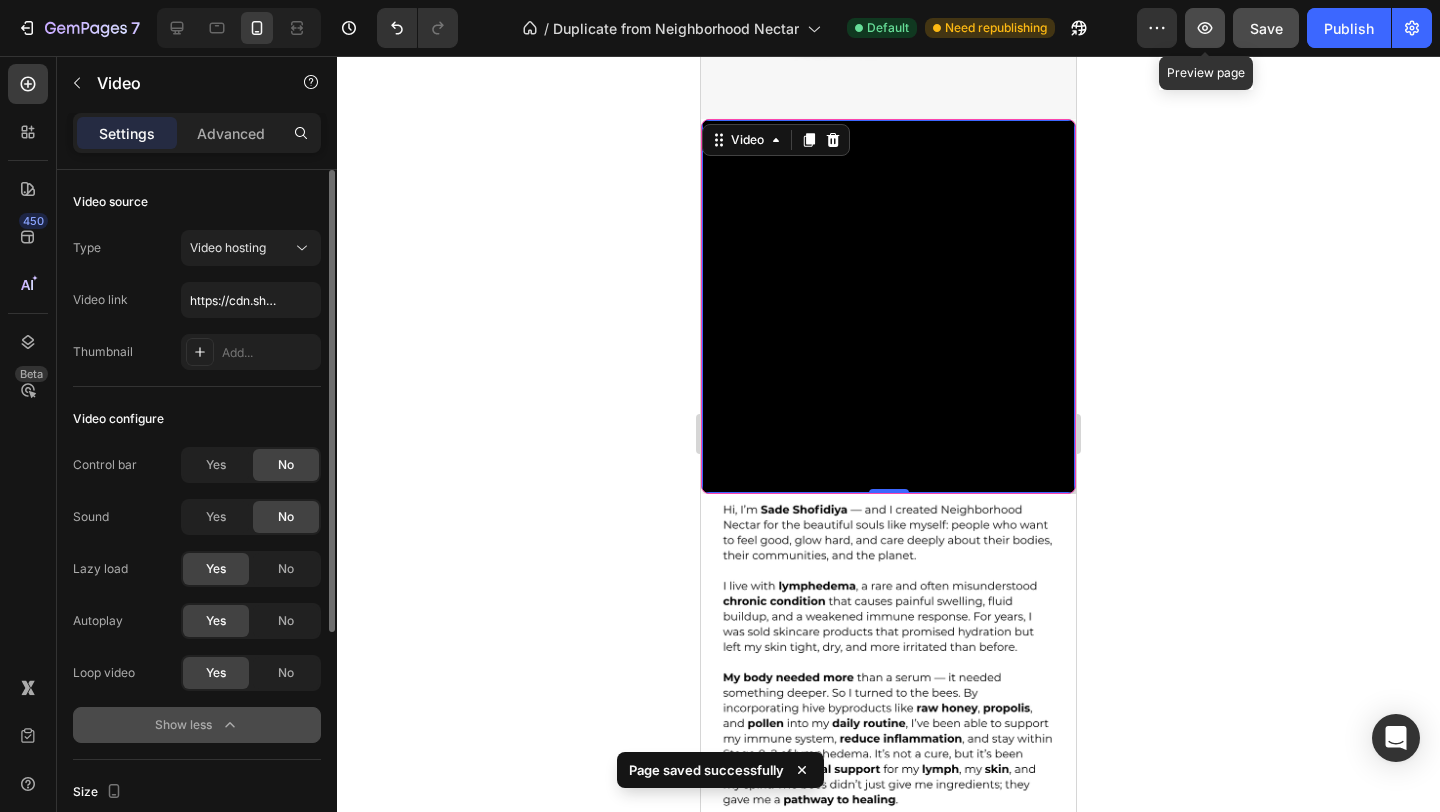 click 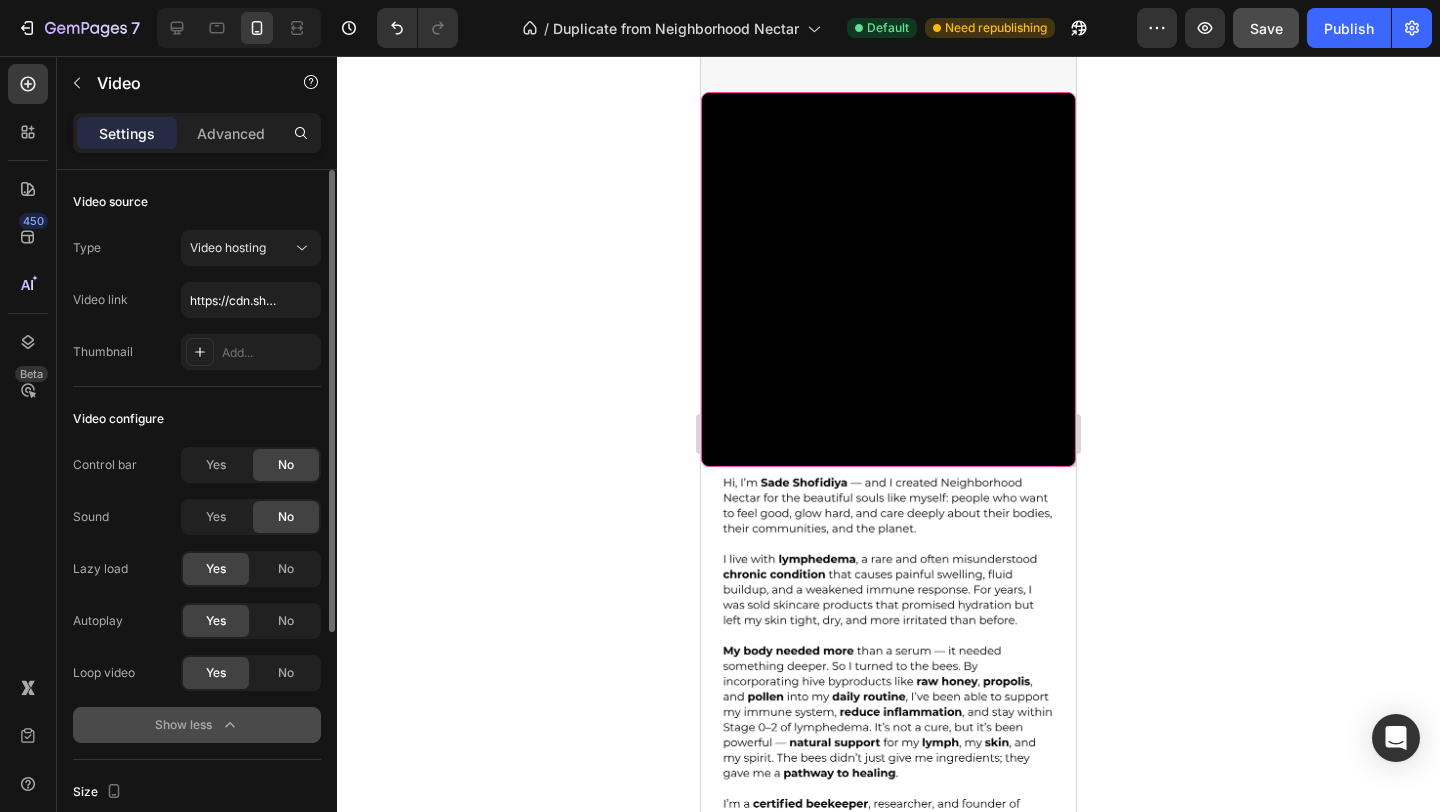 scroll, scrollTop: 3378, scrollLeft: 0, axis: vertical 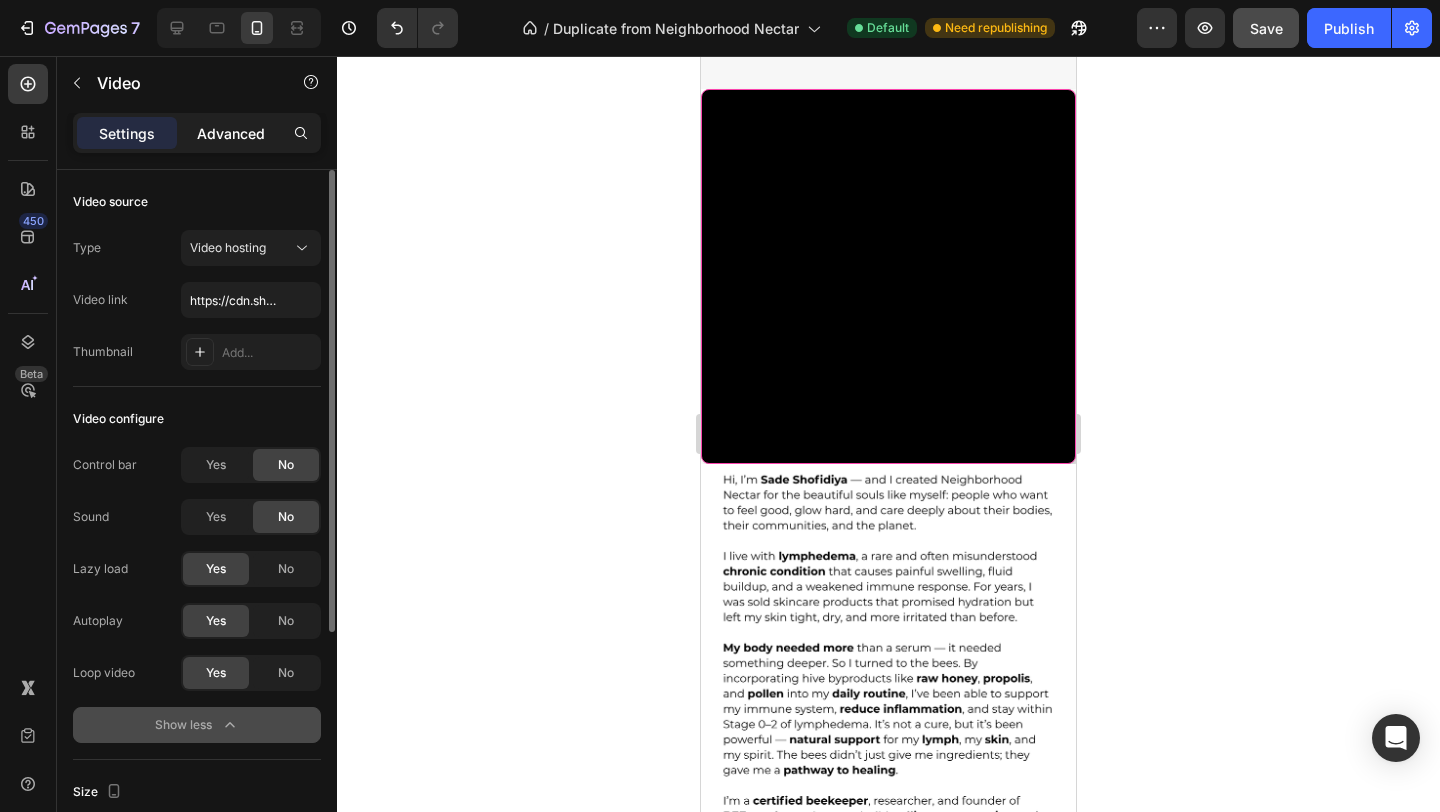 click on "Advanced" at bounding box center (231, 133) 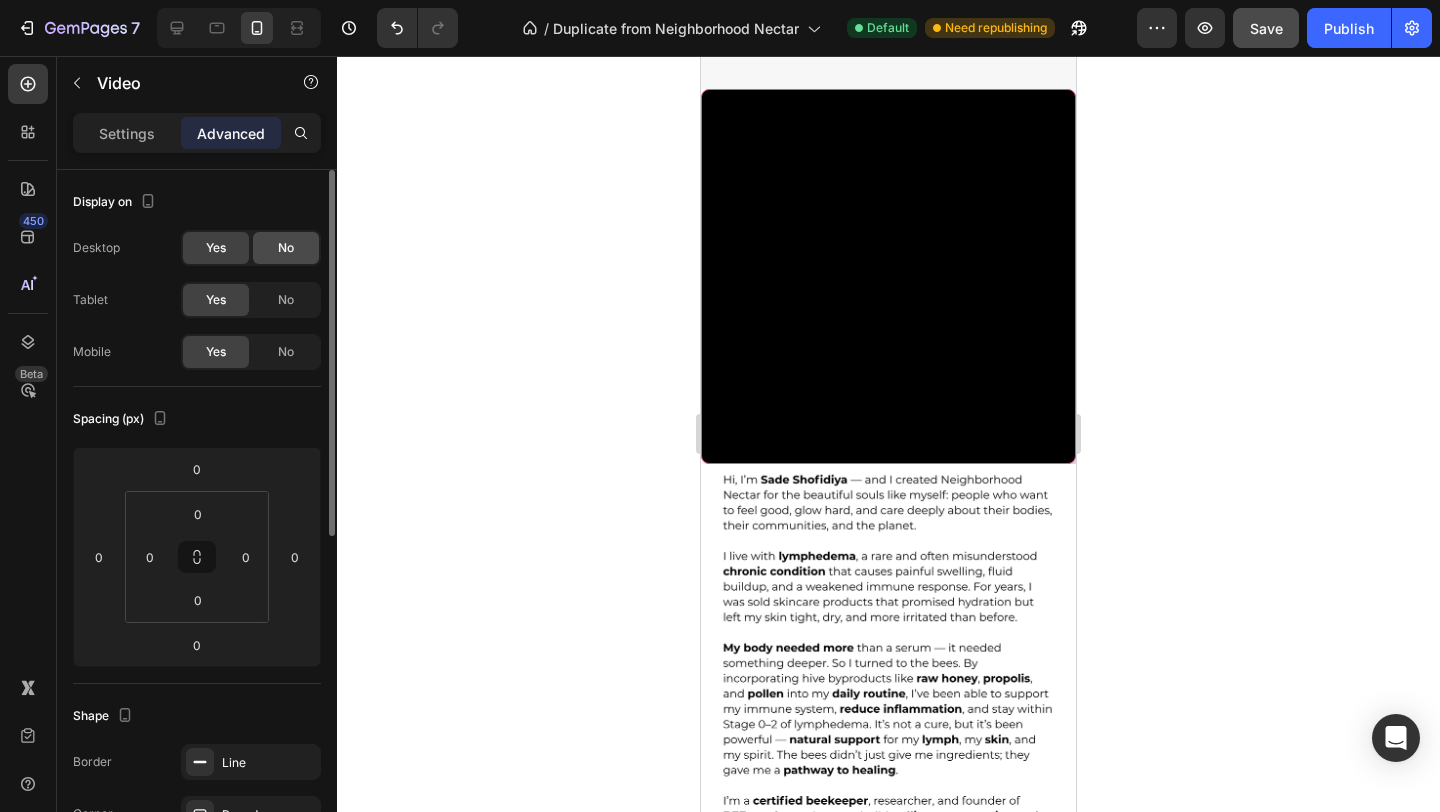click on "No" 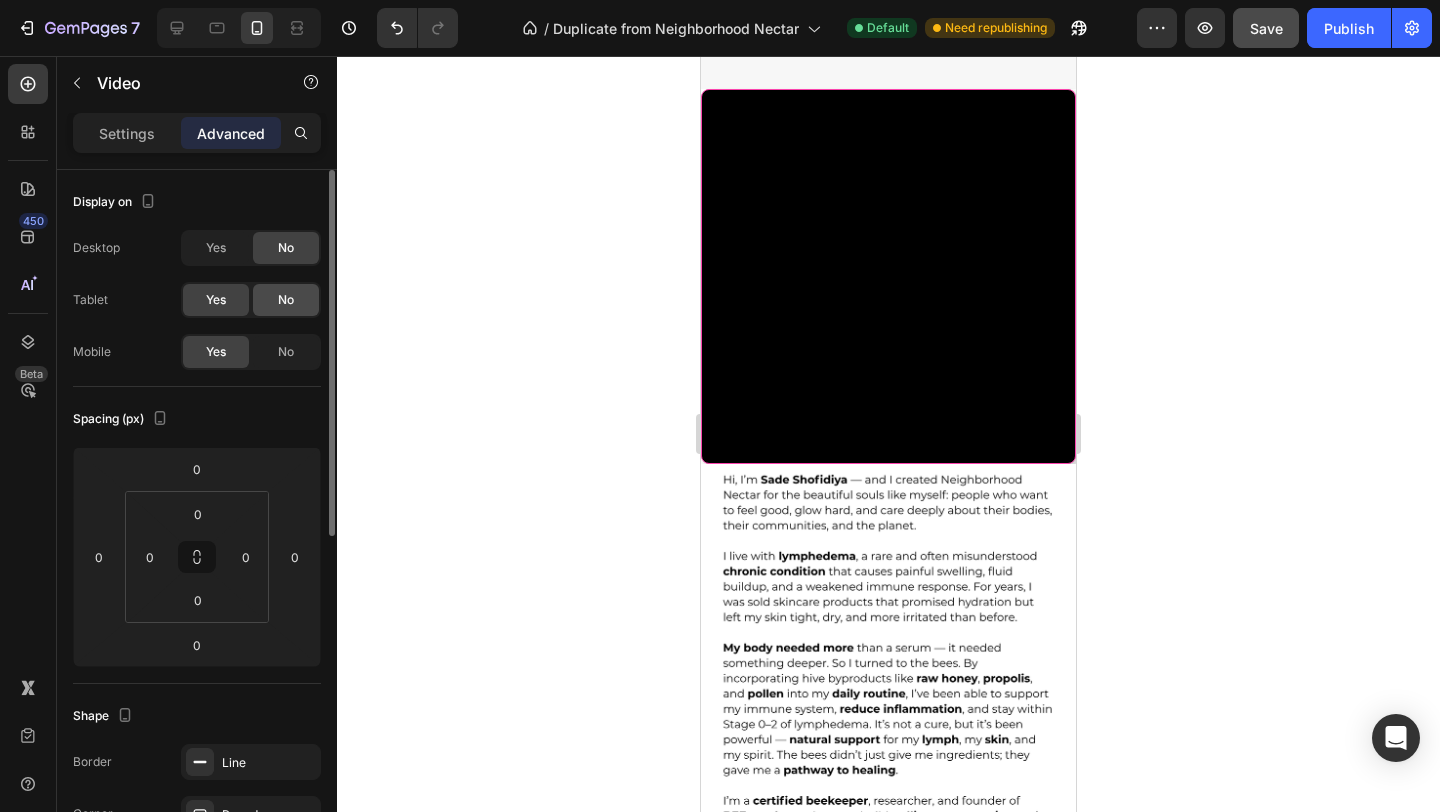 click on "No" 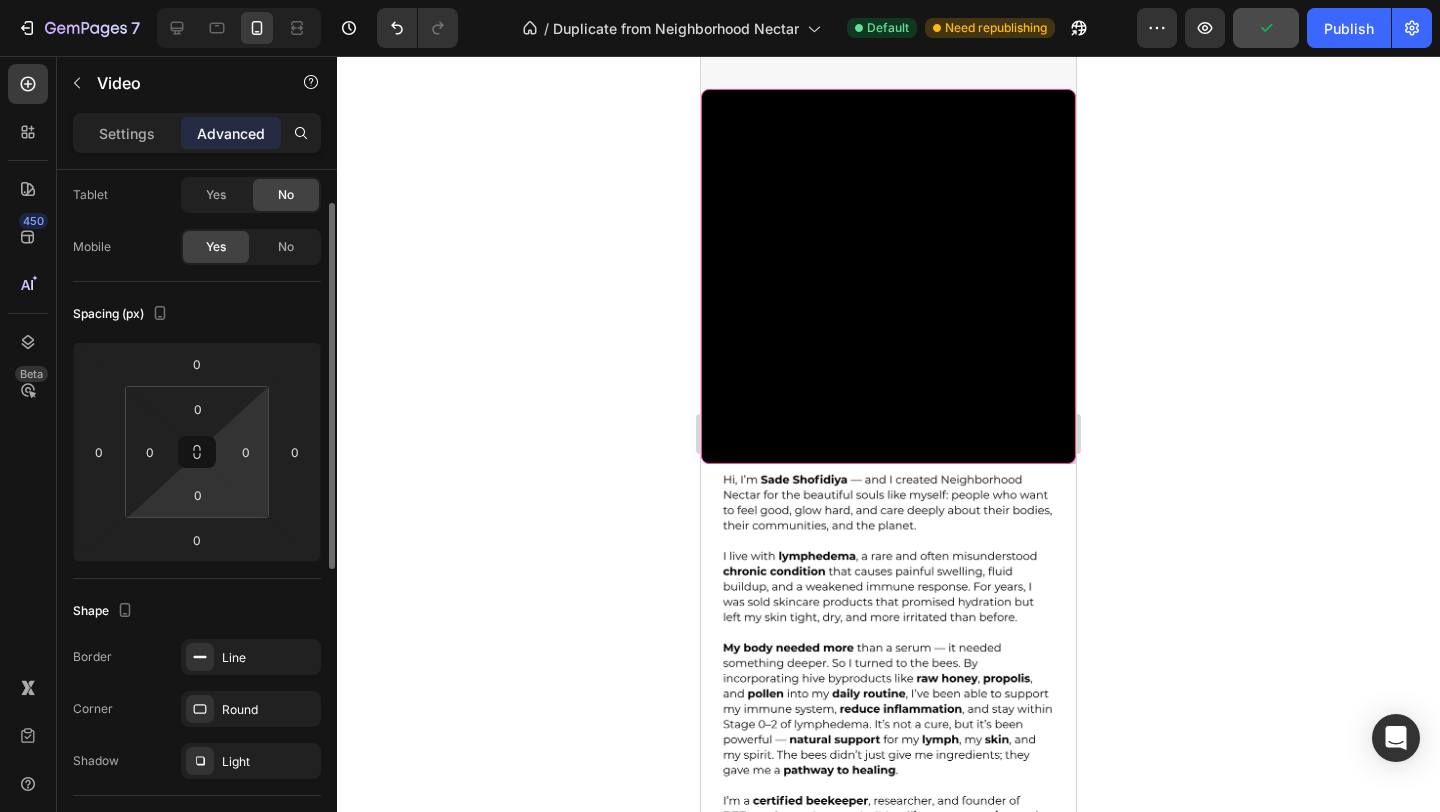 scroll, scrollTop: 239, scrollLeft: 0, axis: vertical 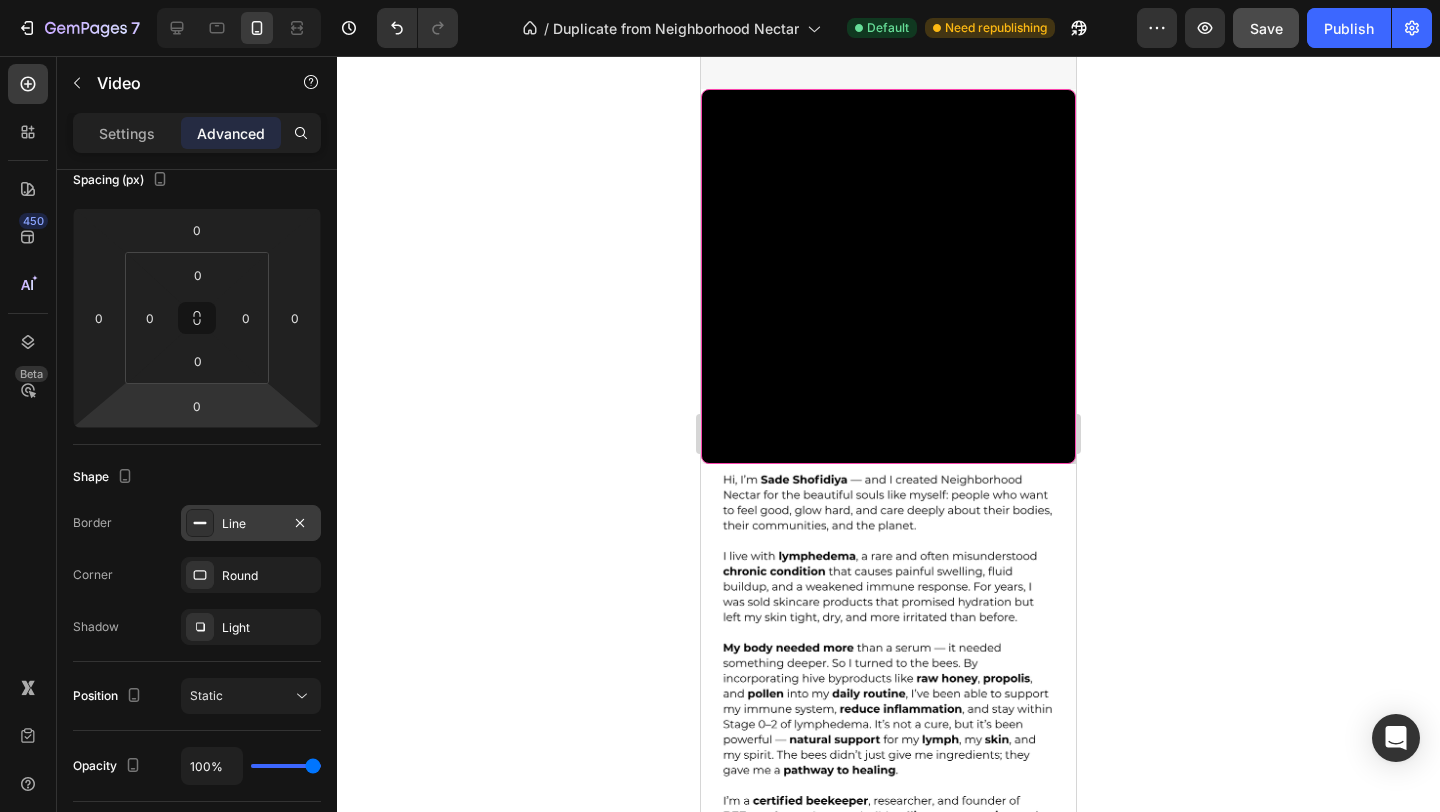 click on "Line" at bounding box center [251, 523] 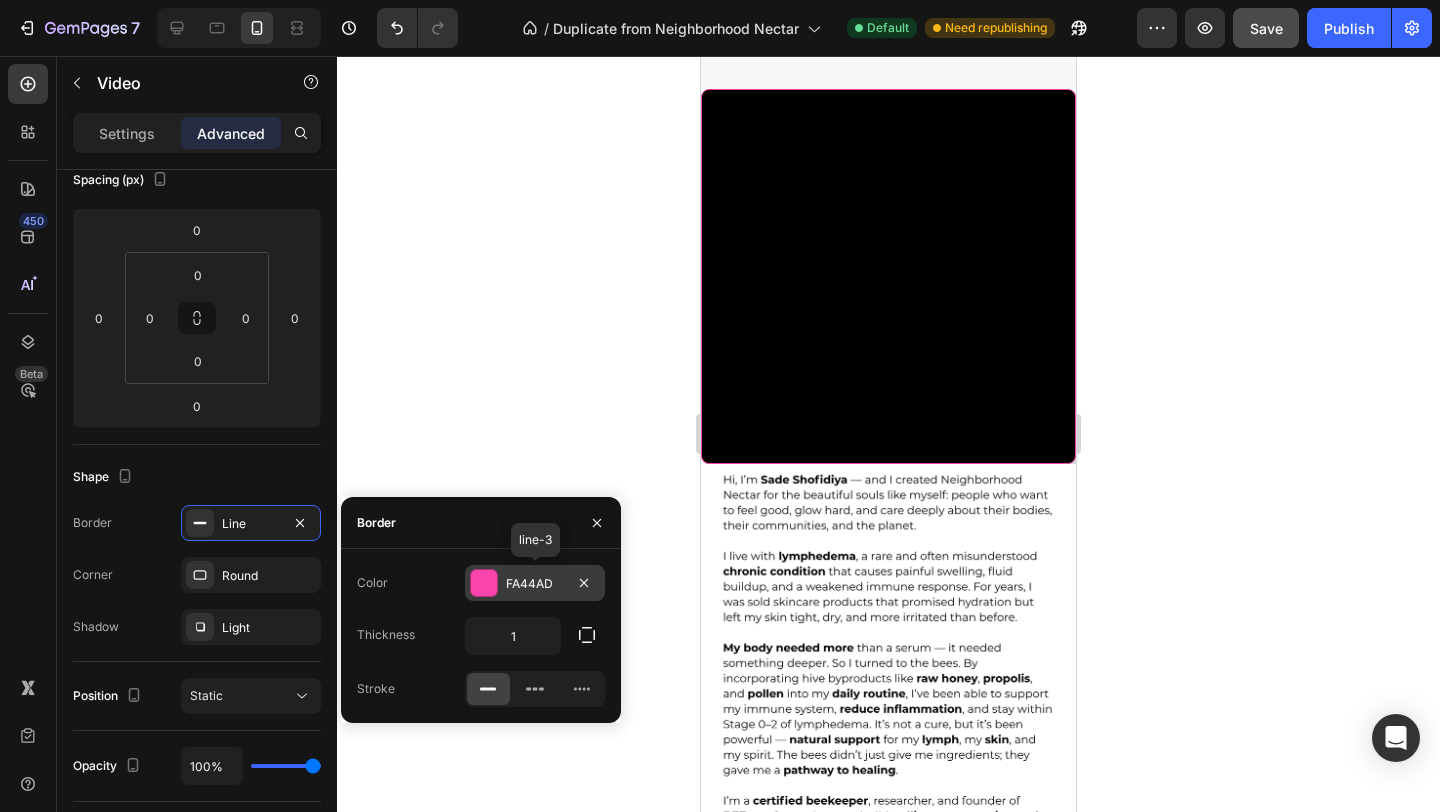 click on "FA44AD" at bounding box center (535, 583) 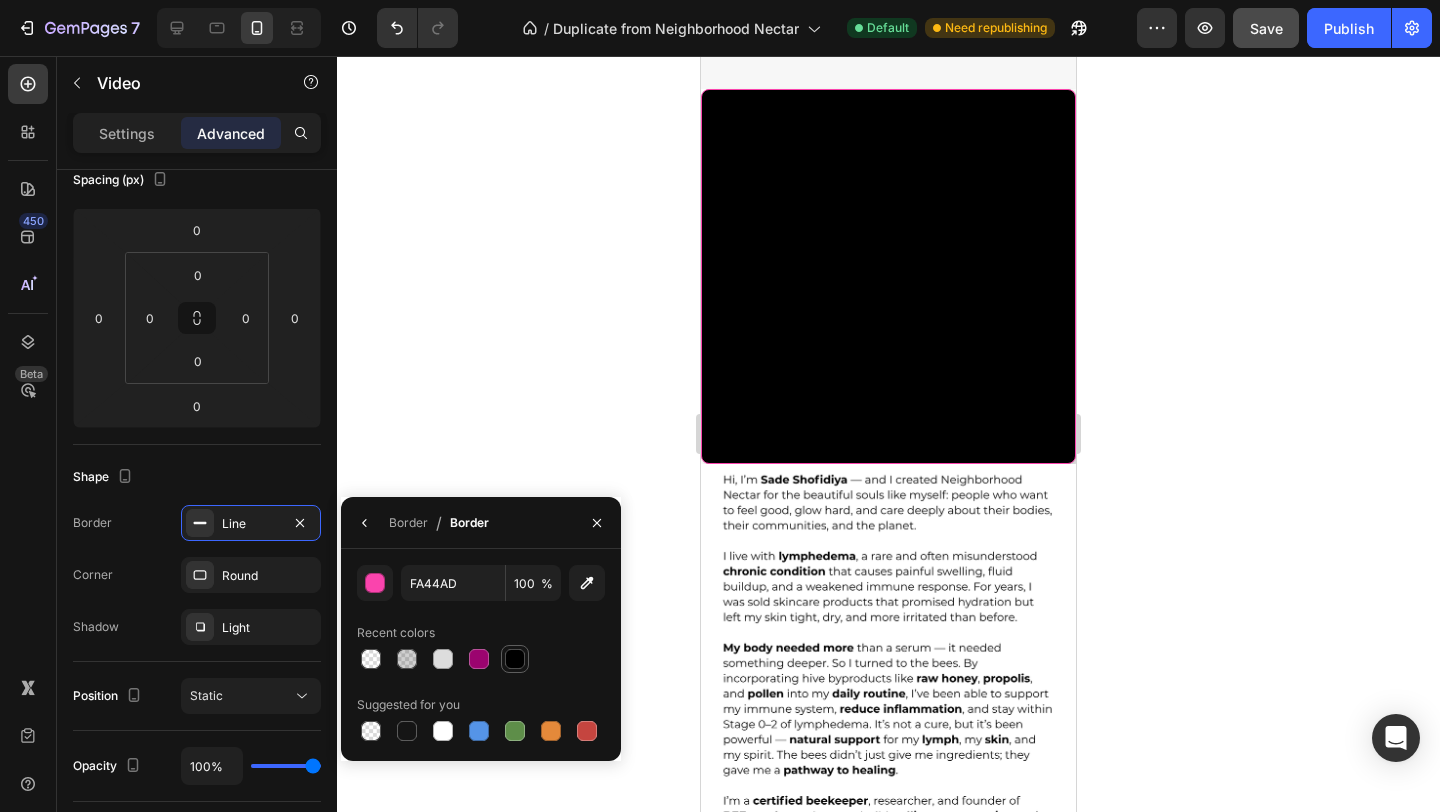 click at bounding box center (515, 659) 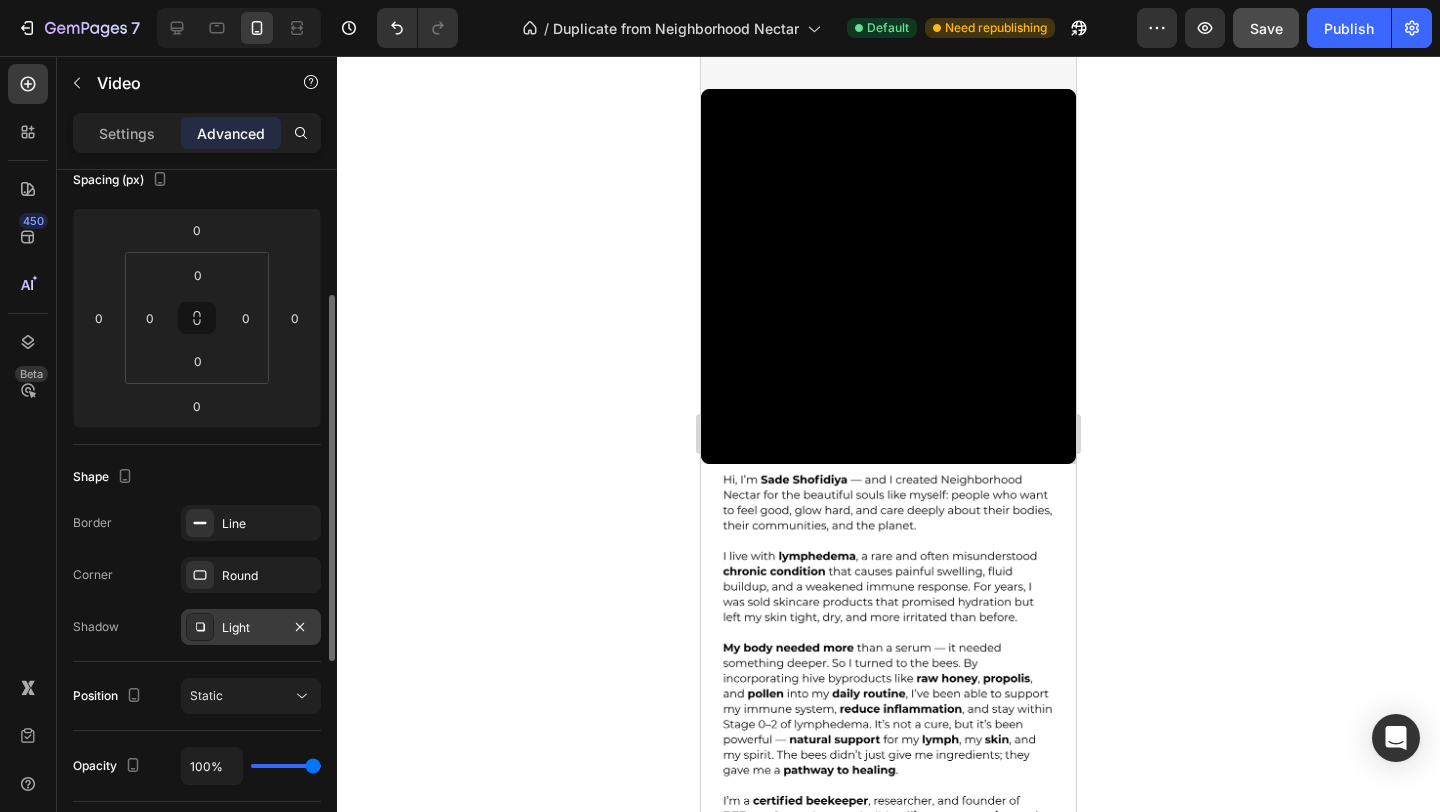 click on "Light" at bounding box center (251, 628) 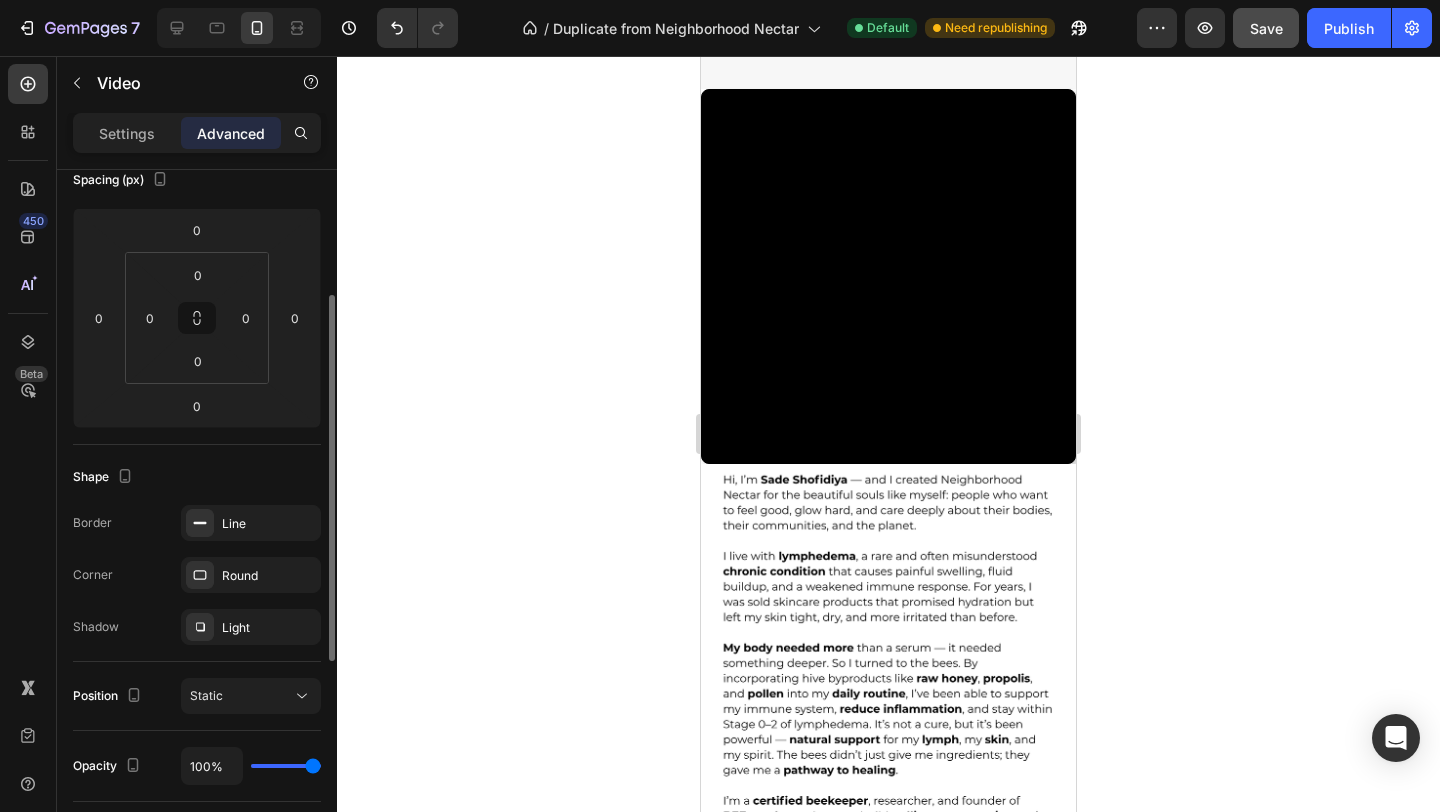 type on "87%" 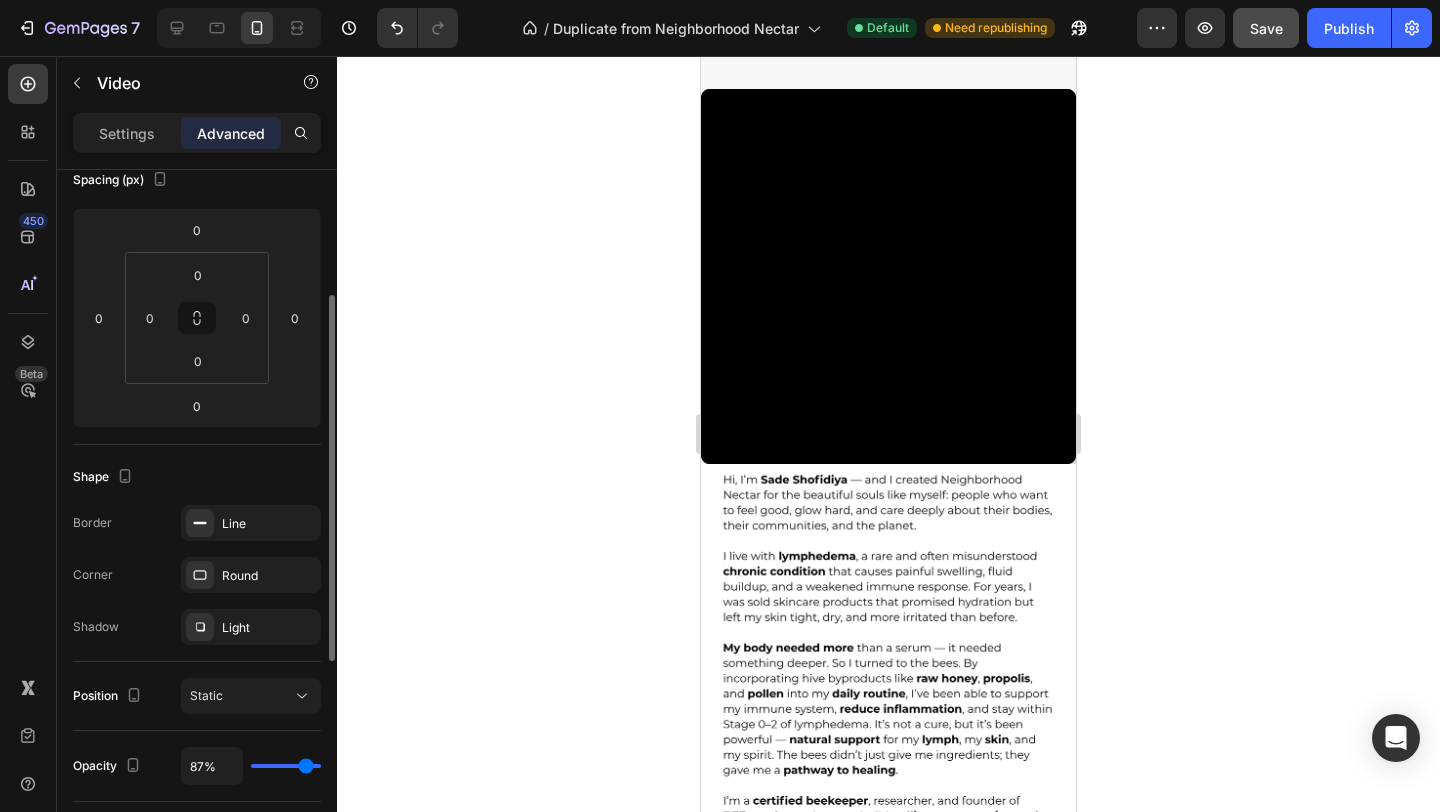 type on "82%" 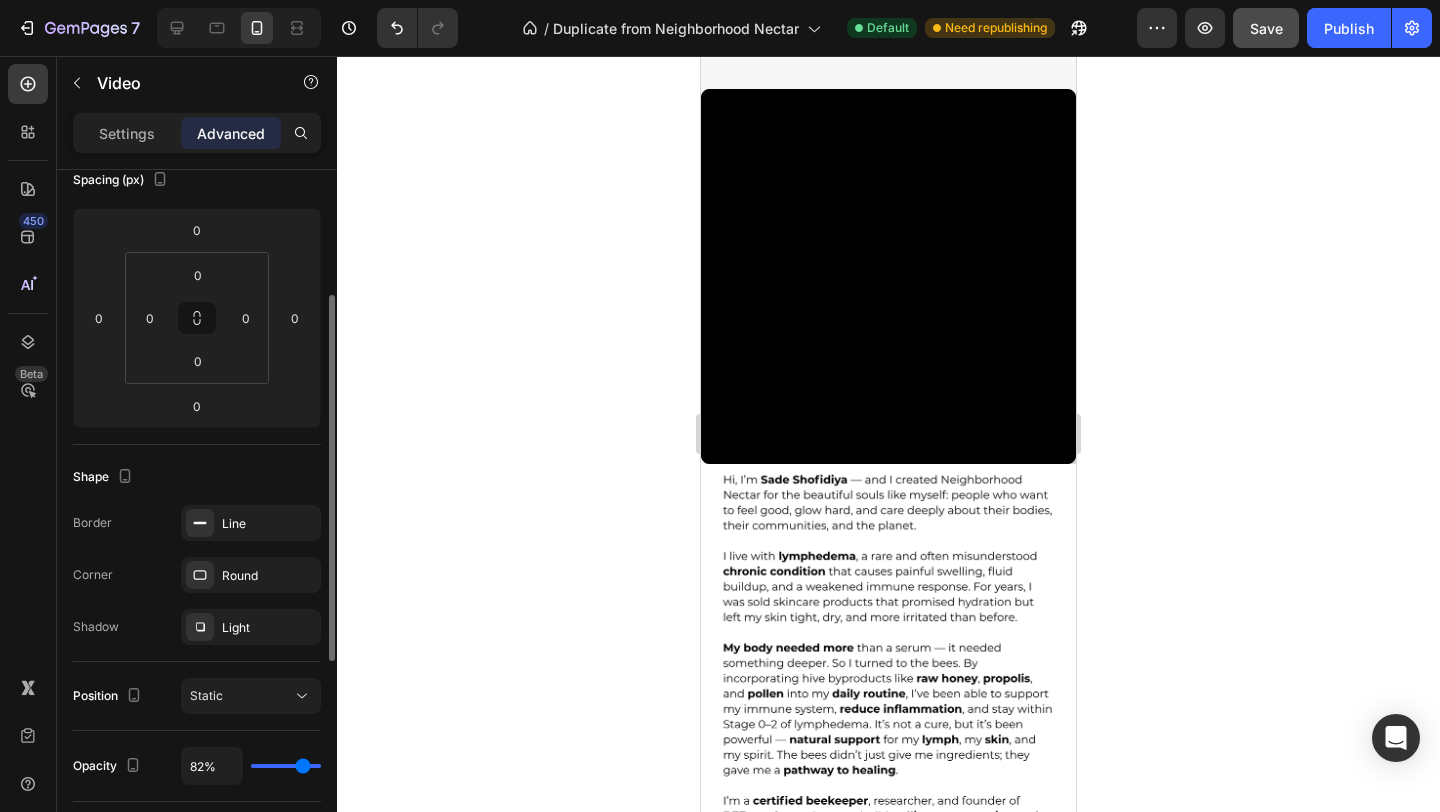 type on "75%" 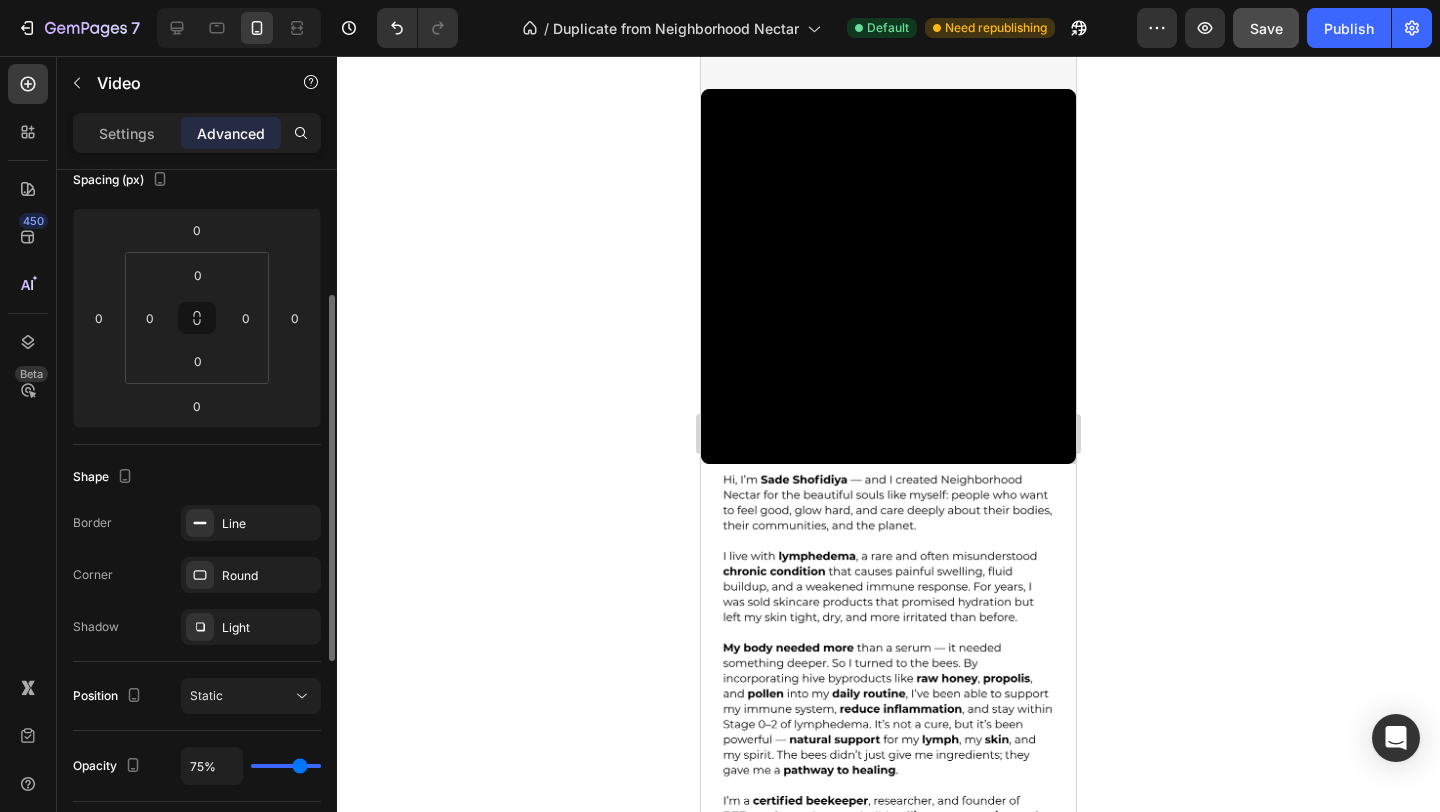 type on "72%" 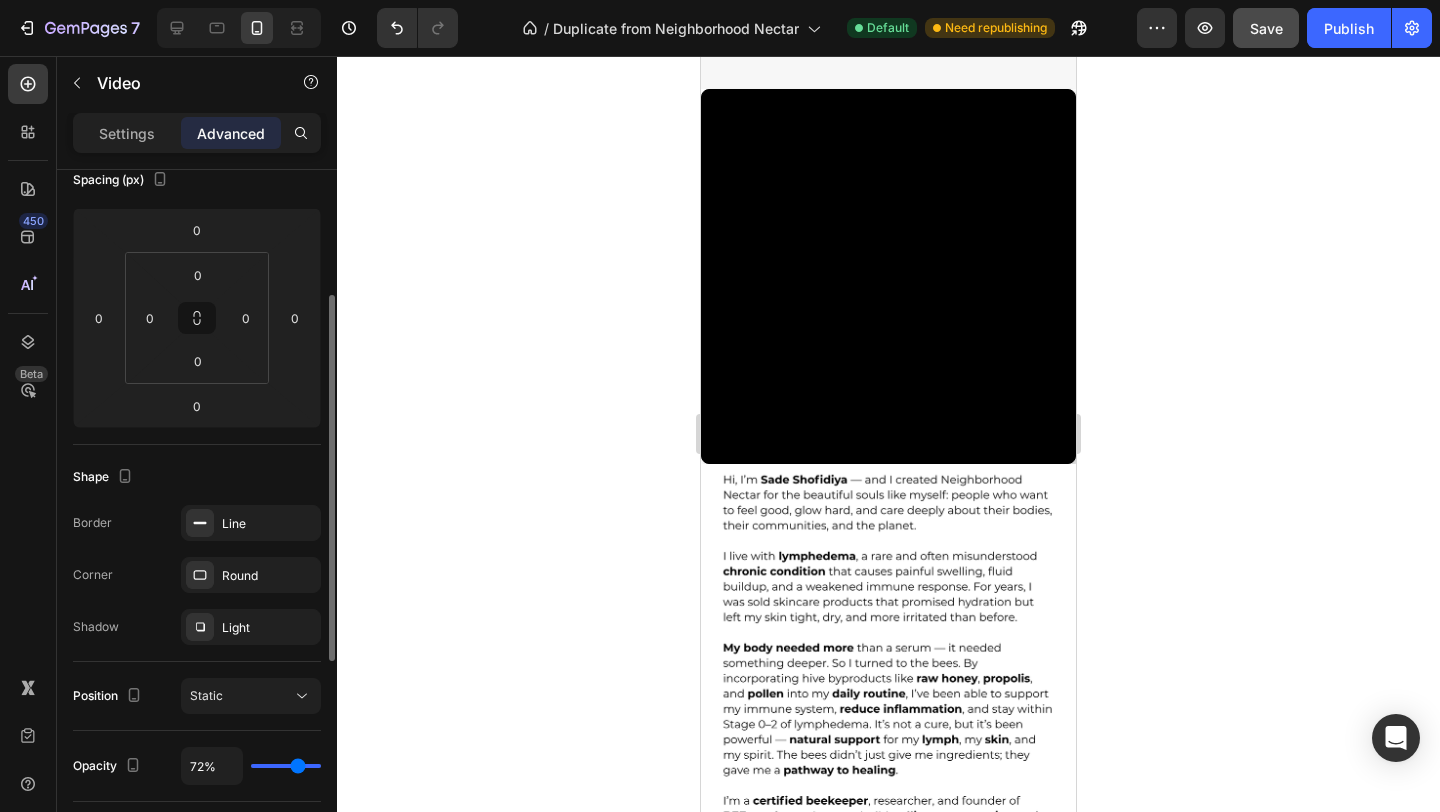 type on "70%" 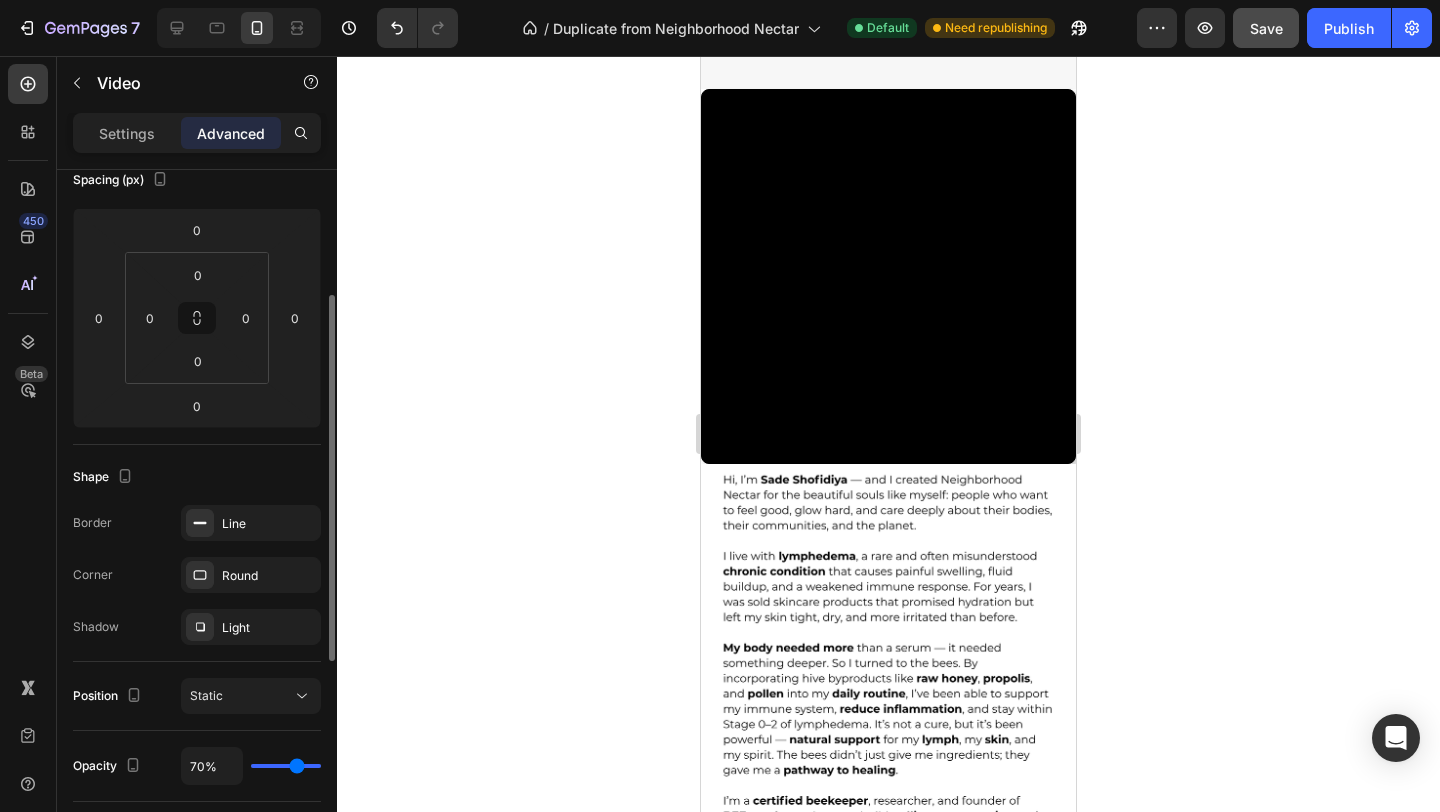 type on "69%" 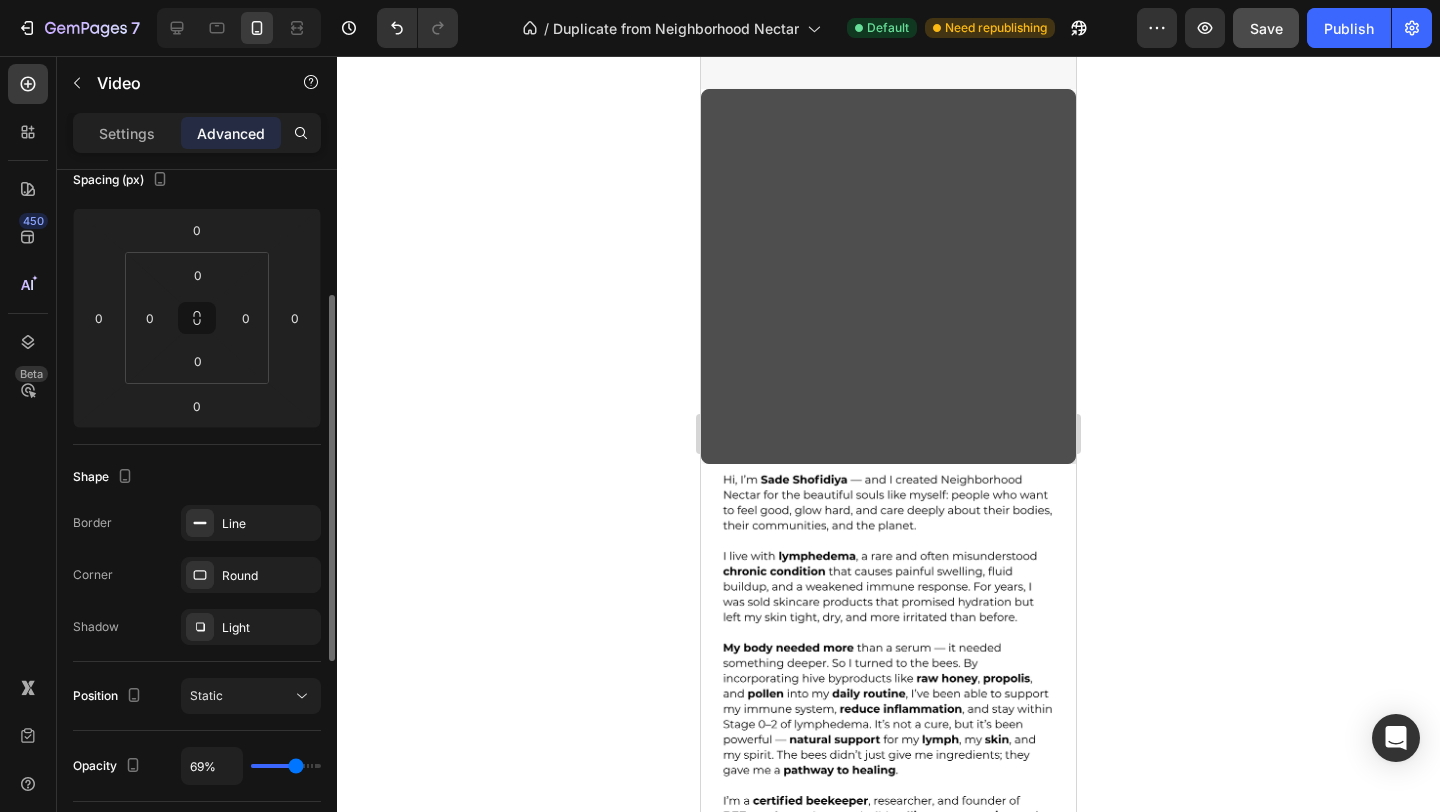 type on "66%" 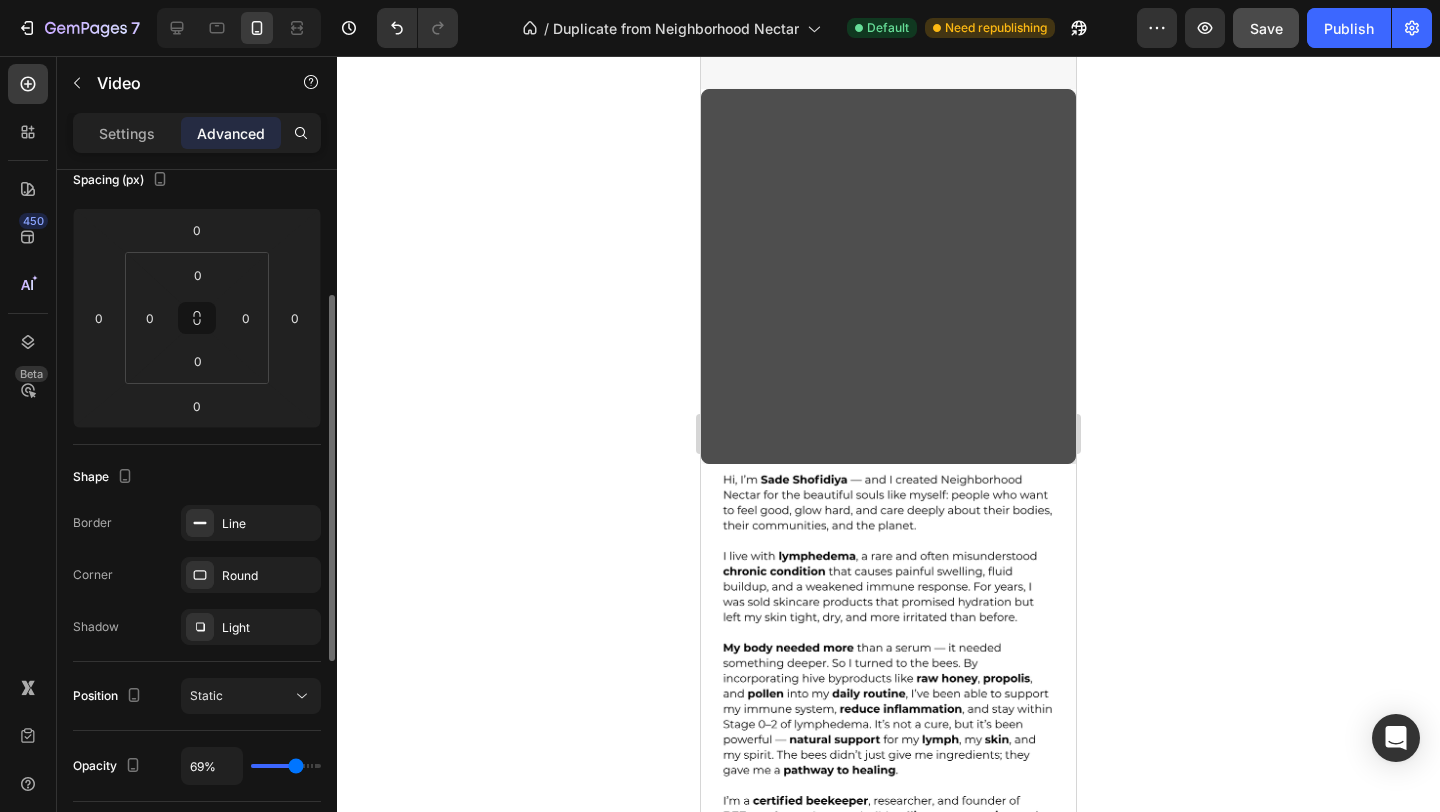 type on "66" 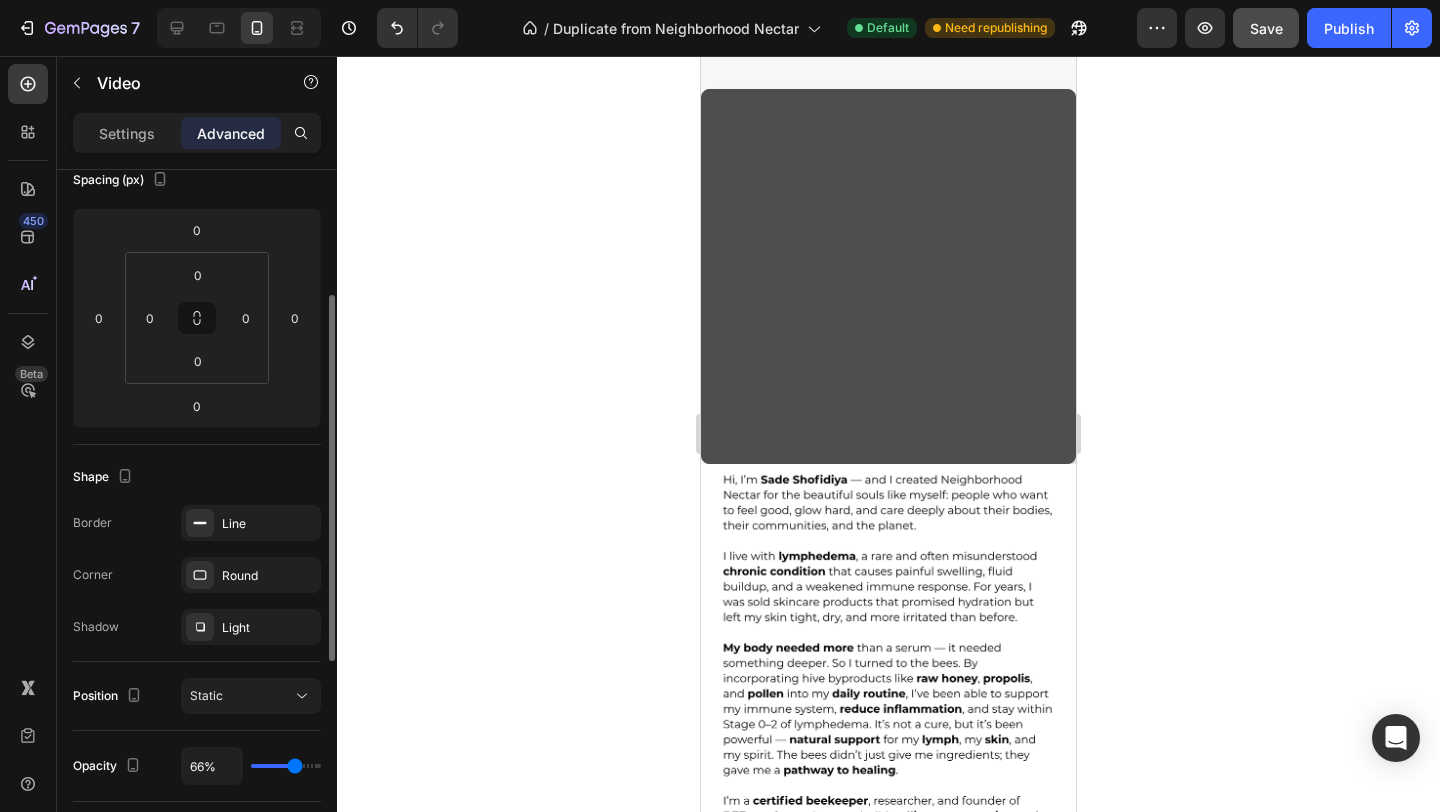 type on "62%" 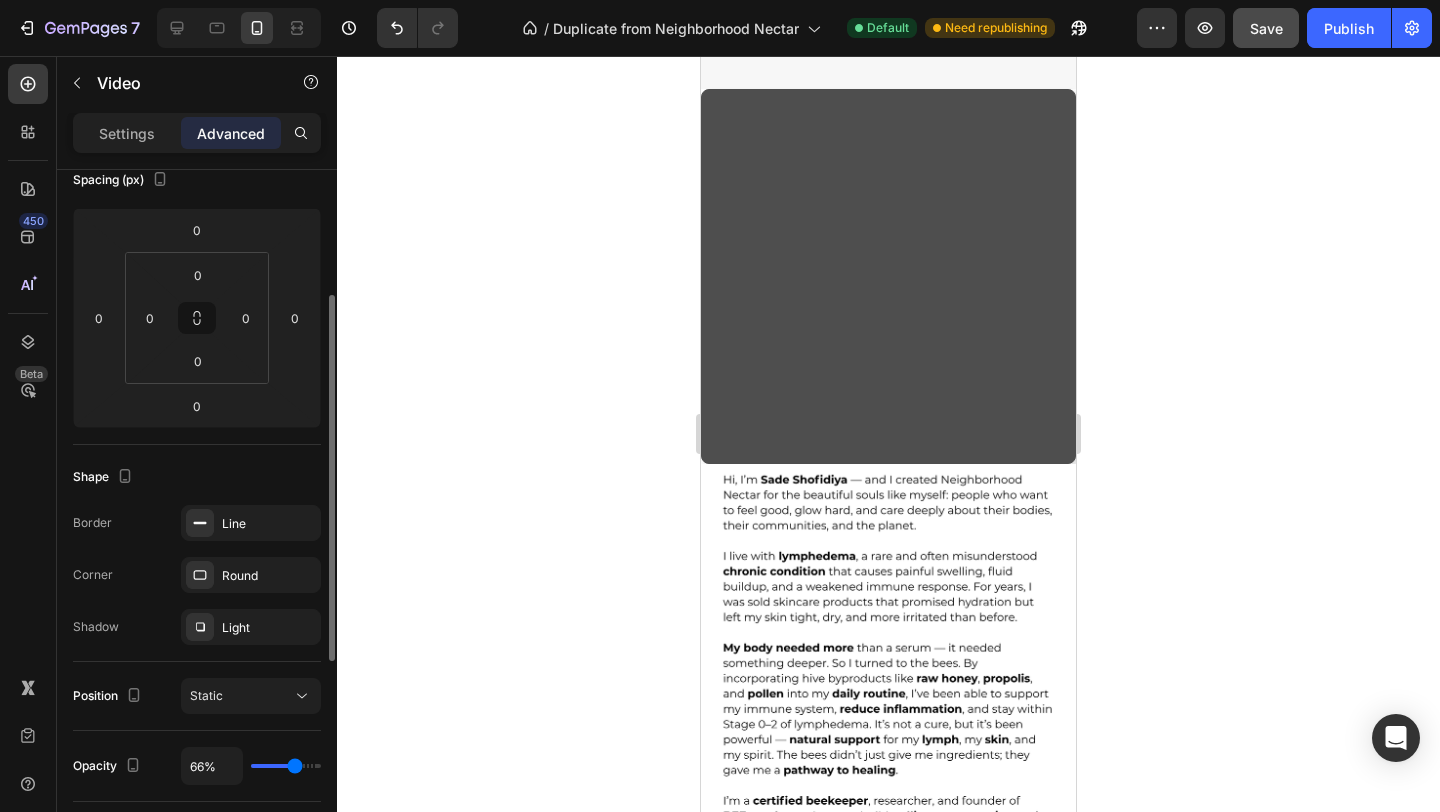type on "62" 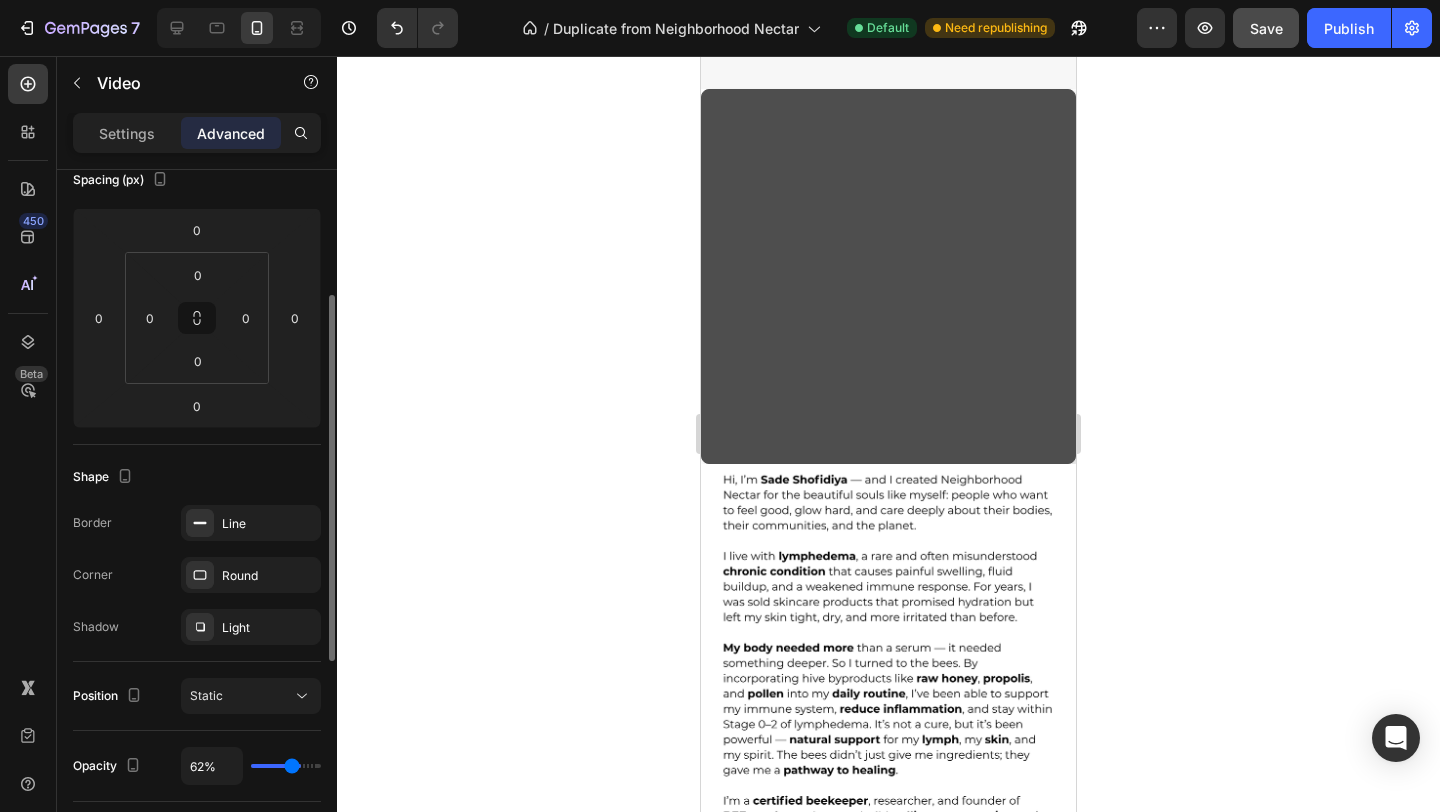 type on "56%" 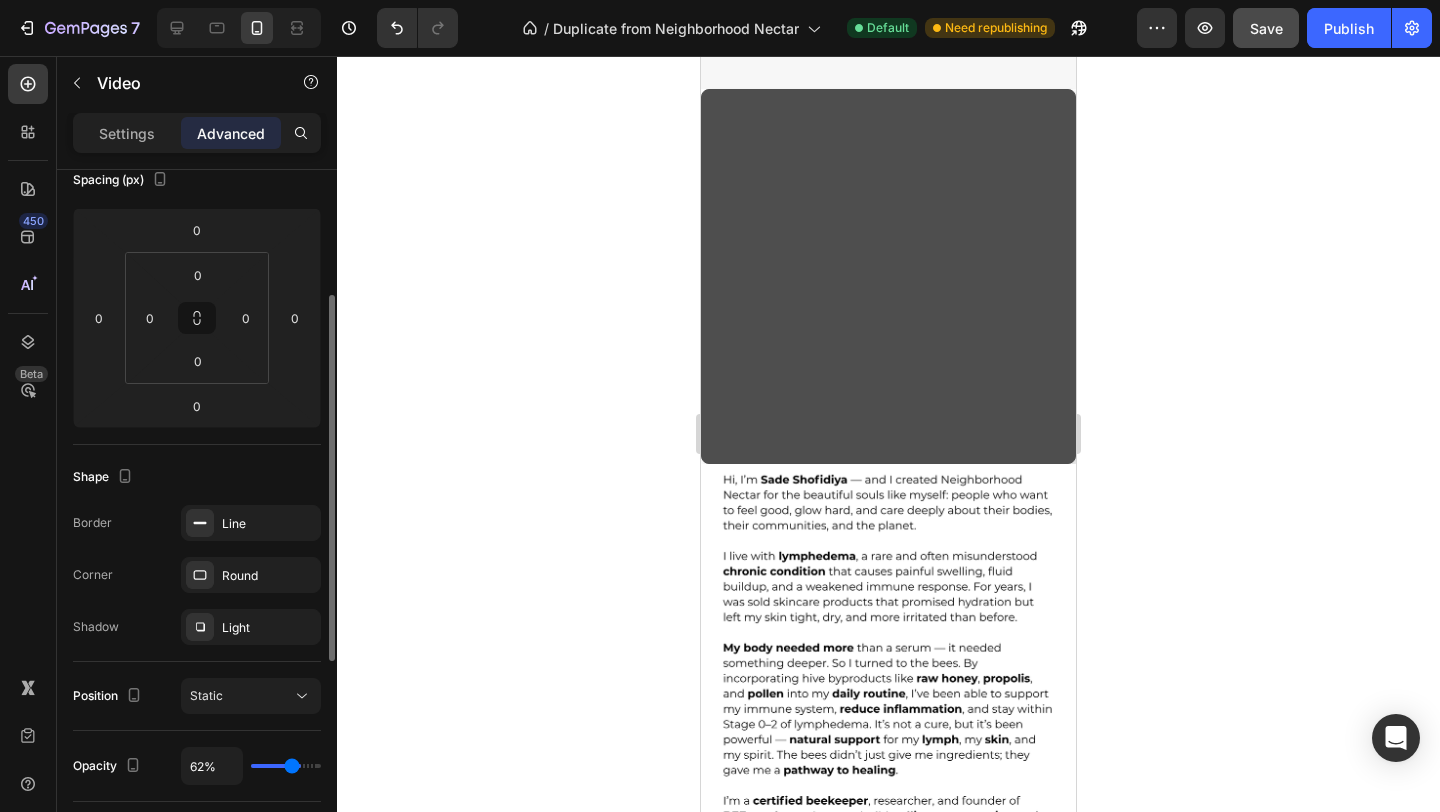 type on "56" 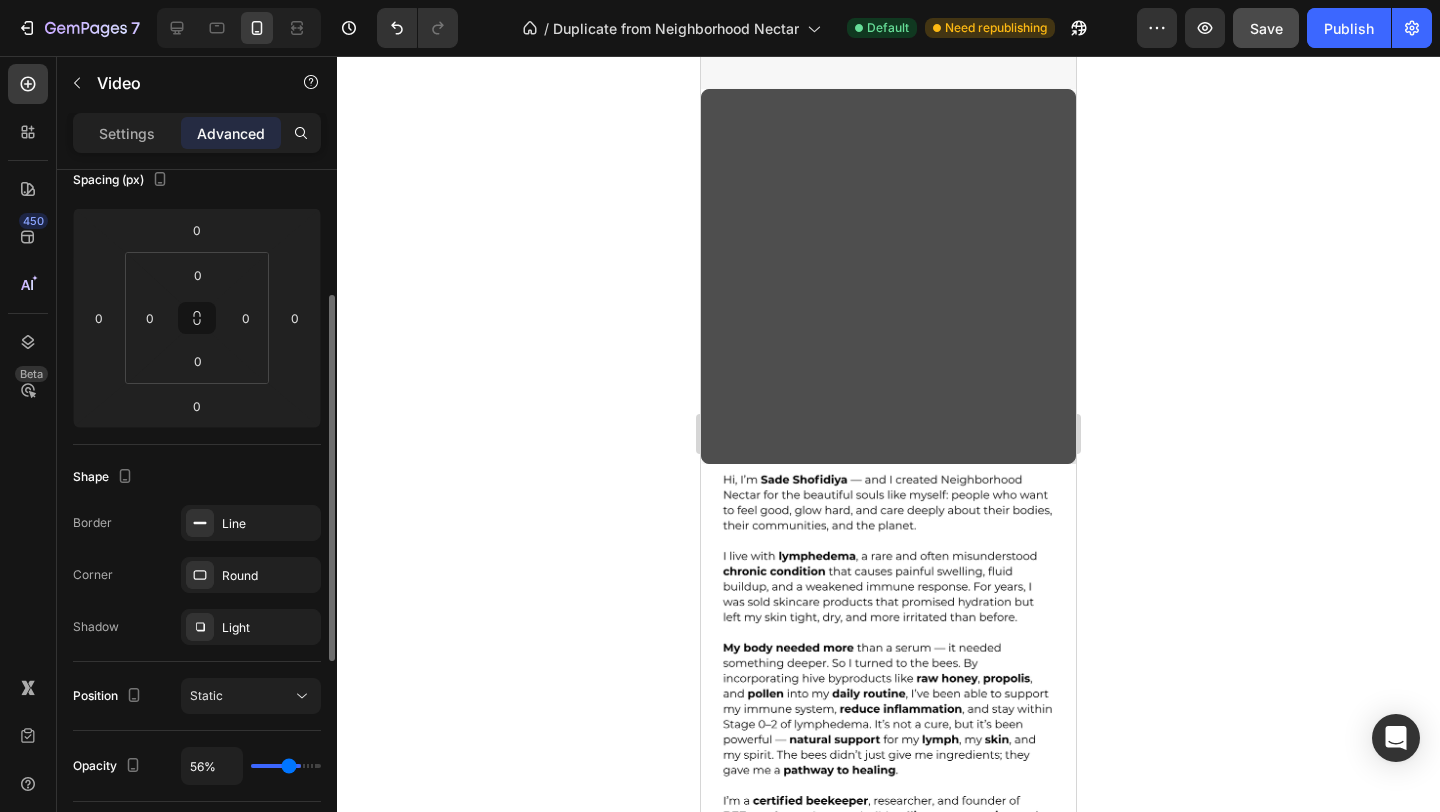 type on "49%" 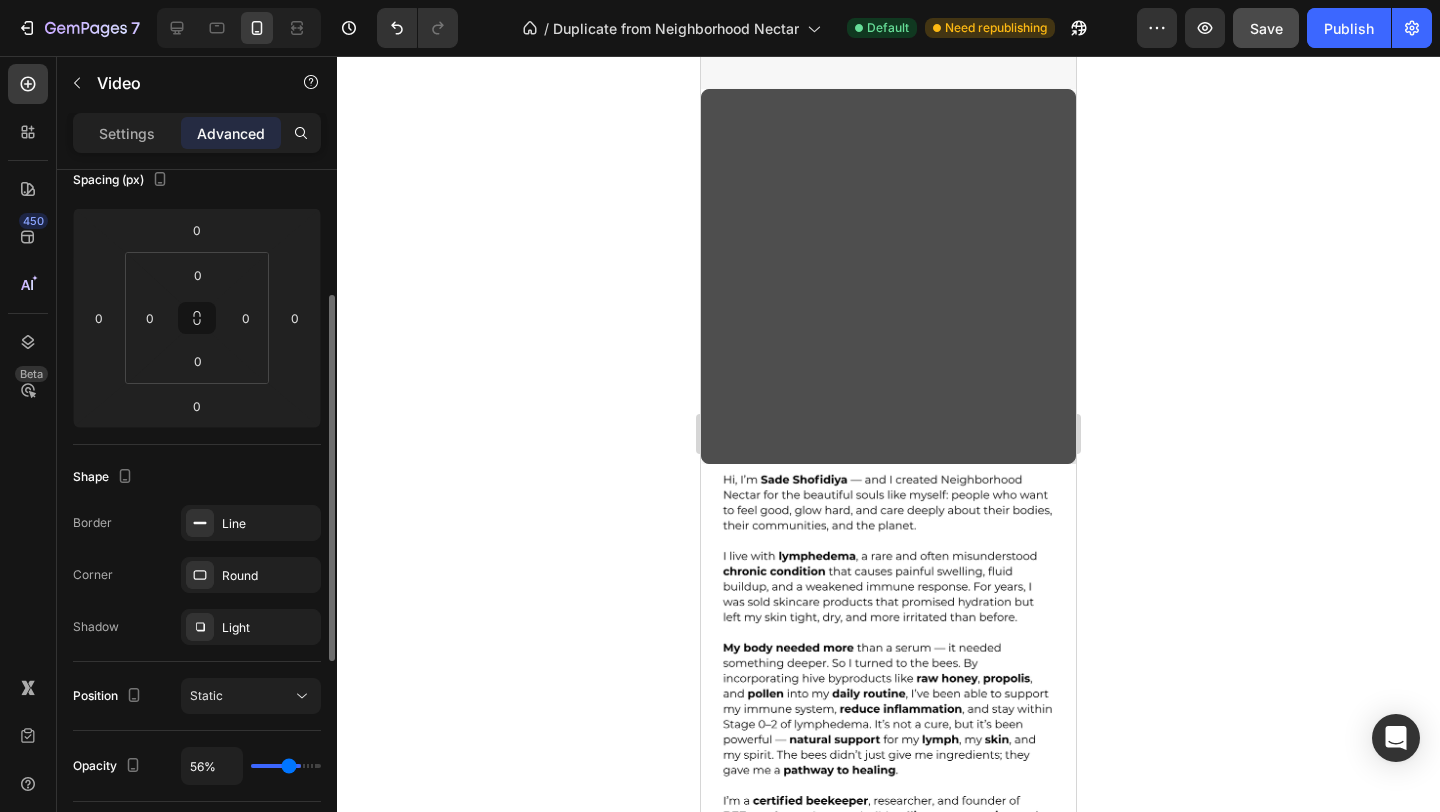 type on "49" 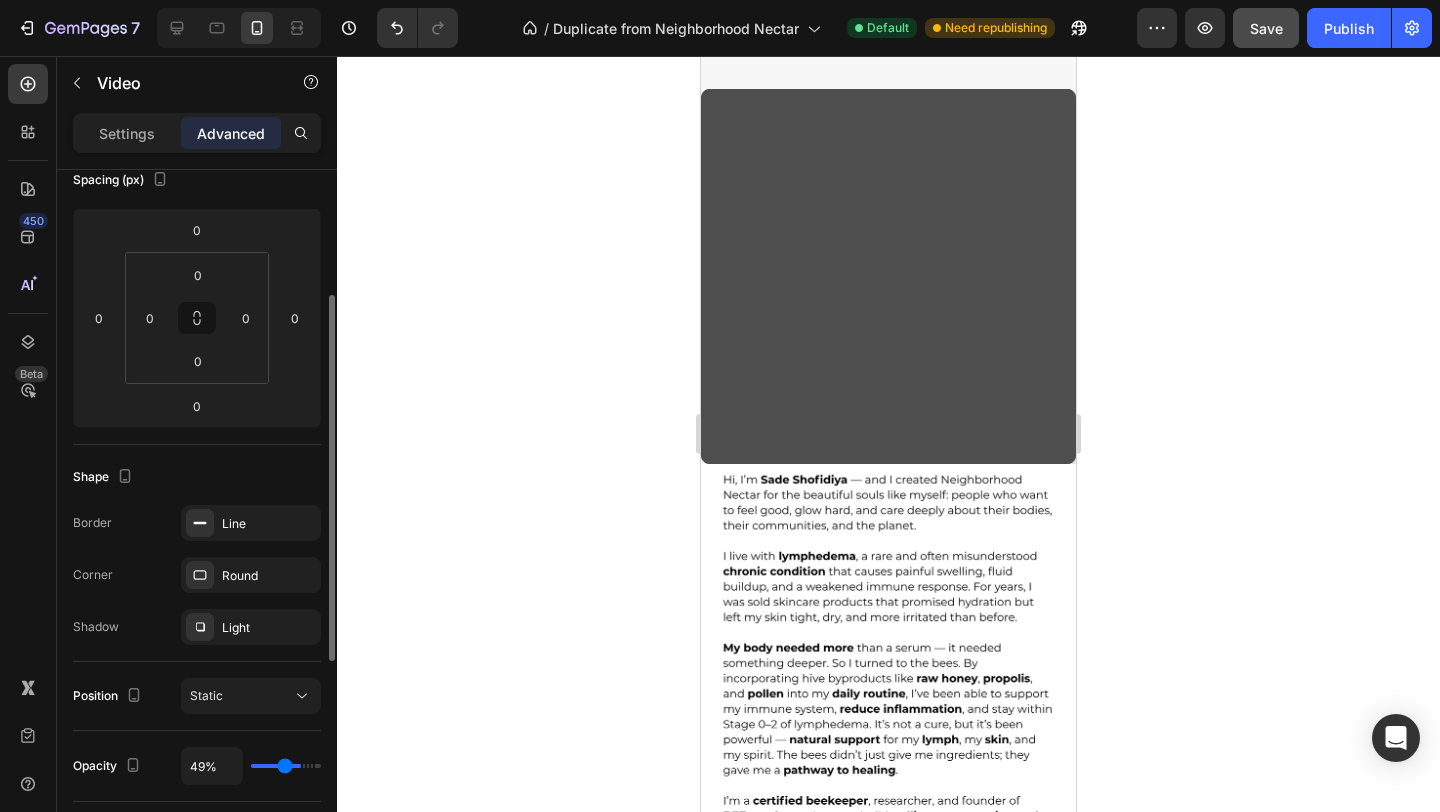 type on "44%" 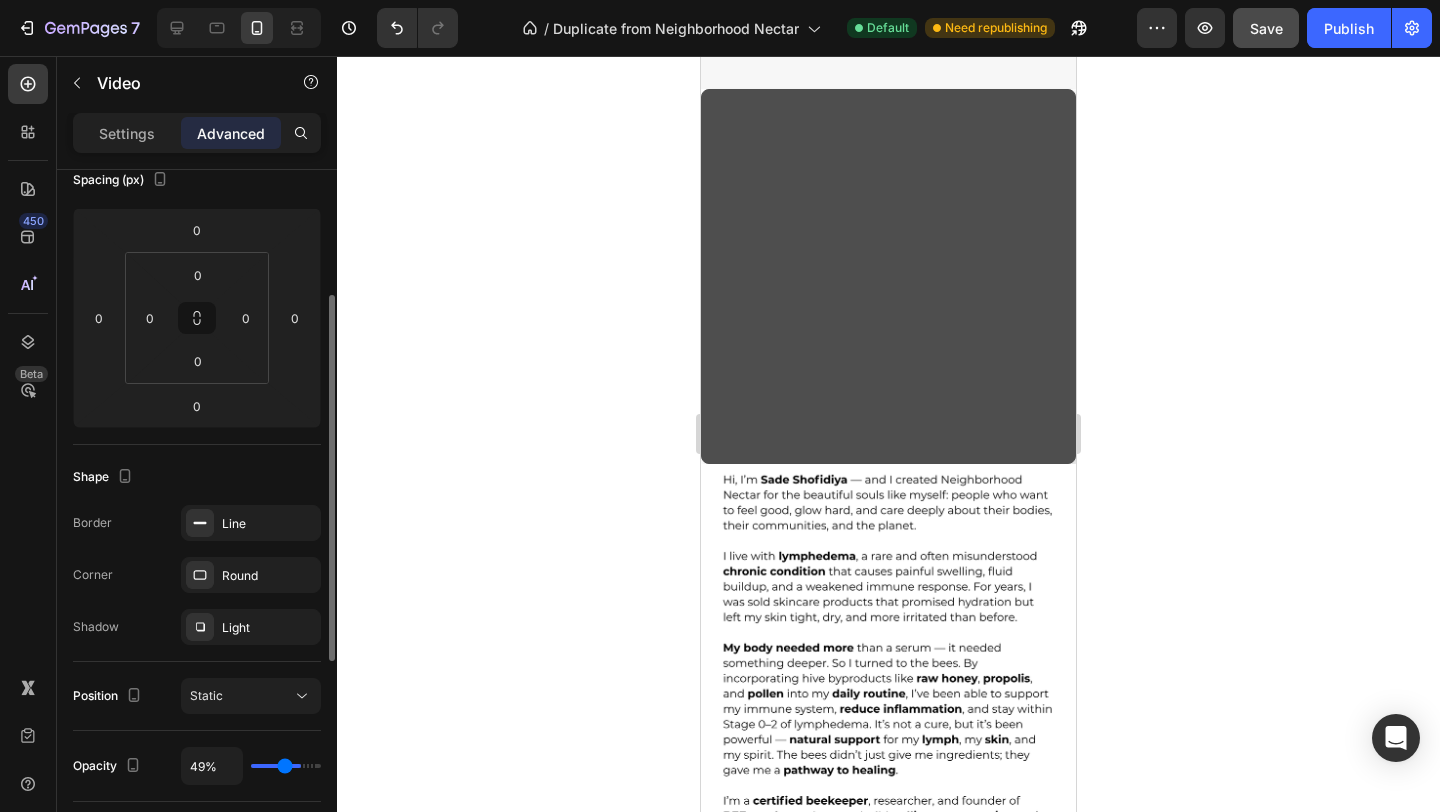 type on "44" 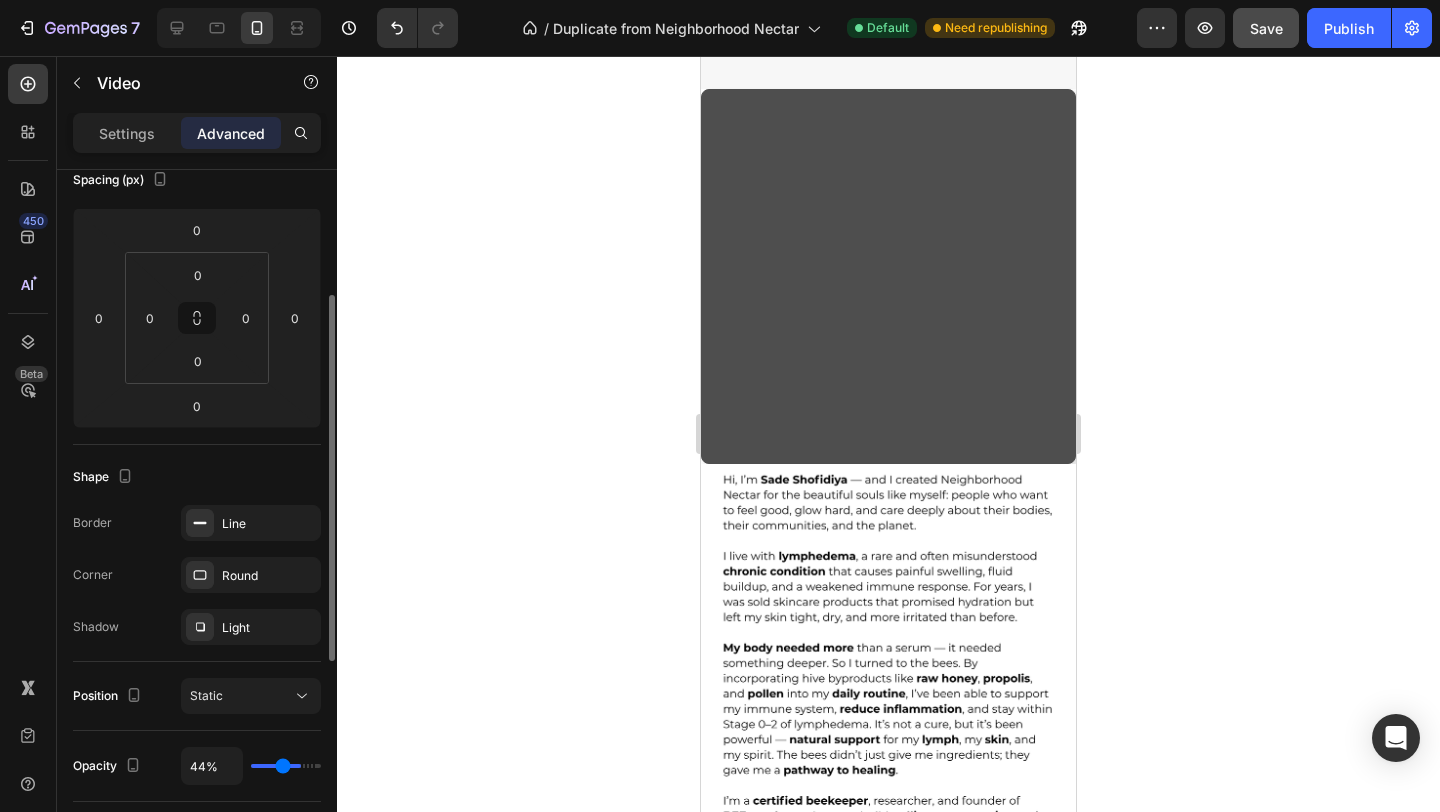 type on "41%" 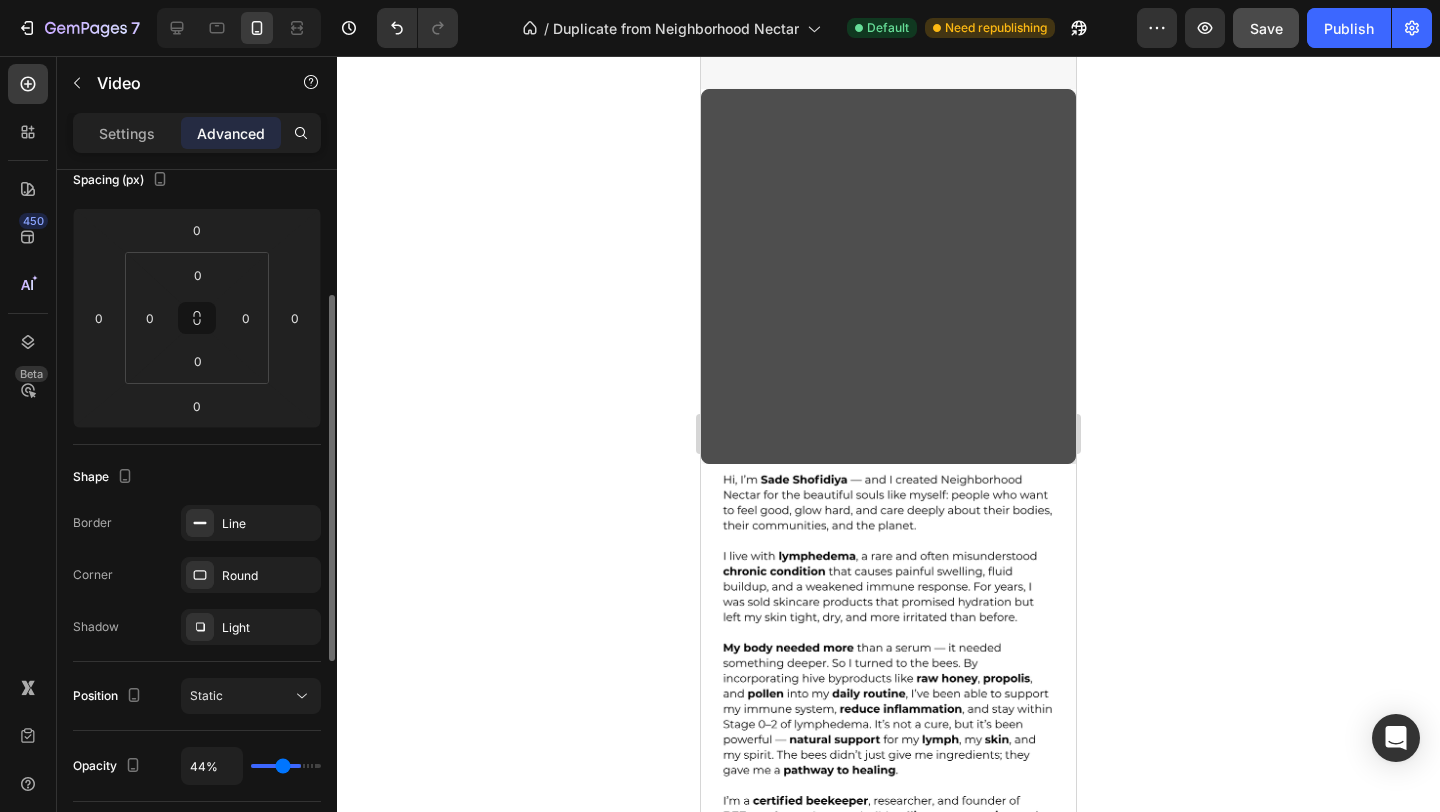 type on "41" 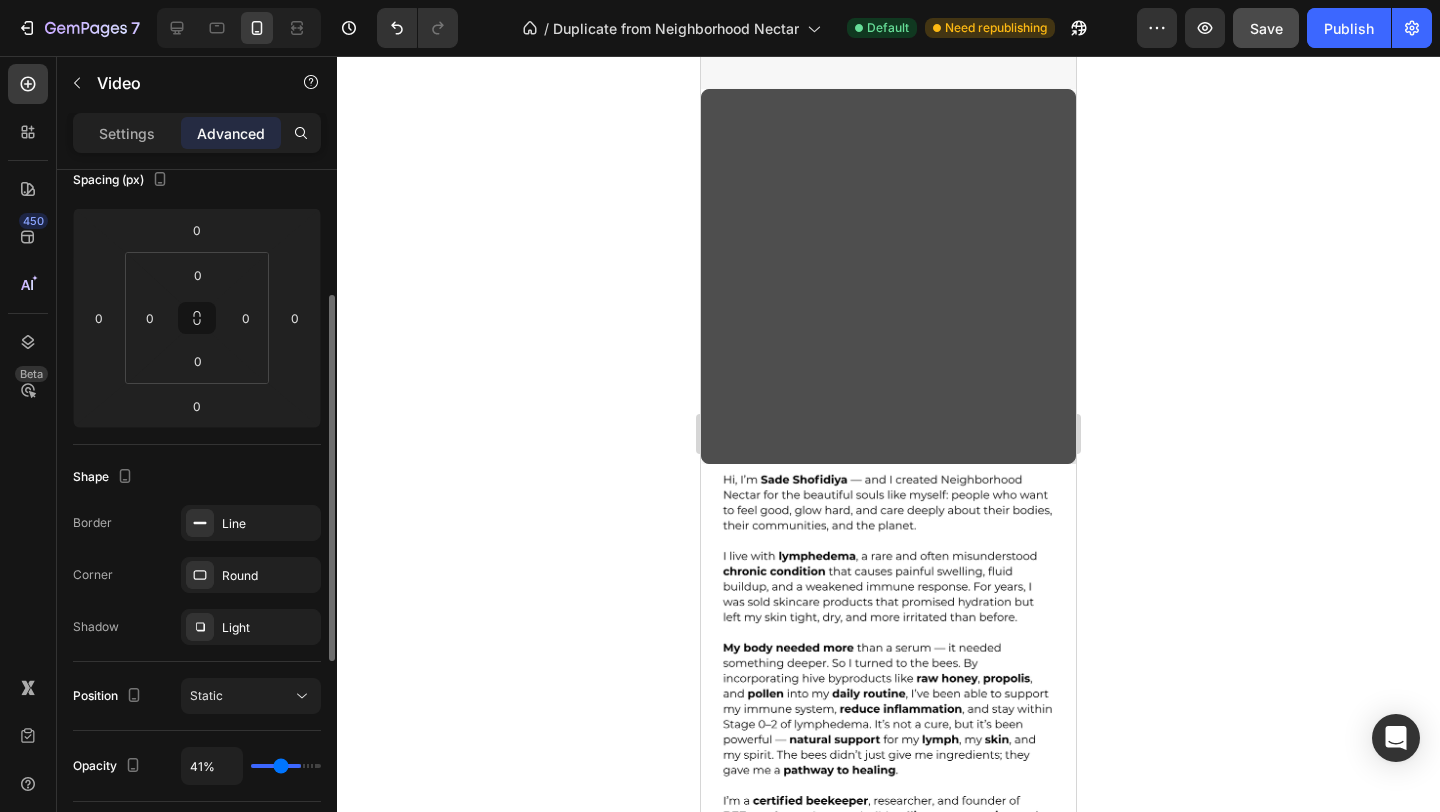 type on "40%" 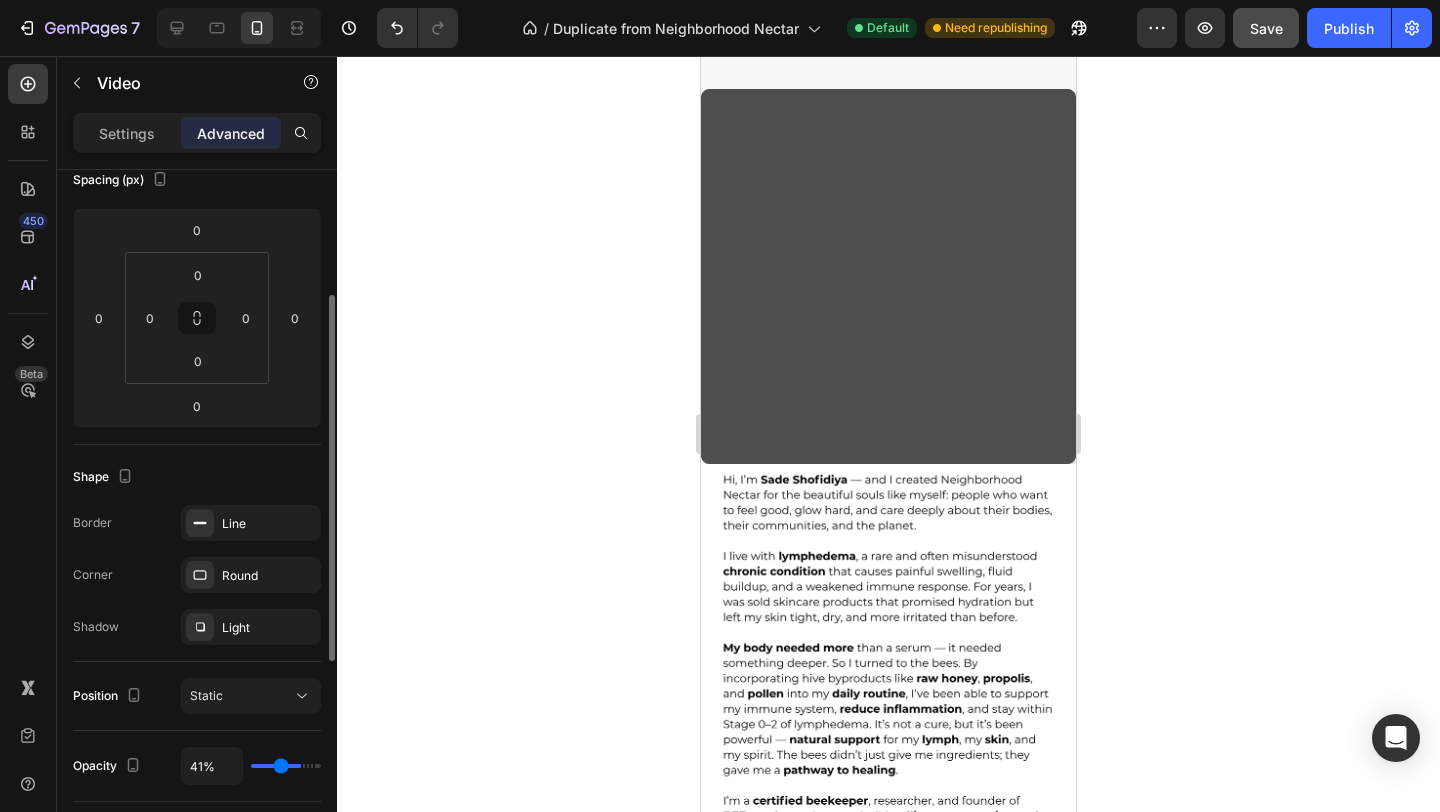 type on "40" 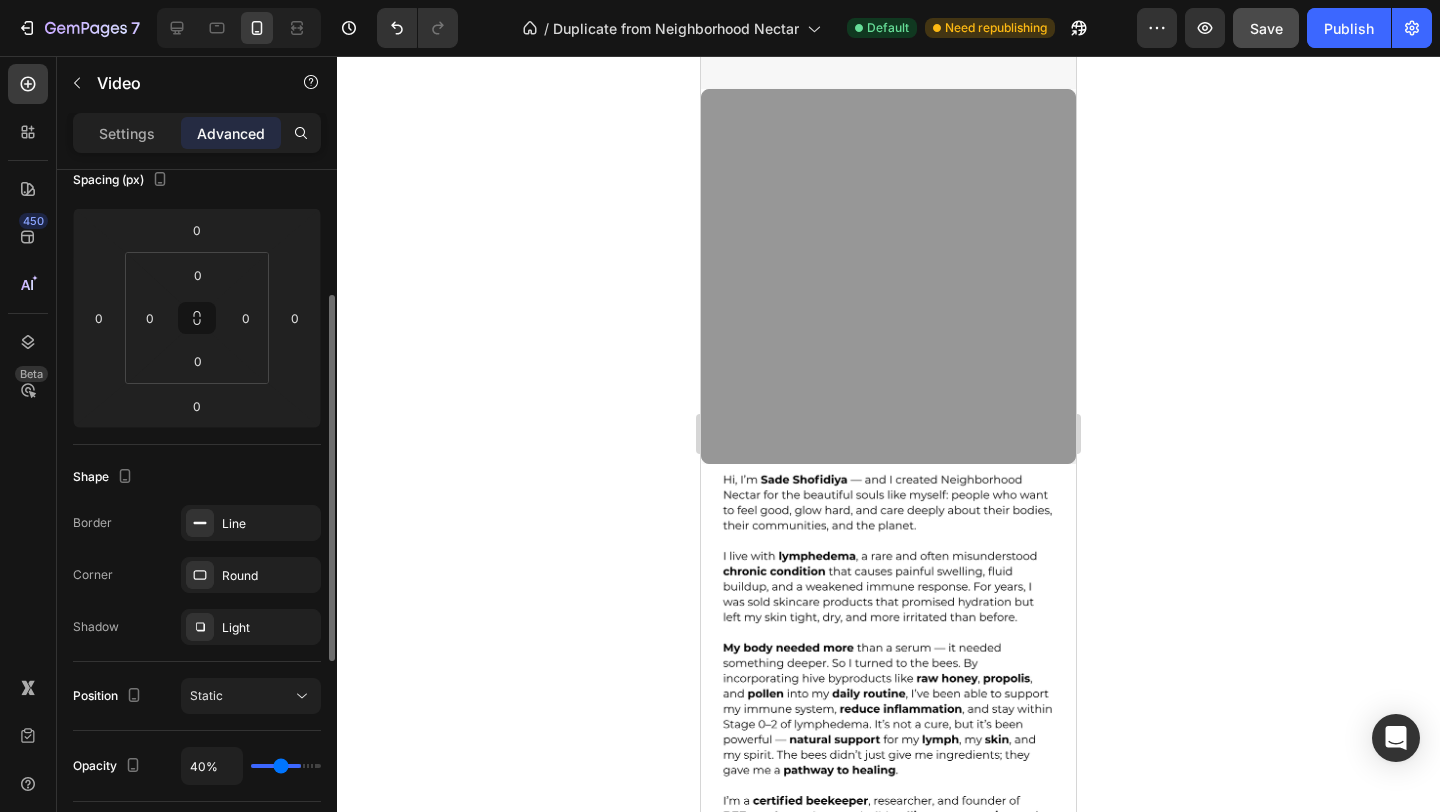 type on "39%" 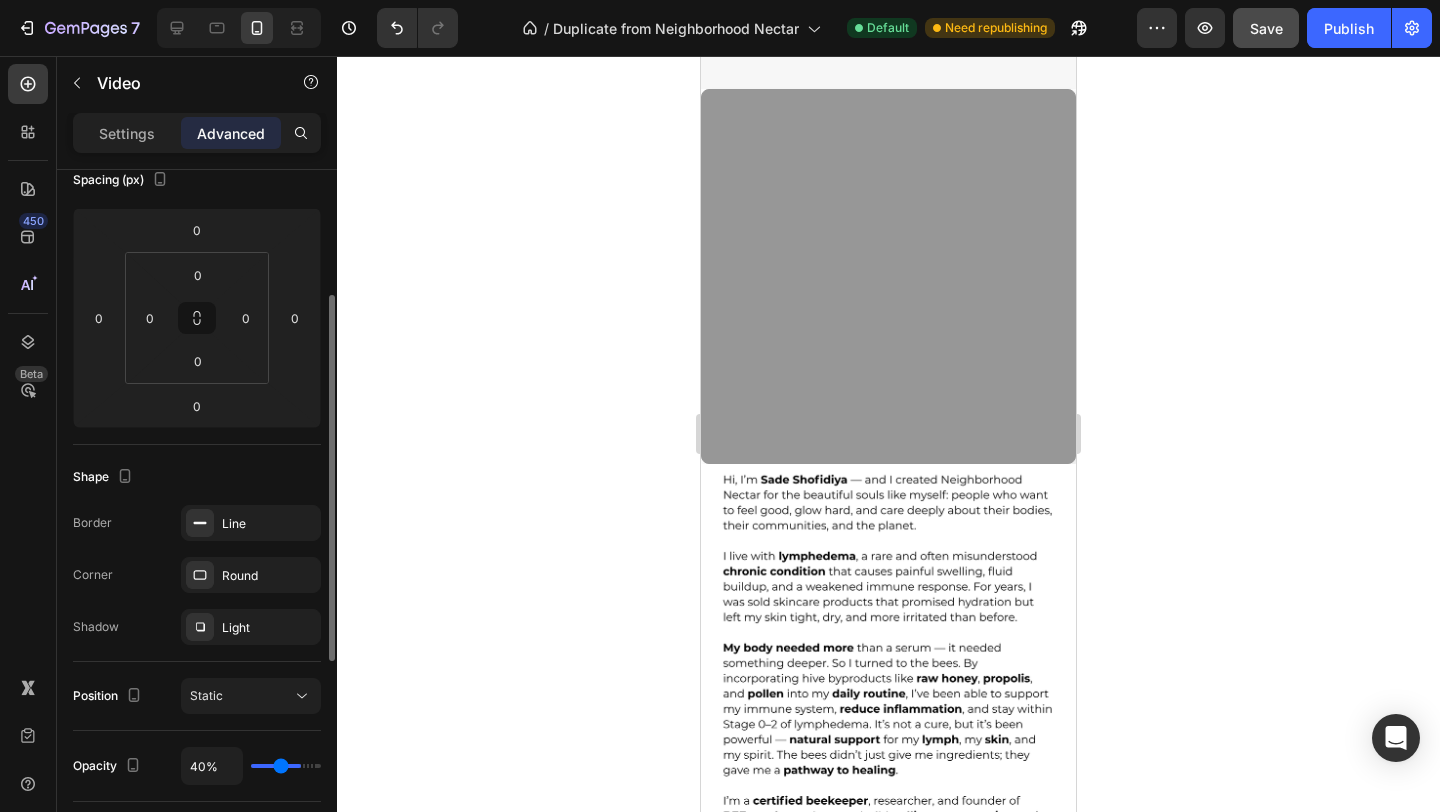 type on "39" 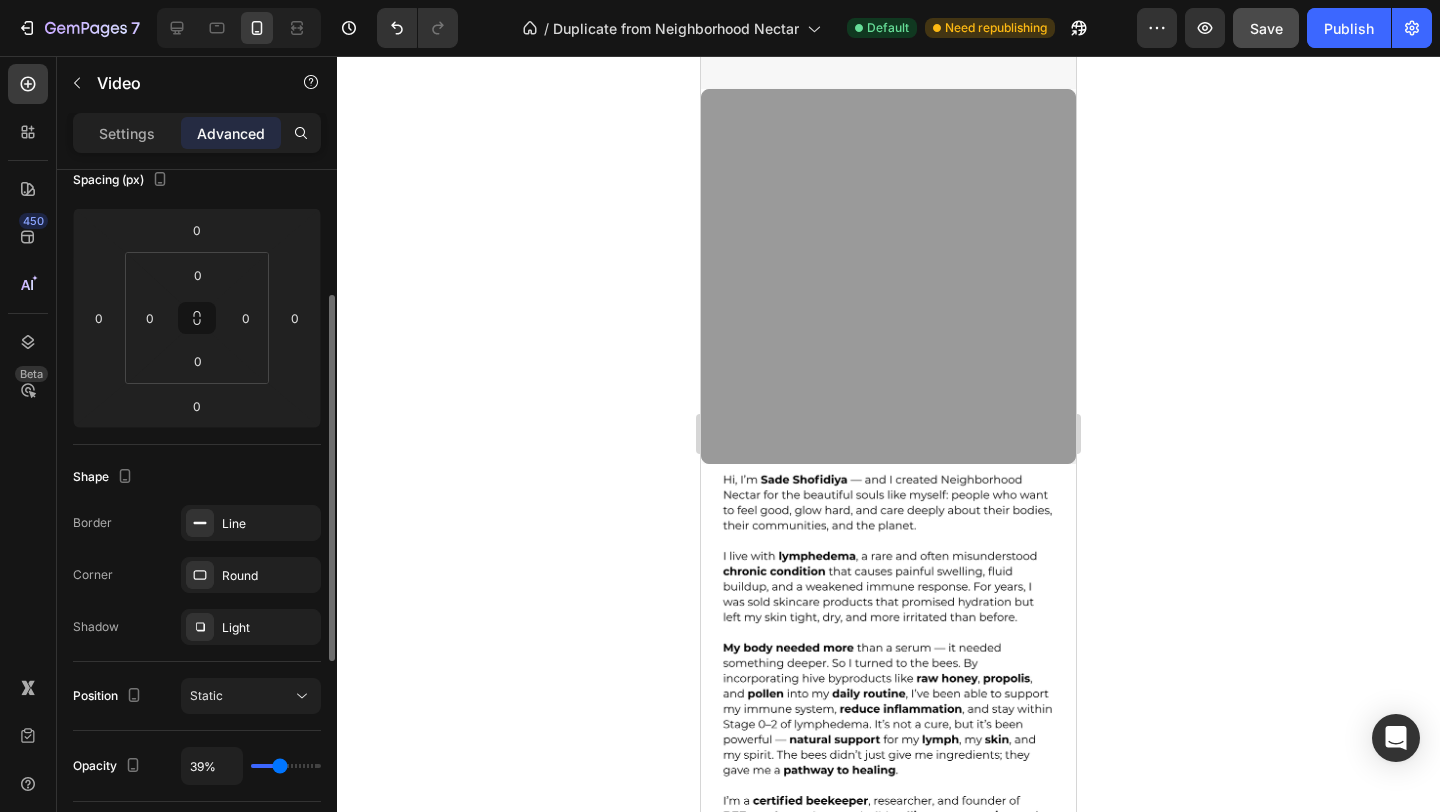 type on "41%" 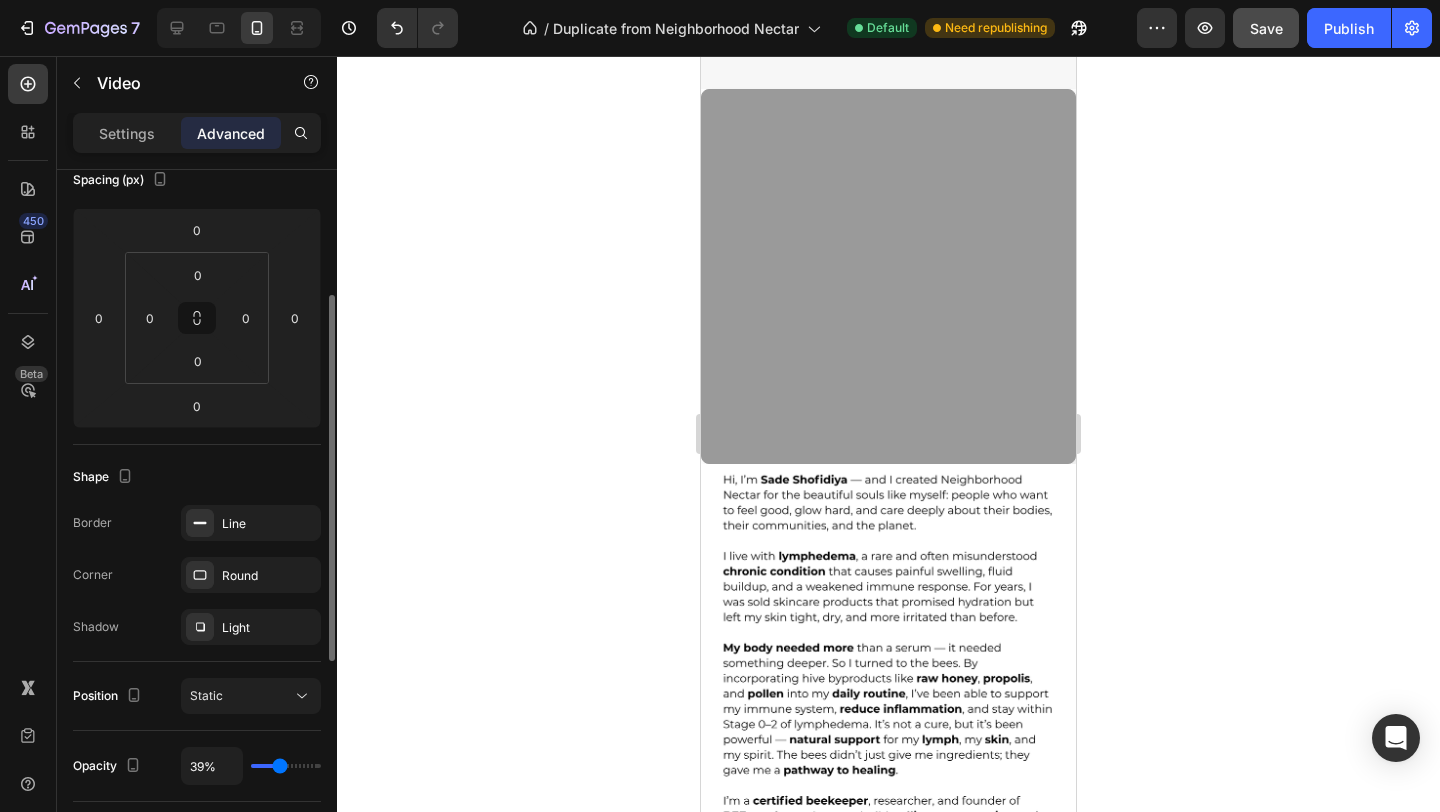 type on "41" 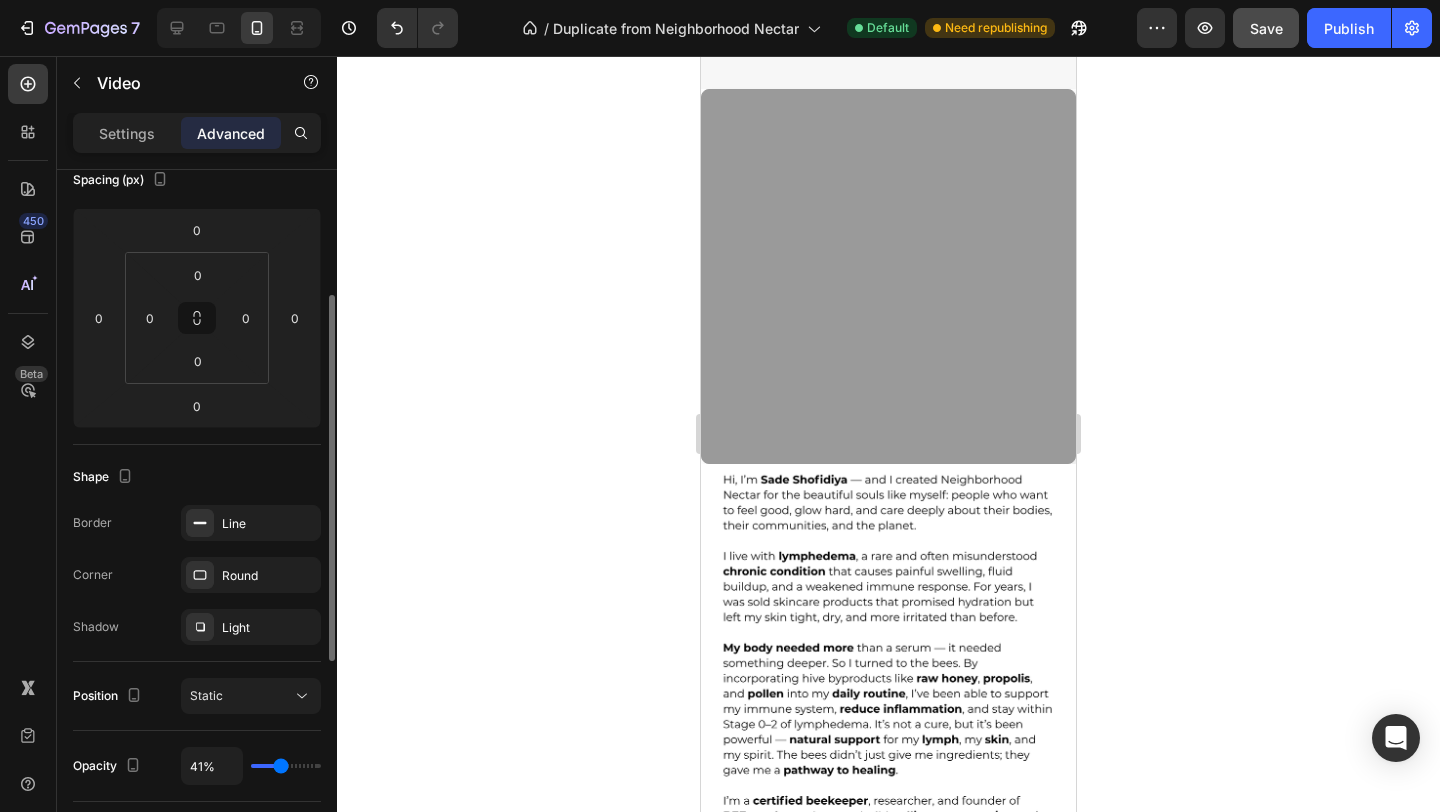 type on "55%" 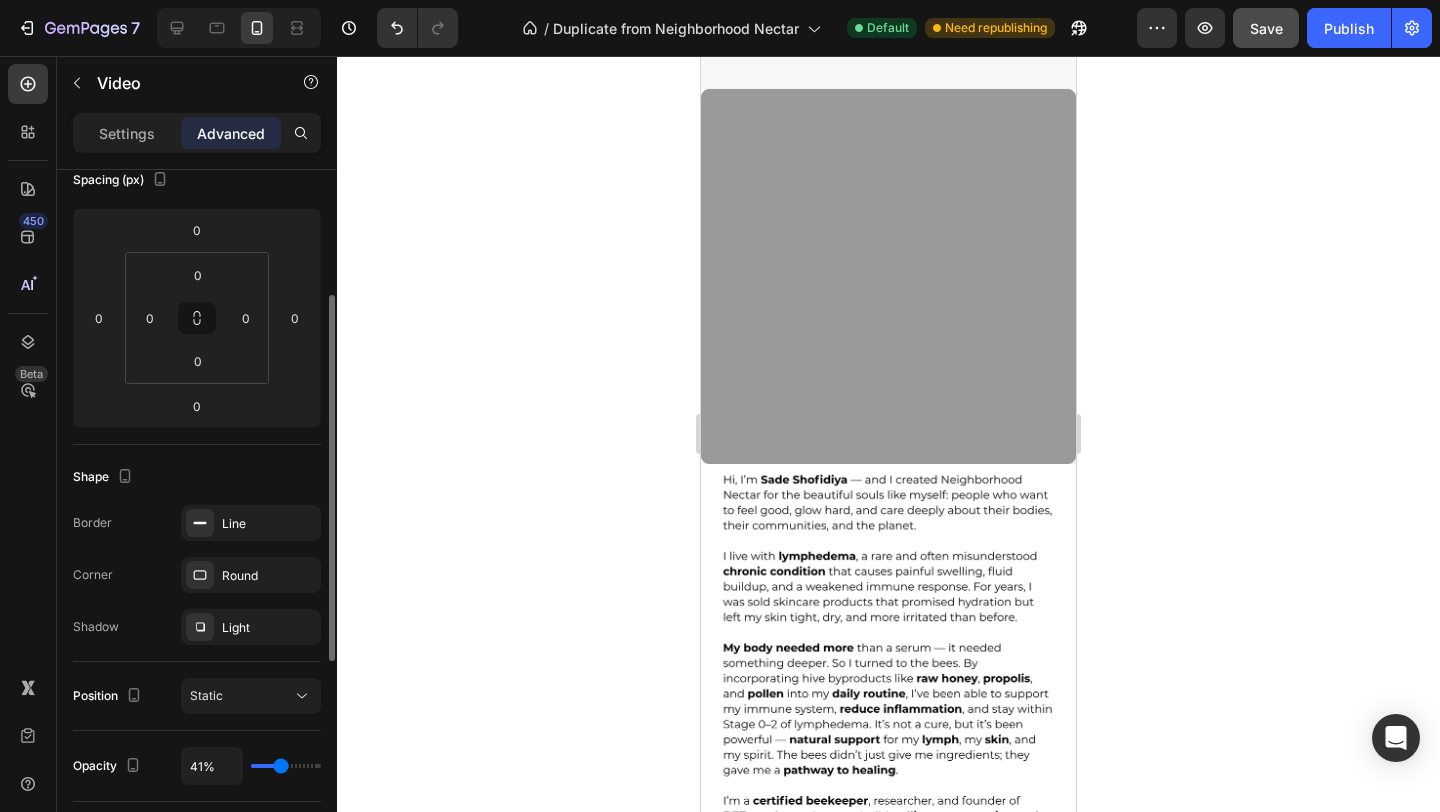 type on "55" 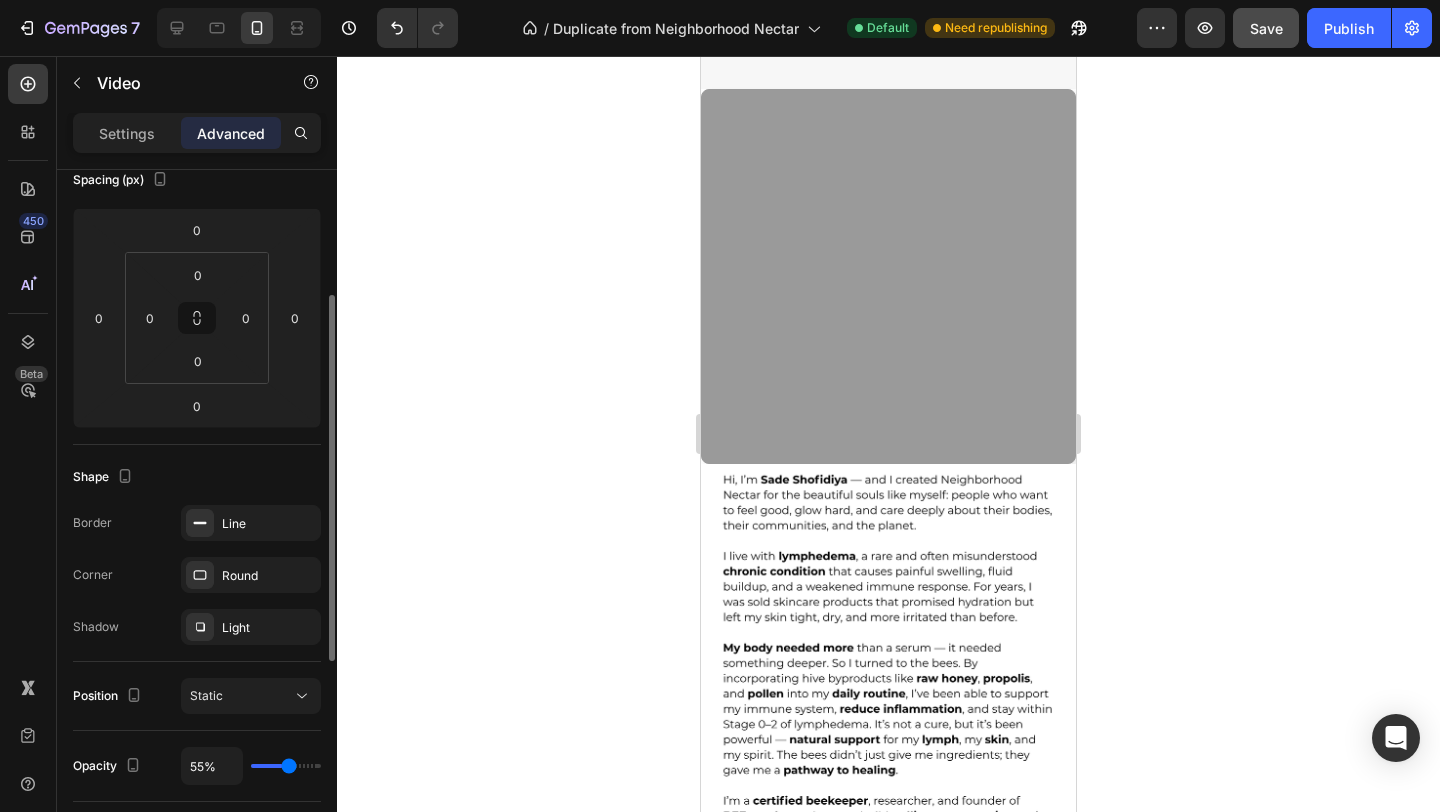 type on "75%" 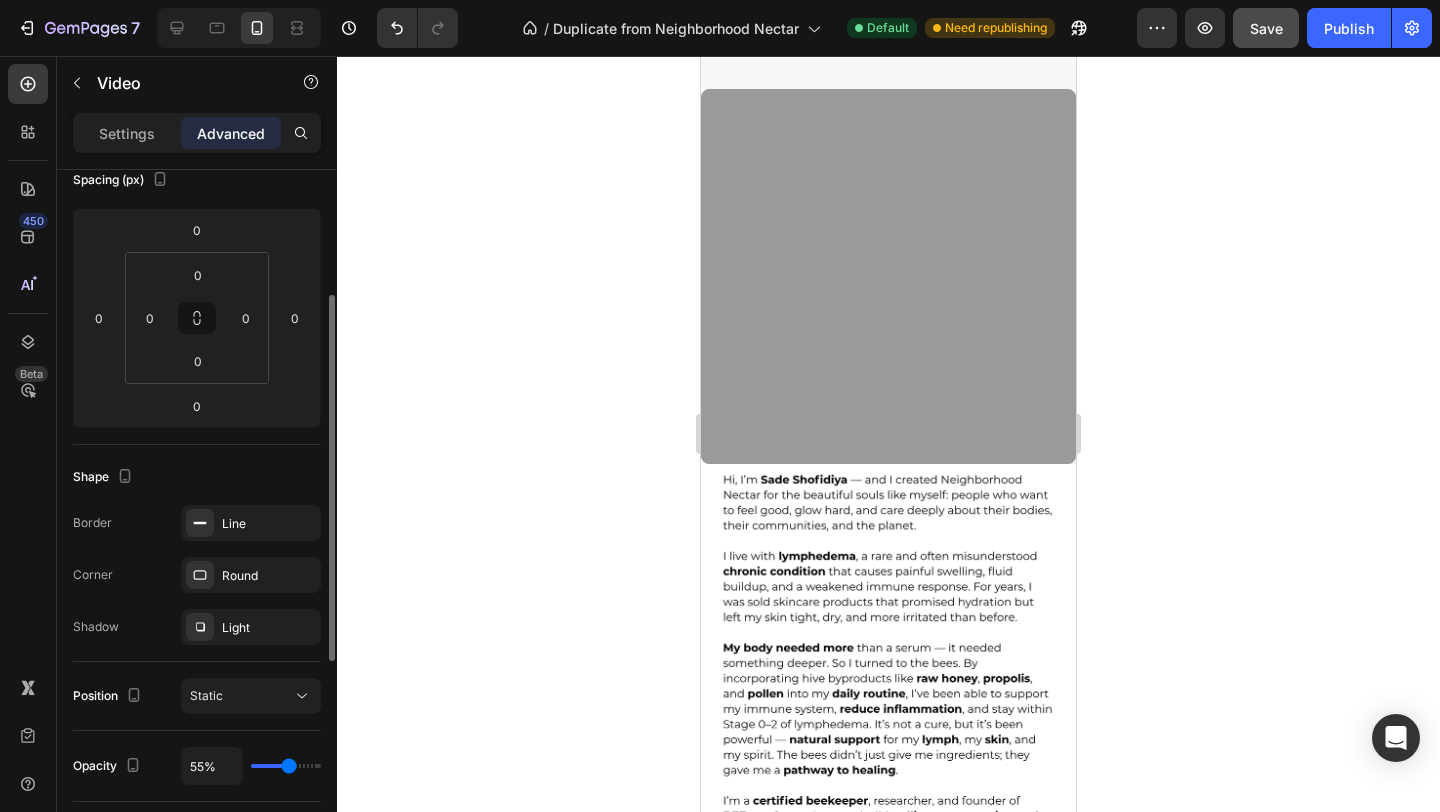 type on "75" 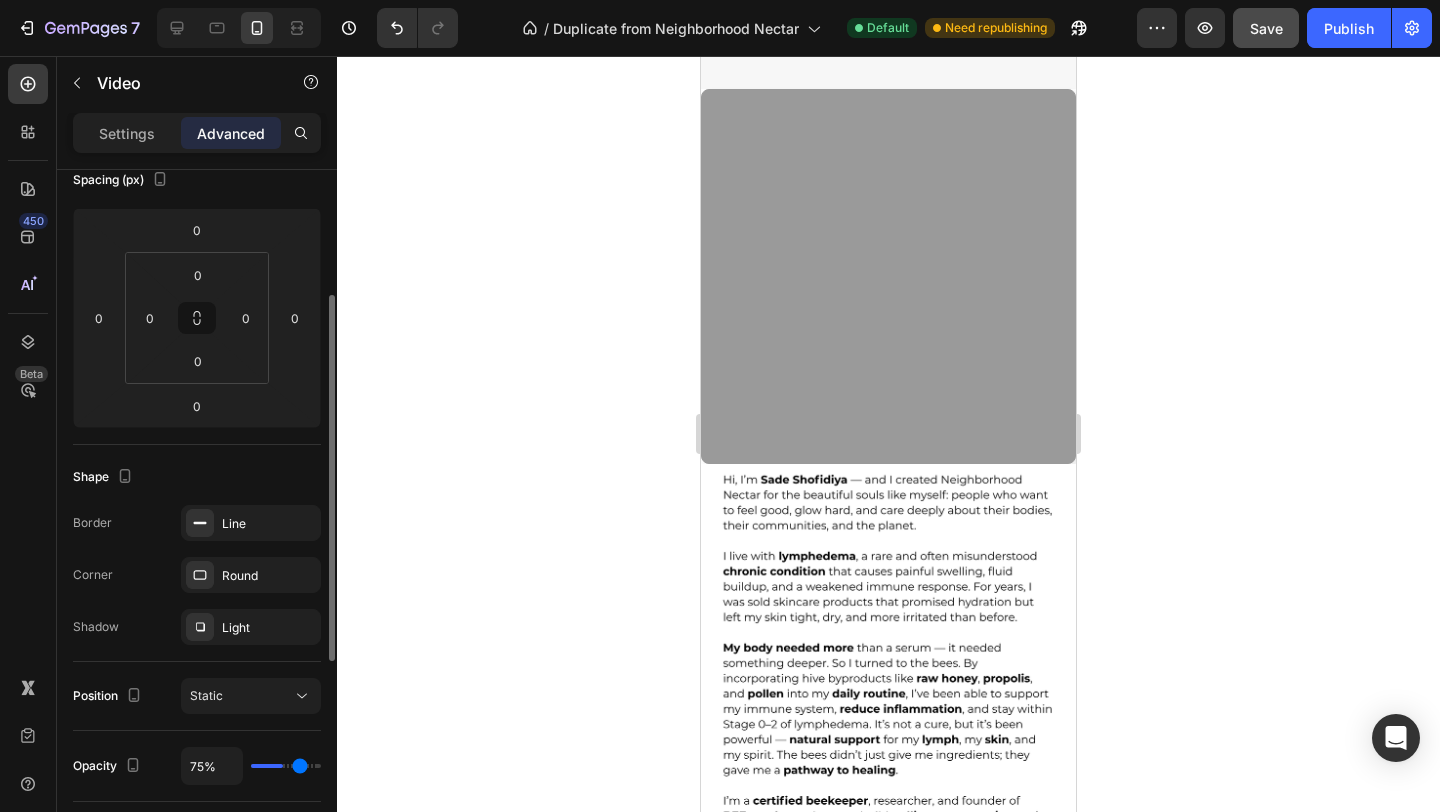 type on "93%" 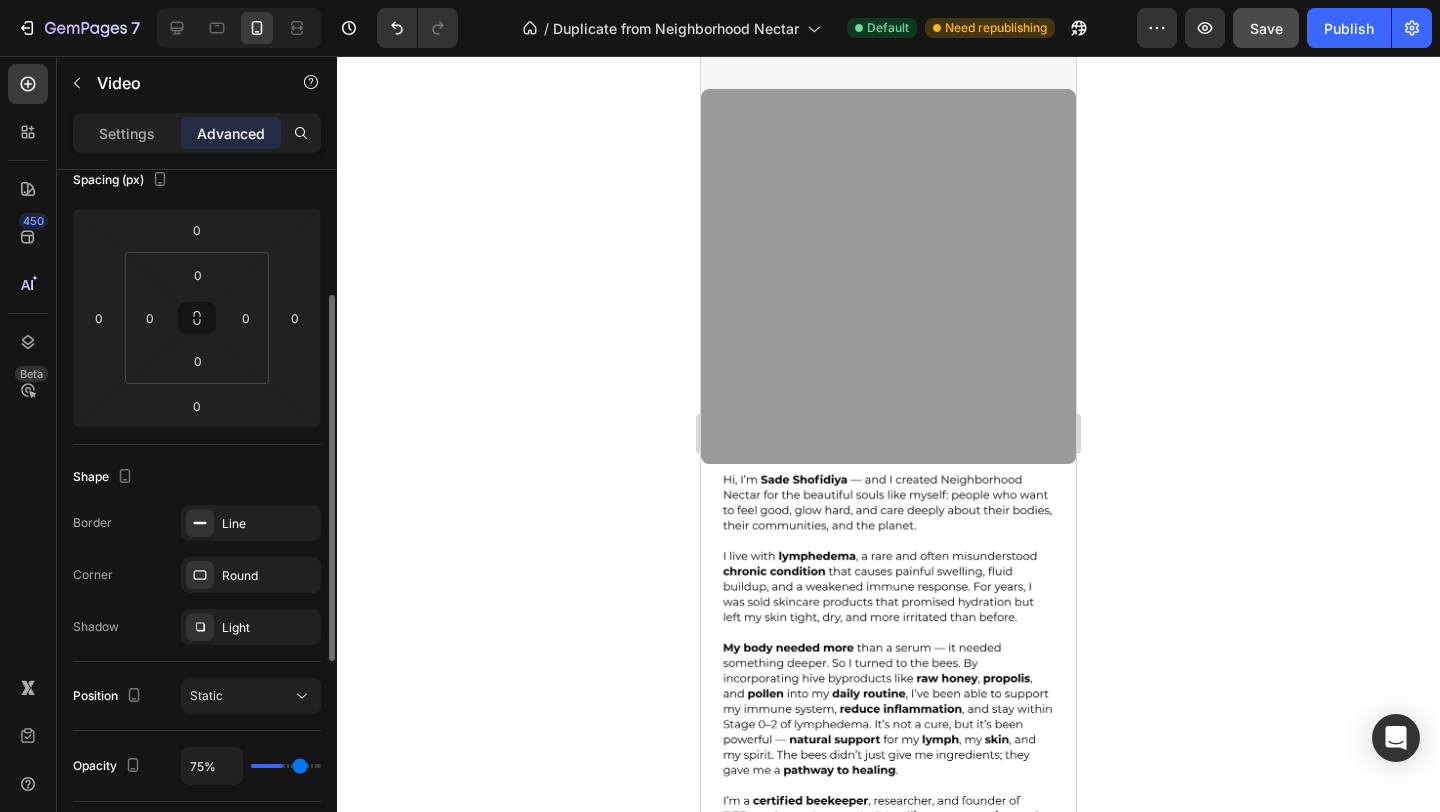 type on "93" 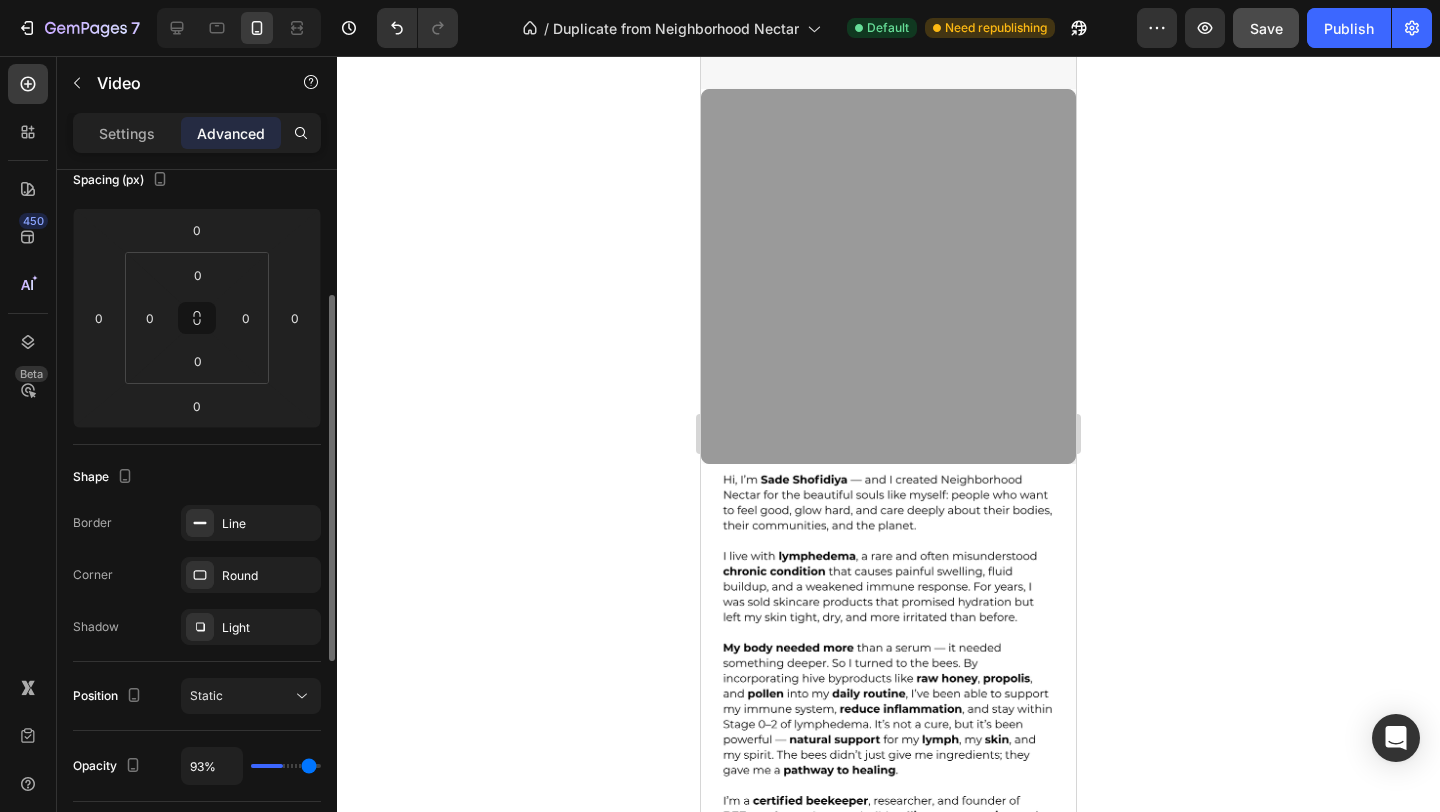 type on "100%" 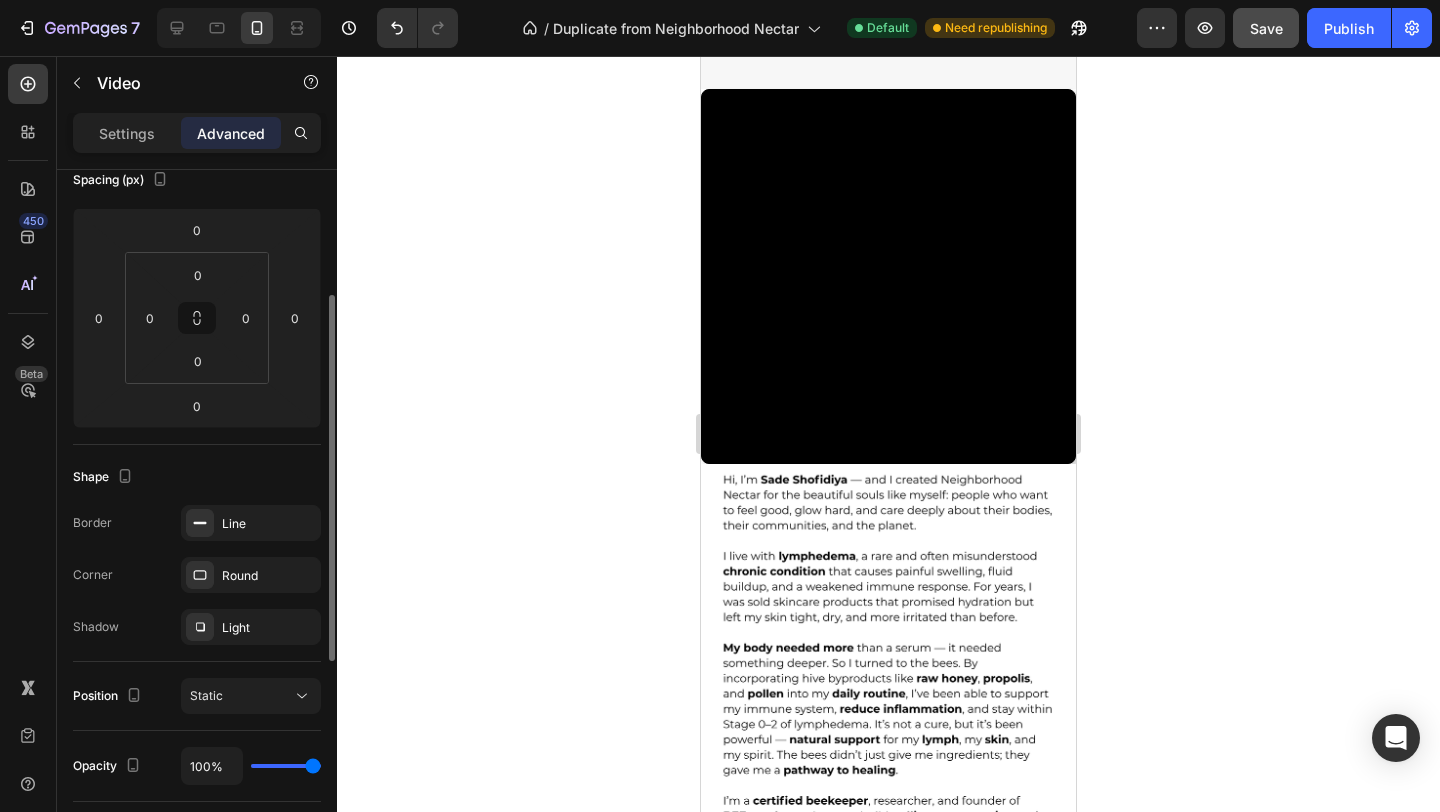 drag, startPoint x: 313, startPoint y: 767, endPoint x: 329, endPoint y: 769, distance: 16.124516 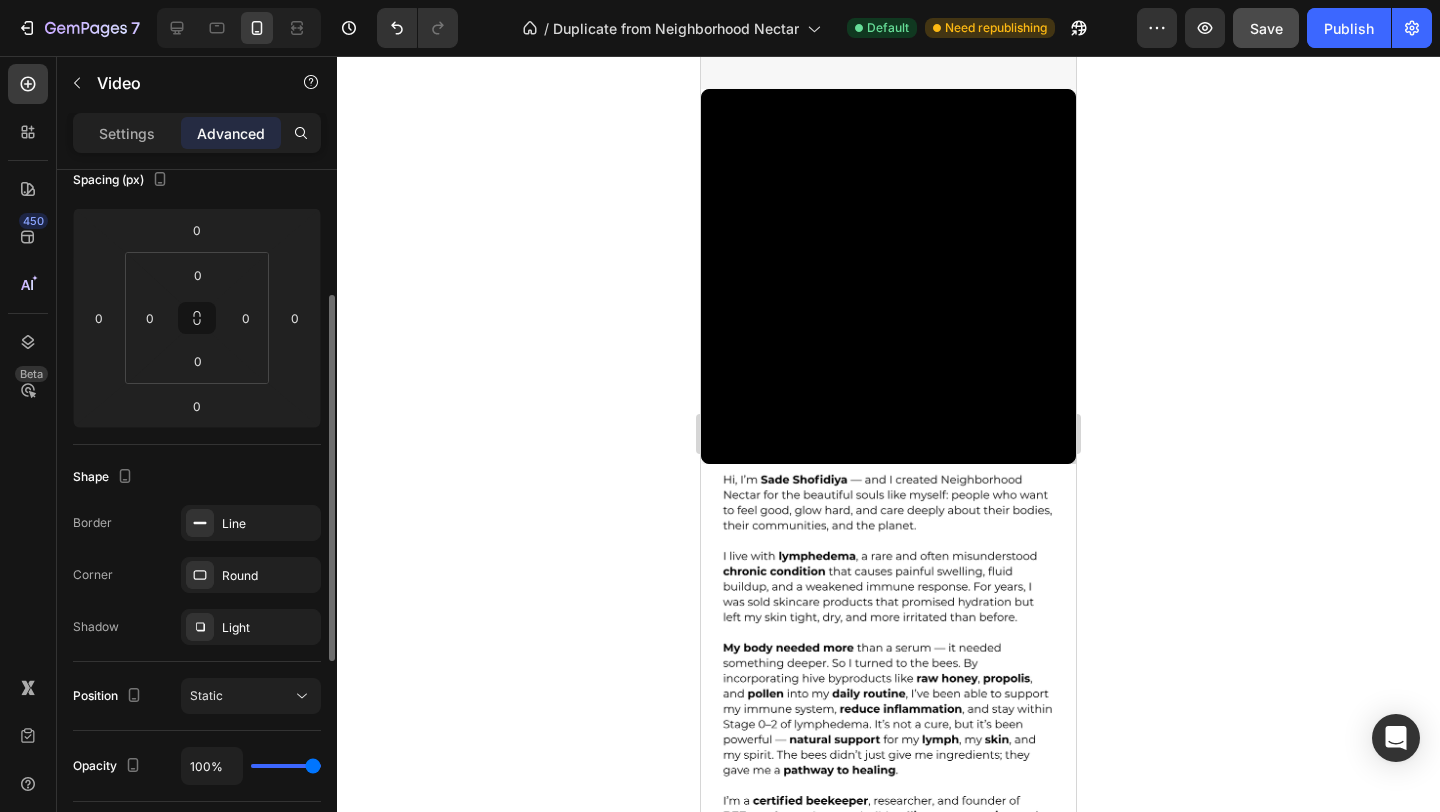 click at bounding box center (286, 766) 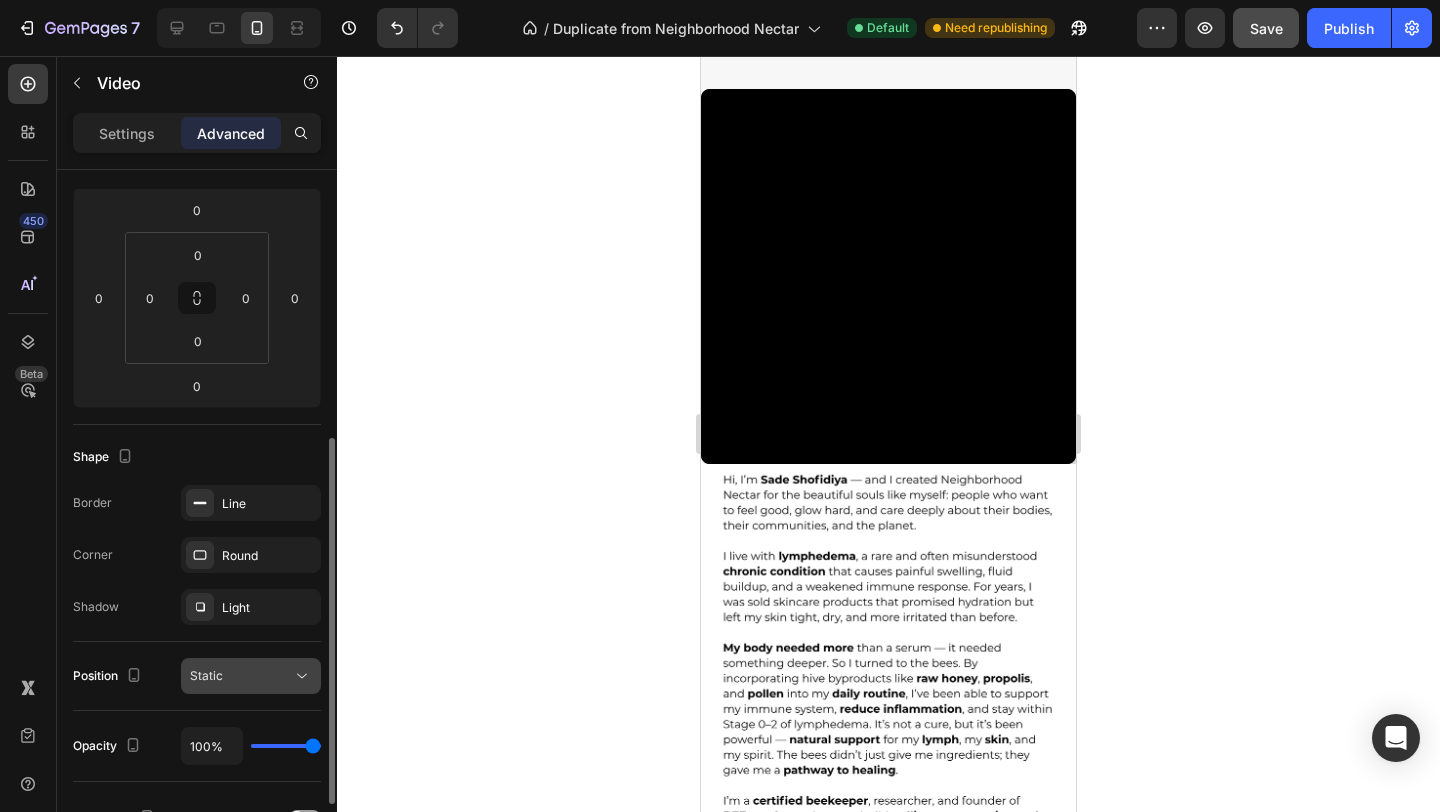 scroll, scrollTop: 354, scrollLeft: 0, axis: vertical 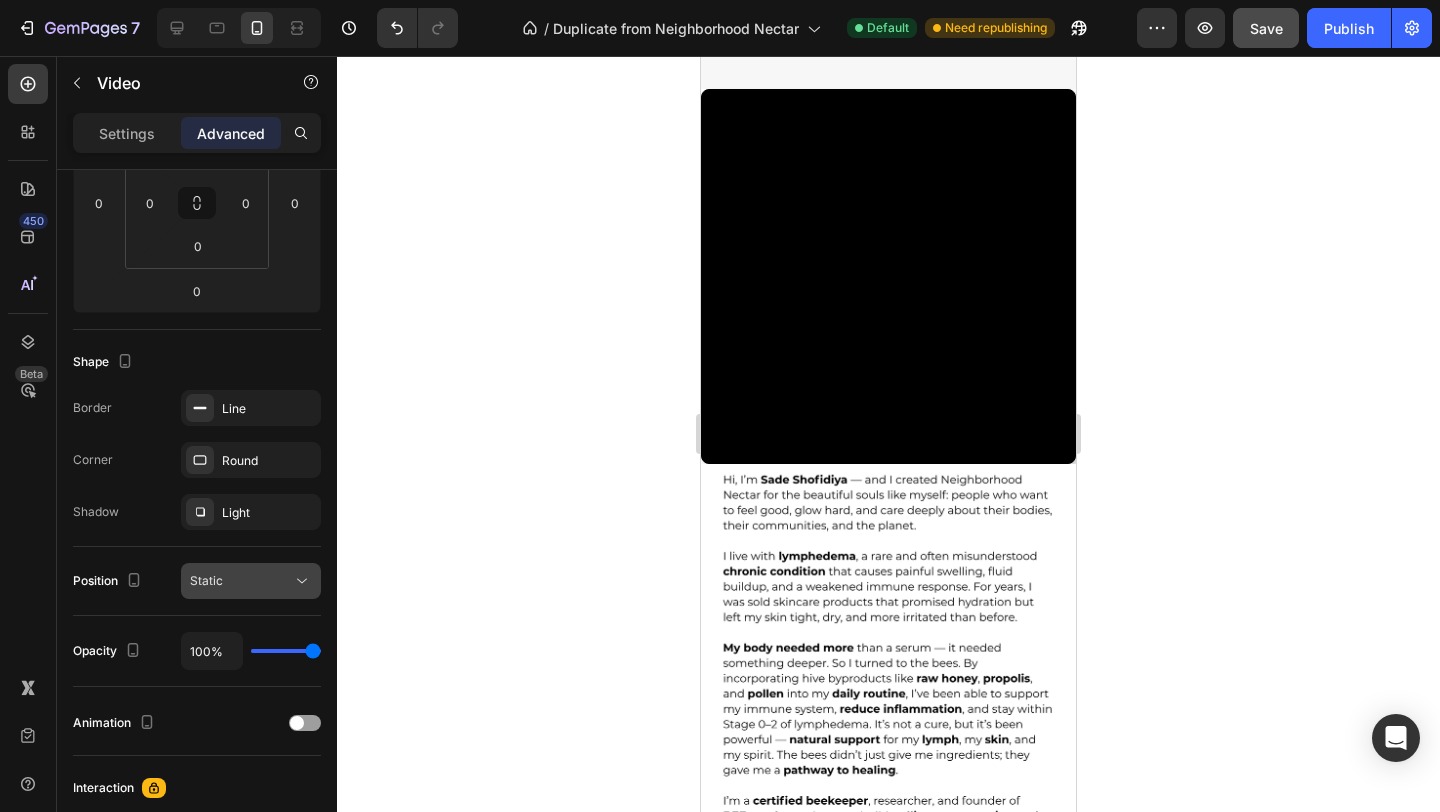 click on "Static" 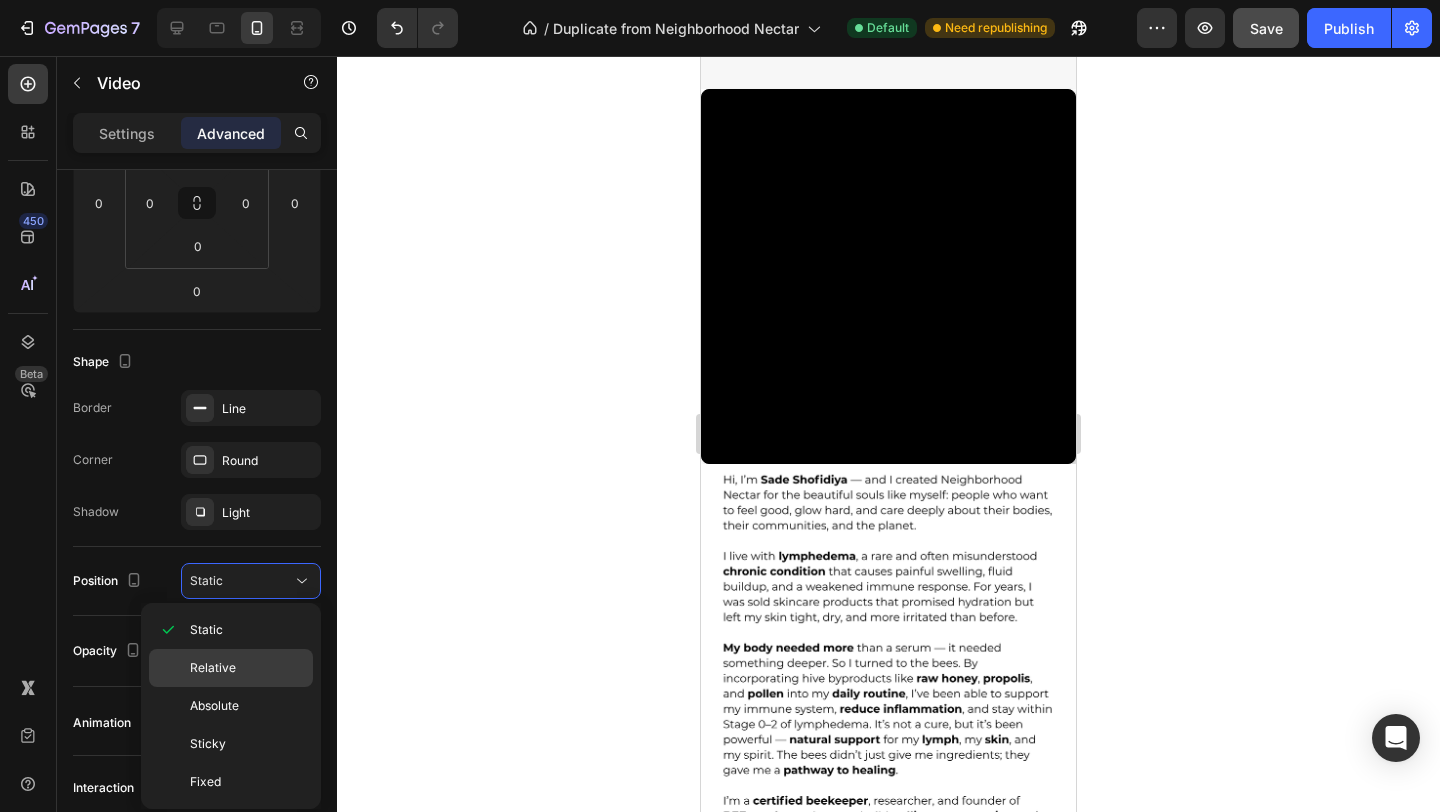 click on "Relative" at bounding box center [247, 668] 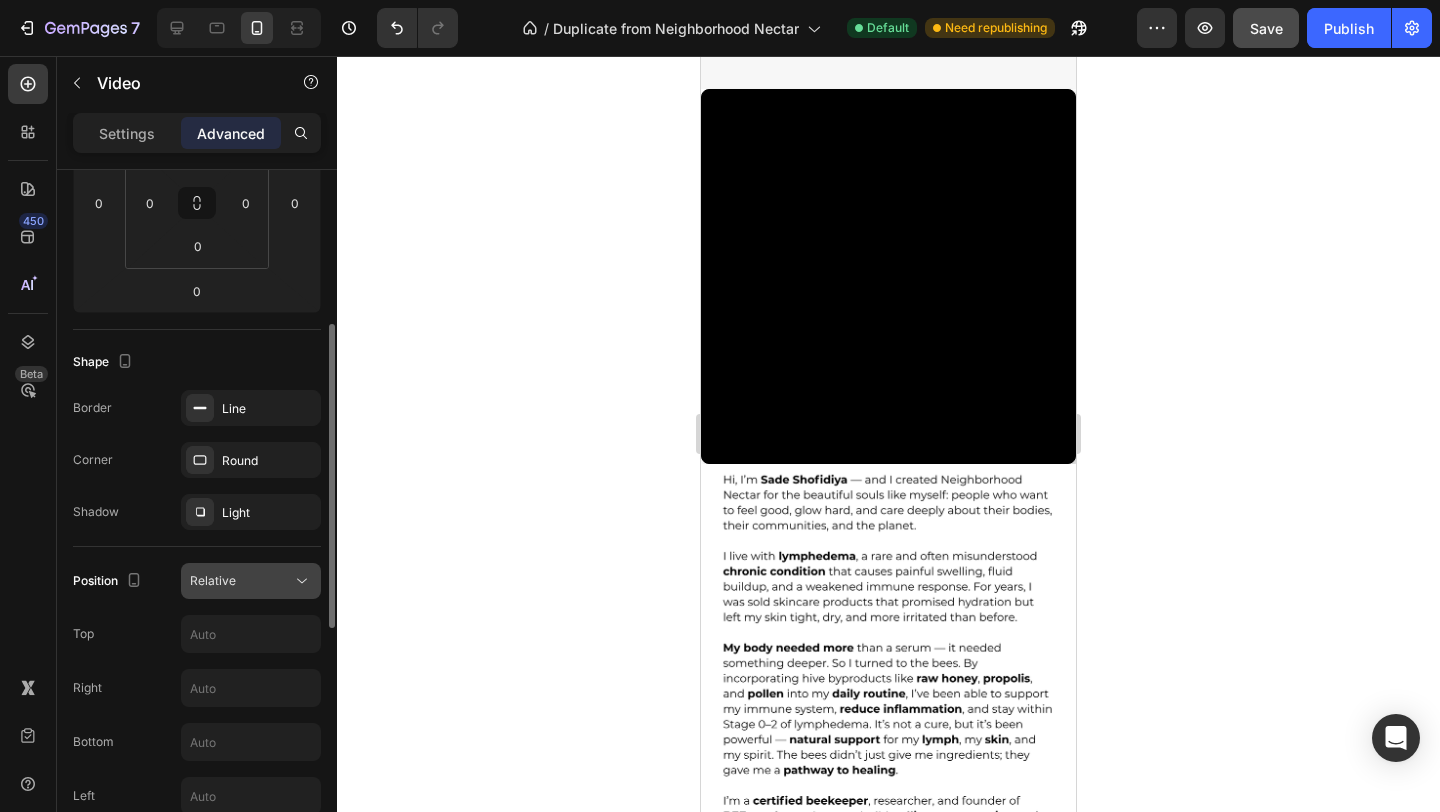 click on "Relative" at bounding box center [241, 581] 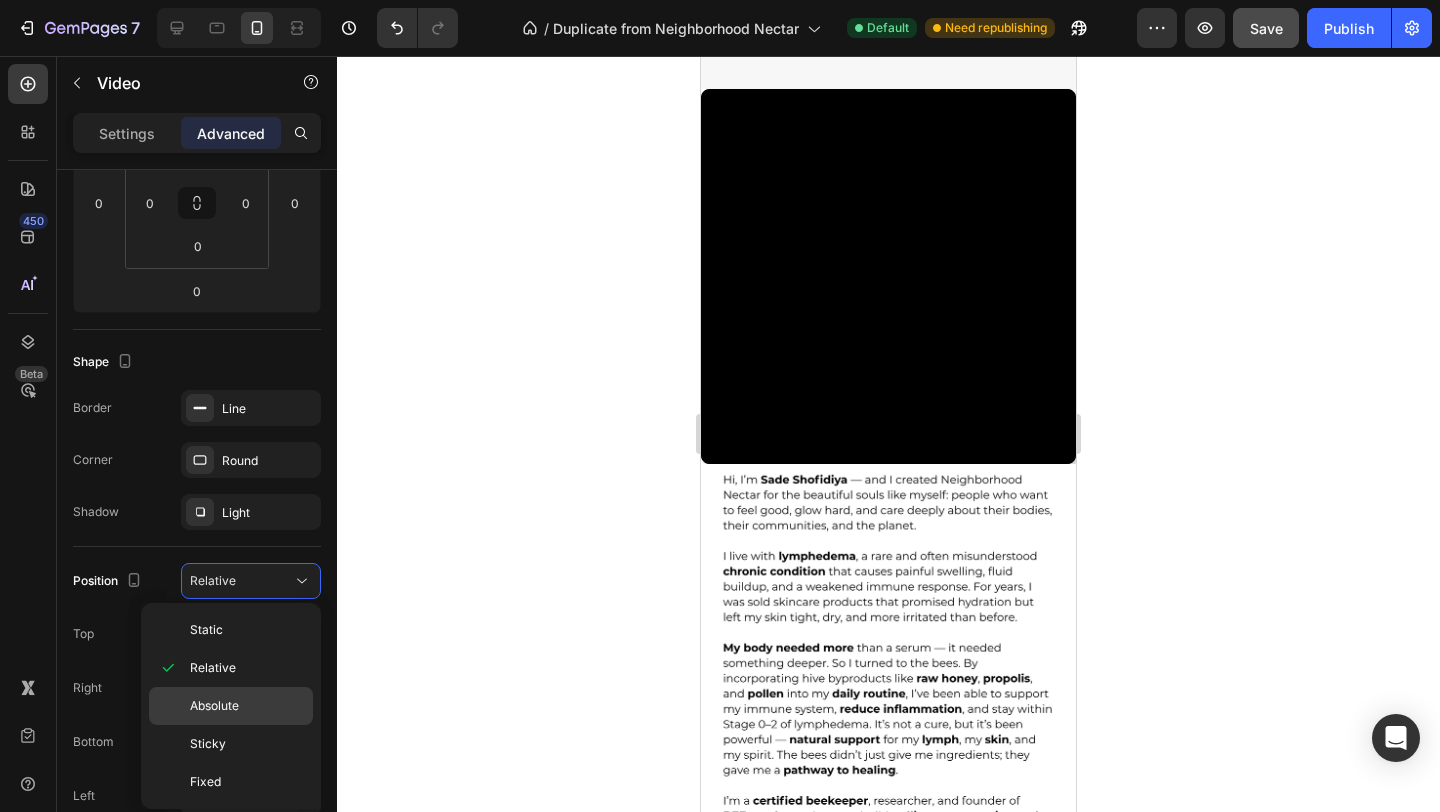 click on "Absolute" at bounding box center [247, 706] 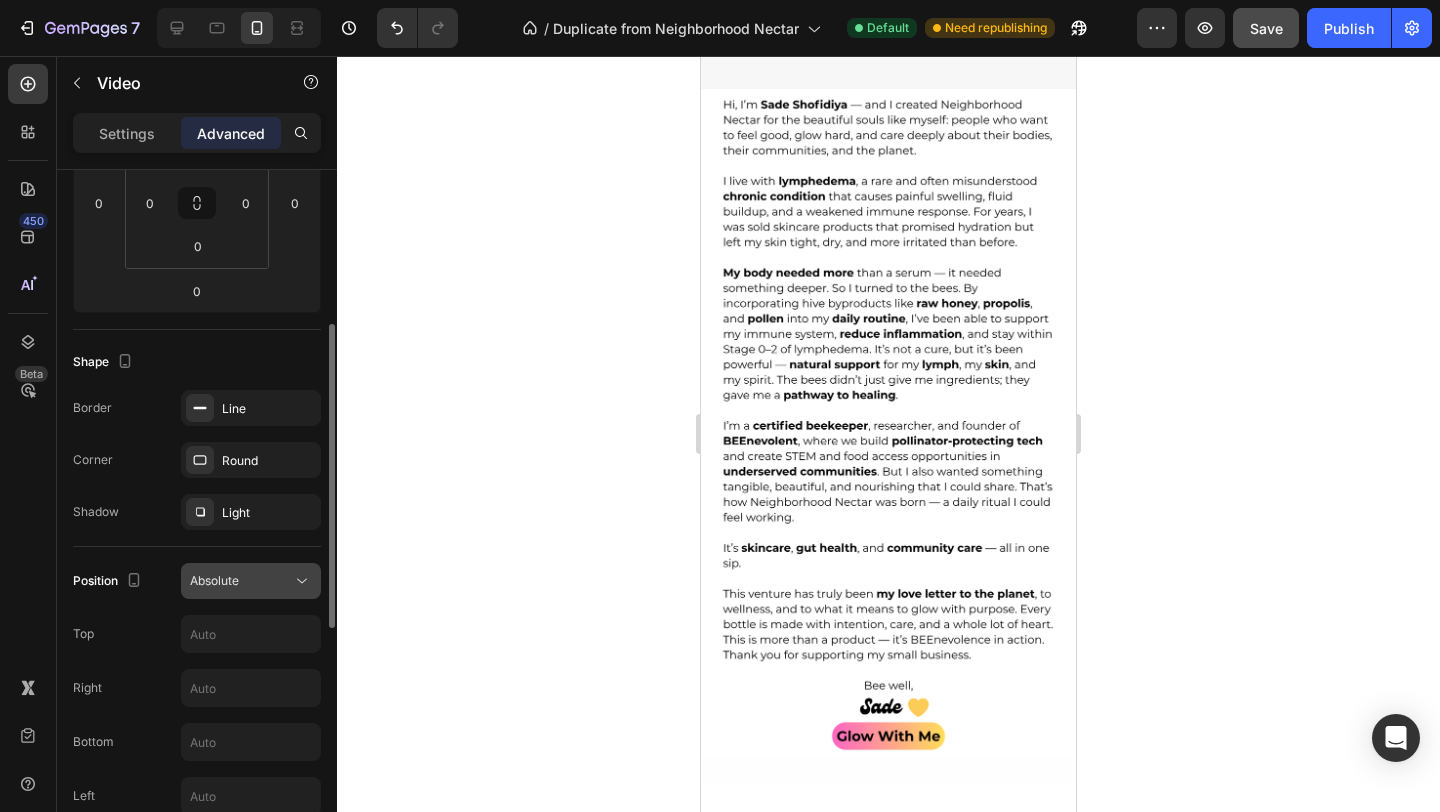 click on "Absolute" at bounding box center [241, 581] 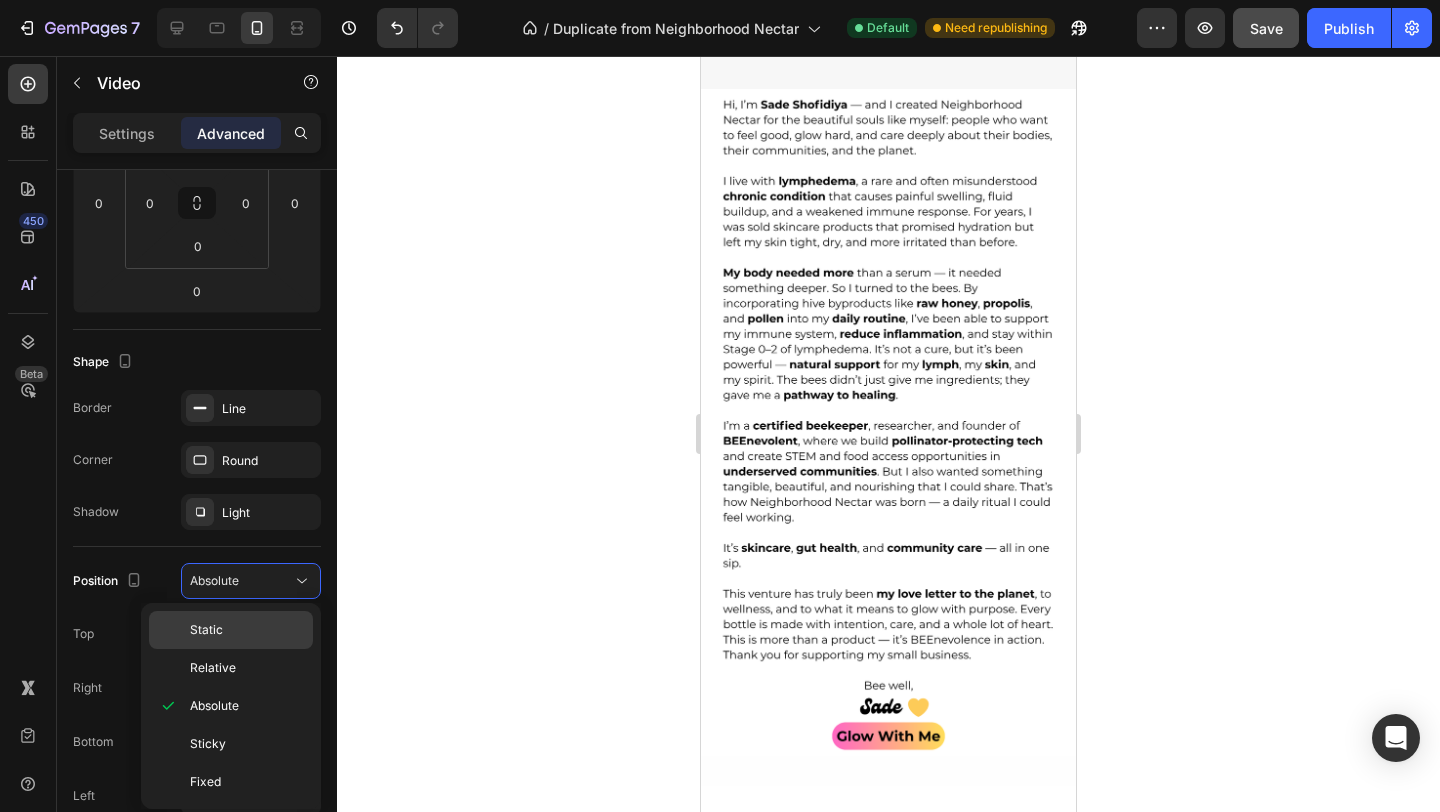 click on "Static" at bounding box center (247, 630) 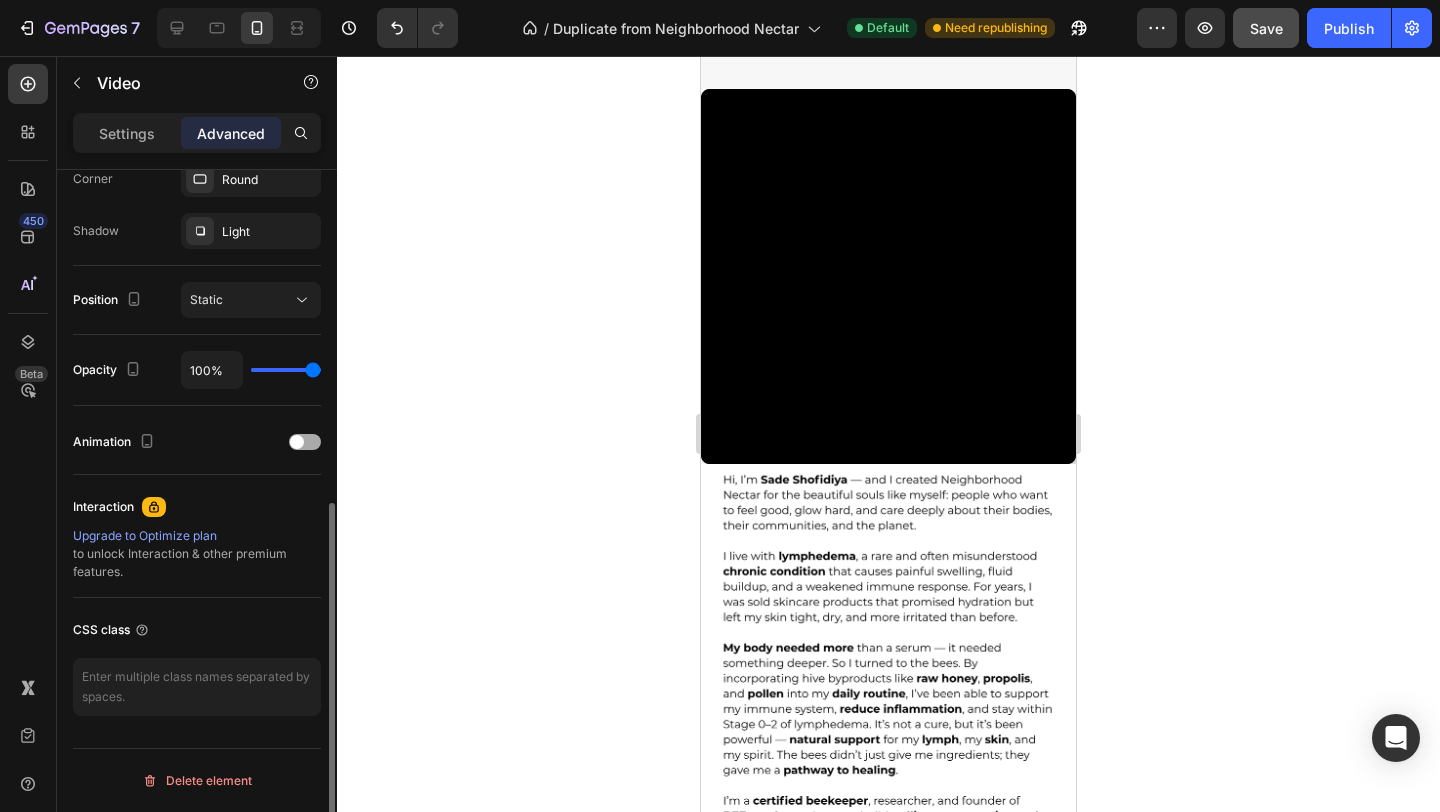 scroll, scrollTop: 0, scrollLeft: 0, axis: both 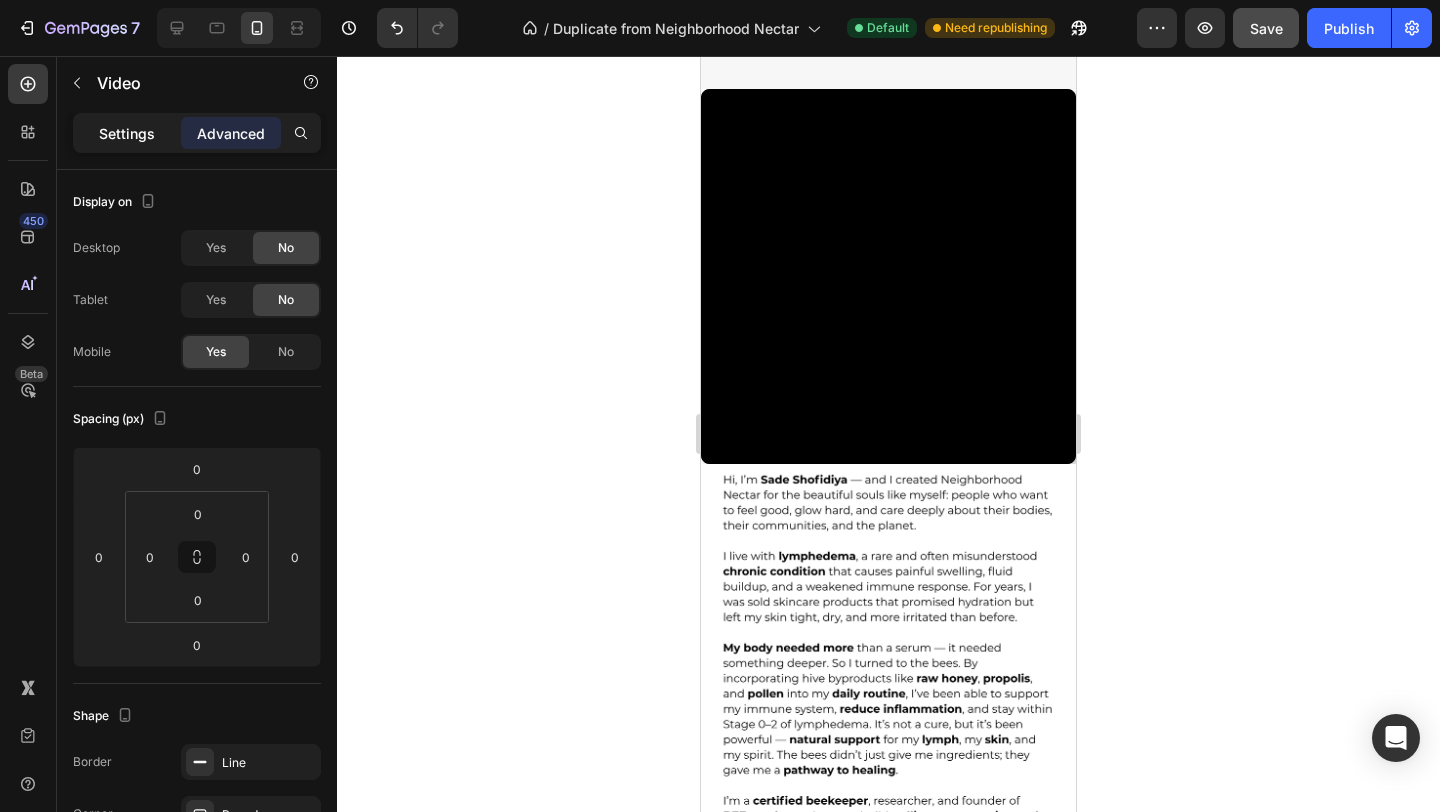 click on "Settings" at bounding box center (127, 133) 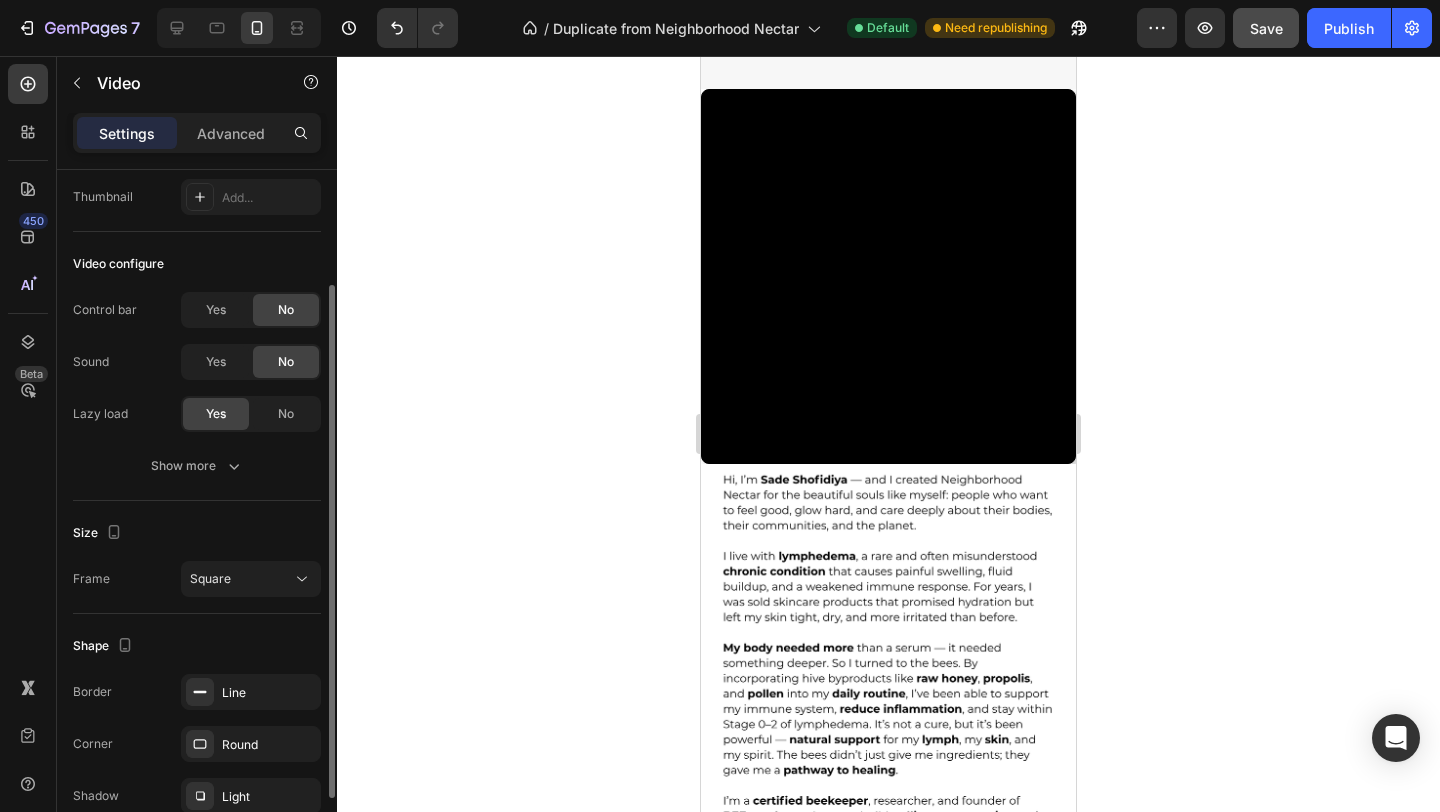 scroll, scrollTop: 153, scrollLeft: 0, axis: vertical 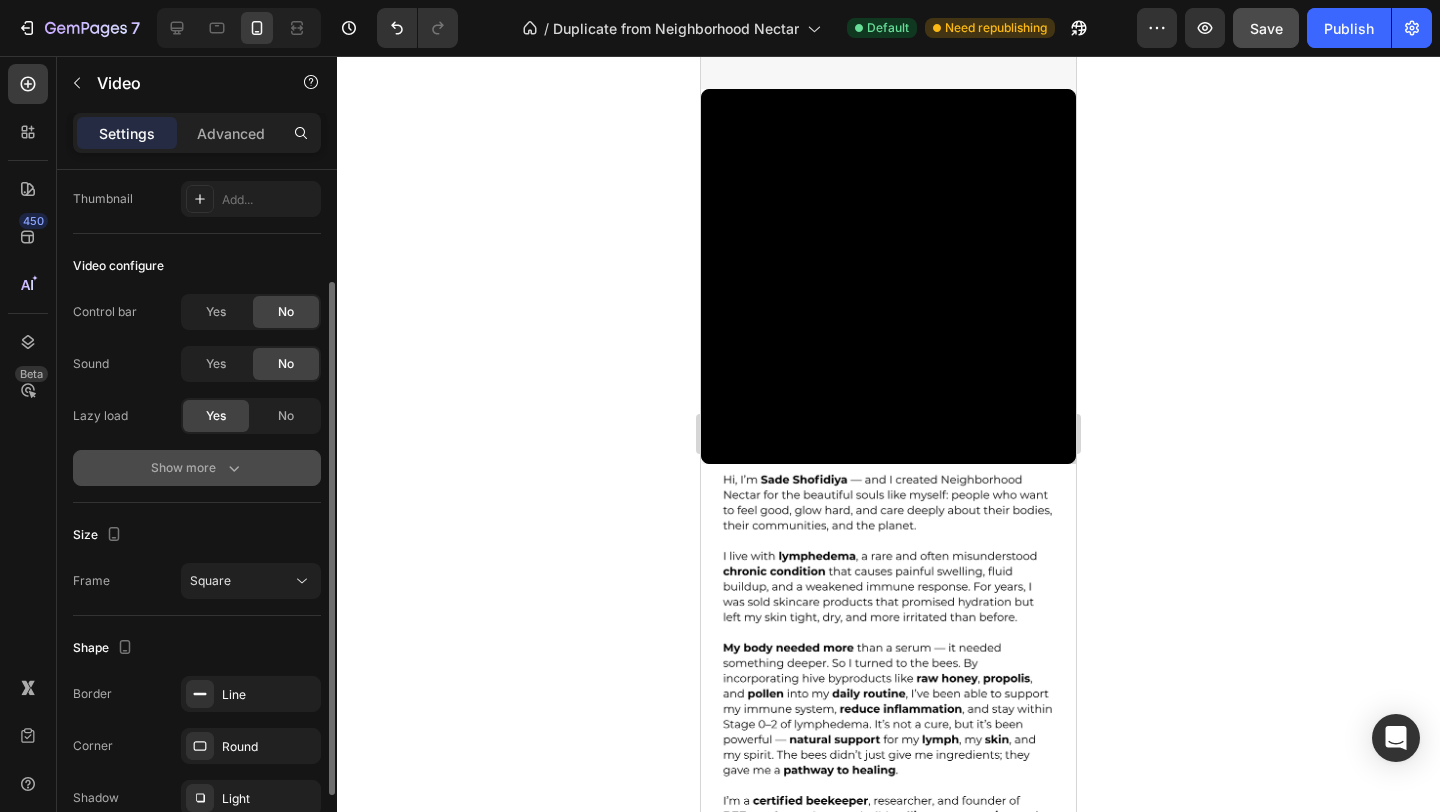 click 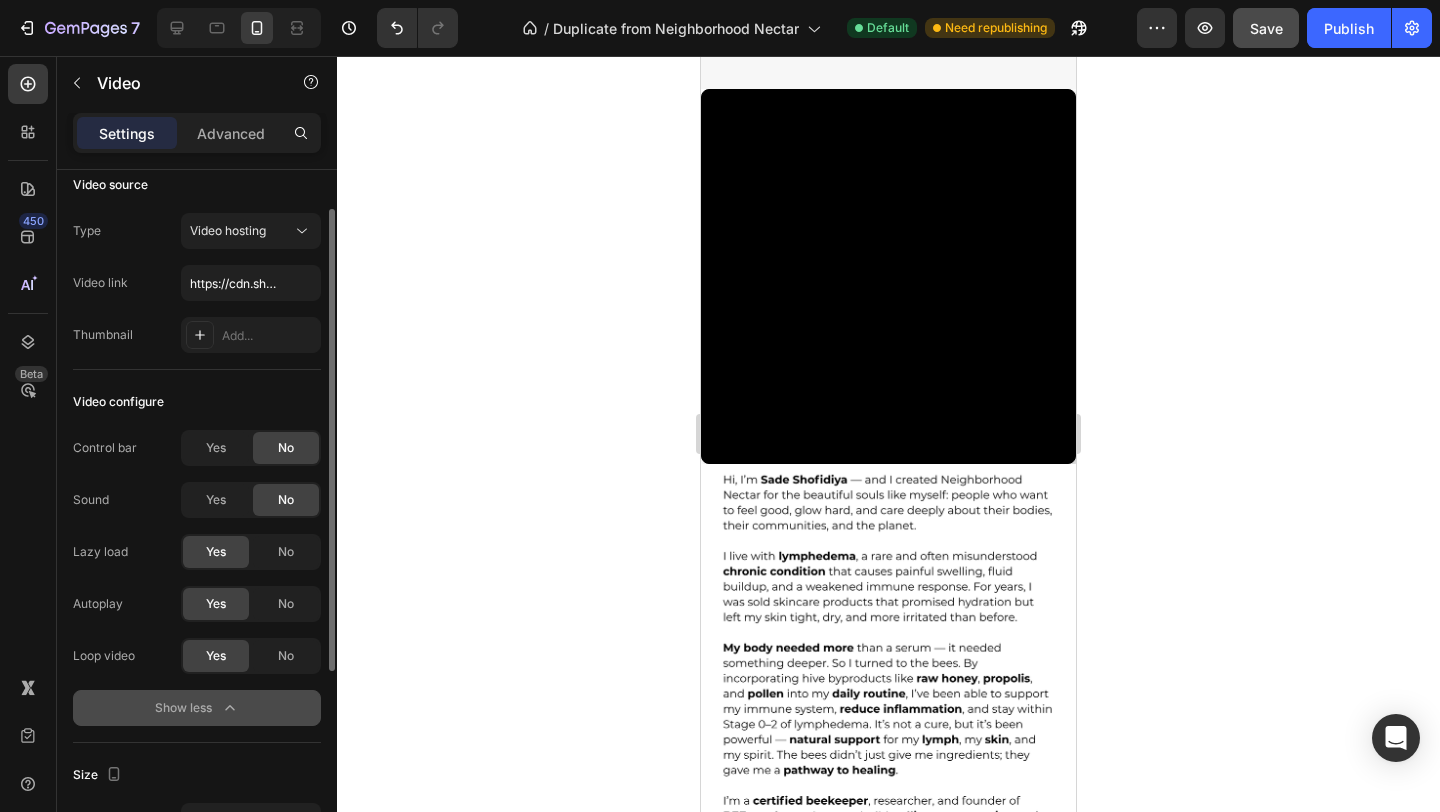 scroll, scrollTop: 0, scrollLeft: 0, axis: both 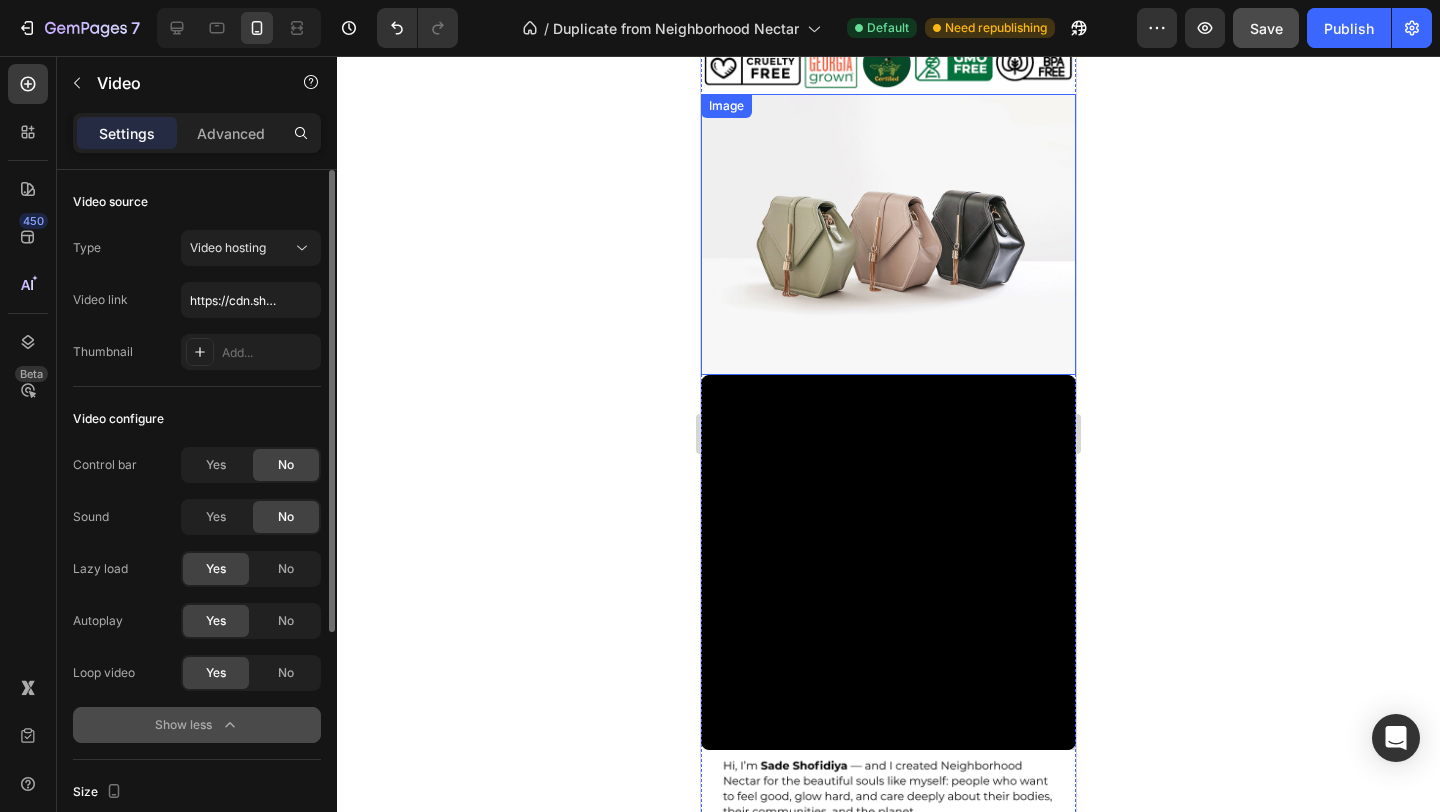 click at bounding box center (888, 234) 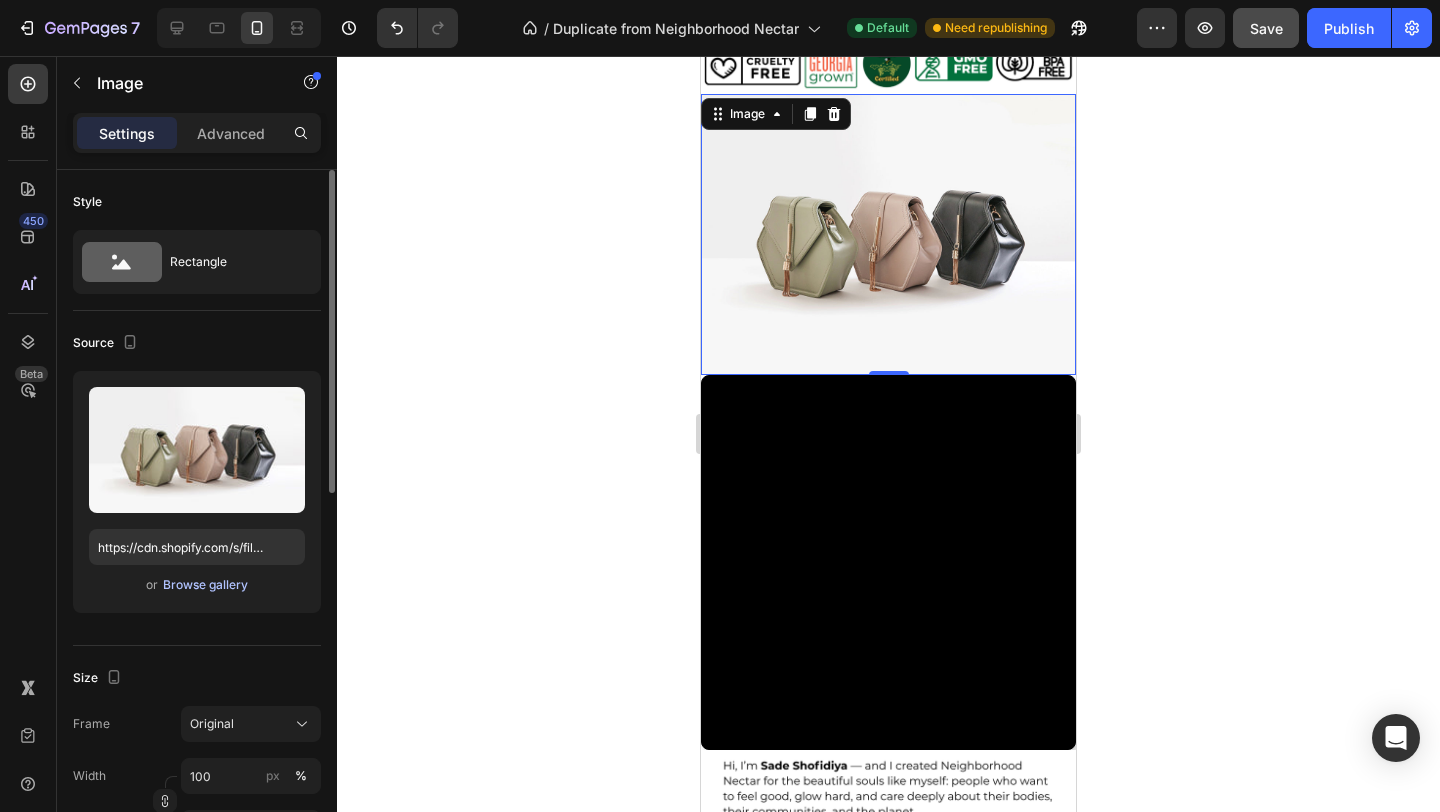 click on "Browse gallery" at bounding box center [205, 585] 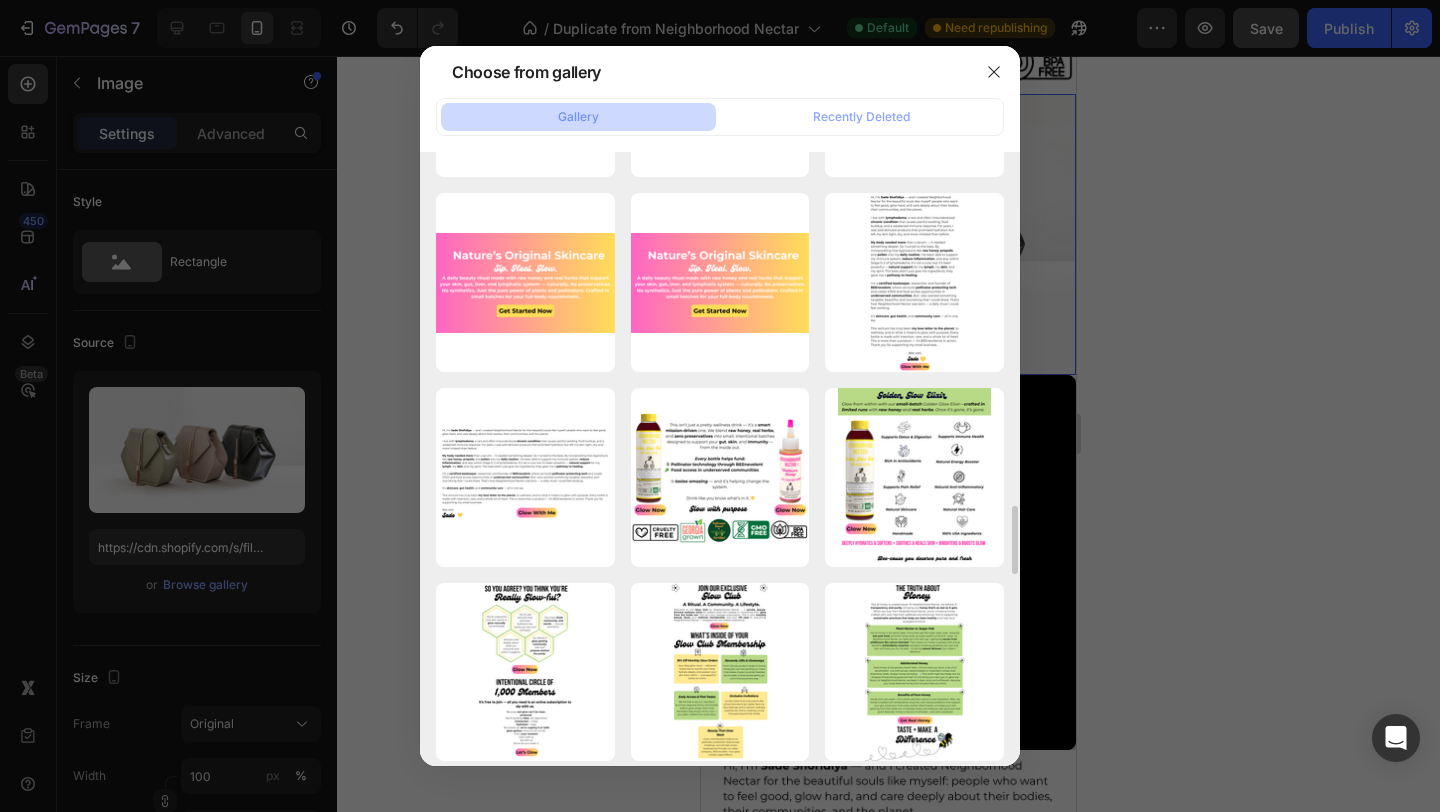 scroll, scrollTop: 0, scrollLeft: 0, axis: both 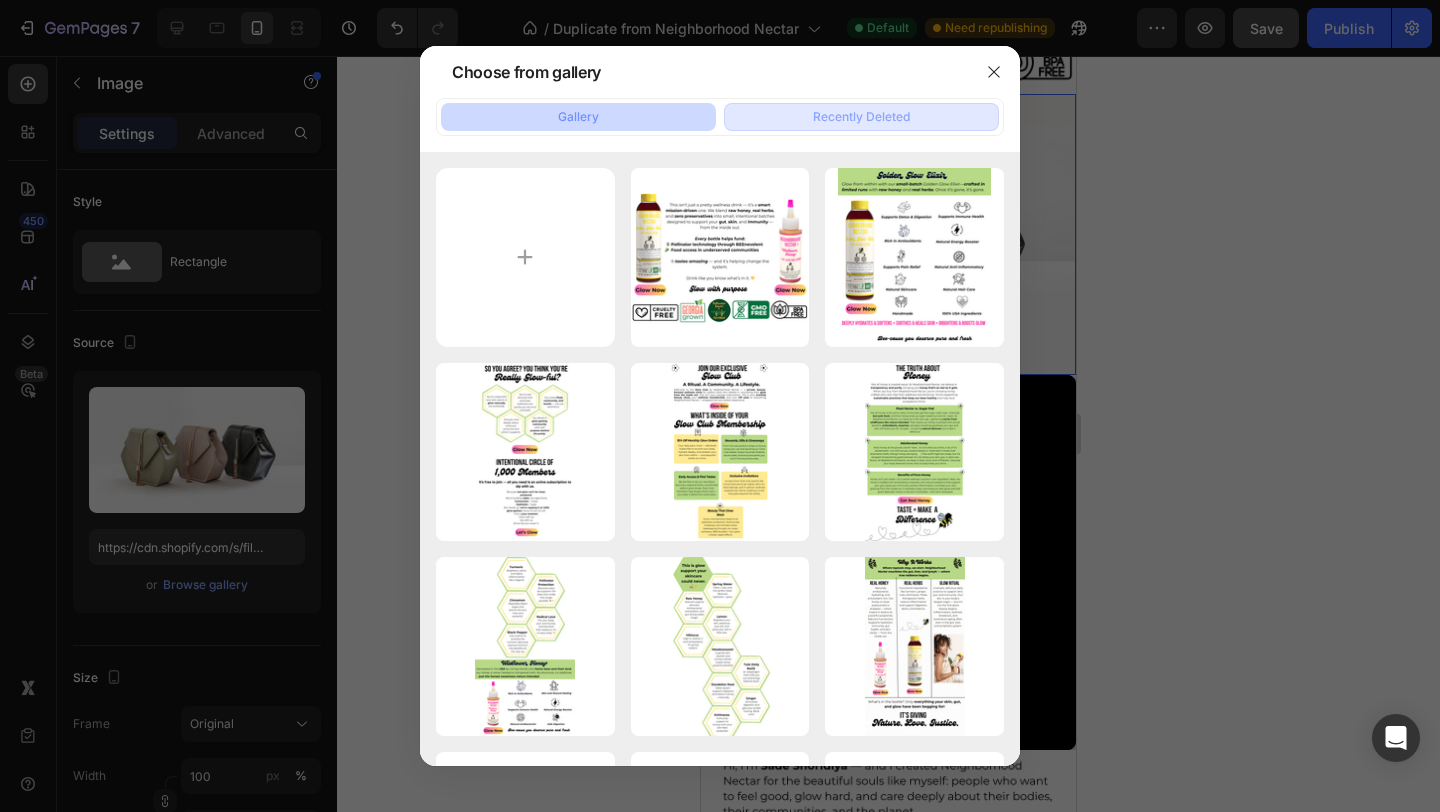 click on "Recently Deleted" at bounding box center (861, 117) 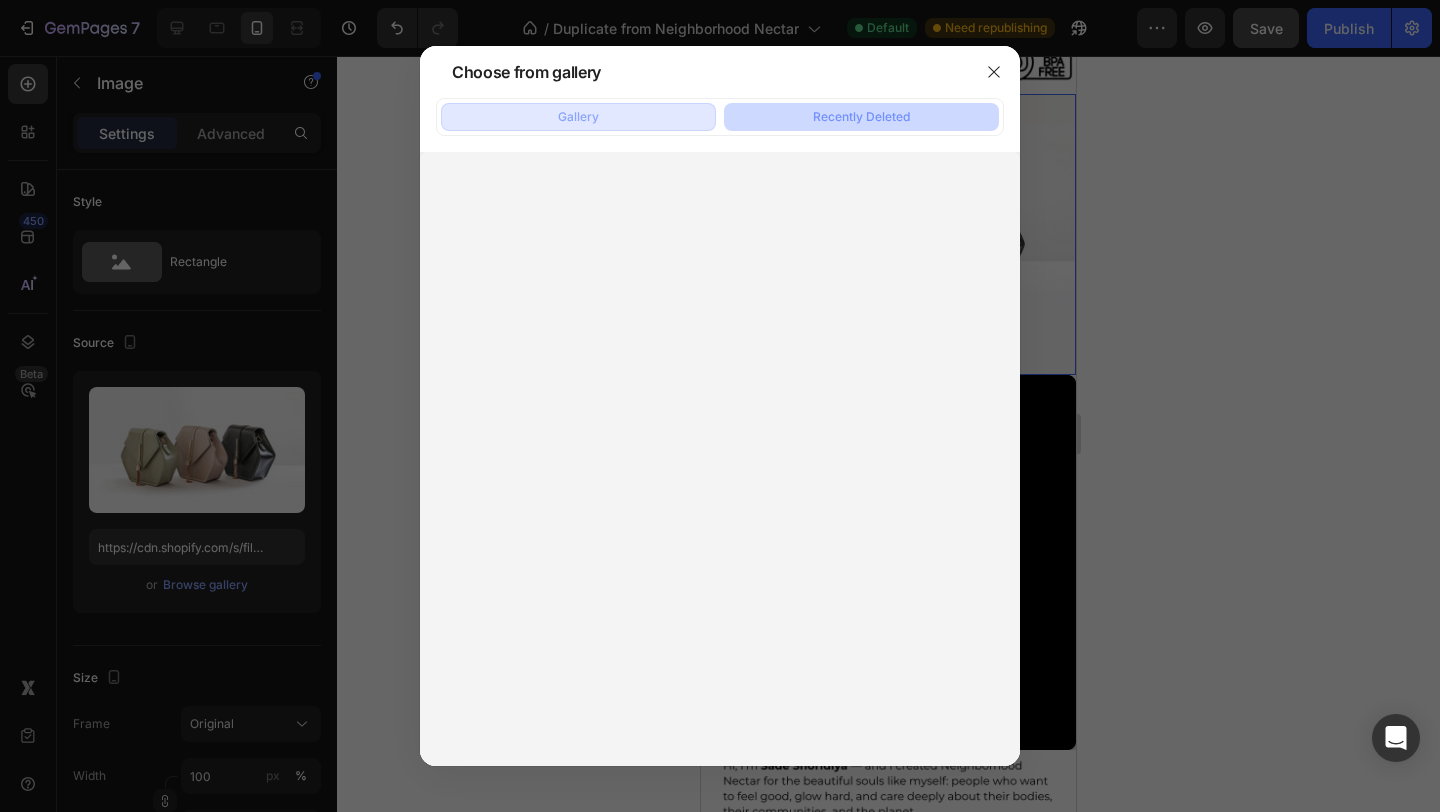 click on "Gallery" 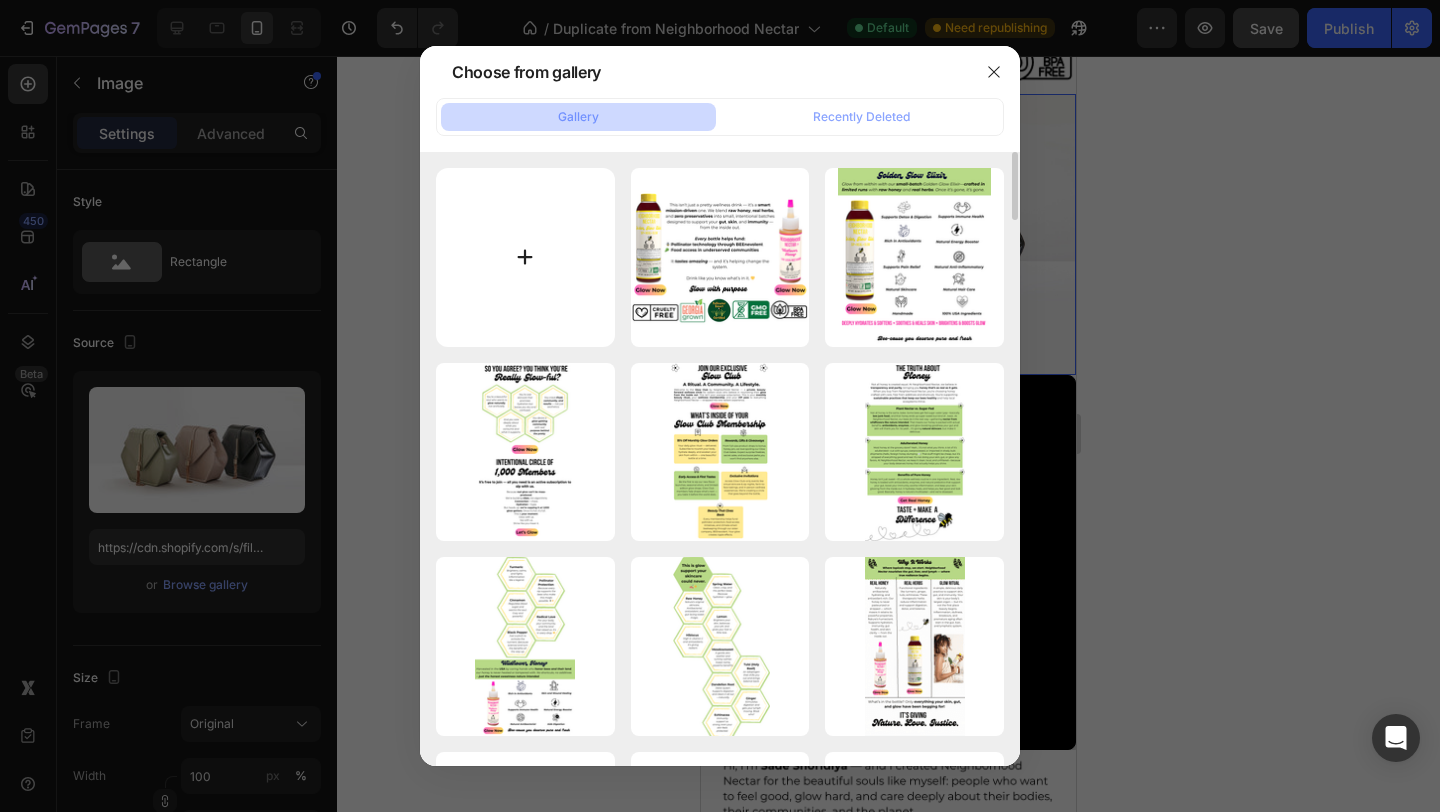 click at bounding box center (525, 257) 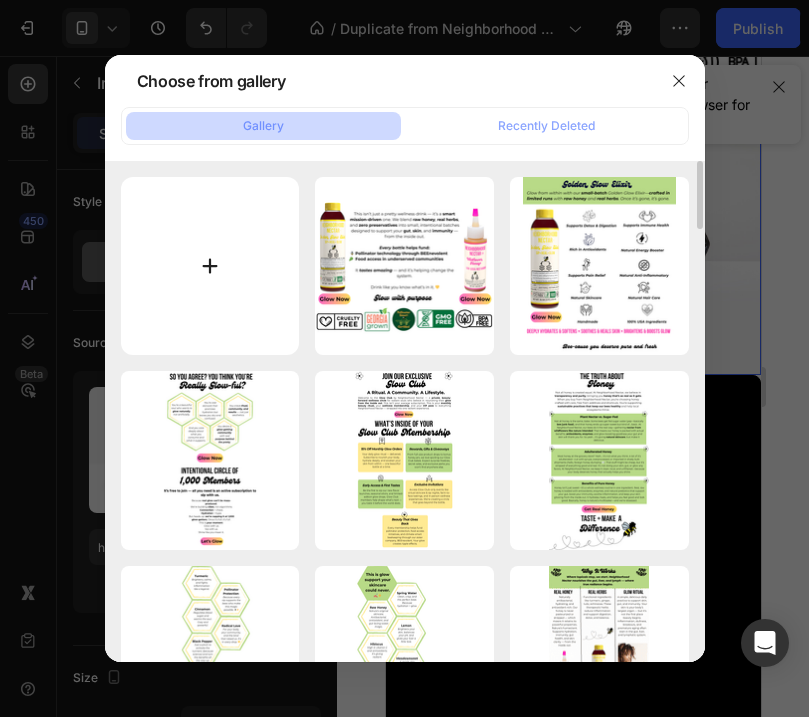 click at bounding box center [210, 266] 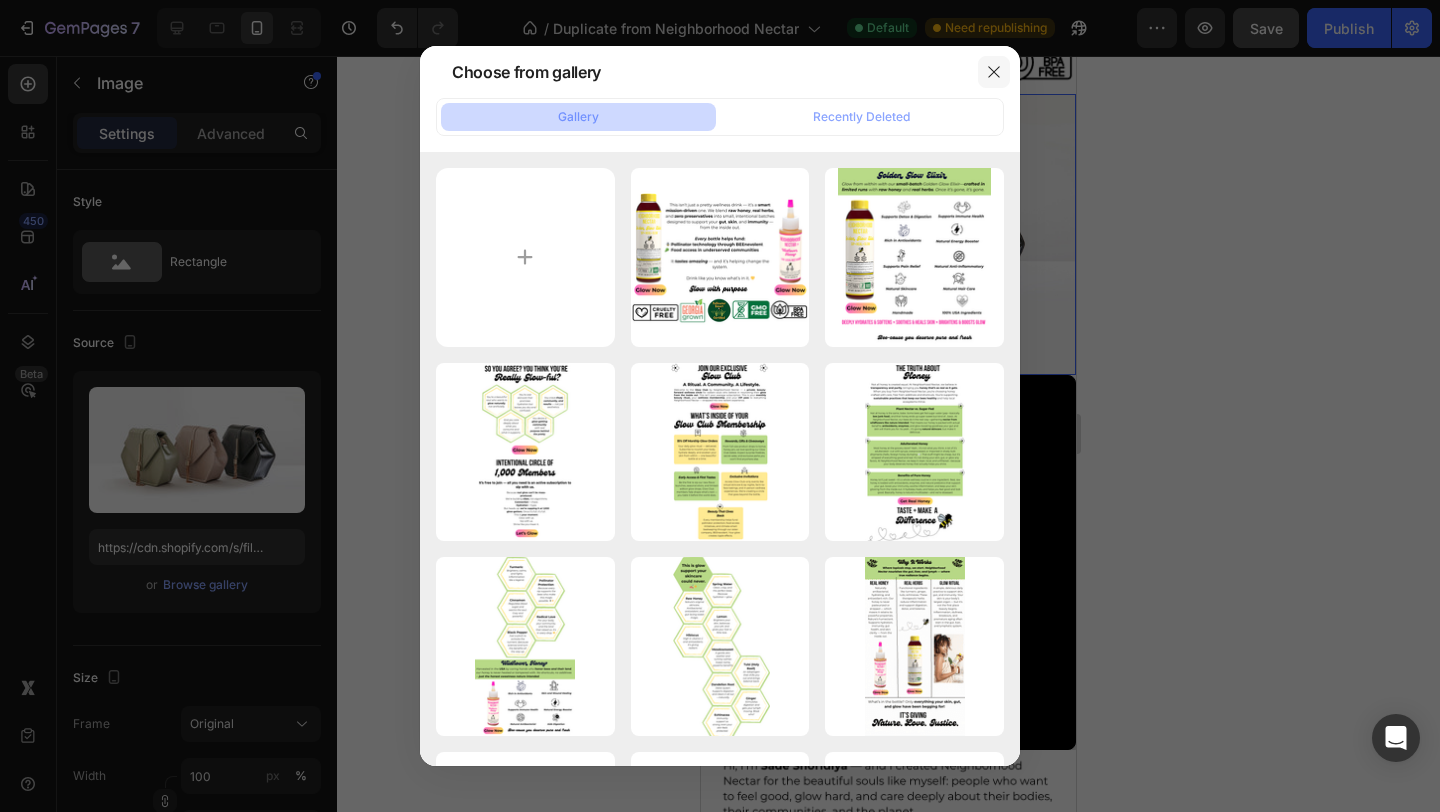click 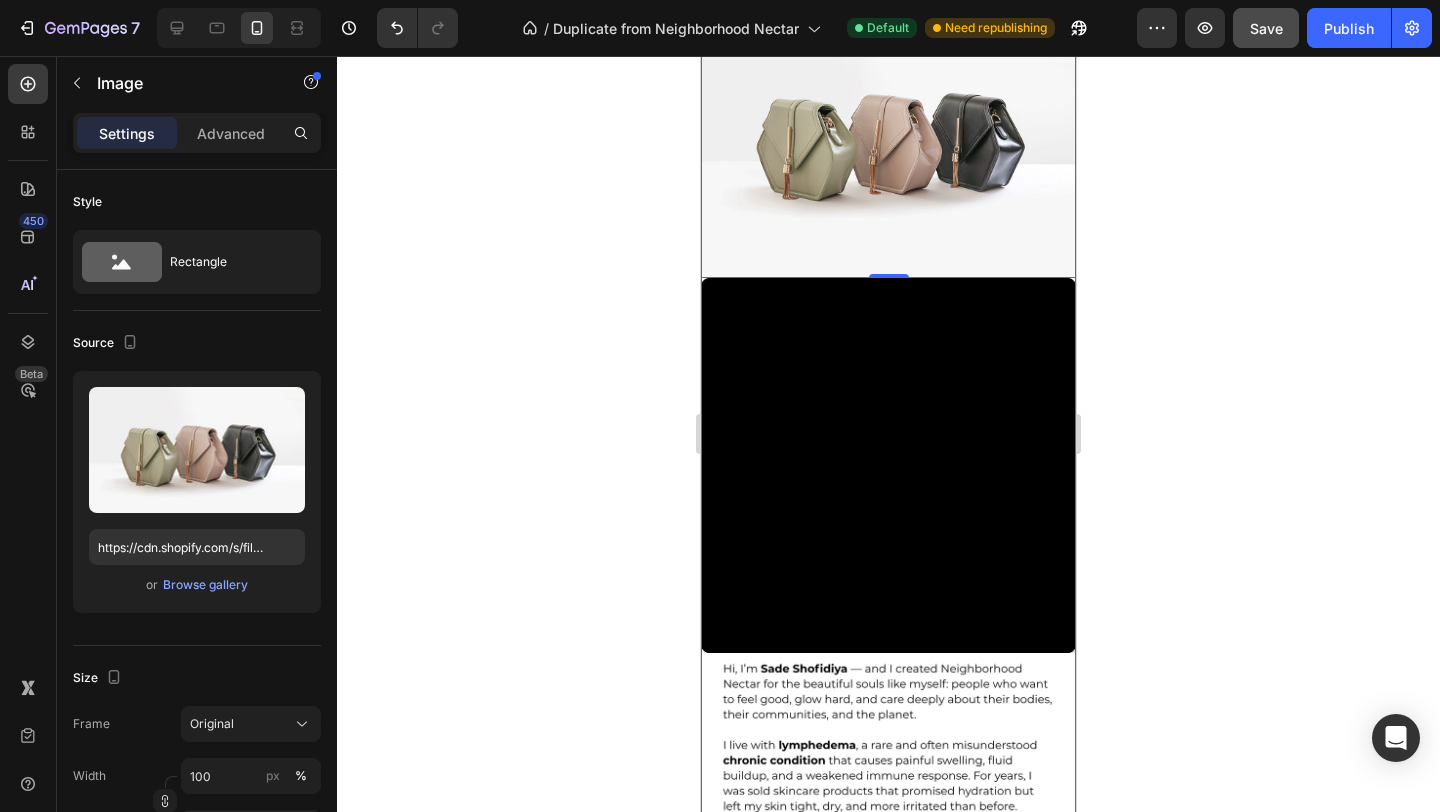 scroll, scrollTop: 3275, scrollLeft: 0, axis: vertical 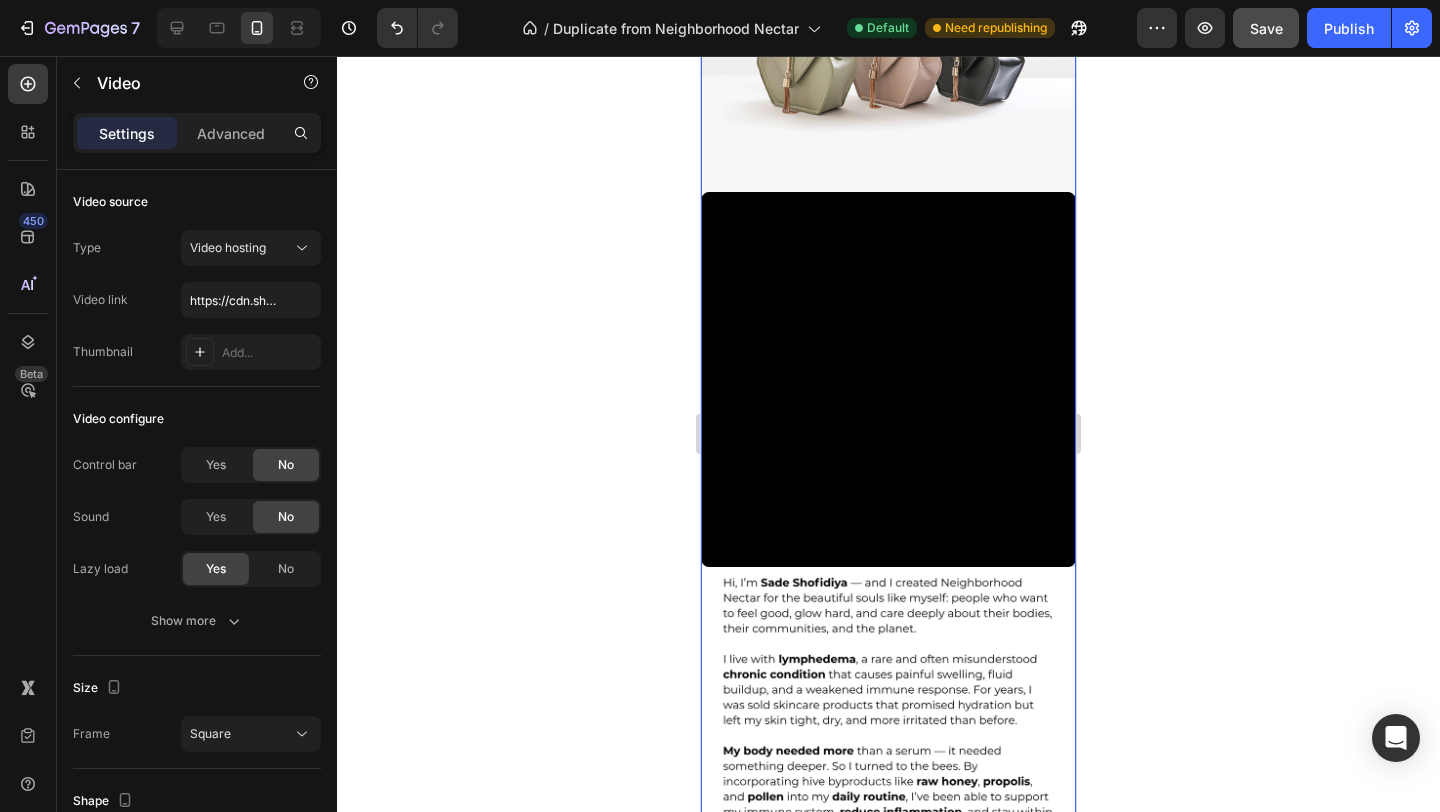 click at bounding box center (888, 379) 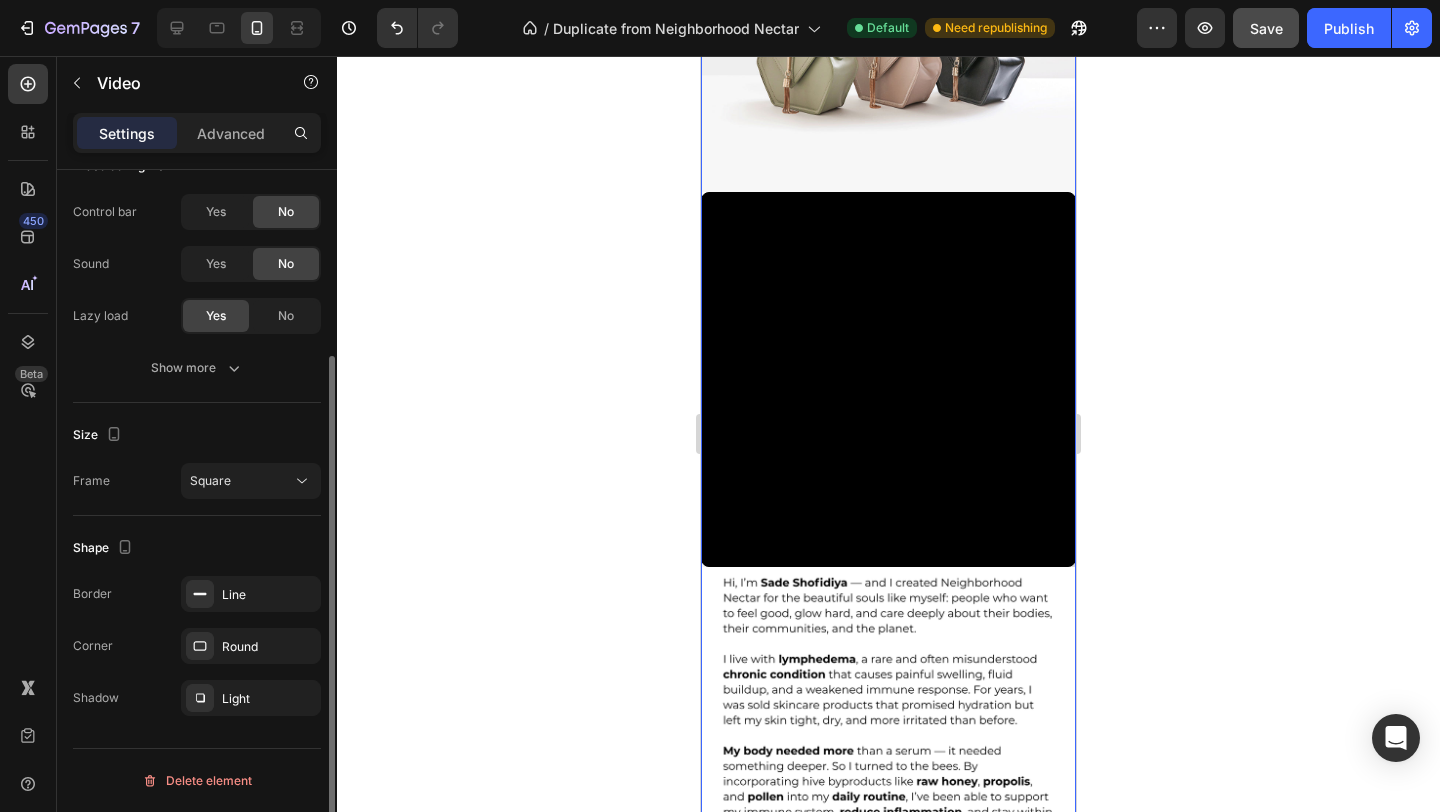 scroll, scrollTop: 252, scrollLeft: 0, axis: vertical 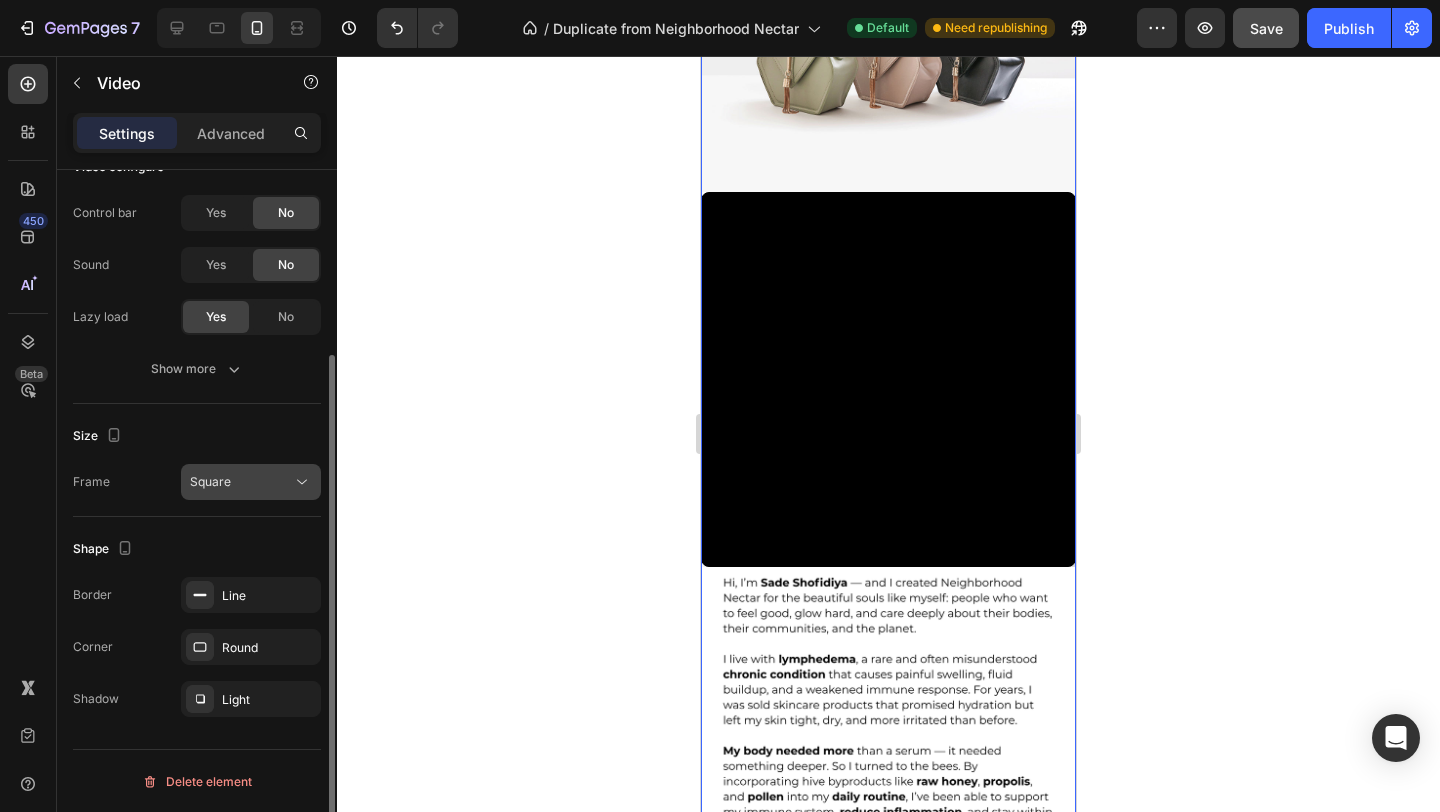 click on "Square" at bounding box center [241, 482] 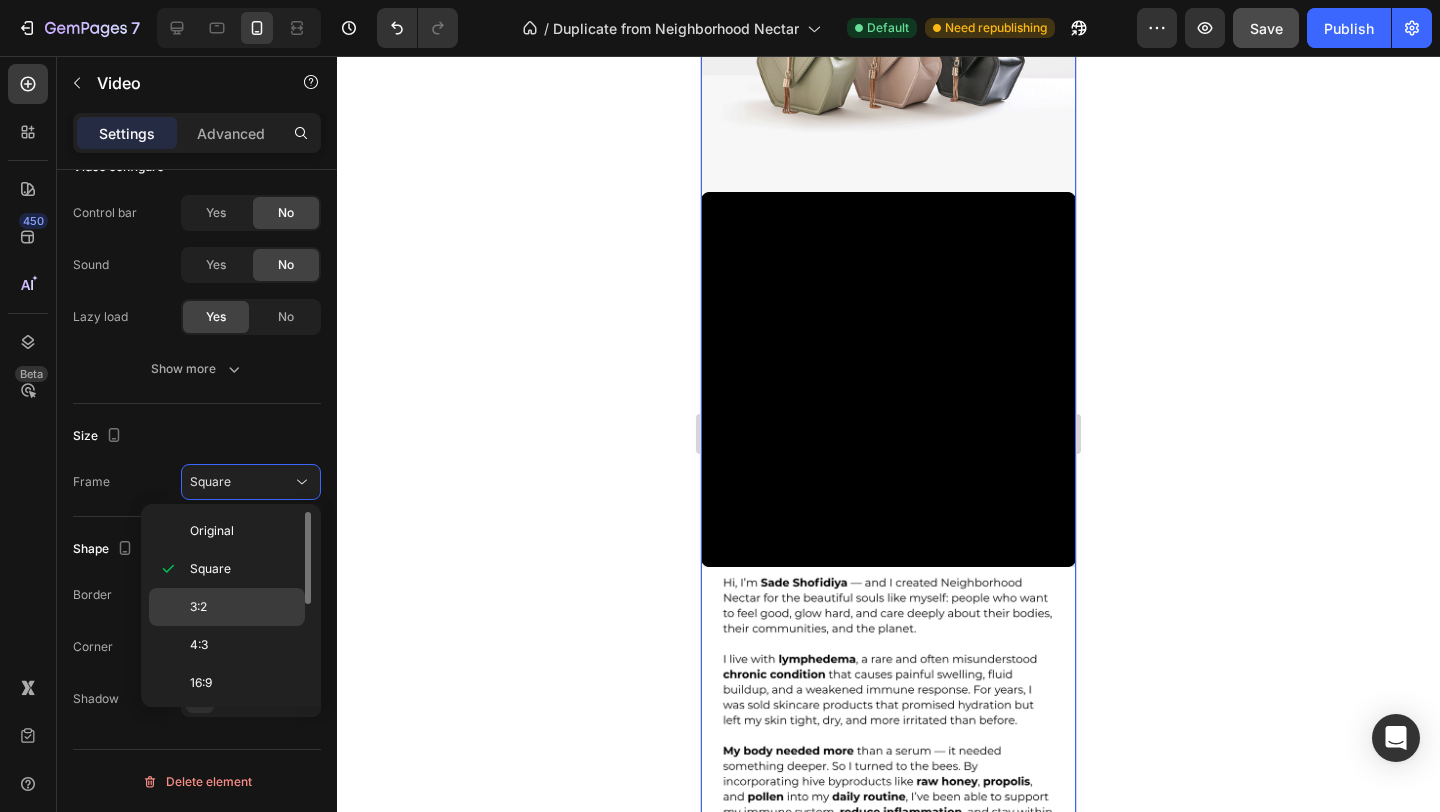 click on "3:2" 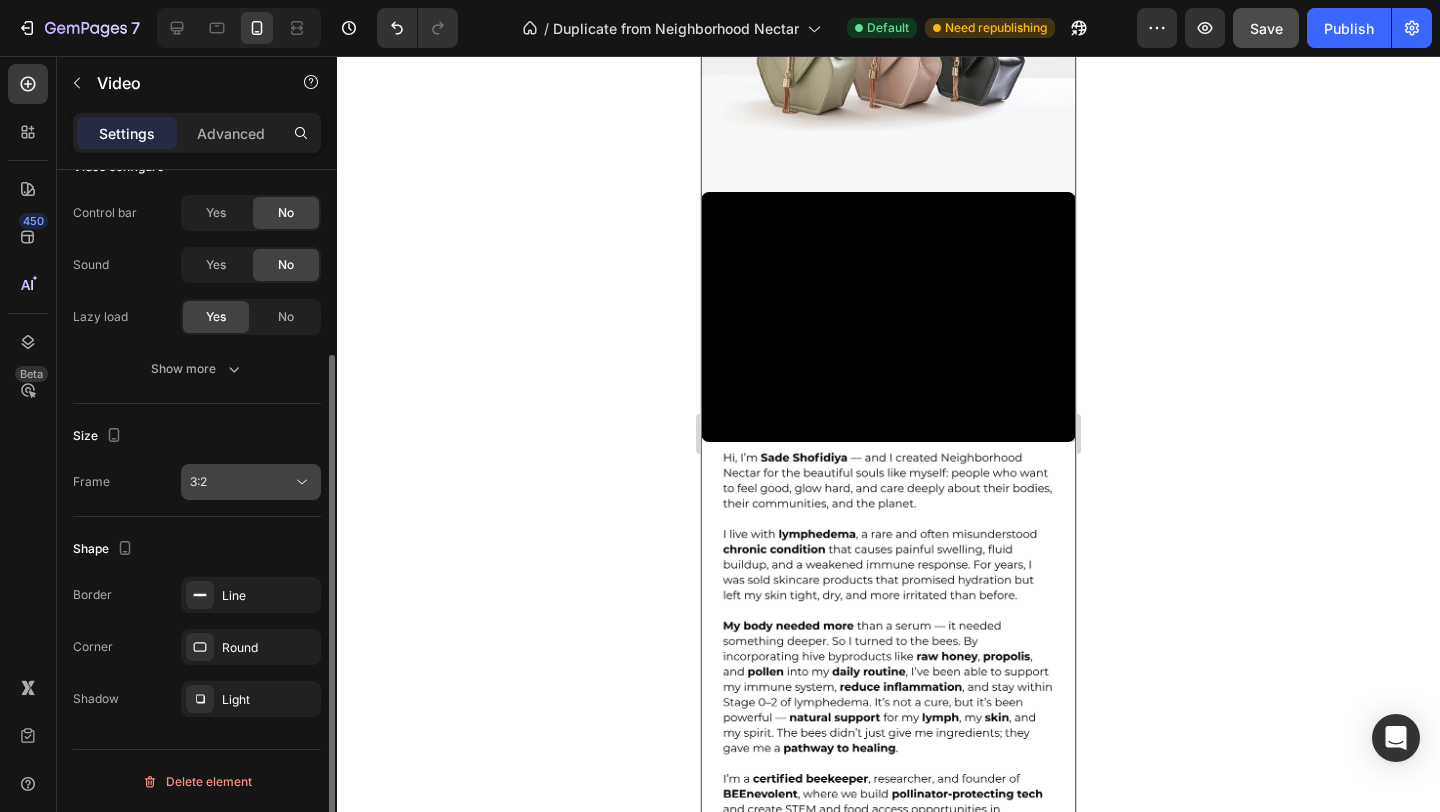 click 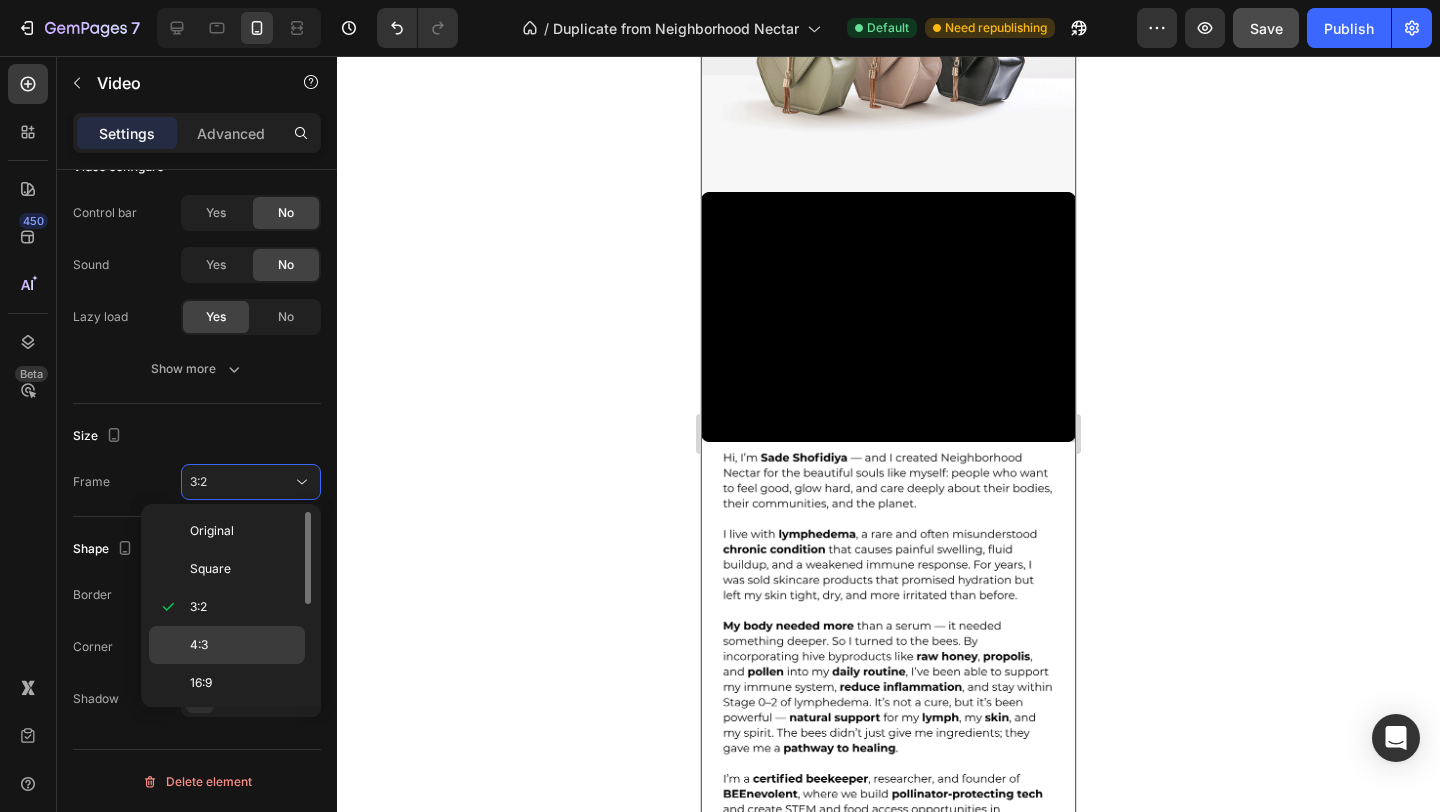 click on "4:3" 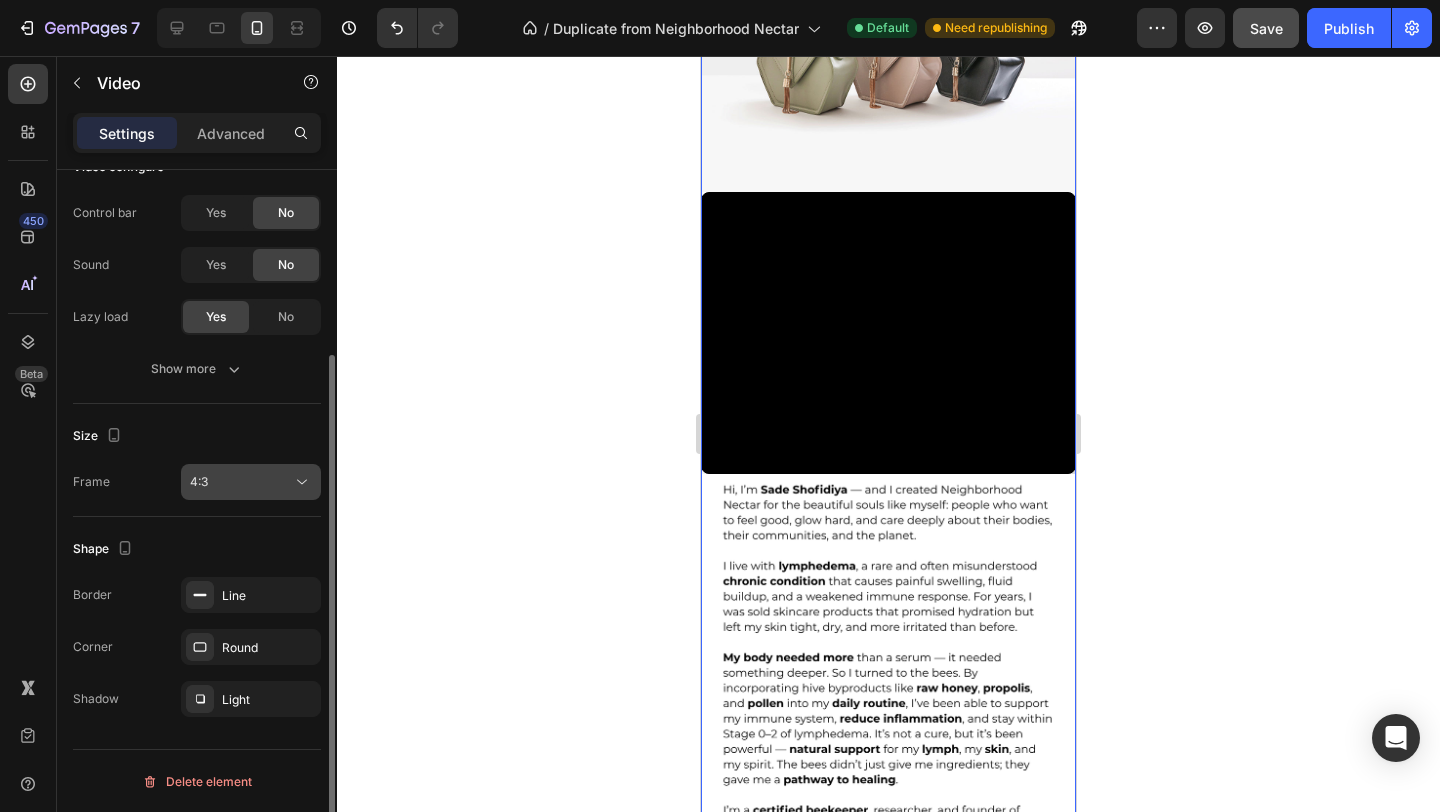 click on "4:3" 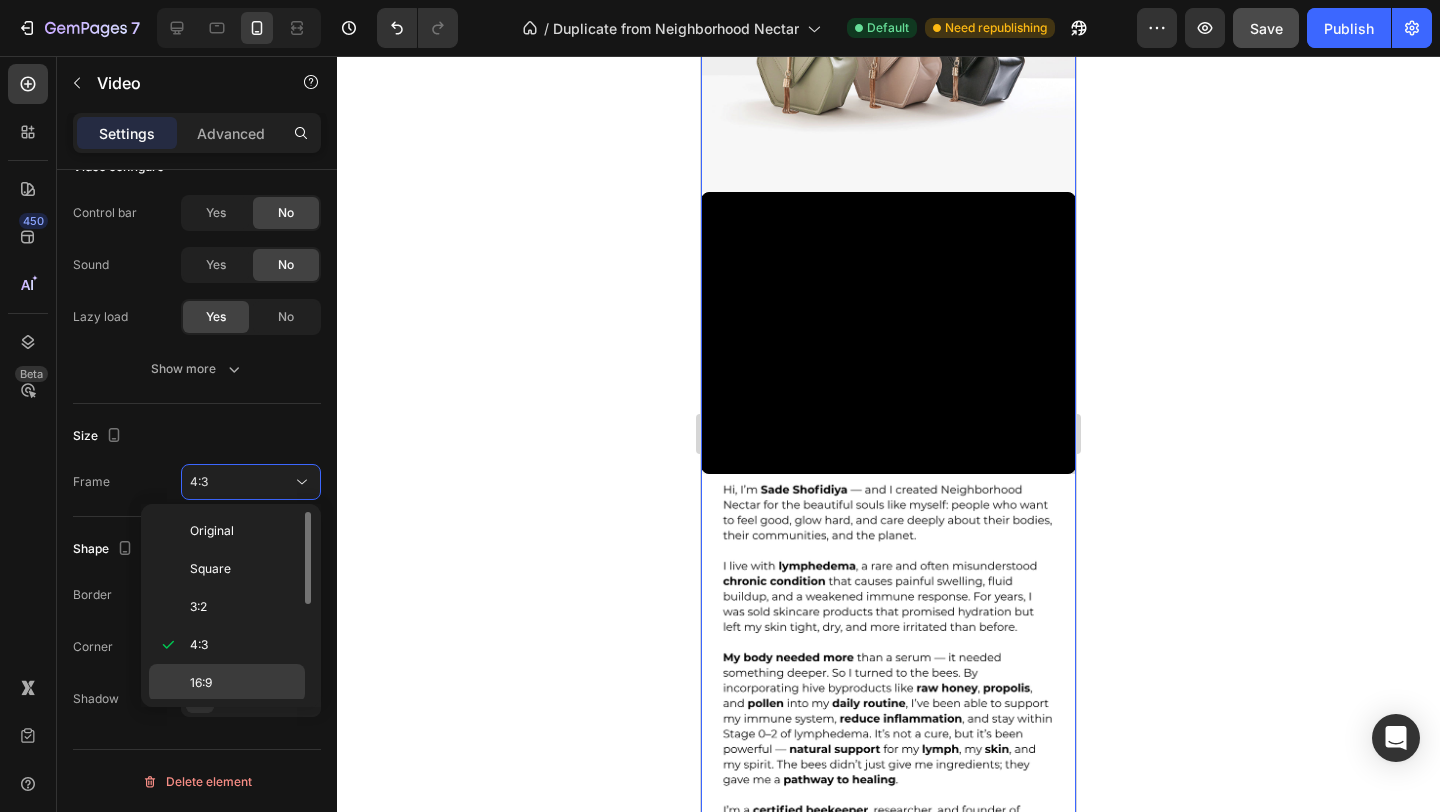 click on "16:9" 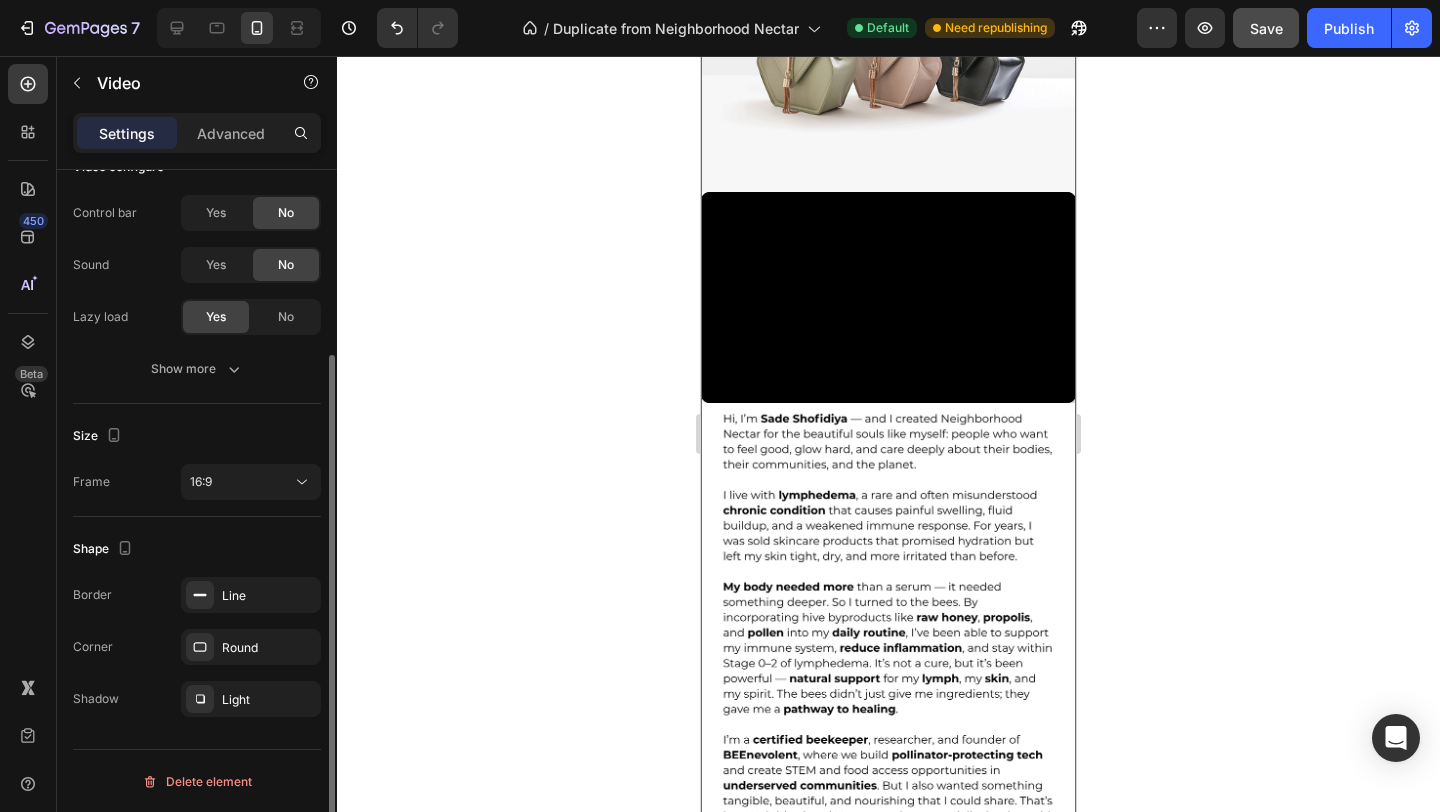 click on "Size Frame 16:9" 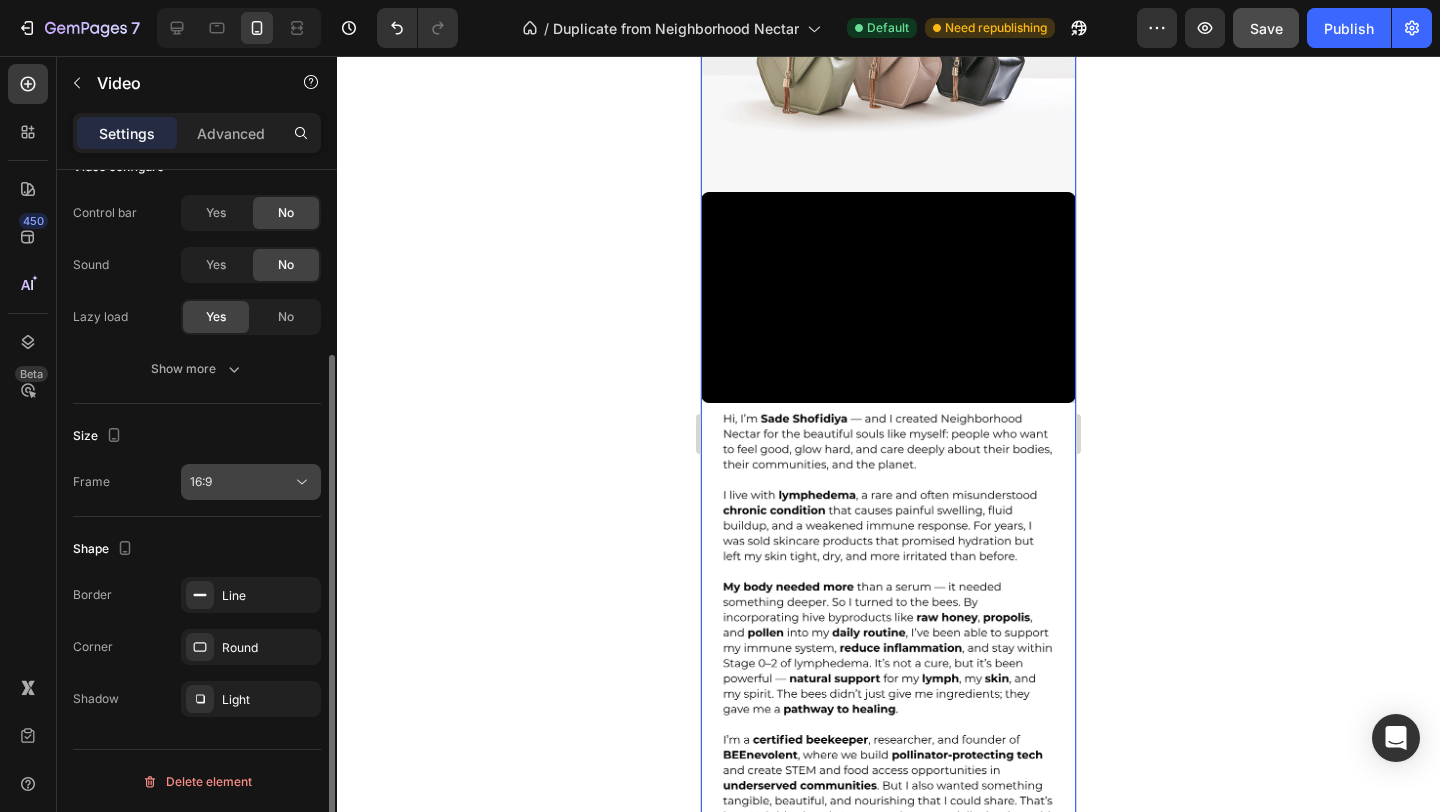 click 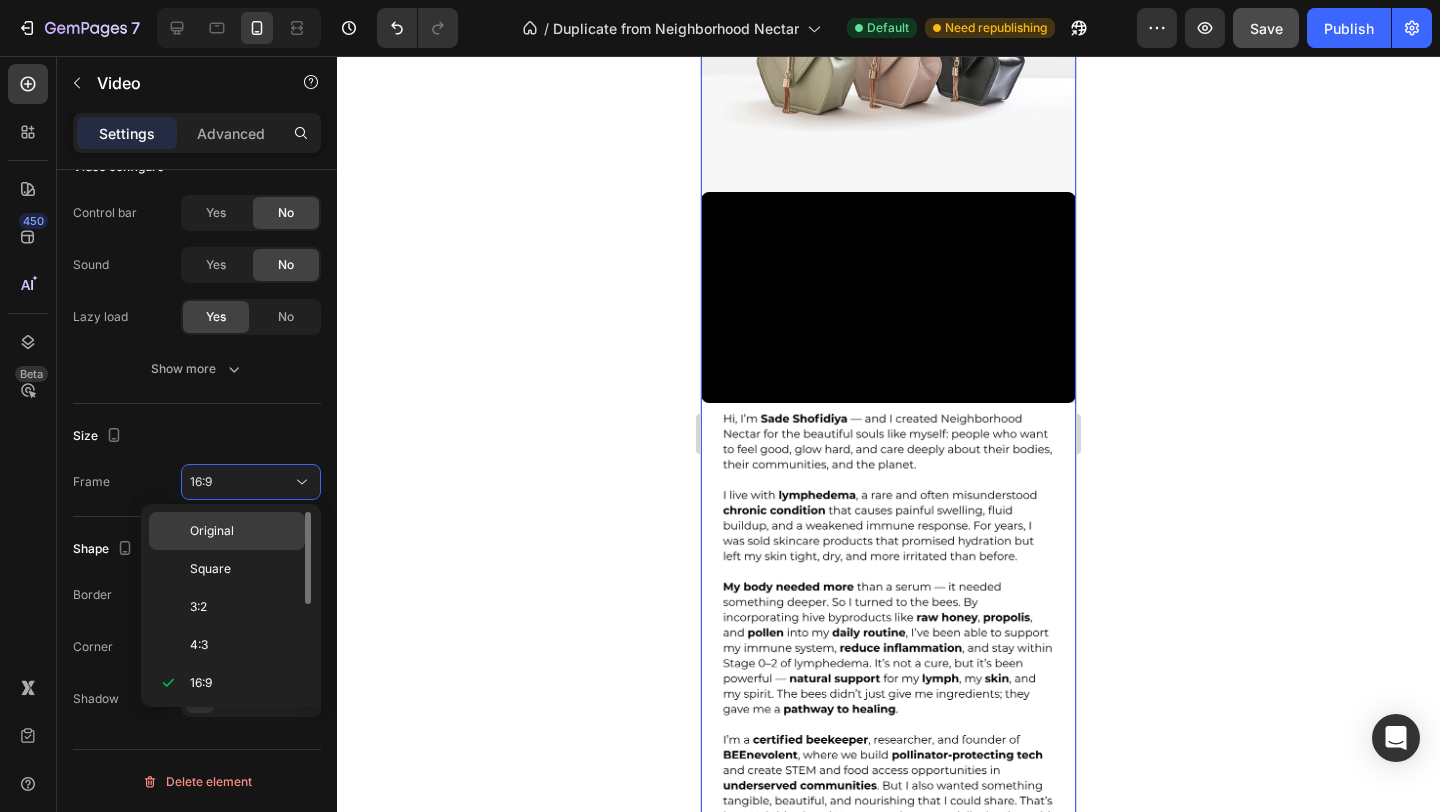 click on "Original" 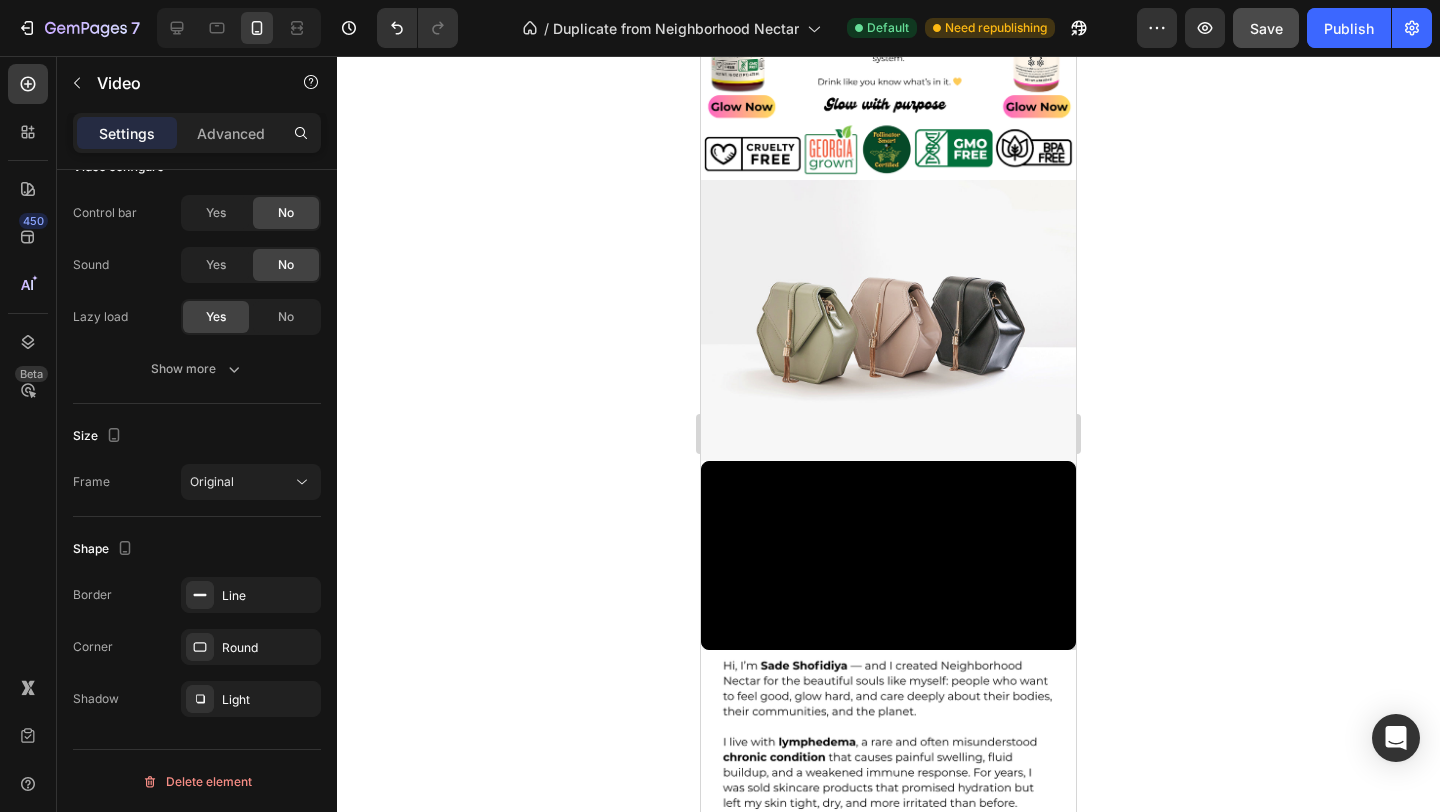 scroll, scrollTop: 475, scrollLeft: 0, axis: vertical 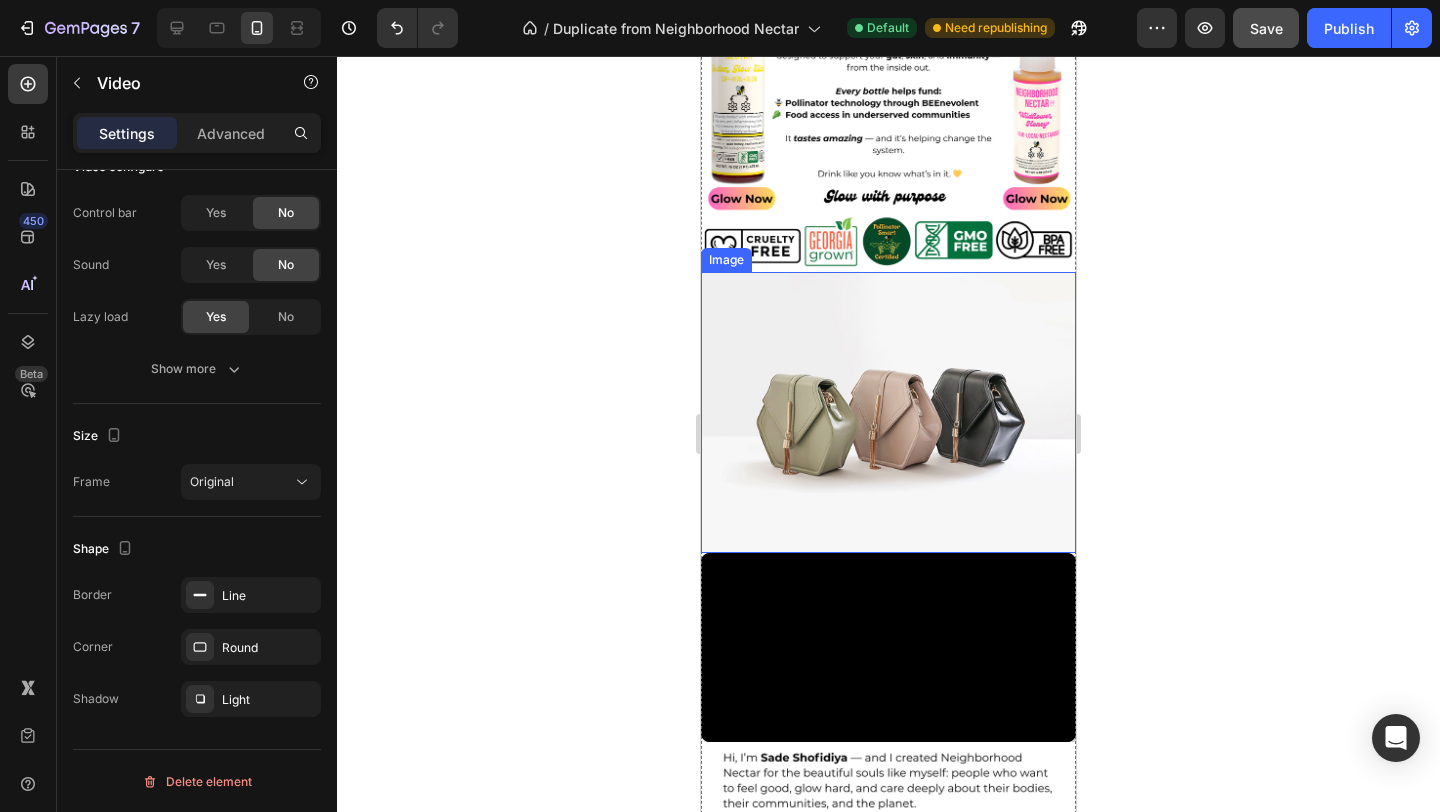 click at bounding box center (888, 412) 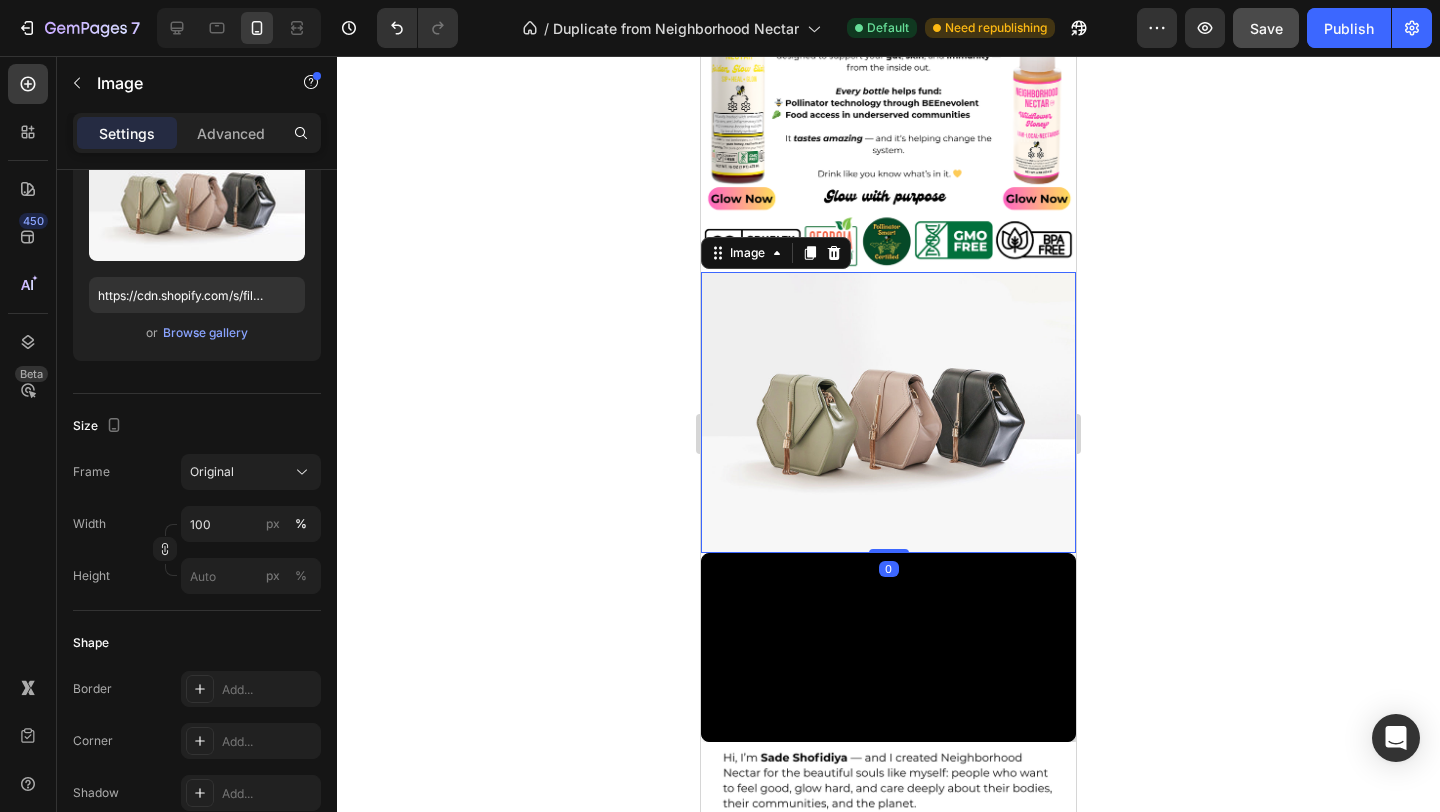 scroll, scrollTop: 0, scrollLeft: 0, axis: both 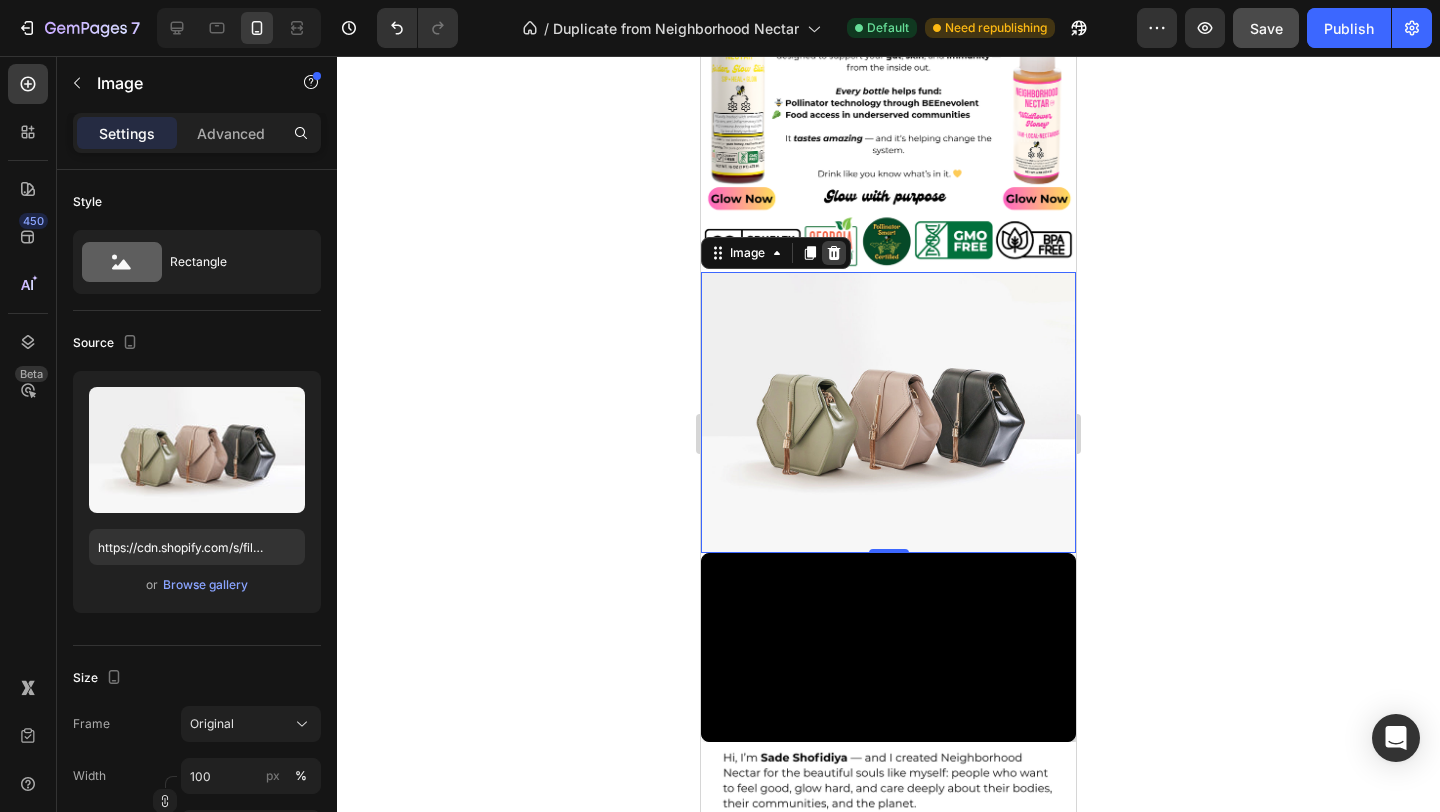 click 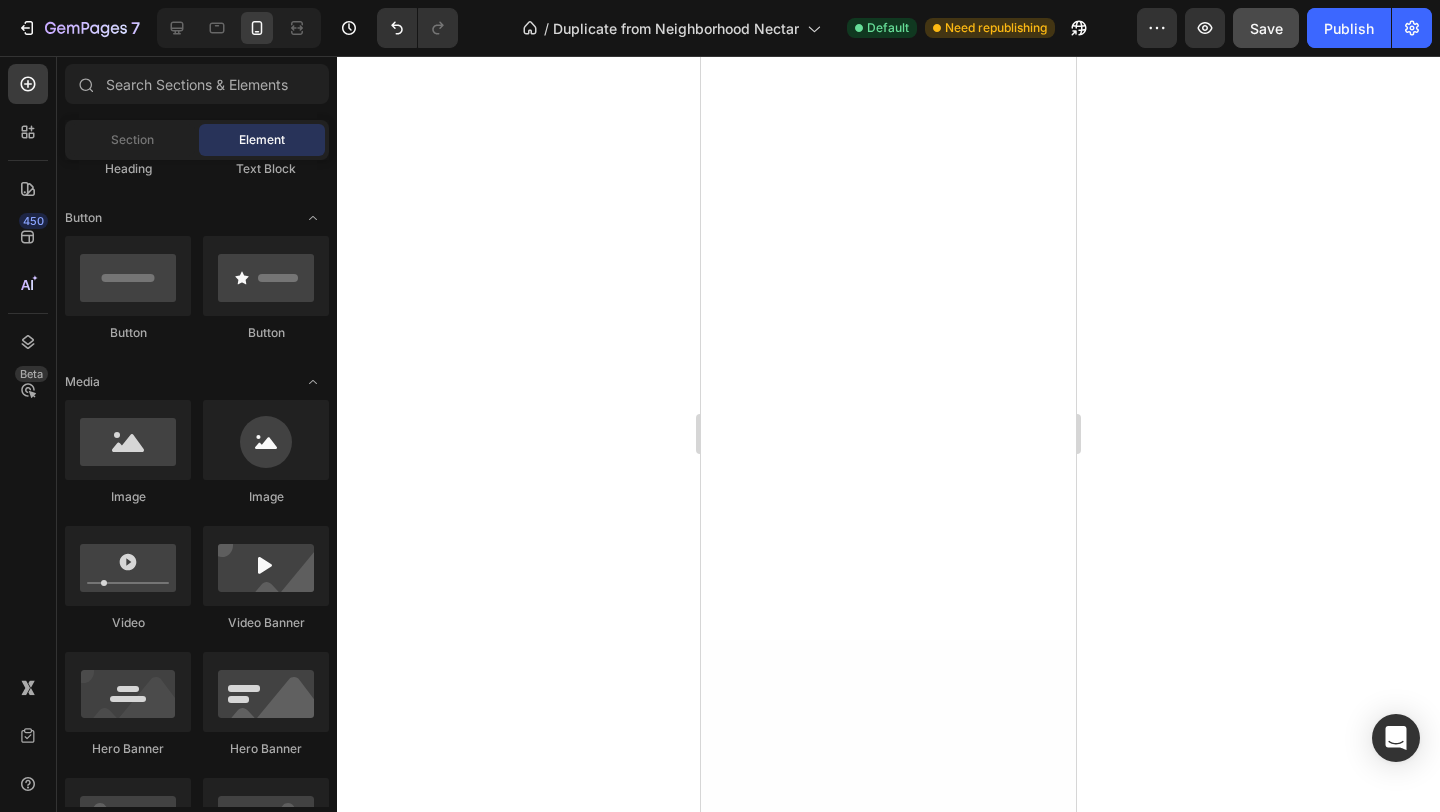 scroll, scrollTop: 1363, scrollLeft: 0, axis: vertical 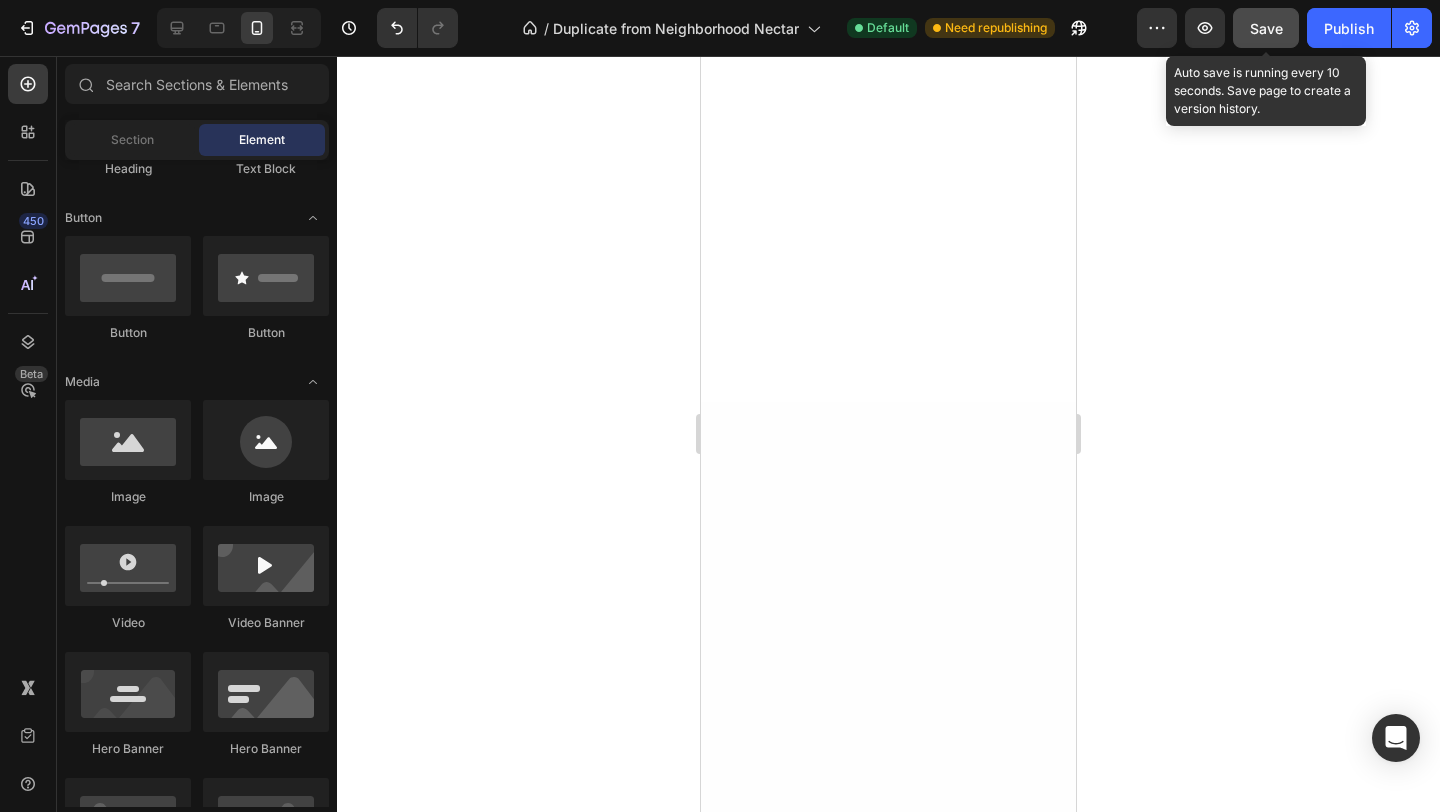 click on "Save" at bounding box center (1266, 28) 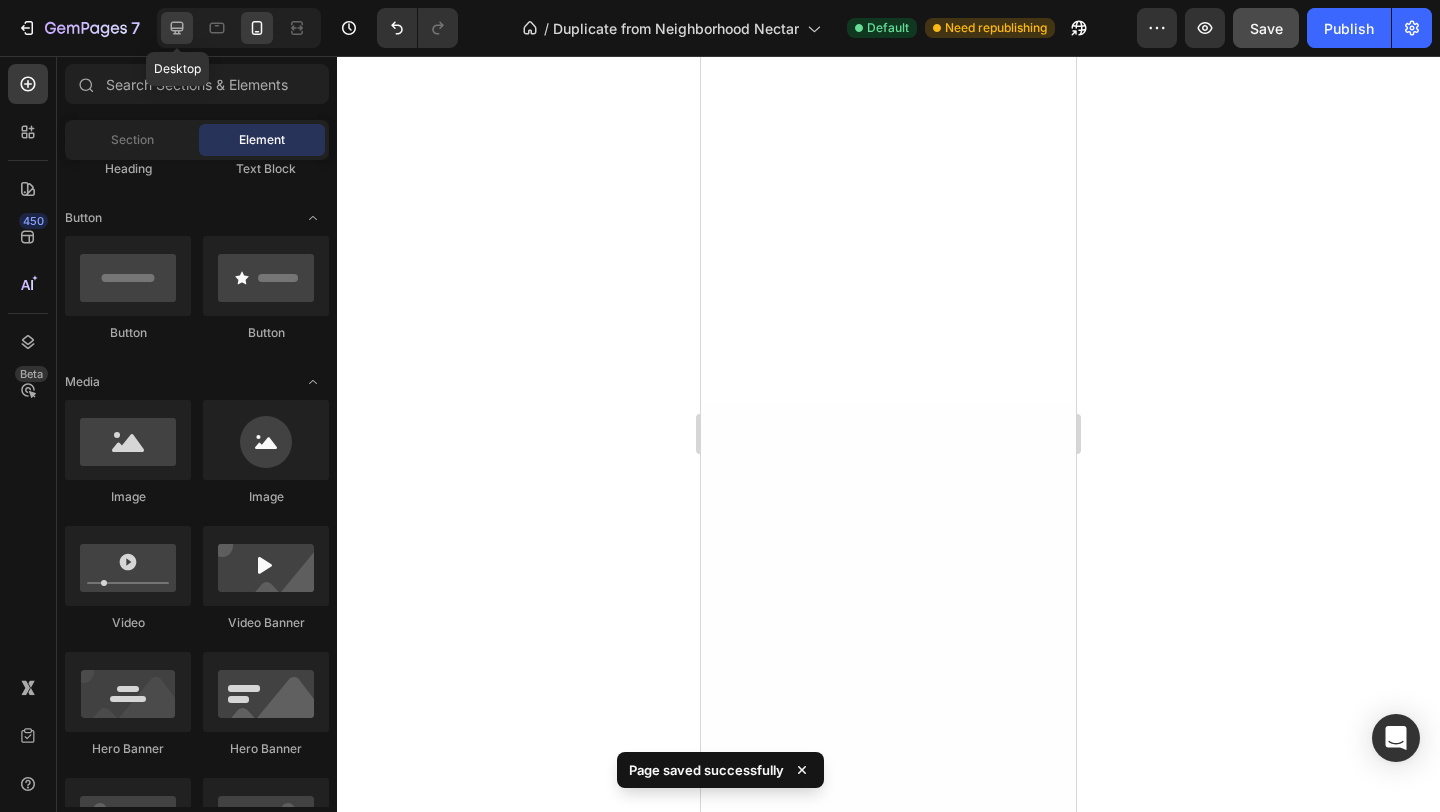 click 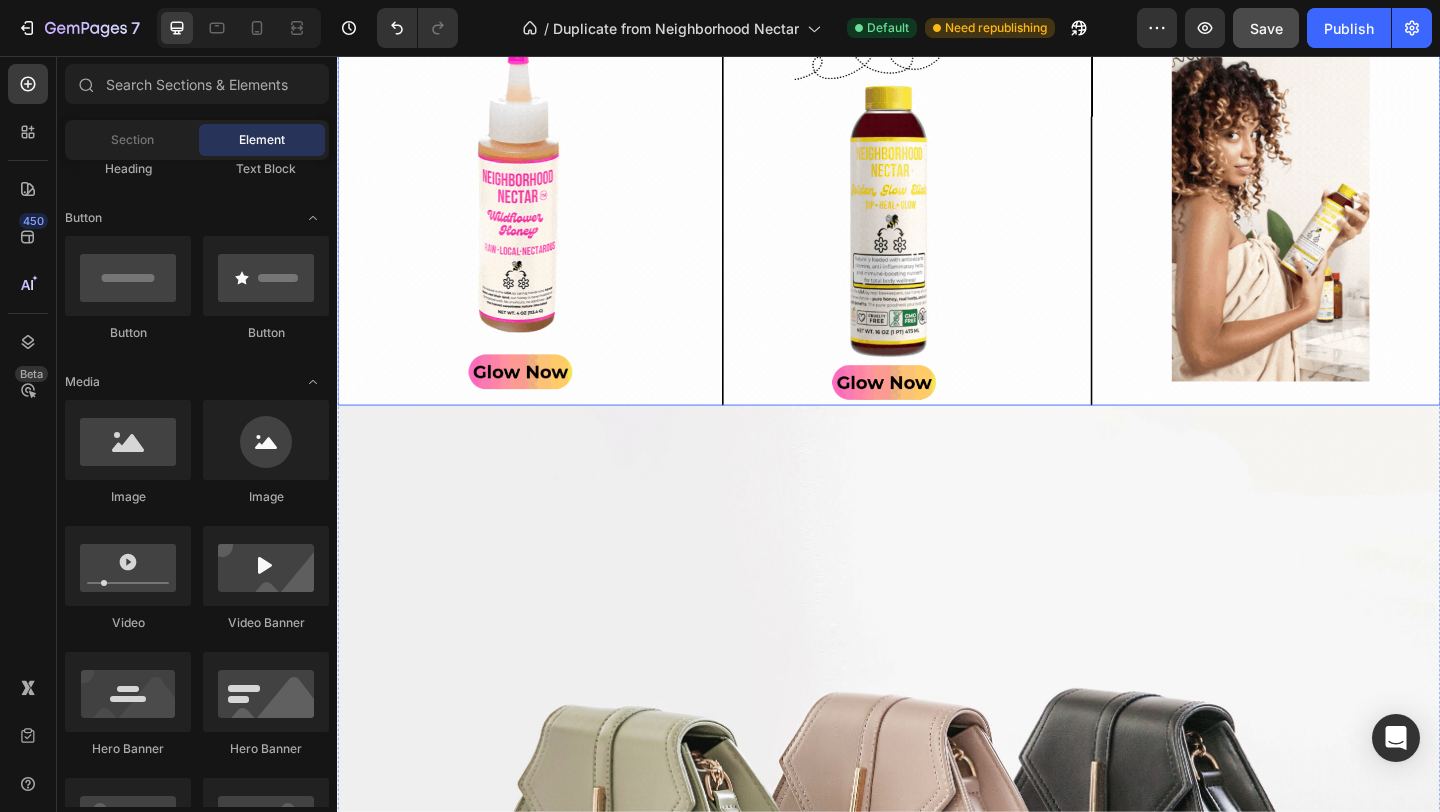 scroll, scrollTop: 1821, scrollLeft: 0, axis: vertical 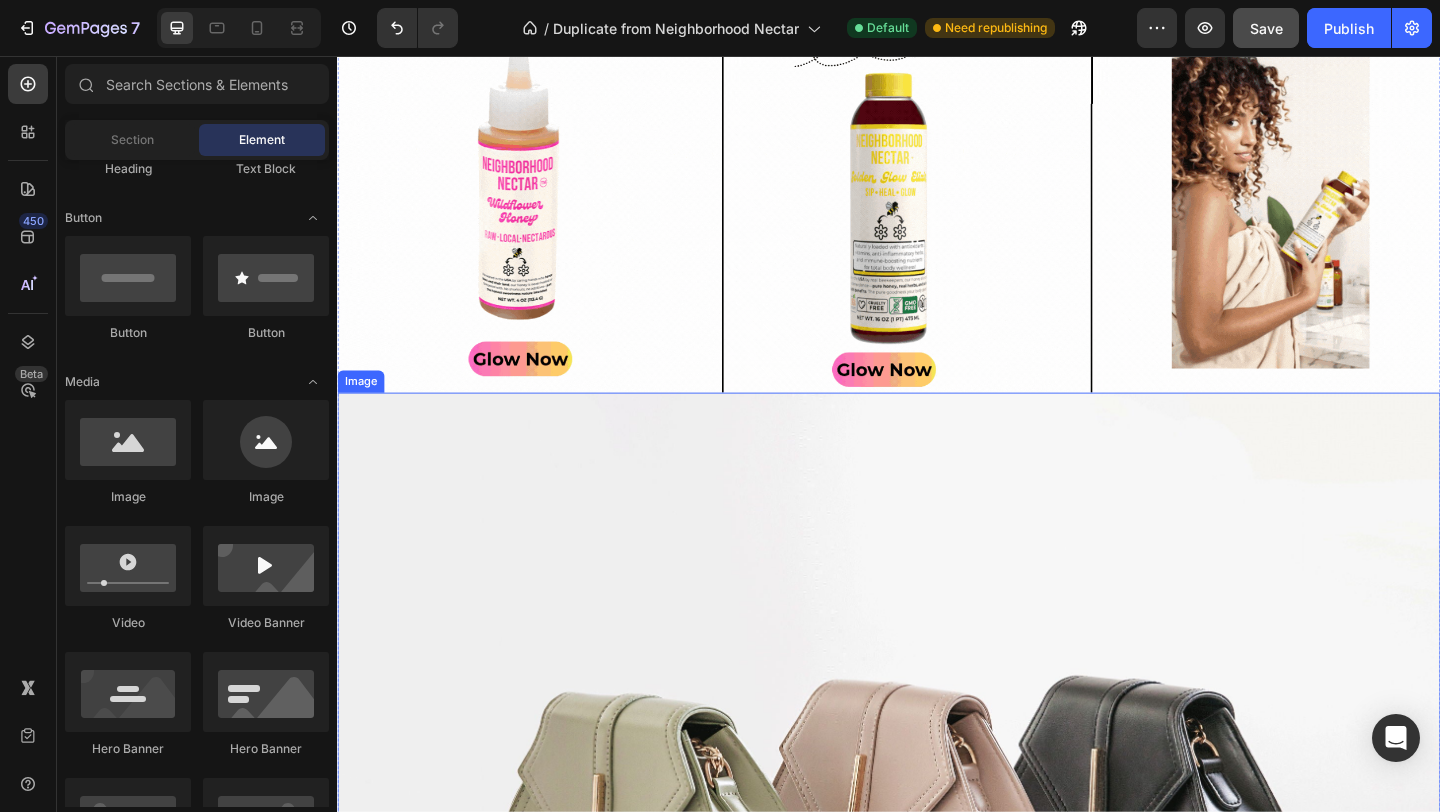 click at bounding box center (937, 872) 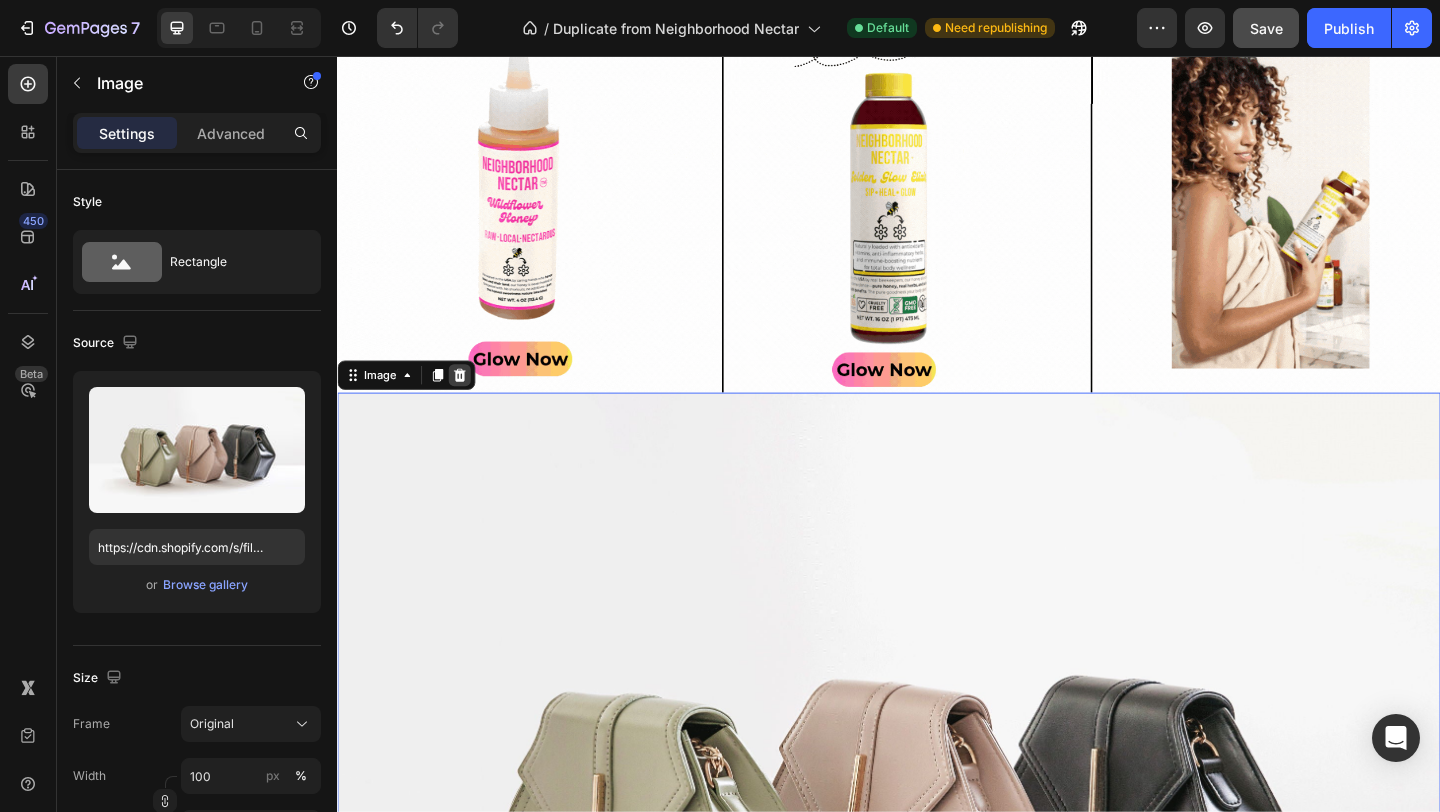 click 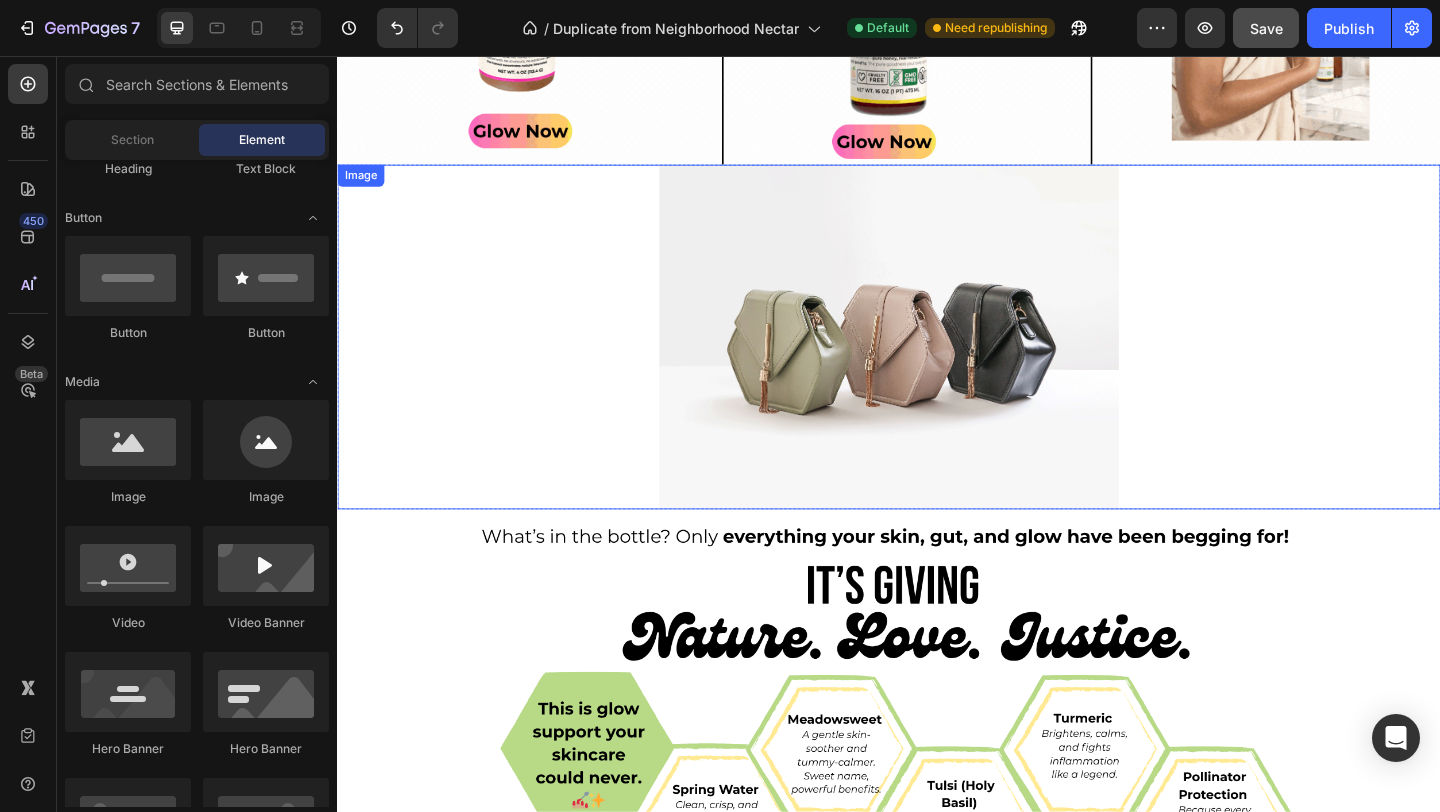 scroll, scrollTop: 2034, scrollLeft: 0, axis: vertical 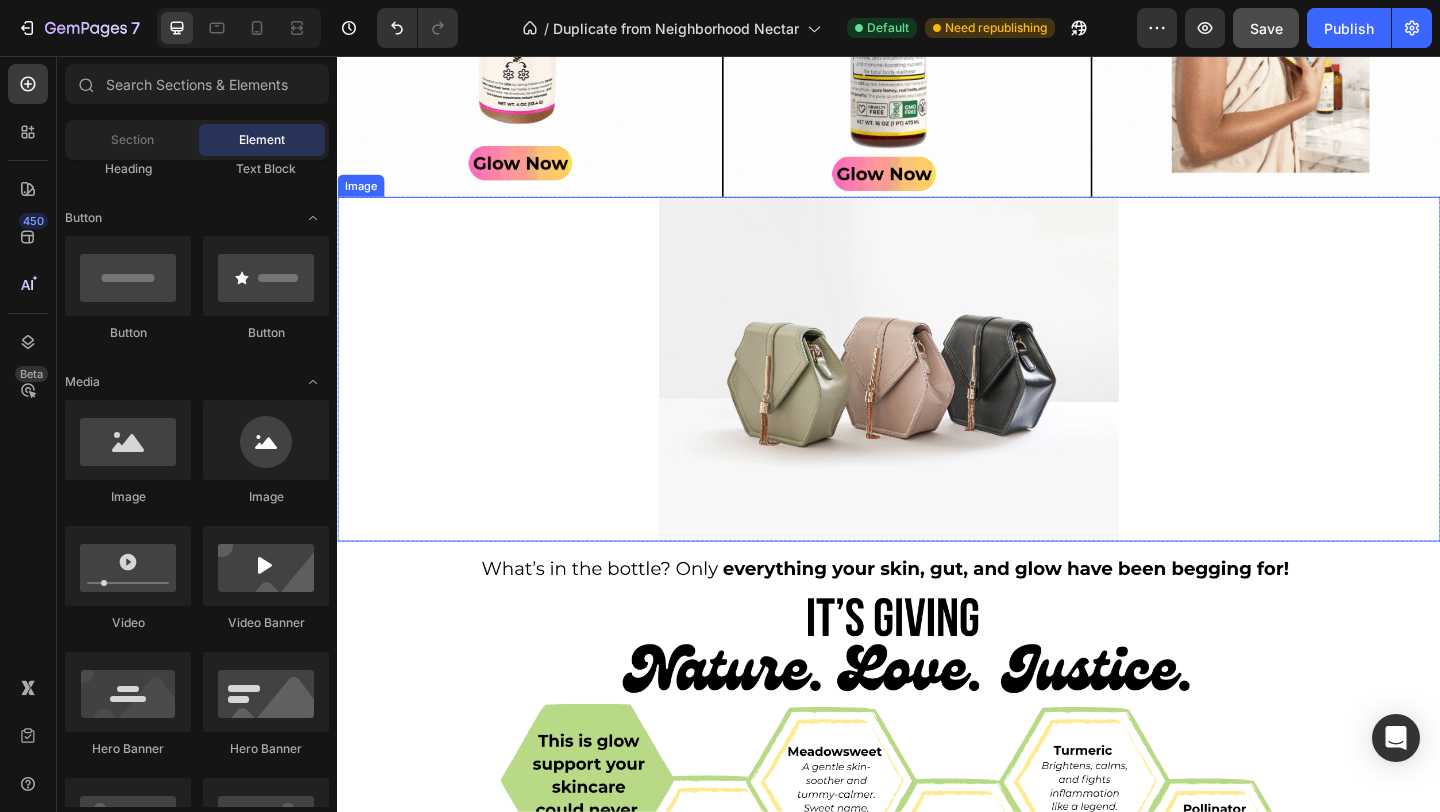 click at bounding box center (937, 396) 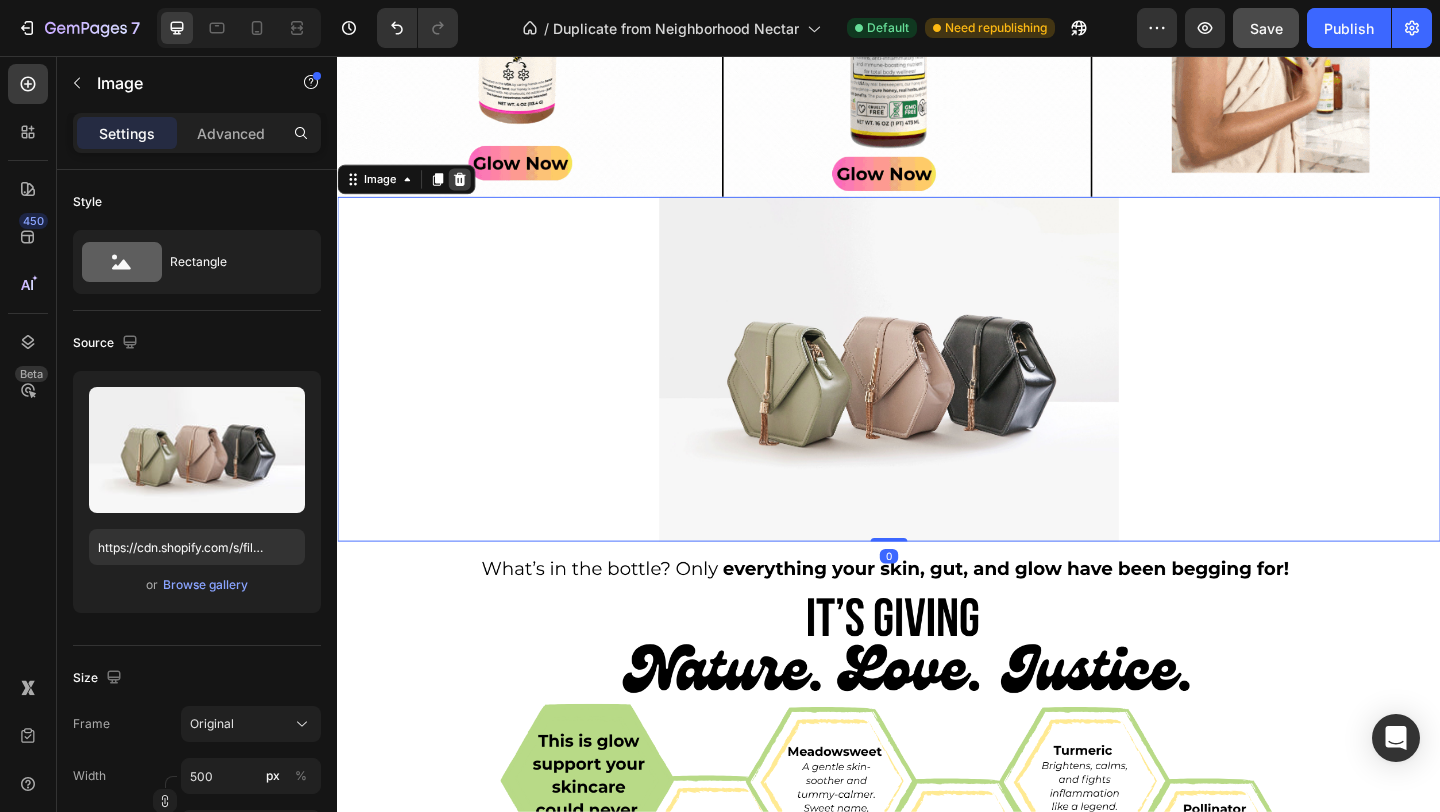 click 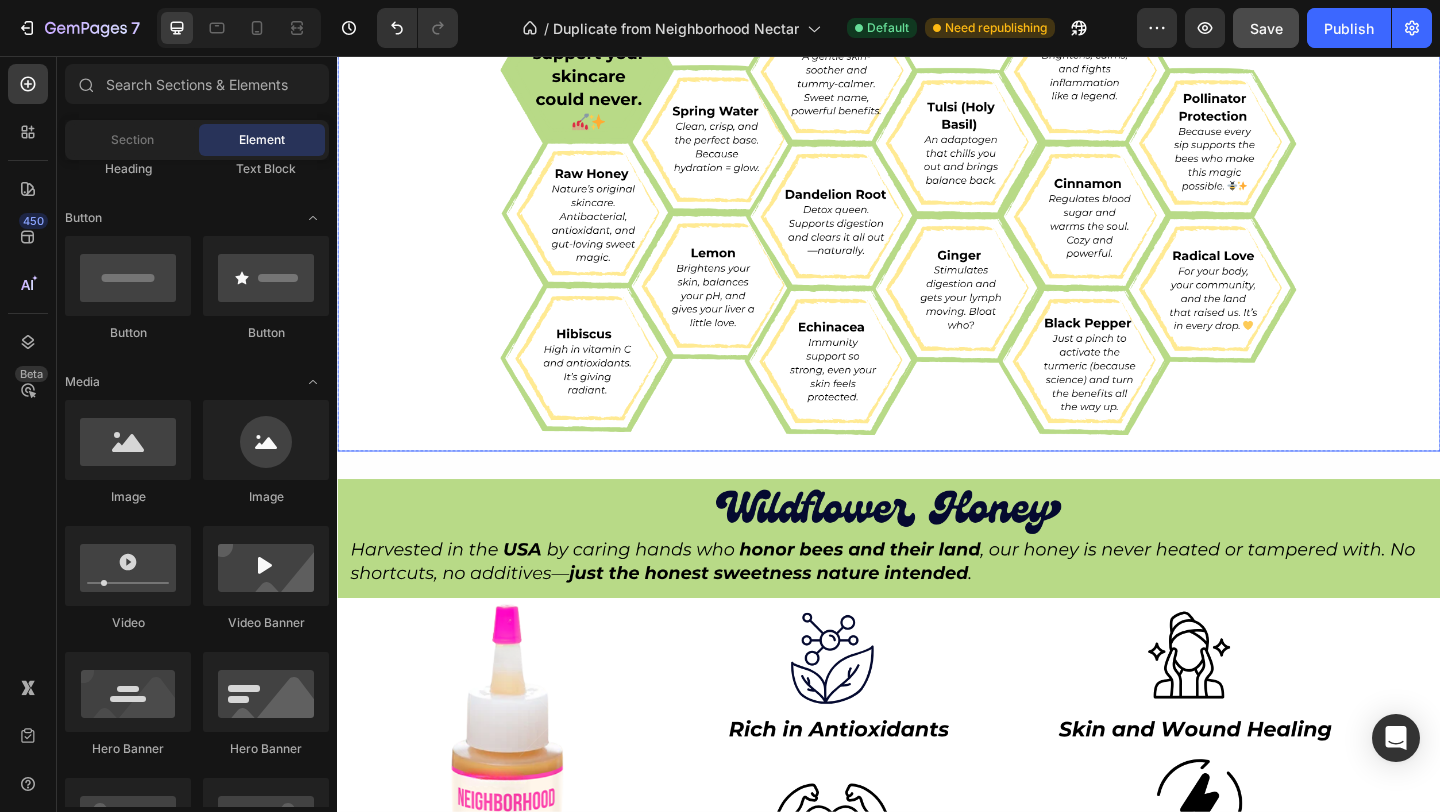 scroll, scrollTop: 2031, scrollLeft: 0, axis: vertical 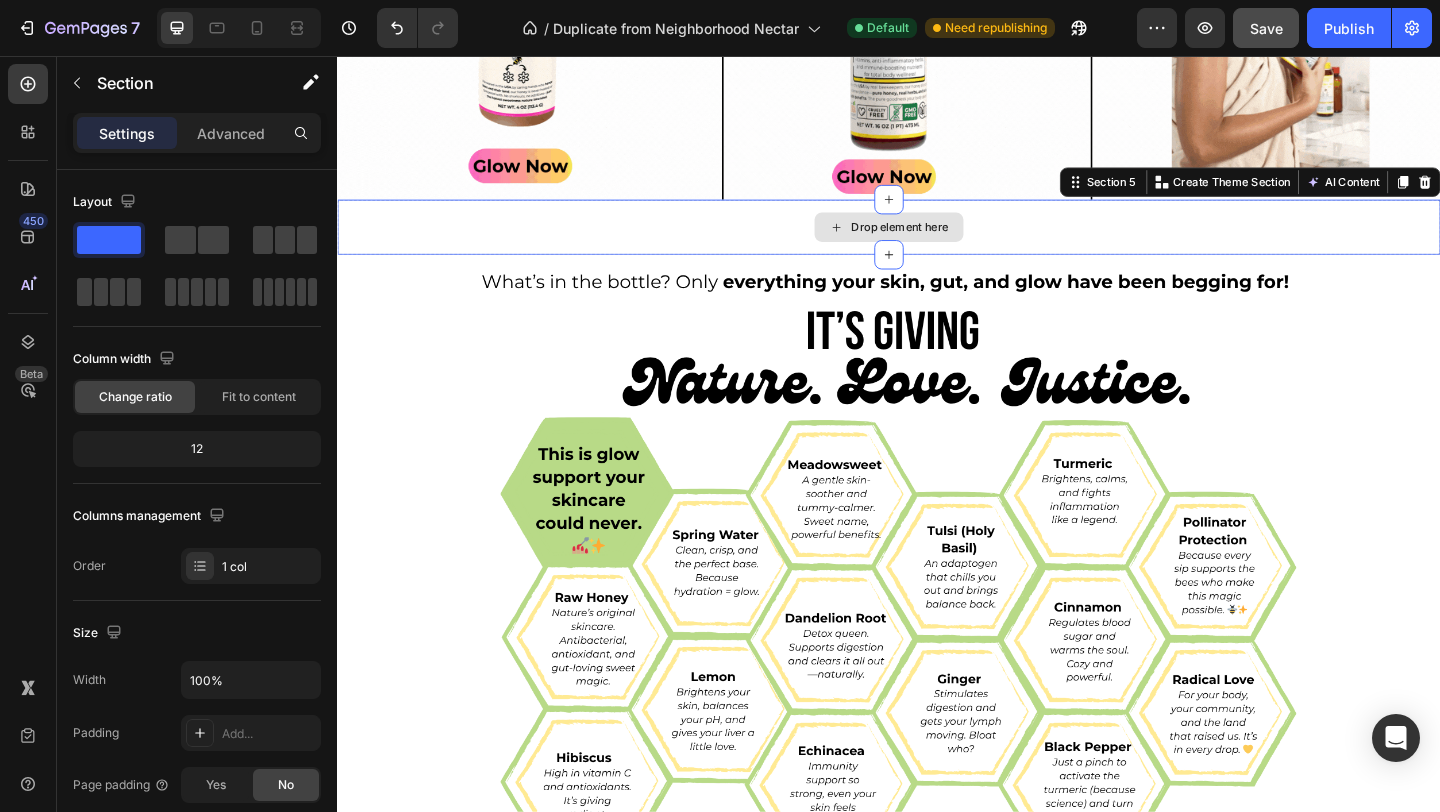 click on "Drop element here" at bounding box center [937, 242] 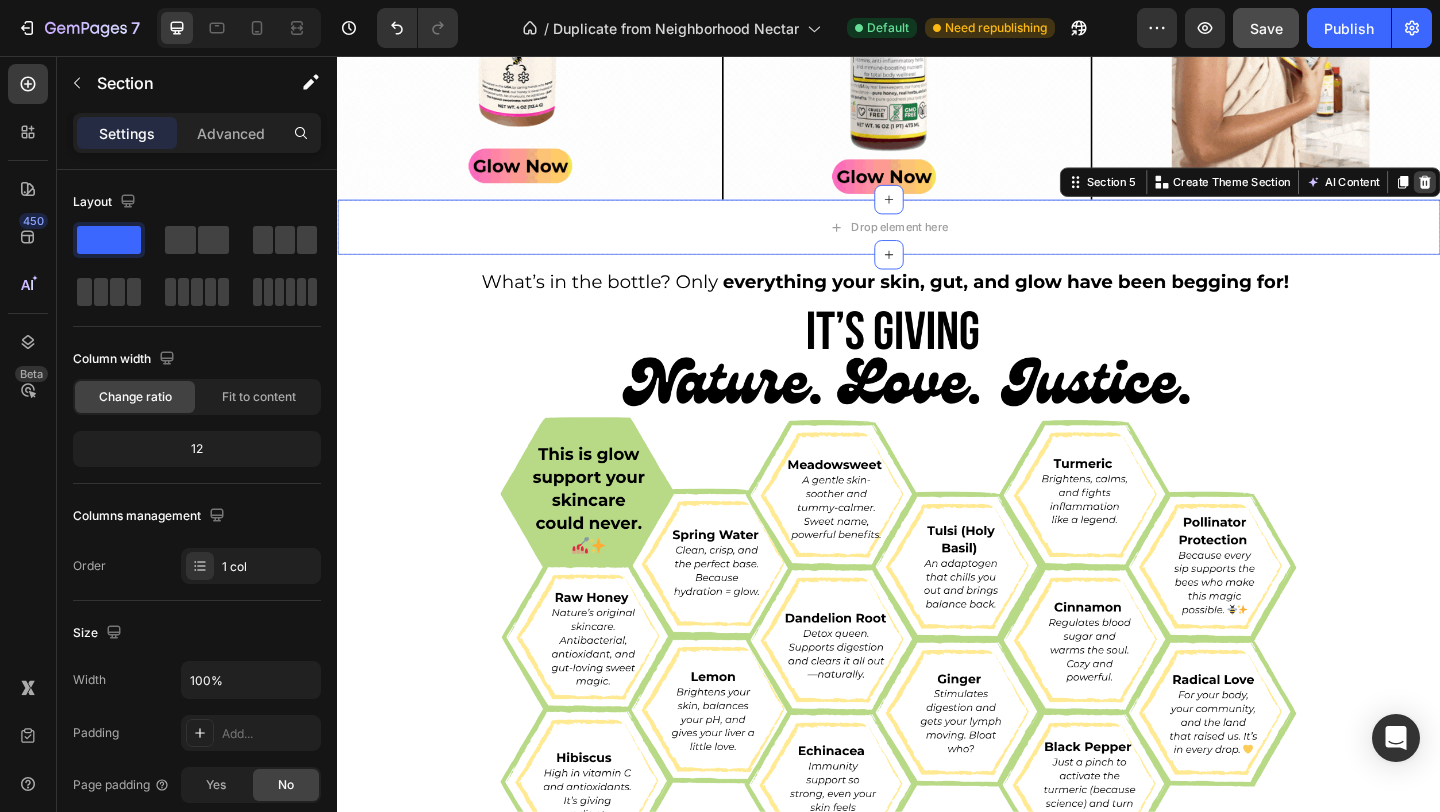click 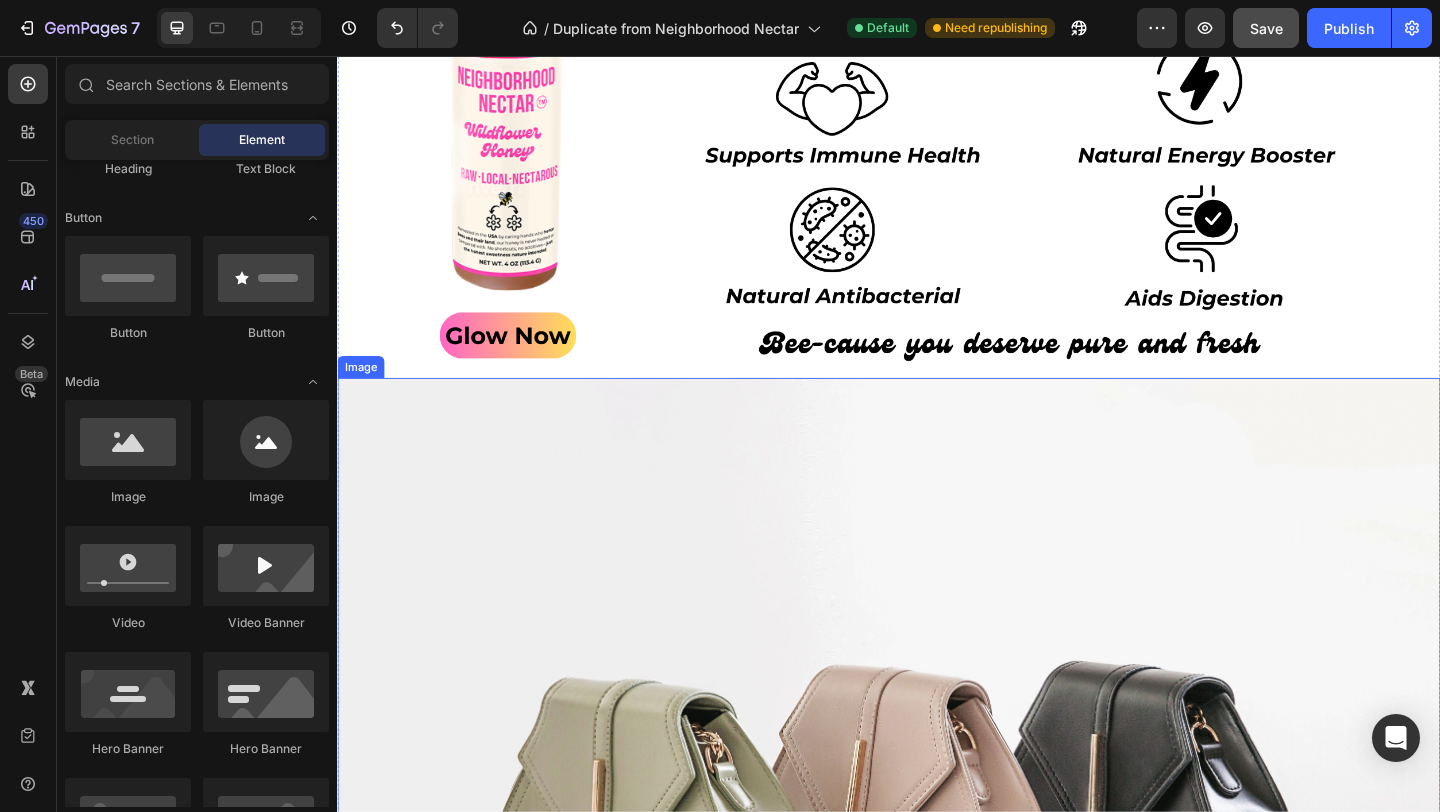 scroll, scrollTop: 3235, scrollLeft: 0, axis: vertical 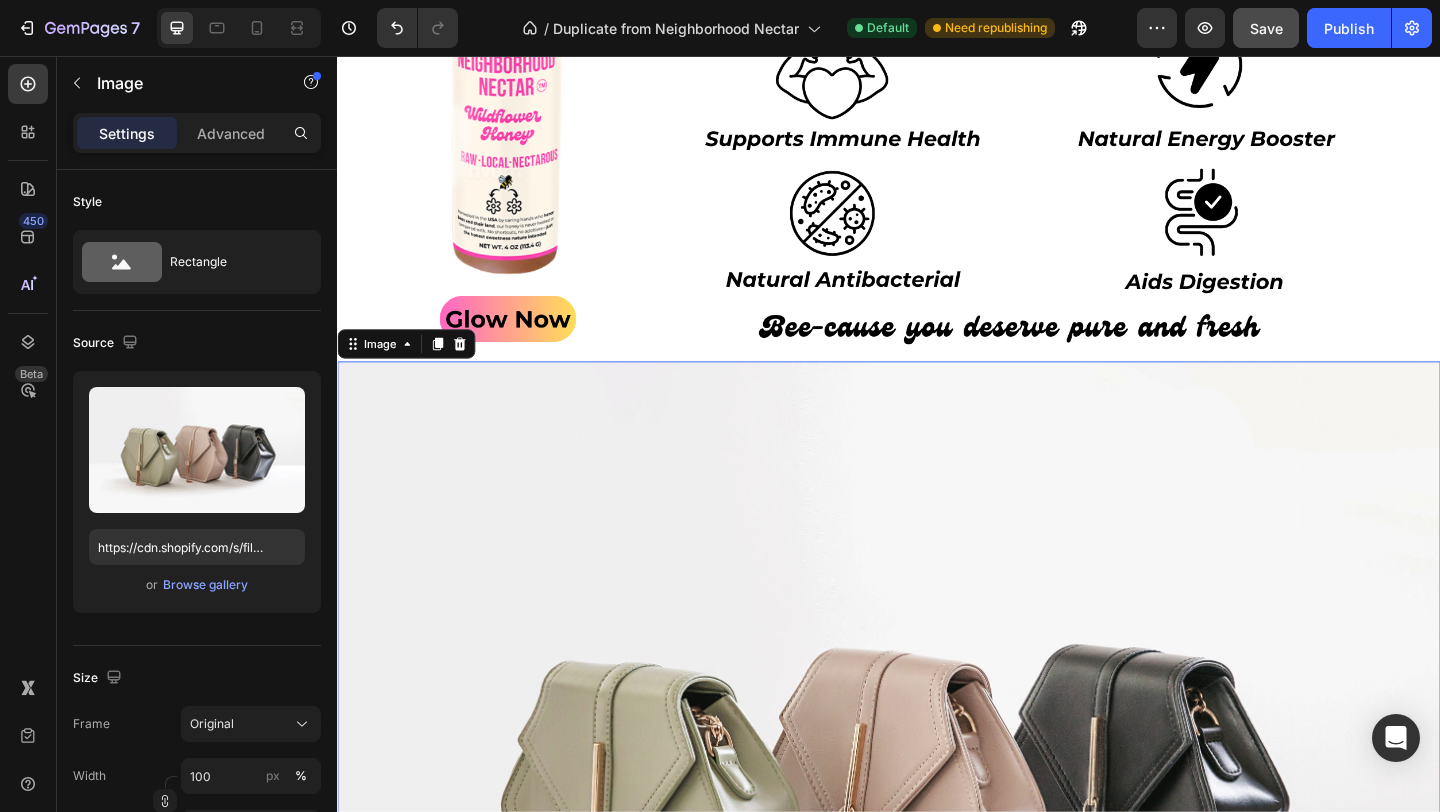 click at bounding box center (937, 838) 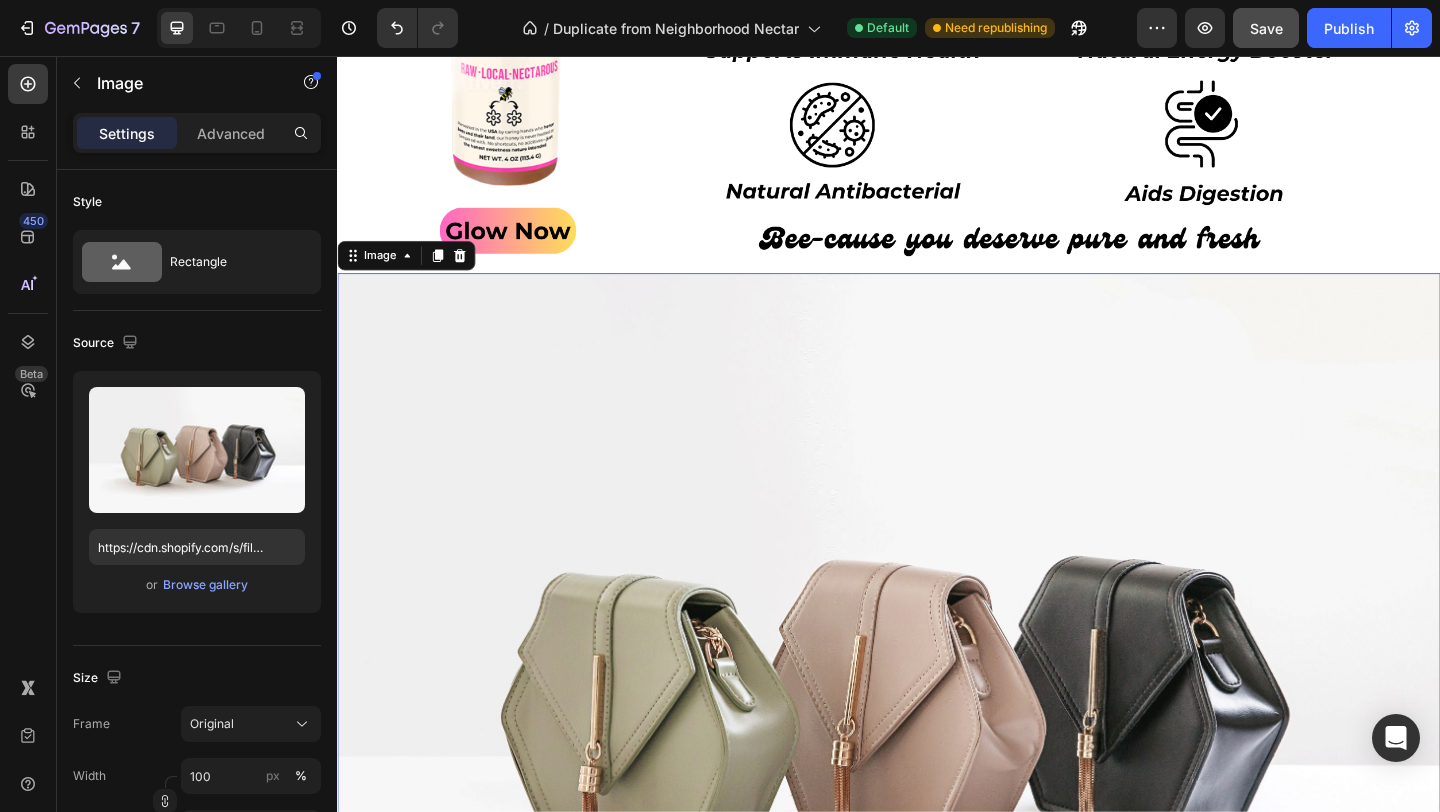 scroll, scrollTop: 3393, scrollLeft: 0, axis: vertical 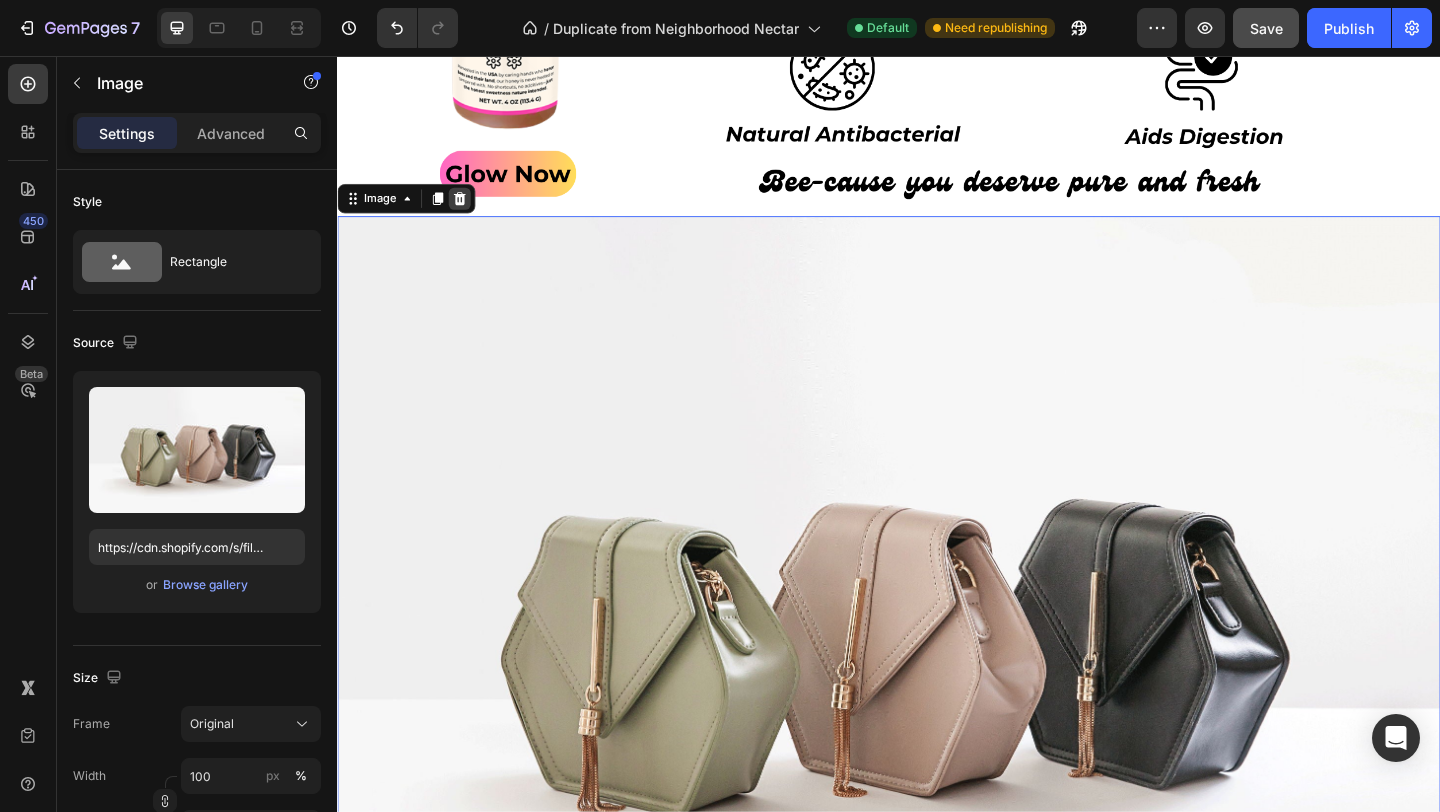 click 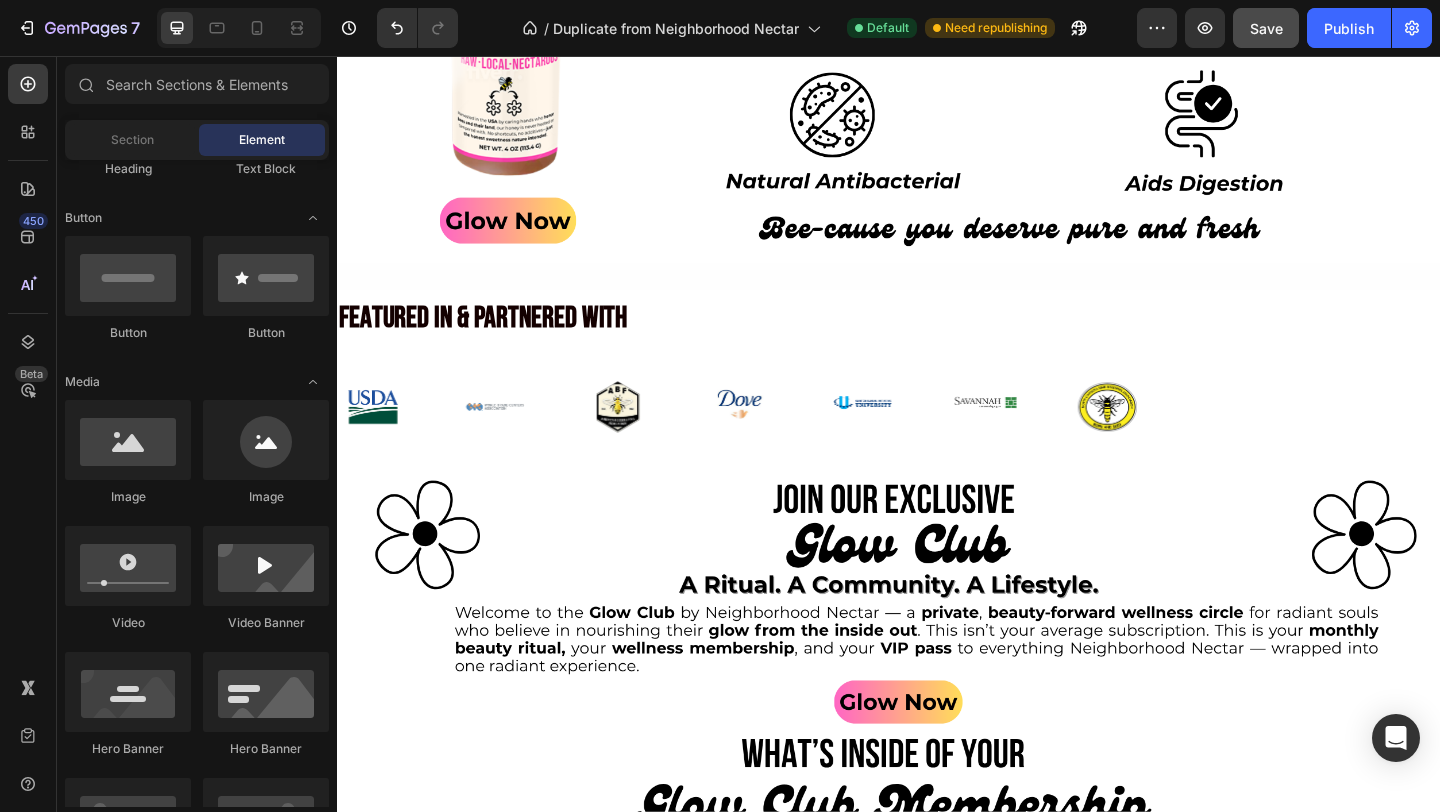 scroll, scrollTop: 2651, scrollLeft: 0, axis: vertical 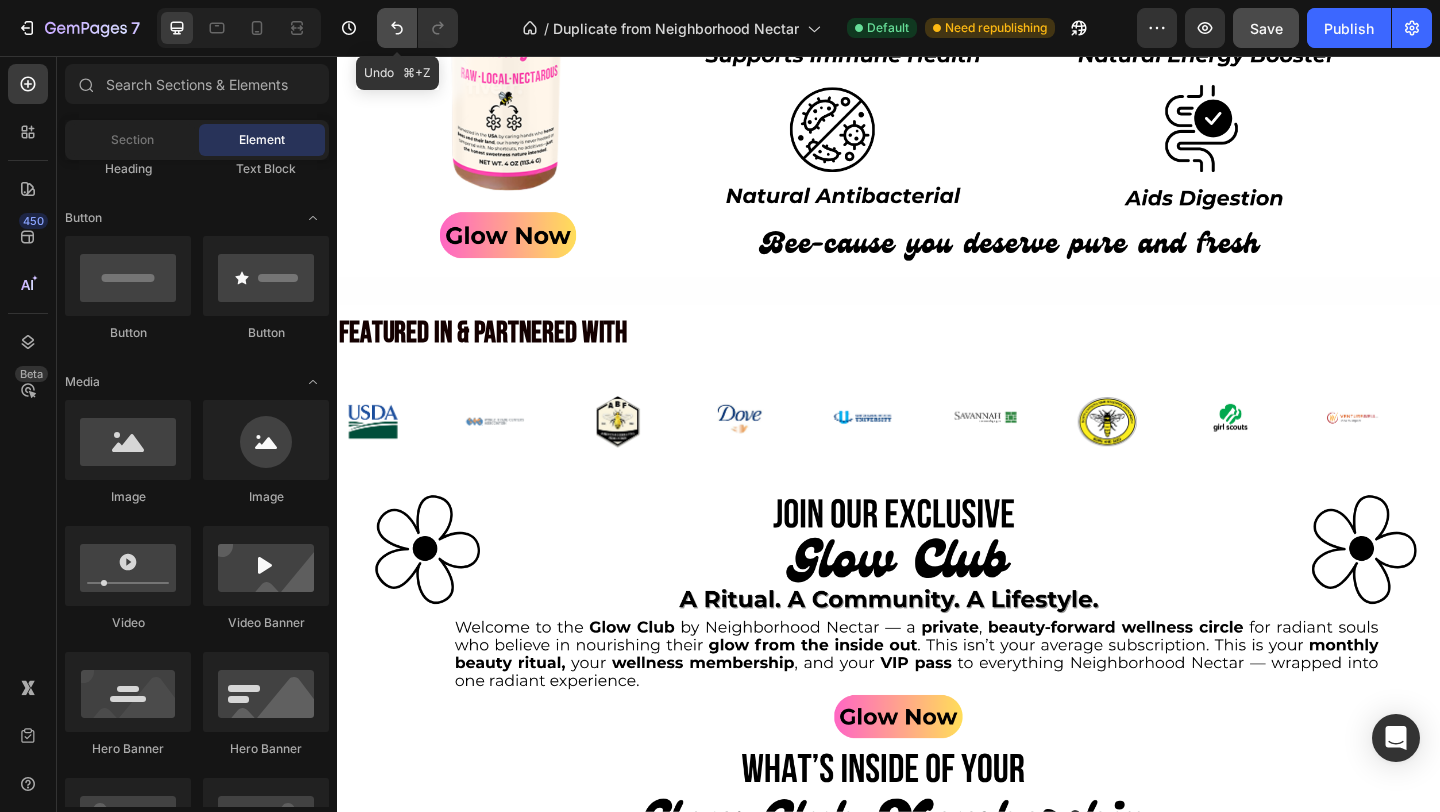 click 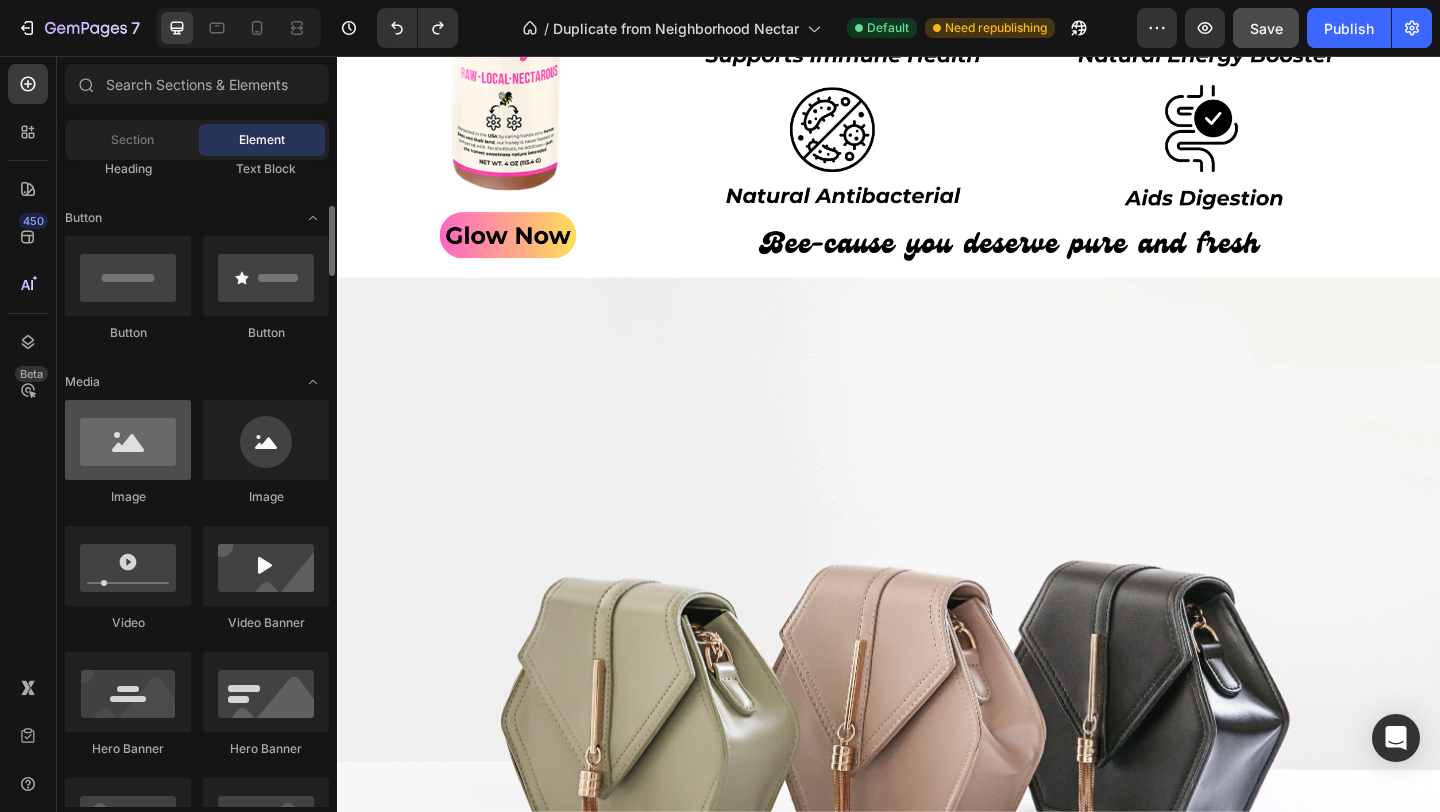 click at bounding box center [128, 440] 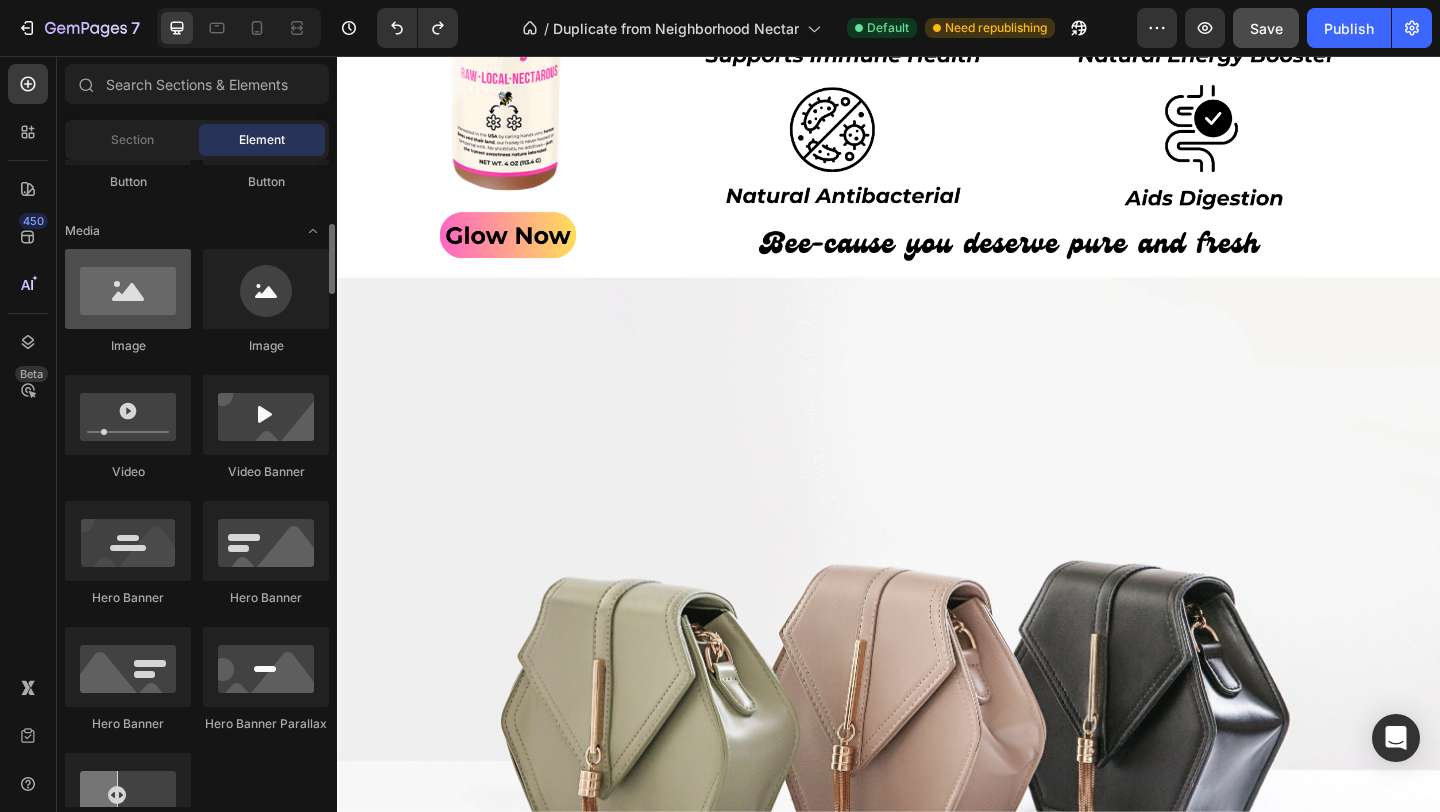 scroll, scrollTop: 575, scrollLeft: 0, axis: vertical 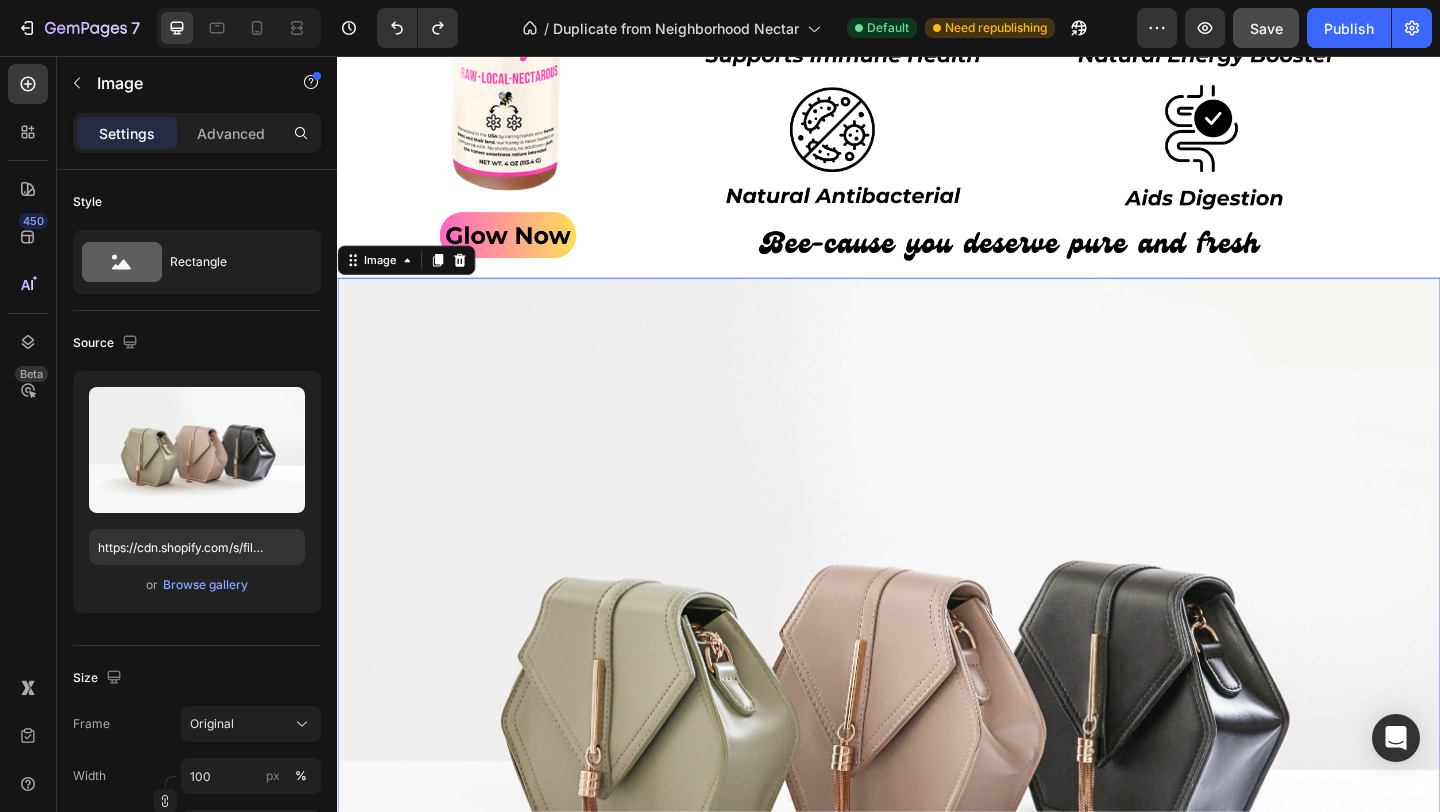 click at bounding box center (937, 747) 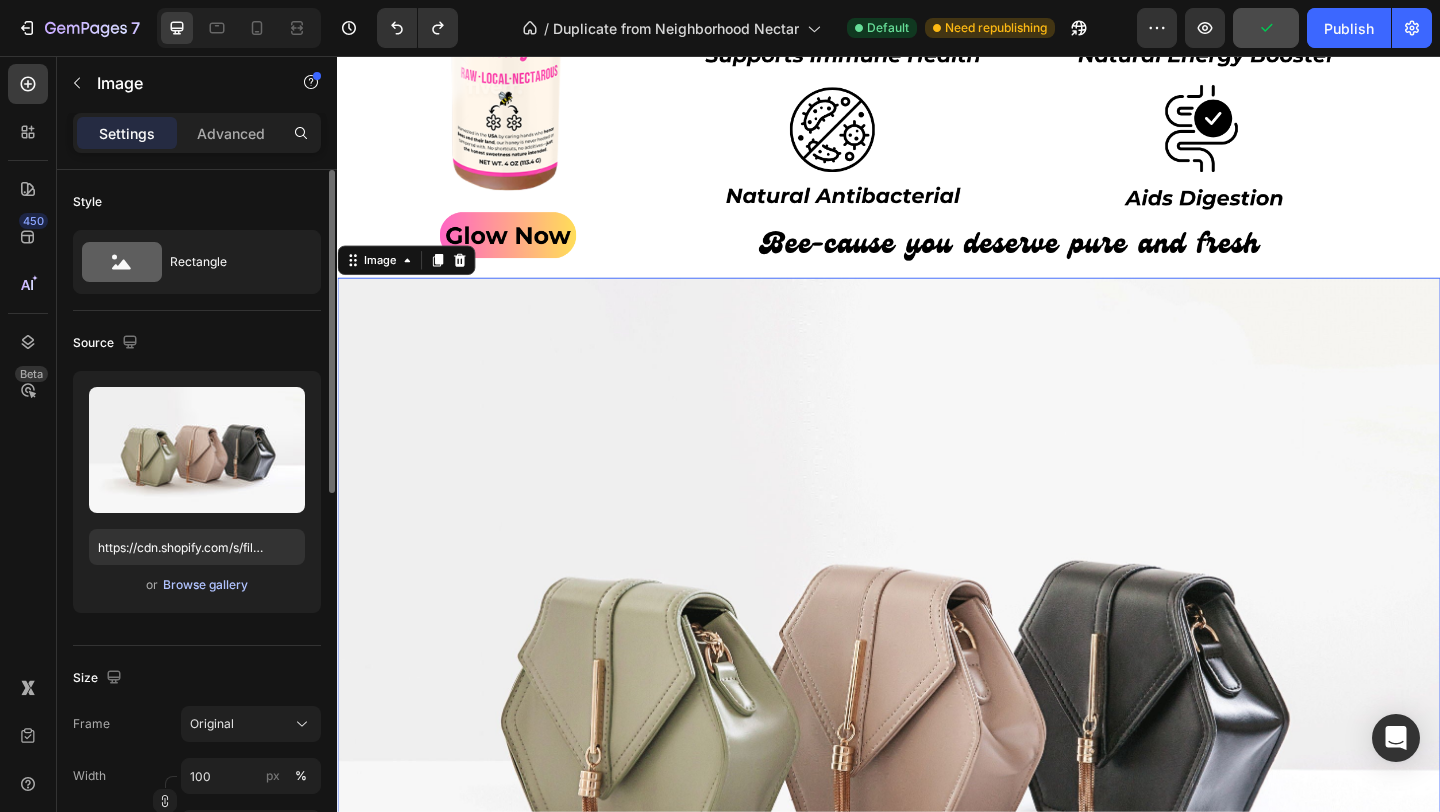 click on "Browse gallery" at bounding box center (205, 585) 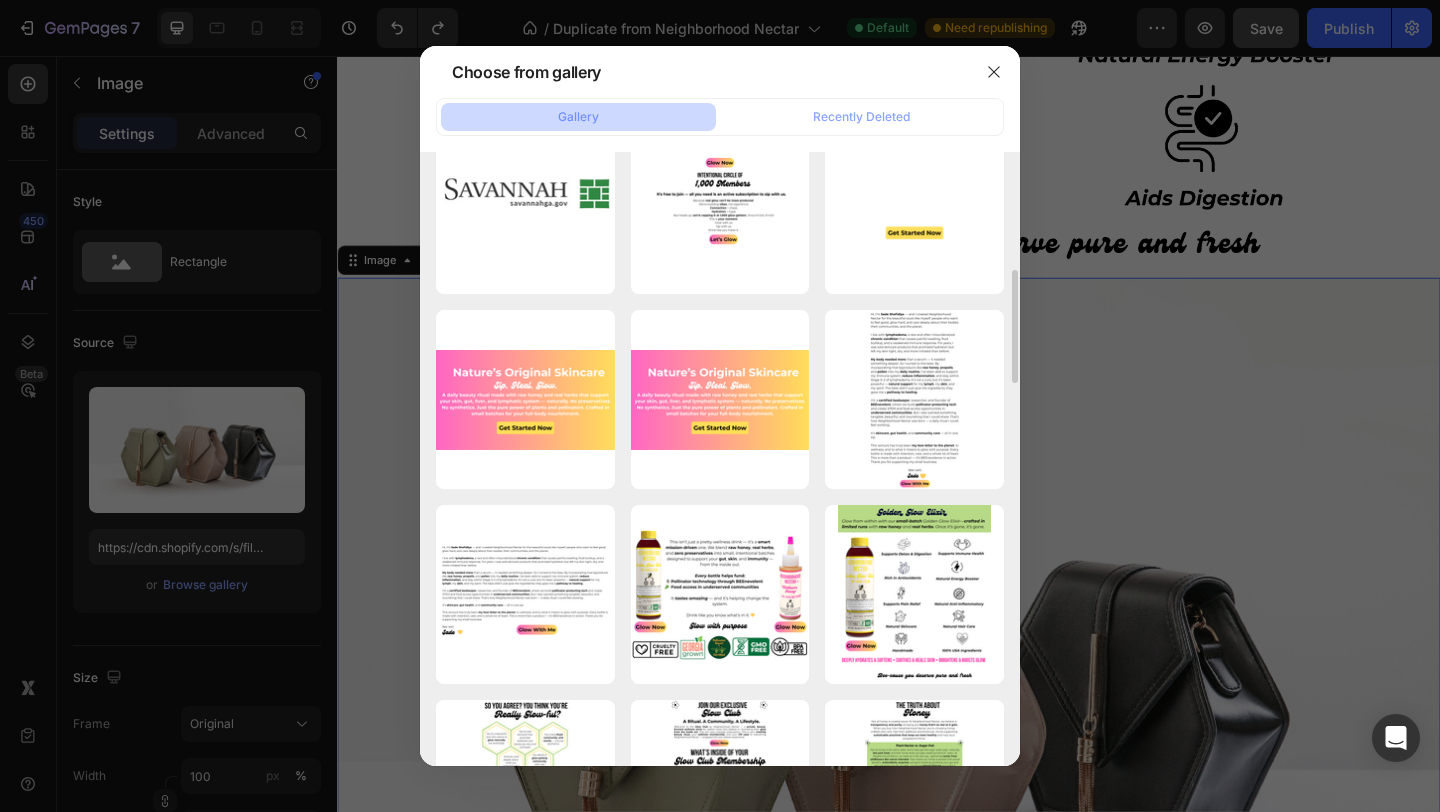 scroll, scrollTop: 1211, scrollLeft: 0, axis: vertical 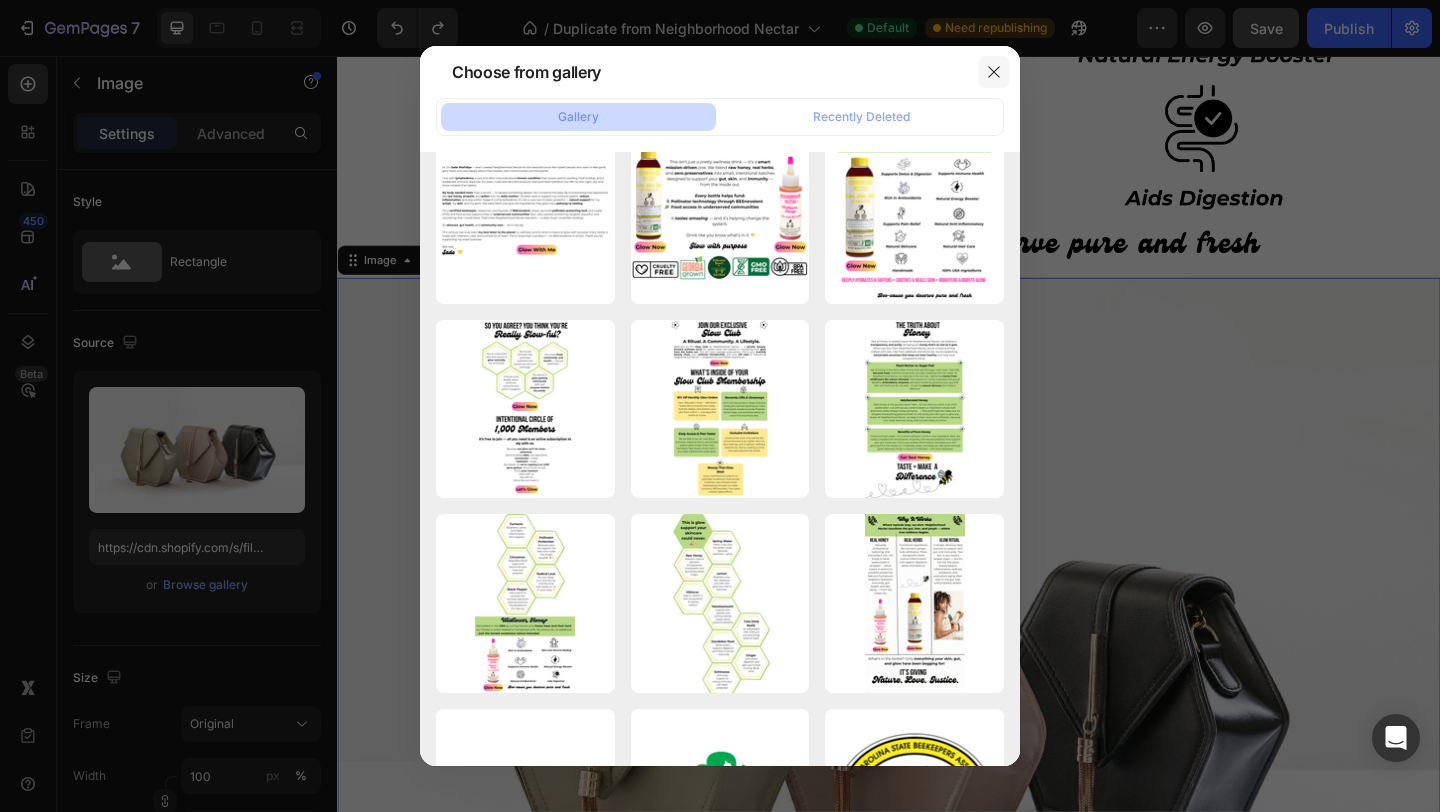 click 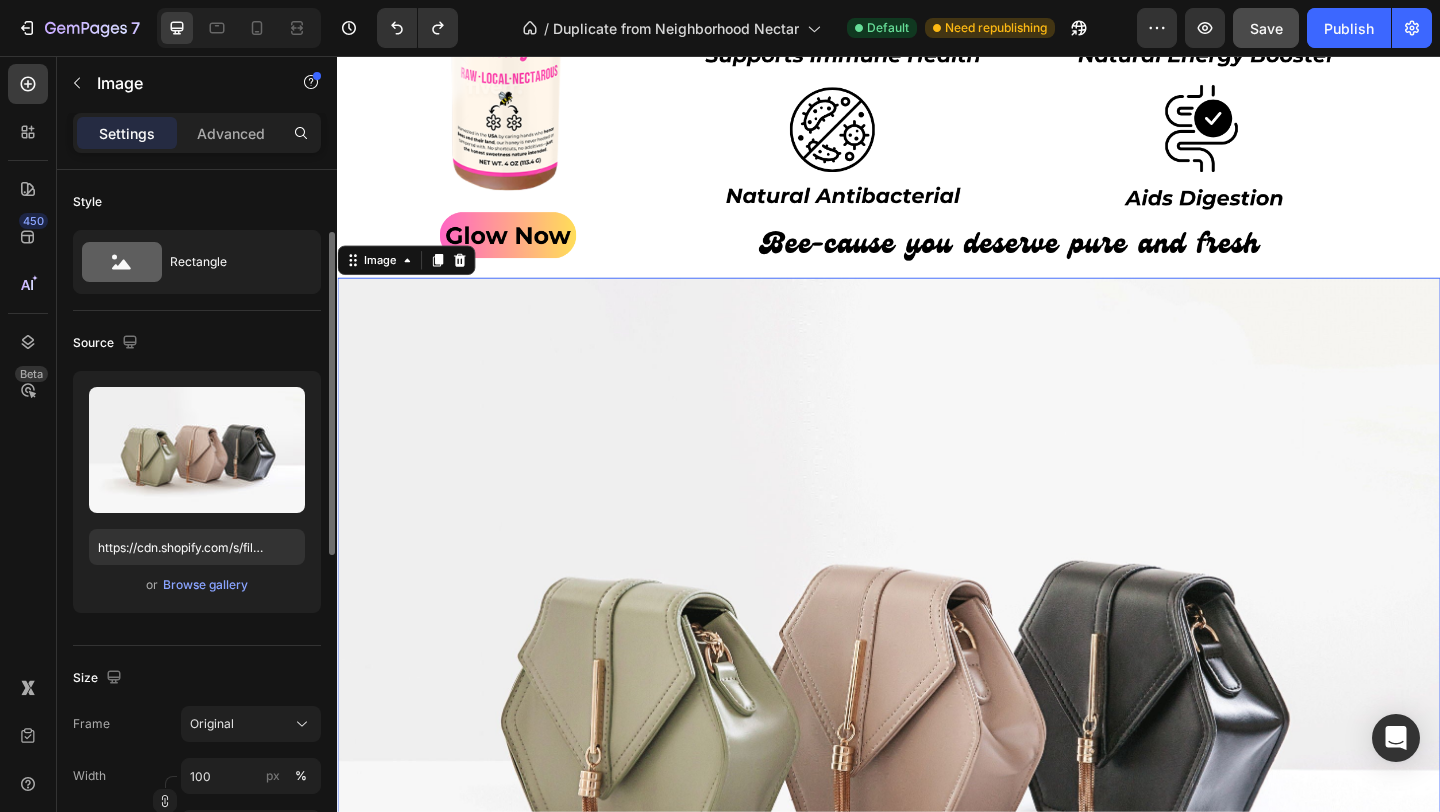 scroll, scrollTop: 178, scrollLeft: 0, axis: vertical 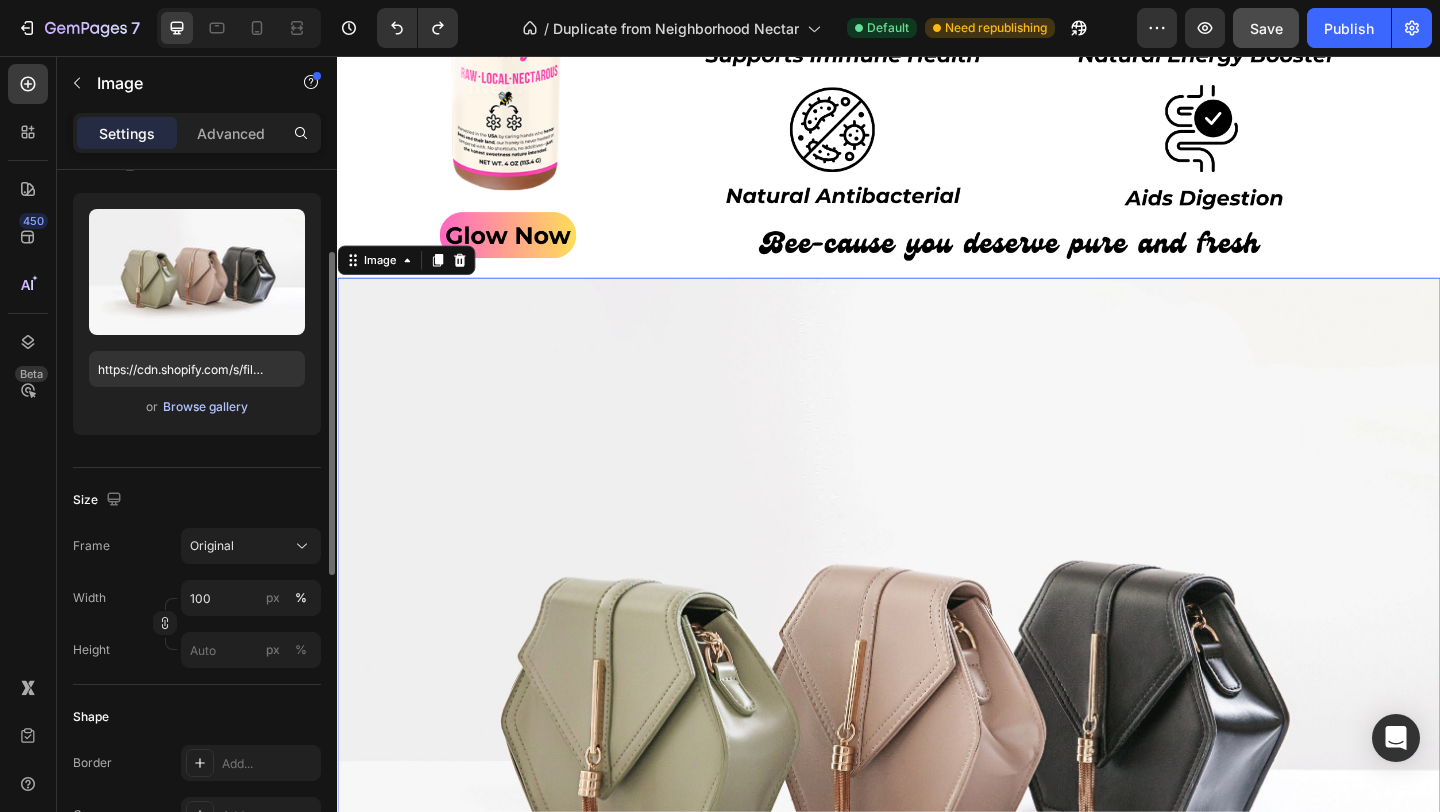 click on "Browse gallery" at bounding box center (205, 407) 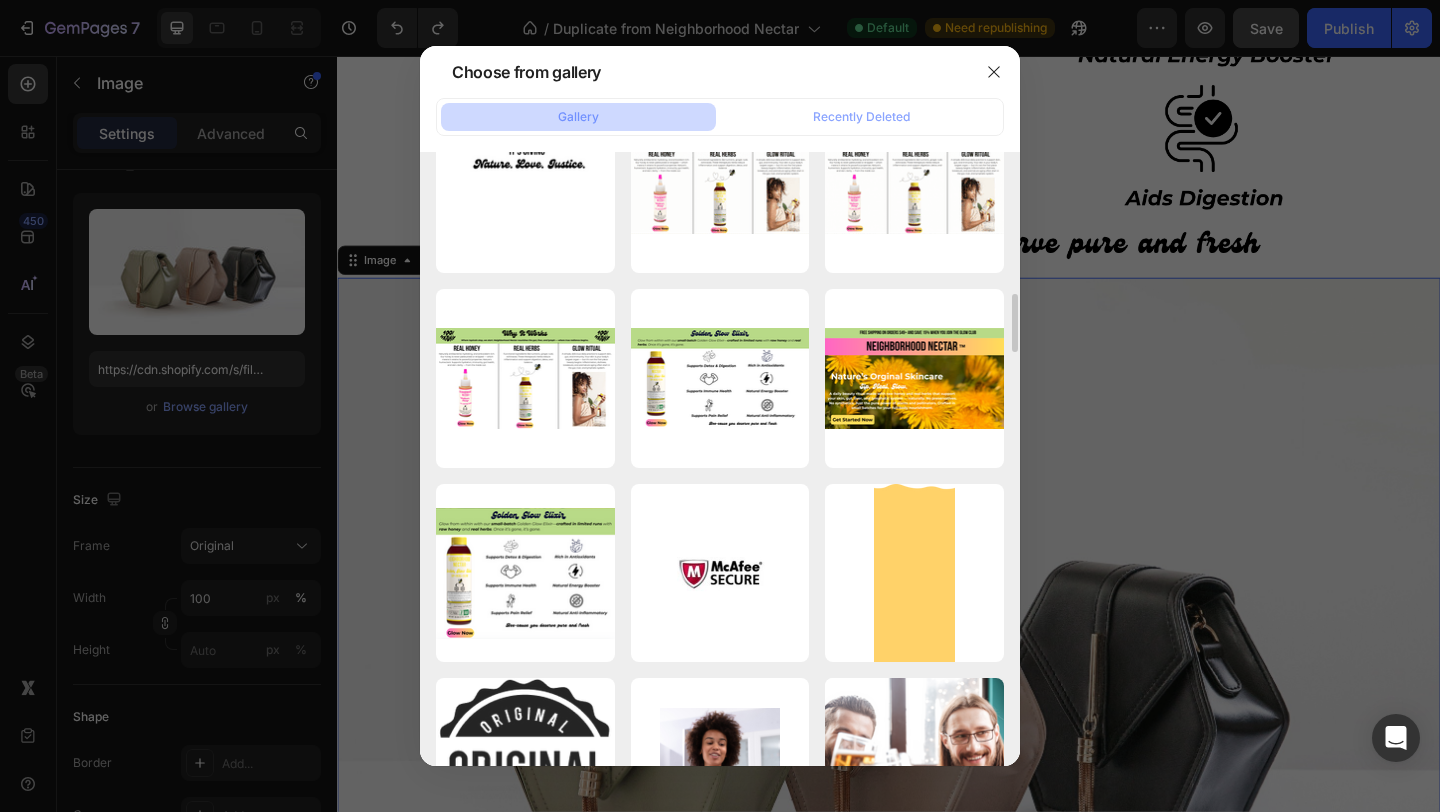scroll, scrollTop: 3002, scrollLeft: 0, axis: vertical 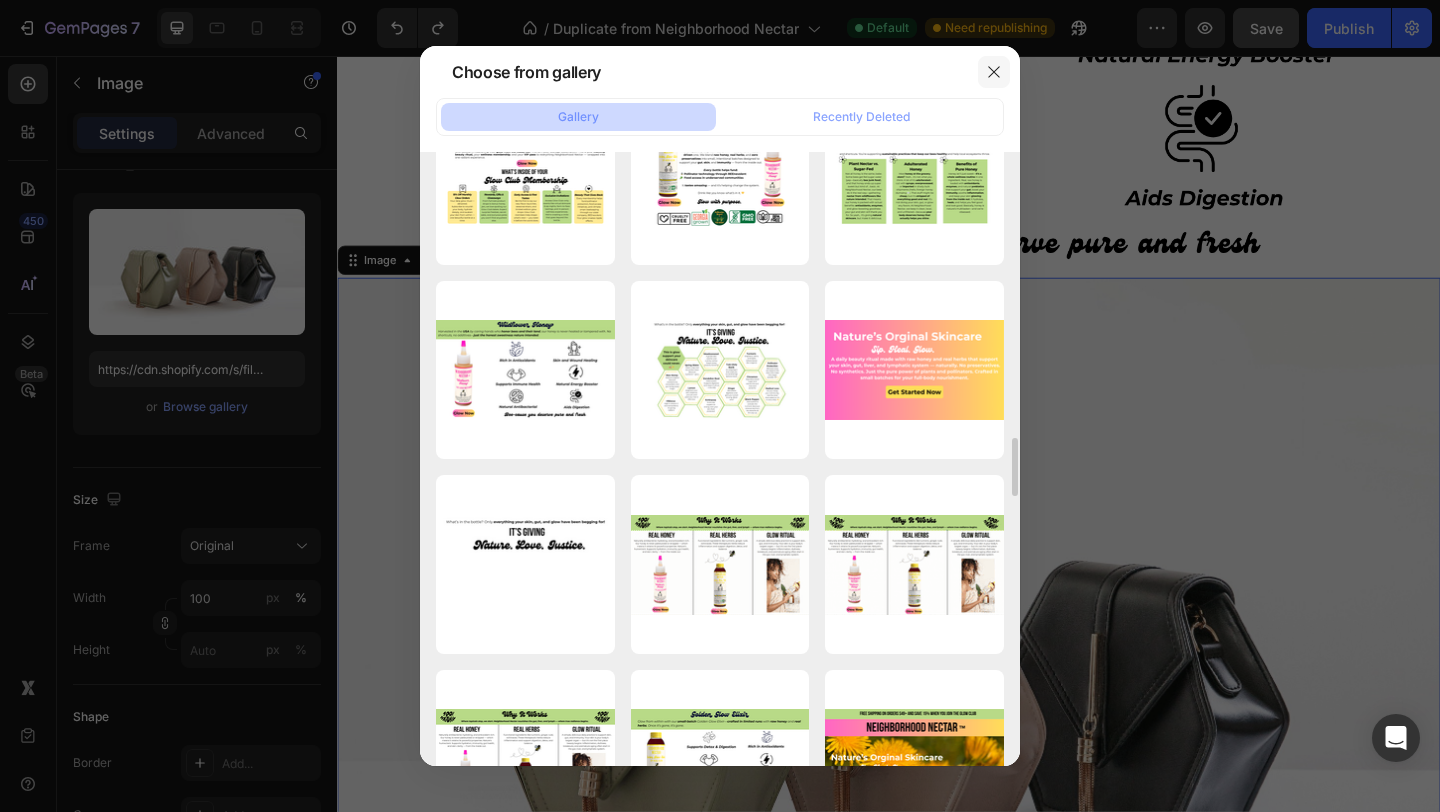 click 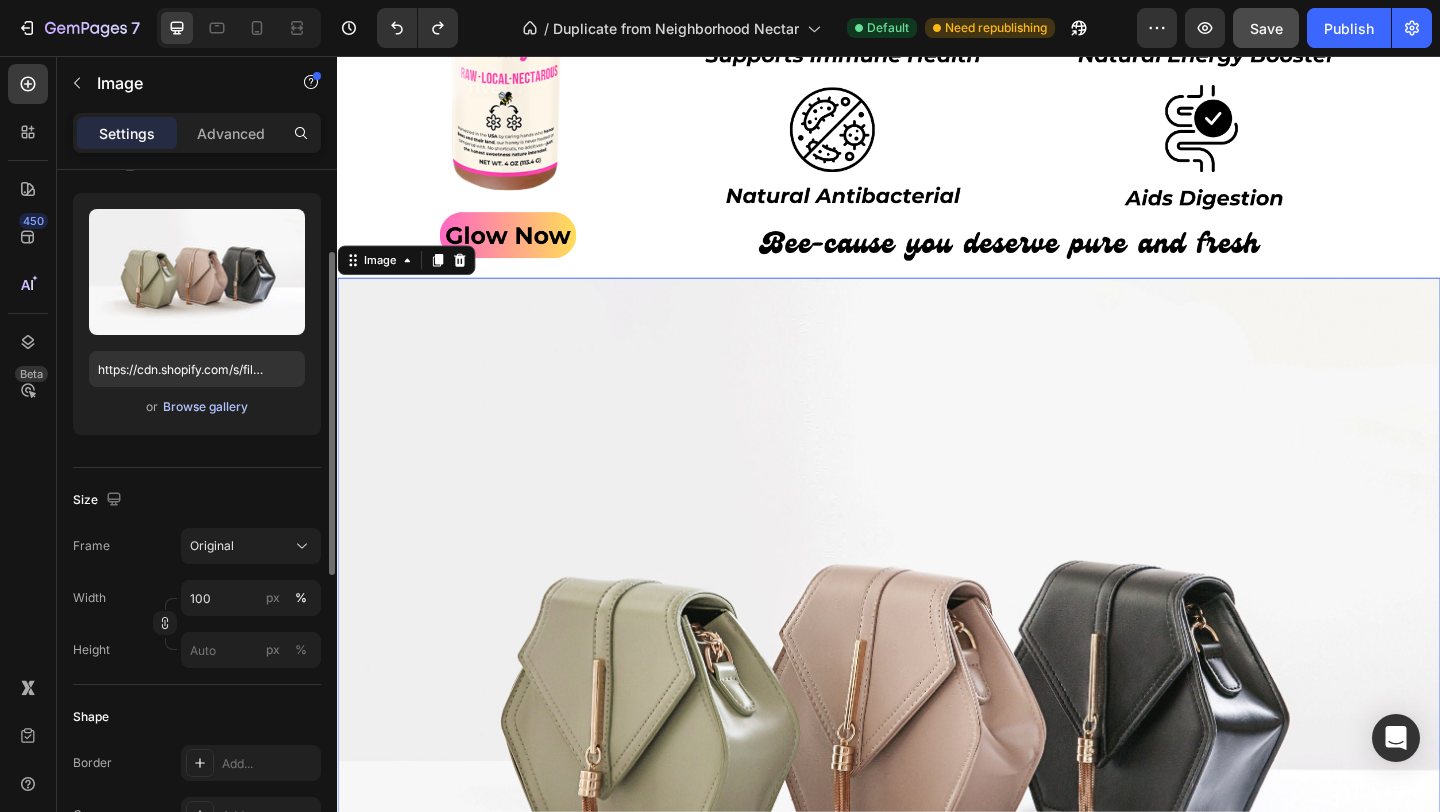 click on "Browse gallery" at bounding box center (205, 407) 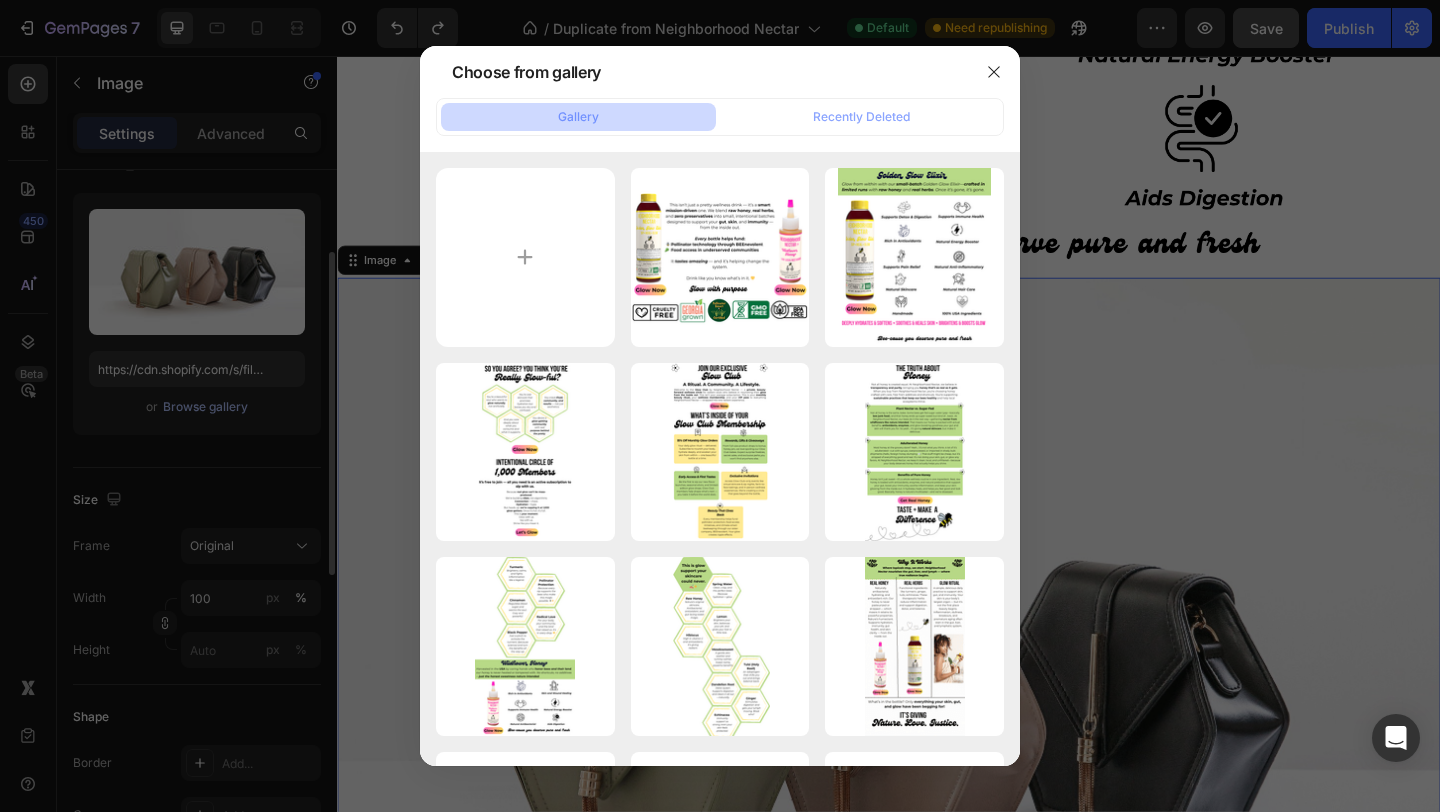 click at bounding box center [525, 257] 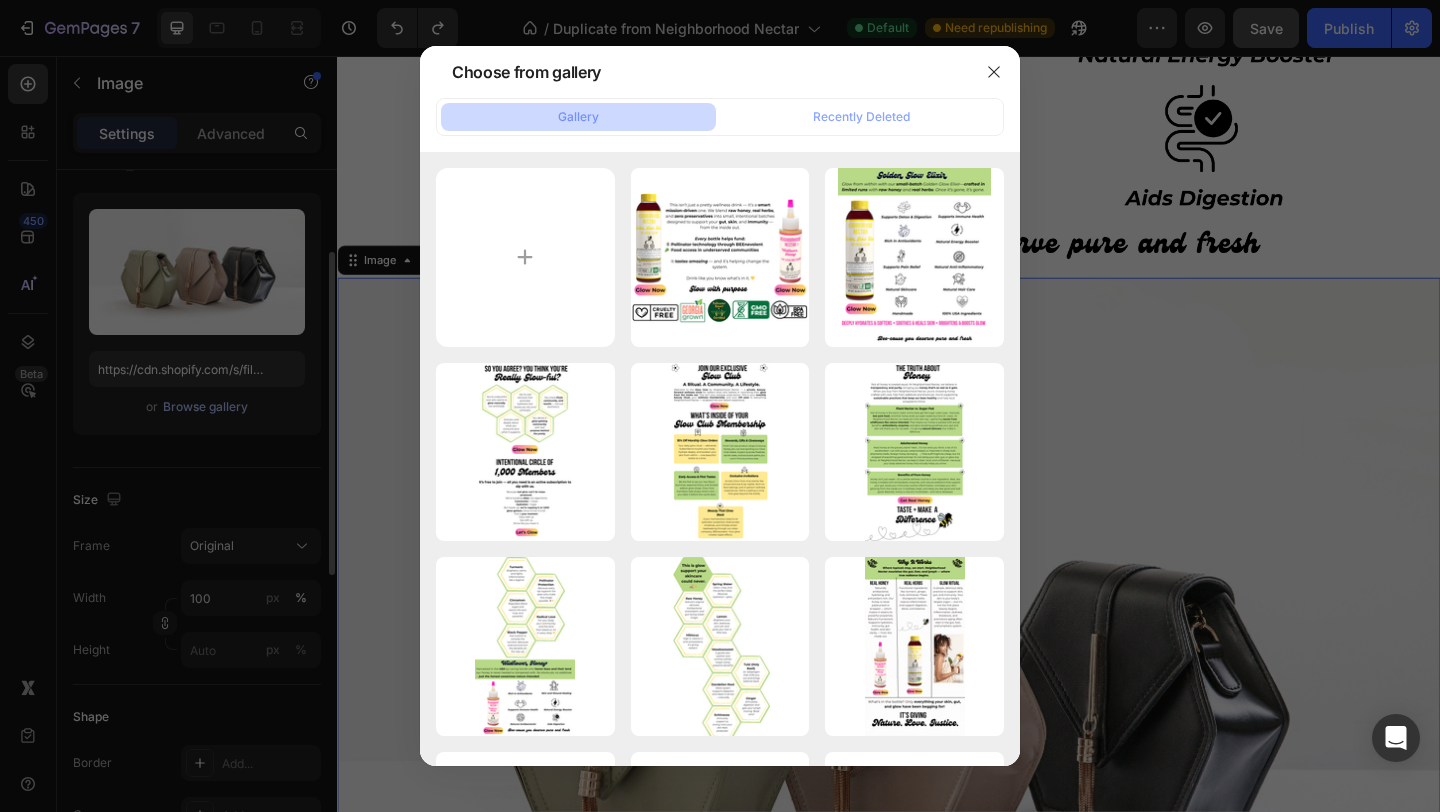 type on "C:\fakepath\Untitled design.gif" 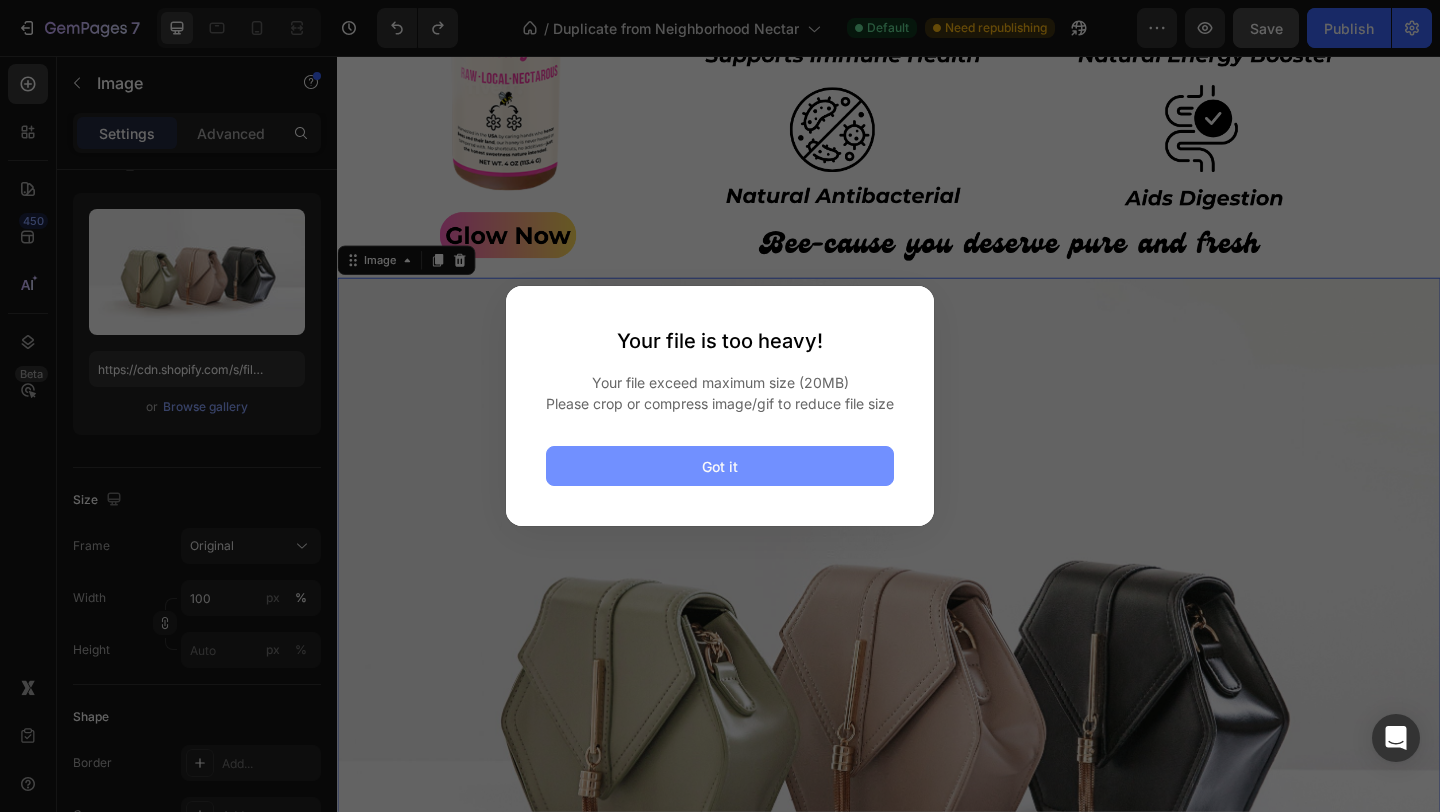 click on "Got it" at bounding box center (720, 466) 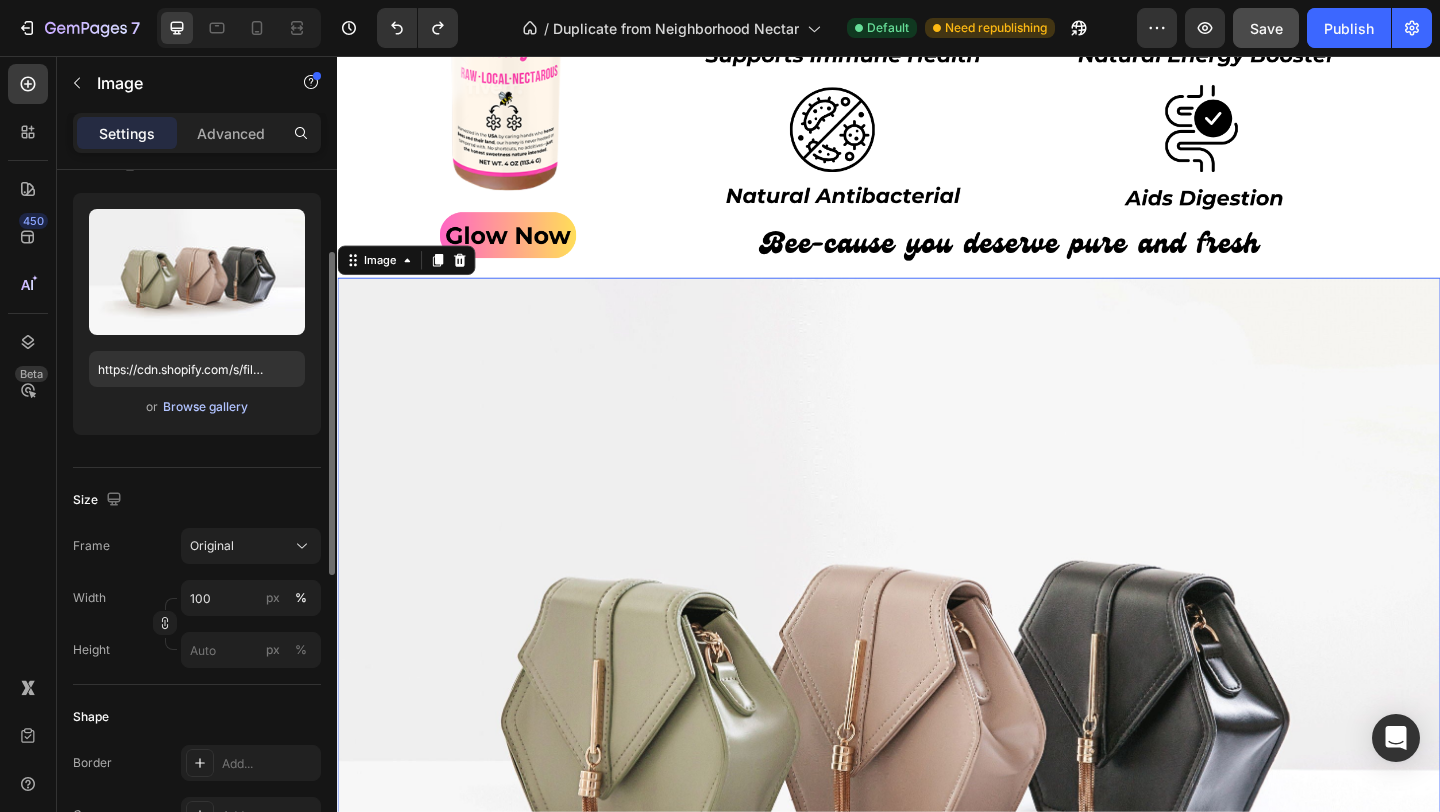 click on "Browse gallery" at bounding box center [205, 407] 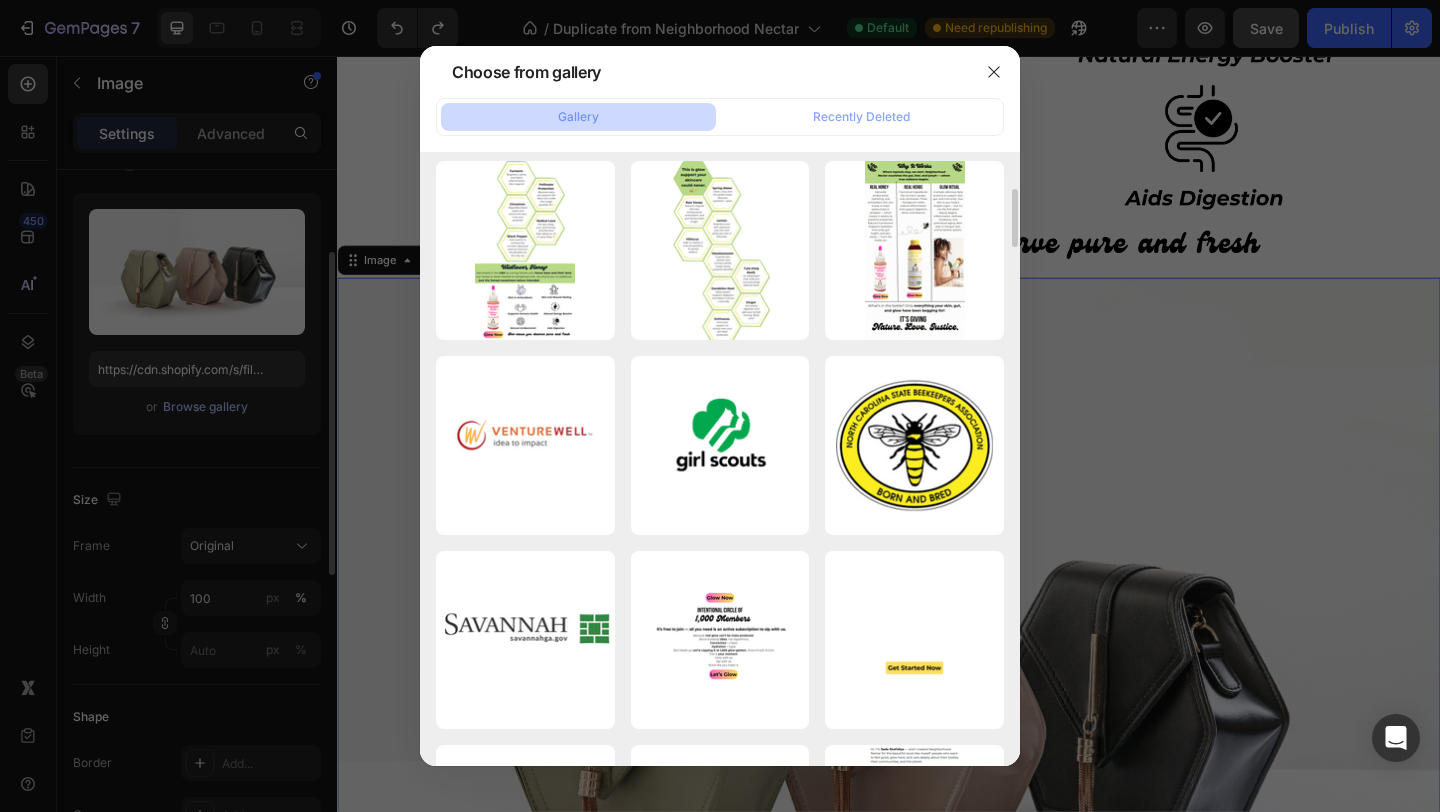 scroll, scrollTop: 0, scrollLeft: 0, axis: both 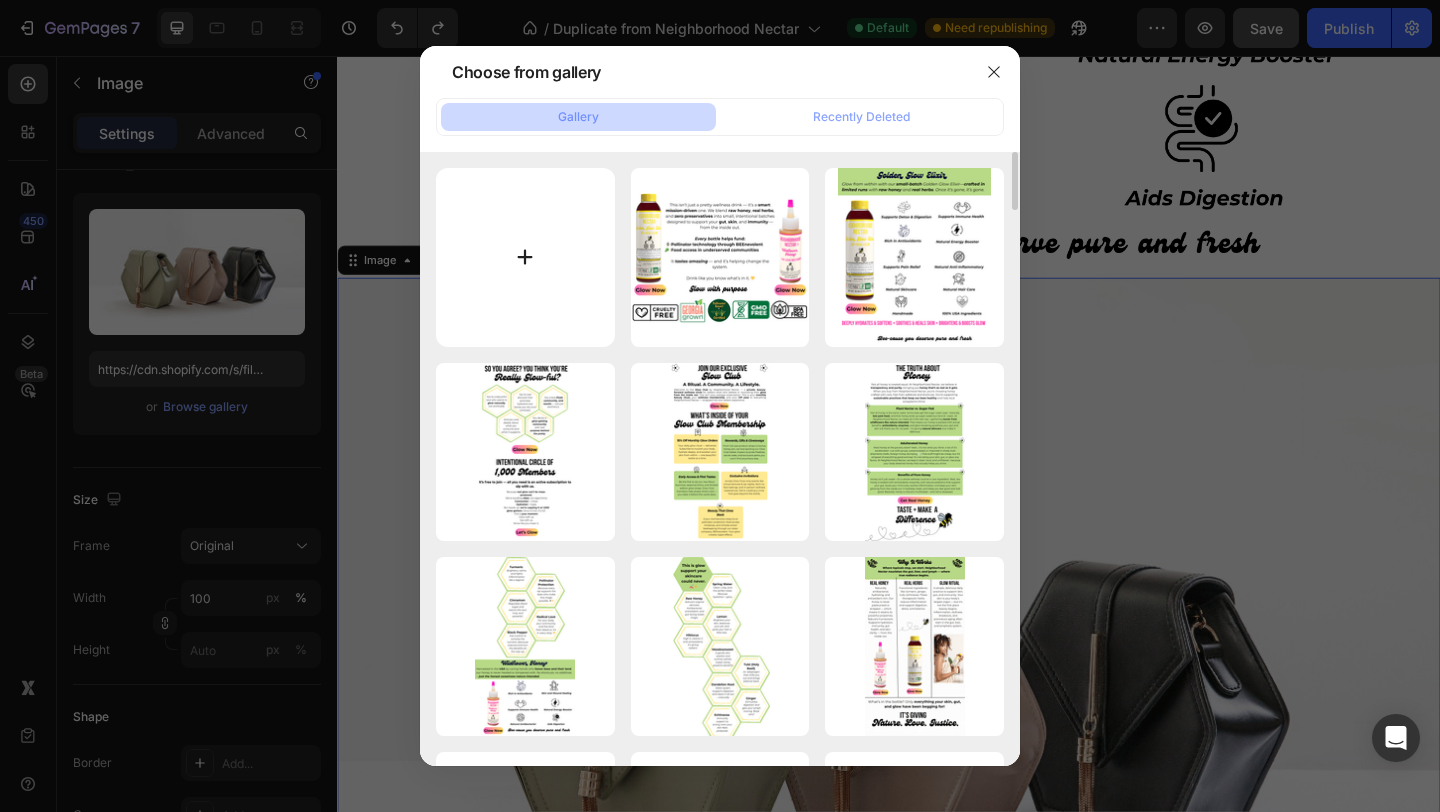 click at bounding box center (525, 257) 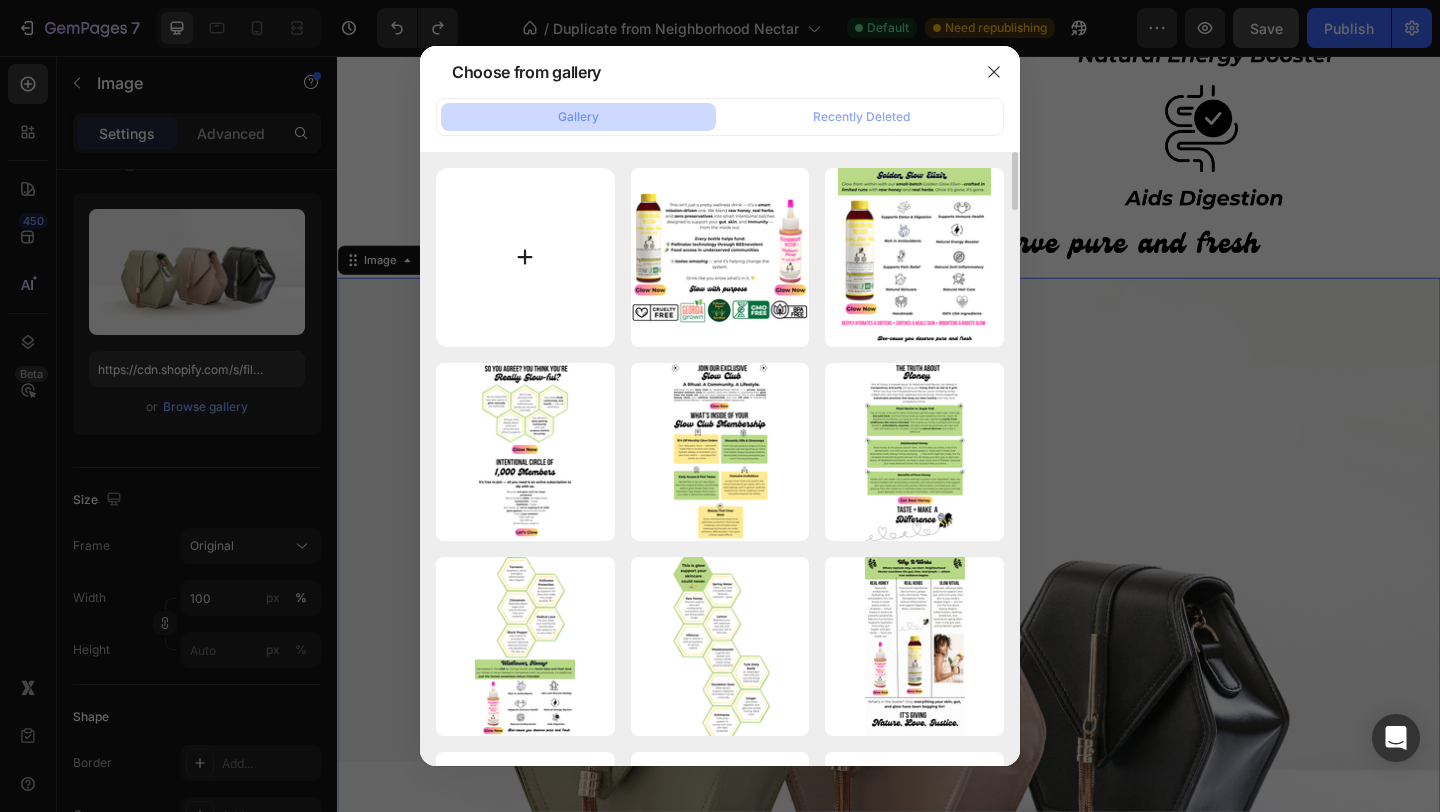 type on "C:\fakepath\Untitled design.gif" 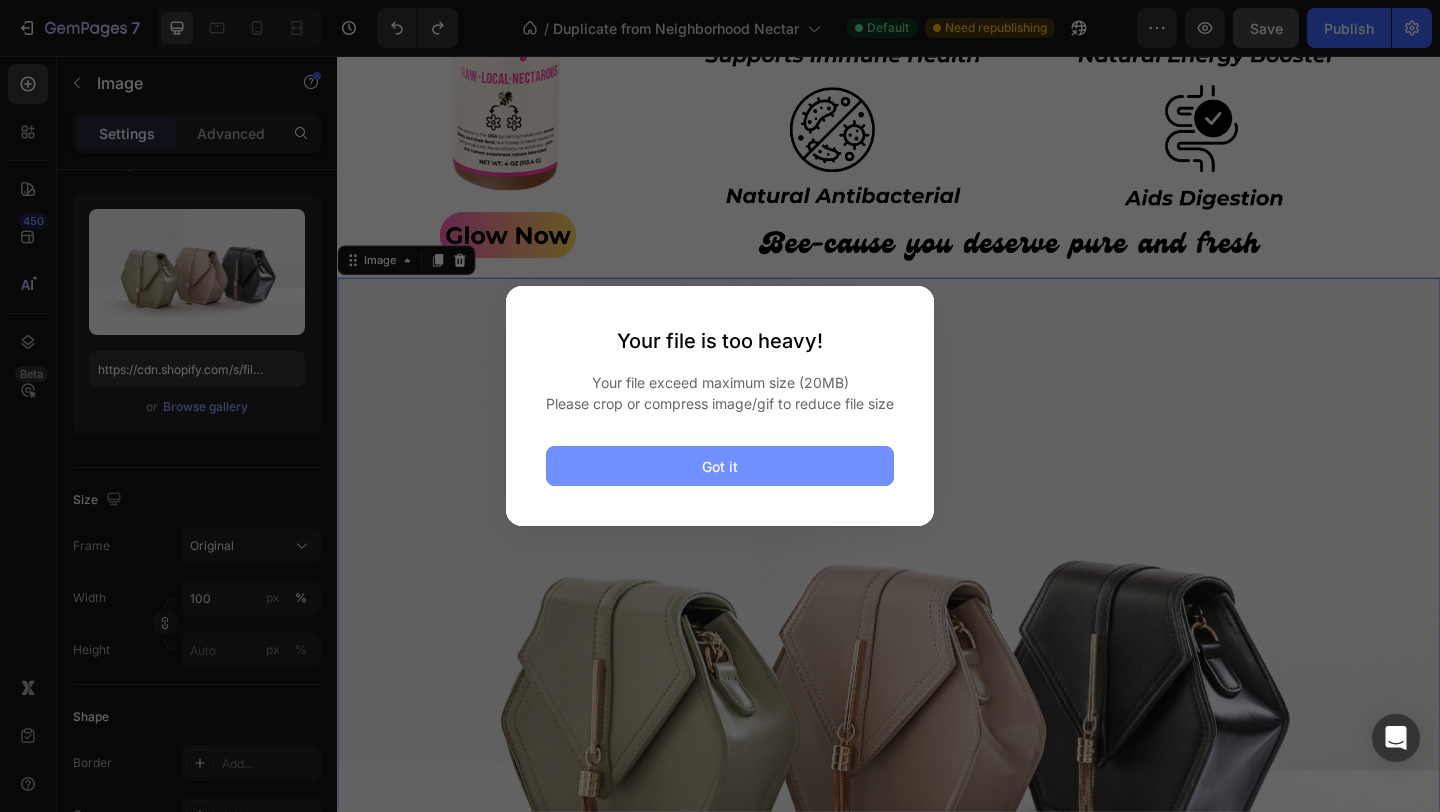 click on "Got it" at bounding box center [720, 466] 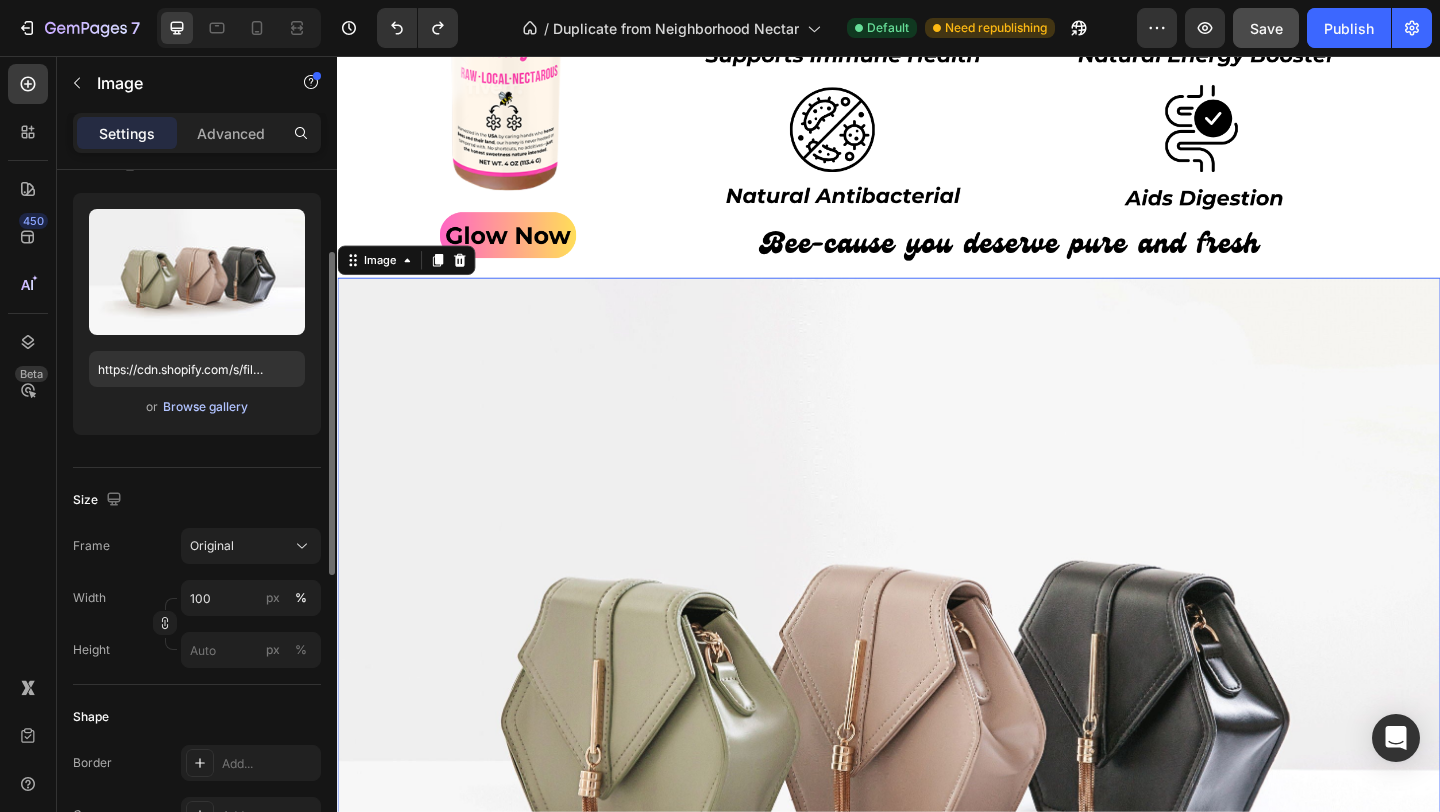 click on "Browse gallery" at bounding box center [205, 407] 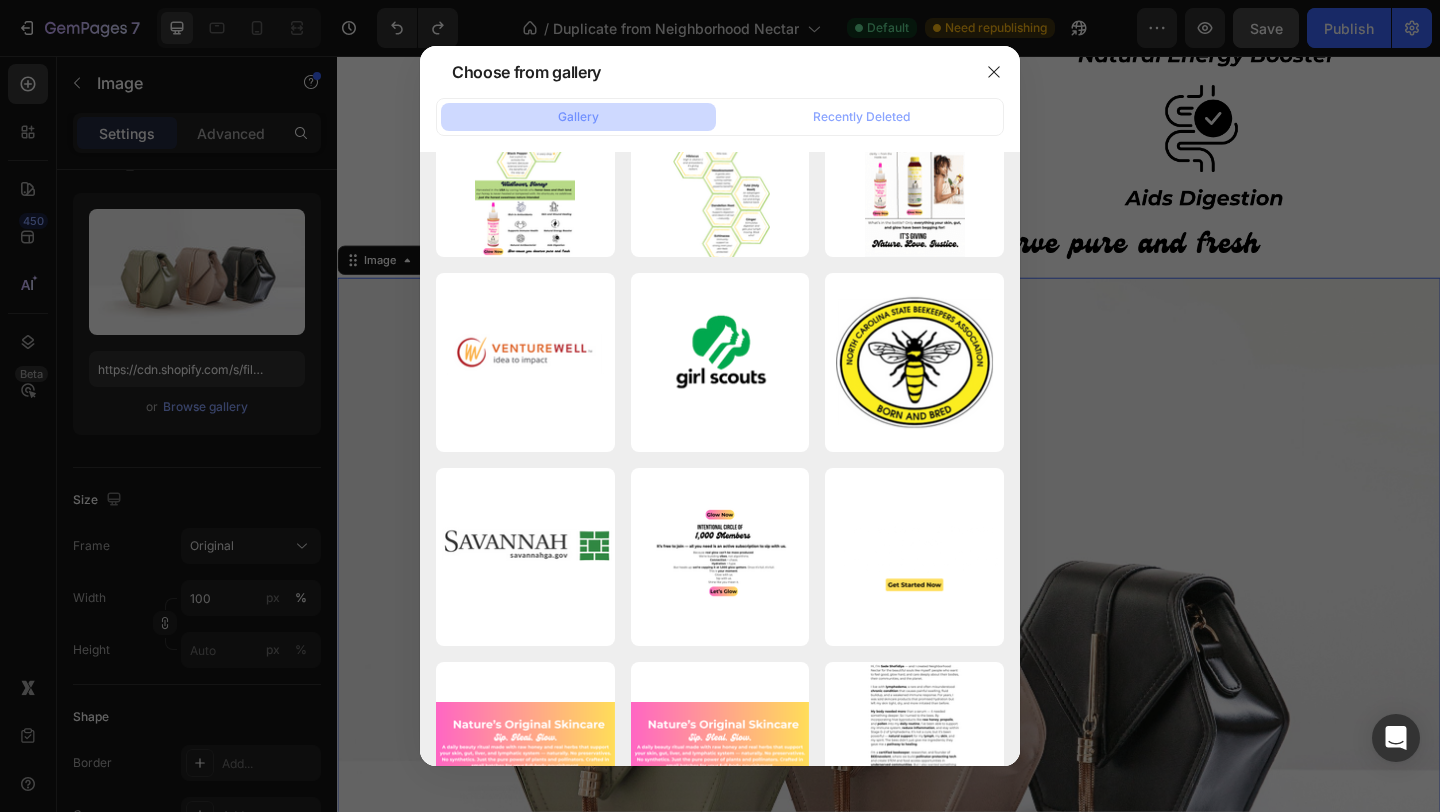 scroll, scrollTop: 135, scrollLeft: 0, axis: vertical 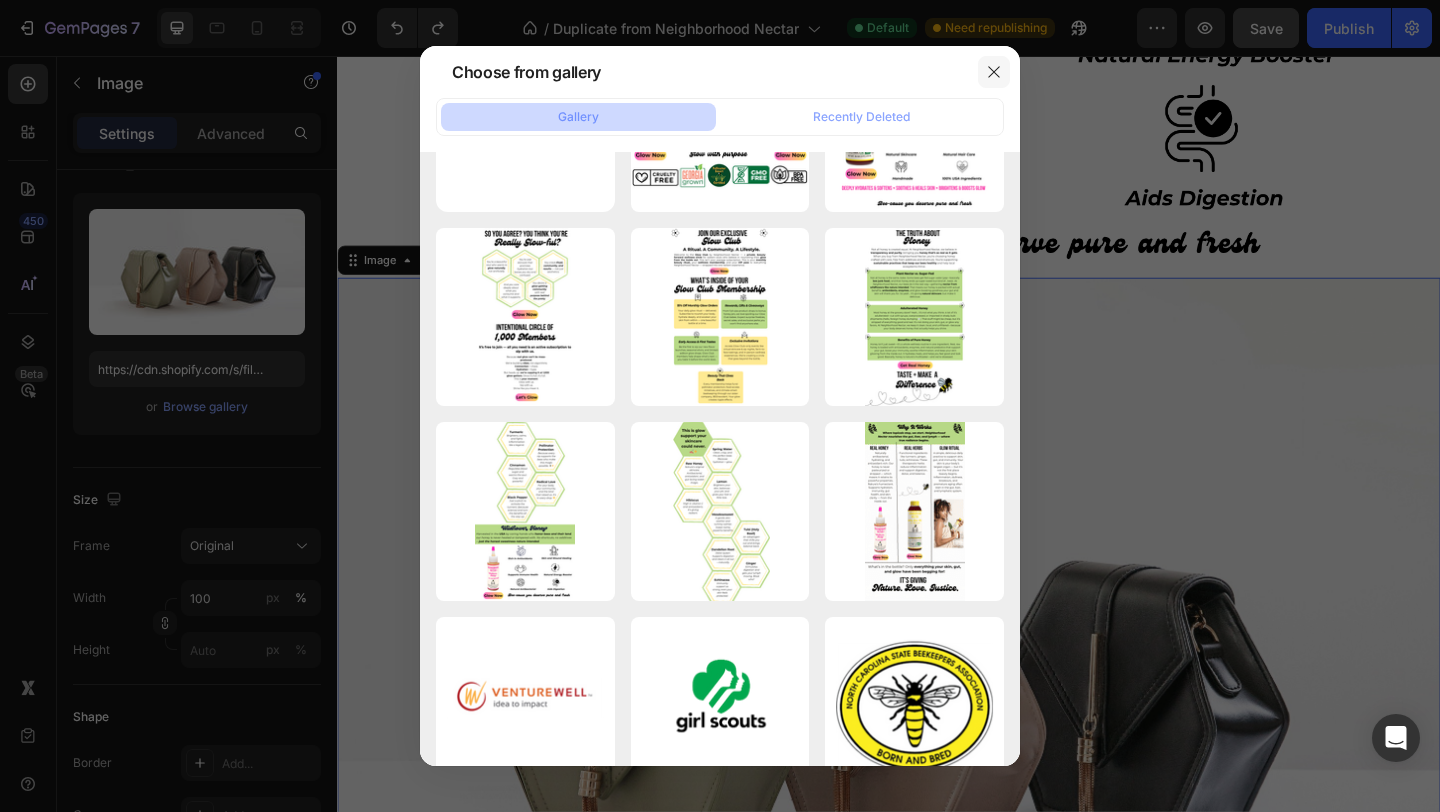 click 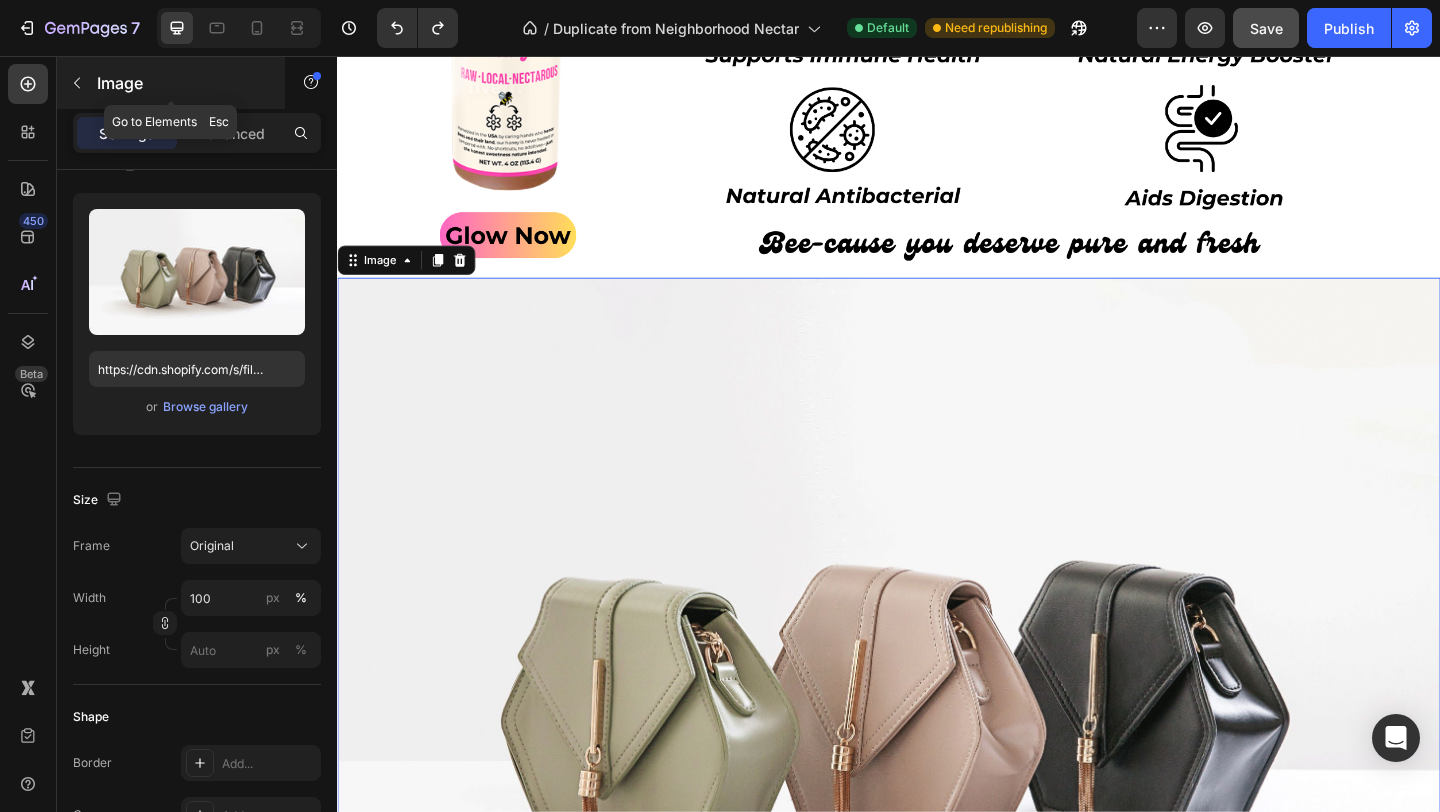 click at bounding box center (77, 83) 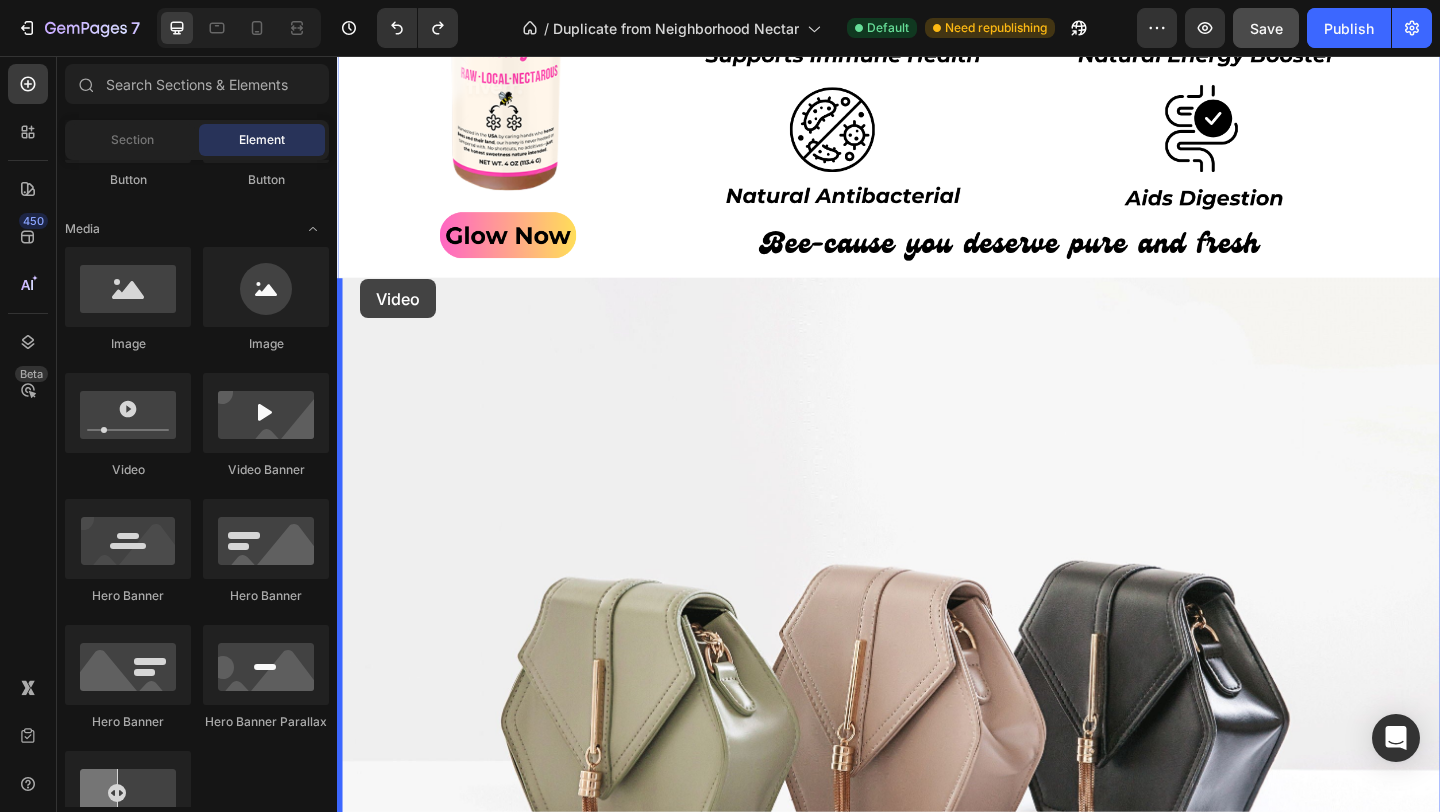drag, startPoint x: 440, startPoint y: 488, endPoint x: 362, endPoint y: 299, distance: 204.4627 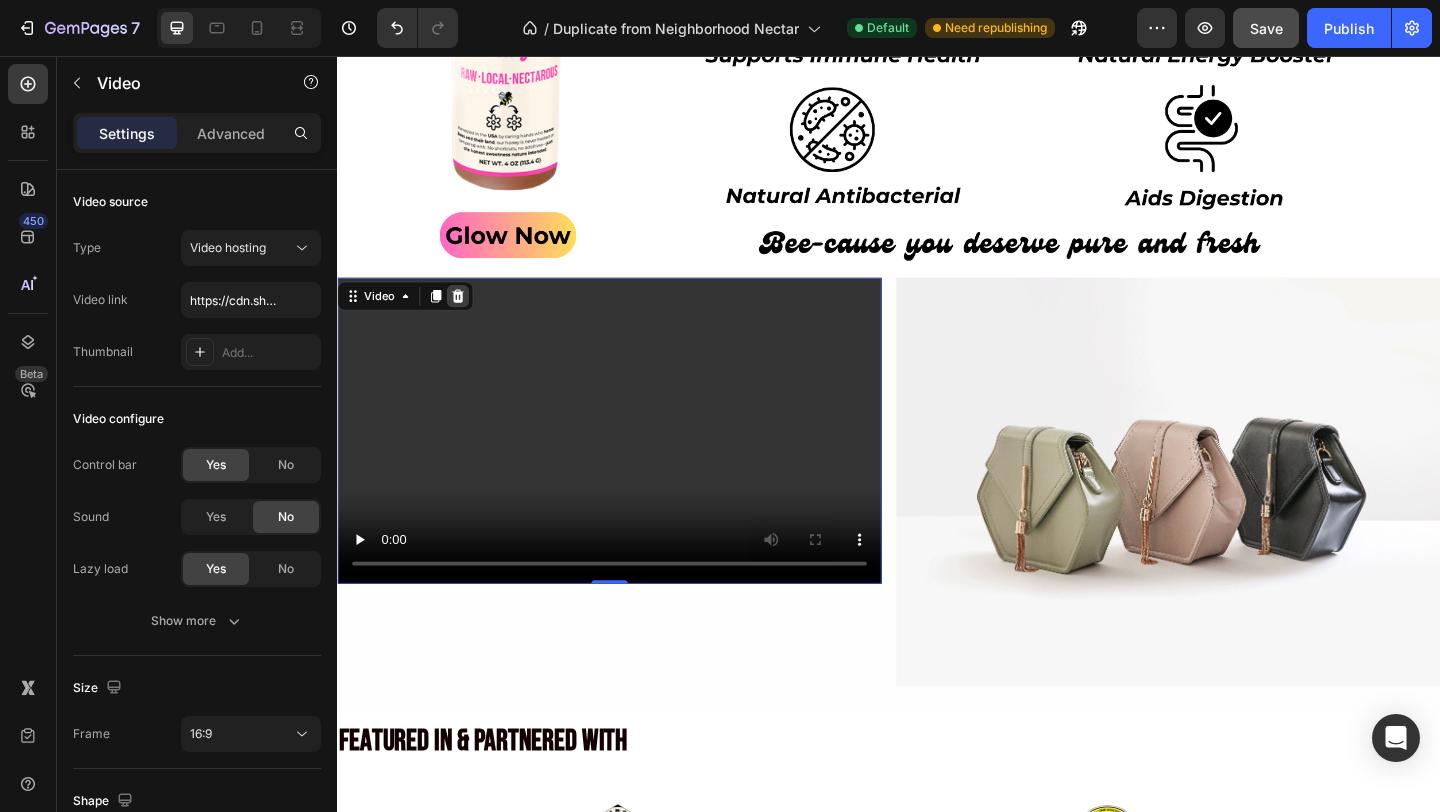 click 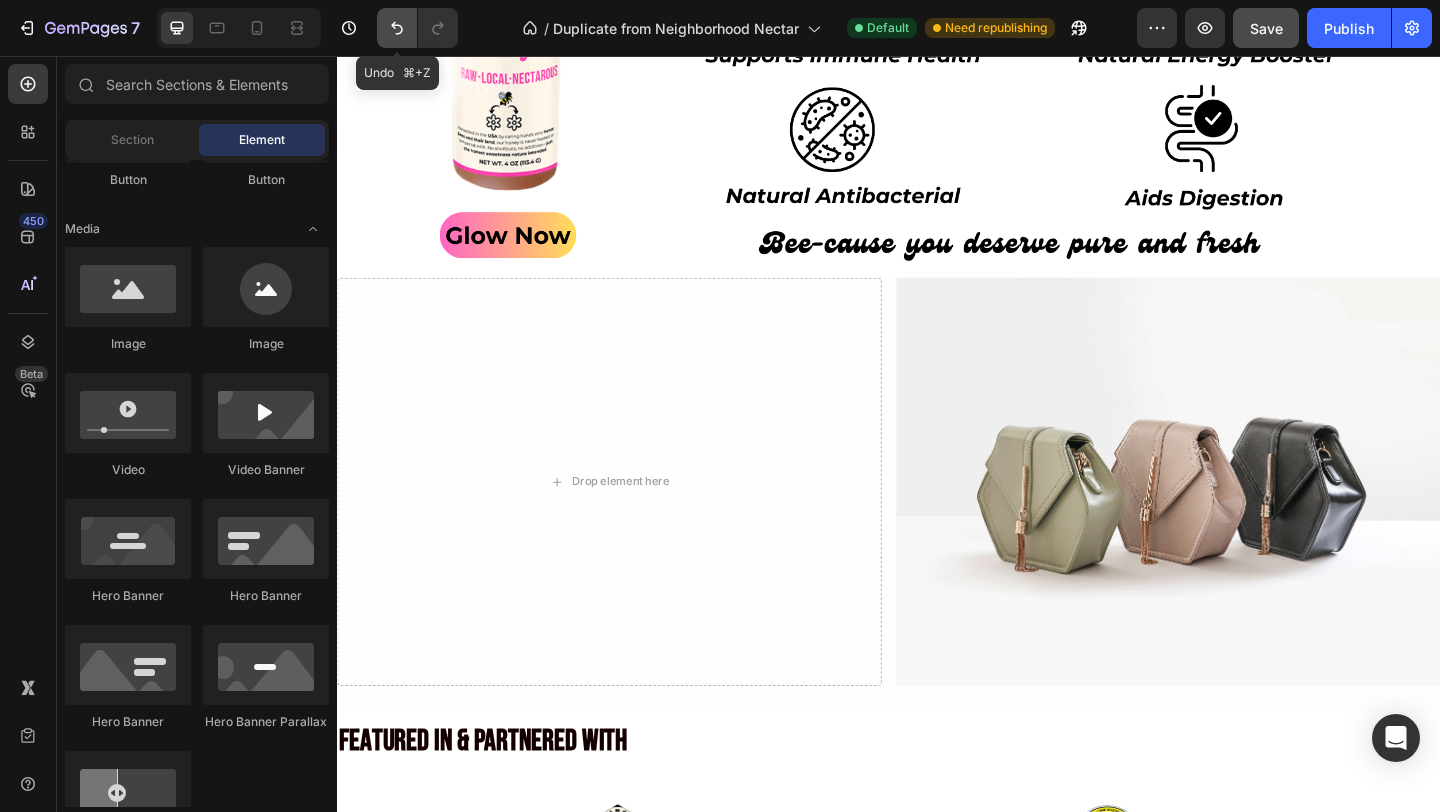 click 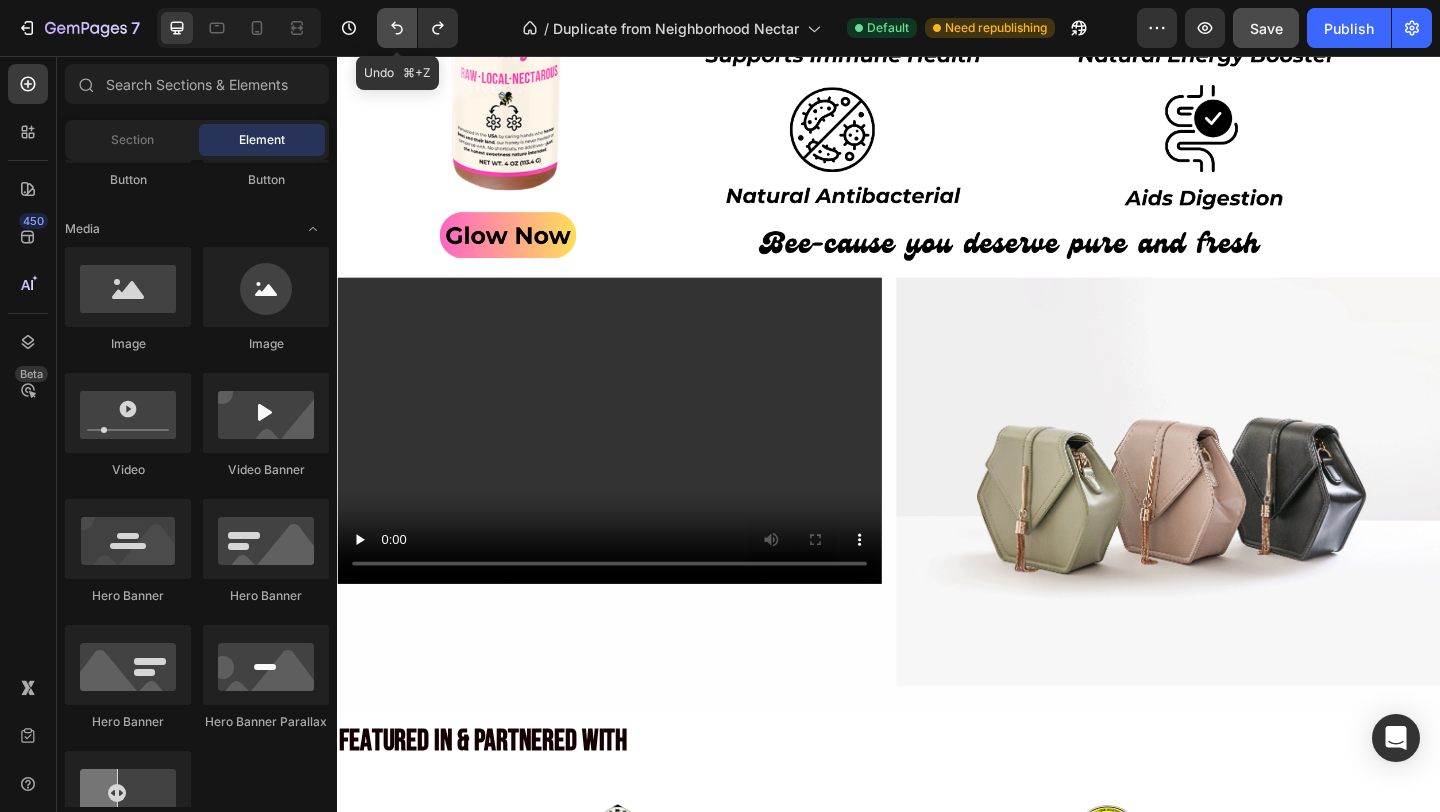 click 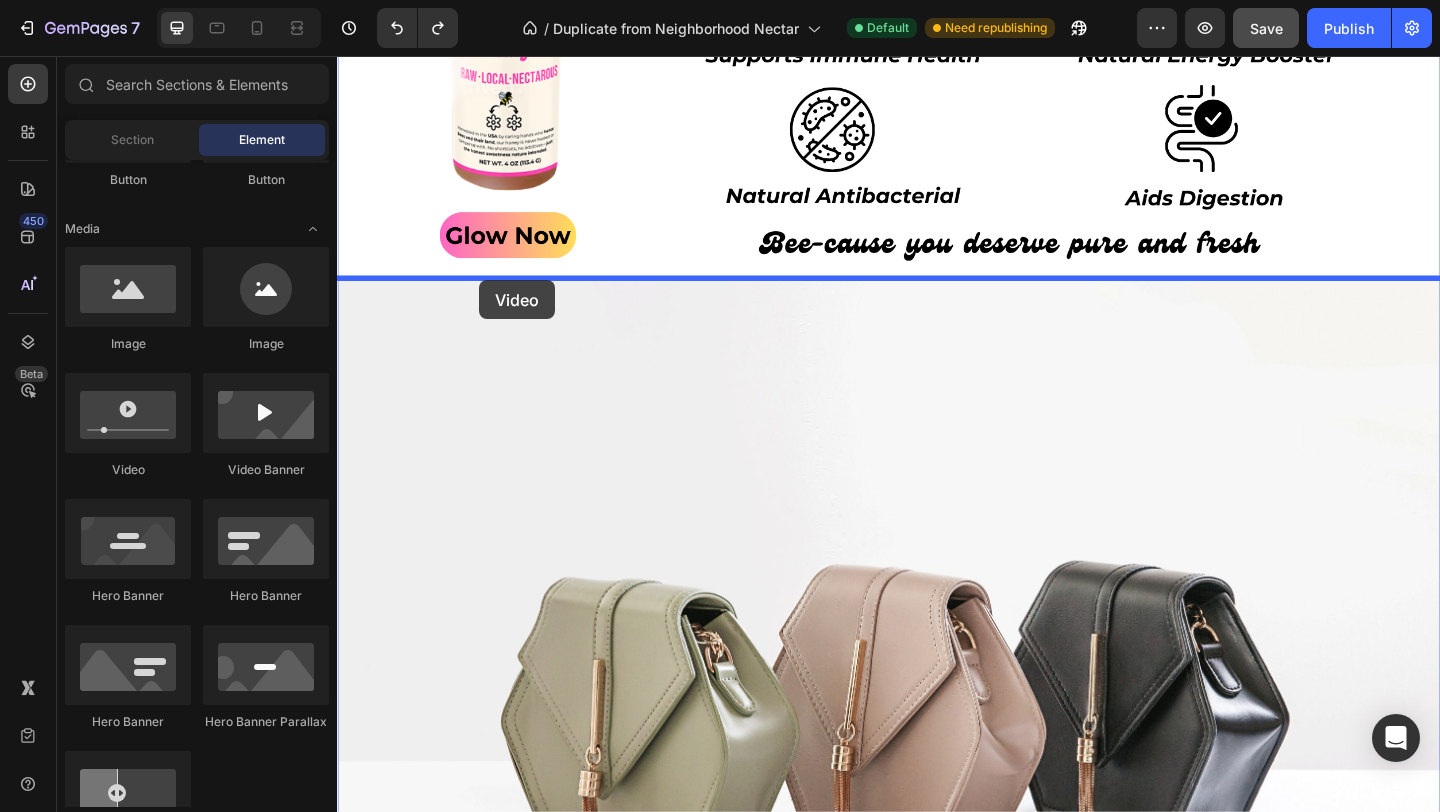 drag, startPoint x: 473, startPoint y: 510, endPoint x: 492, endPoint y: 300, distance: 210.85777 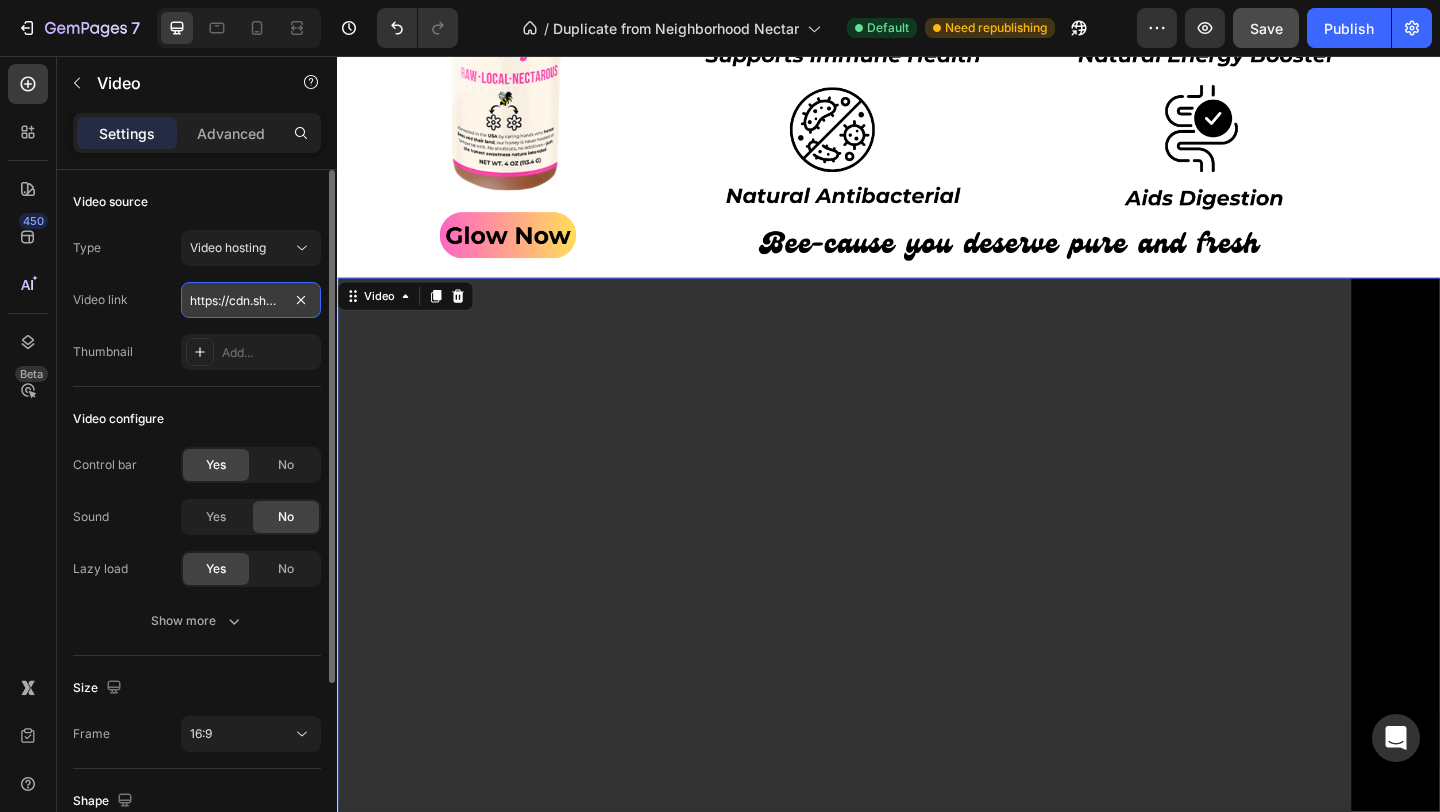 click on "https://cdn.shopify.com/videos/c/o/v/2cd3deb506b54b009063f7270ab5cf2e.mp4" at bounding box center (251, 300) 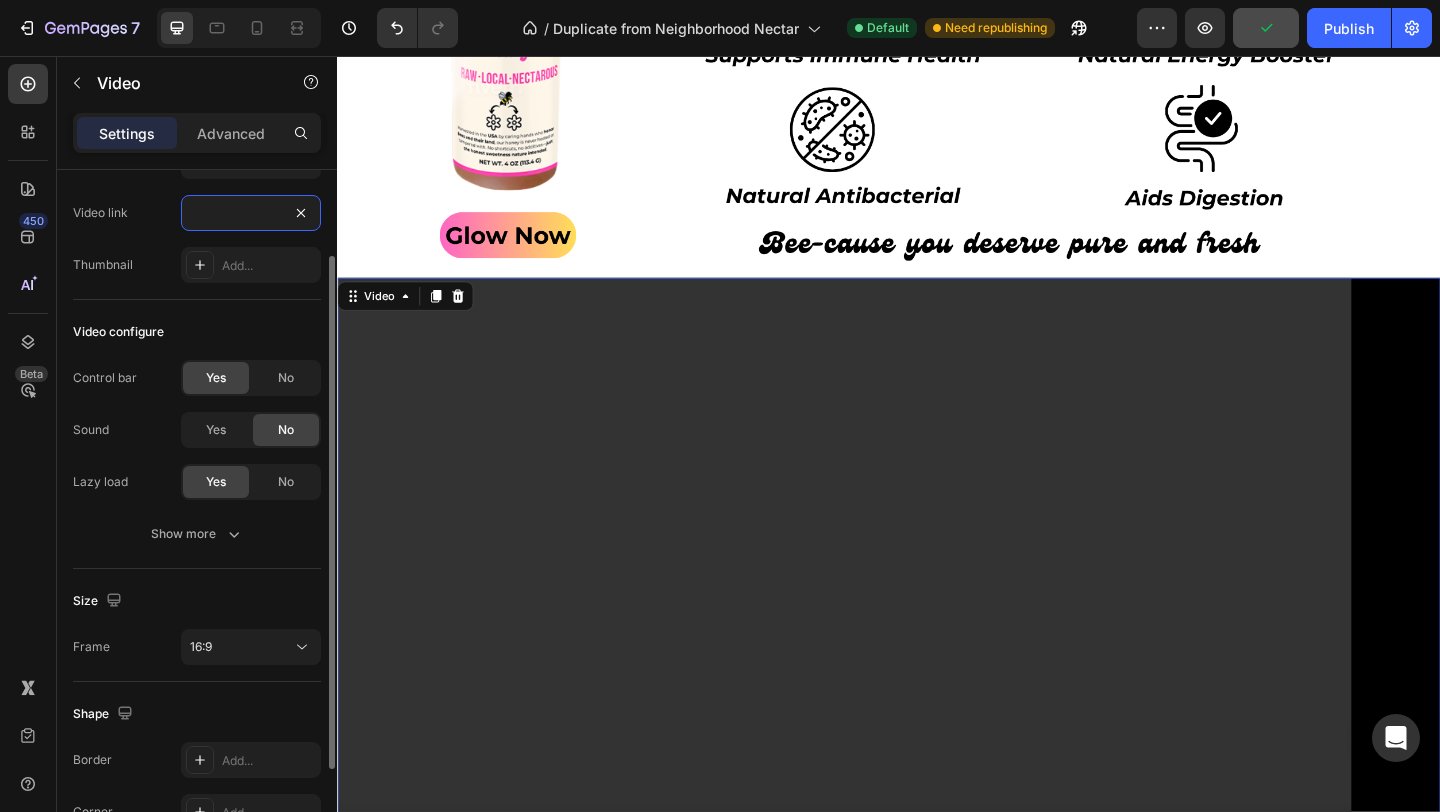 scroll, scrollTop: 100, scrollLeft: 0, axis: vertical 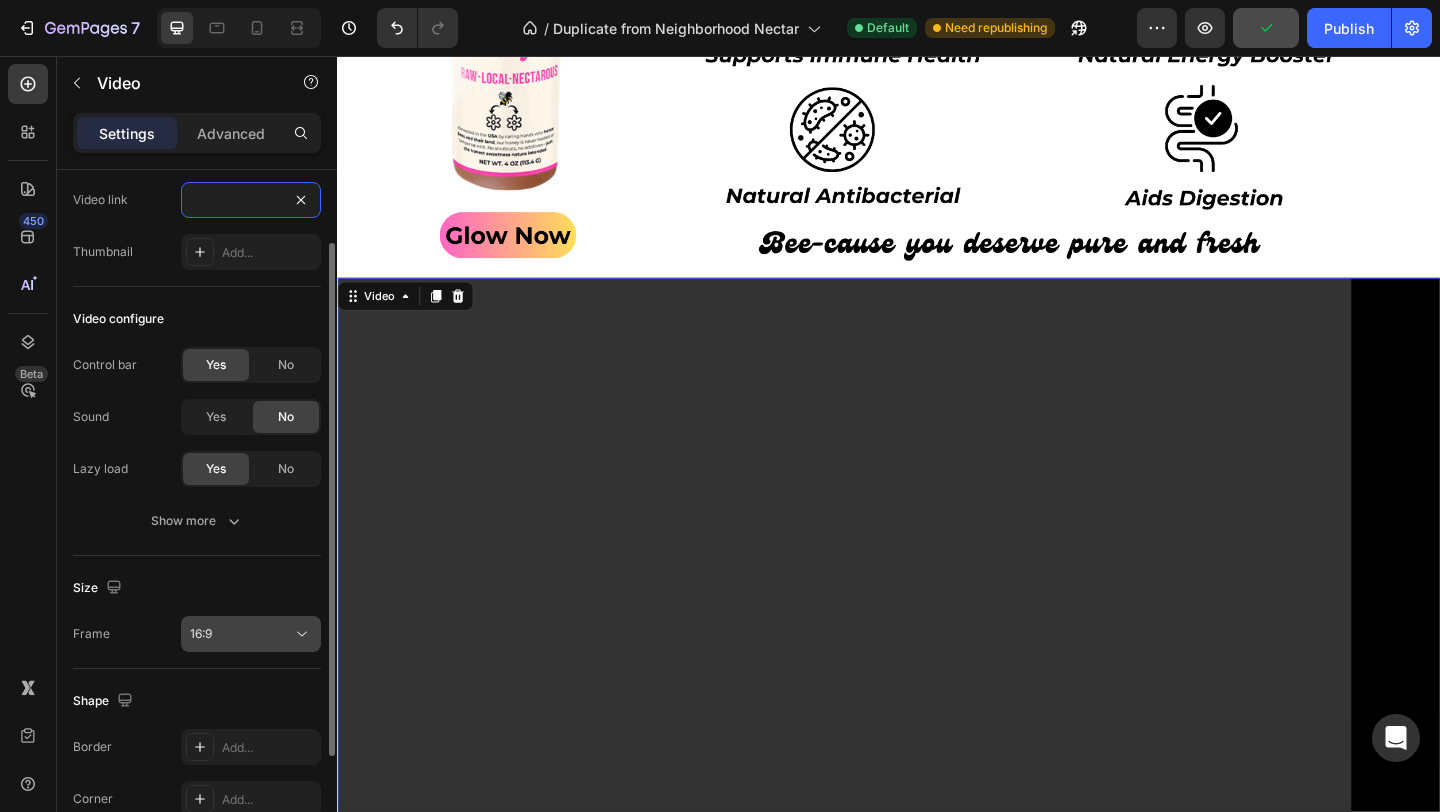 type on "https://cdn.shopify.com/videos/c/o/v/e41e718114634fed8fb76bb76c4fde5c.mp4" 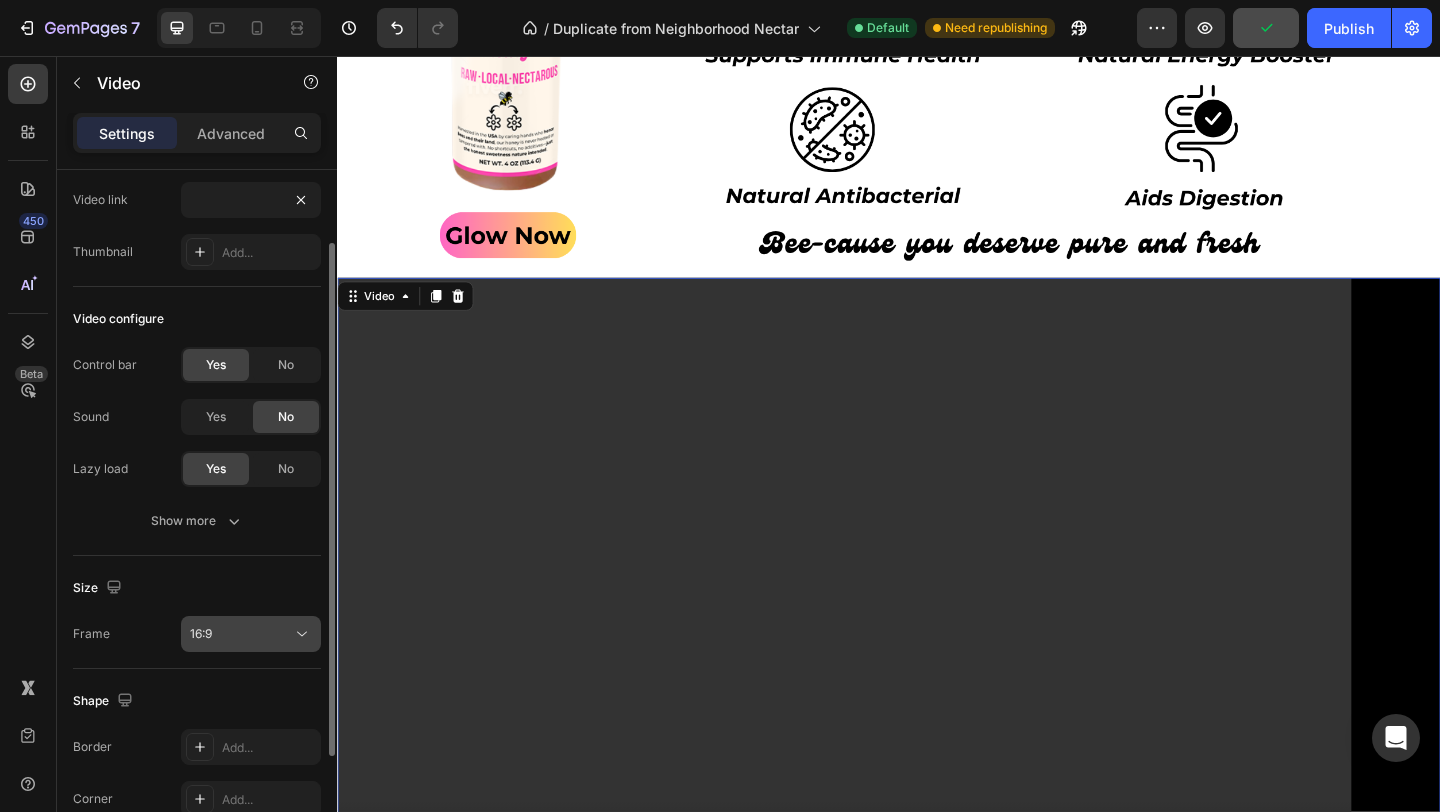 click on "16:9" at bounding box center [241, 634] 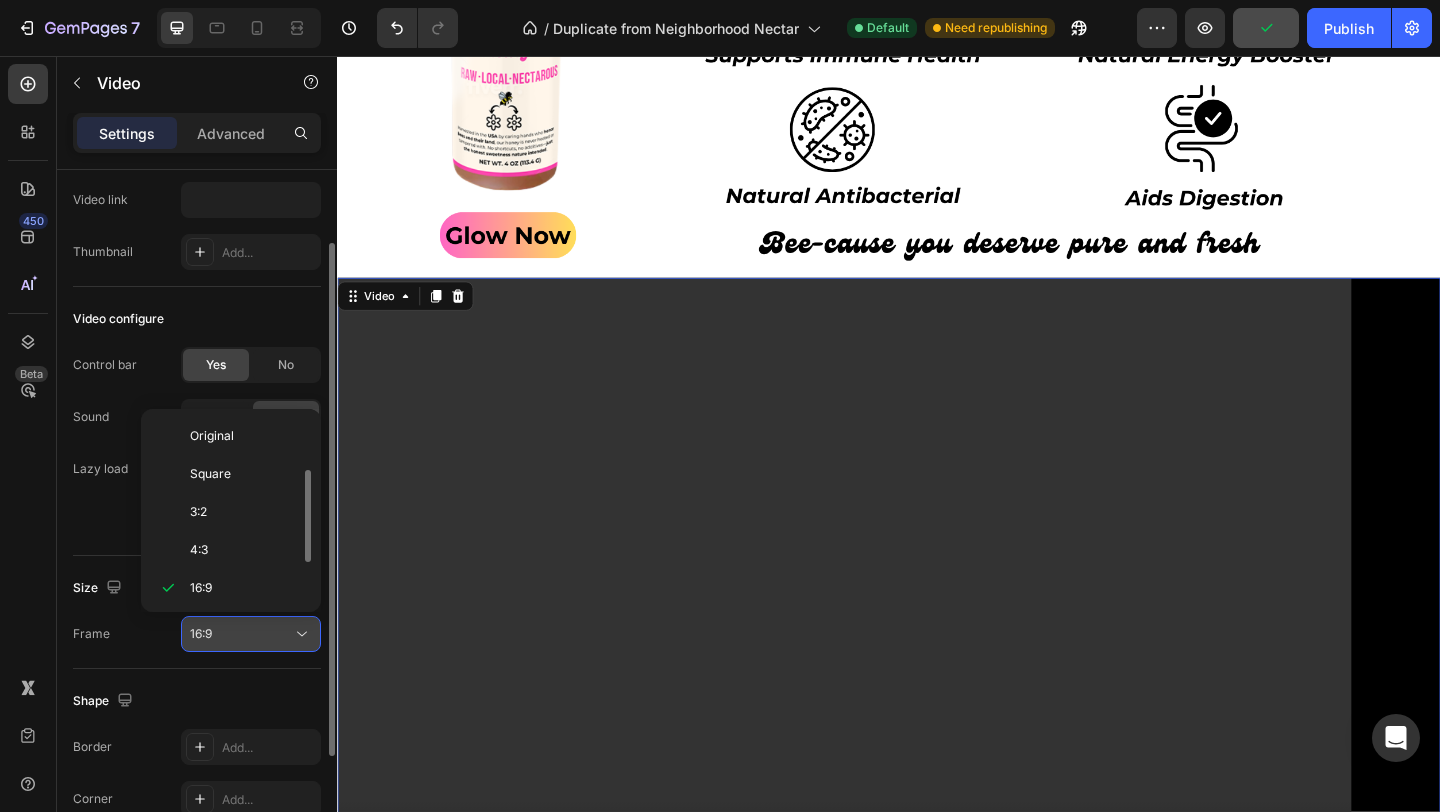 scroll, scrollTop: 0, scrollLeft: 0, axis: both 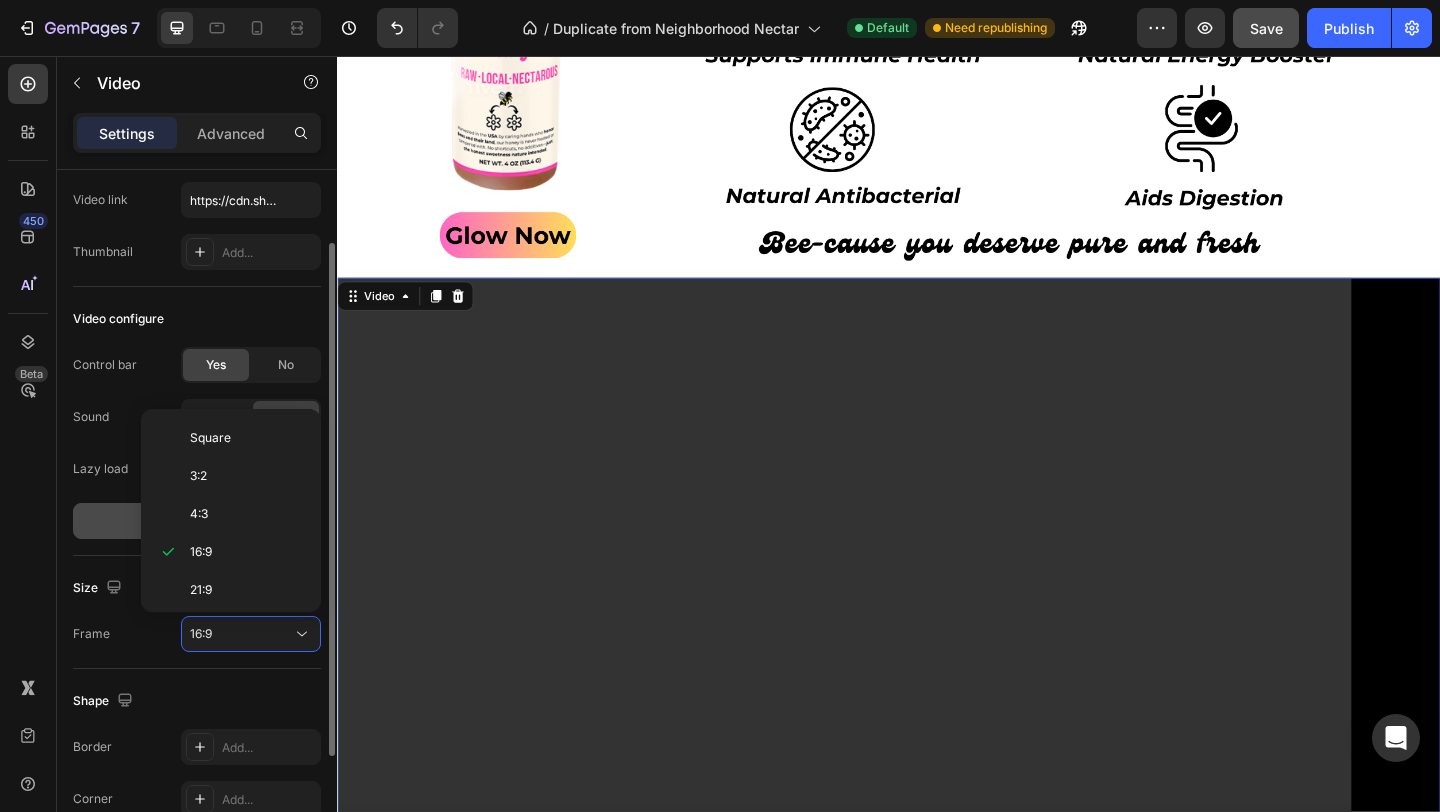 click on "Show more" at bounding box center (197, 521) 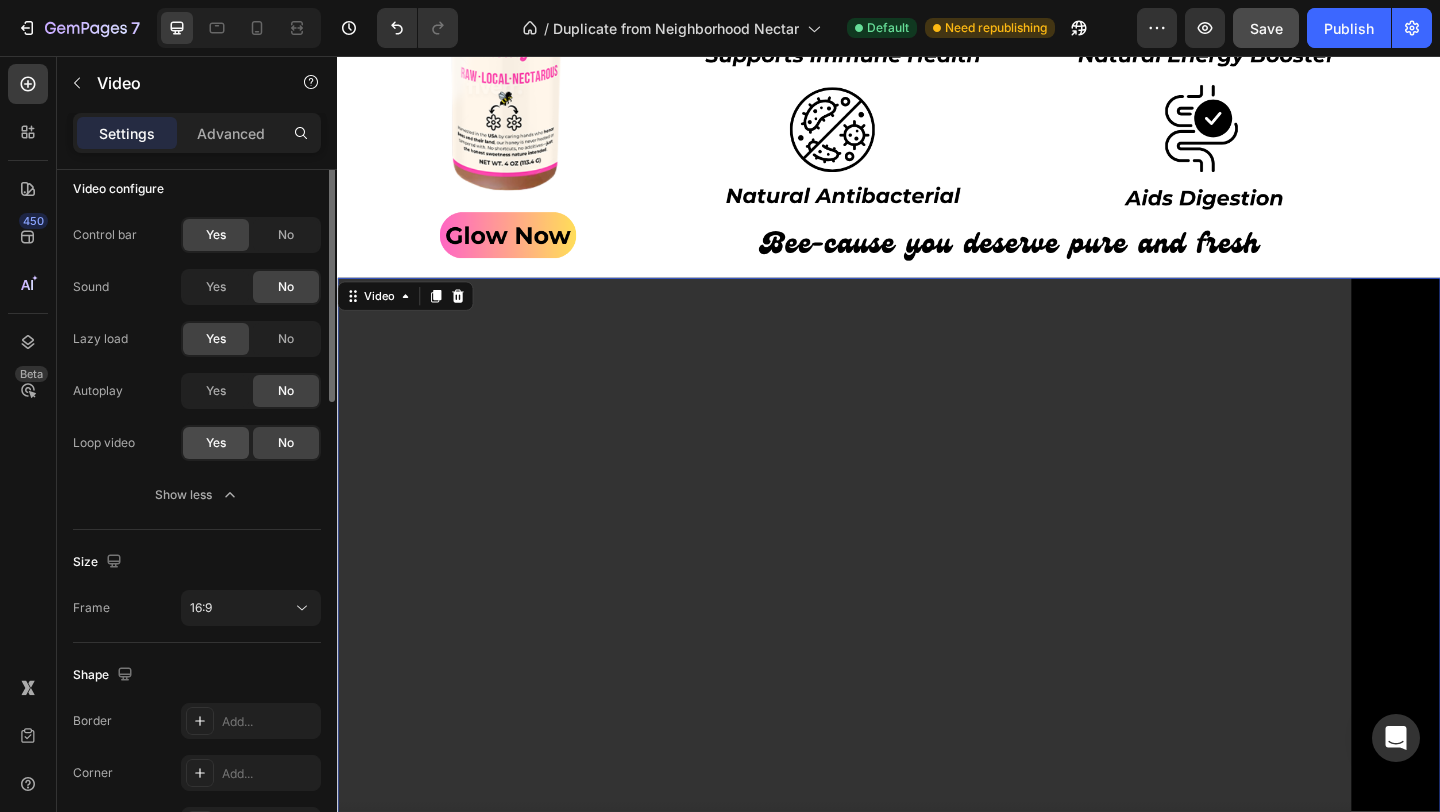 scroll, scrollTop: 0, scrollLeft: 0, axis: both 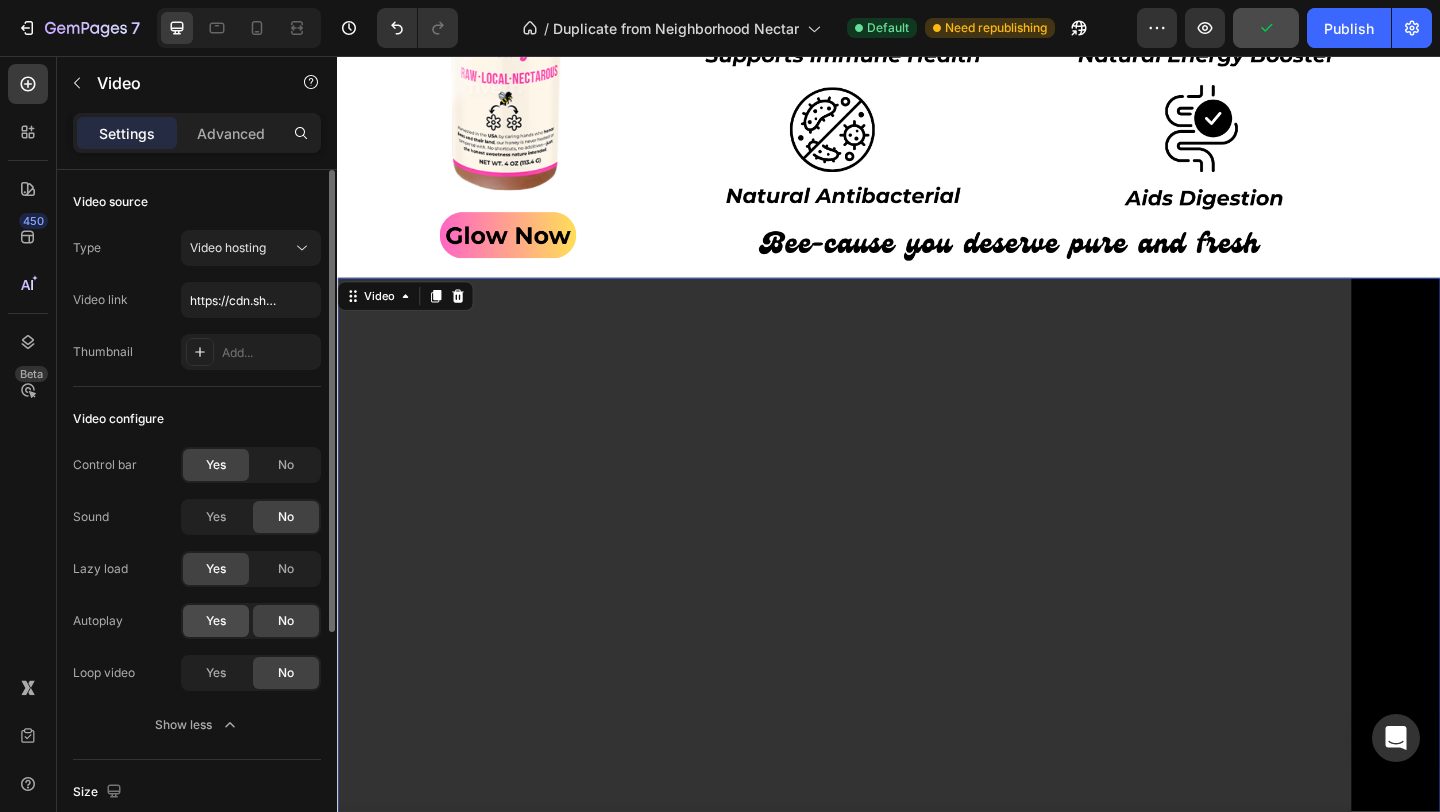 click on "Yes" 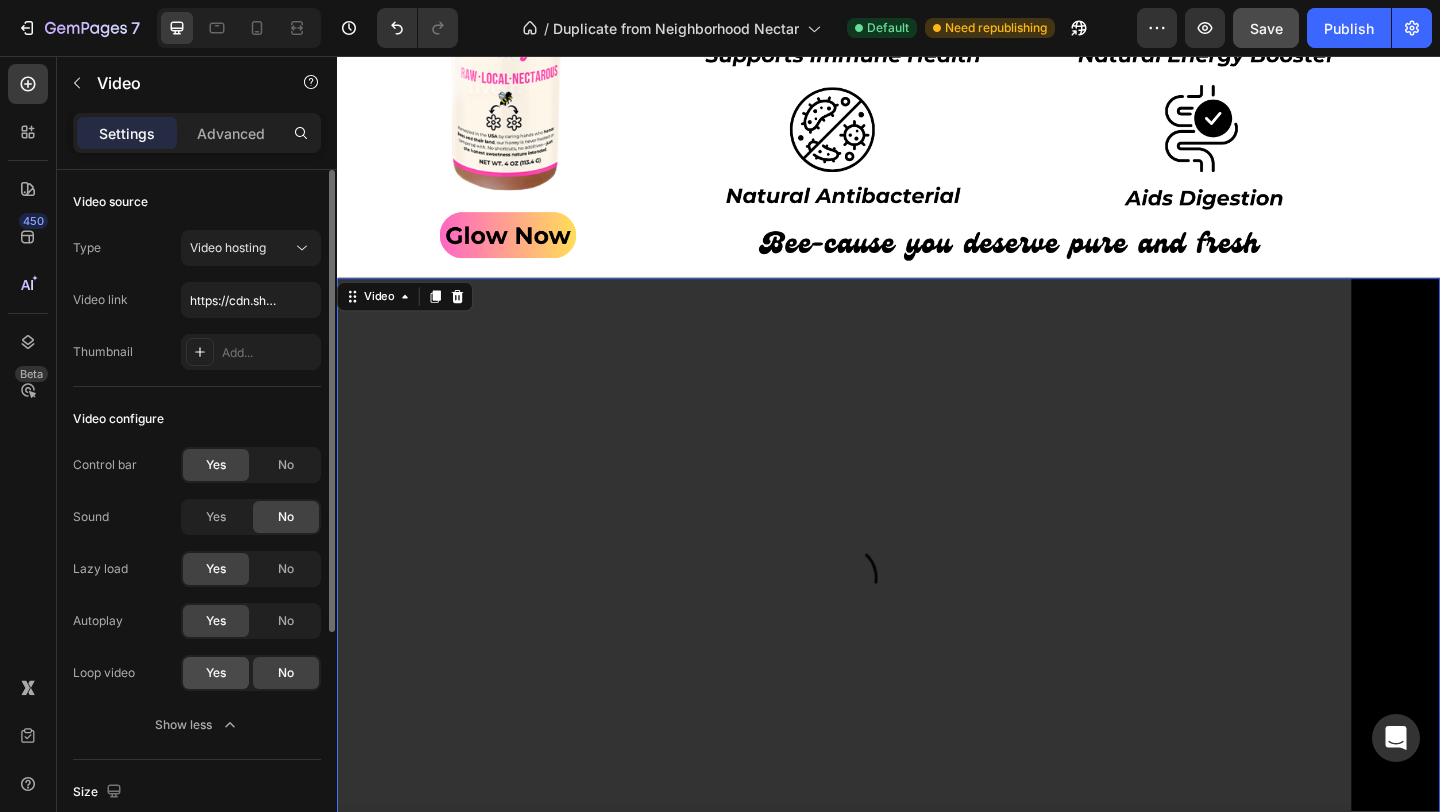 click on "Yes" 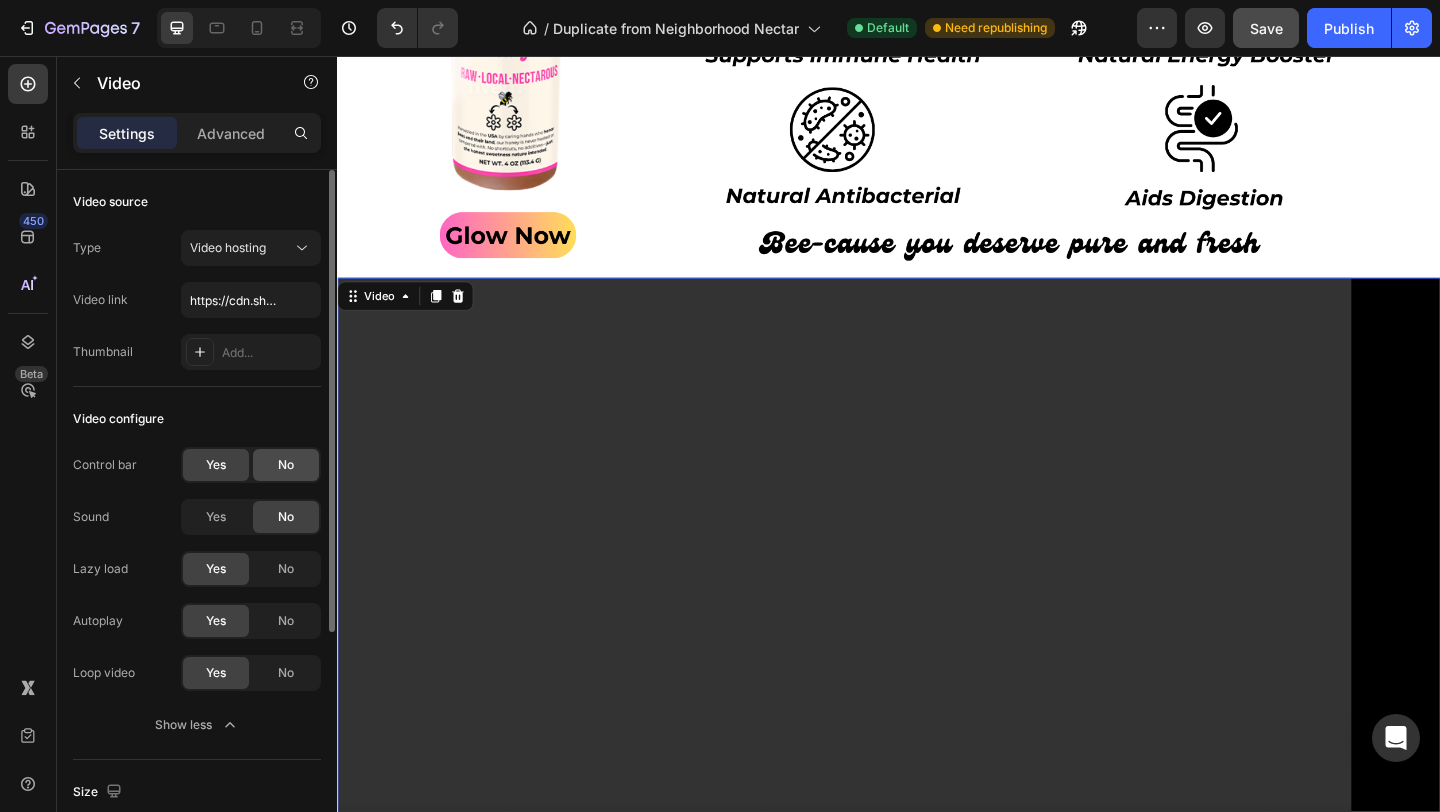 click on "No" 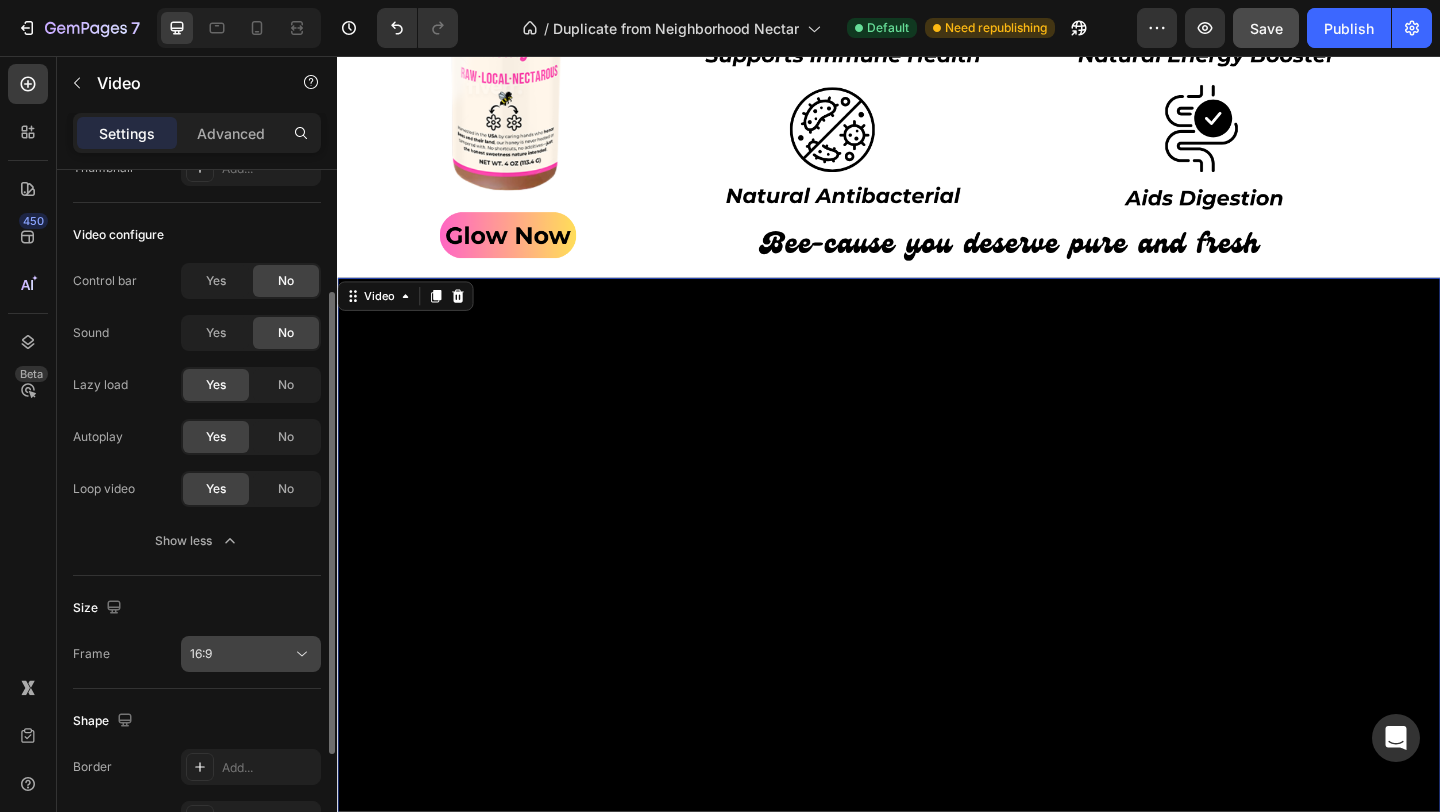 scroll, scrollTop: 192, scrollLeft: 0, axis: vertical 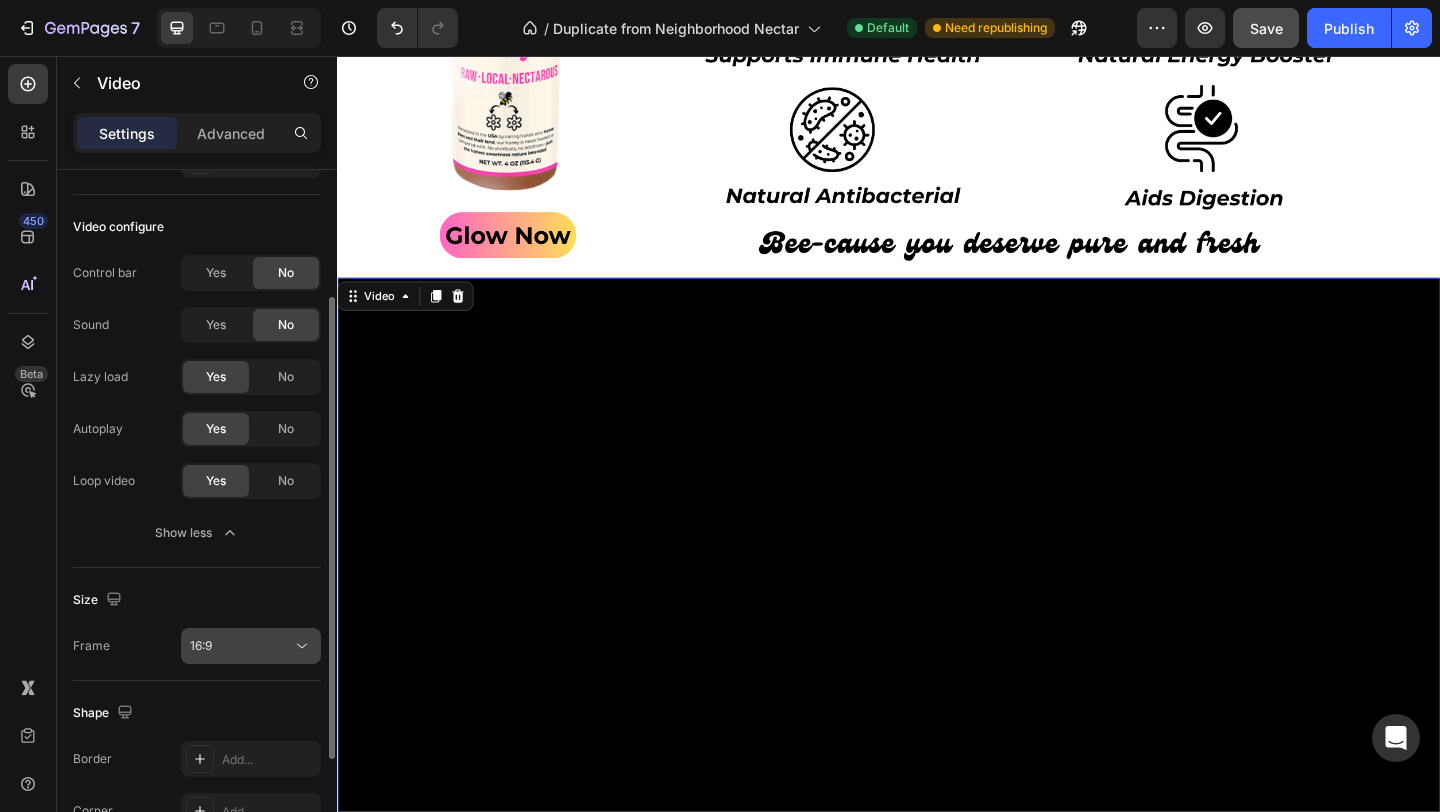 click on "16:9" at bounding box center (241, 646) 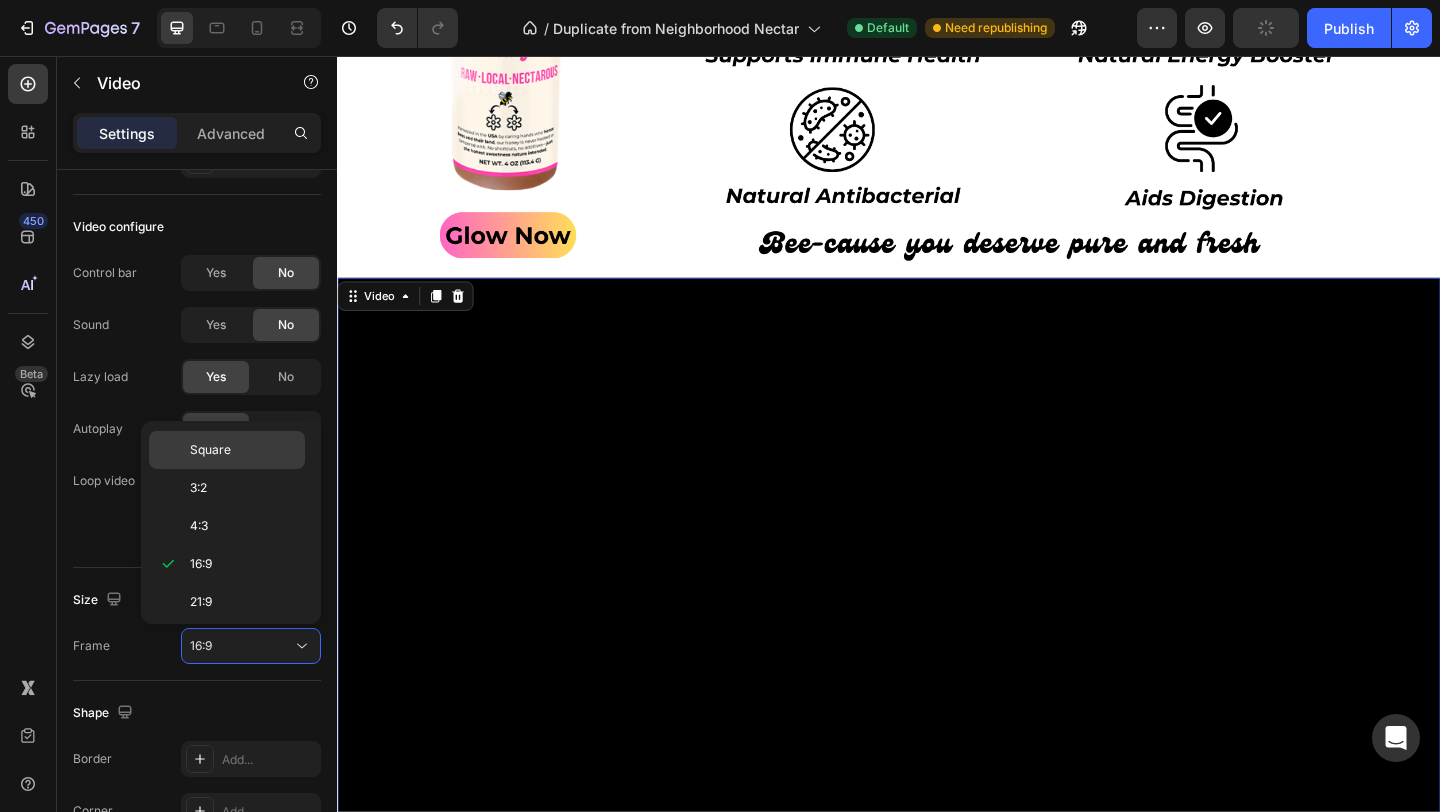 click on "Square" at bounding box center (243, 450) 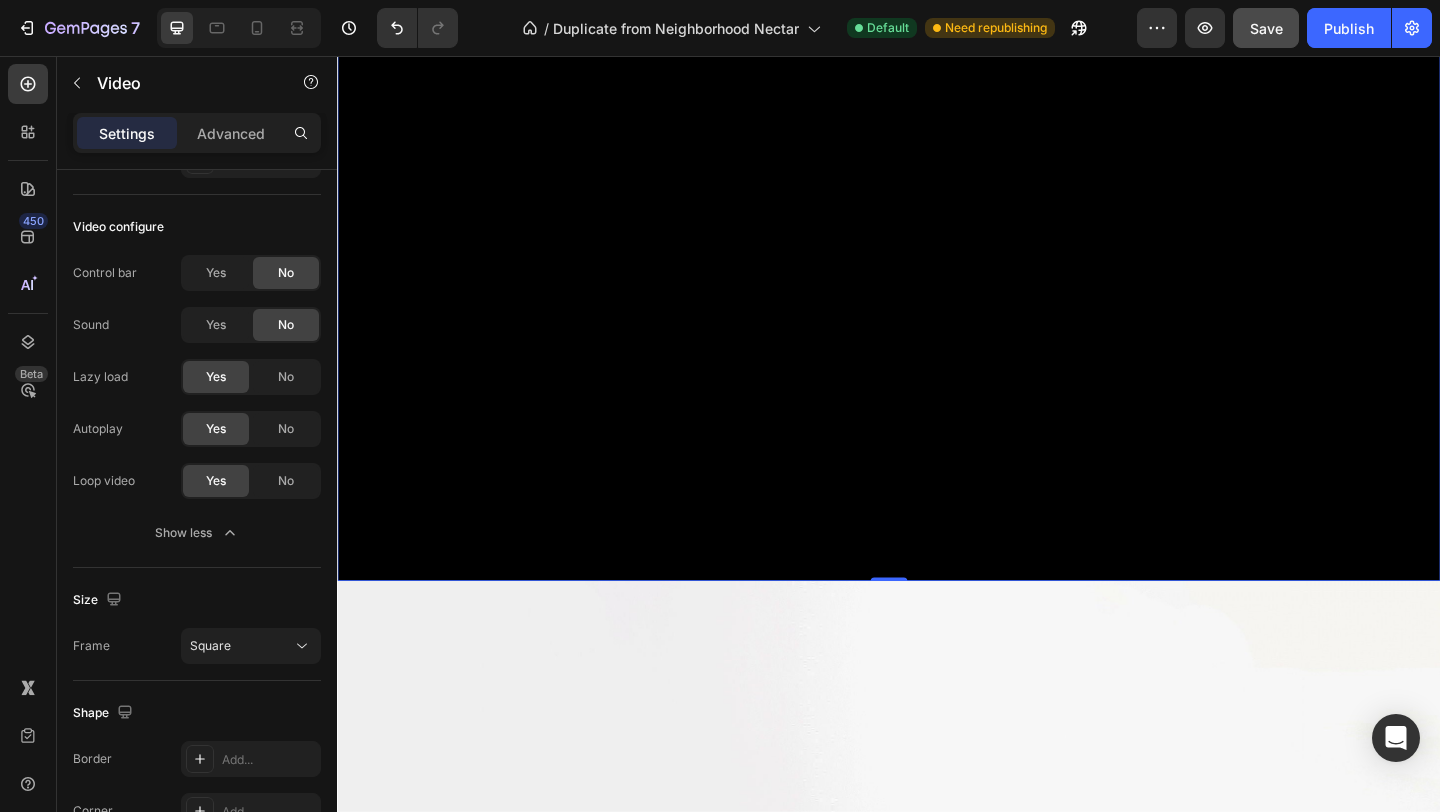 scroll, scrollTop: 3593, scrollLeft: 0, axis: vertical 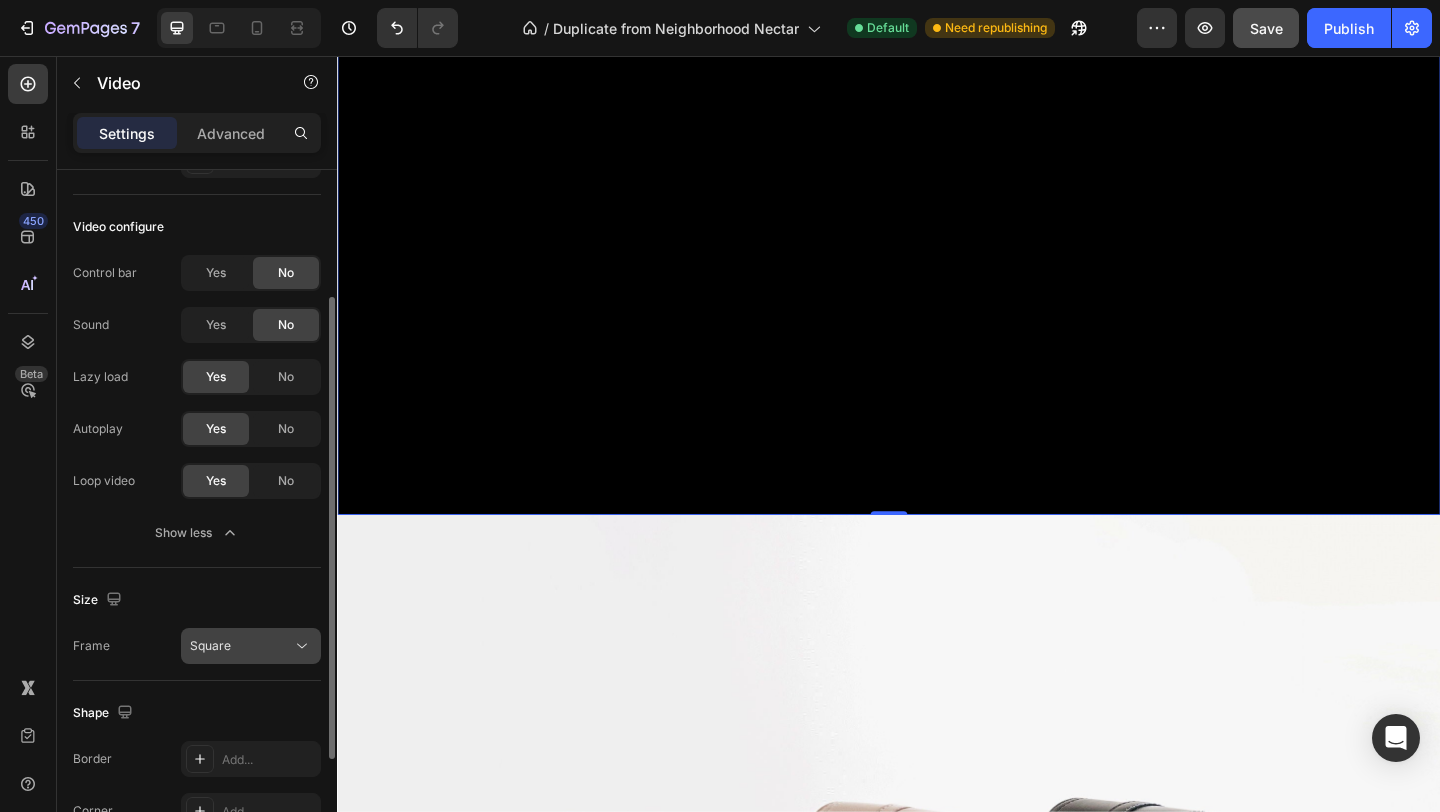 click on "Square" 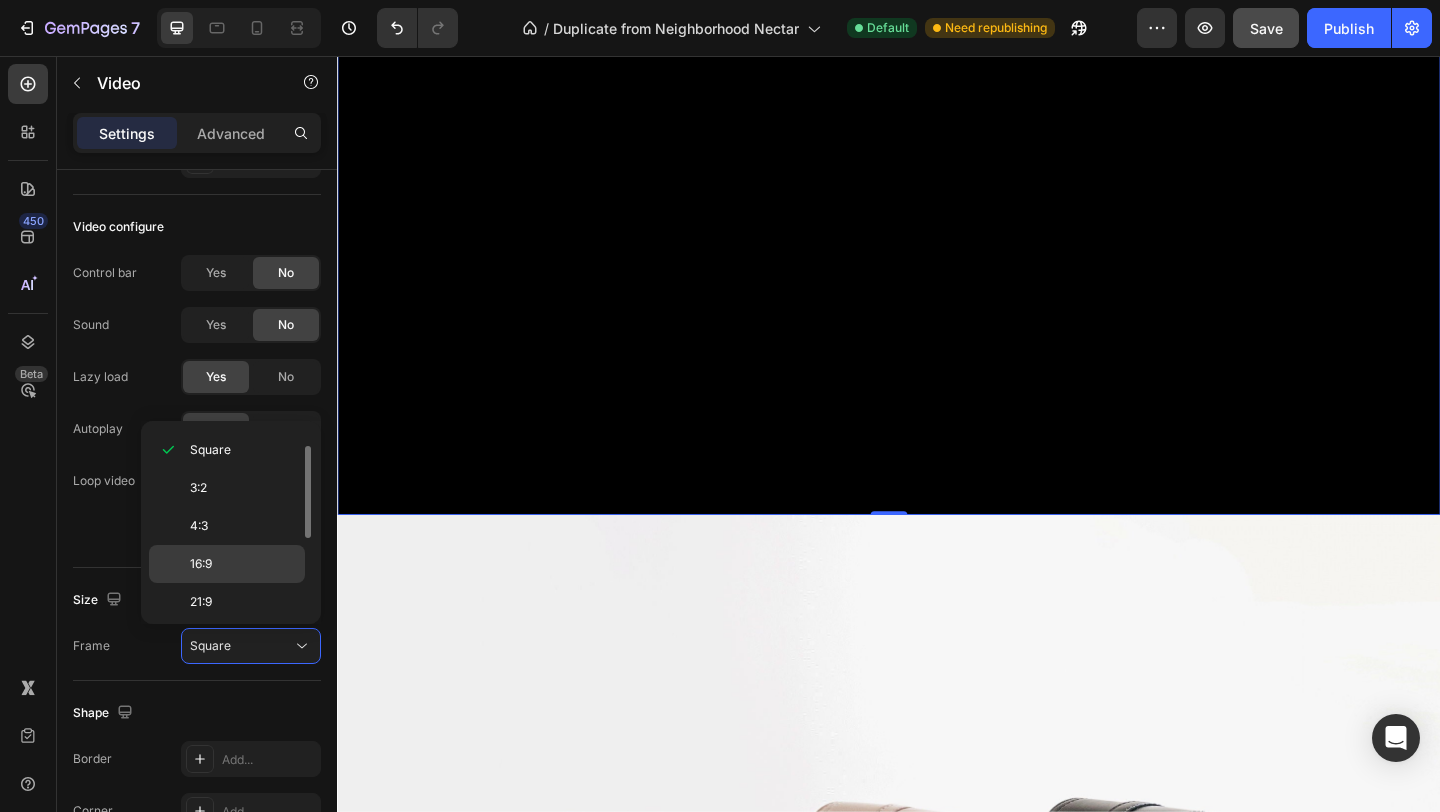 click on "16:9" at bounding box center (243, 564) 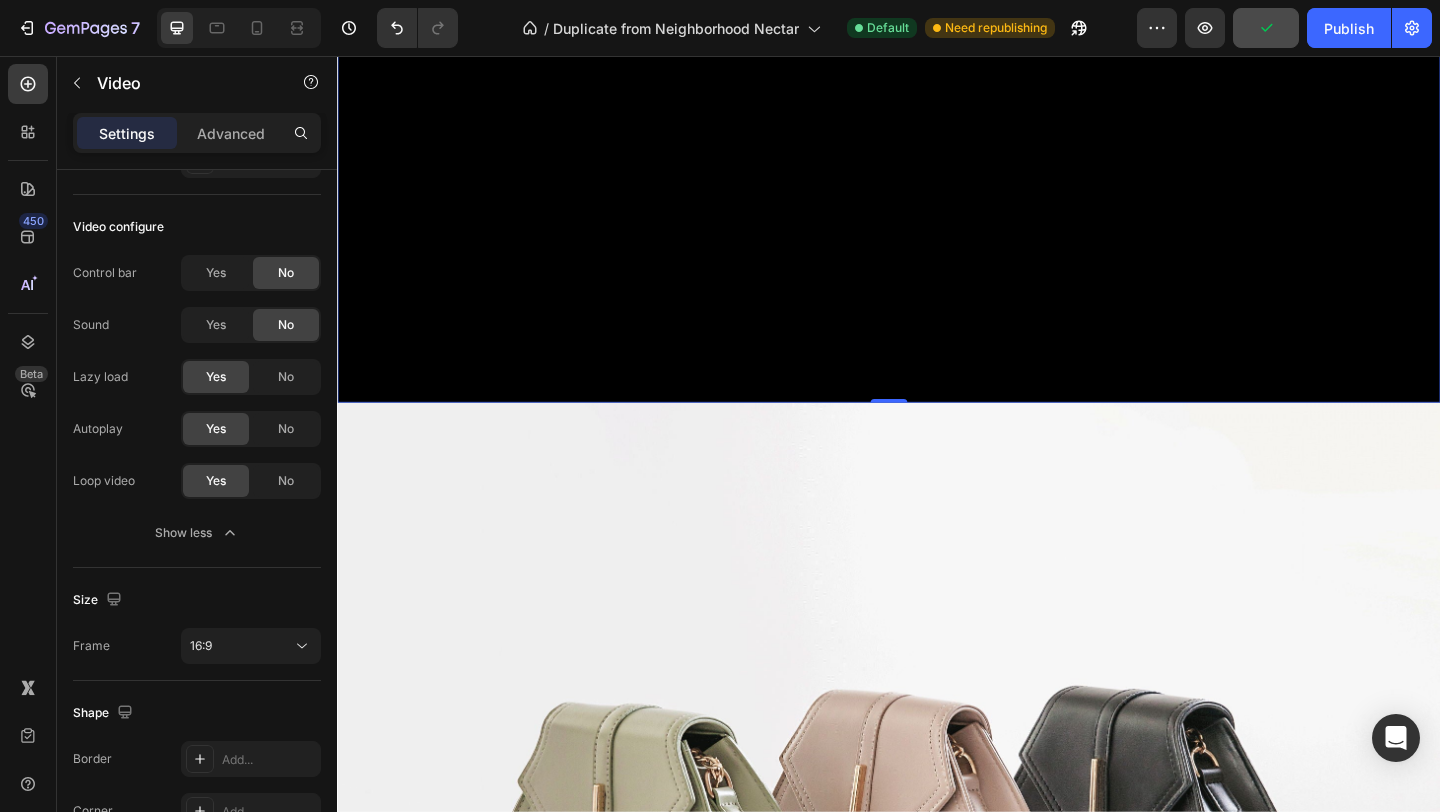 scroll, scrollTop: 3473, scrollLeft: 0, axis: vertical 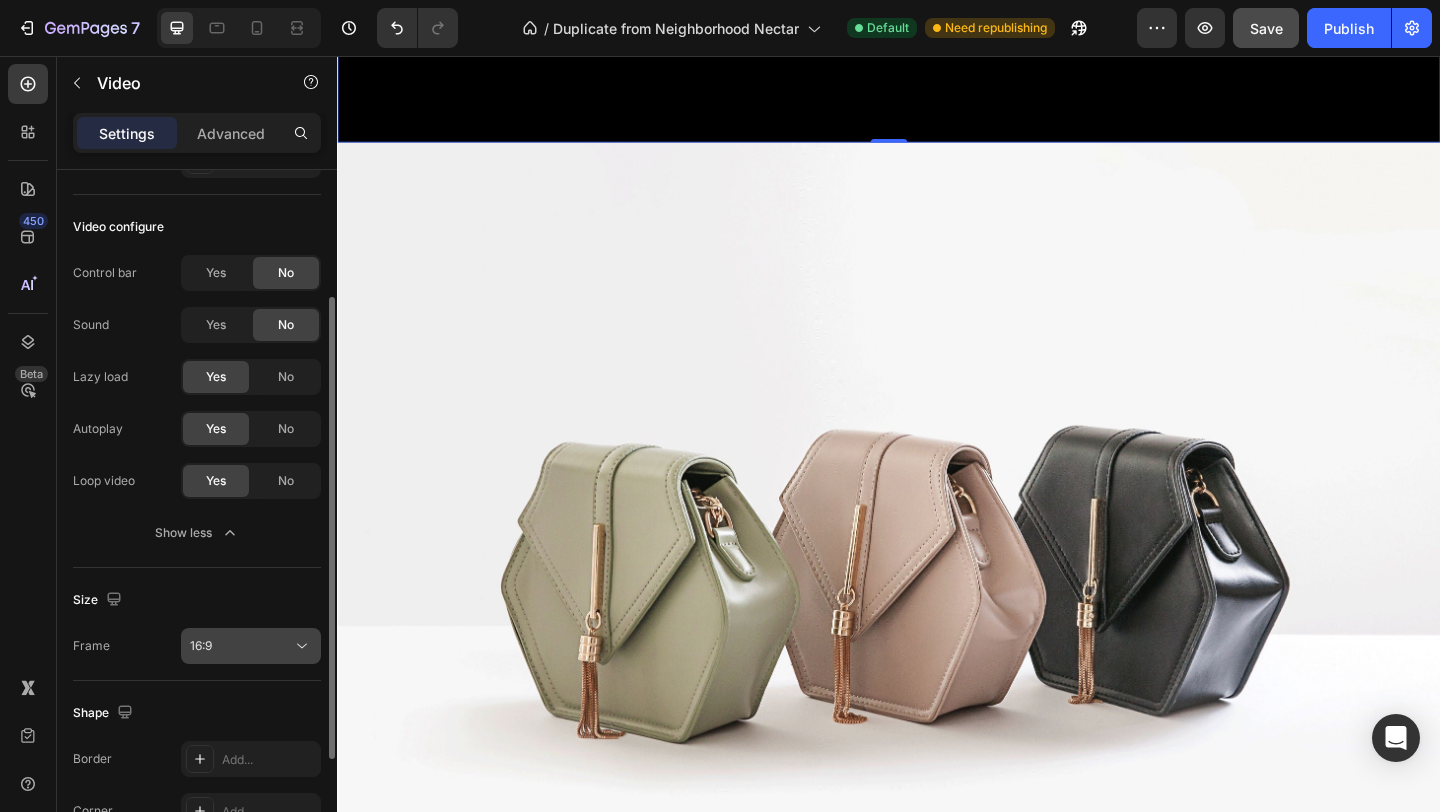 click on "16:9" at bounding box center [241, 646] 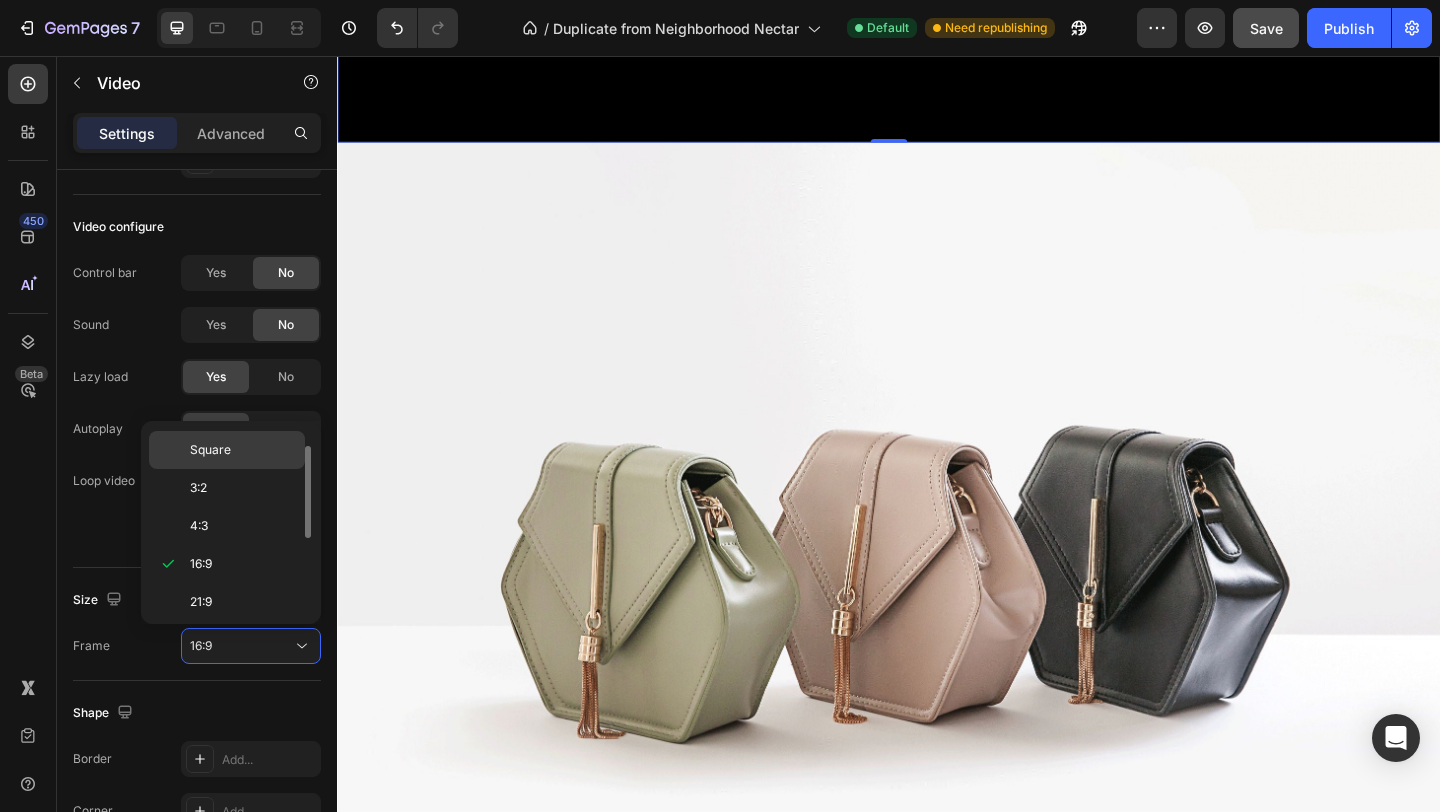 click on "Square" at bounding box center (243, 450) 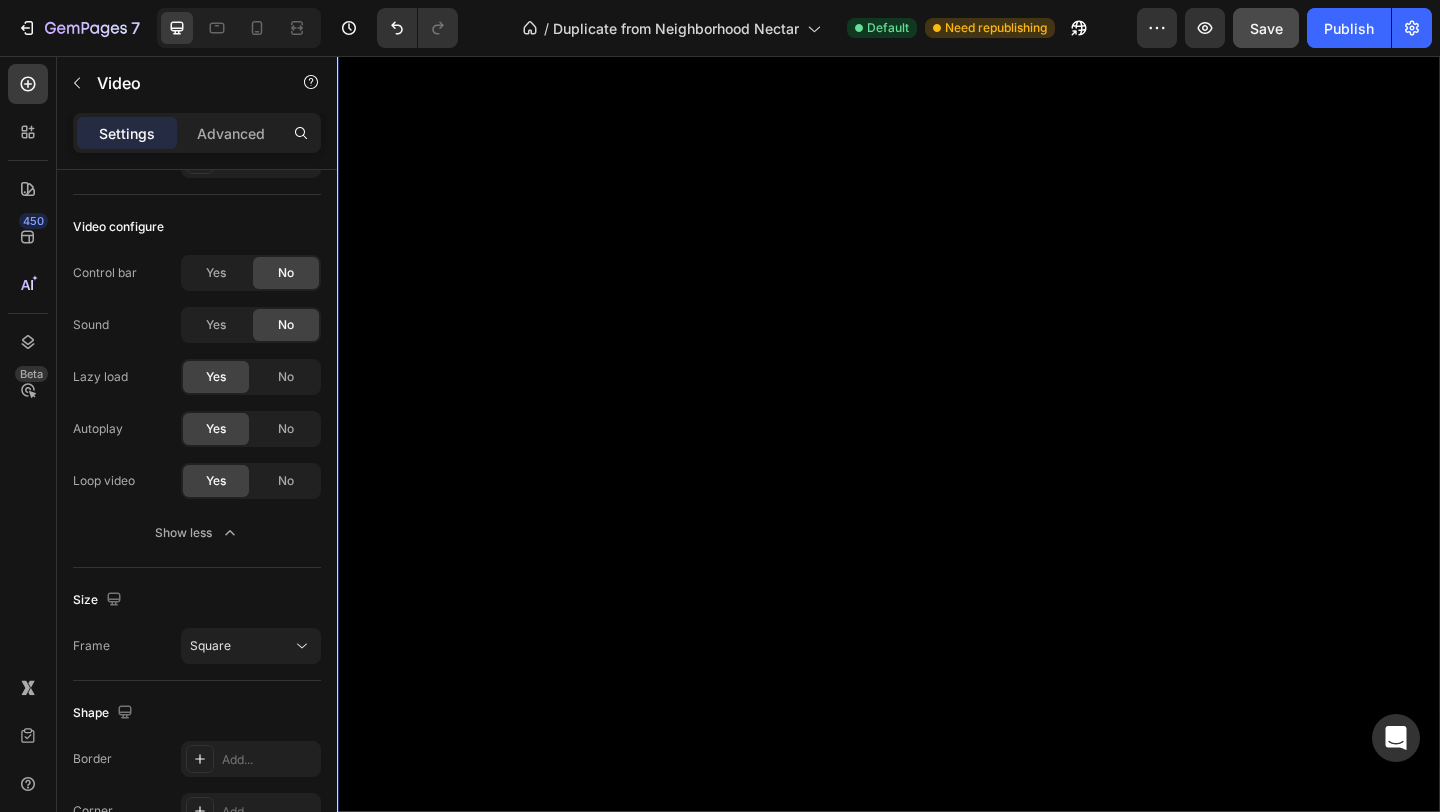 scroll, scrollTop: 3210, scrollLeft: 0, axis: vertical 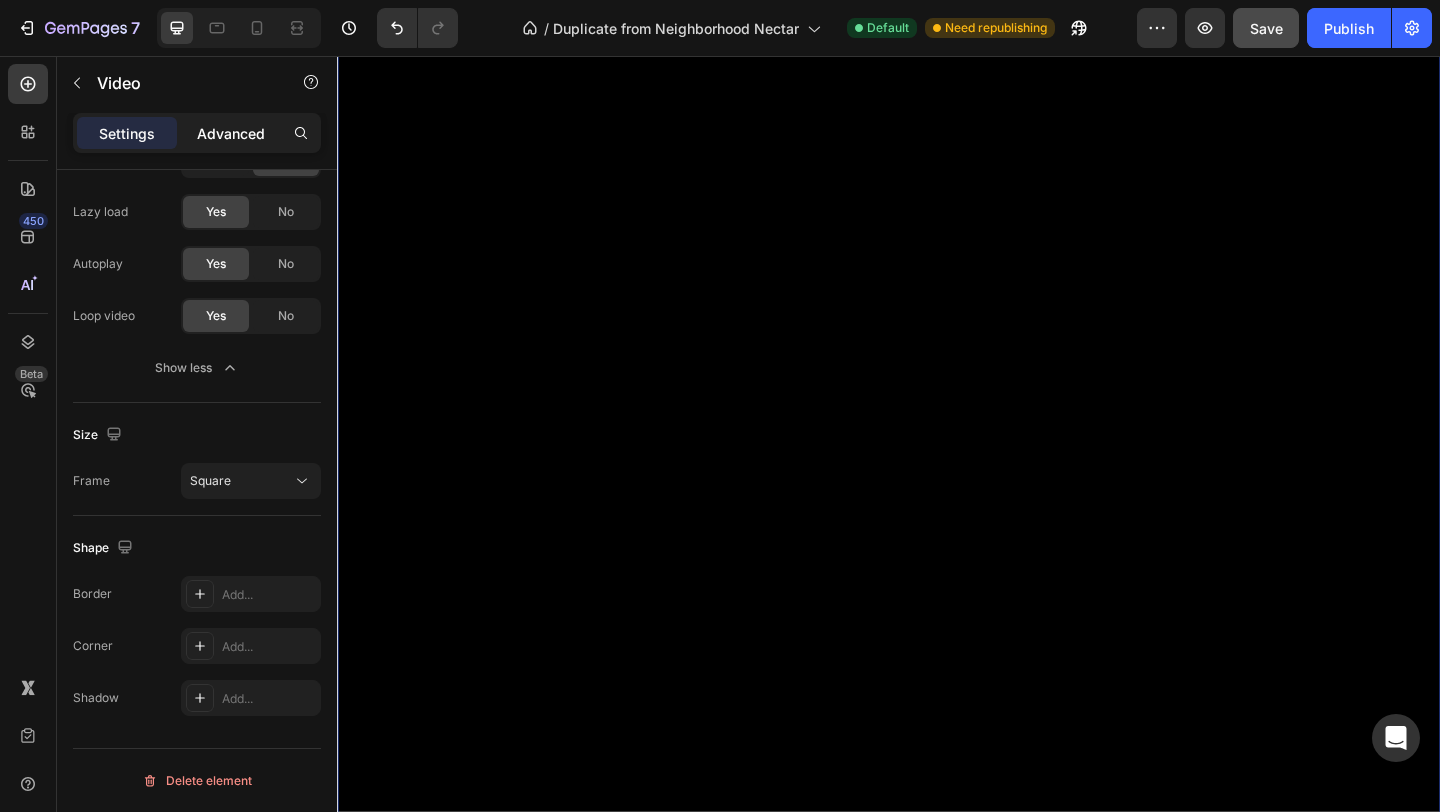 click on "Advanced" at bounding box center (231, 133) 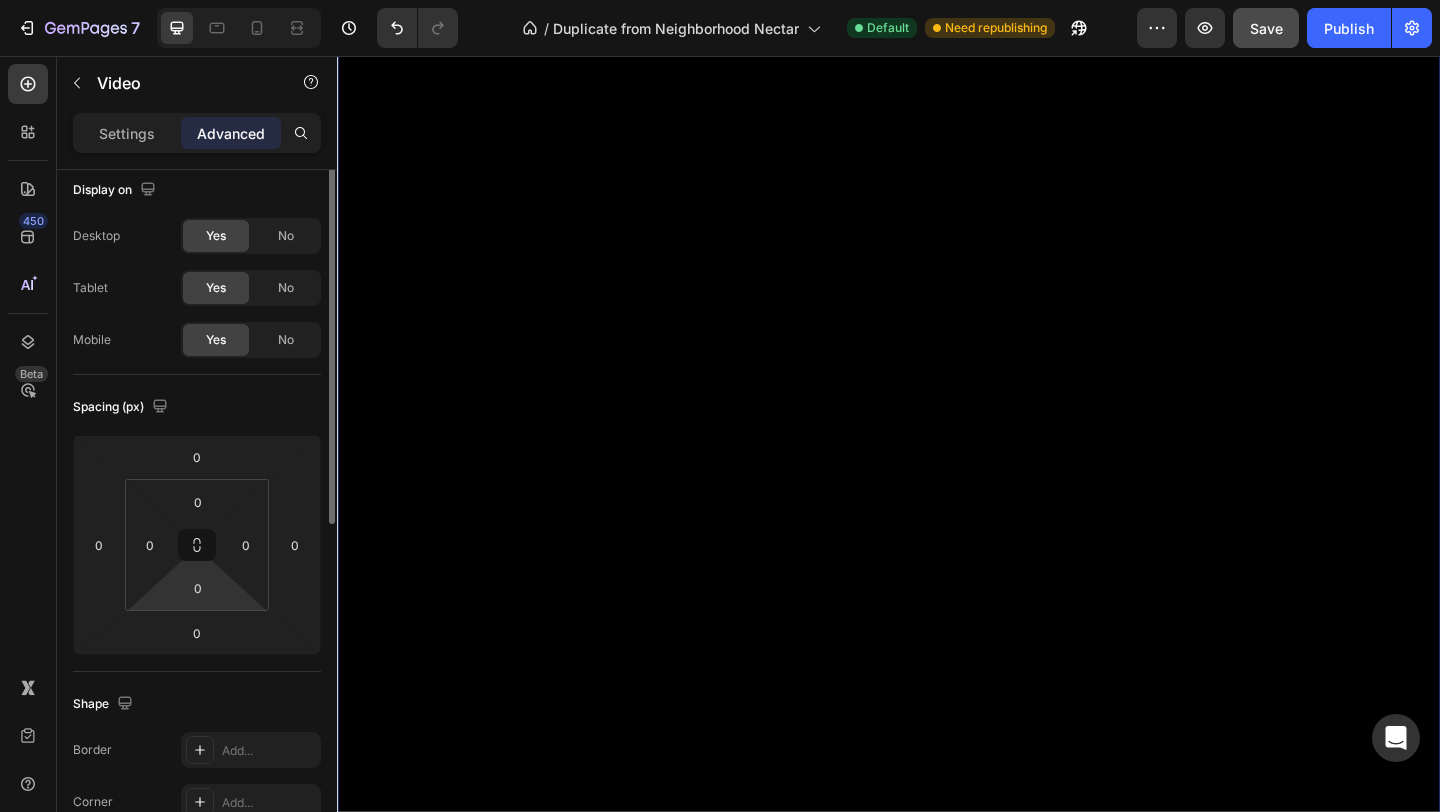 scroll, scrollTop: 0, scrollLeft: 0, axis: both 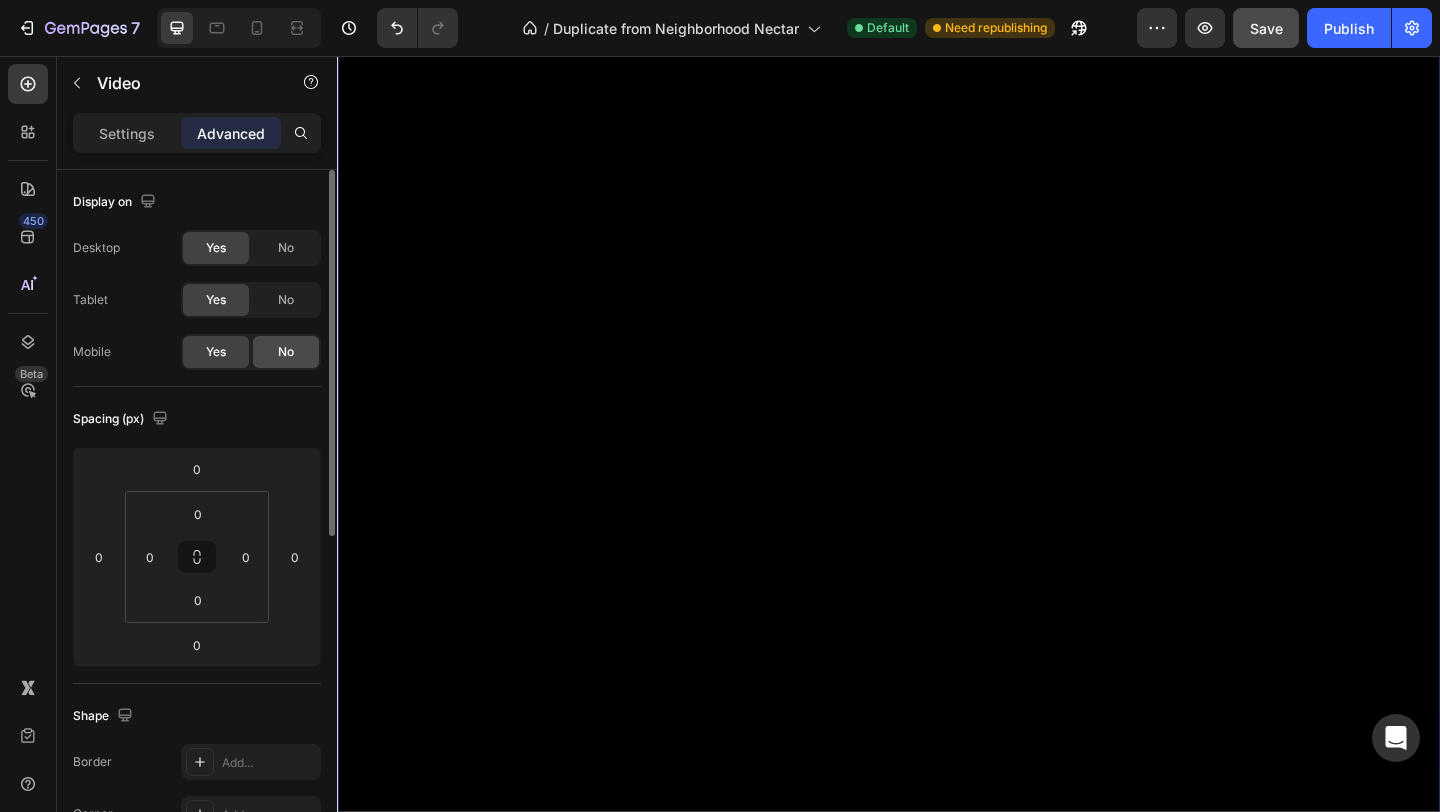 click on "No" 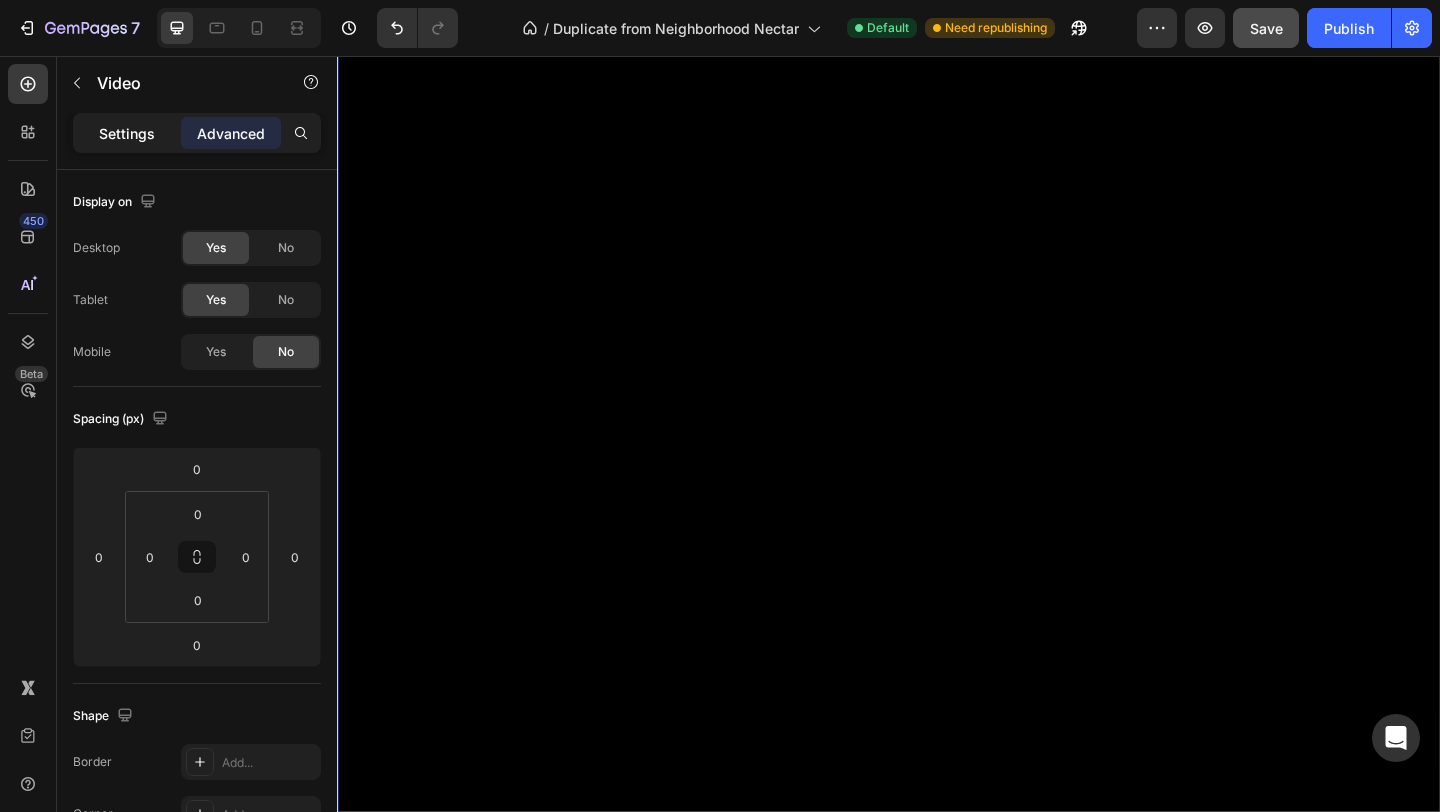 click on "Settings" at bounding box center (127, 133) 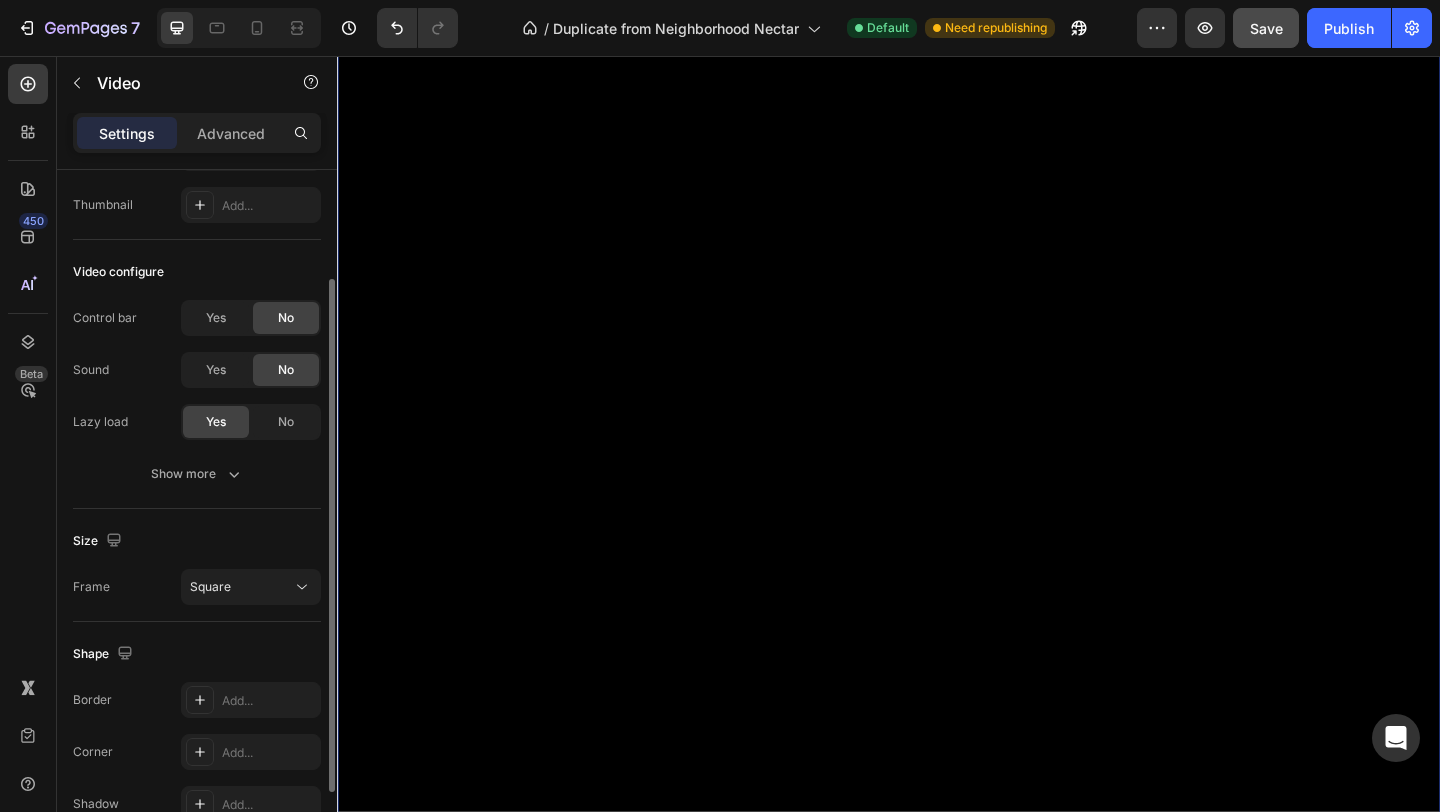 scroll, scrollTop: 148, scrollLeft: 0, axis: vertical 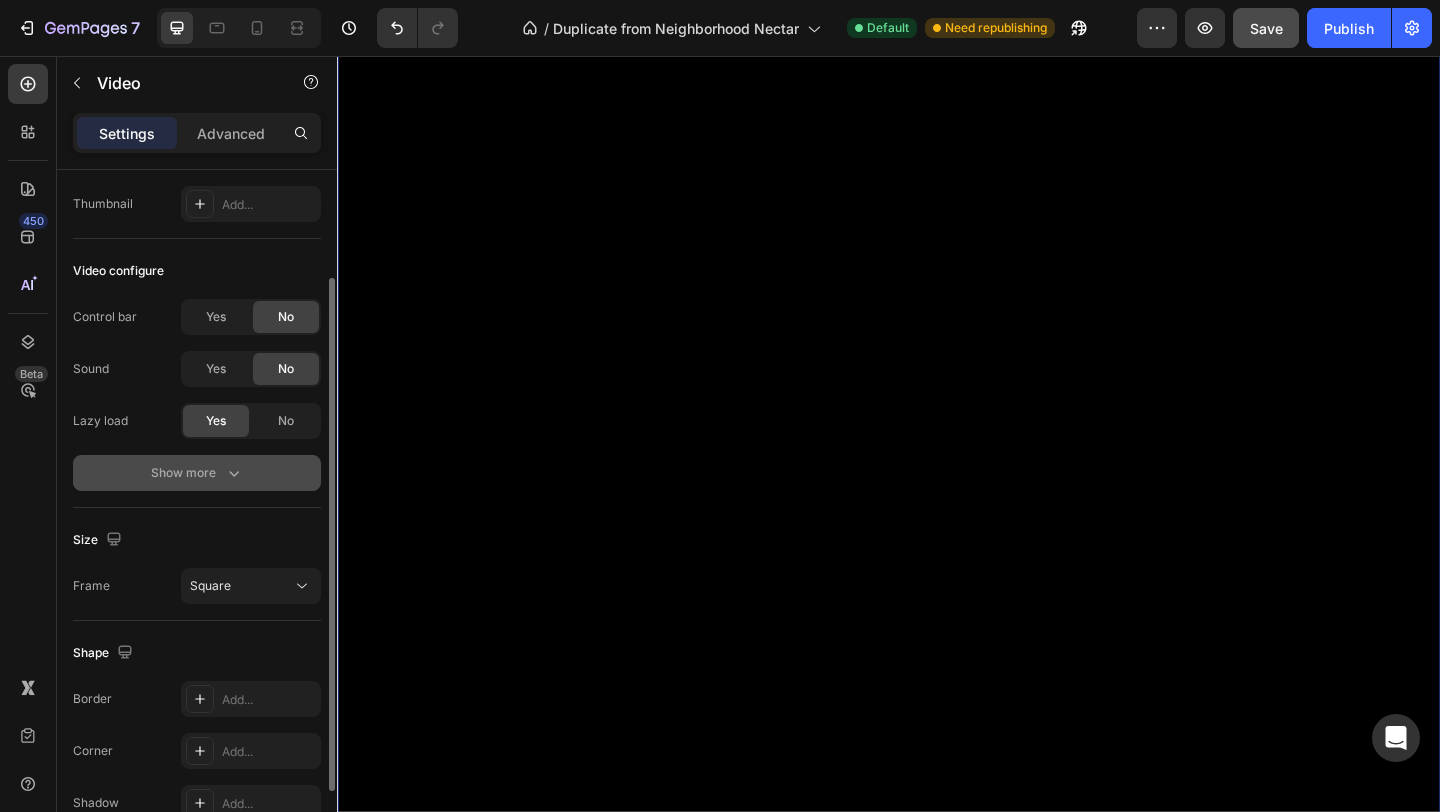 click 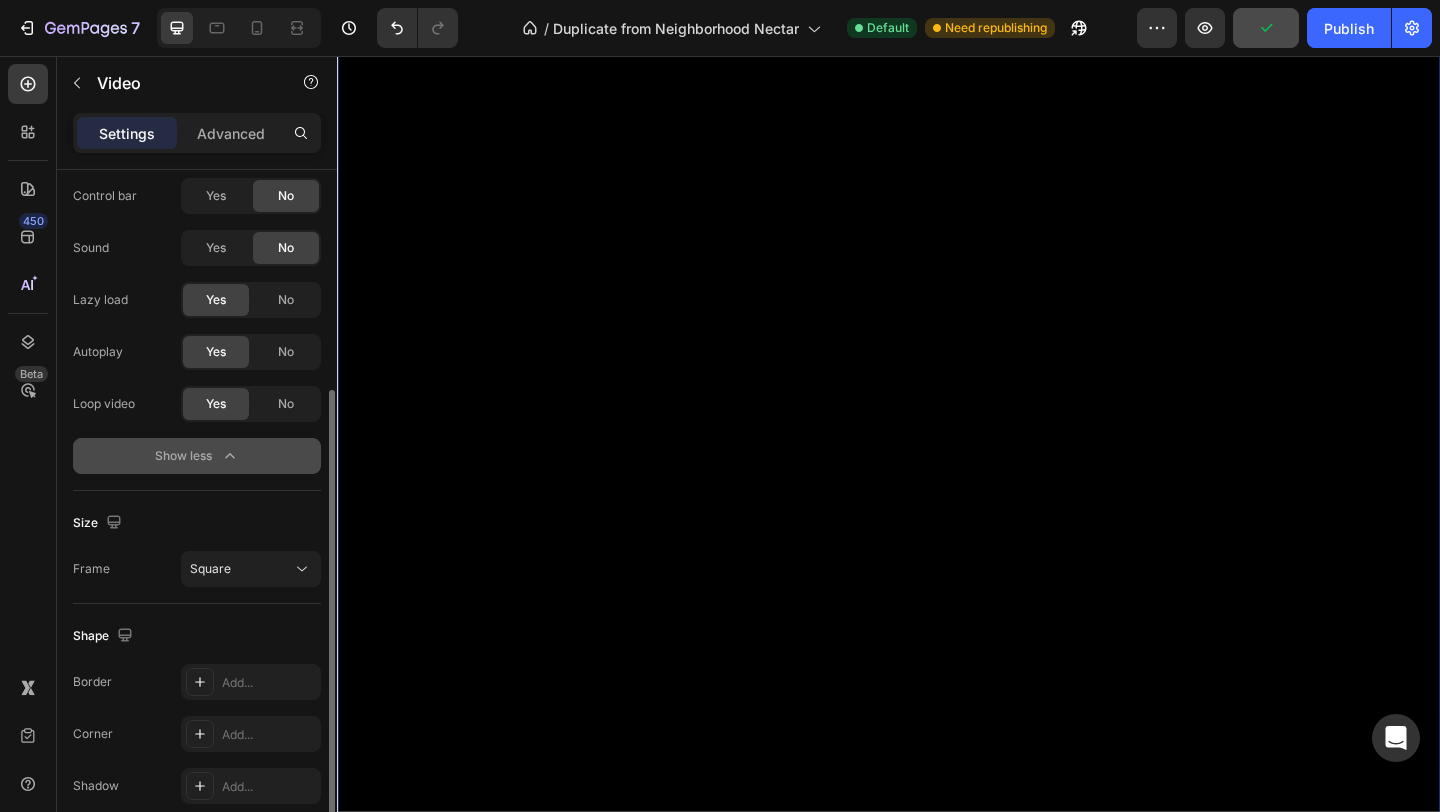 scroll, scrollTop: 294, scrollLeft: 0, axis: vertical 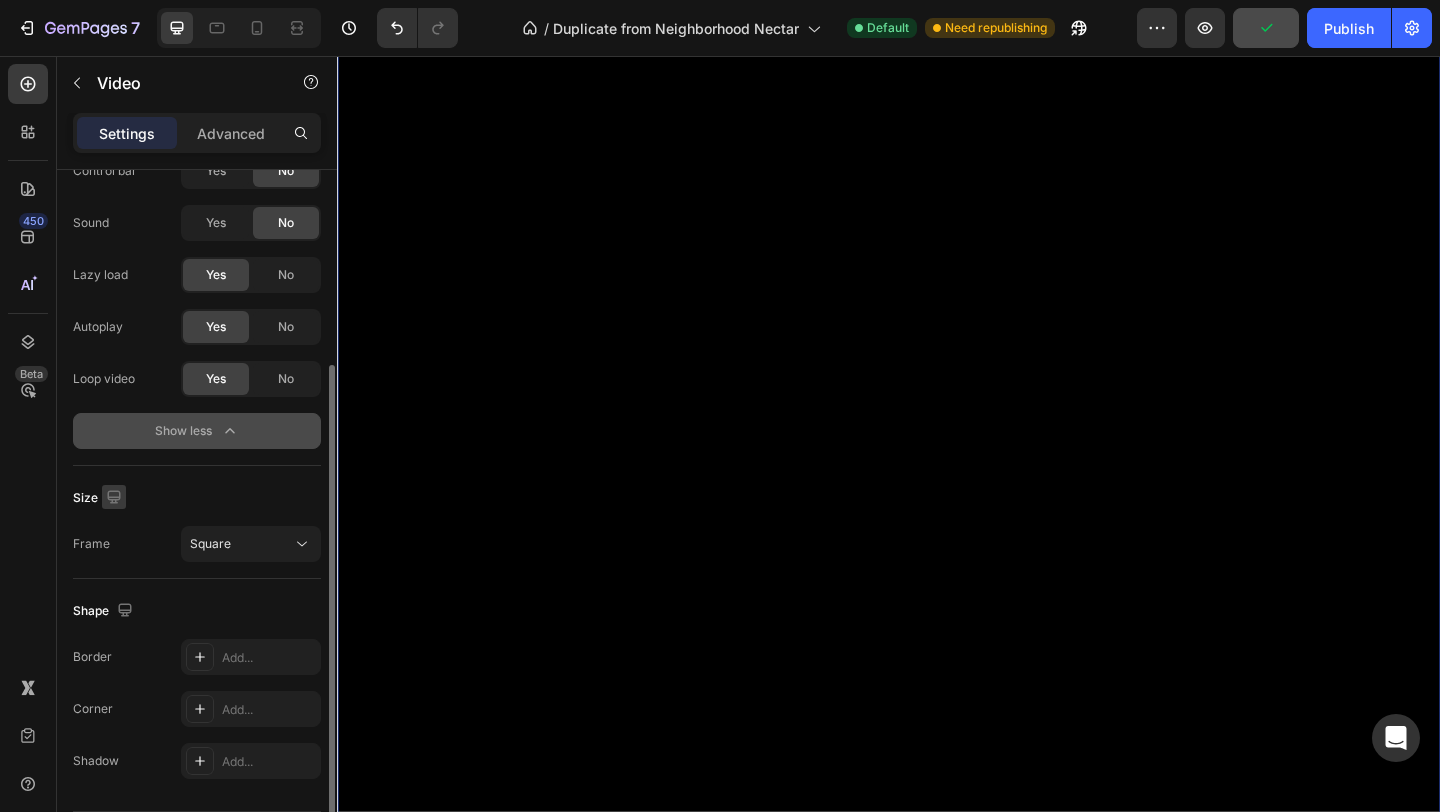 click 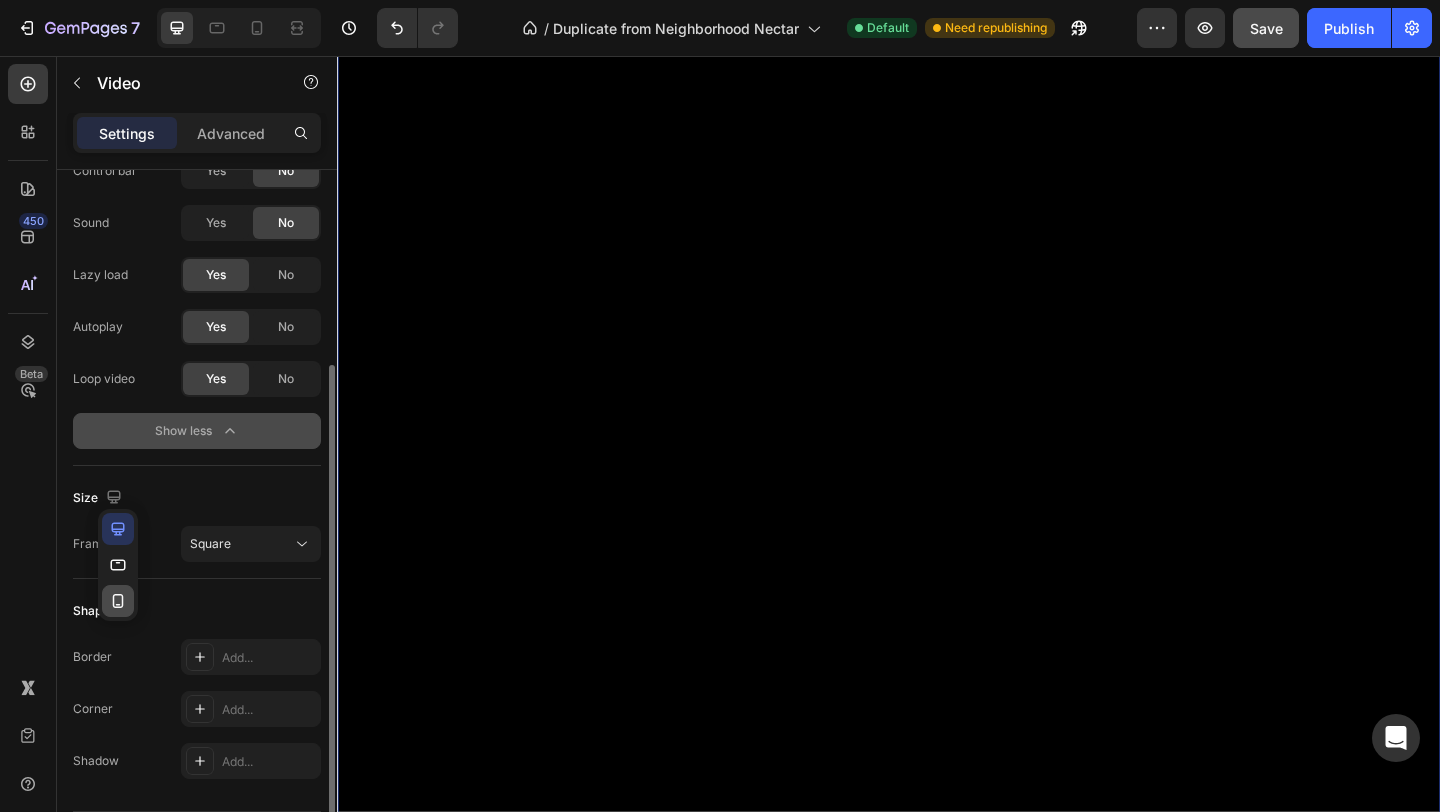 click 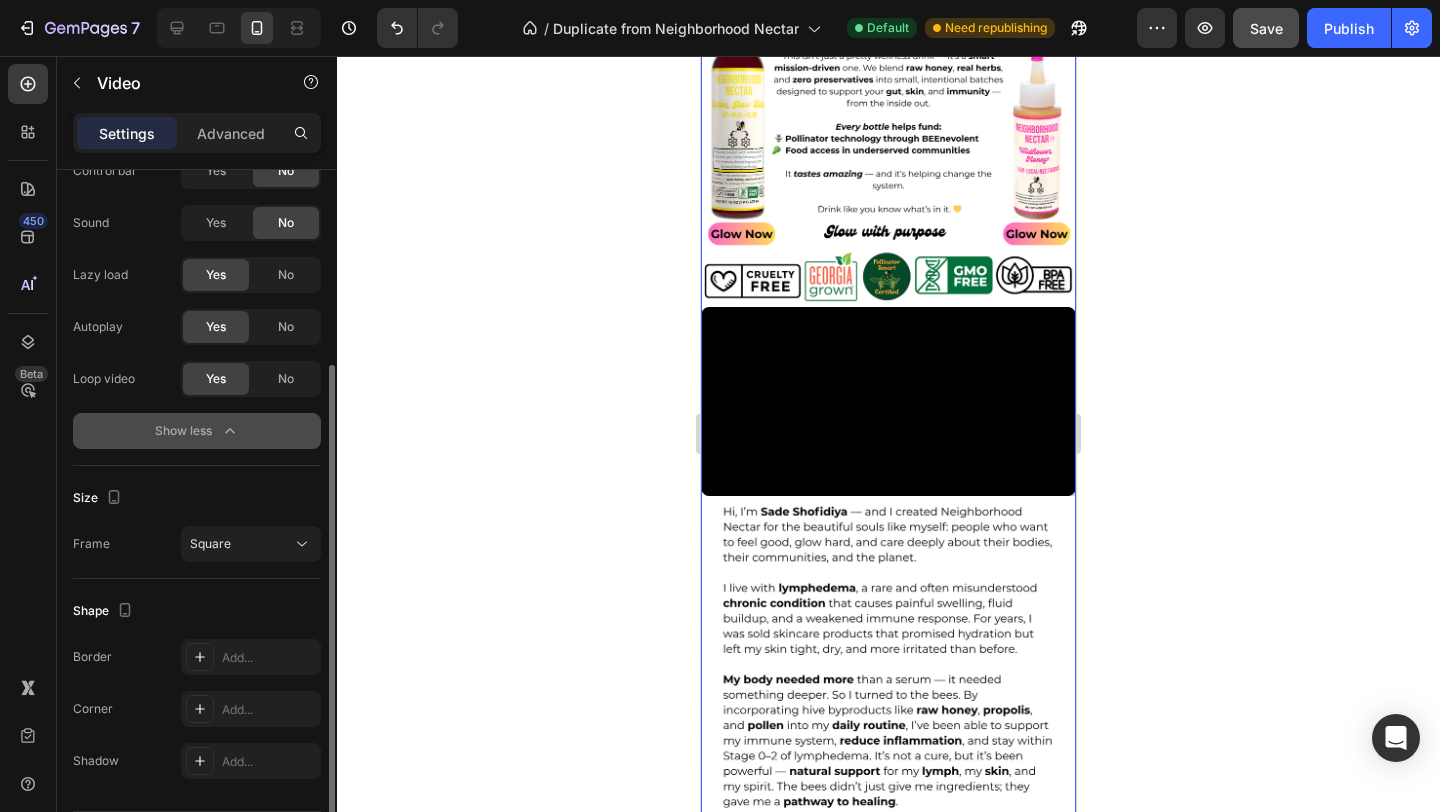scroll, scrollTop: 2604, scrollLeft: 0, axis: vertical 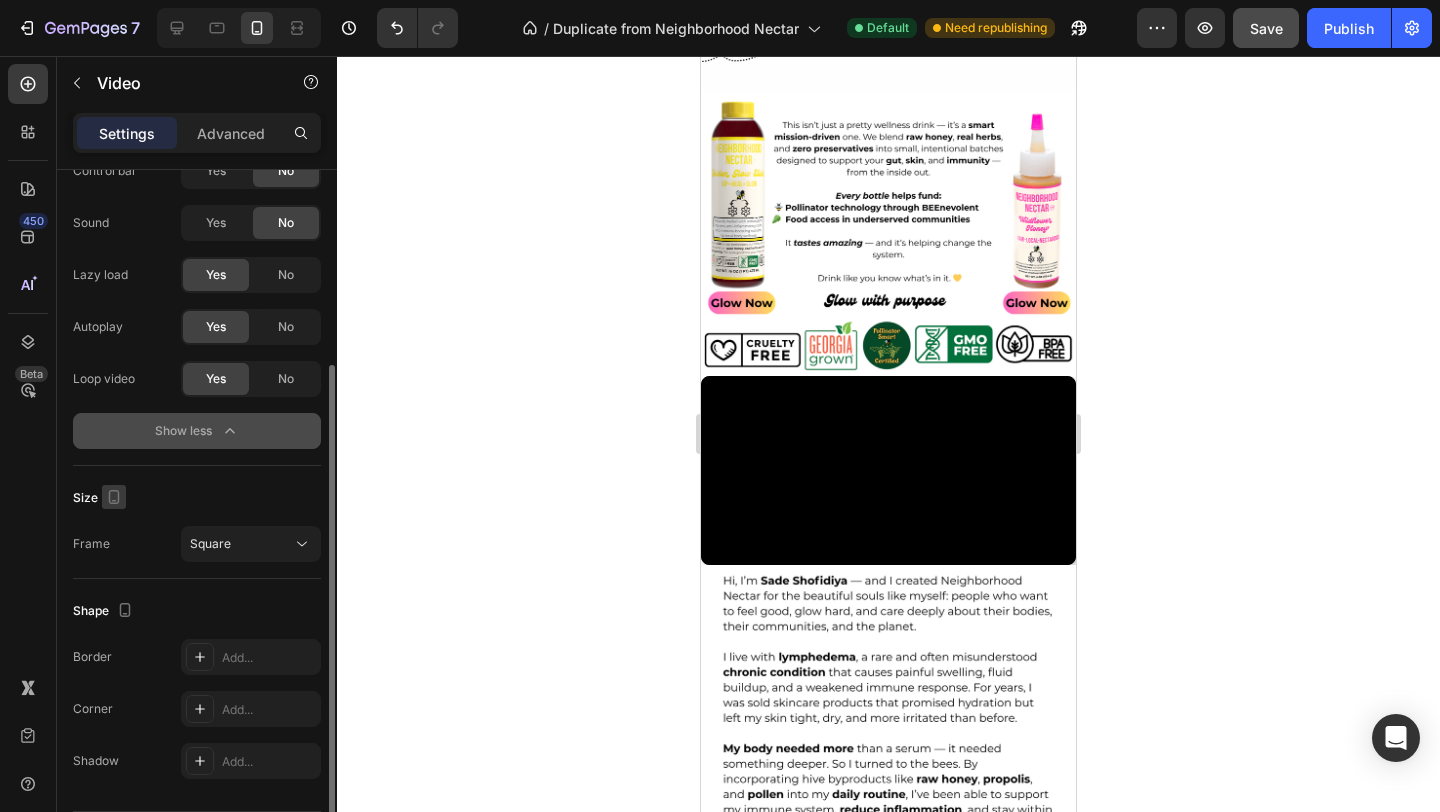 click 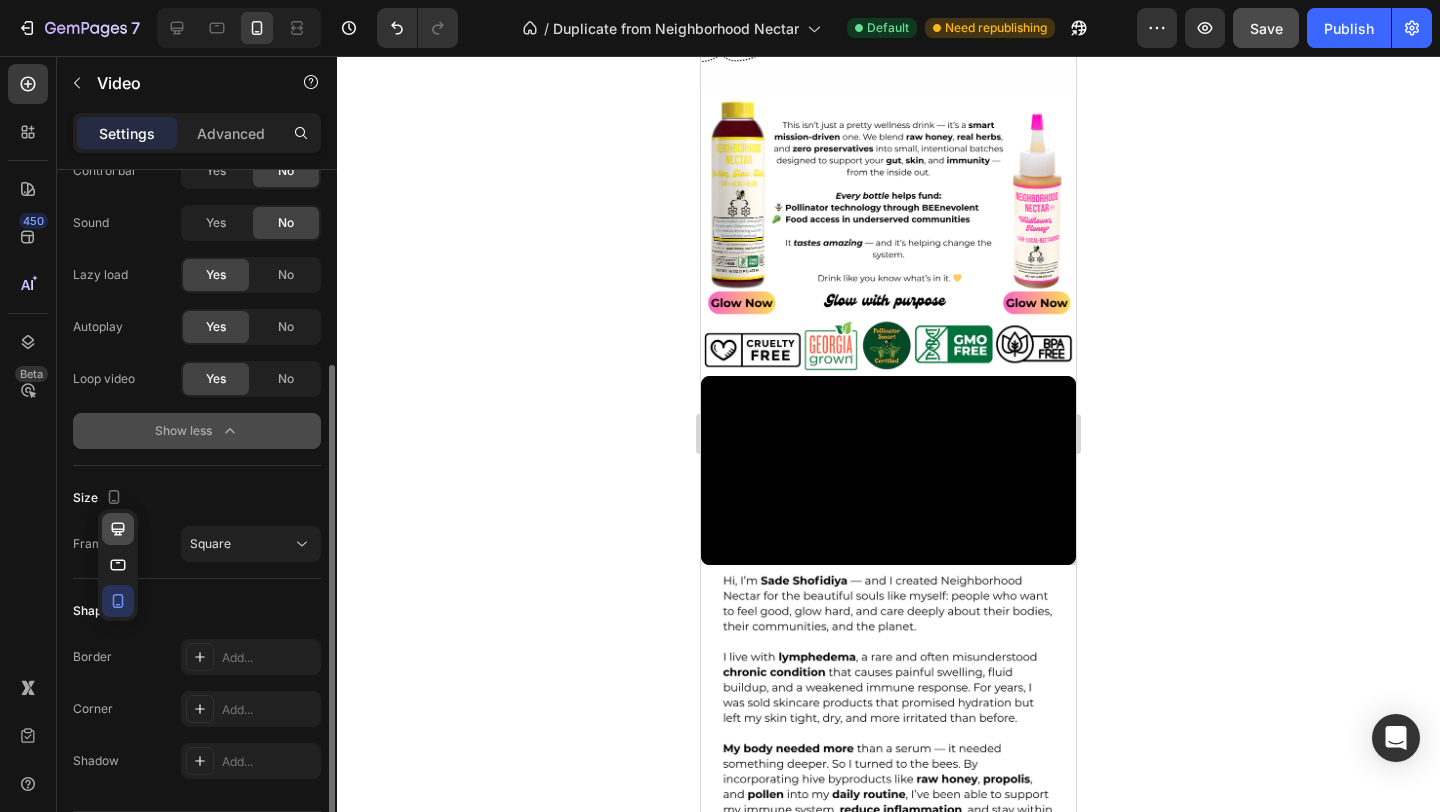 click 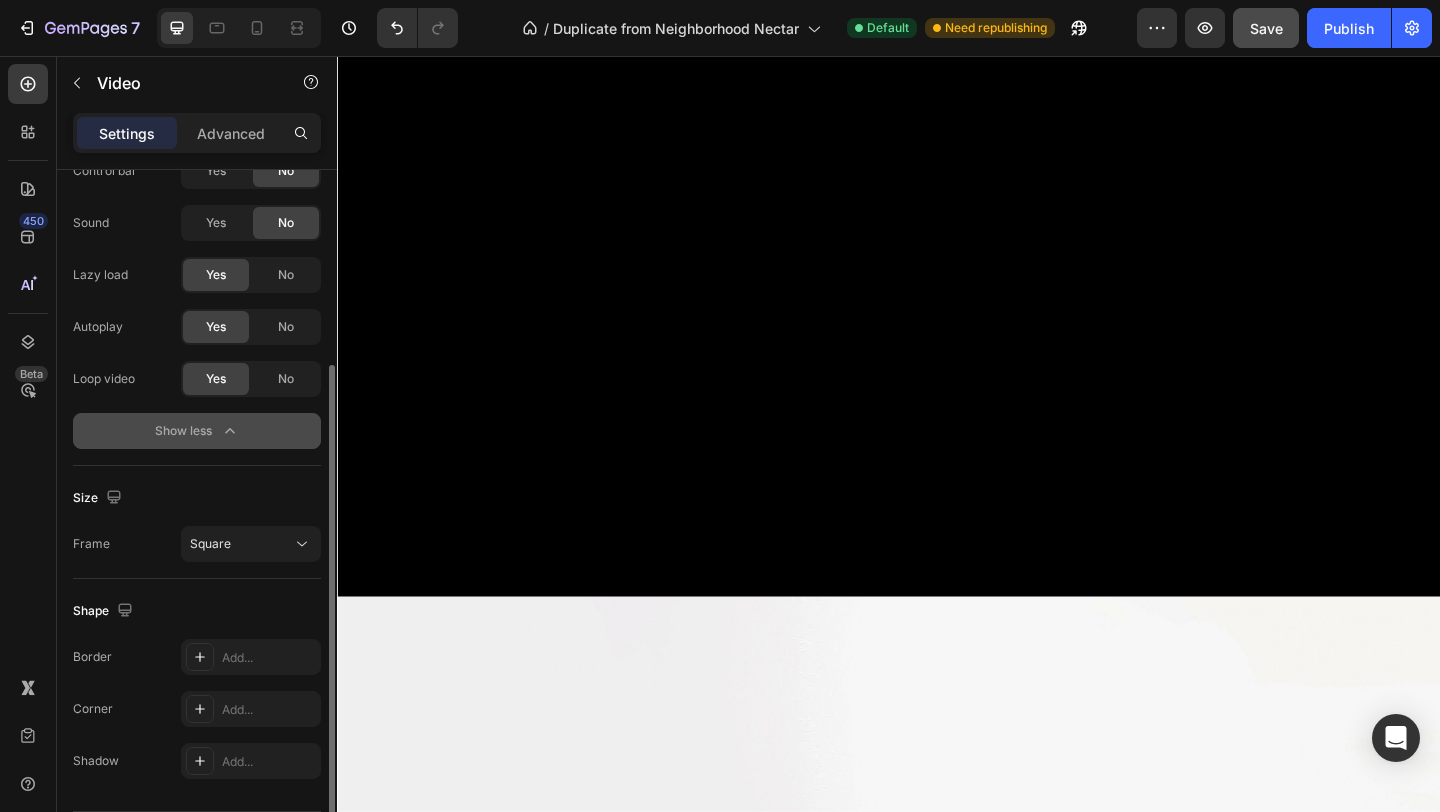 scroll, scrollTop: 3974, scrollLeft: 0, axis: vertical 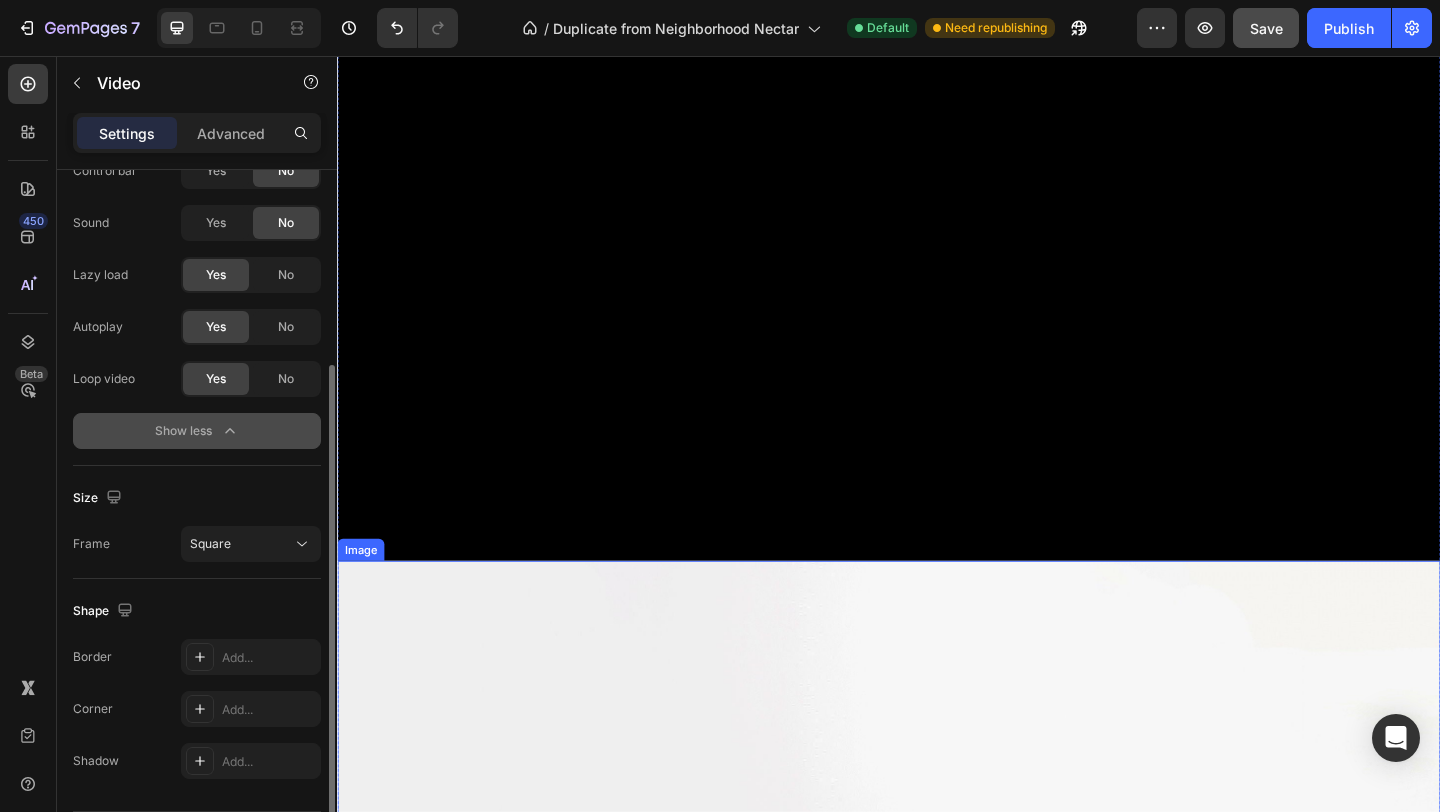 click at bounding box center (937, 1055) 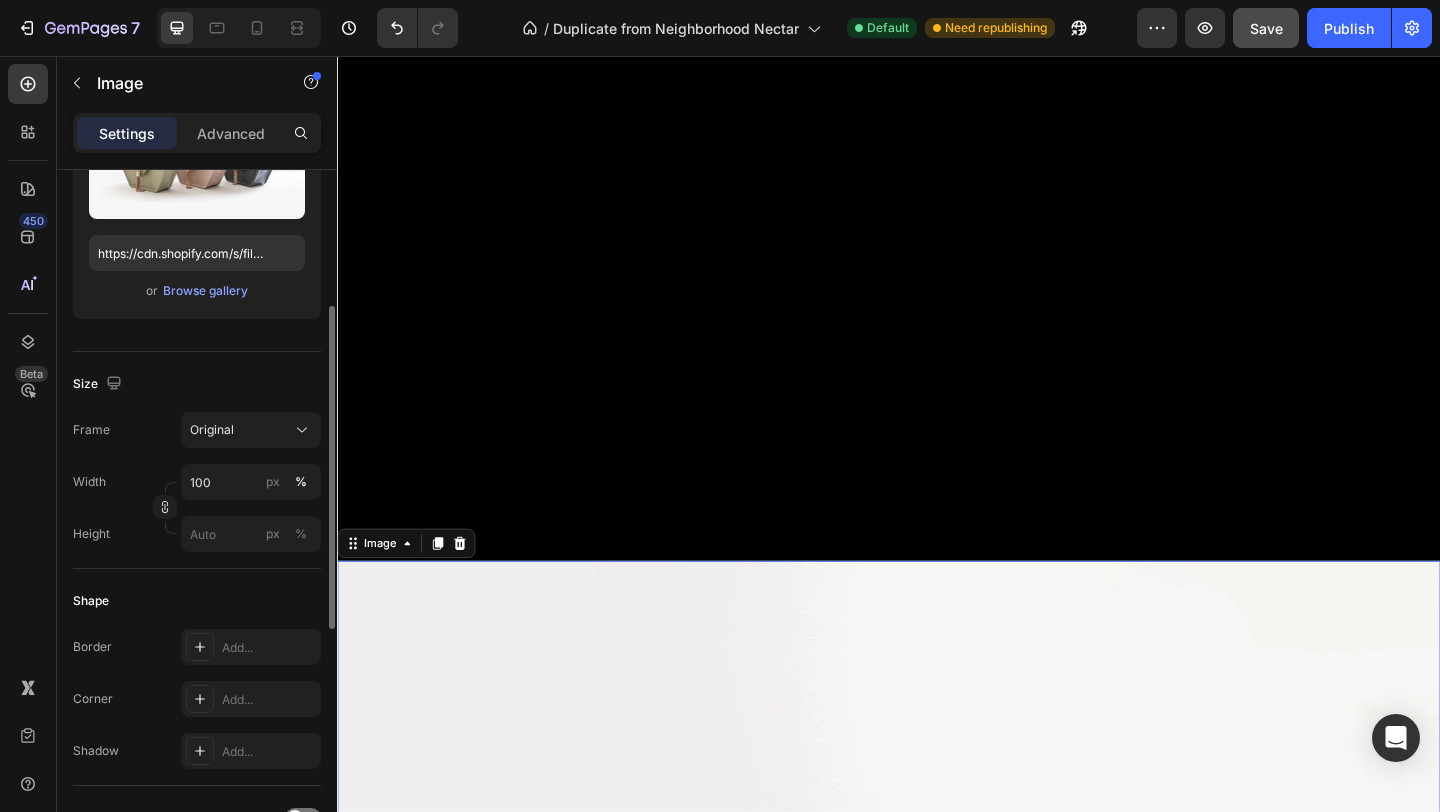 scroll, scrollTop: 0, scrollLeft: 0, axis: both 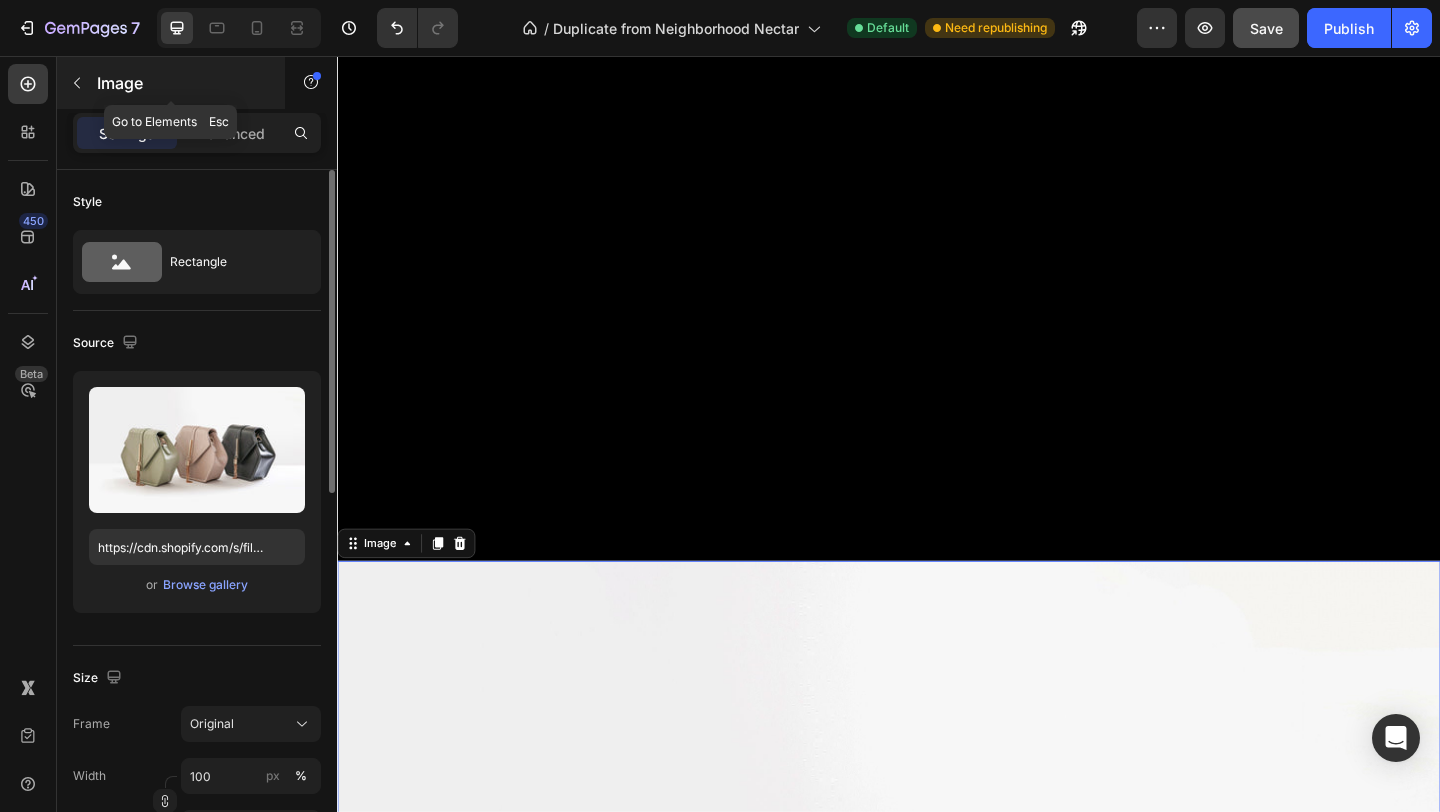 click at bounding box center [77, 83] 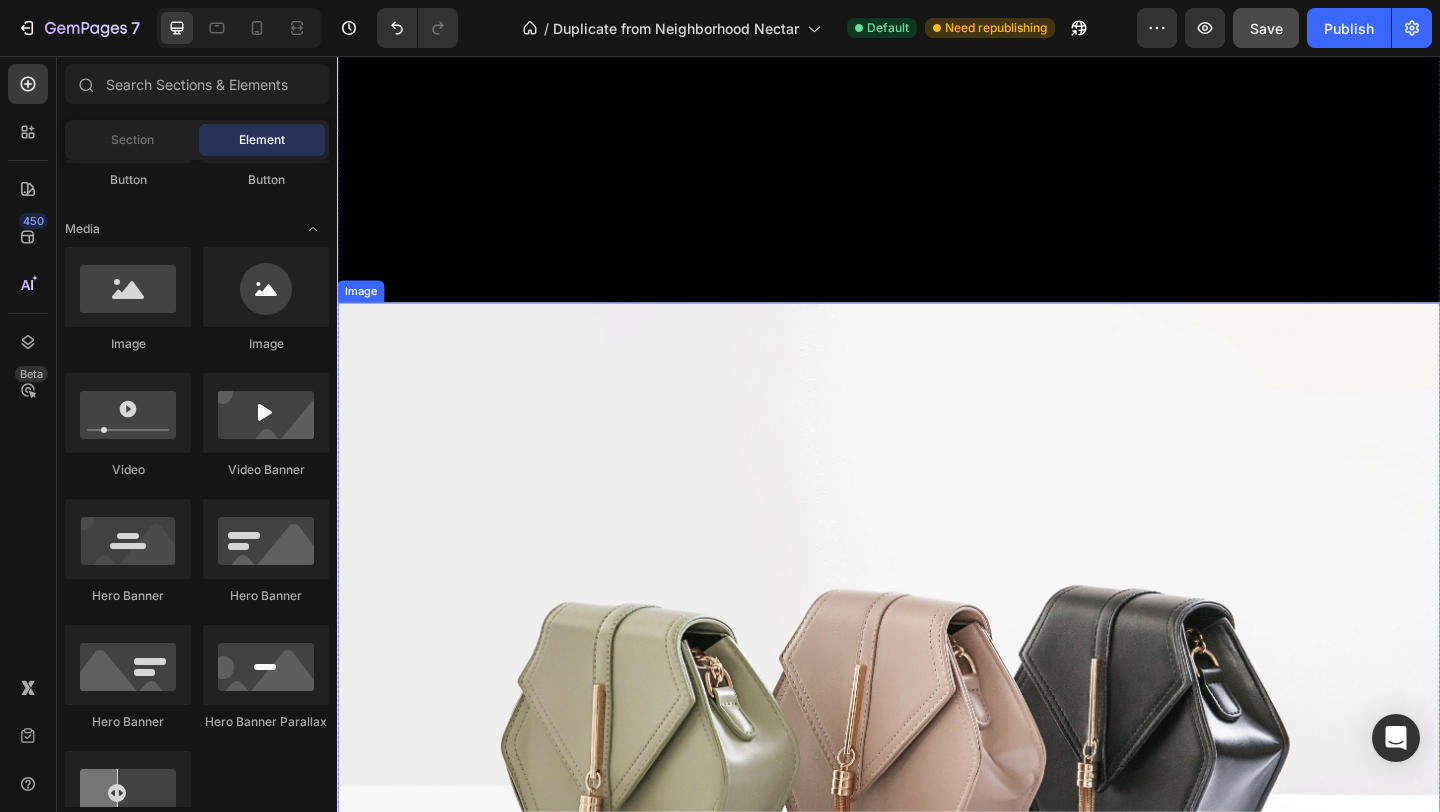 scroll, scrollTop: 3428, scrollLeft: 0, axis: vertical 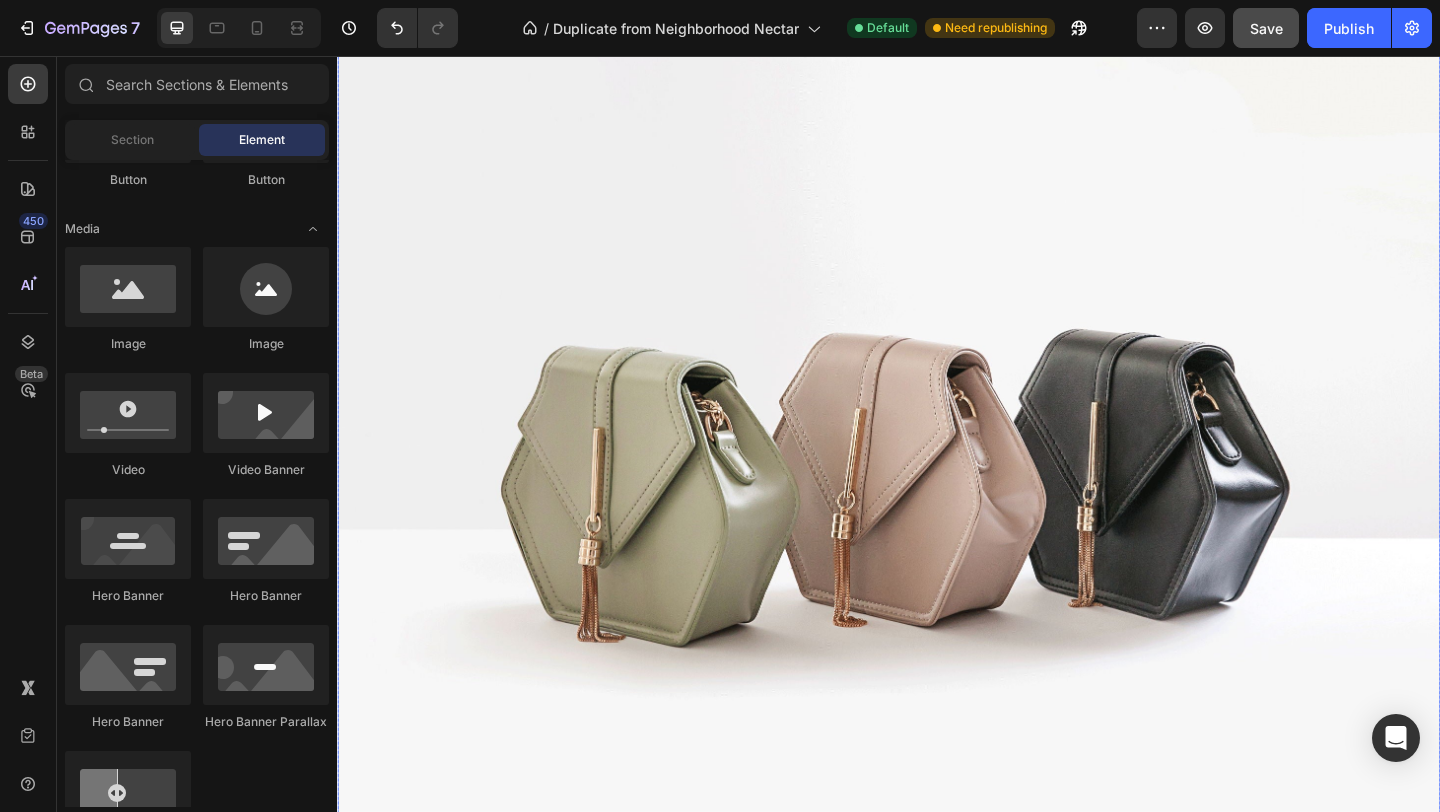 click at bounding box center [937, 495] 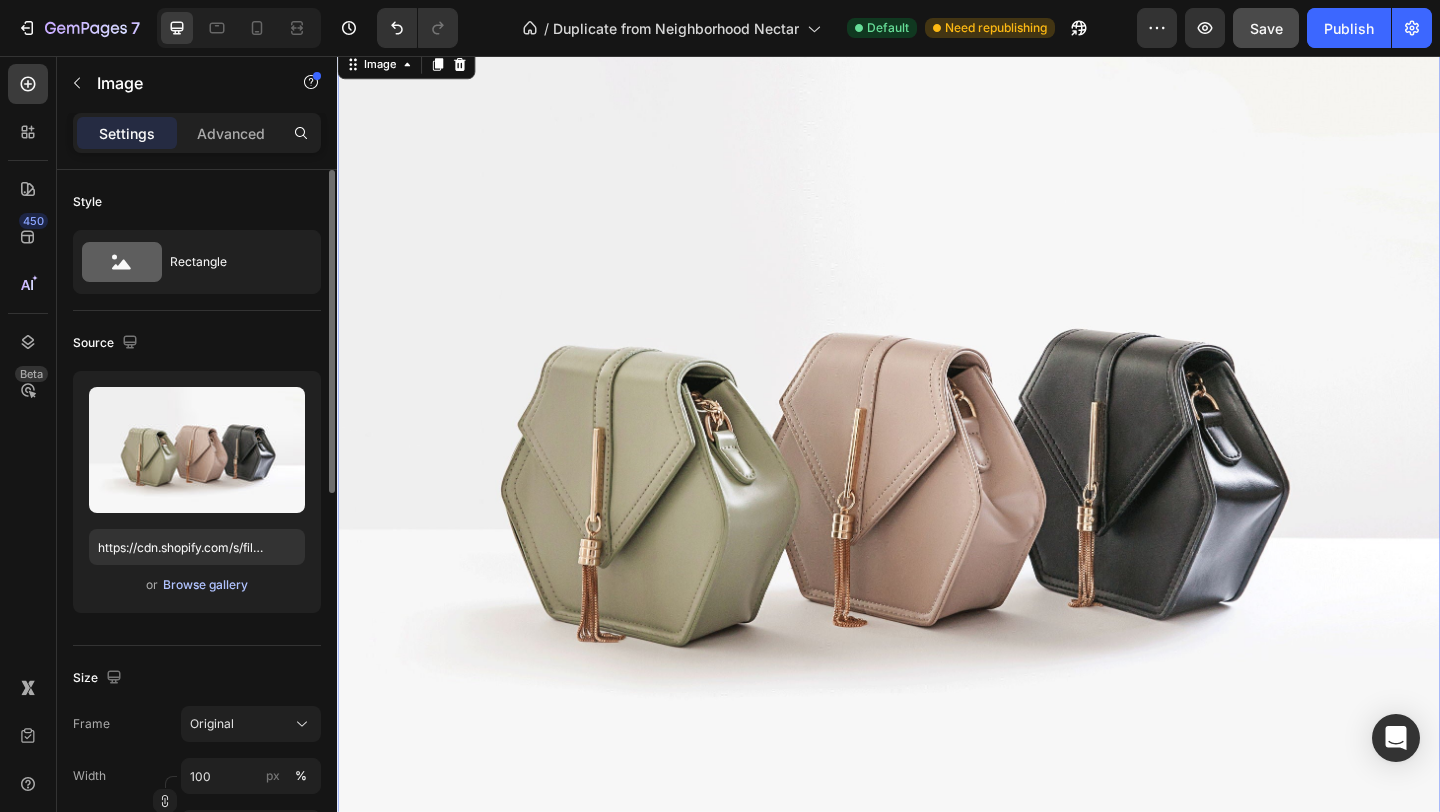 click on "Browse gallery" at bounding box center (205, 585) 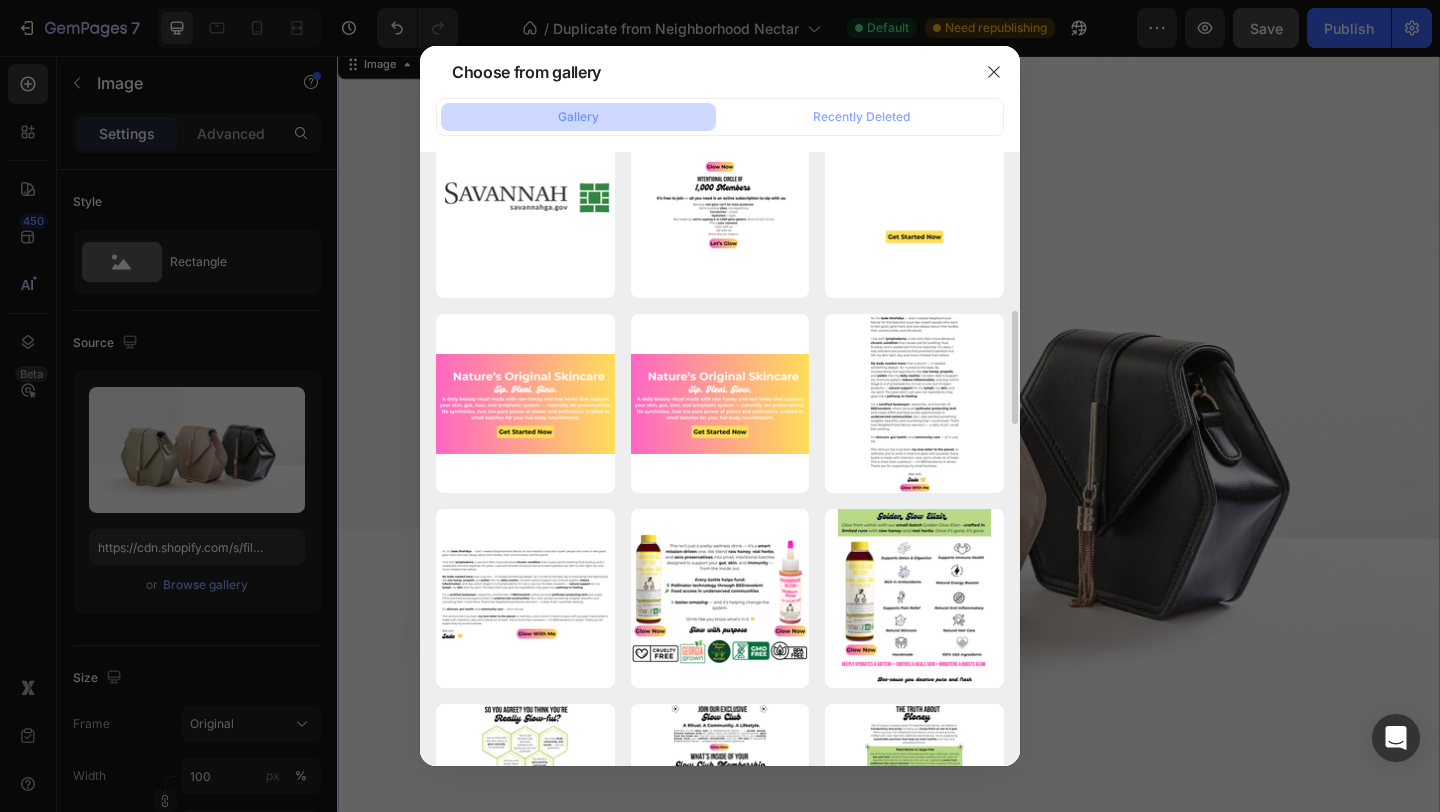 scroll, scrollTop: 811, scrollLeft: 0, axis: vertical 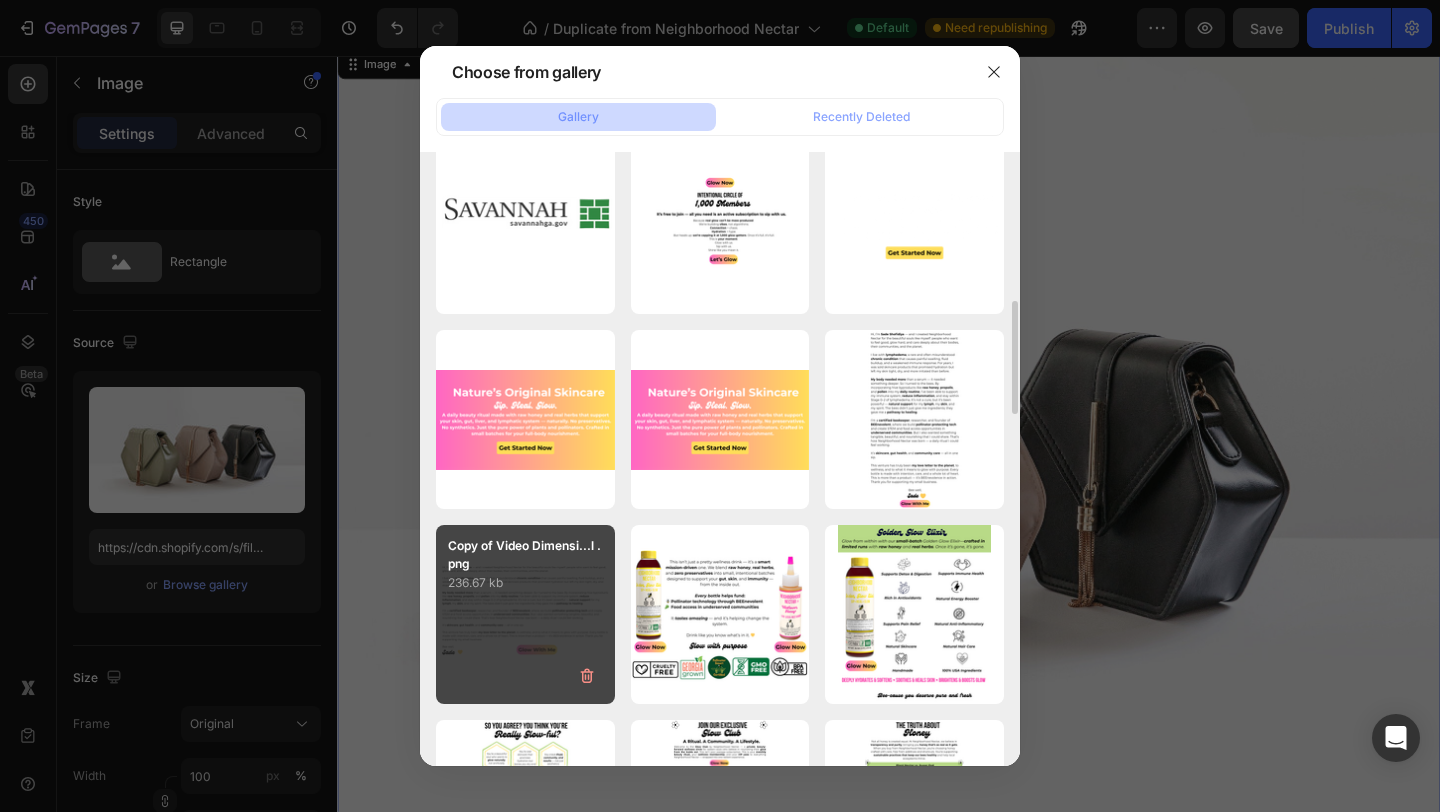 click on "Copy of Video Dimensi...l .png 236.67 kb" at bounding box center [525, 614] 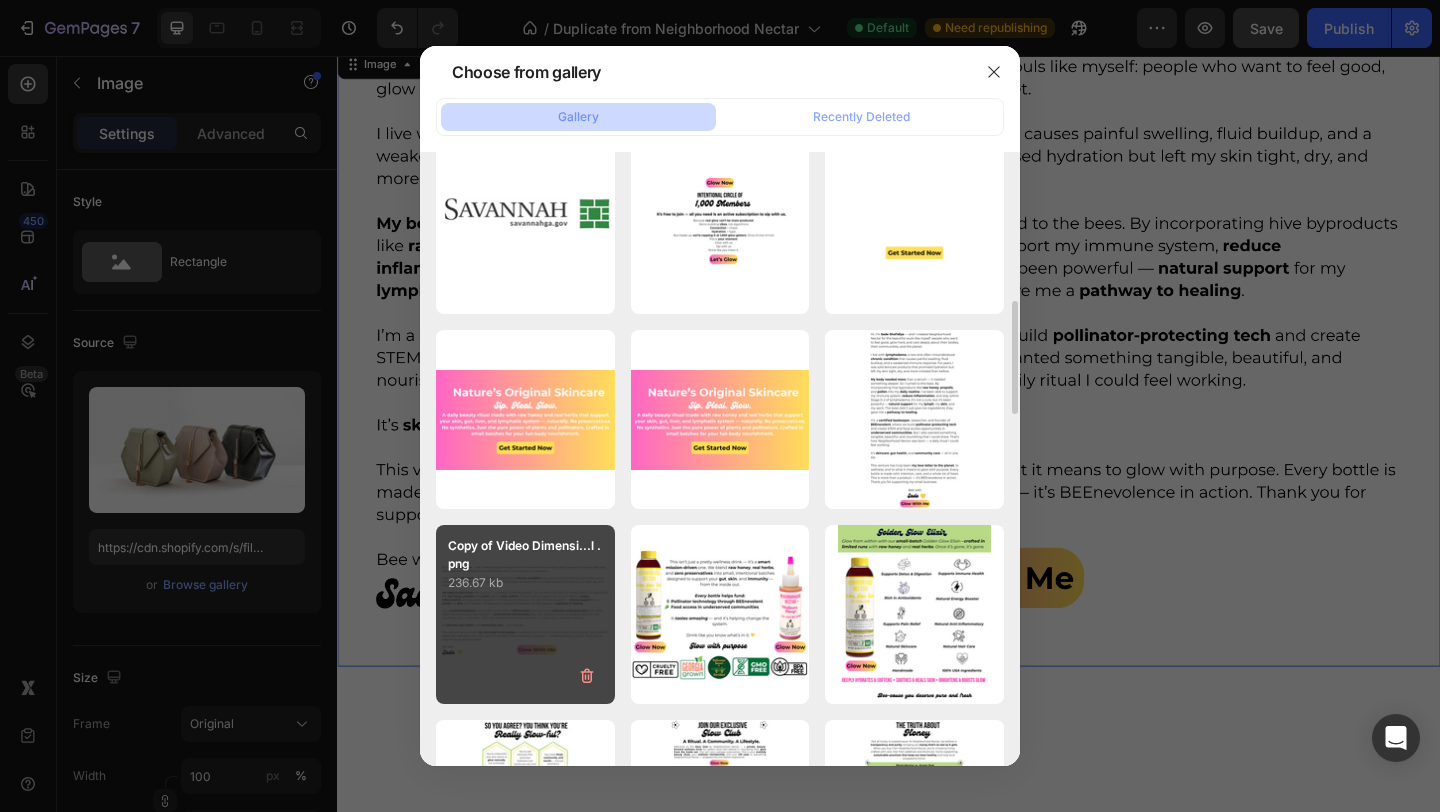type on "https://cdn.shopify.com/s/files/1/0946/4329/0415/files/gempages_575477949717807954-906a6e4f-eed8-440c-9455-f53625199792.png" 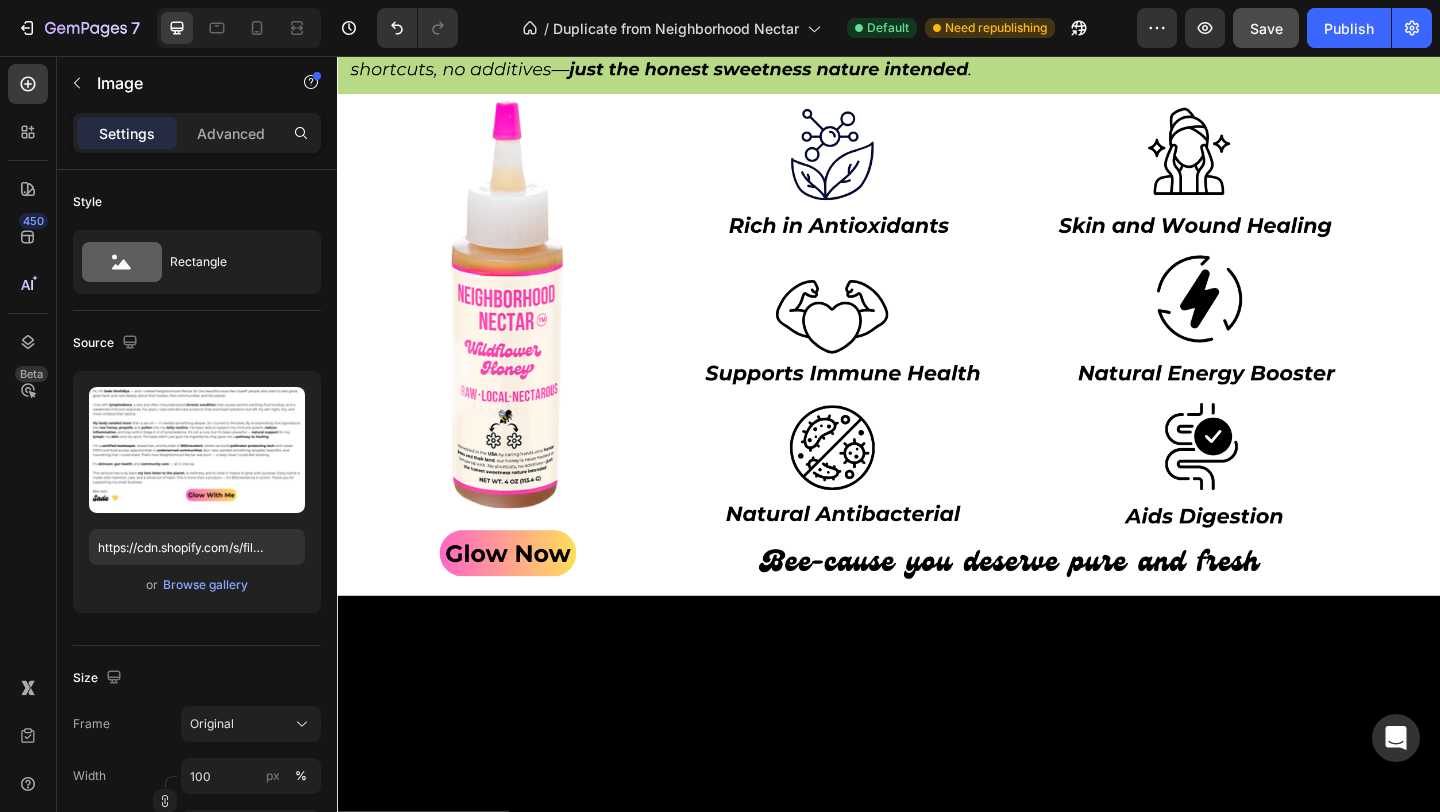scroll, scrollTop: 2972, scrollLeft: 0, axis: vertical 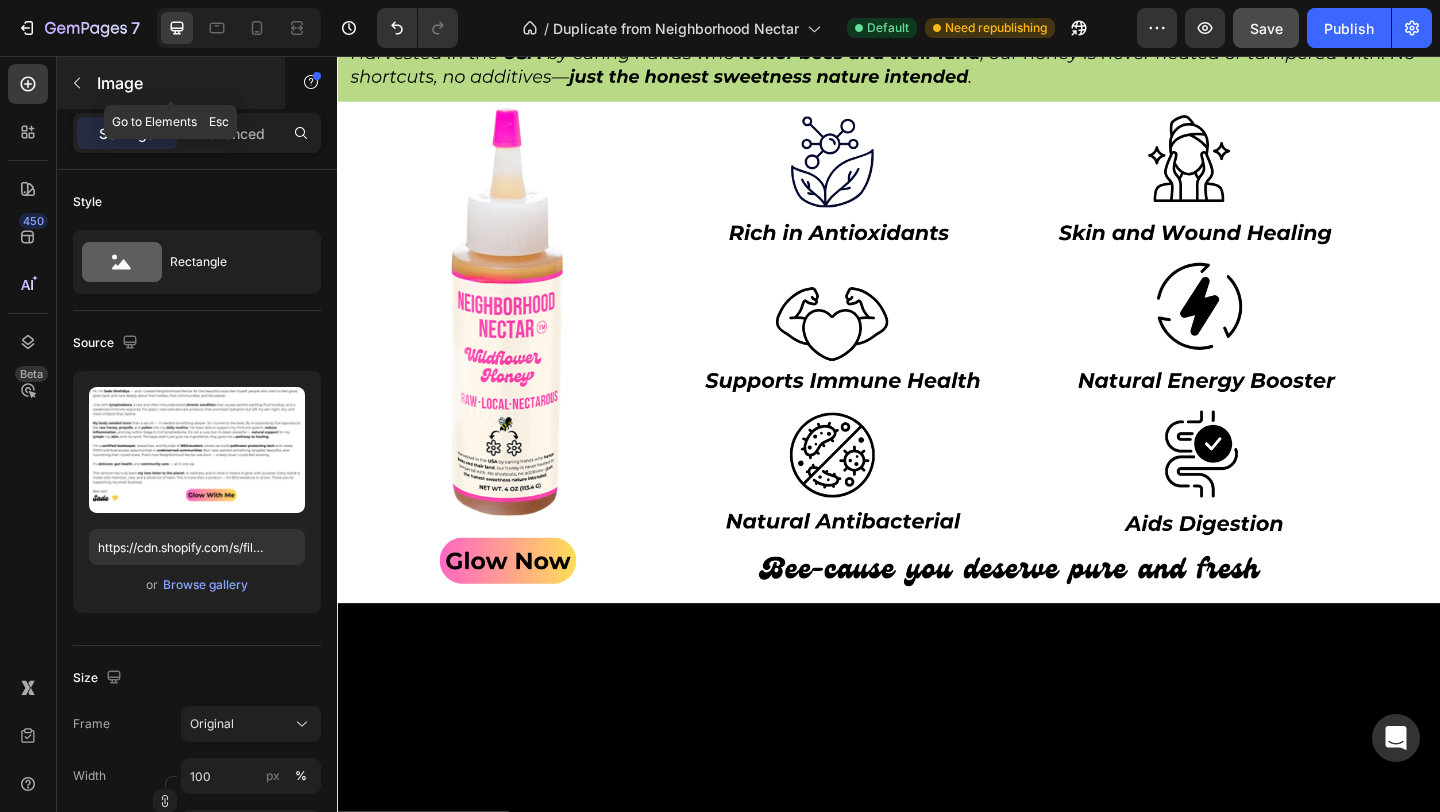 click 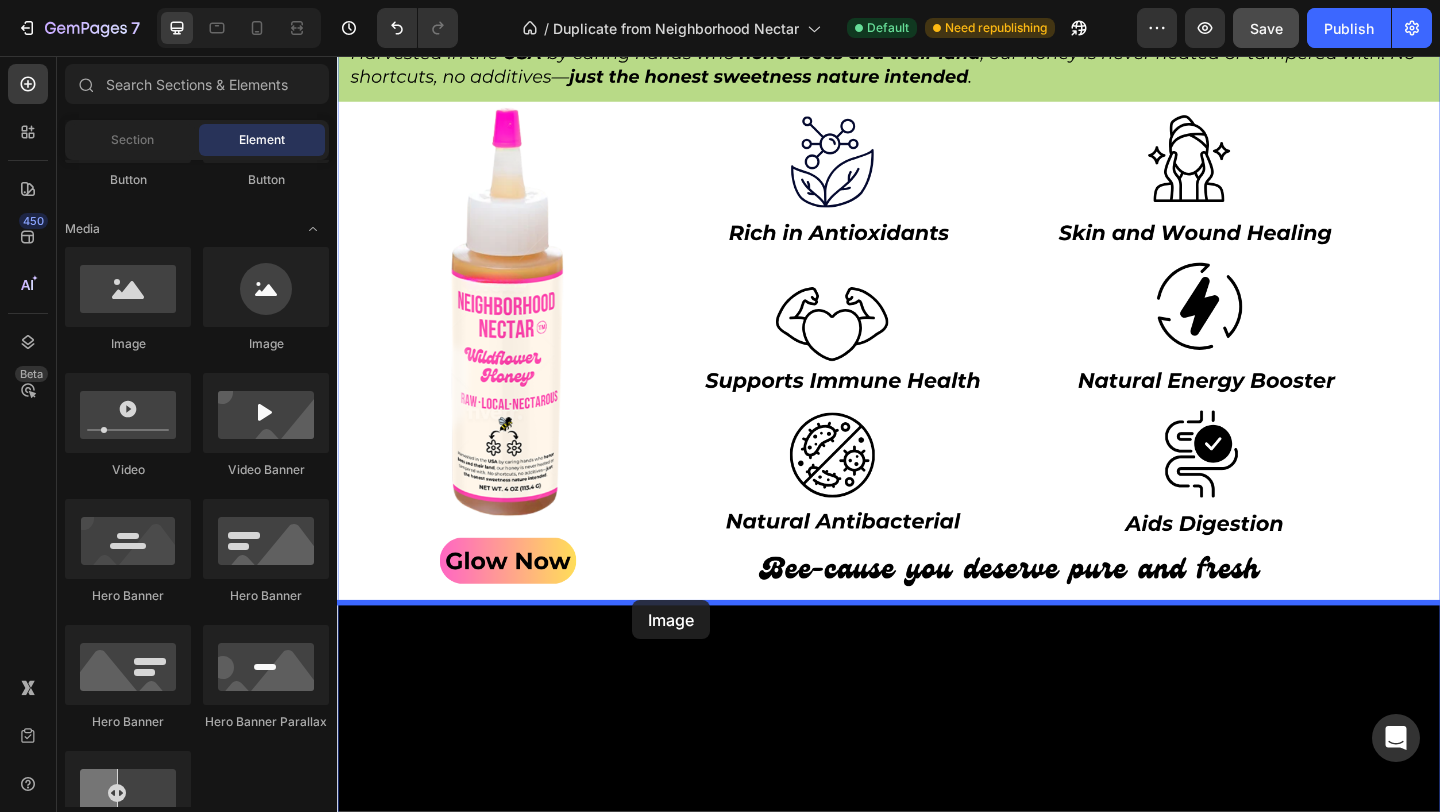 drag, startPoint x: 478, startPoint y: 365, endPoint x: 658, endPoint y: 648, distance: 335.3938 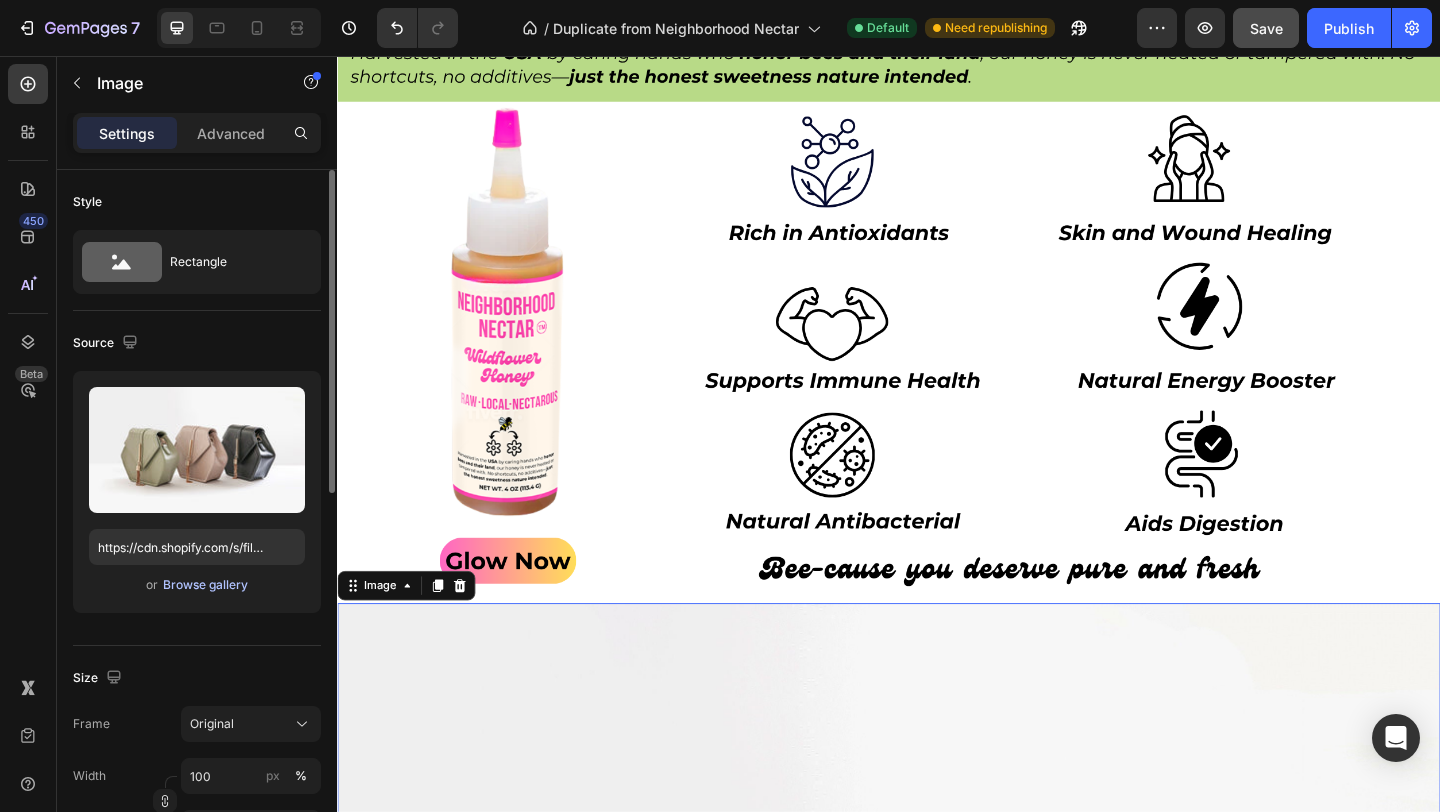 click on "Browse gallery" at bounding box center [205, 585] 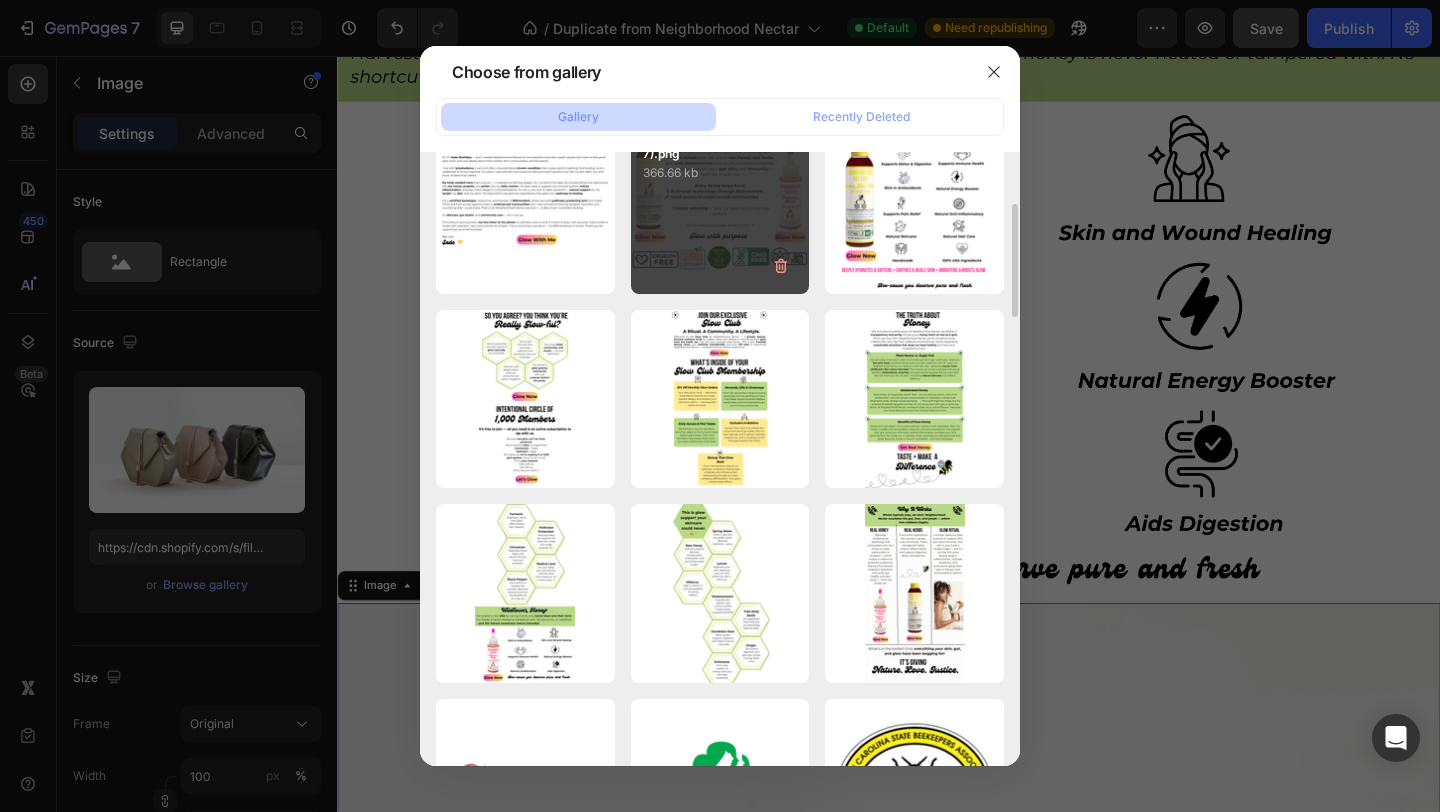 scroll, scrollTop: 1299, scrollLeft: 0, axis: vertical 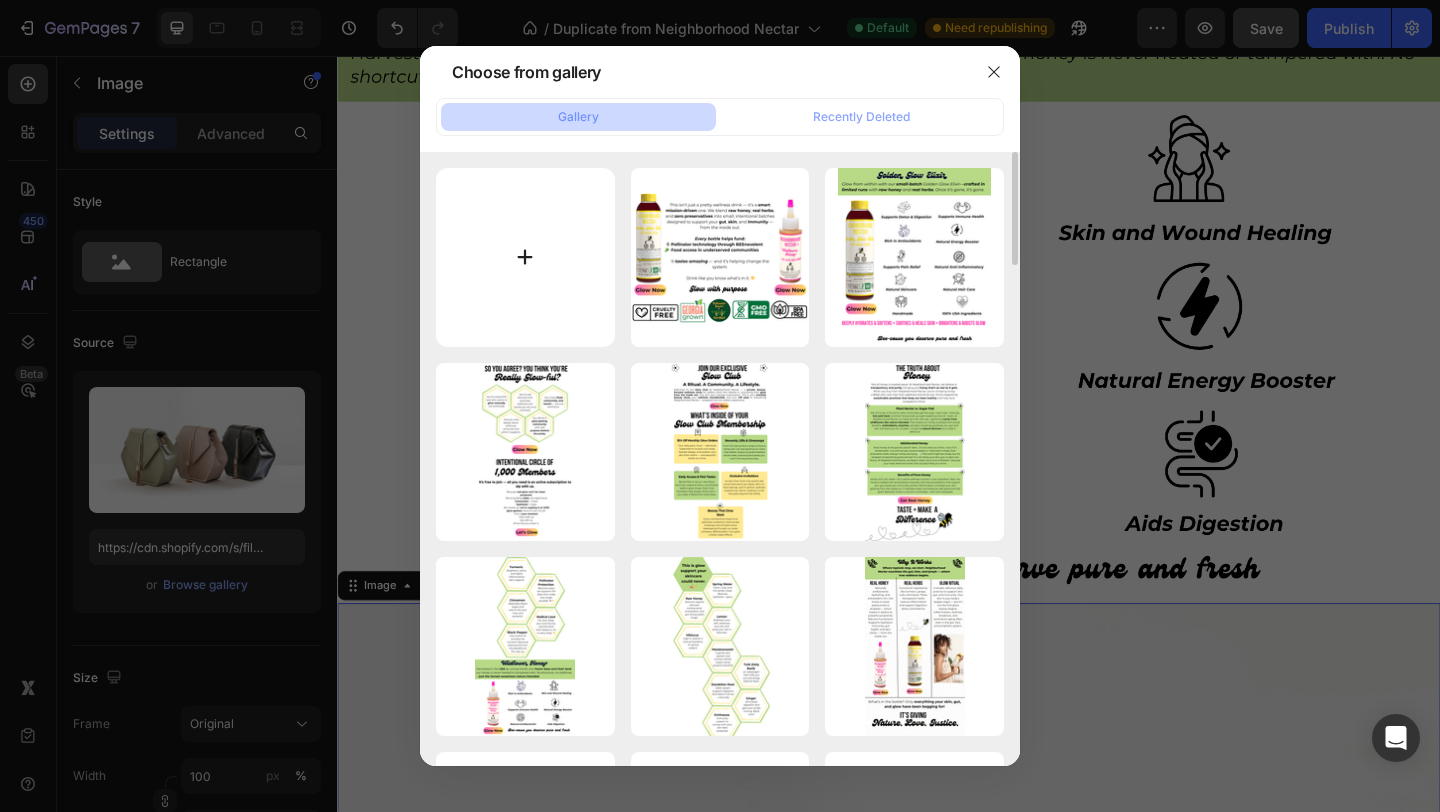 click at bounding box center (525, 257) 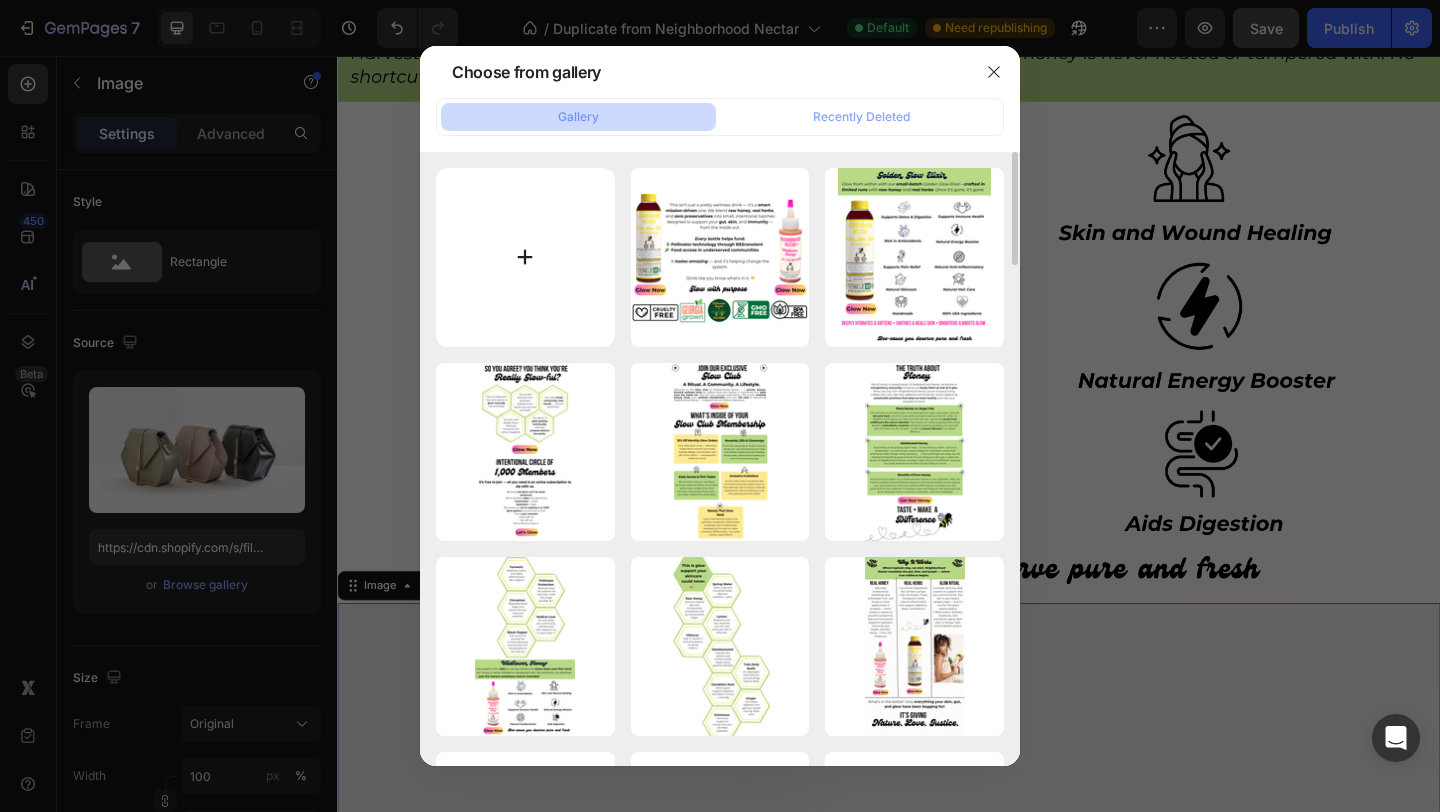click at bounding box center (525, 257) 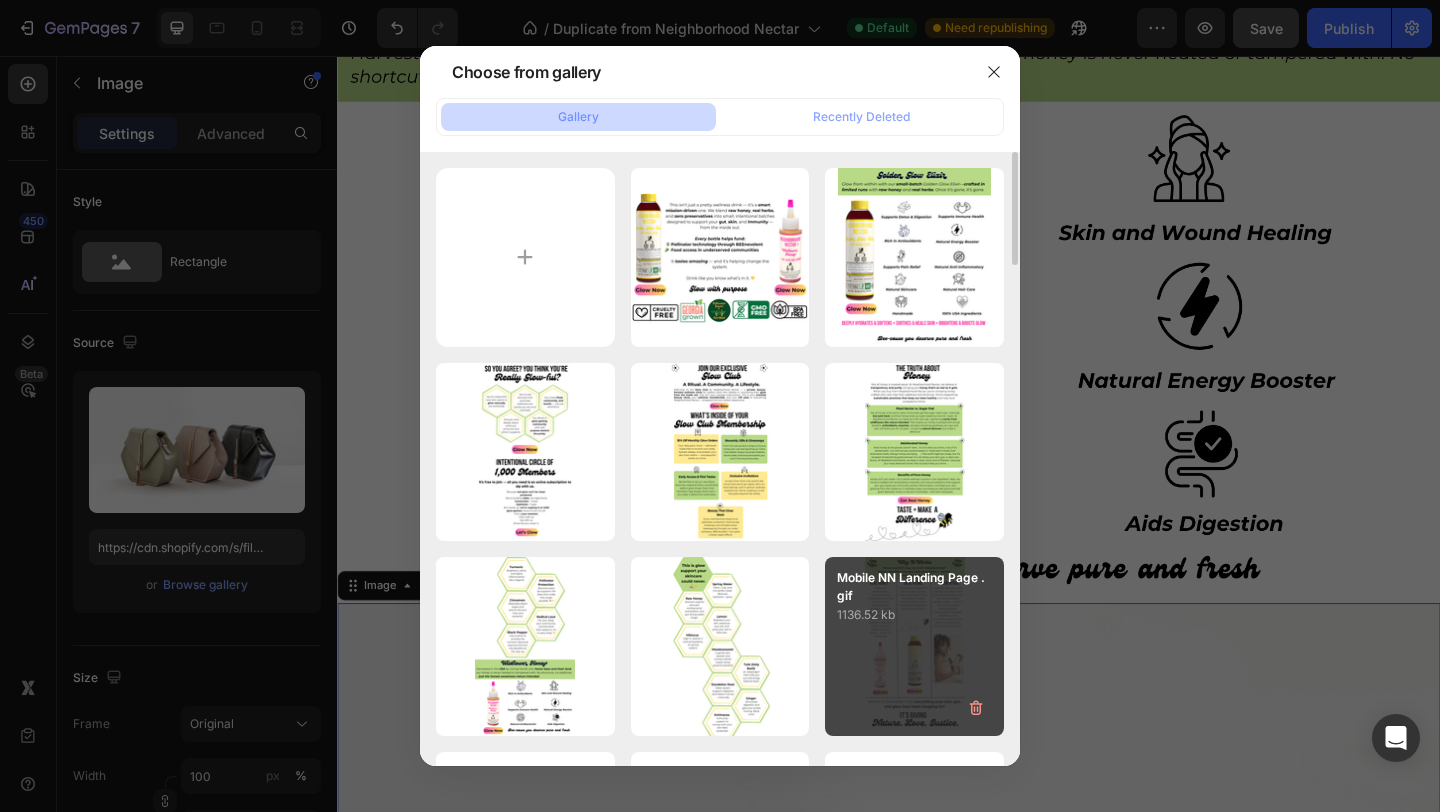 type on "C:\fakepath\Free Neon Cat Animated Birthday Video Gif Instagram (1).gif" 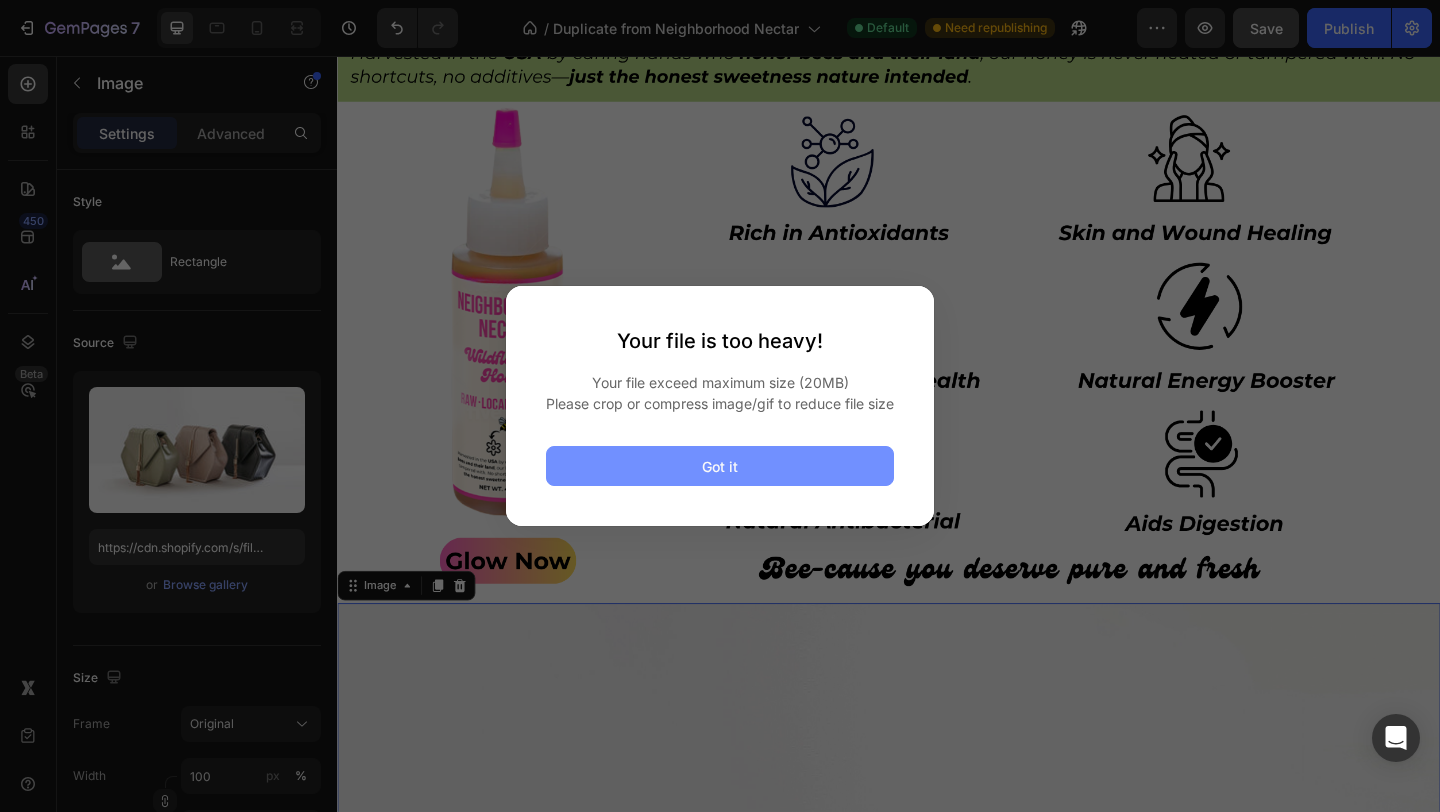 click on "Got it" at bounding box center [720, 466] 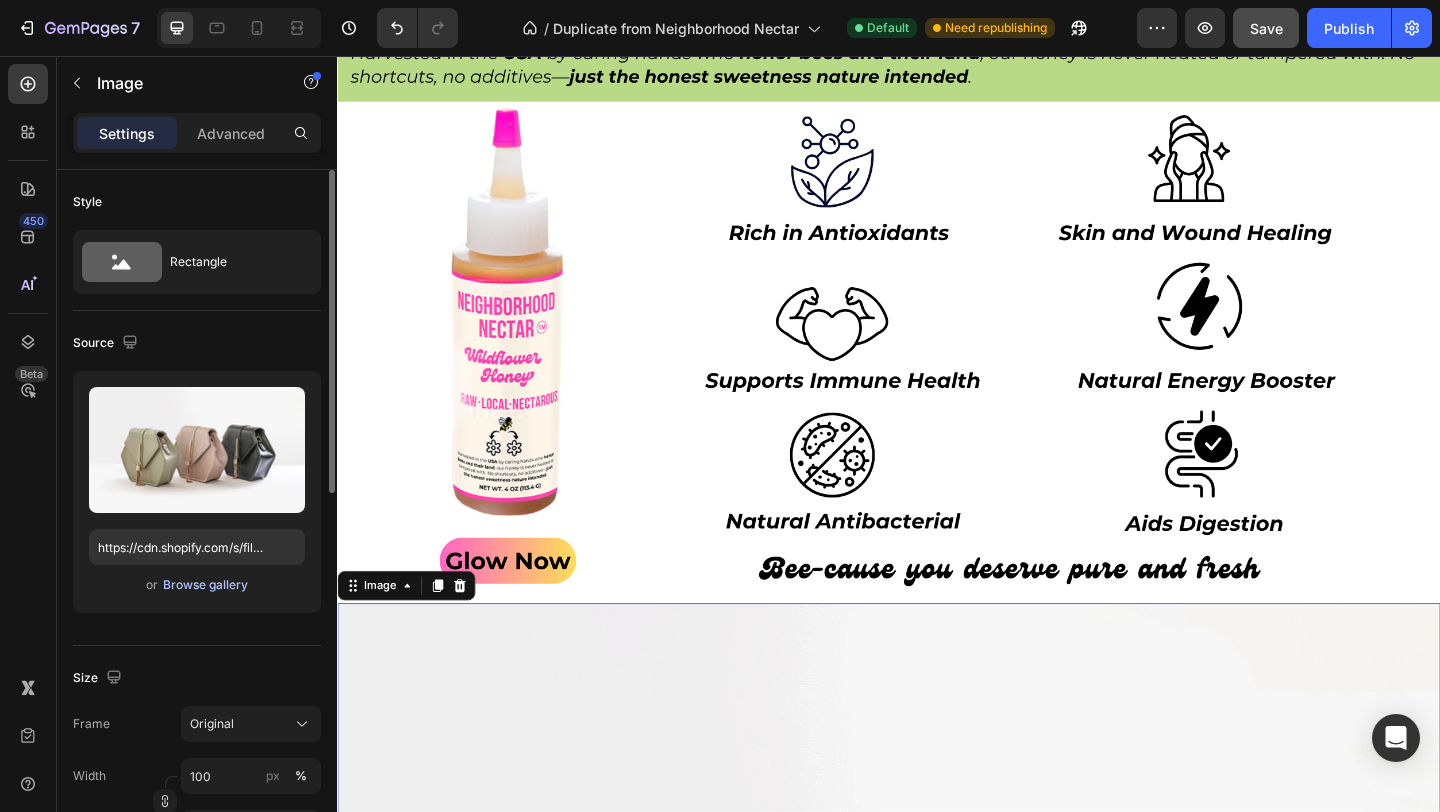 click on "Browse gallery" at bounding box center [205, 585] 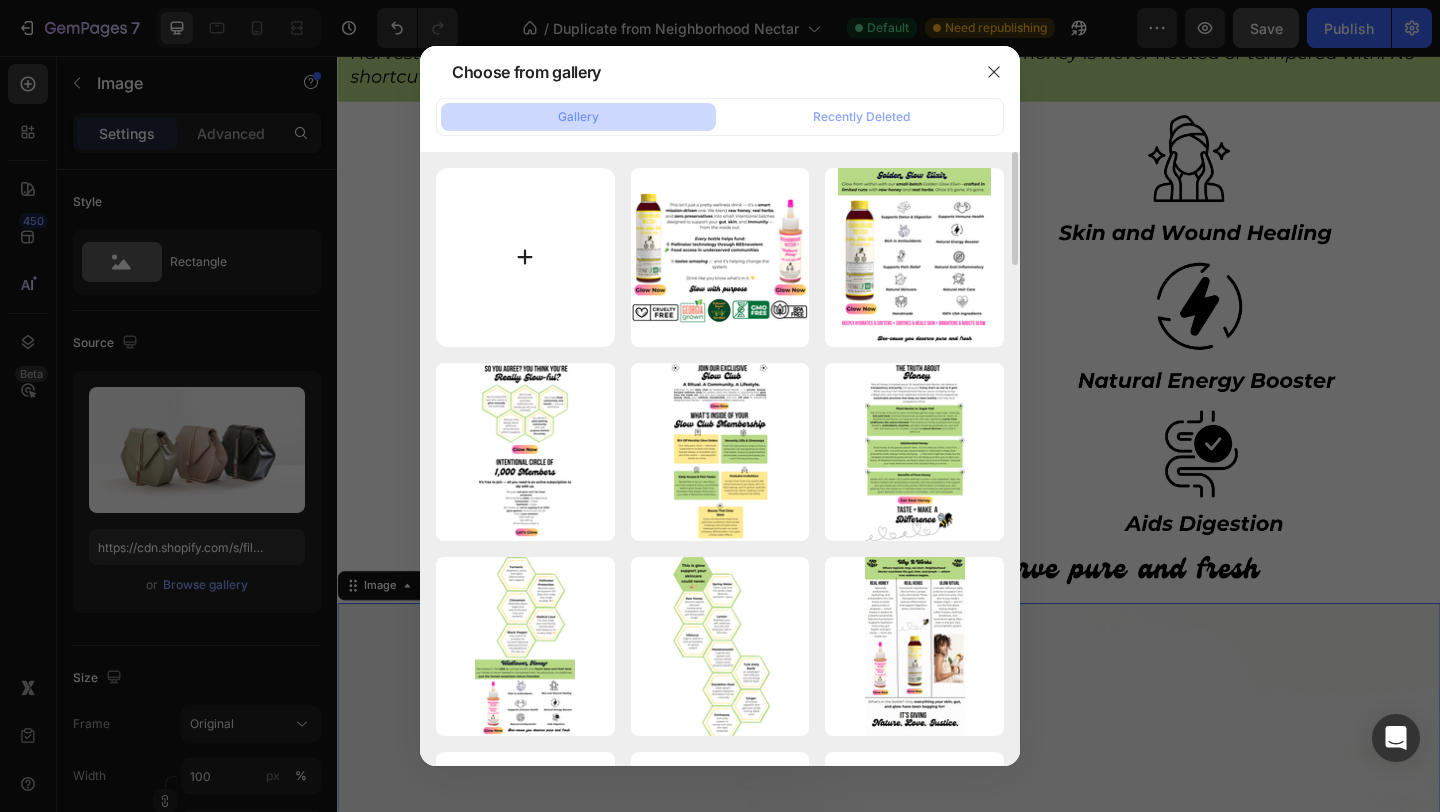 click at bounding box center (525, 257) 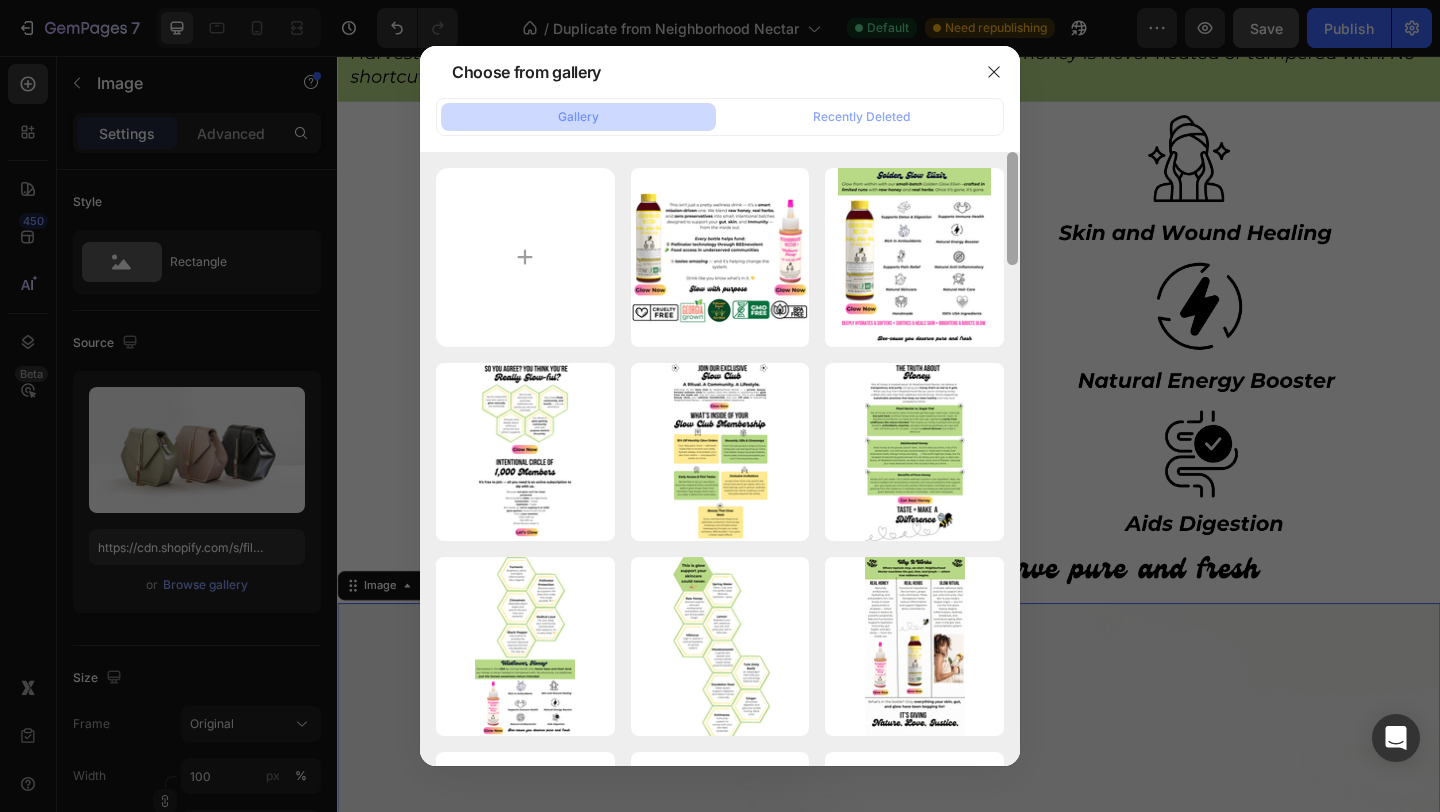 type on "C:\fakepath\FREE SHIPPING on orders $49+ AND save 15% when you join the Nectar Society (Video) (21).png" 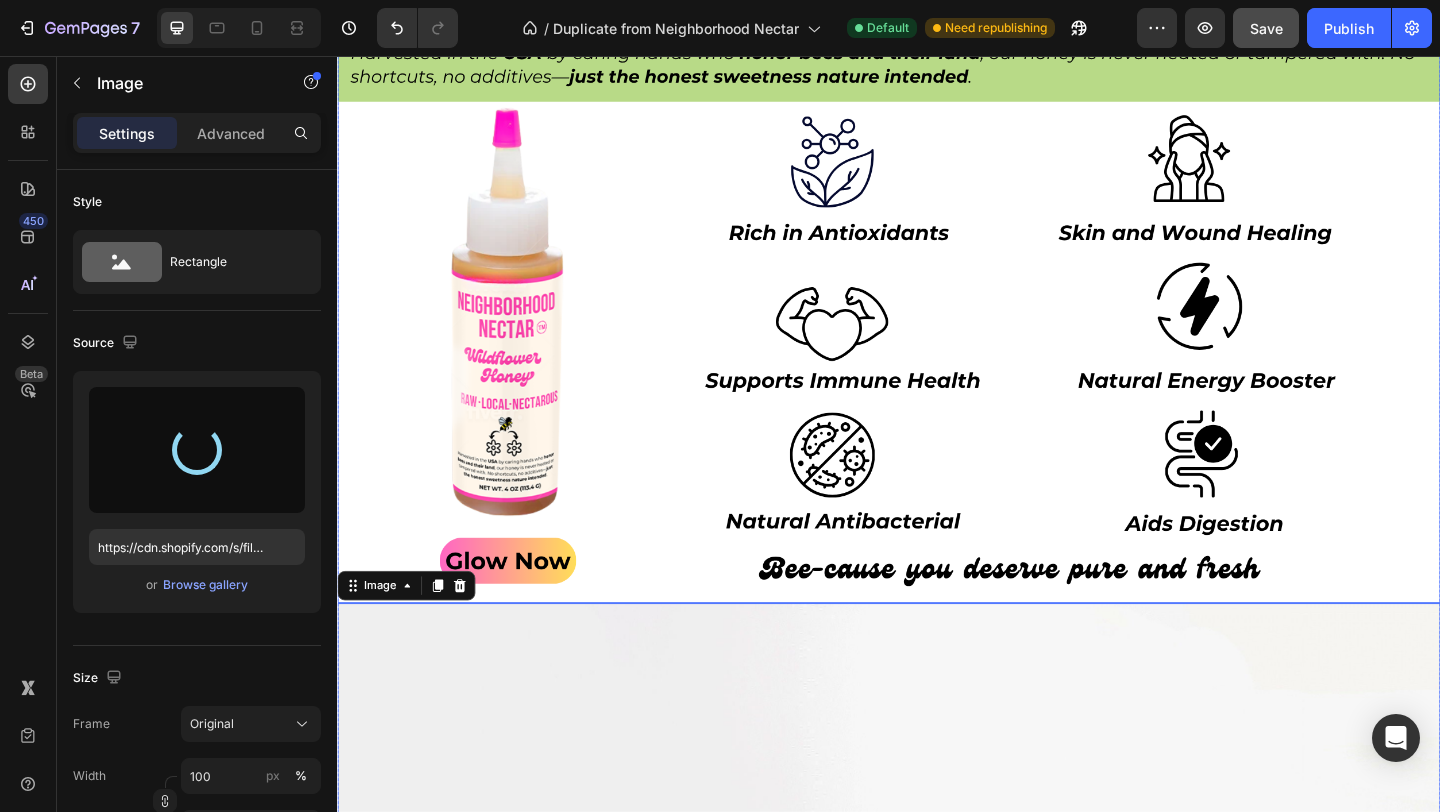 type on "https://cdn.shopify.com/s/files/1/0946/4329/0415/files/gempages_575477949717807954-6b6ba166-9ff6-4f32-a186-0635fa72c2a0.png" 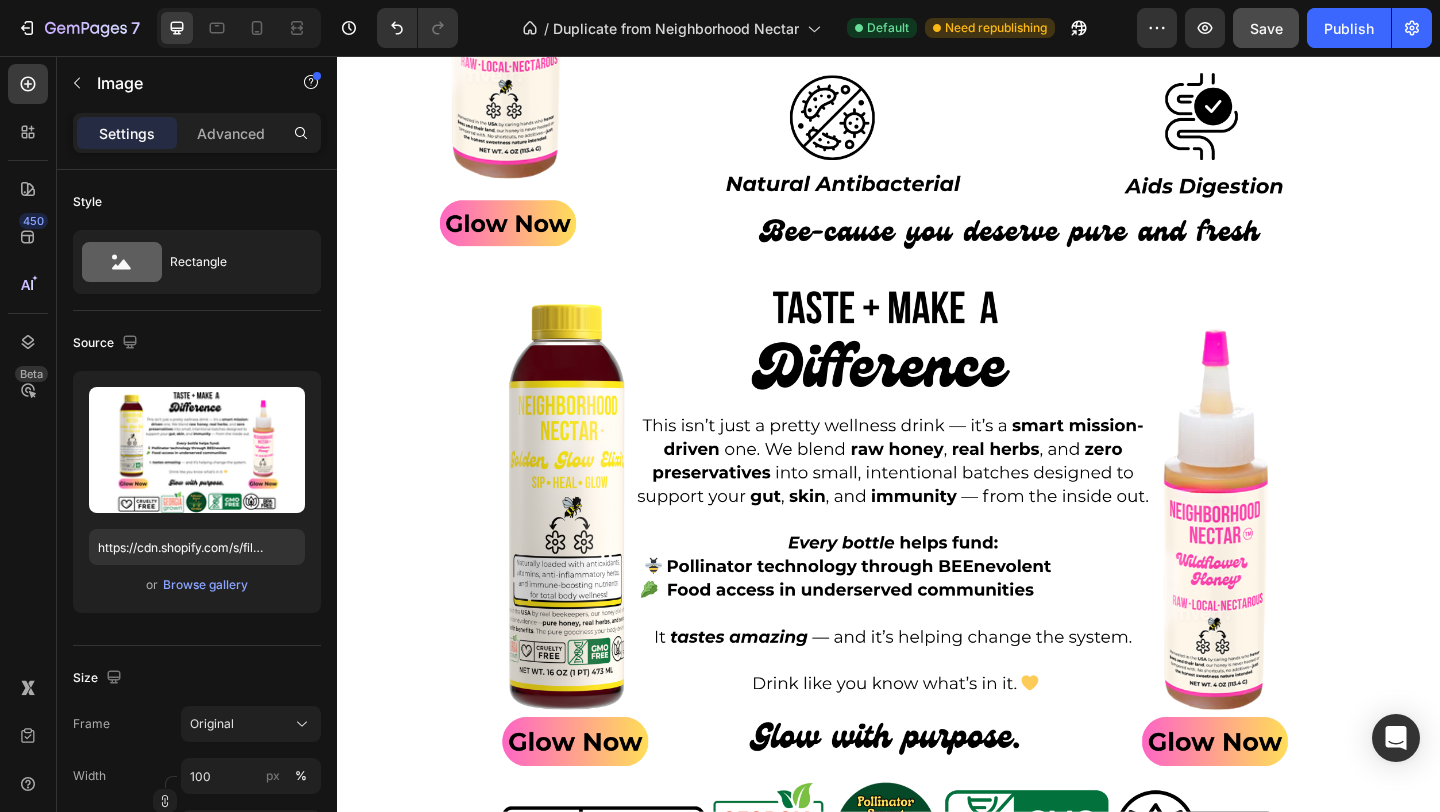 scroll, scrollTop: 3346, scrollLeft: 0, axis: vertical 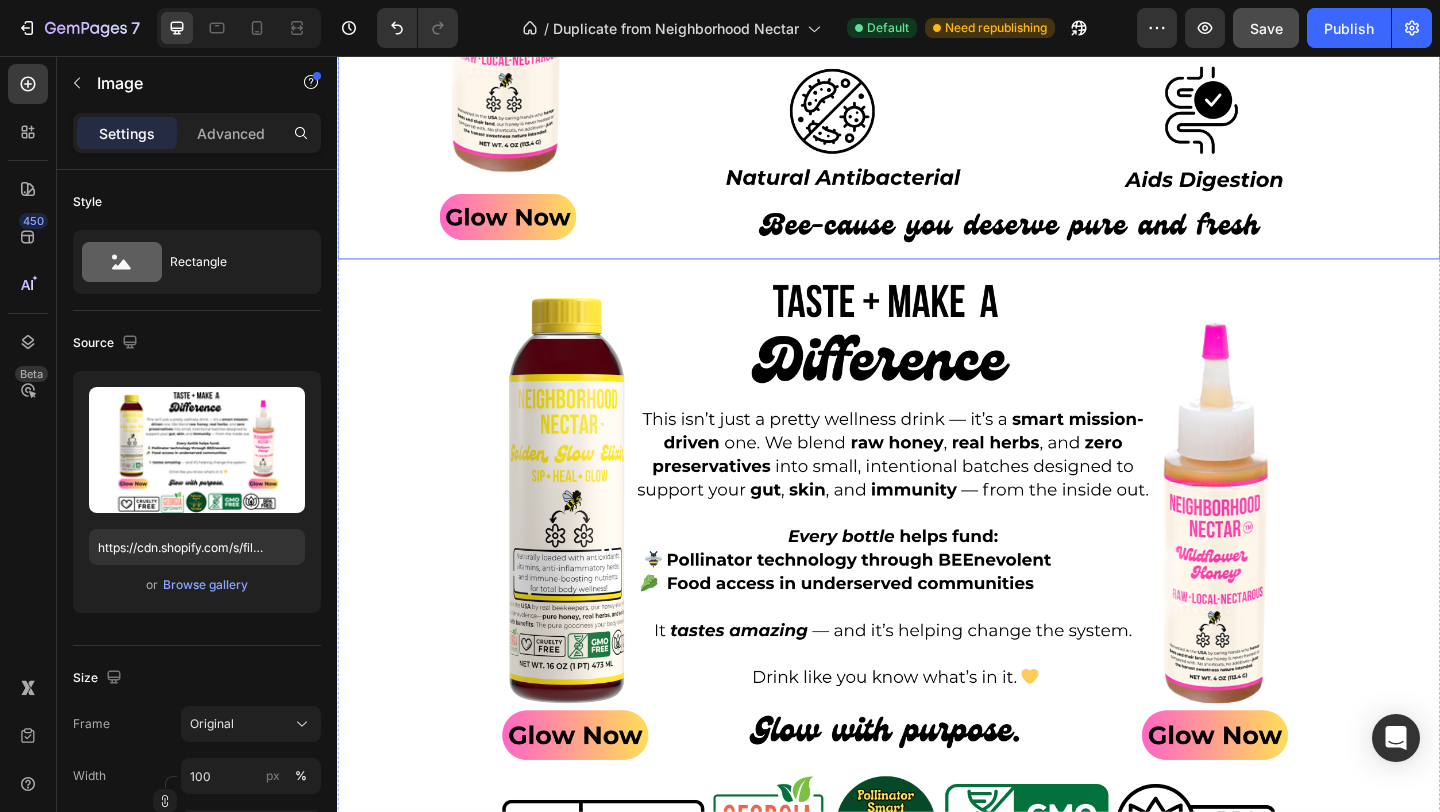 click at bounding box center (937, -61) 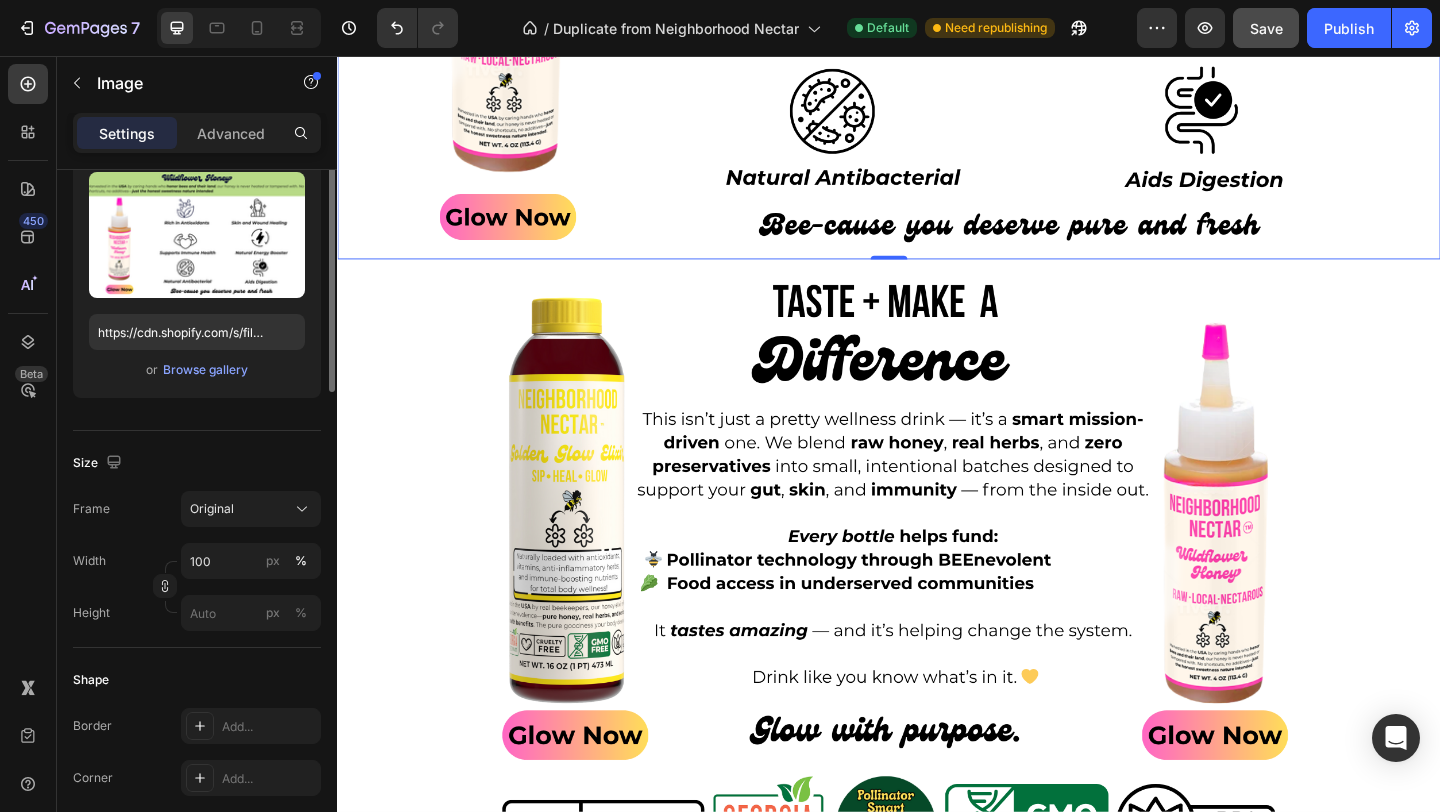 scroll, scrollTop: 306, scrollLeft: 0, axis: vertical 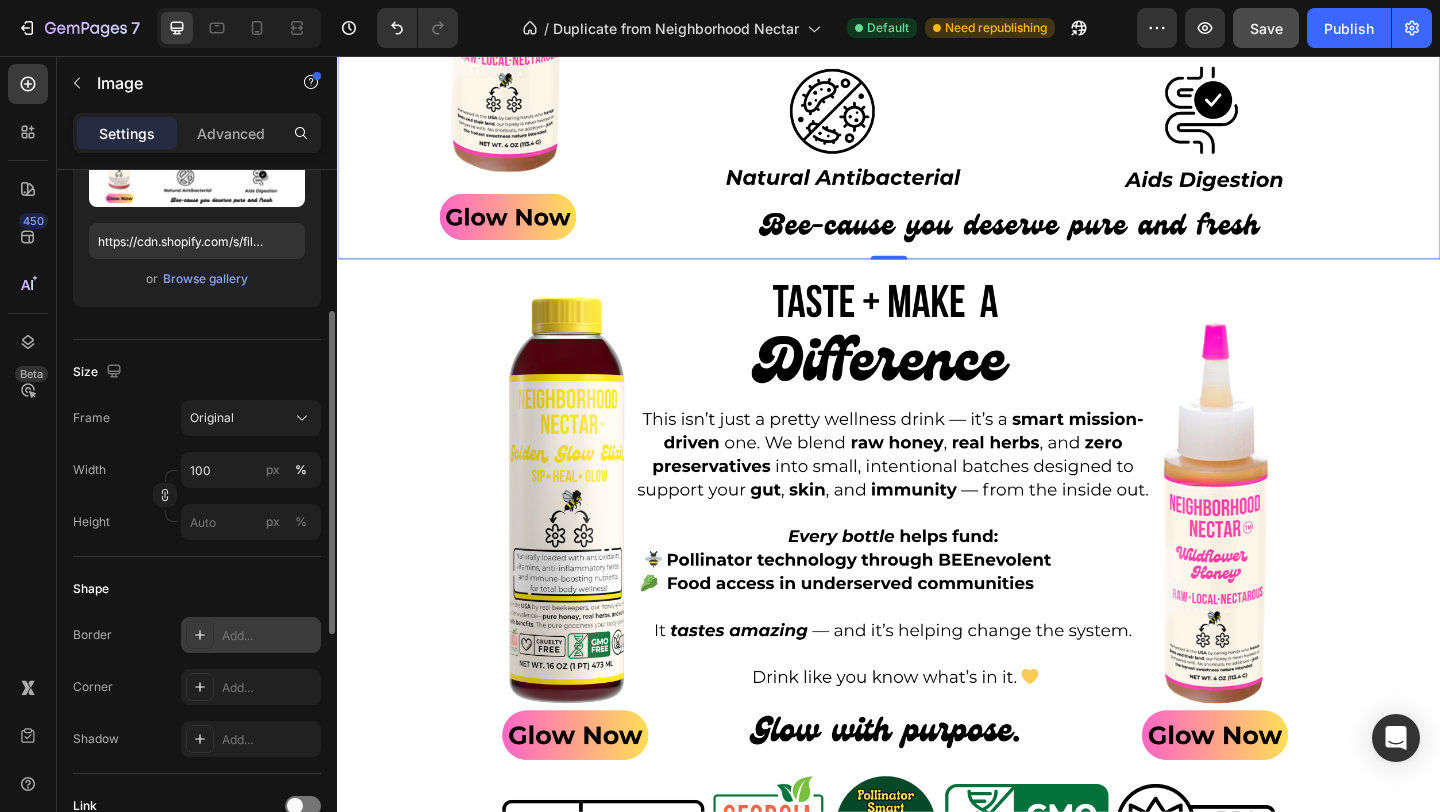 click on "Add..." at bounding box center (269, 636) 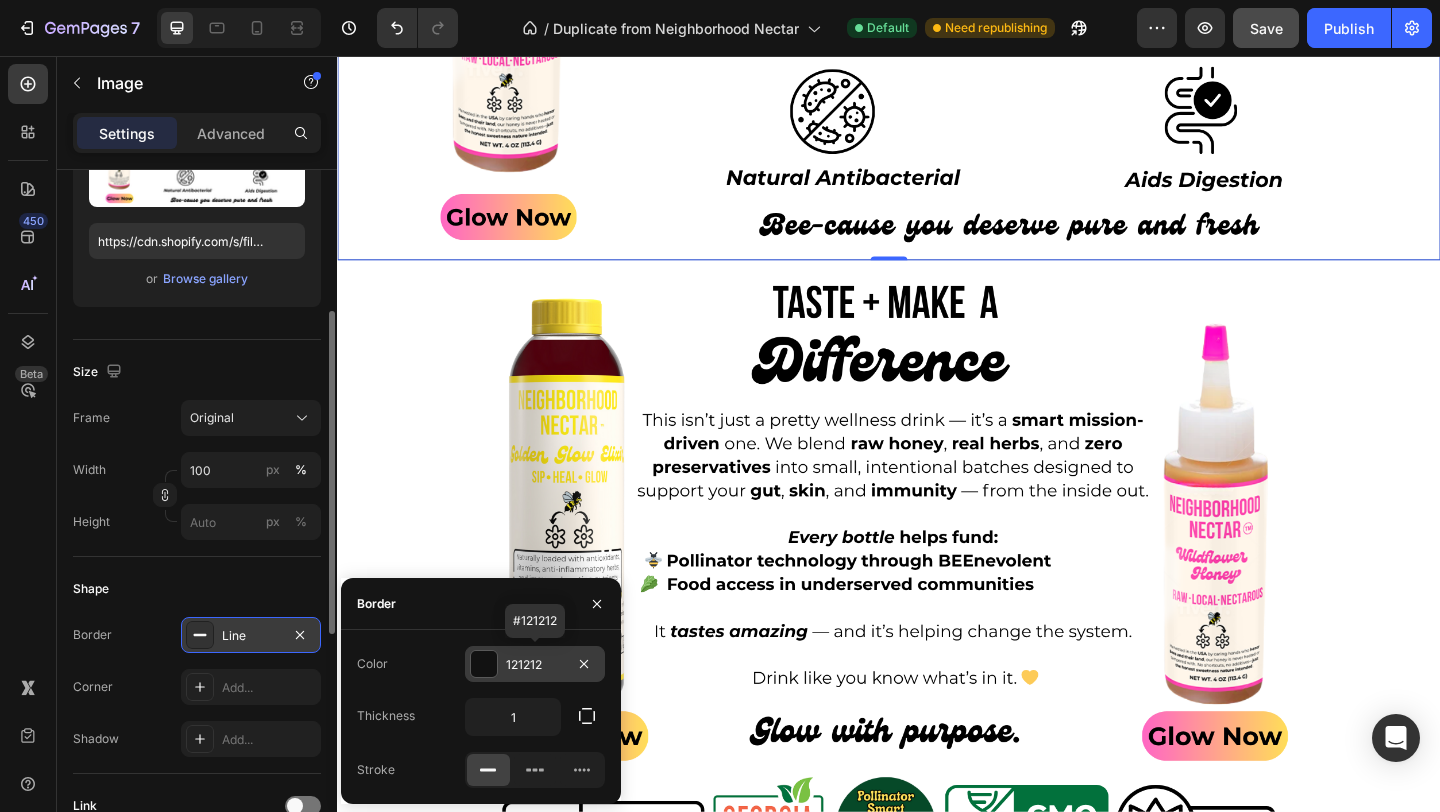 click at bounding box center (484, 664) 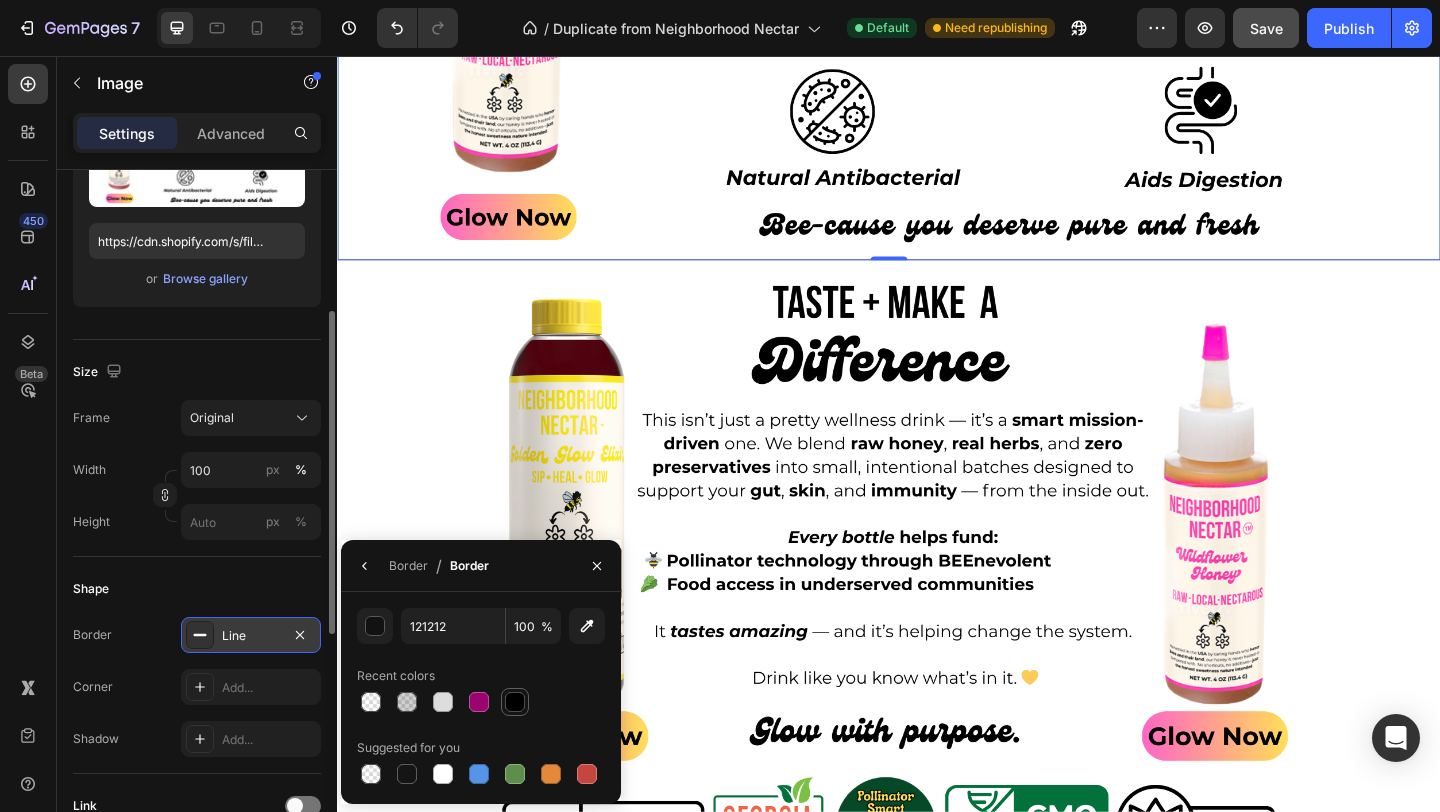 click at bounding box center (515, 702) 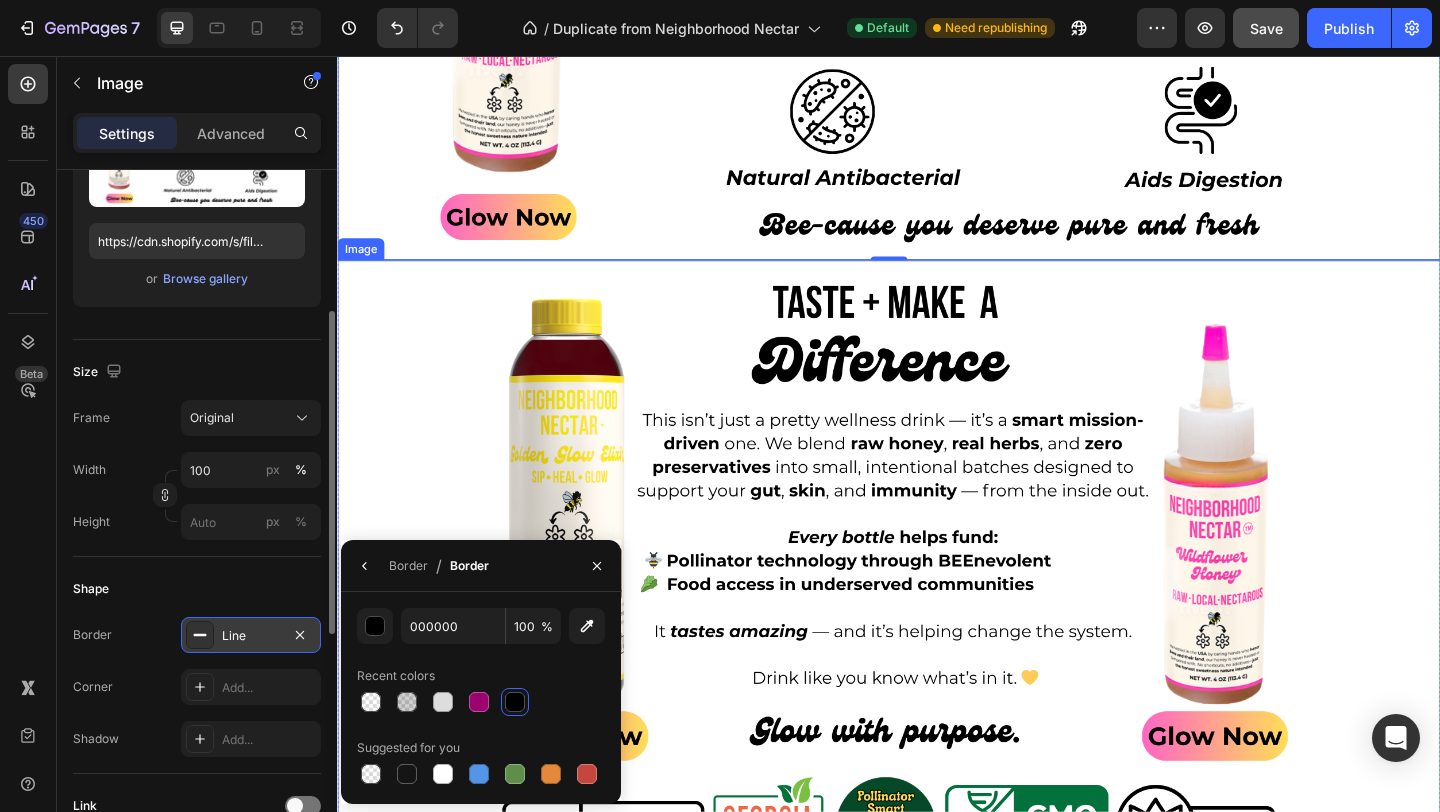 click at bounding box center (937, 615) 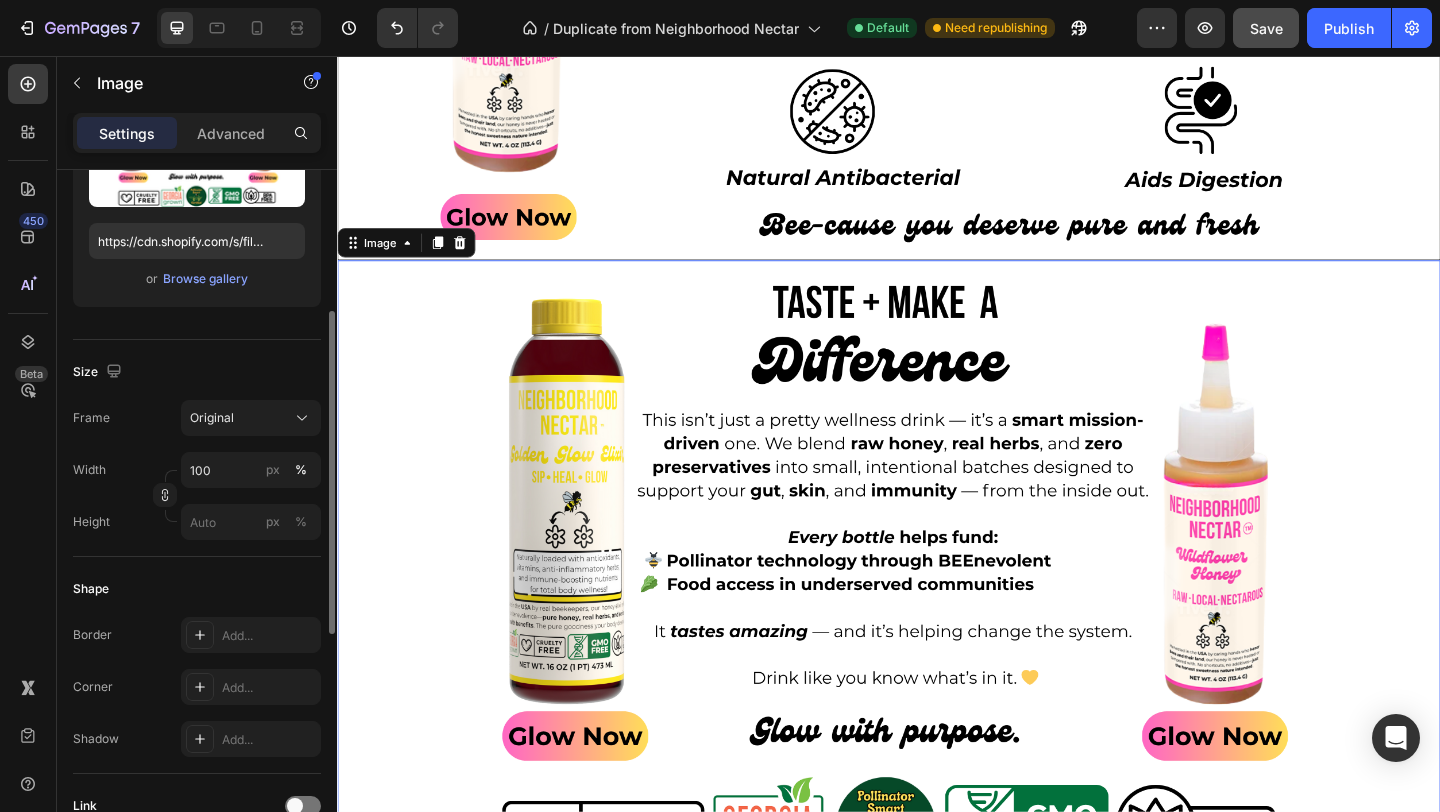 click at bounding box center (937, 615) 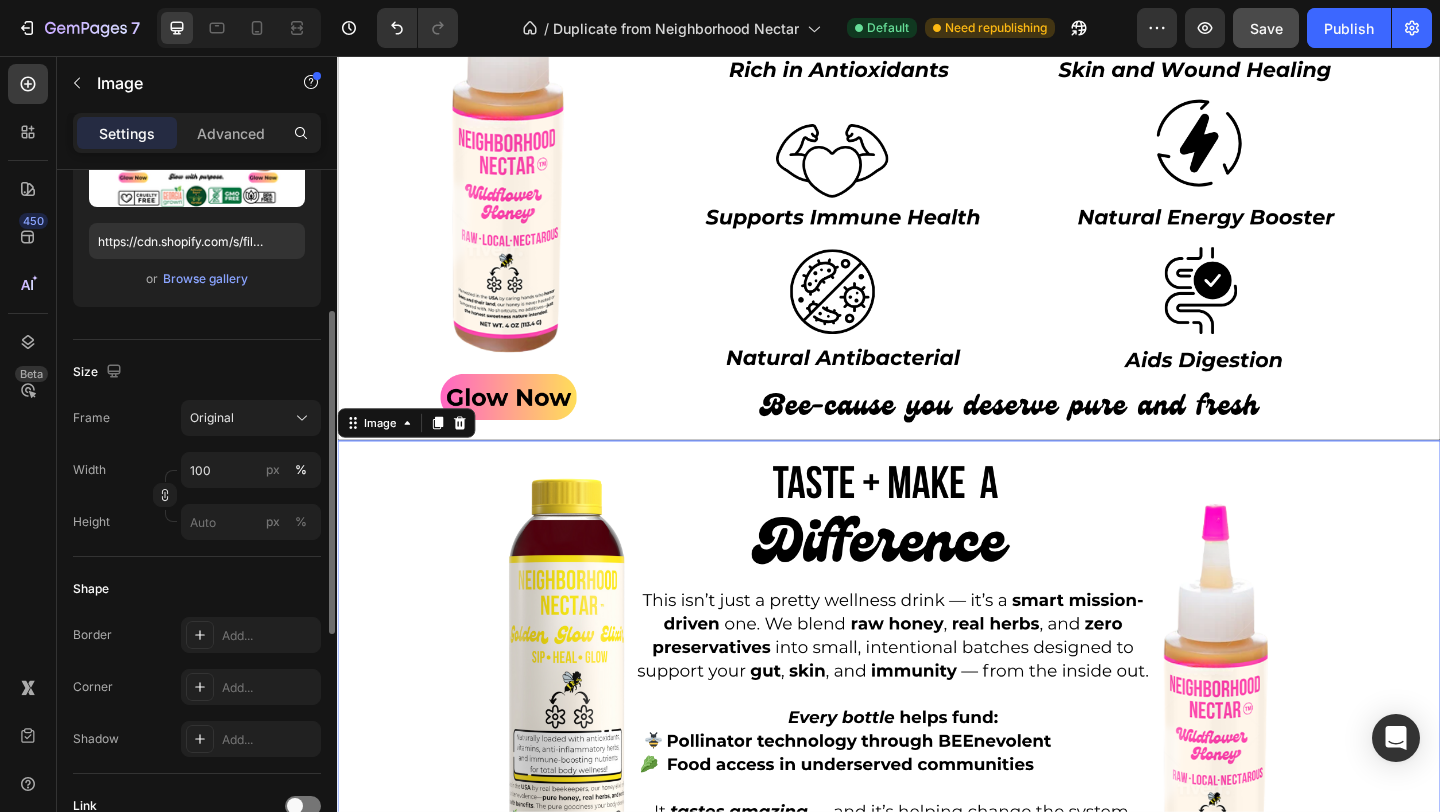 scroll, scrollTop: 3085, scrollLeft: 0, axis: vertical 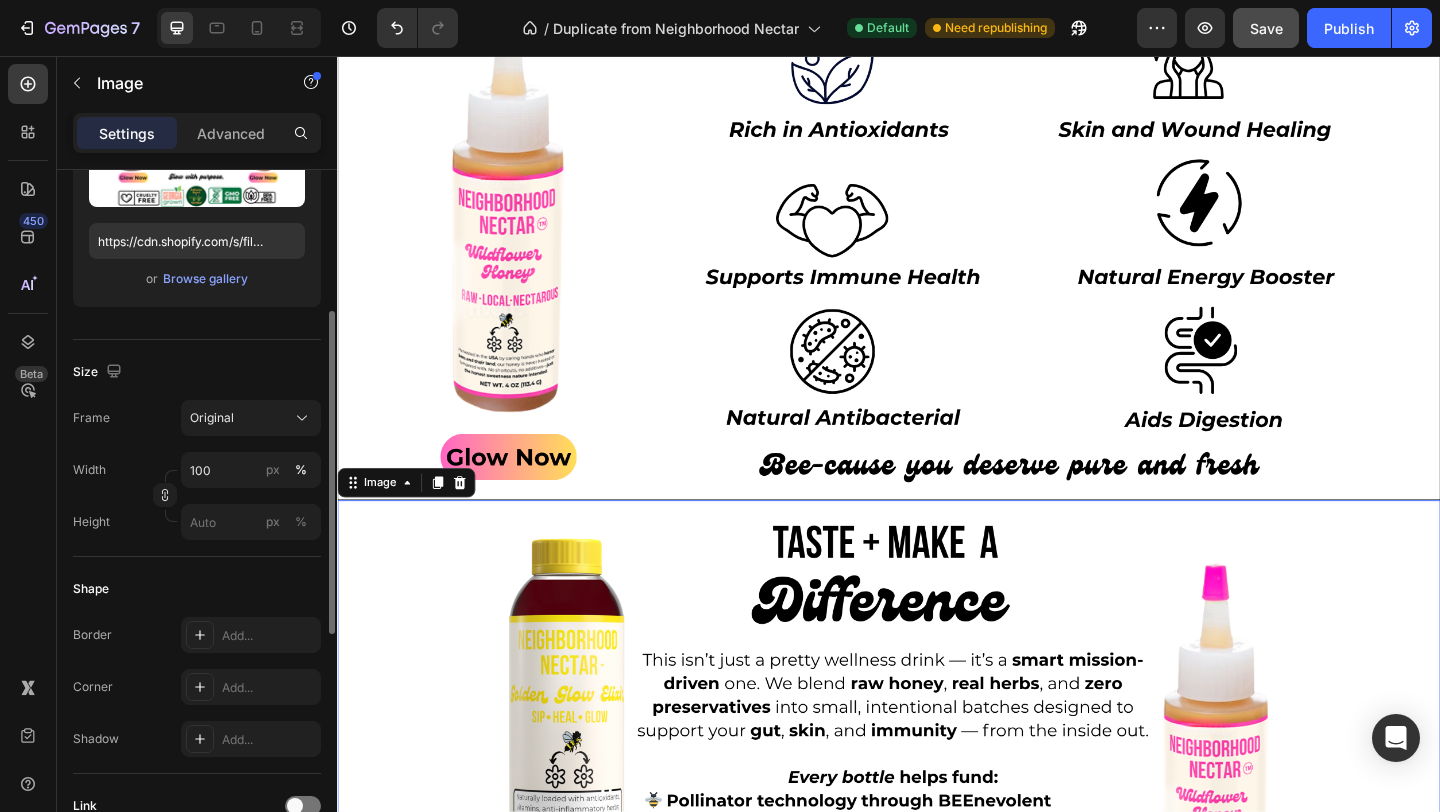 click at bounding box center (937, 876) 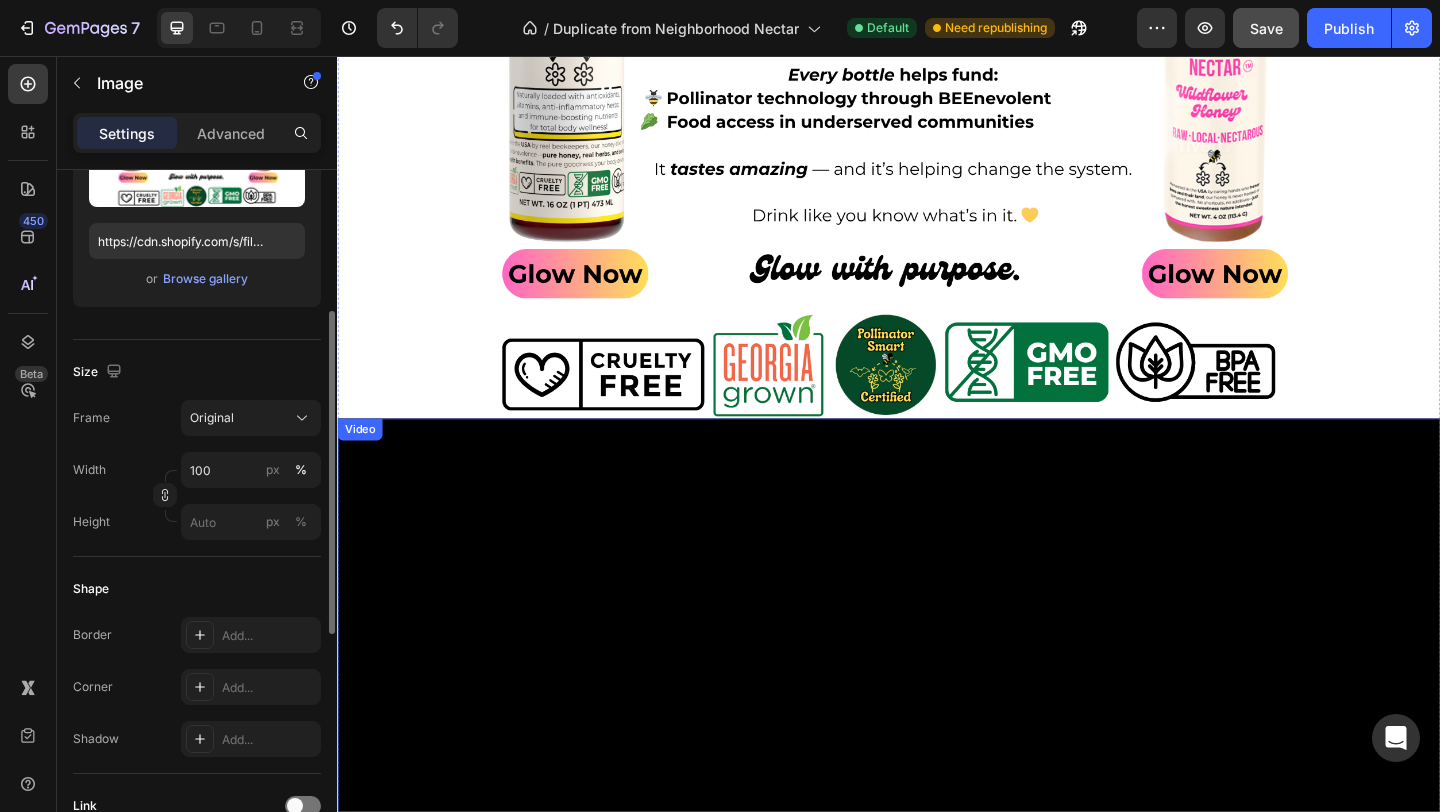 scroll, scrollTop: 3853, scrollLeft: 0, axis: vertical 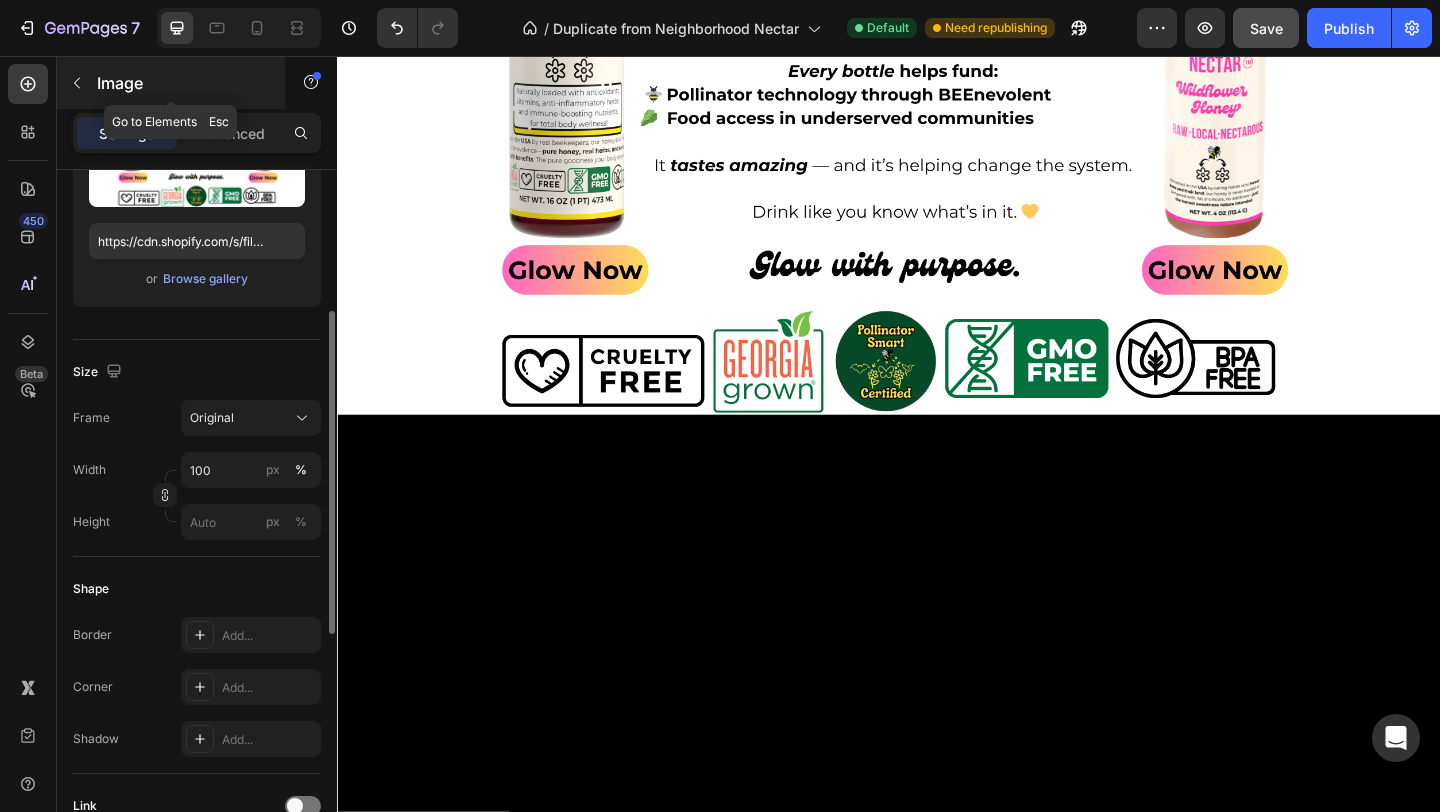 click 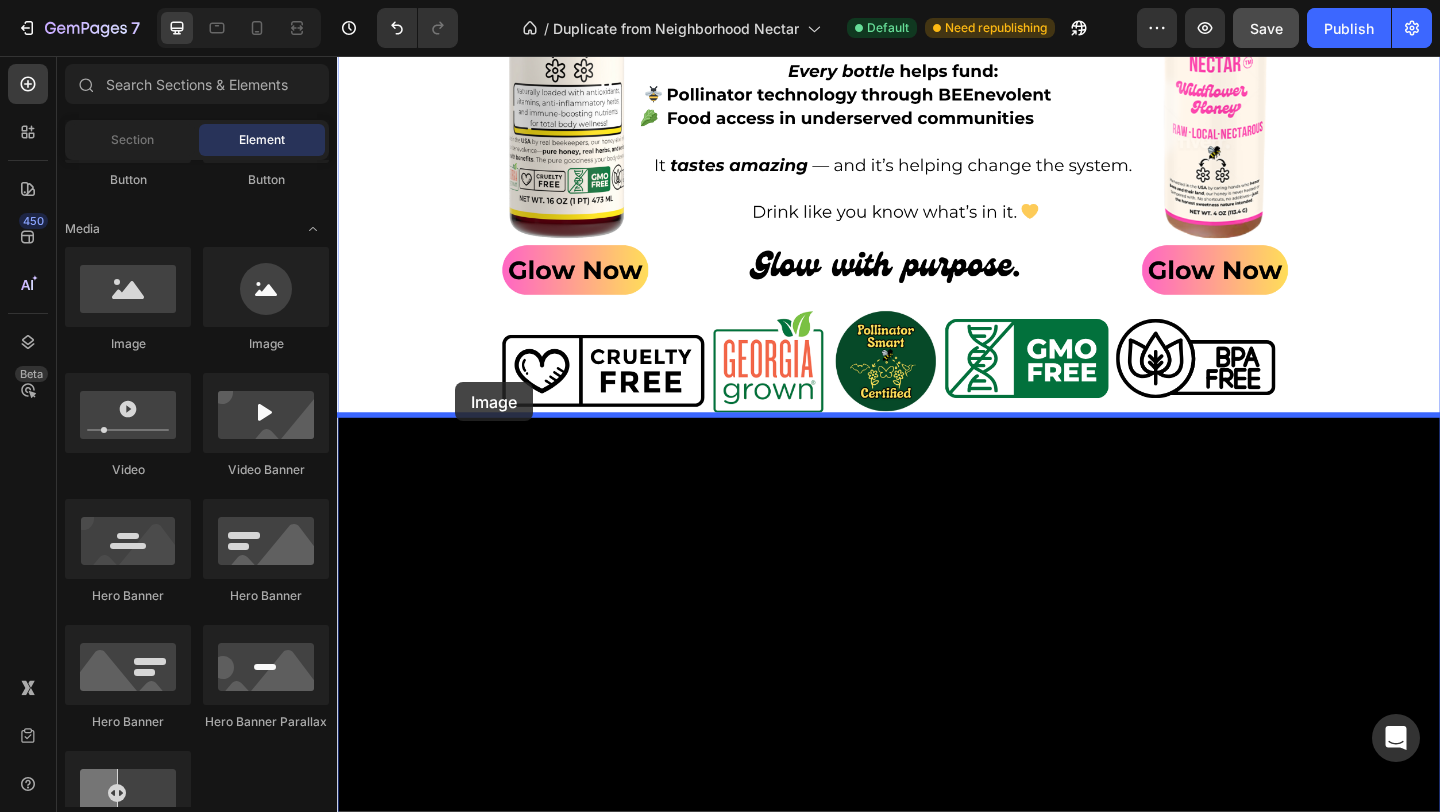 drag, startPoint x: 471, startPoint y: 357, endPoint x: 465, endPoint y: 411, distance: 54.33231 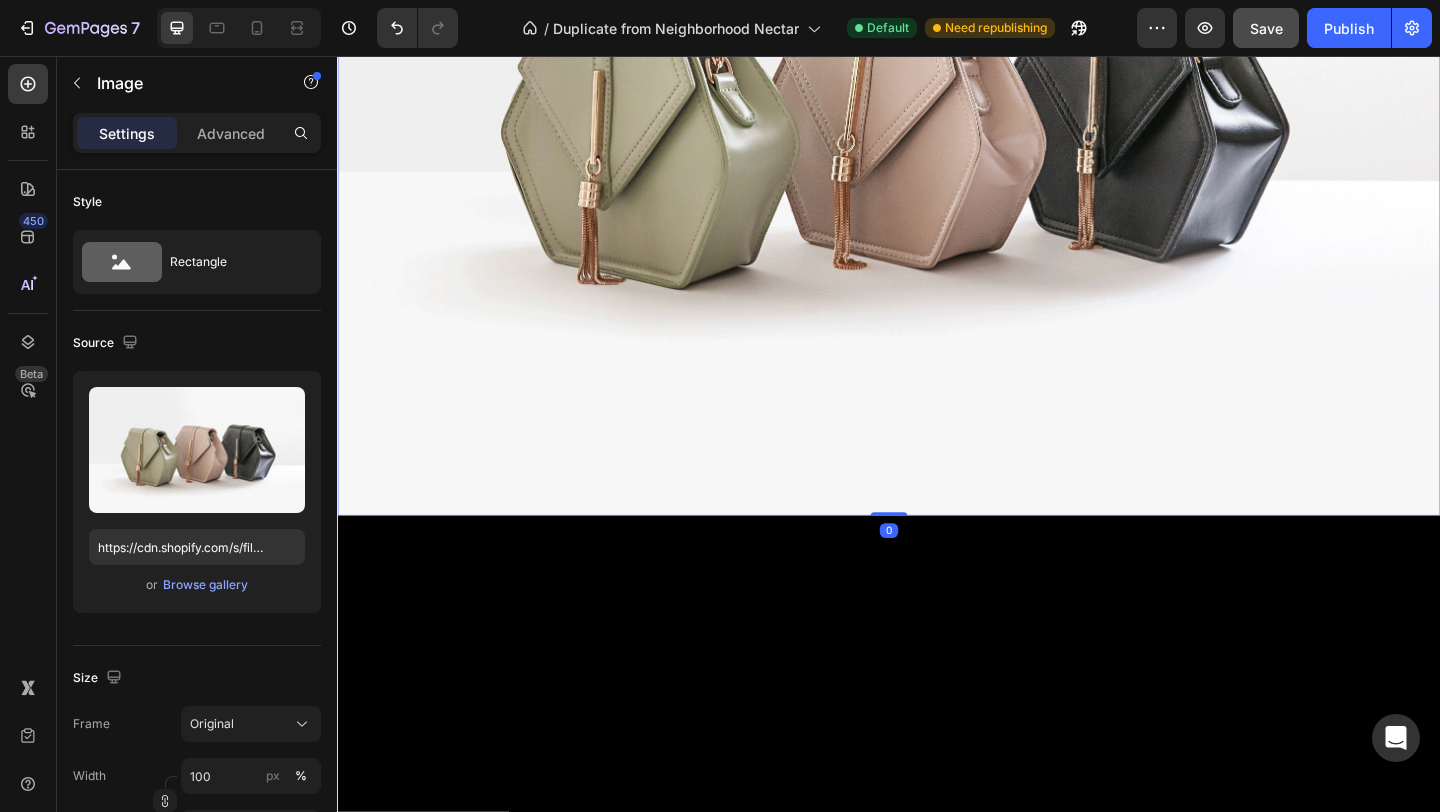 scroll, scrollTop: 4639, scrollLeft: 0, axis: vertical 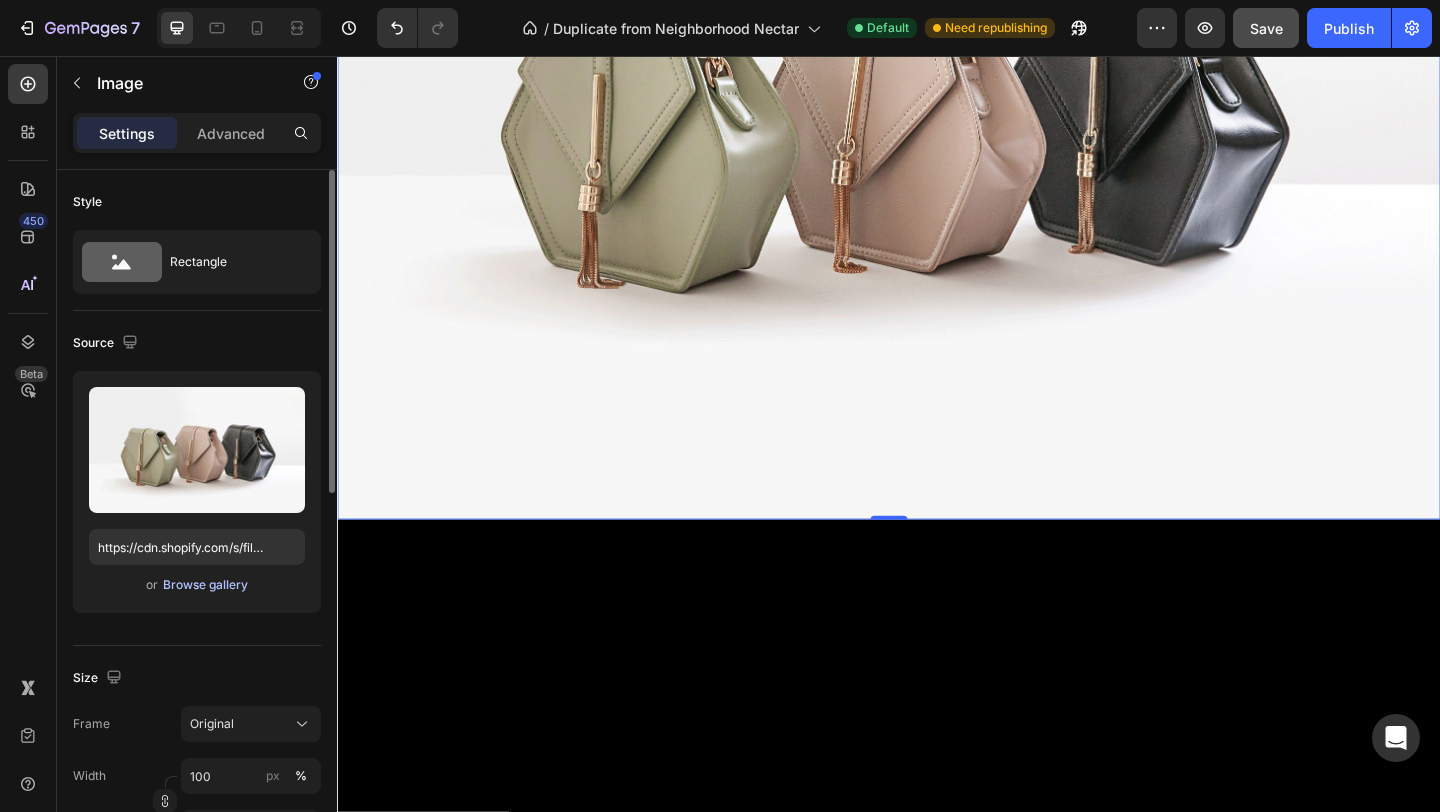 click on "Browse gallery" at bounding box center [205, 585] 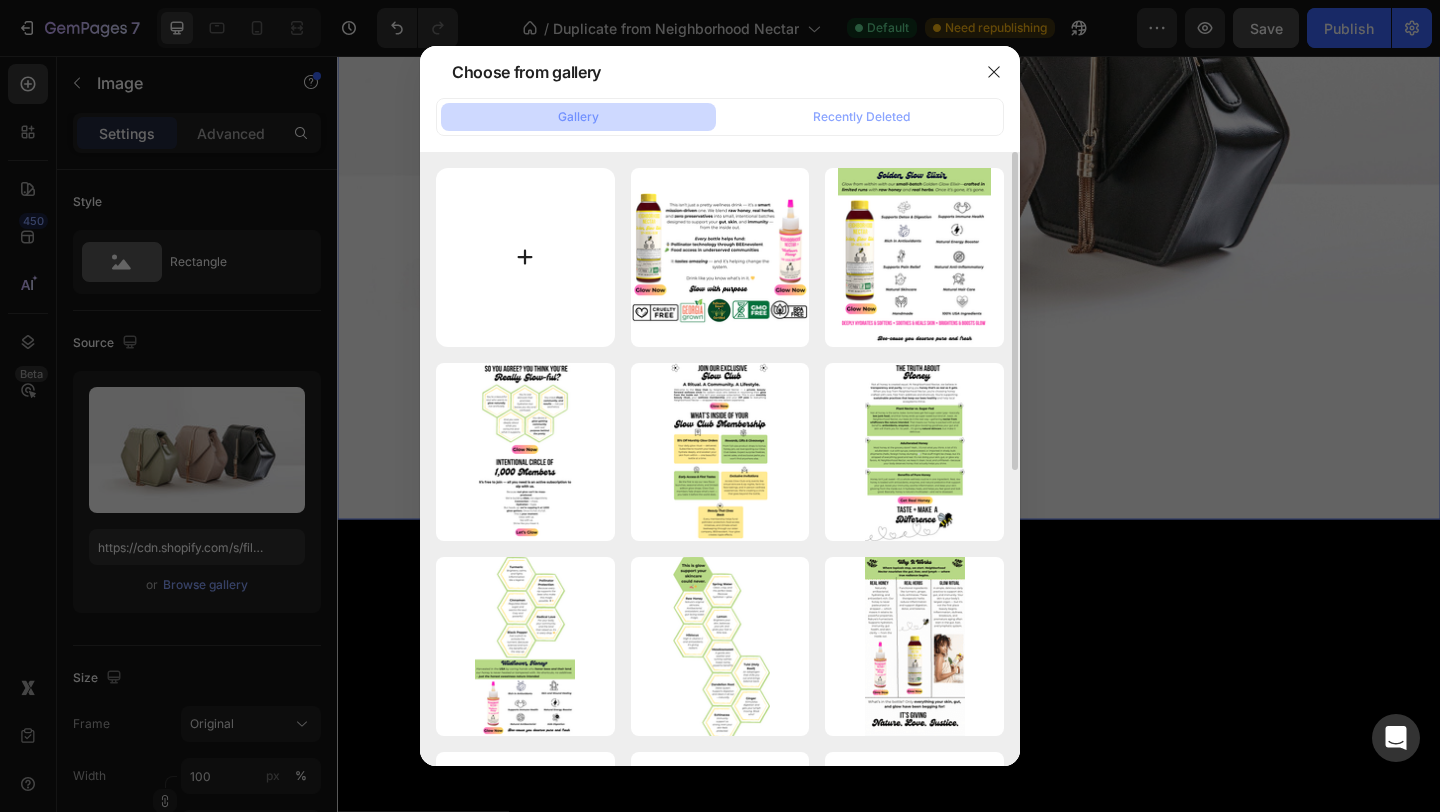 click at bounding box center [525, 257] 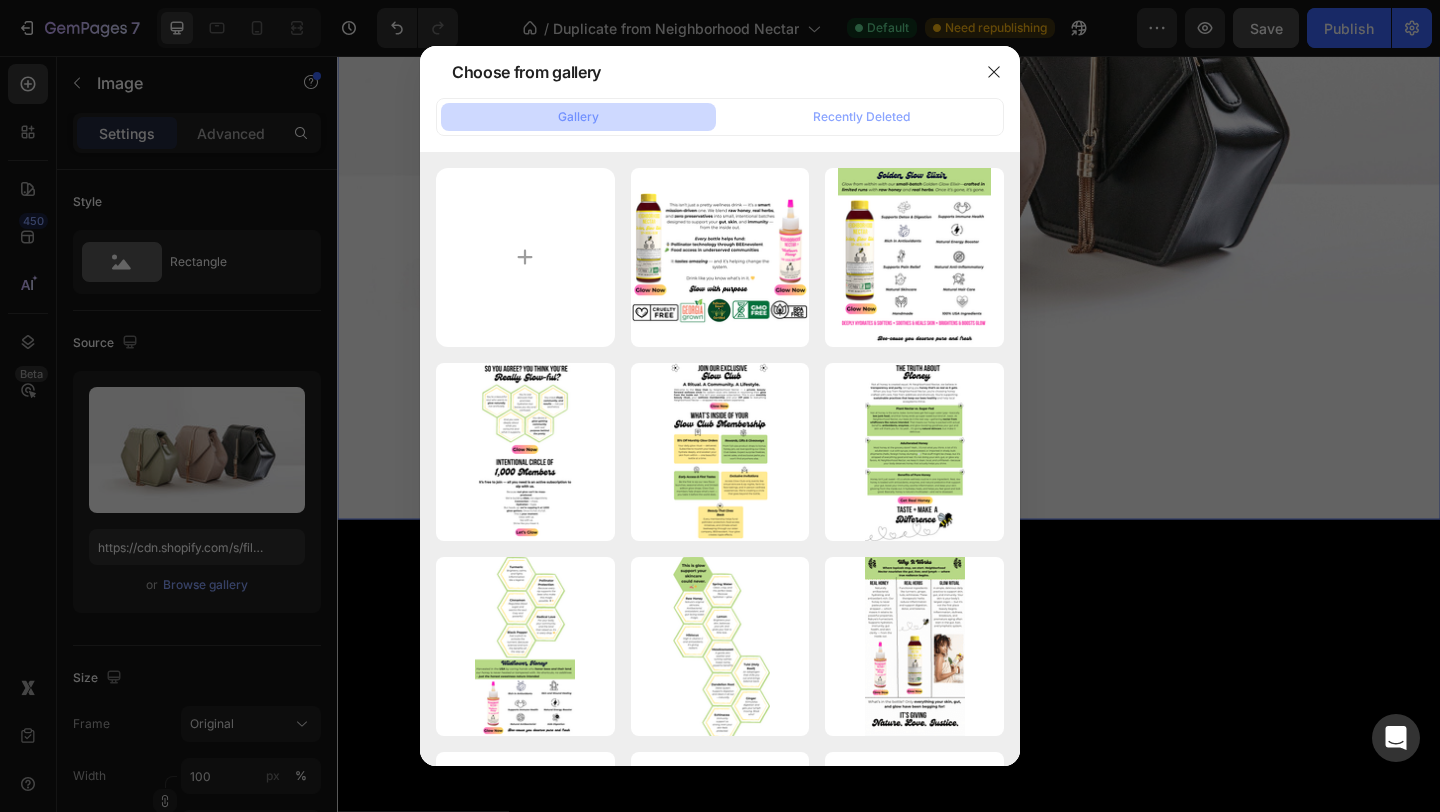 type on "C:\fakepath\FREE SHIPPING on orders $49+ AND save 15% when you join the Nectar Society (Video) (22).png" 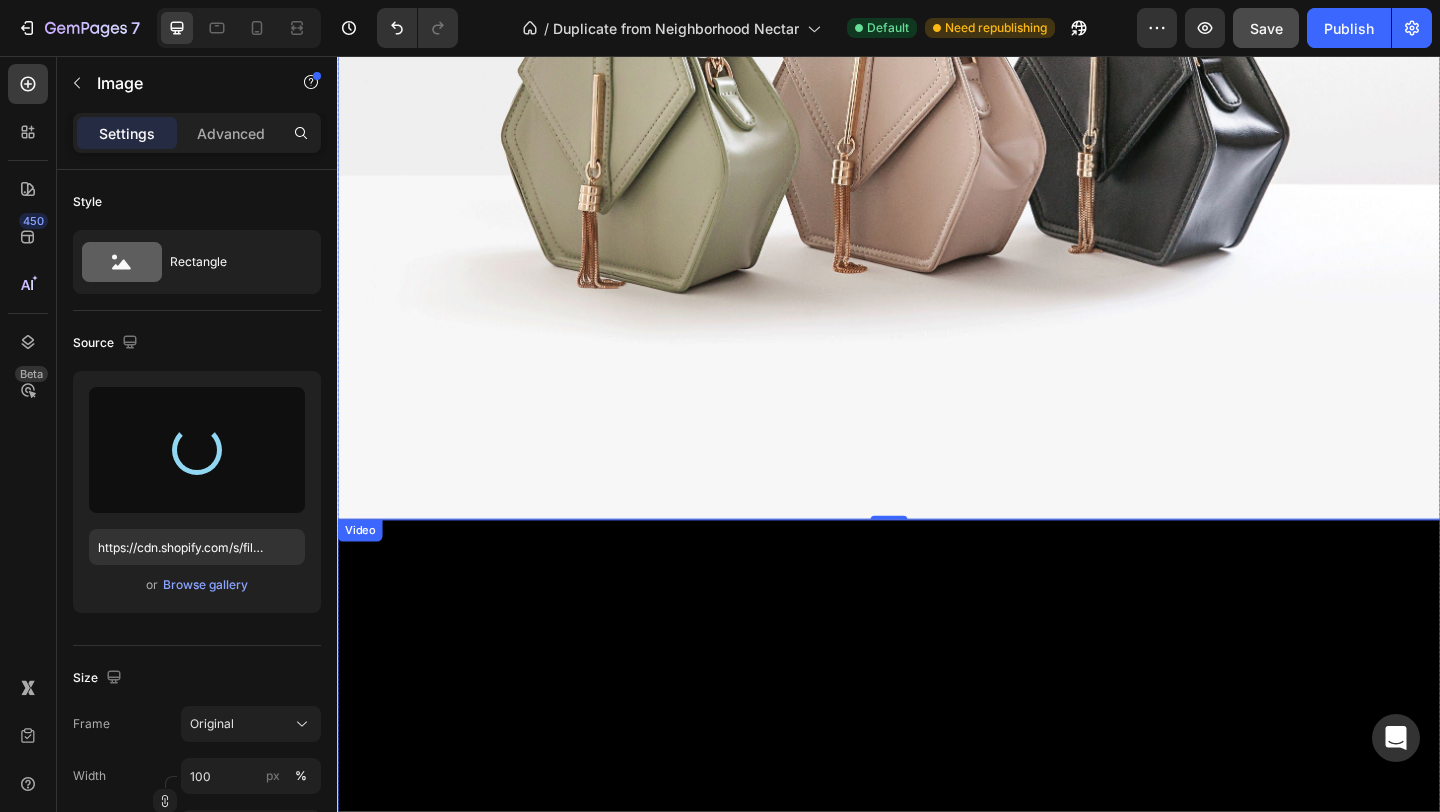 type on "https://cdn.shopify.com/s/files/1/0946/4329/0415/files/gempages_575477949717807954-45d82b96-7a3c-4138-ba0e-8d6f9bb71ec1.png" 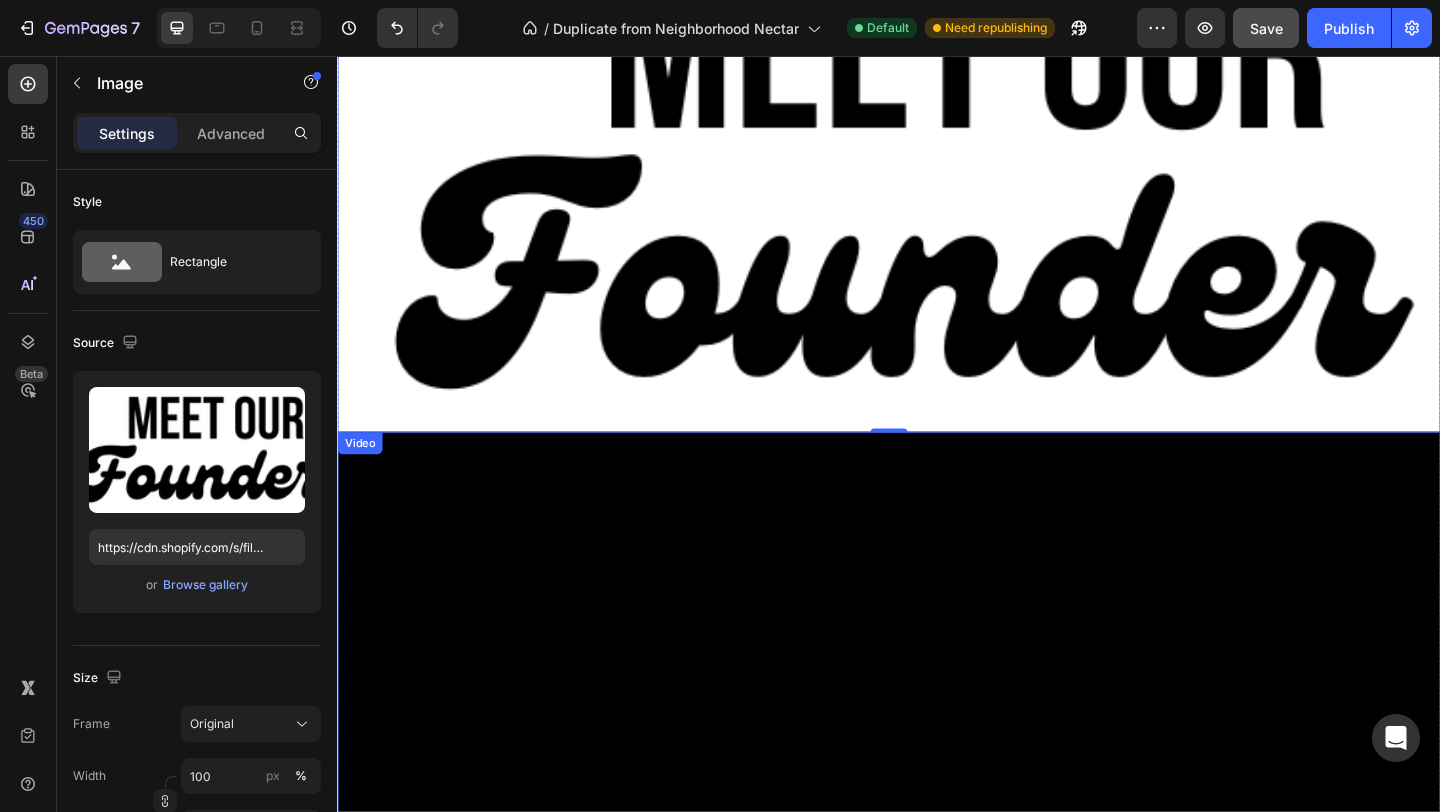 scroll, scrollTop: 4260, scrollLeft: 0, axis: vertical 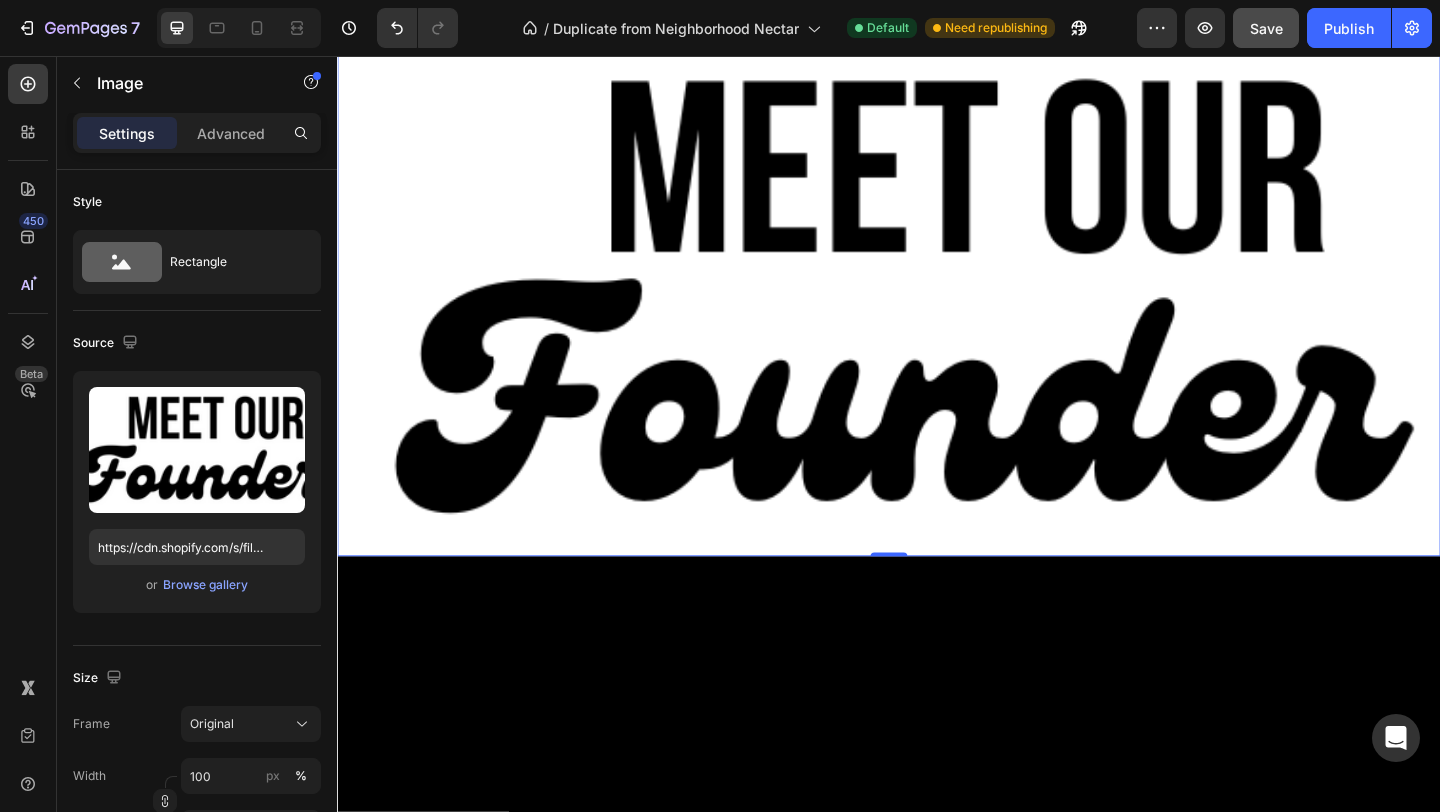 click at bounding box center [937, 319] 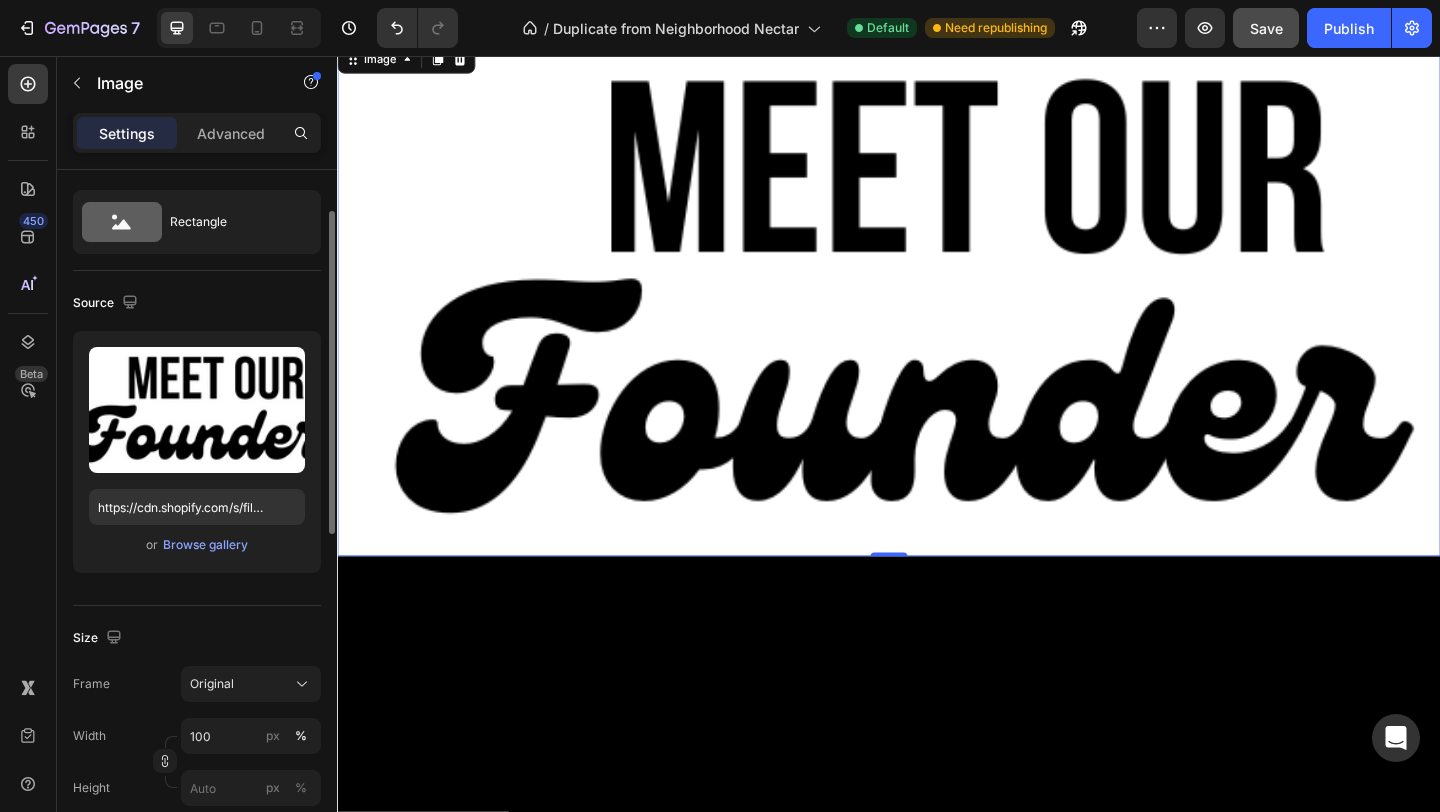scroll, scrollTop: 73, scrollLeft: 0, axis: vertical 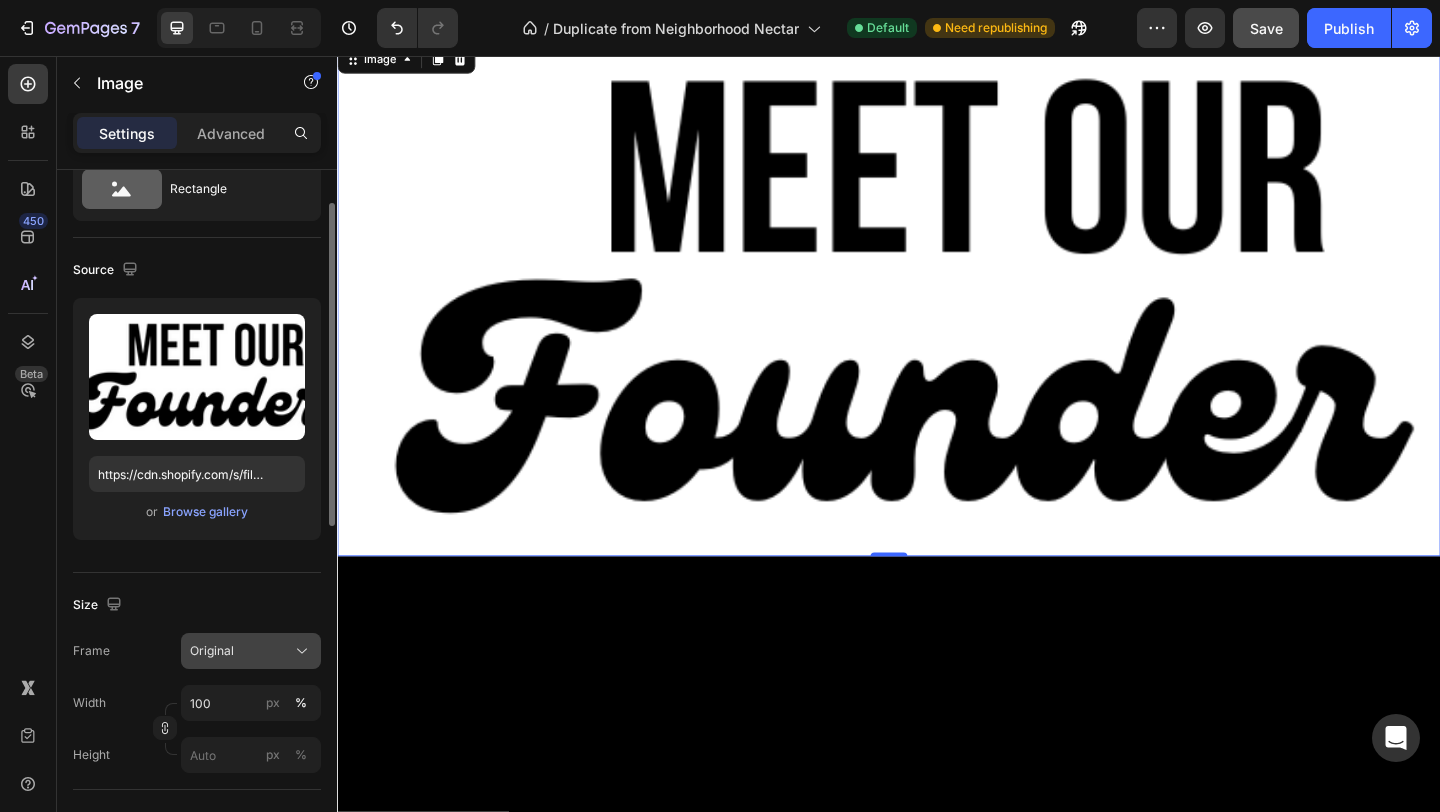 click on "Original" 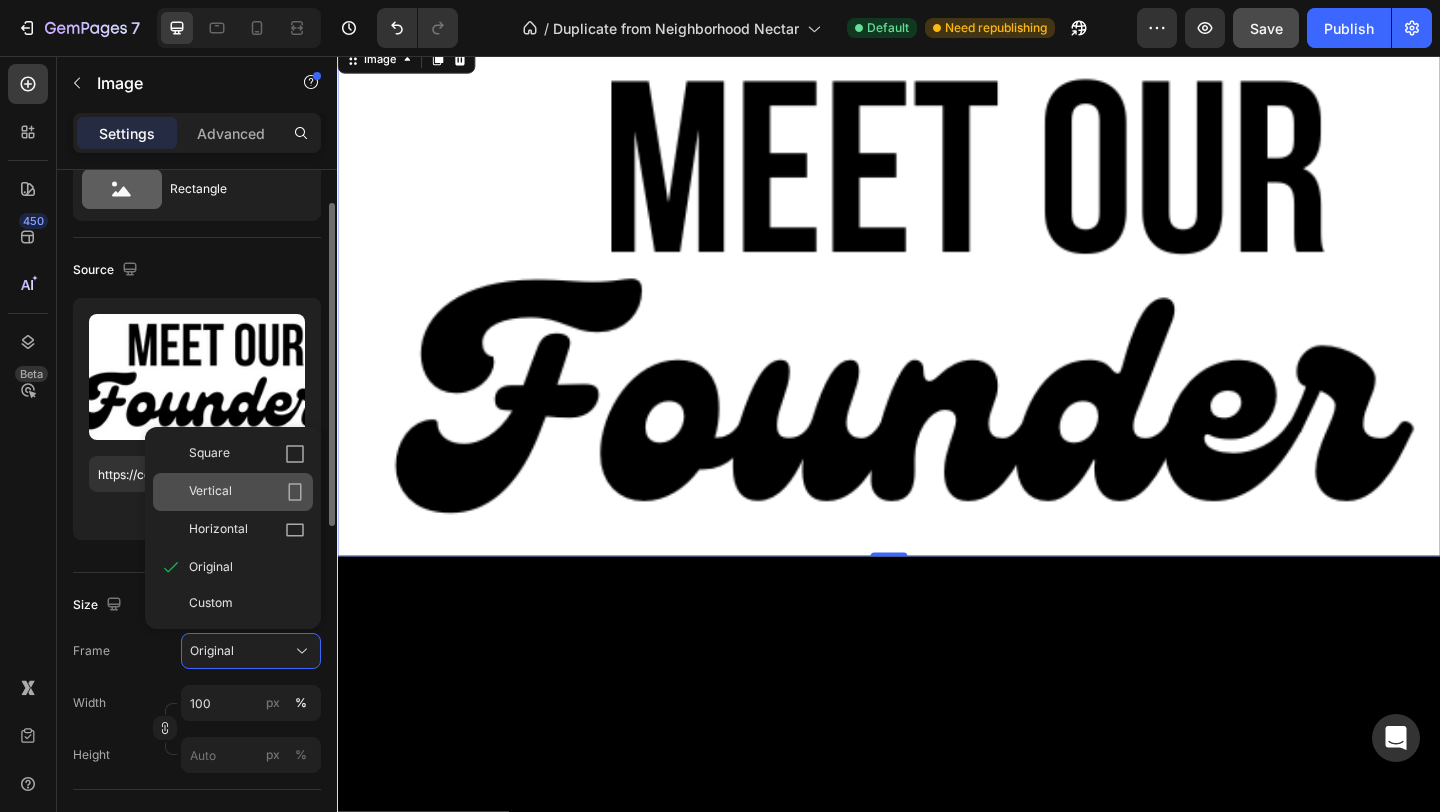 click on "Vertical" 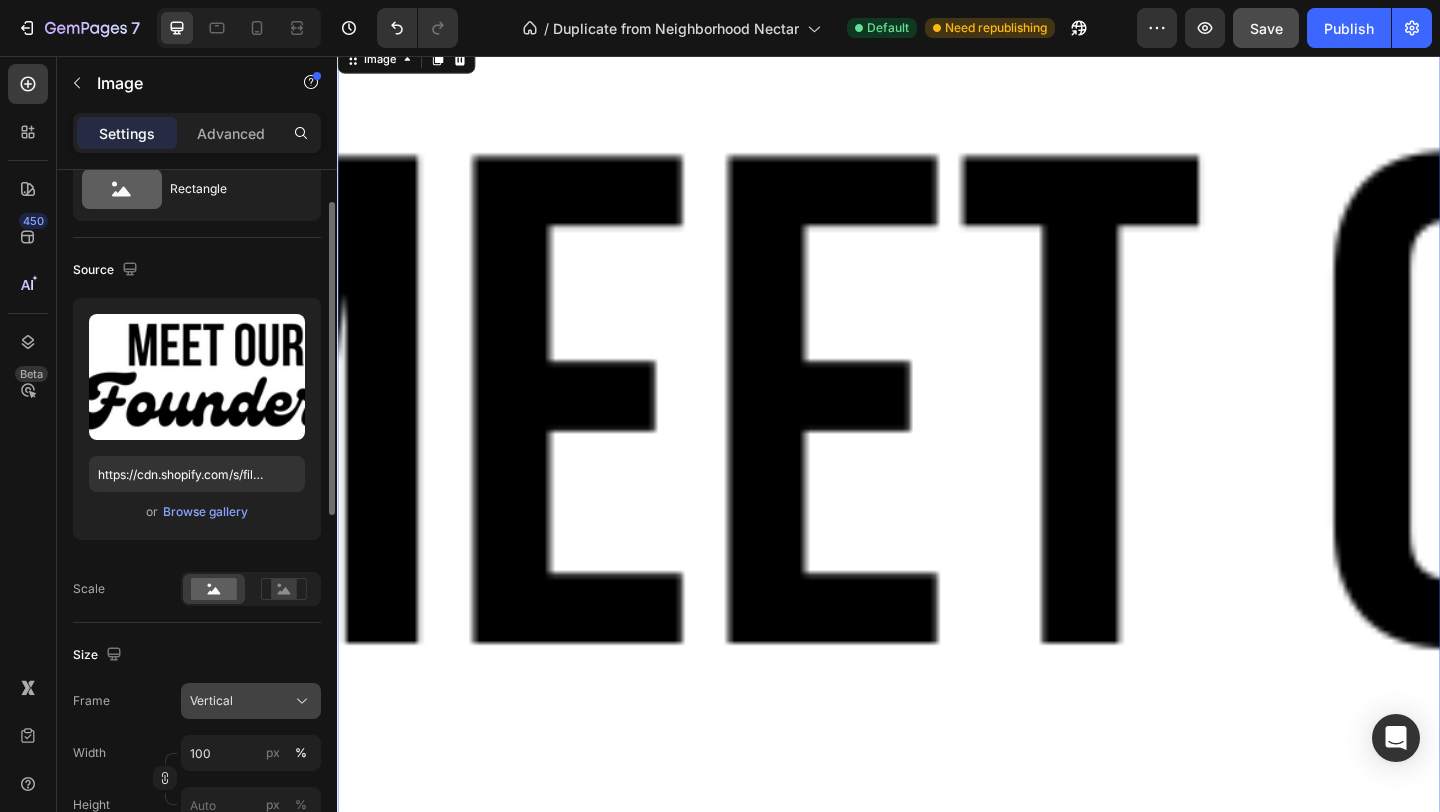 click on "Vertical" at bounding box center (251, 701) 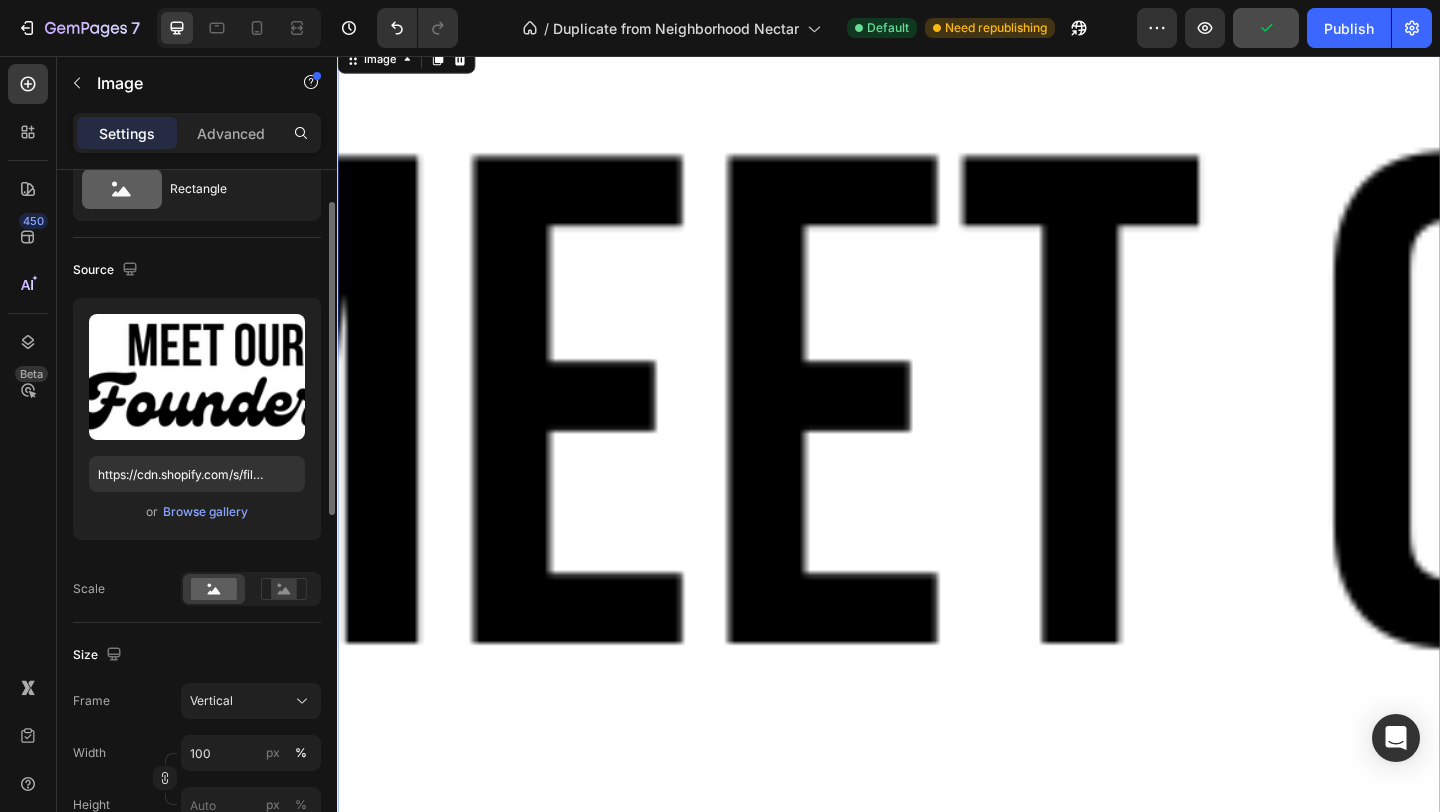 click on "Frame Vertical" at bounding box center (197, 701) 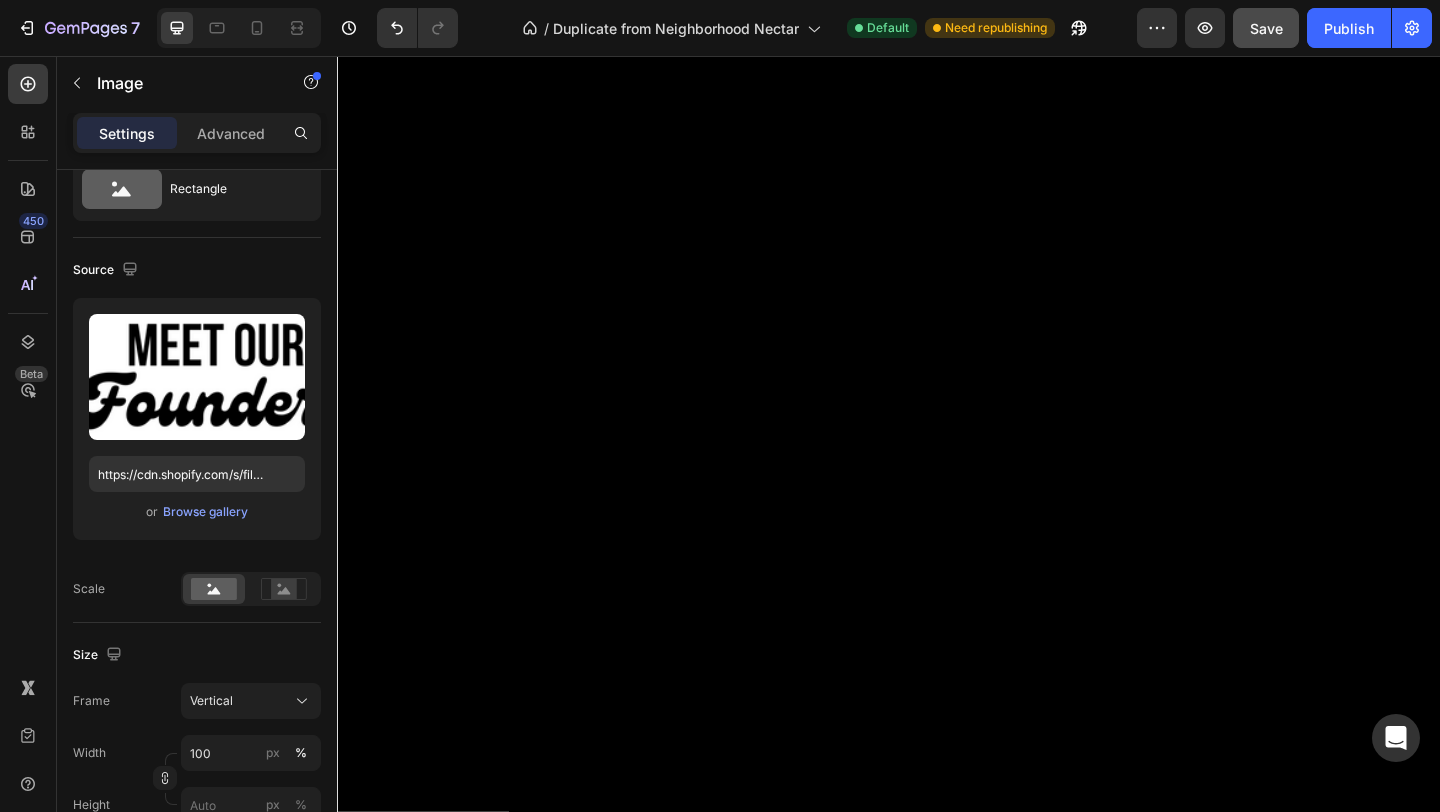 scroll, scrollTop: 6144, scrollLeft: 0, axis: vertical 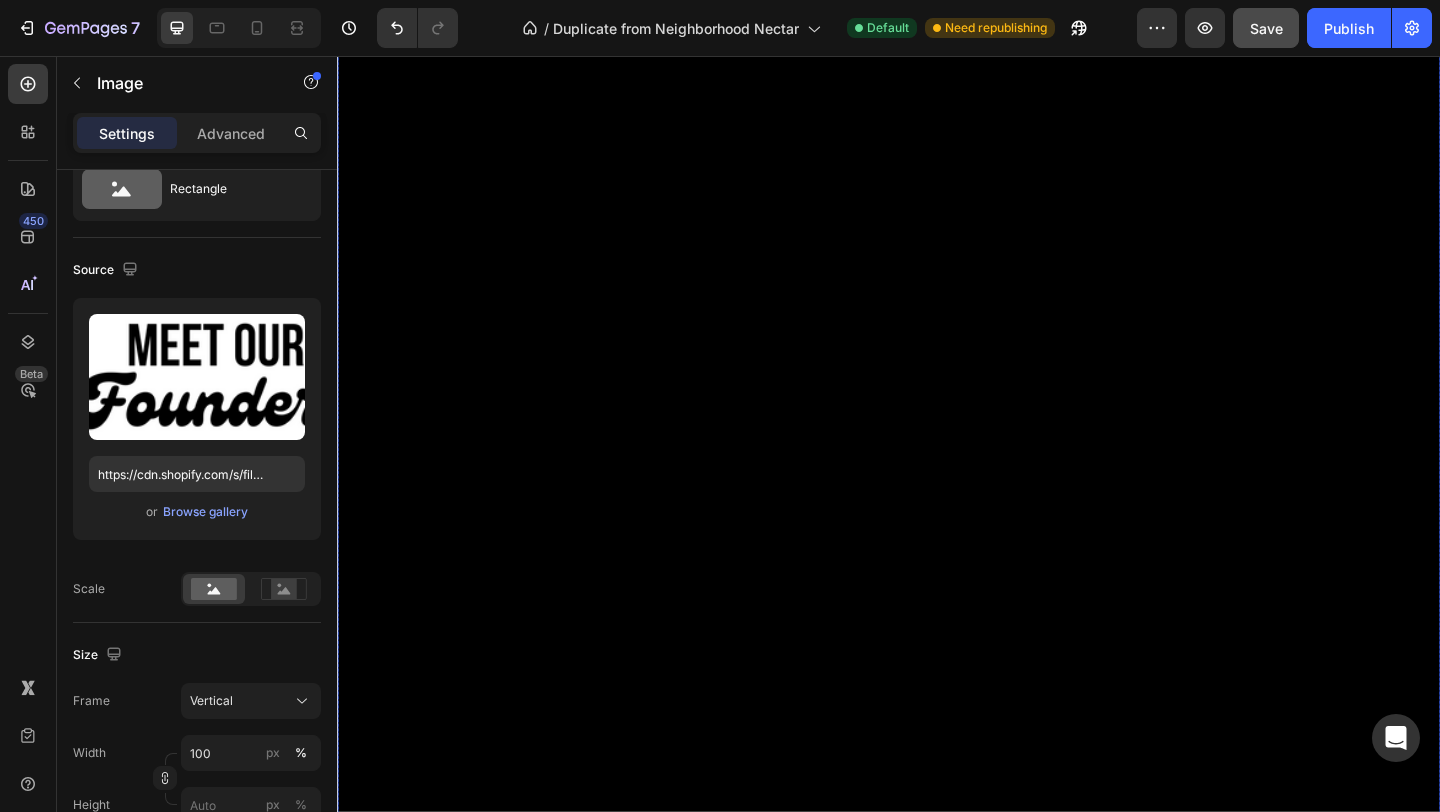 click at bounding box center (937, 355) 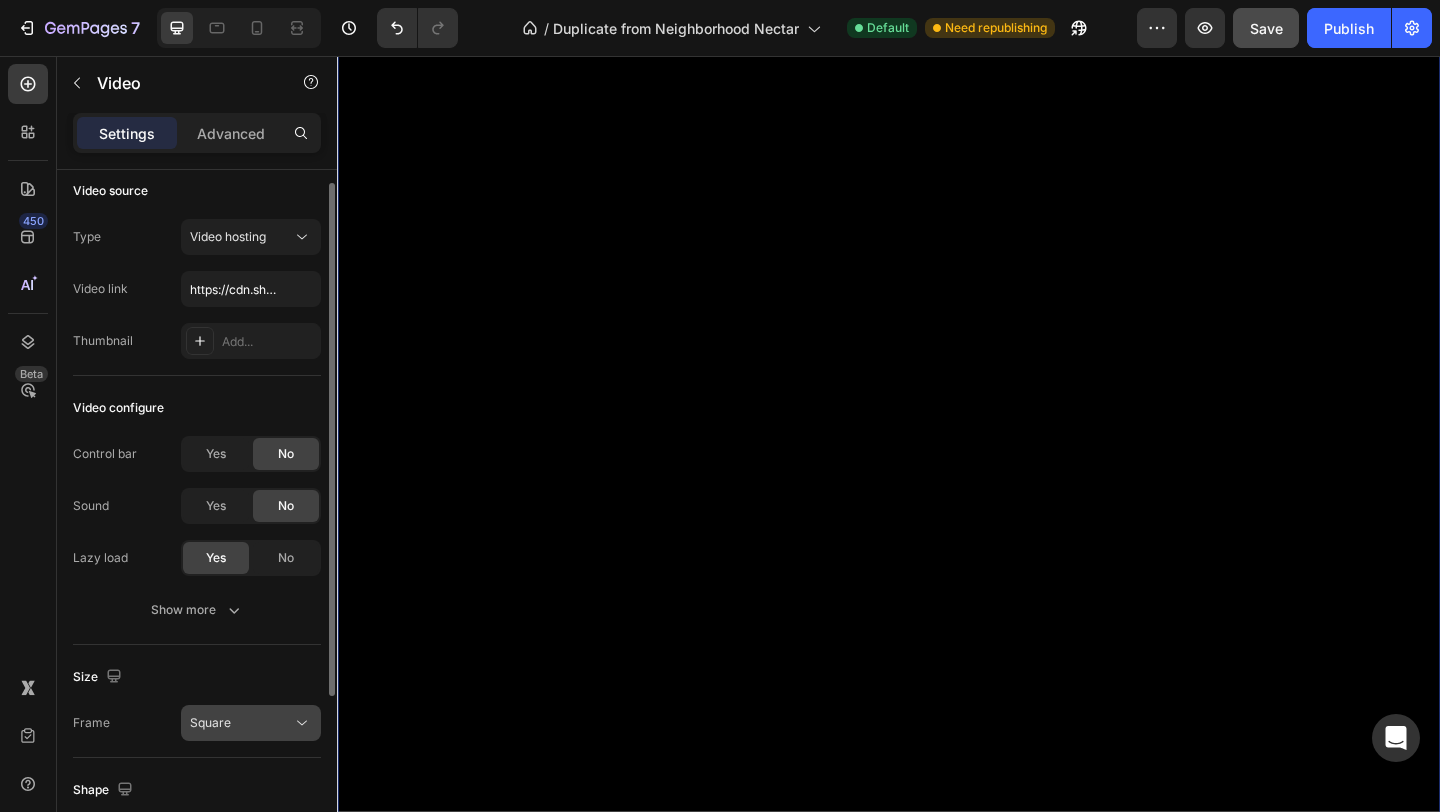 scroll, scrollTop: 14, scrollLeft: 0, axis: vertical 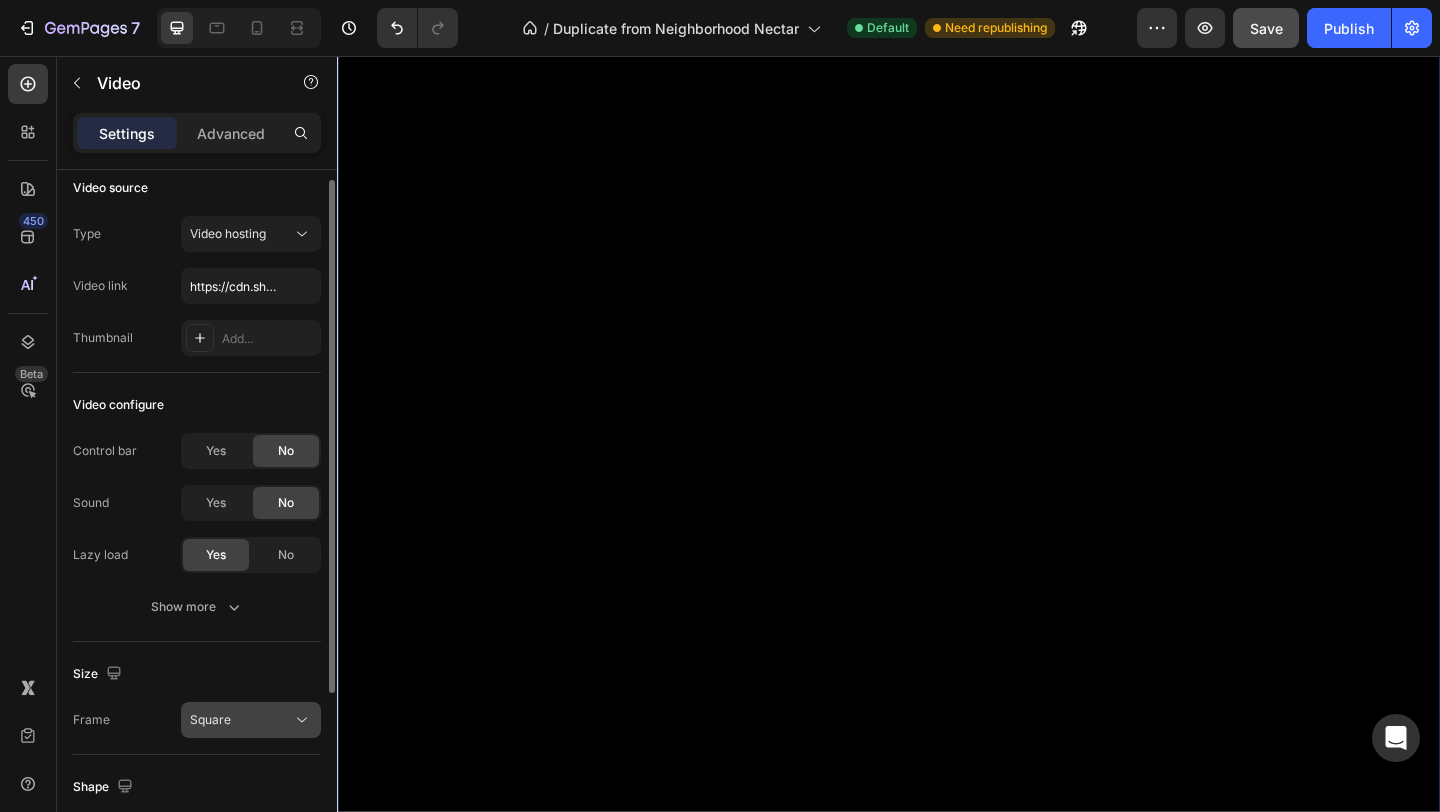 click on "Square" 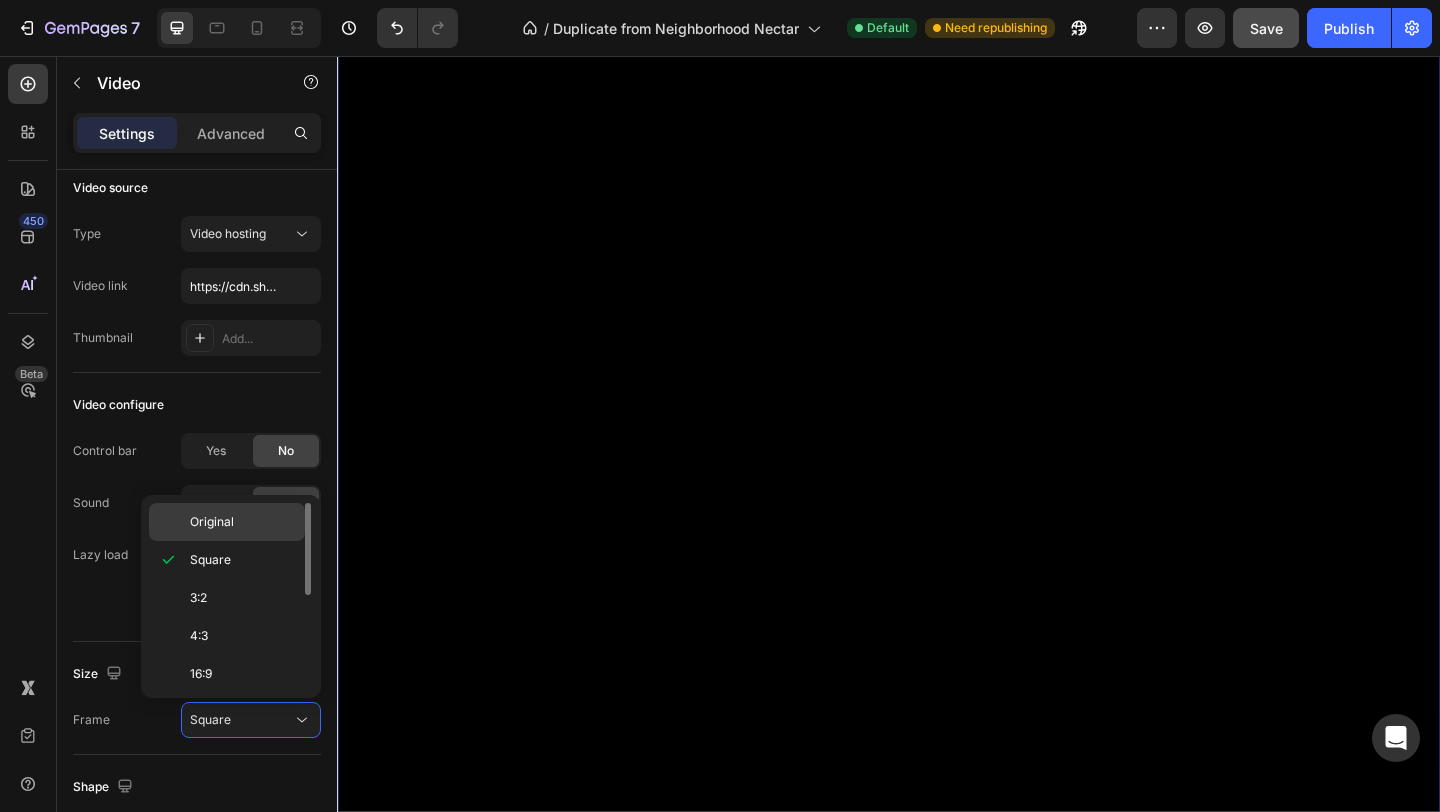 click on "Original" at bounding box center (212, 522) 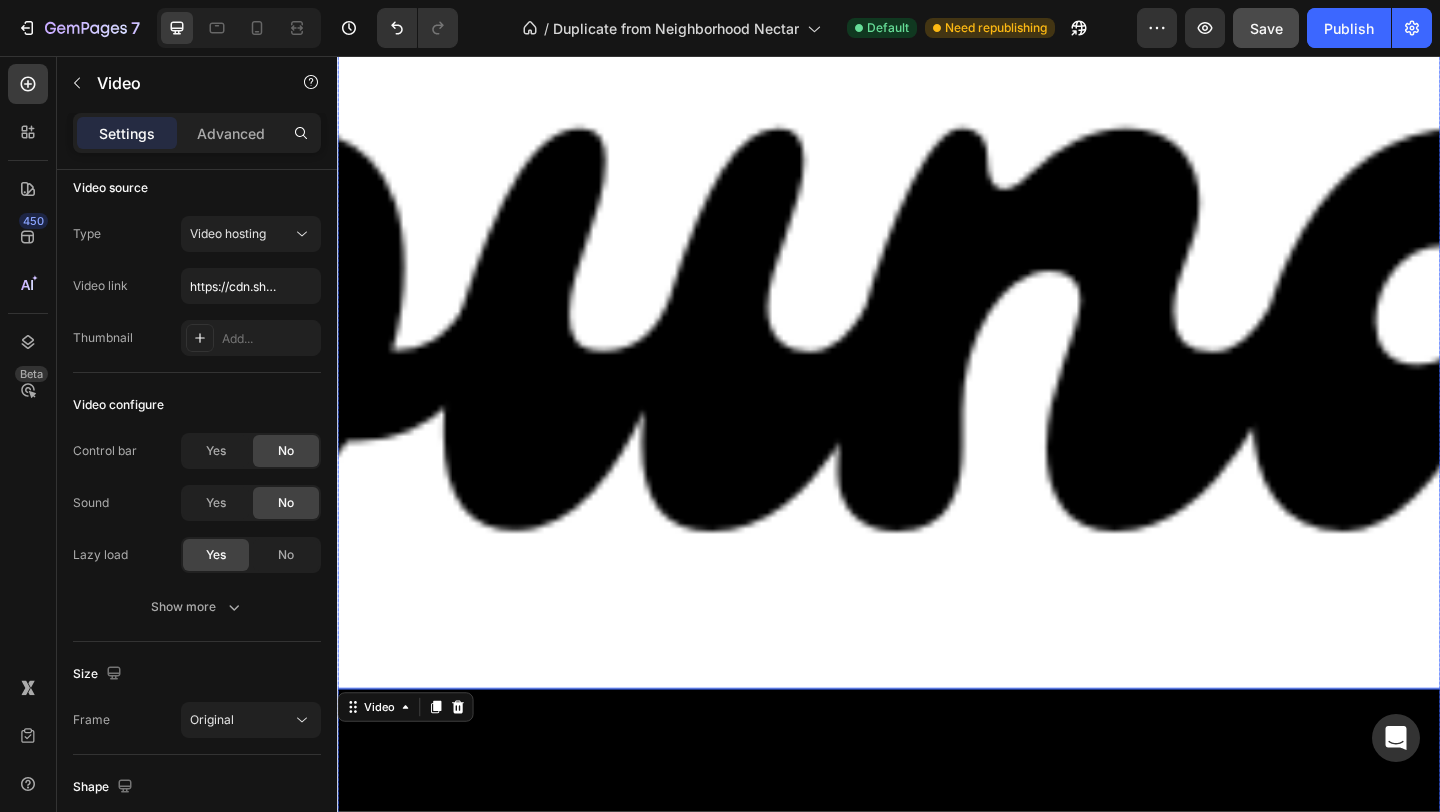 scroll, scrollTop: 5067, scrollLeft: 0, axis: vertical 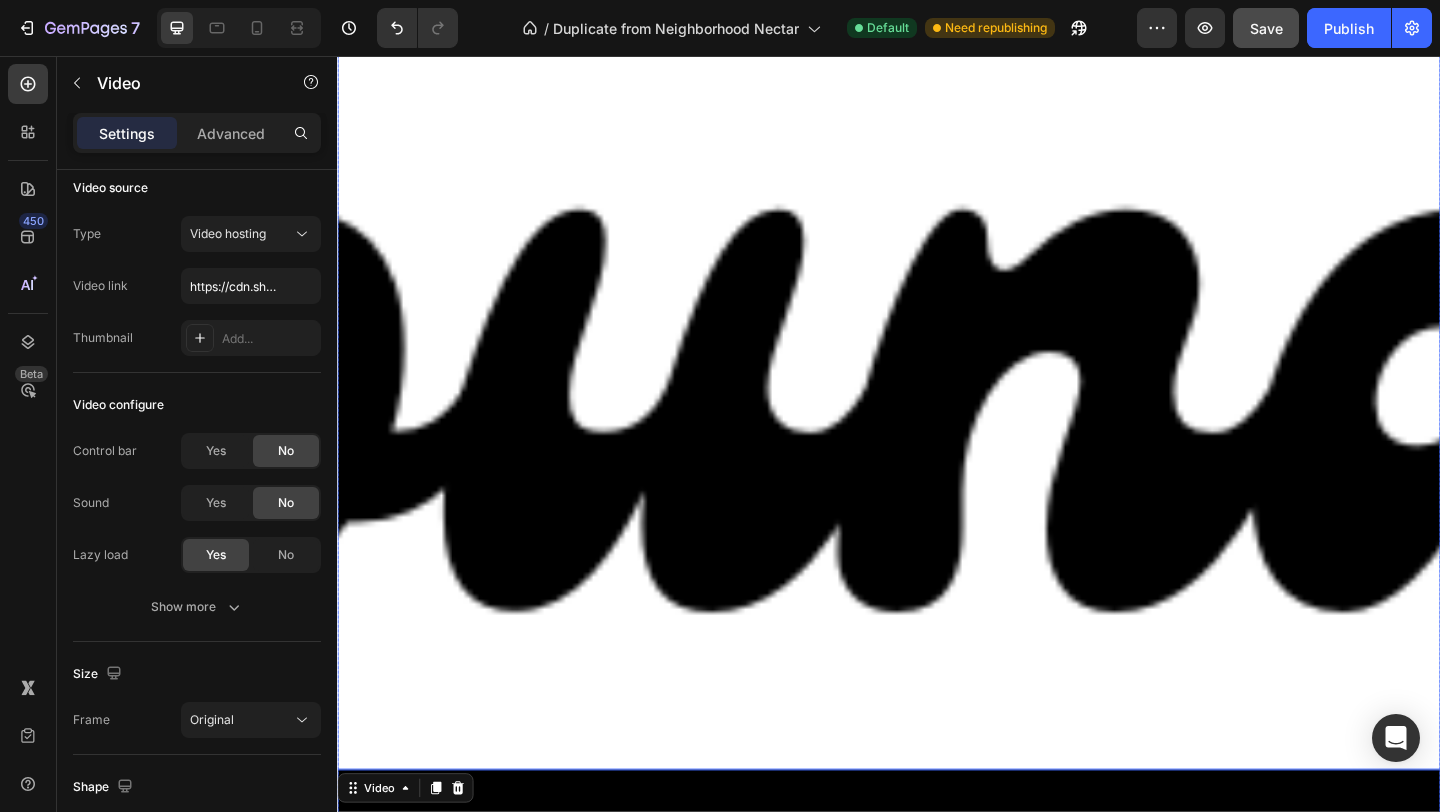 click at bounding box center (937, 32) 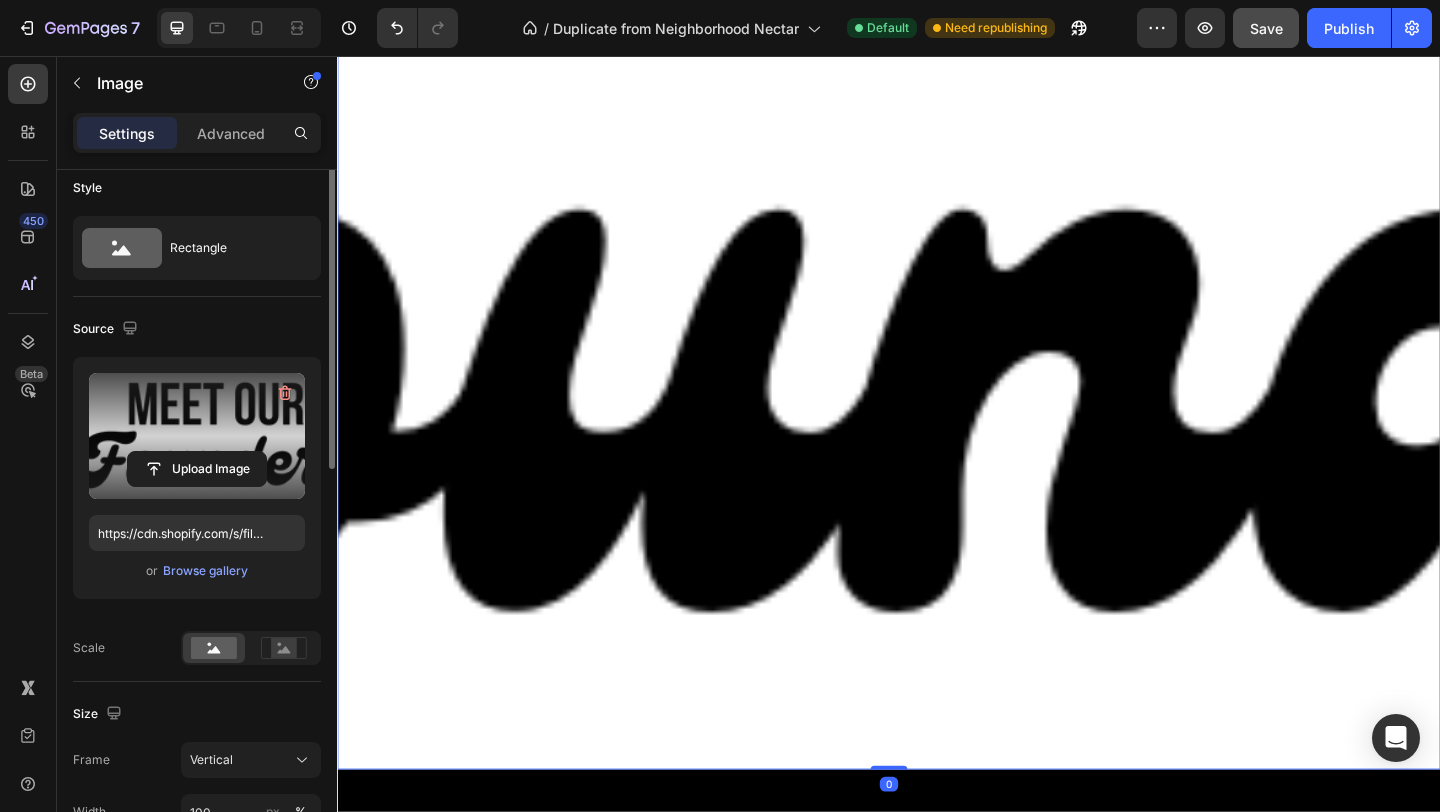 scroll, scrollTop: 0, scrollLeft: 0, axis: both 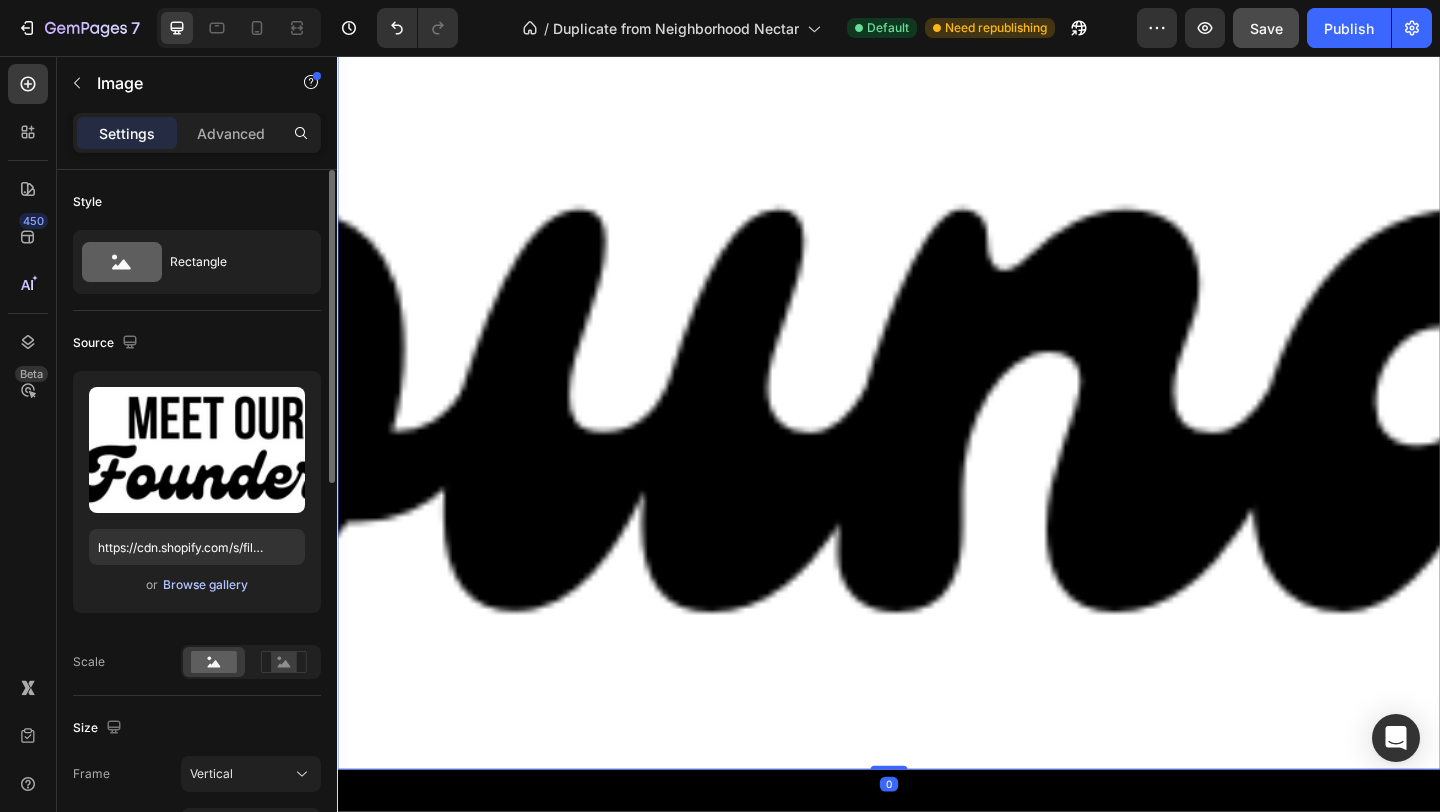 click on "Browse gallery" at bounding box center (205, 585) 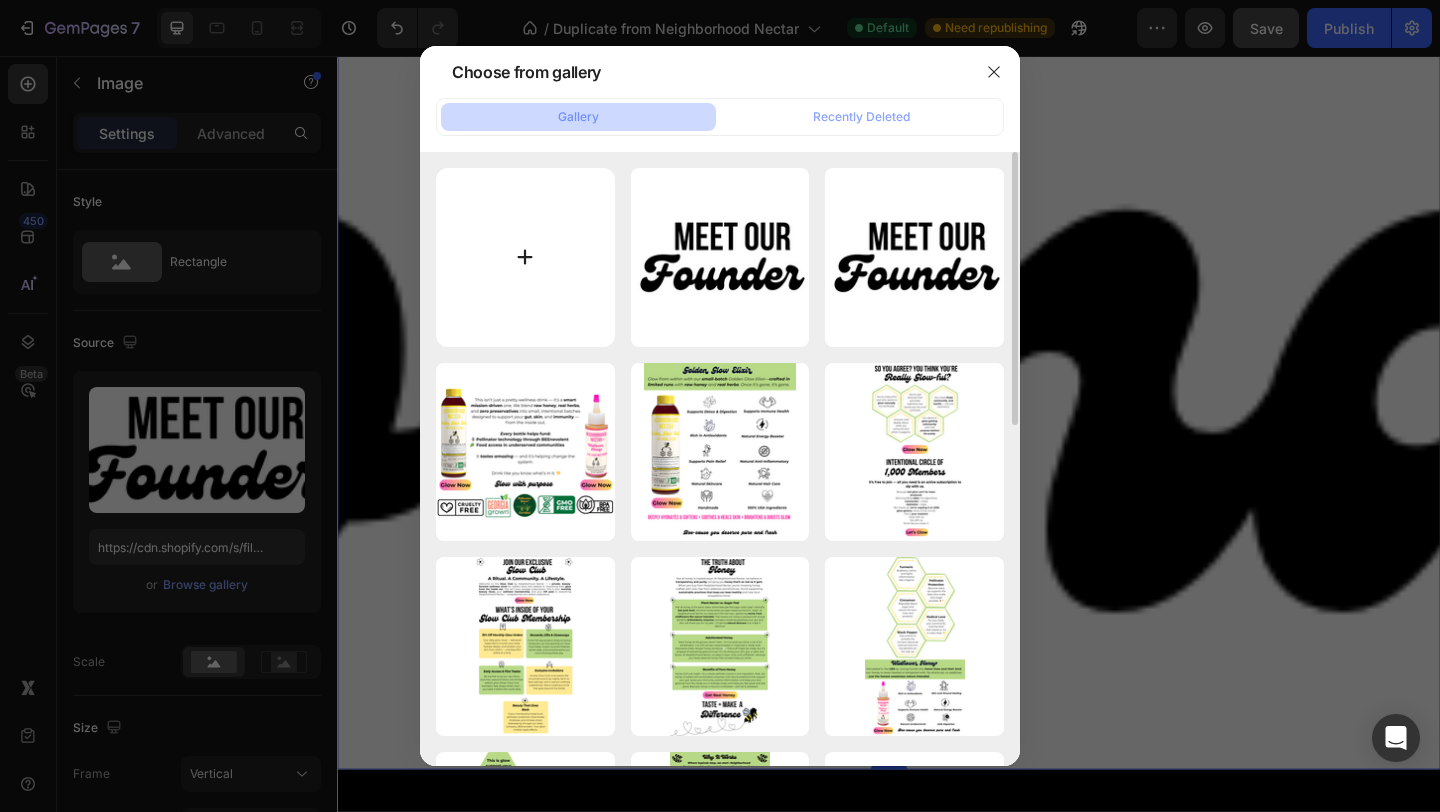 click at bounding box center [525, 257] 